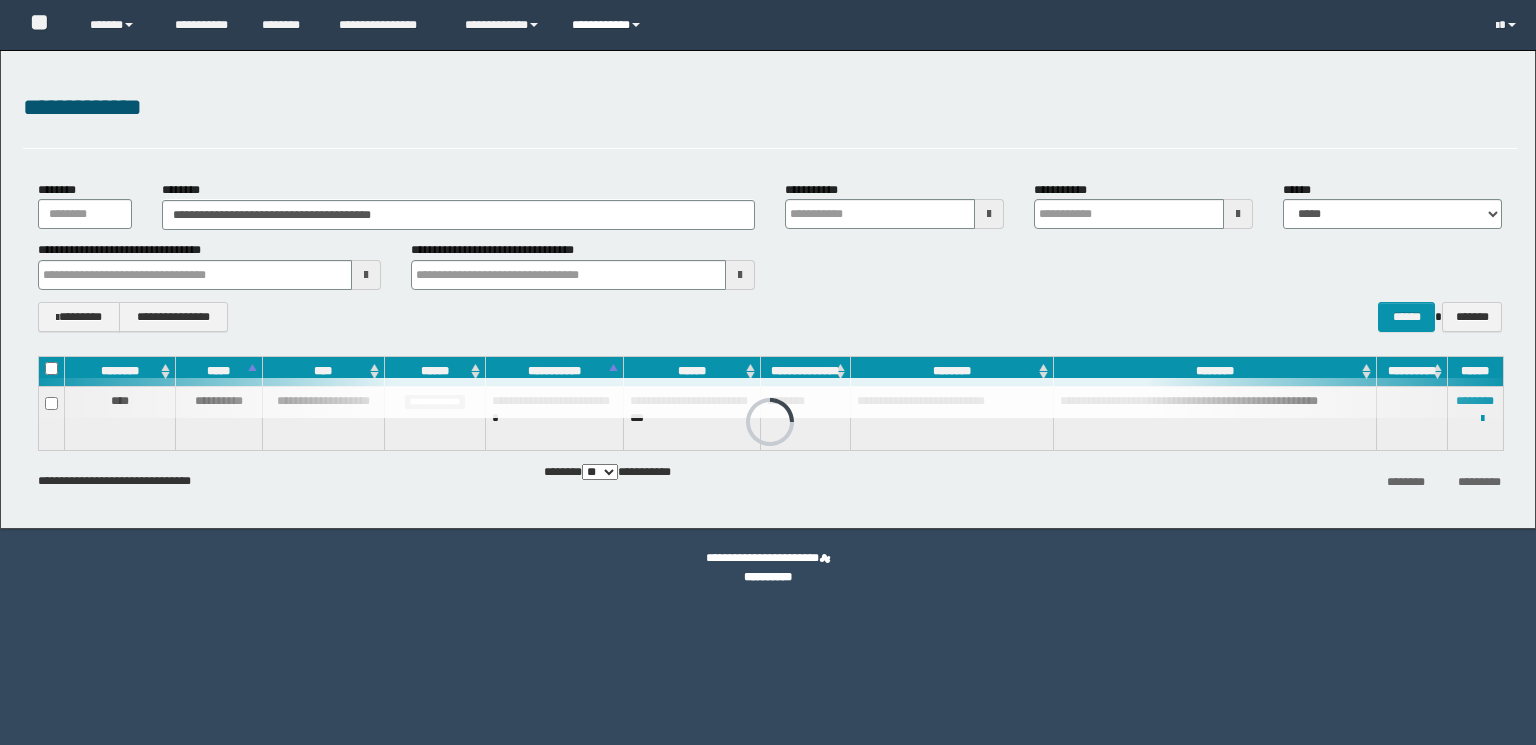 scroll, scrollTop: 0, scrollLeft: 0, axis: both 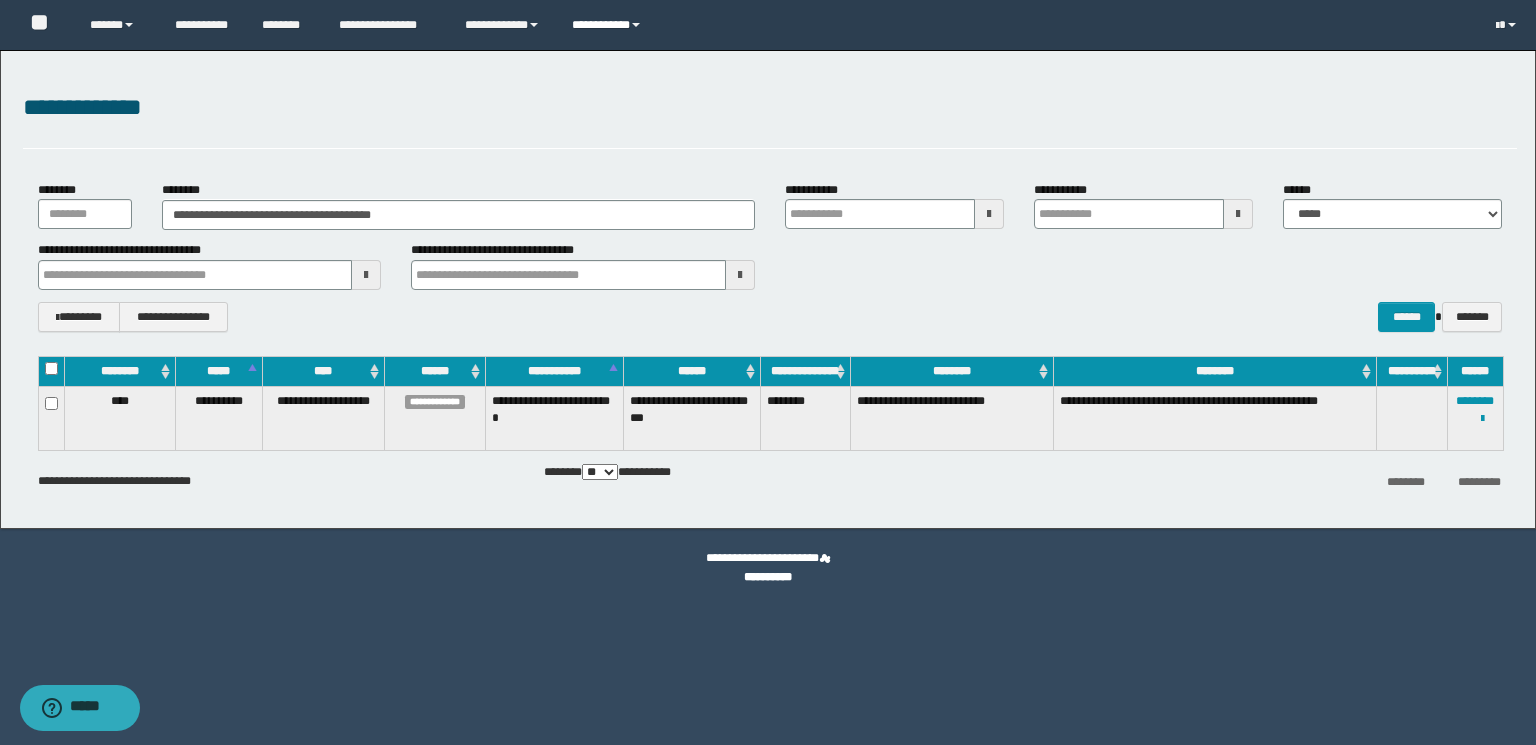 click on "**********" at bounding box center [609, 25] 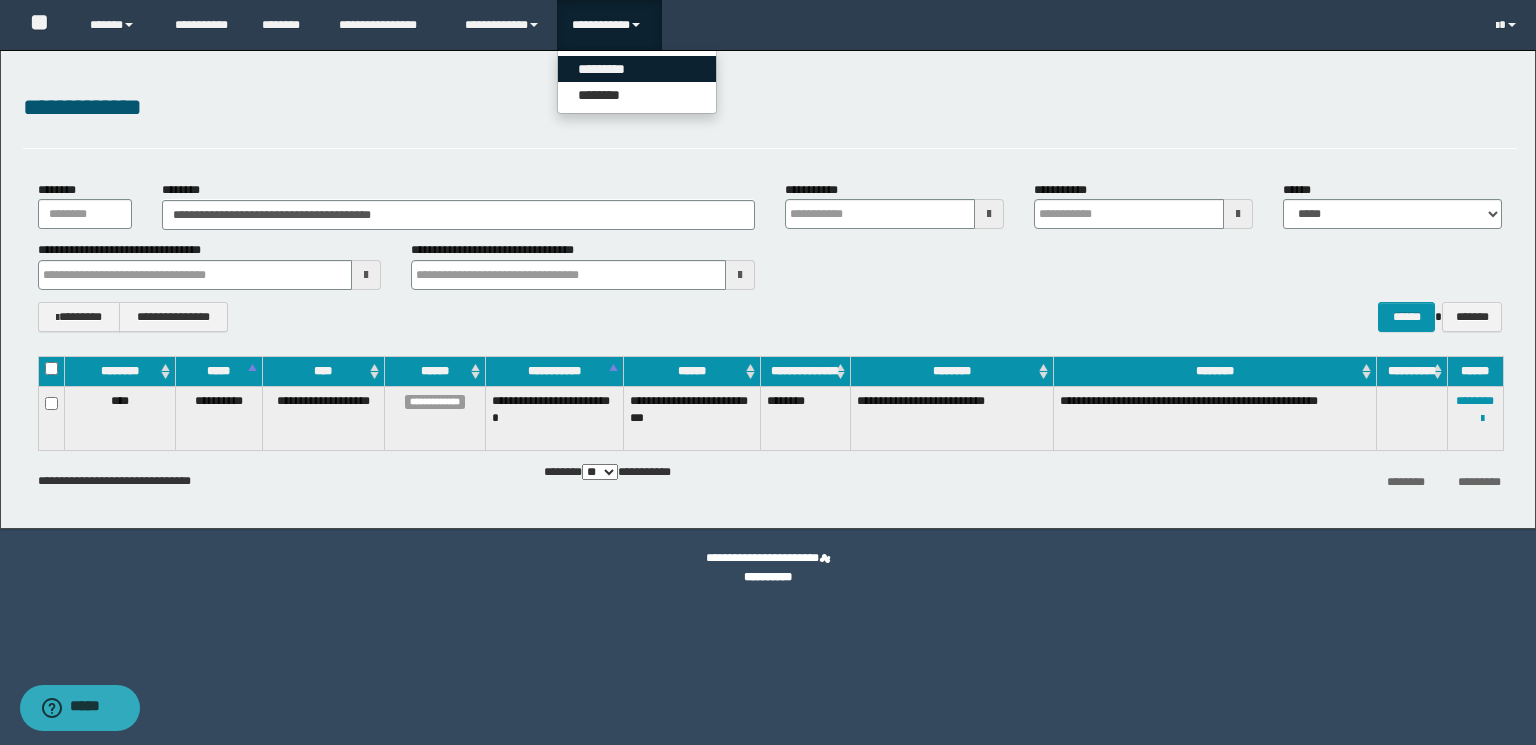 click on "*********" at bounding box center [637, 69] 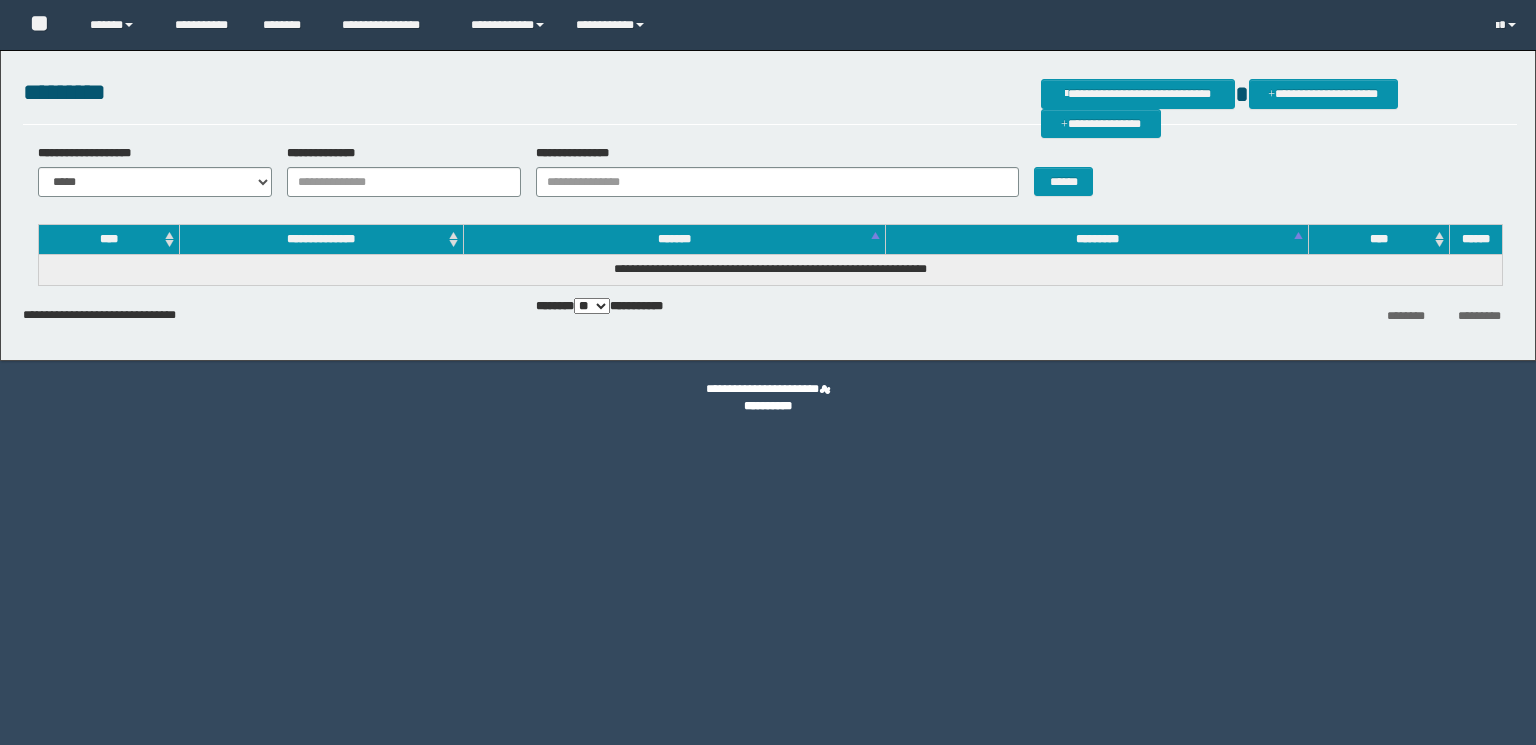 scroll, scrollTop: 0, scrollLeft: 0, axis: both 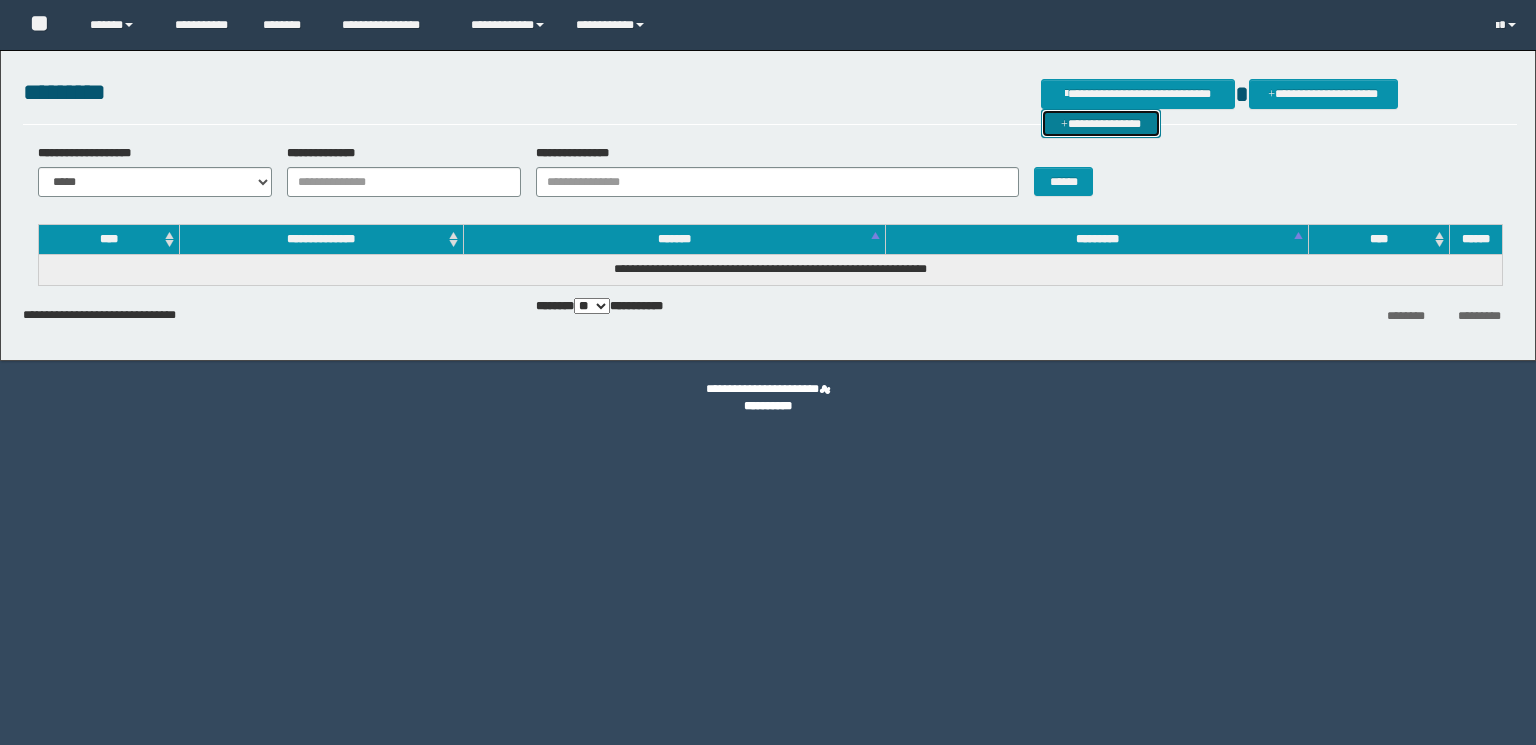 click on "**********" at bounding box center [1101, 124] 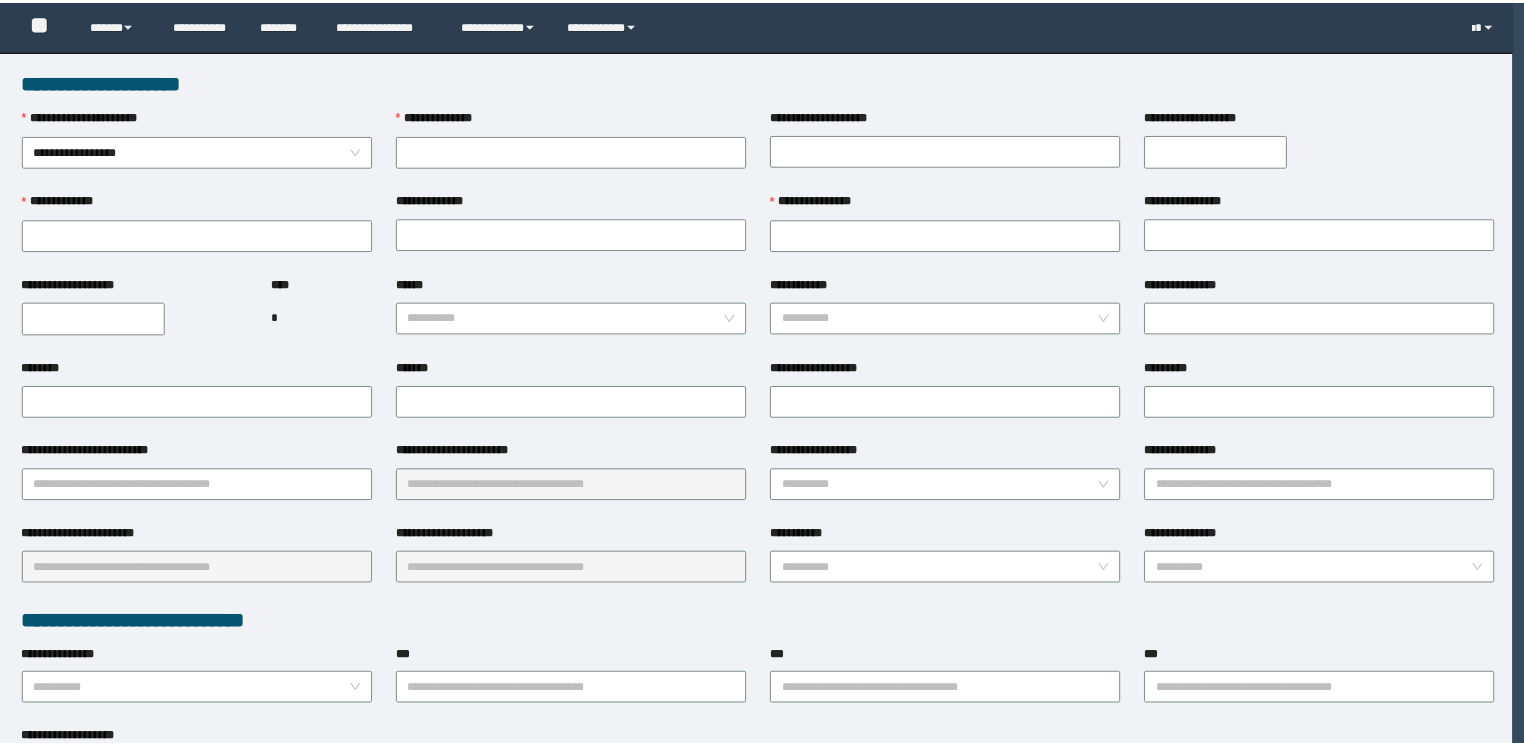 scroll, scrollTop: 0, scrollLeft: 0, axis: both 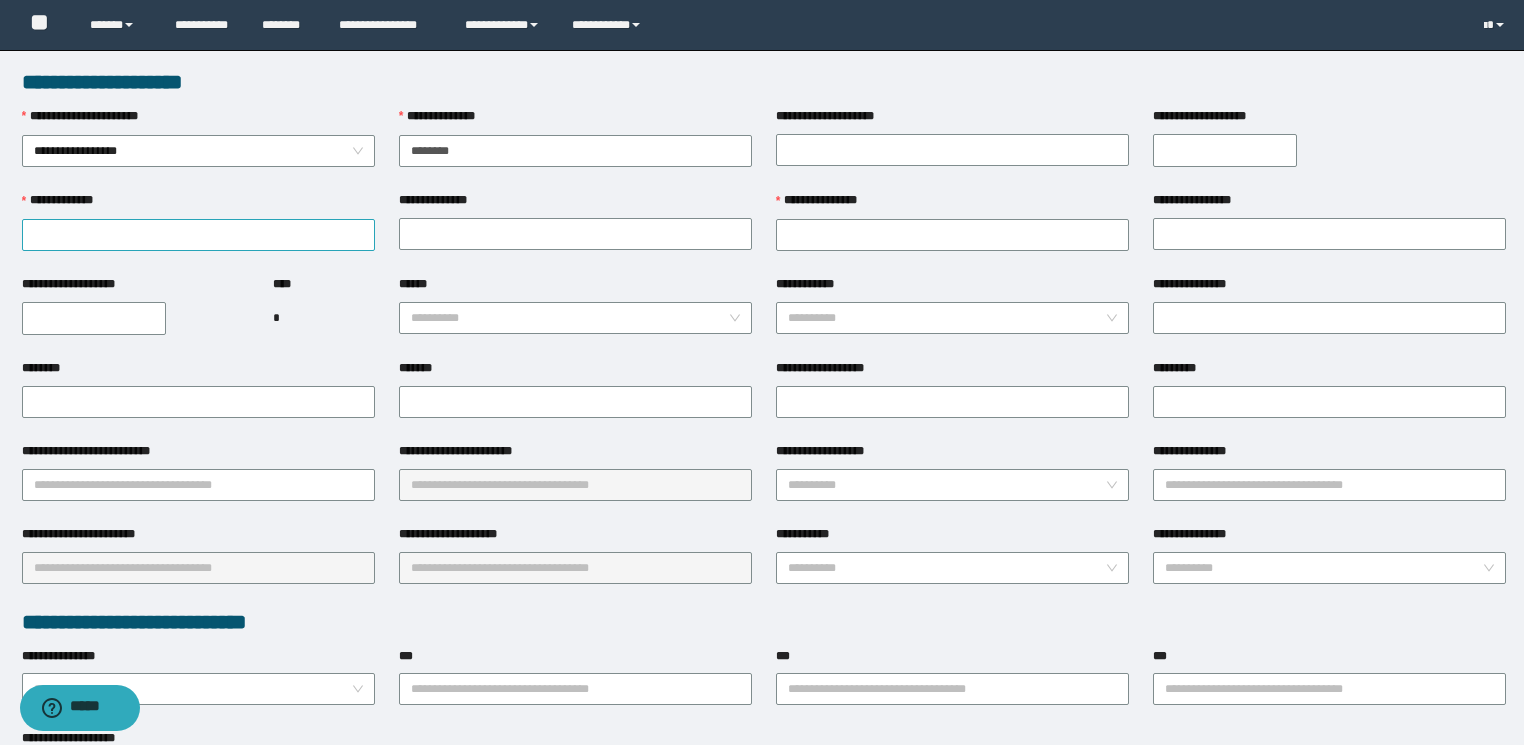 type on "********" 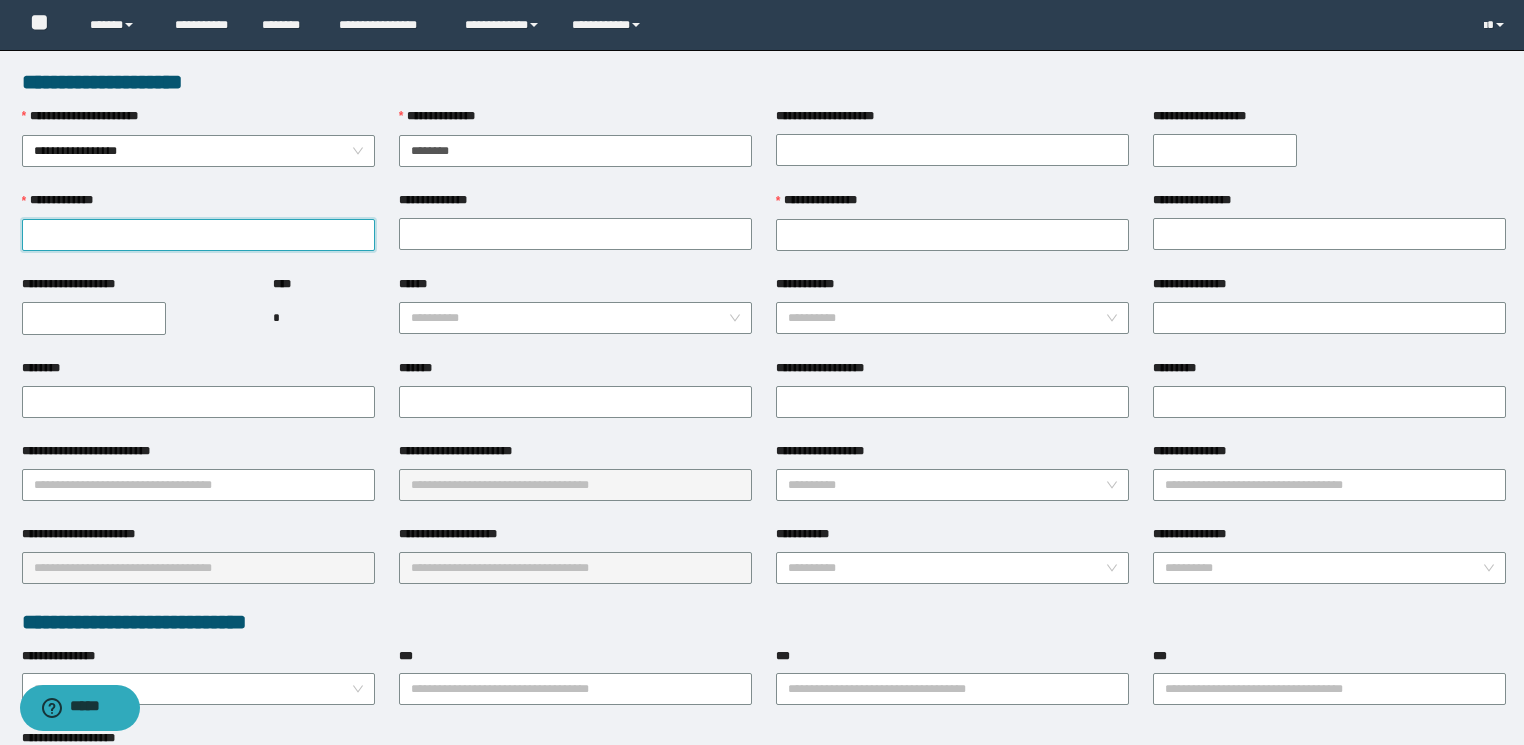 click on "**********" at bounding box center [198, 235] 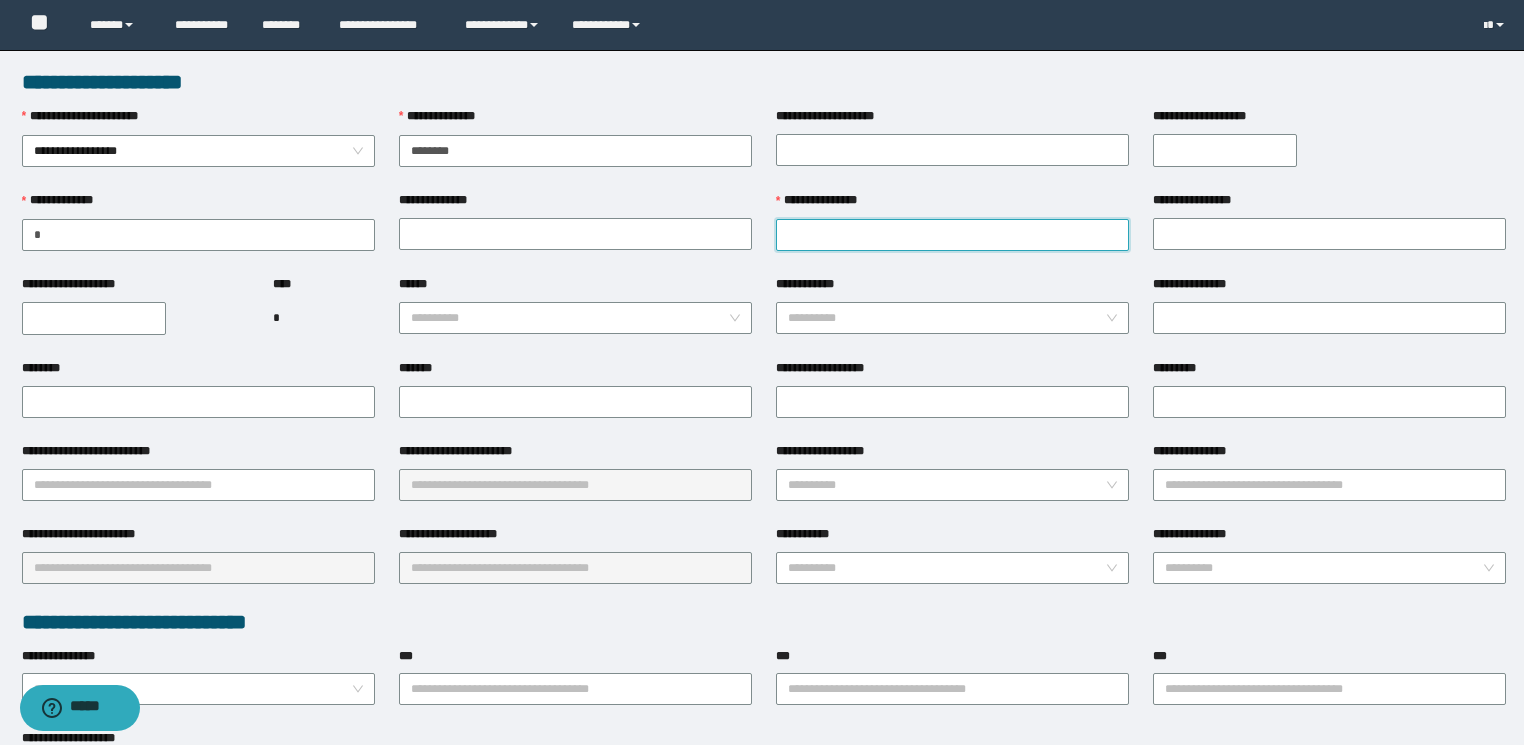 drag, startPoint x: 922, startPoint y: 239, endPoint x: 927, endPoint y: 248, distance: 10.29563 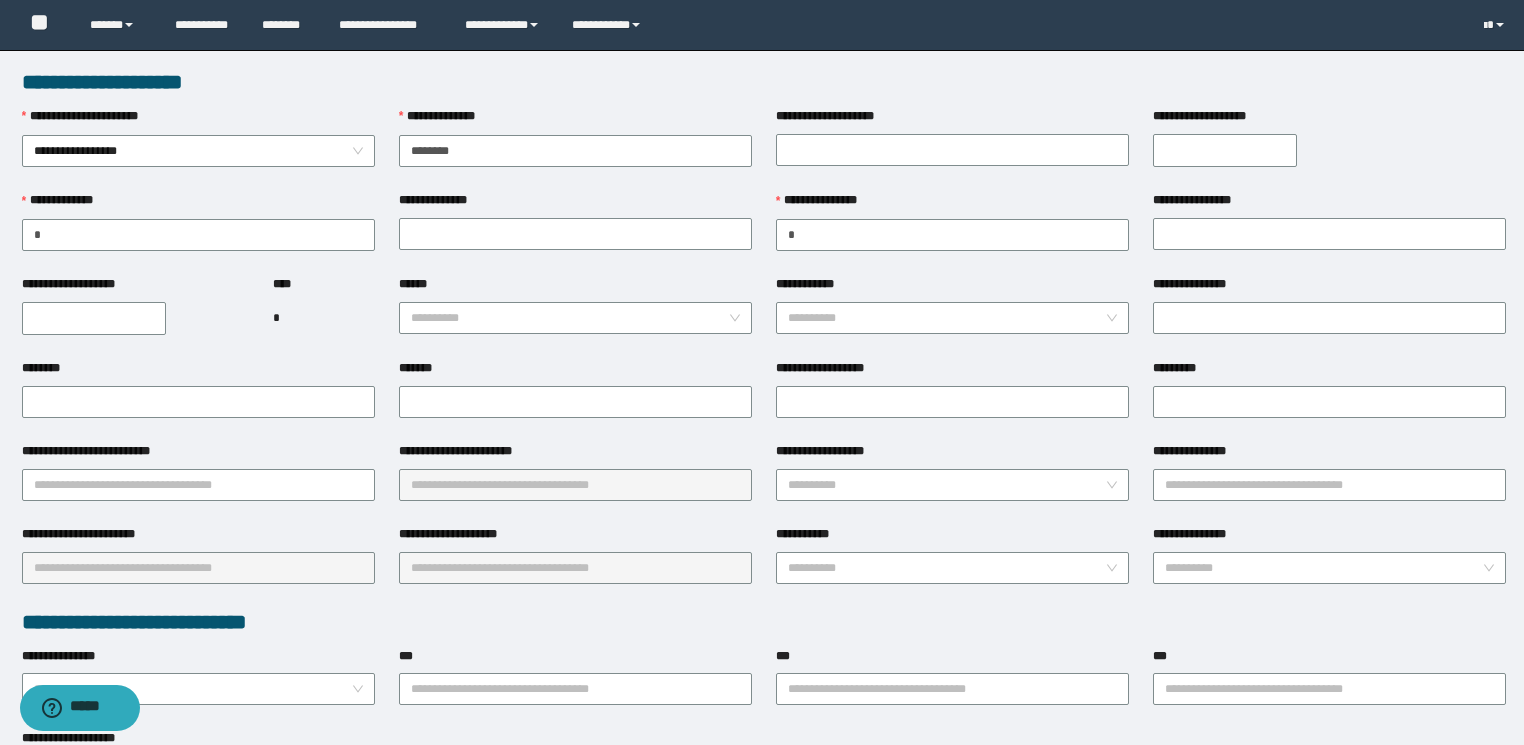 click on "**********" at bounding box center (952, 288) 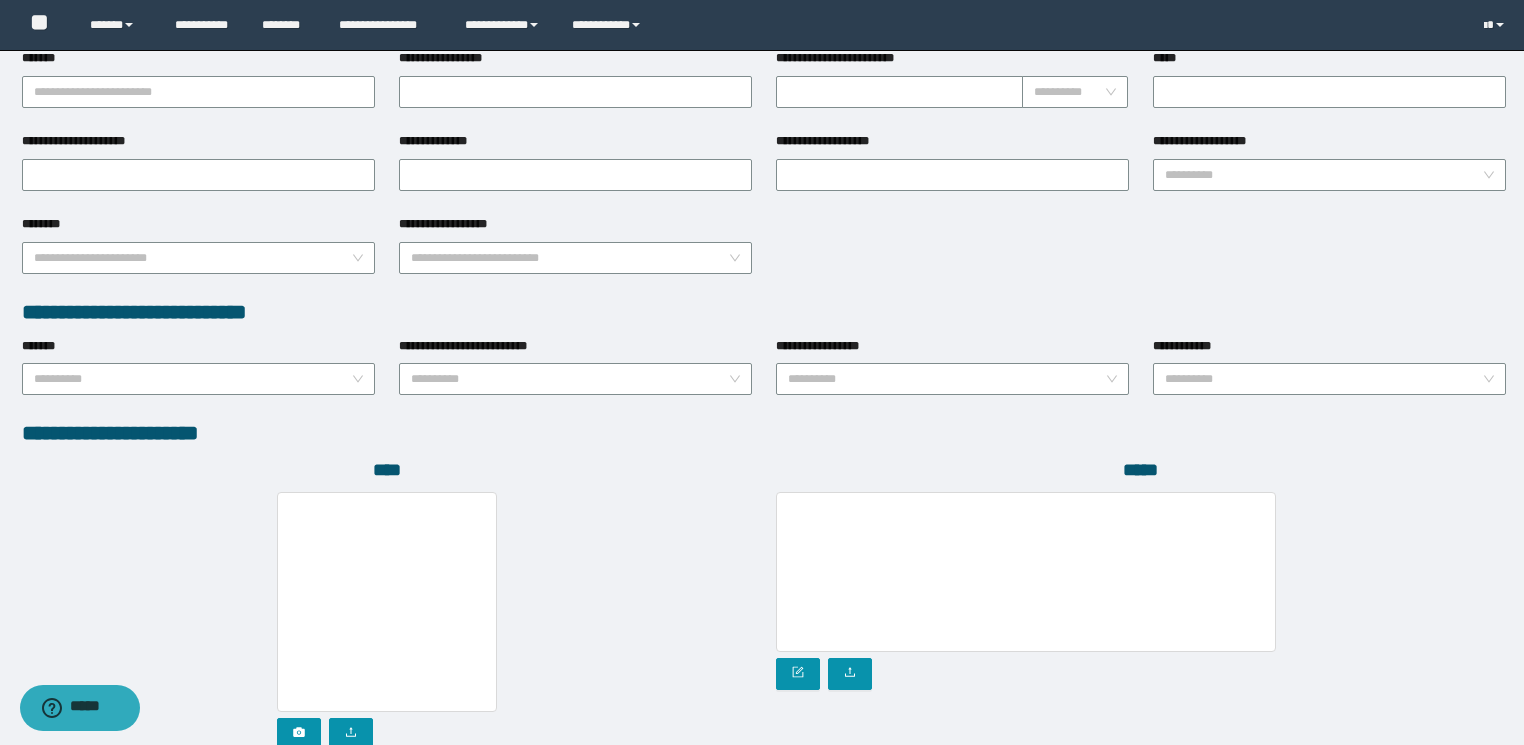 scroll, scrollTop: 880, scrollLeft: 0, axis: vertical 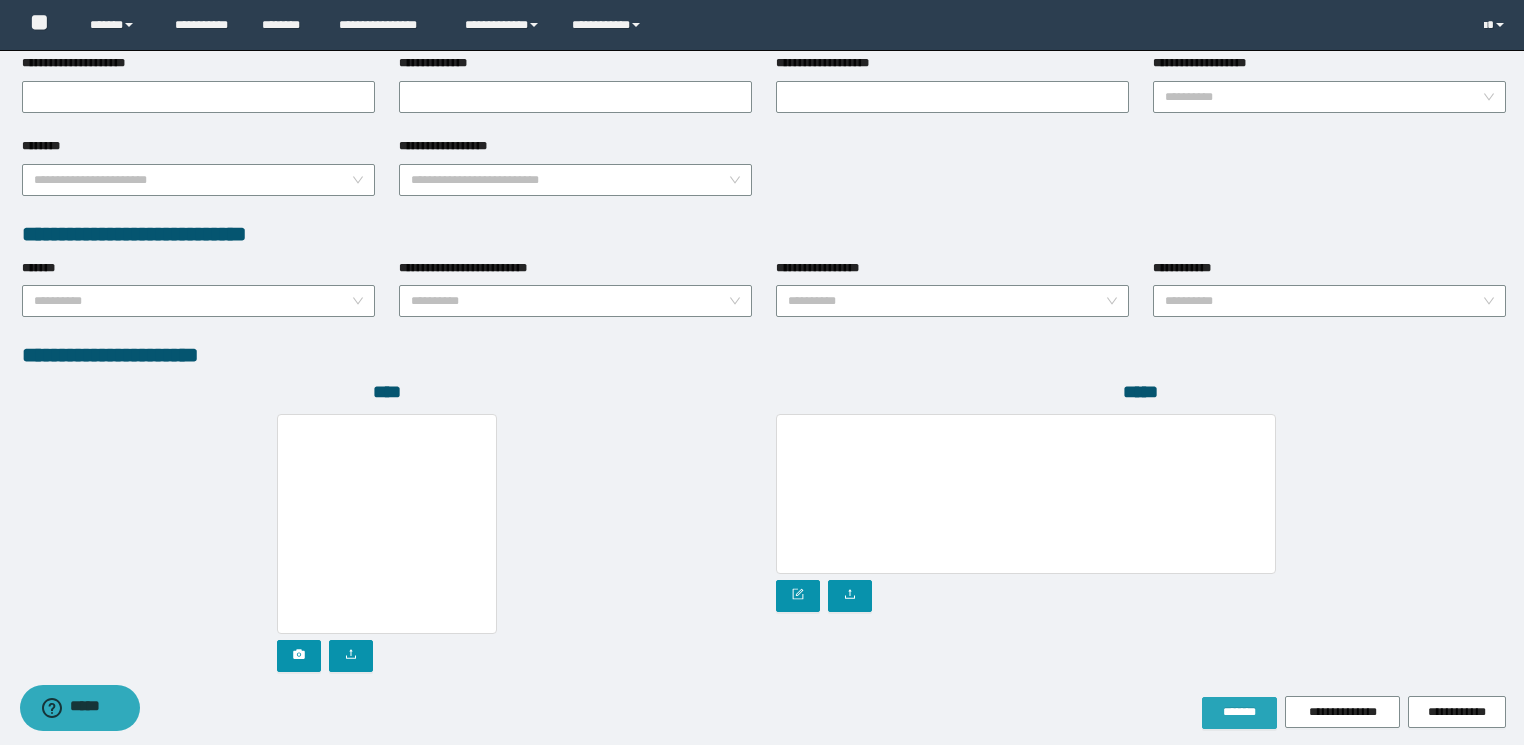 click on "*******" at bounding box center [1239, 712] 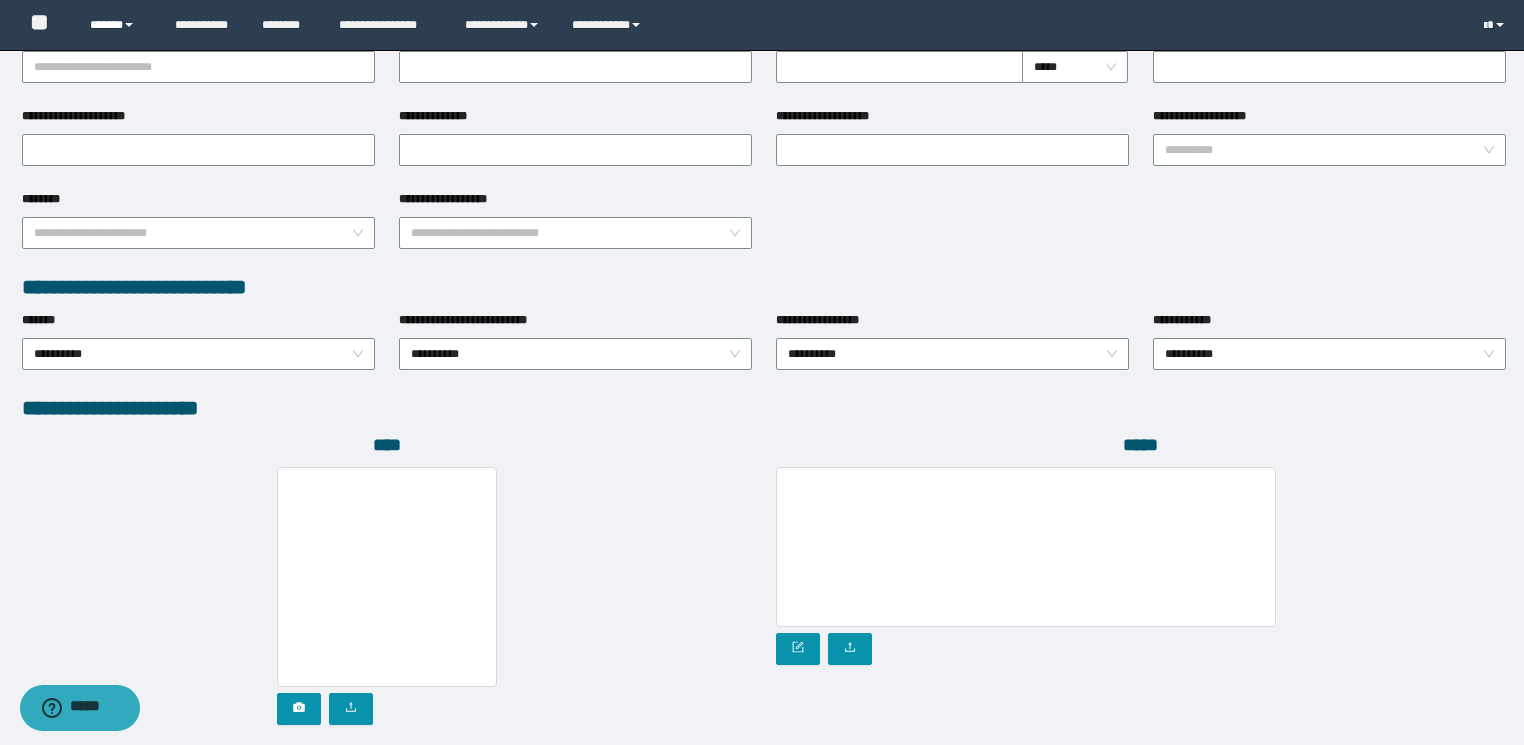 scroll, scrollTop: 932, scrollLeft: 0, axis: vertical 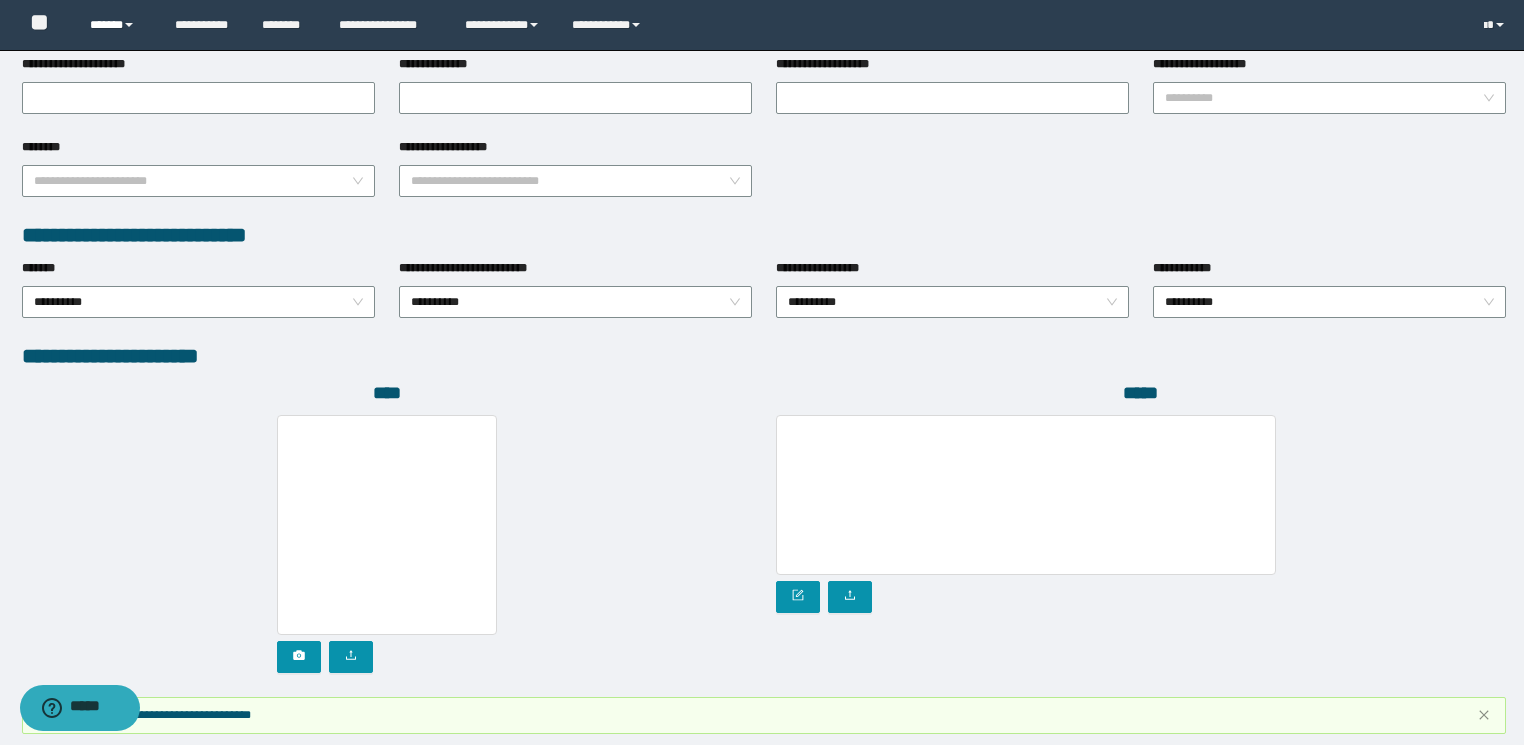 click on "******" at bounding box center (117, 25) 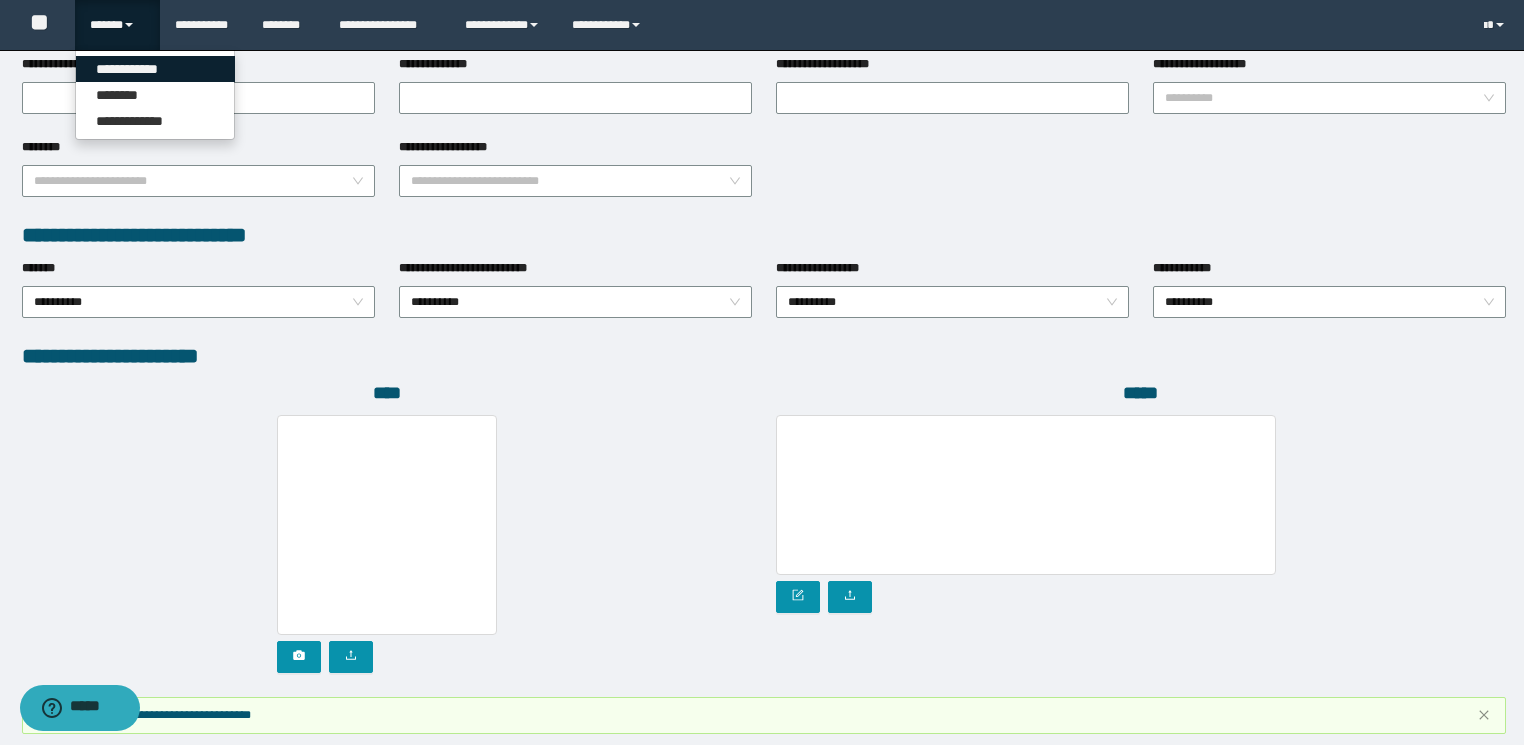 click on "**********" at bounding box center (155, 69) 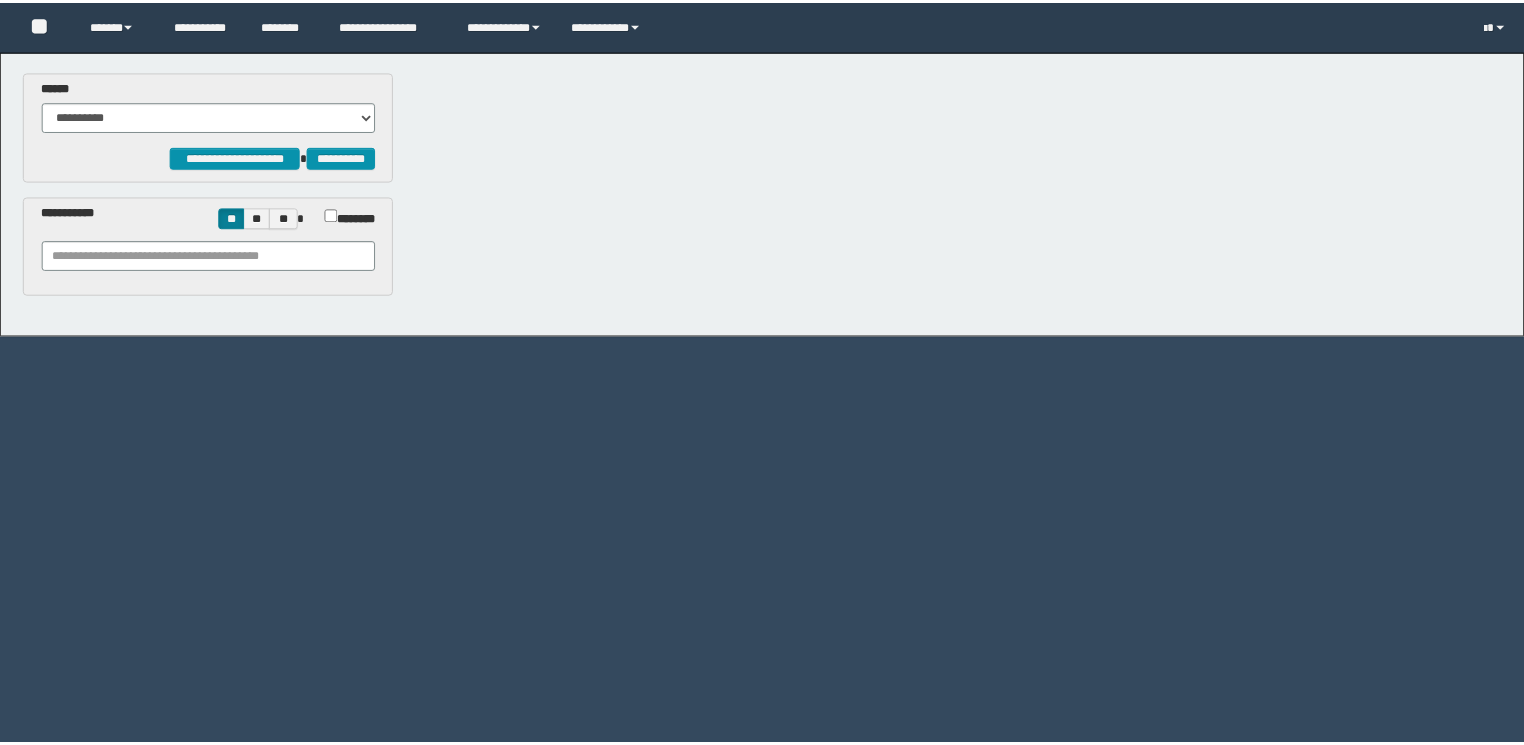 scroll, scrollTop: 0, scrollLeft: 0, axis: both 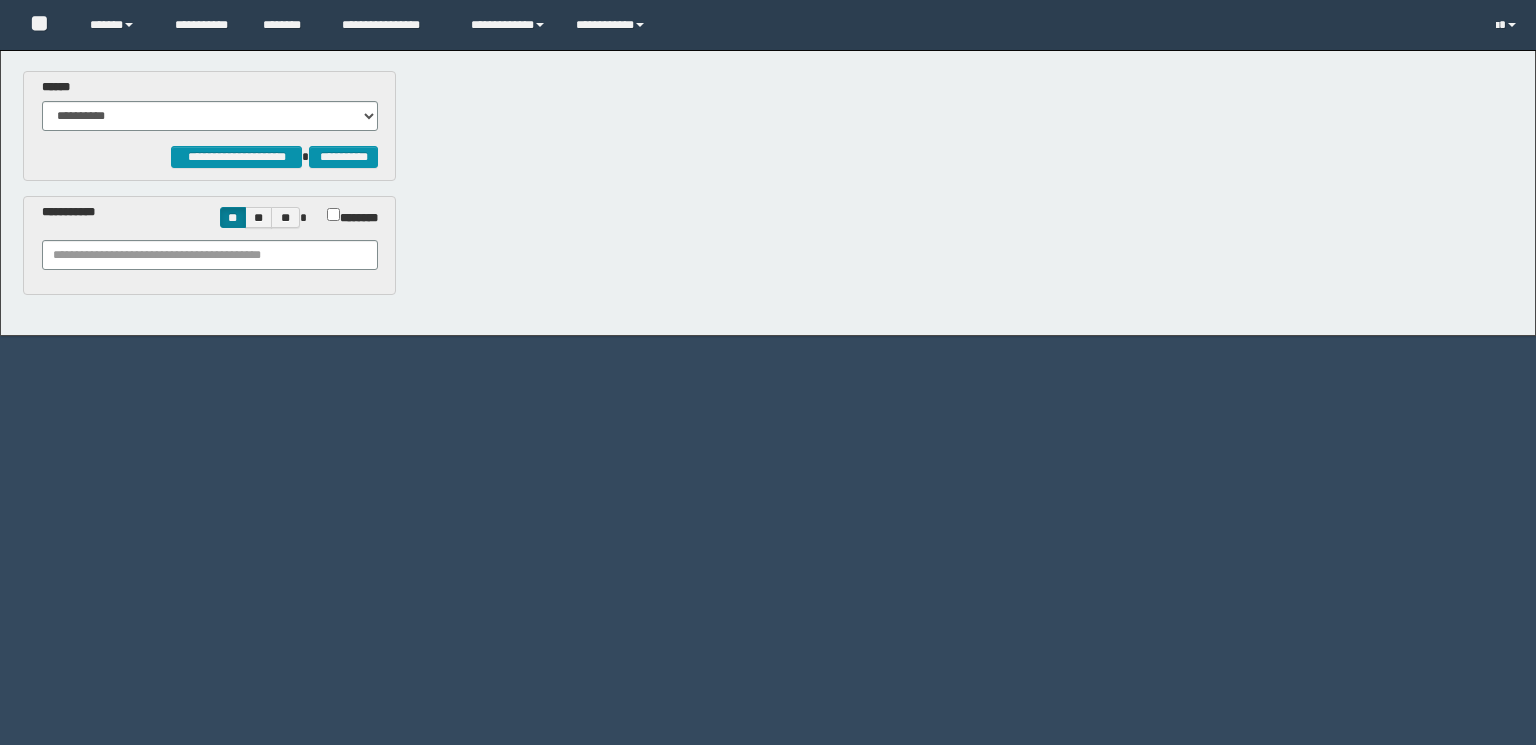 type on "**********" 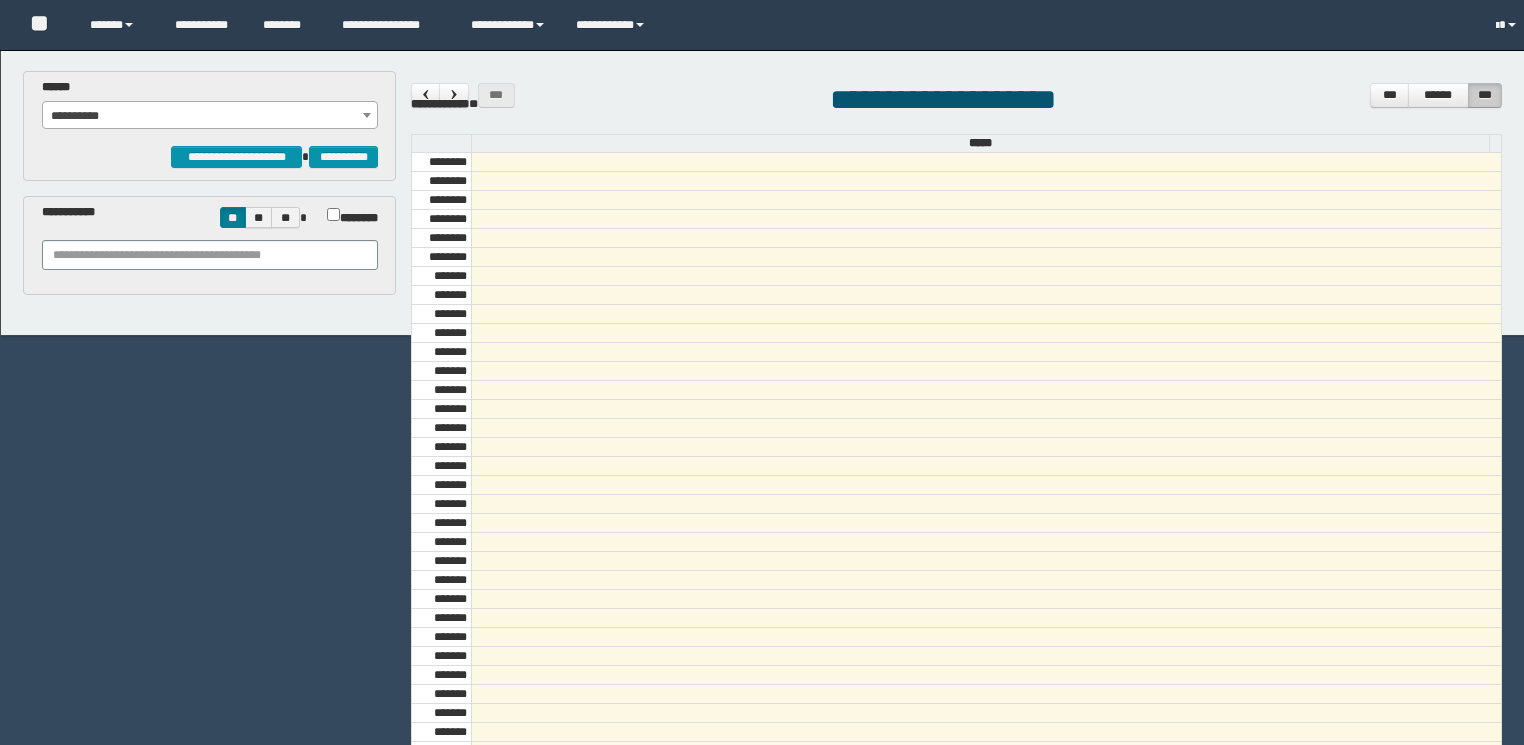 scroll, scrollTop: 678, scrollLeft: 0, axis: vertical 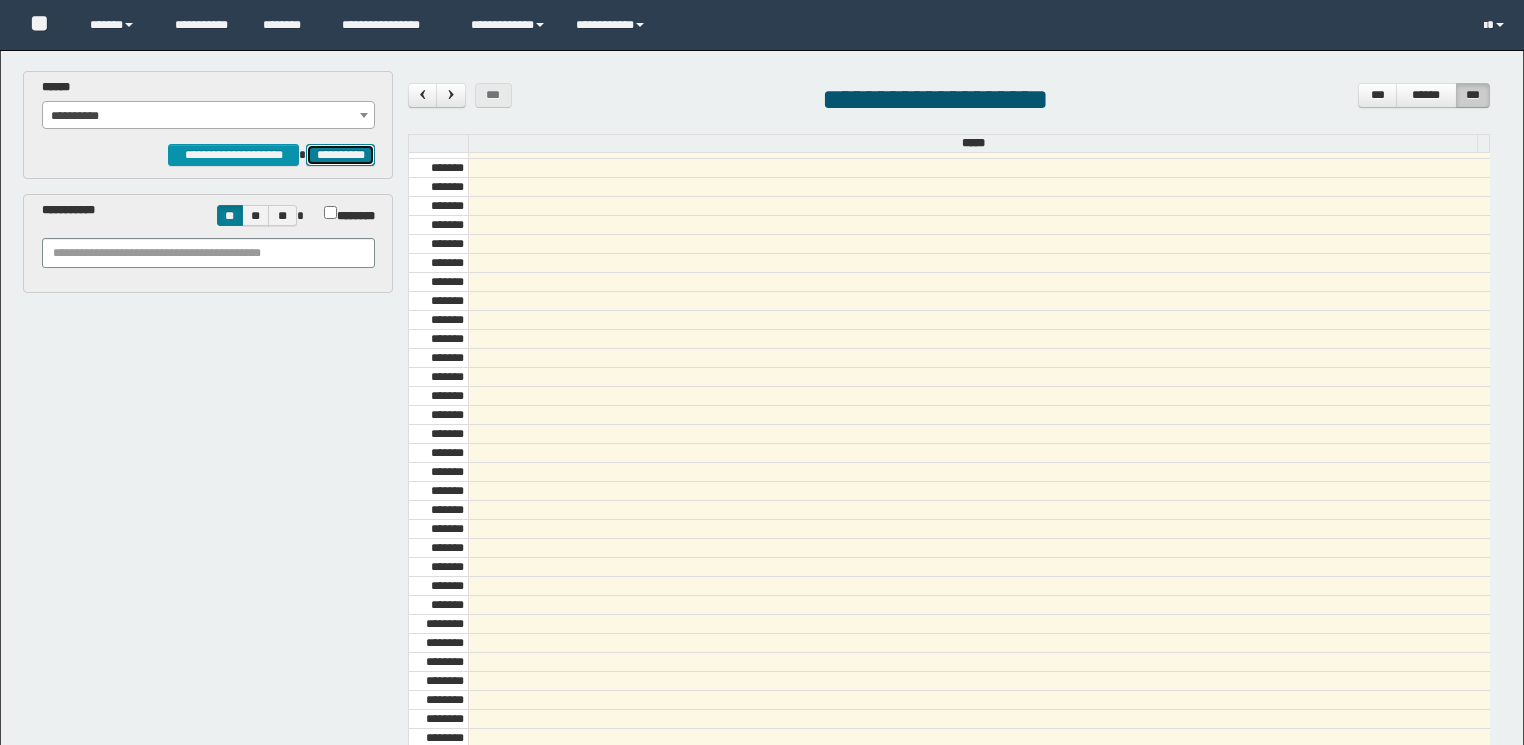 click on "**********" at bounding box center (340, 155) 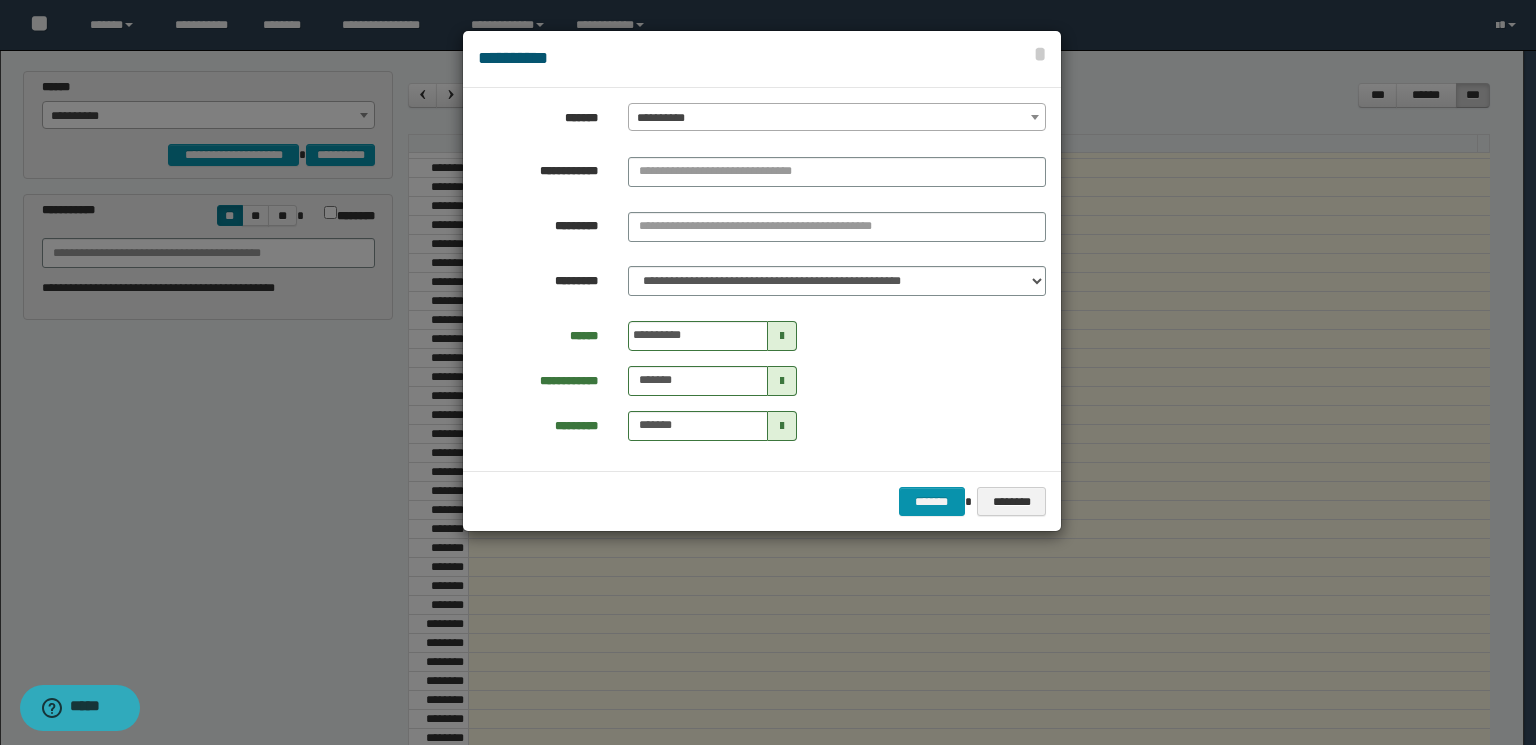 drag, startPoint x: 885, startPoint y: 111, endPoint x: 886, endPoint y: 128, distance: 17.029387 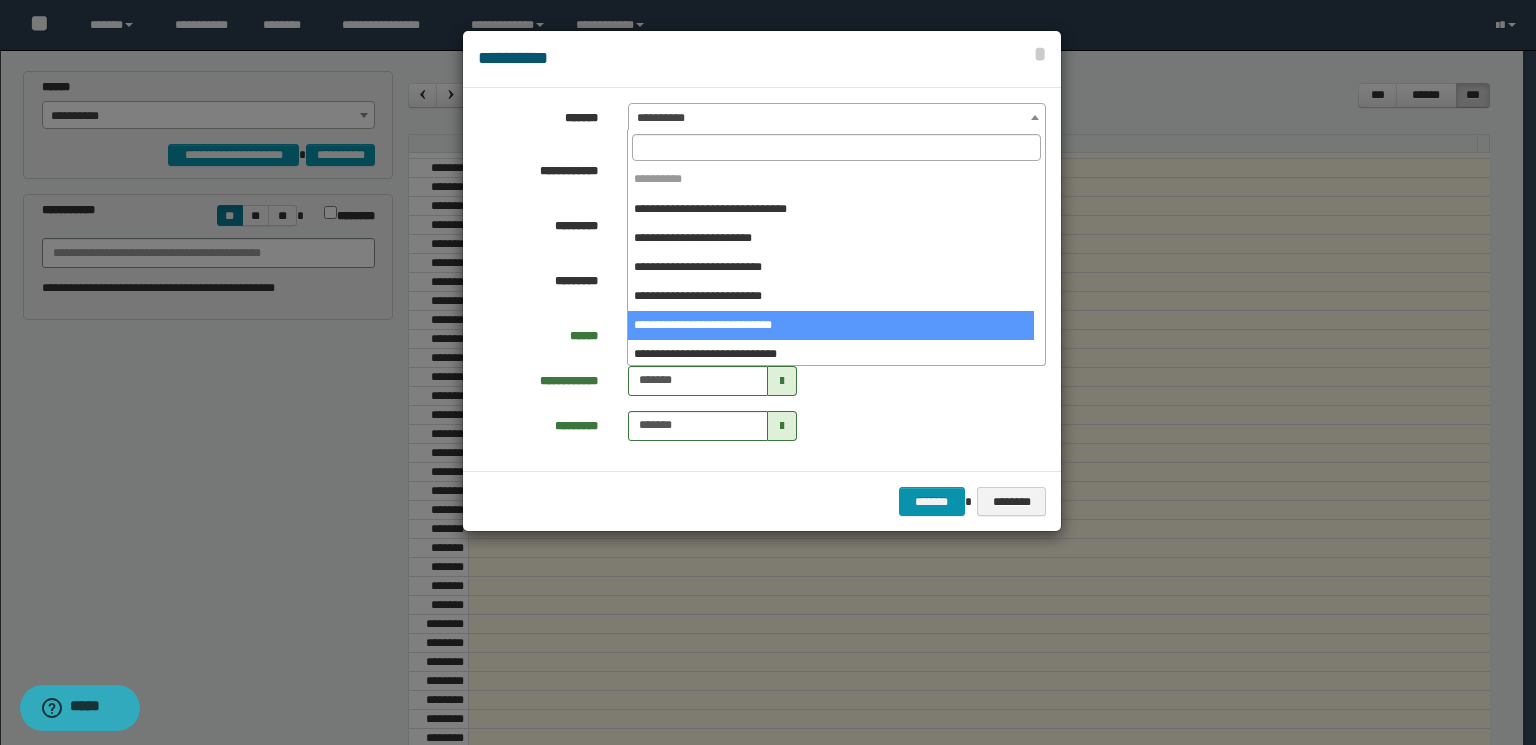 select on "*****" 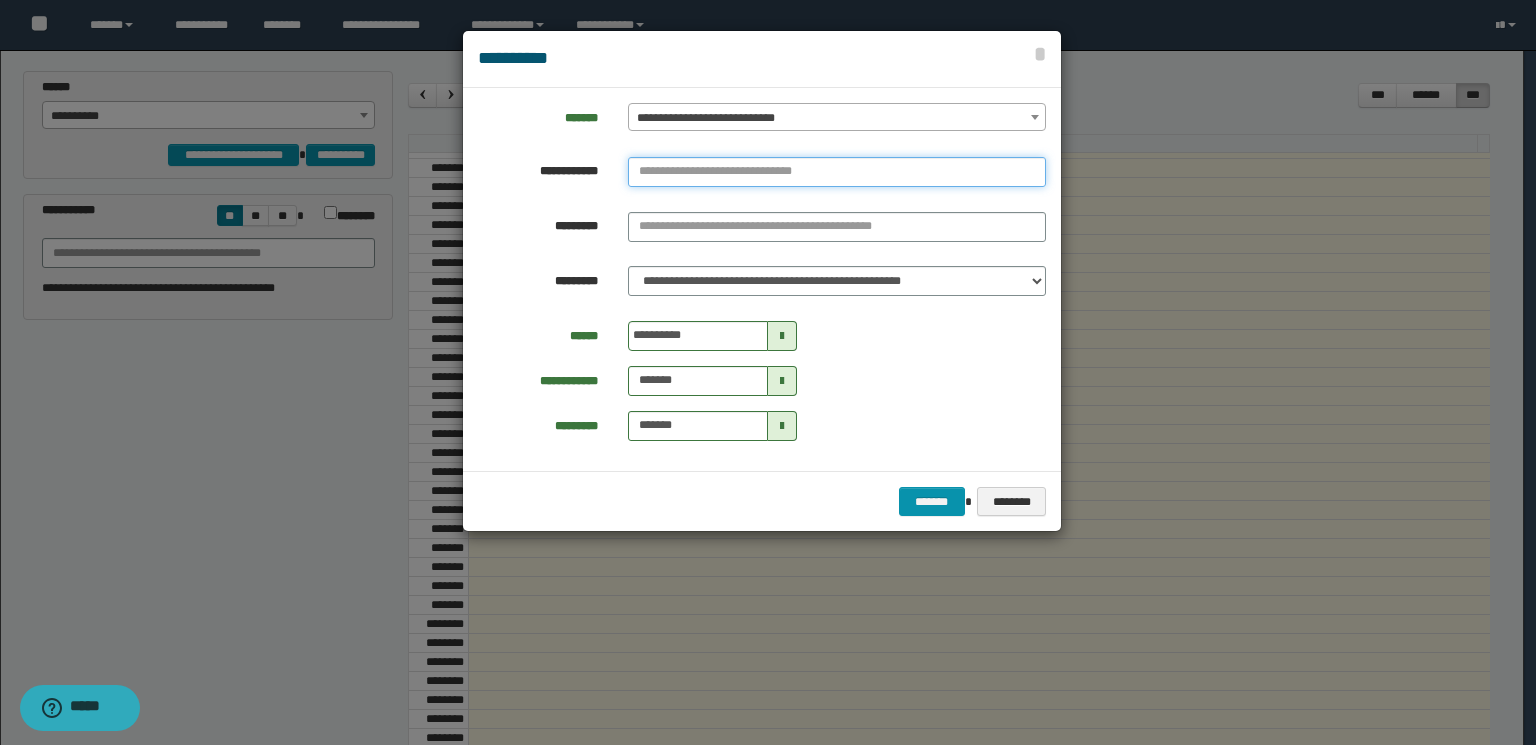 click at bounding box center (837, 172) 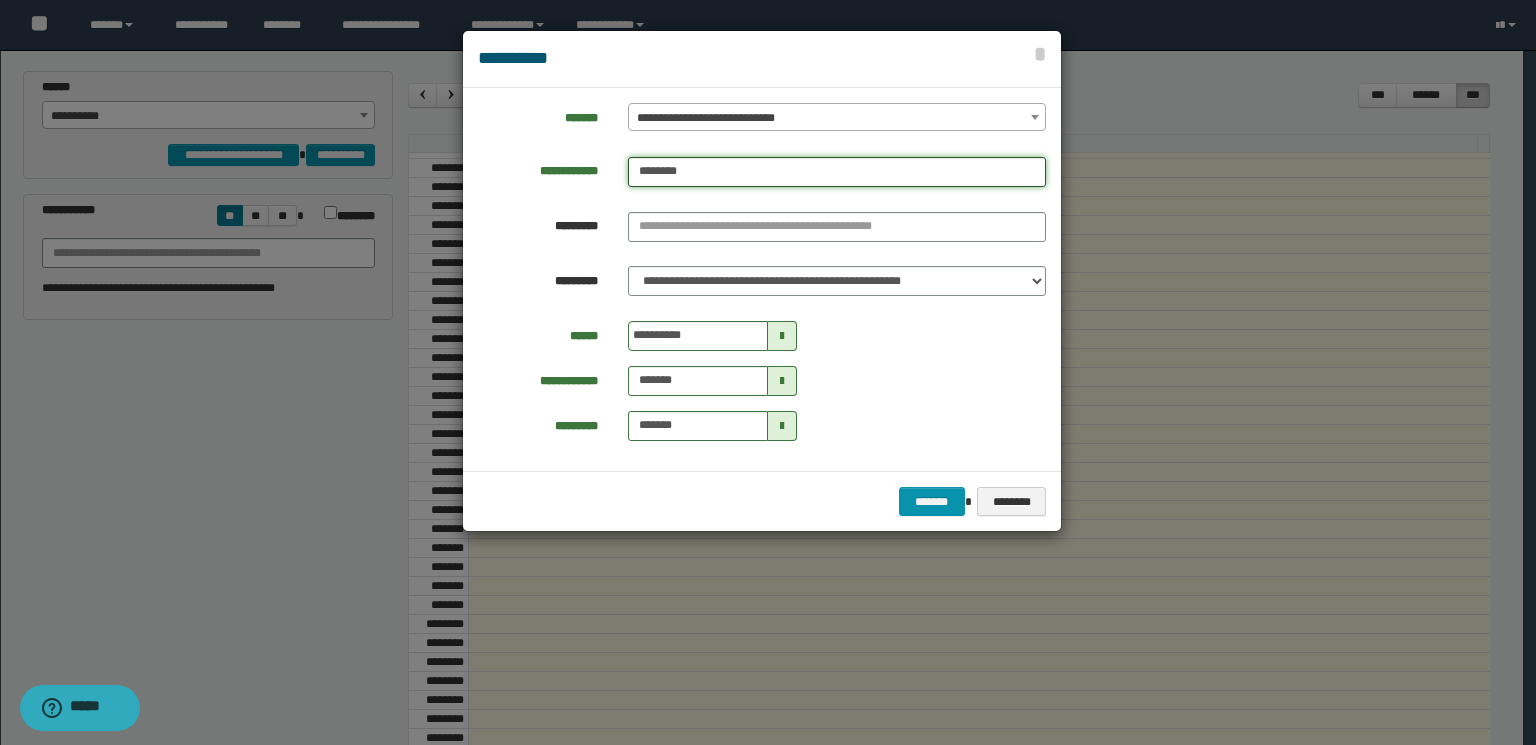 type on "********" 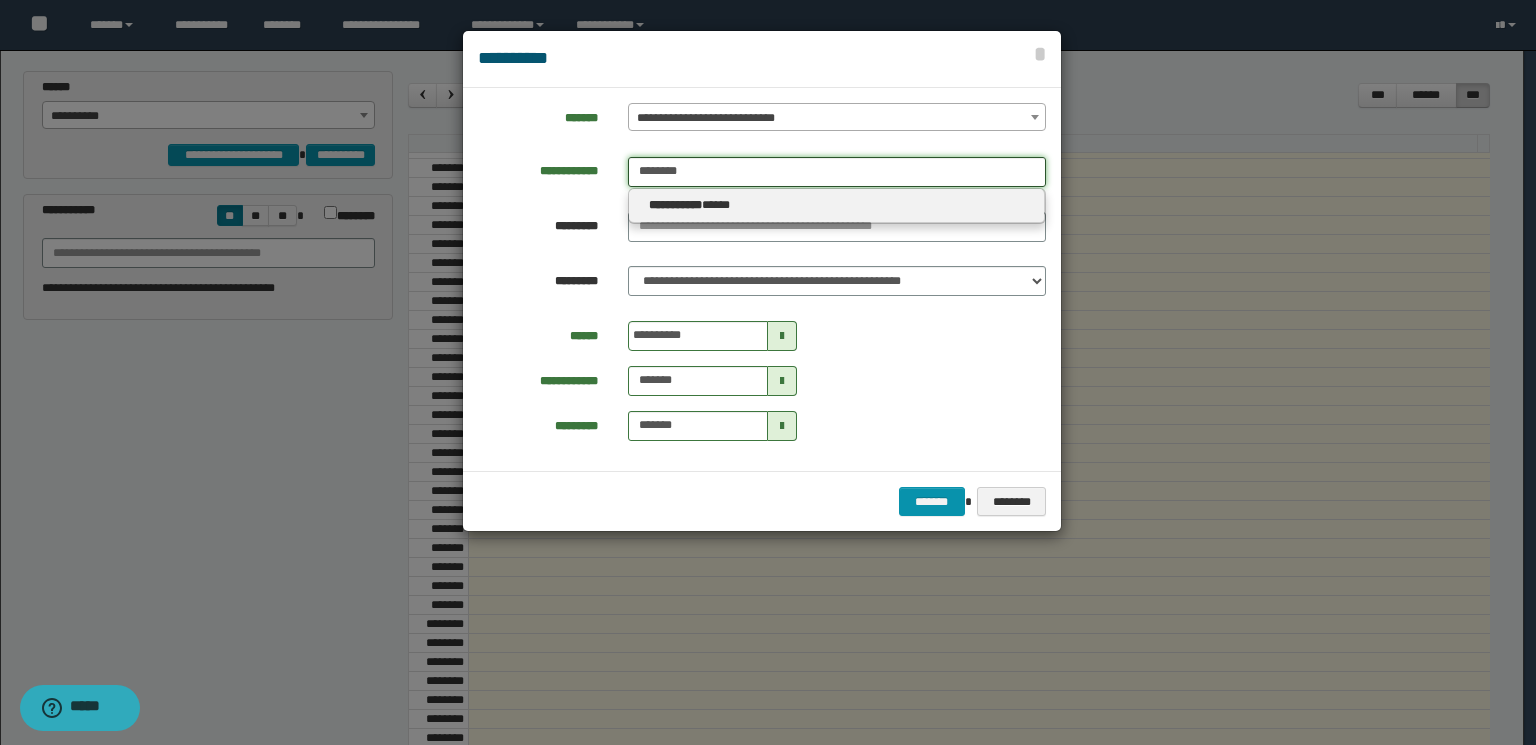 type on "********" 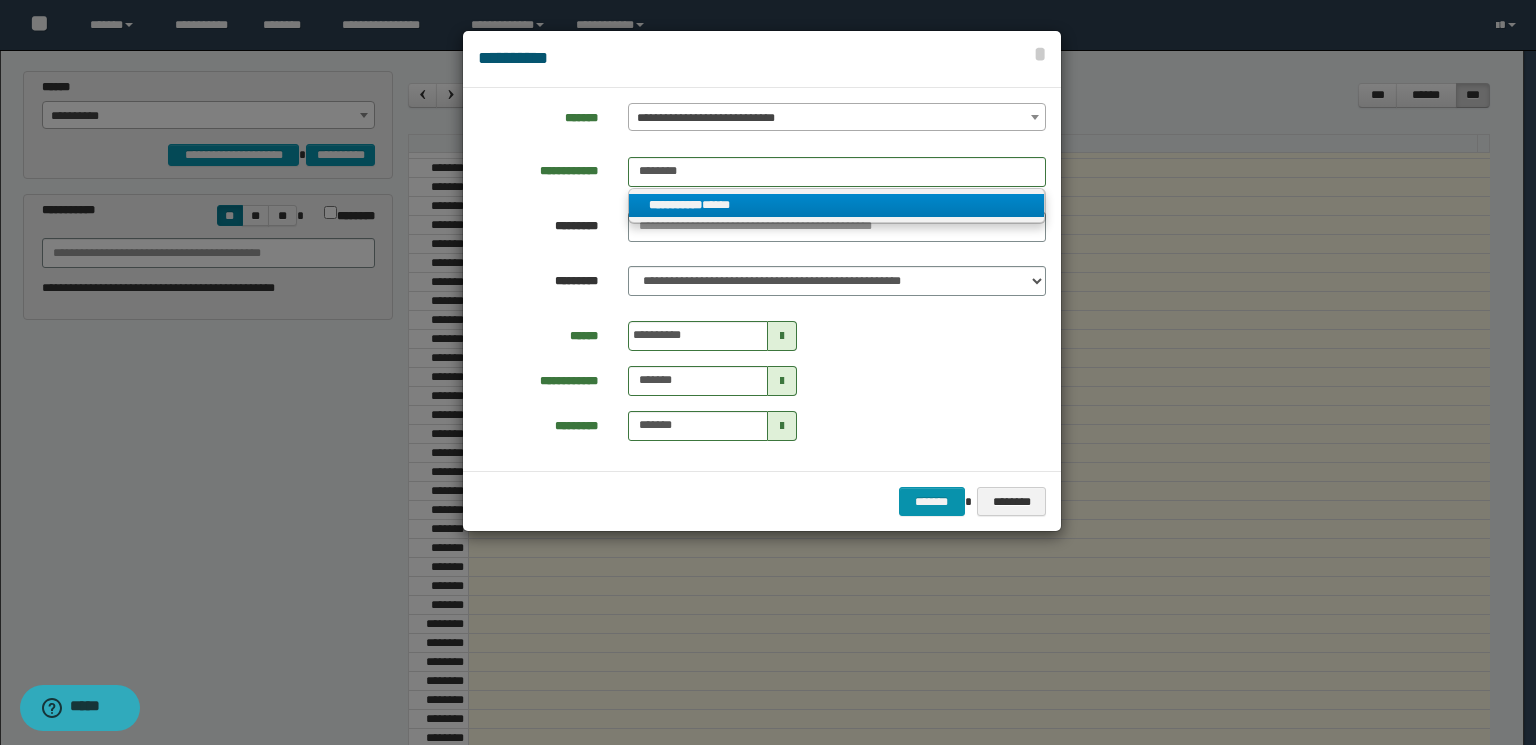 click on "**********" at bounding box center (837, 205) 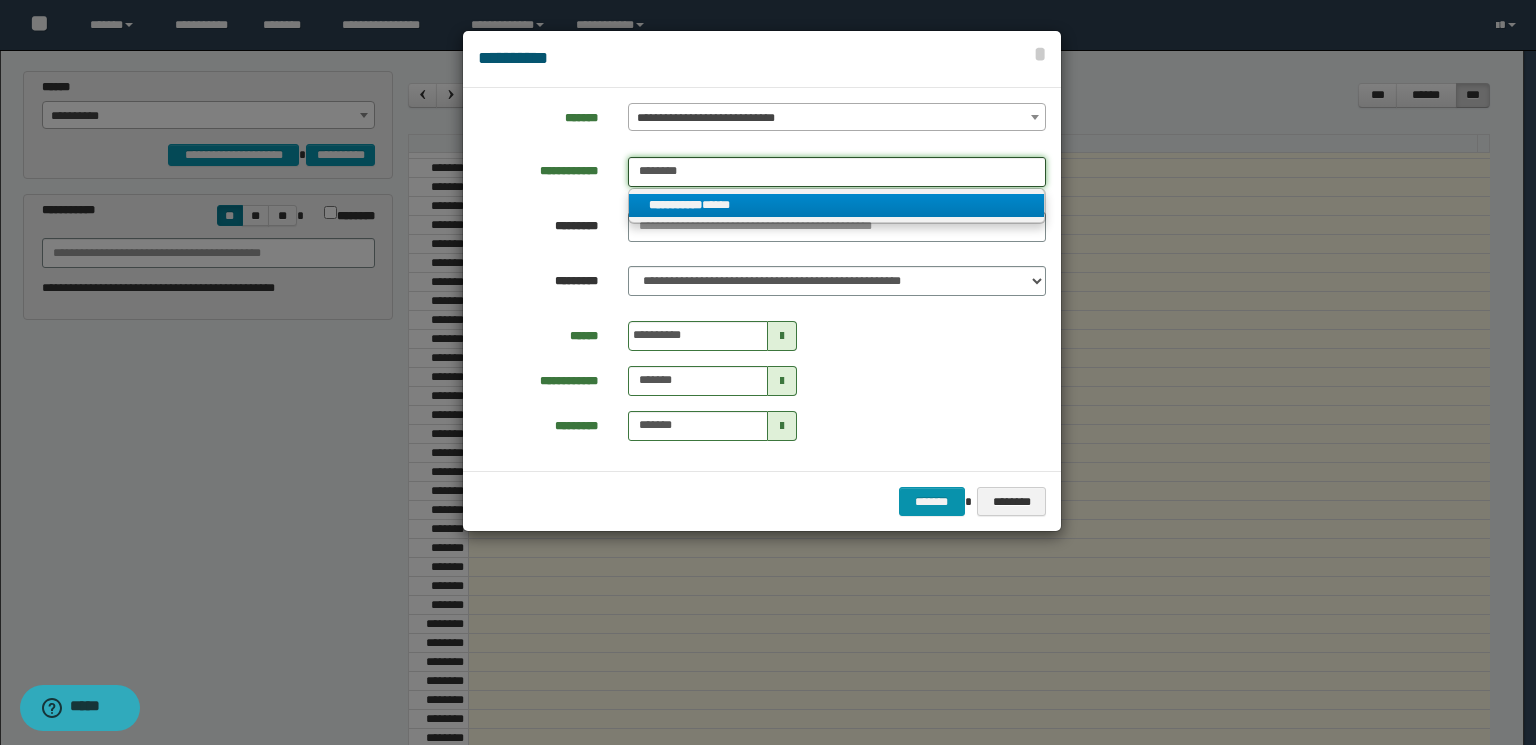type 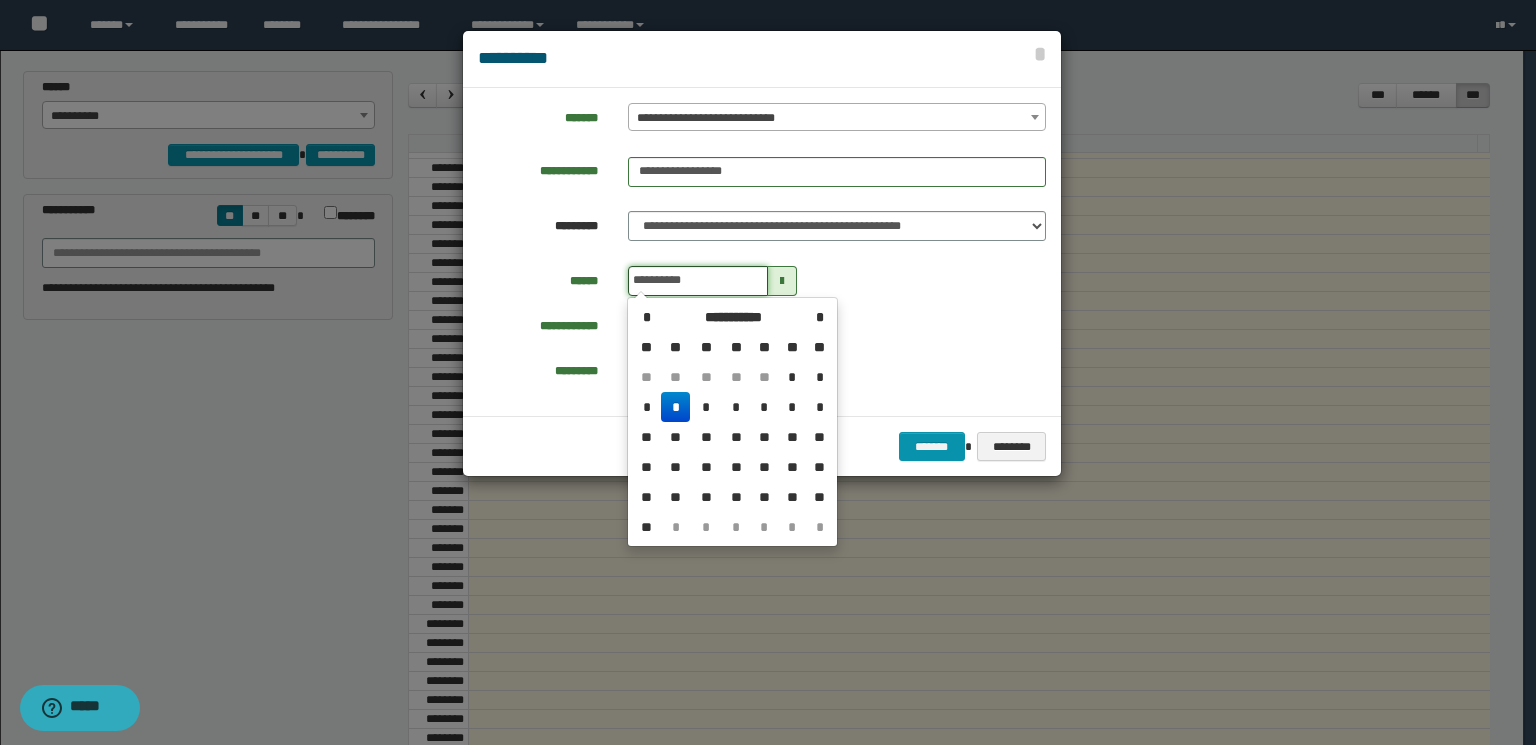 drag, startPoint x: 644, startPoint y: 280, endPoint x: 614, endPoint y: 281, distance: 30.016663 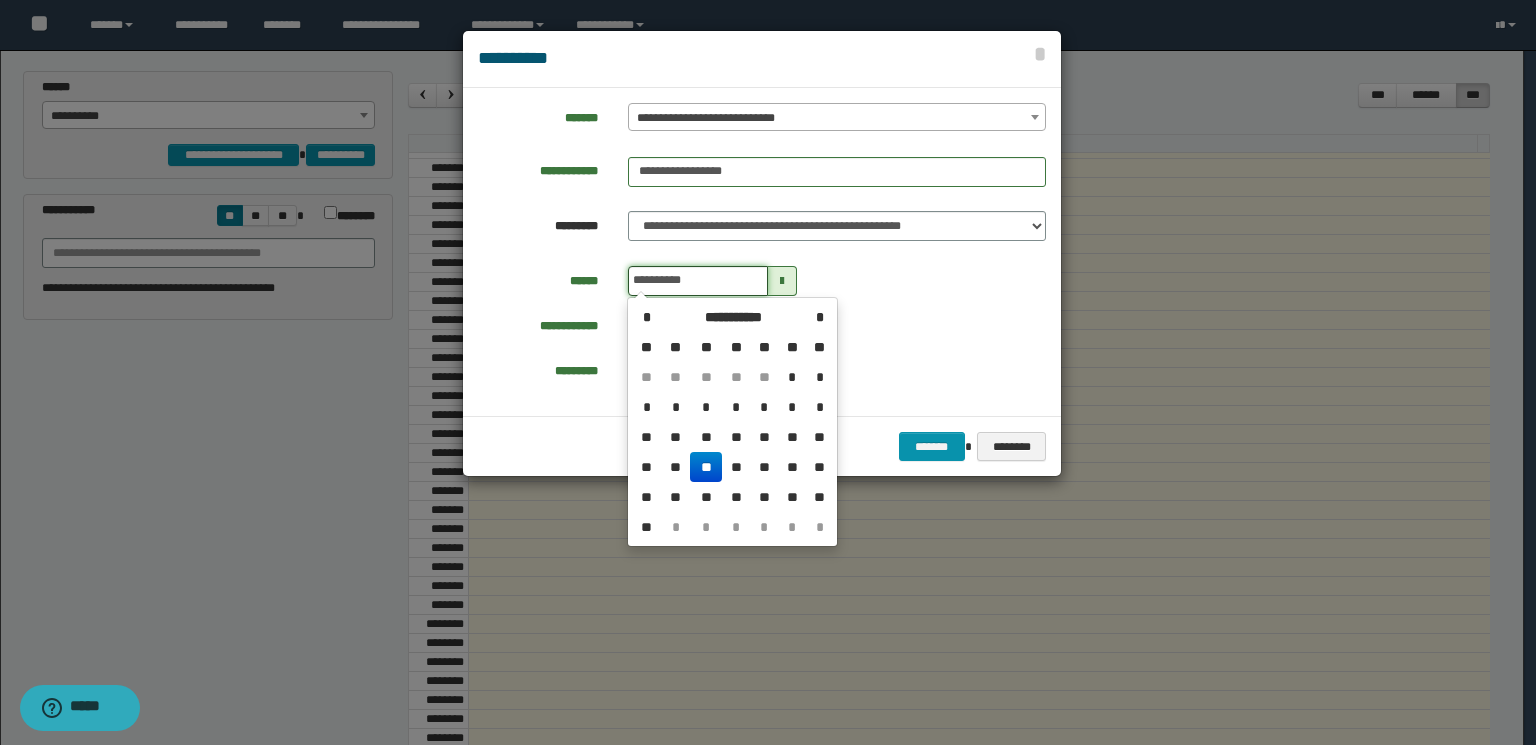 type on "**********" 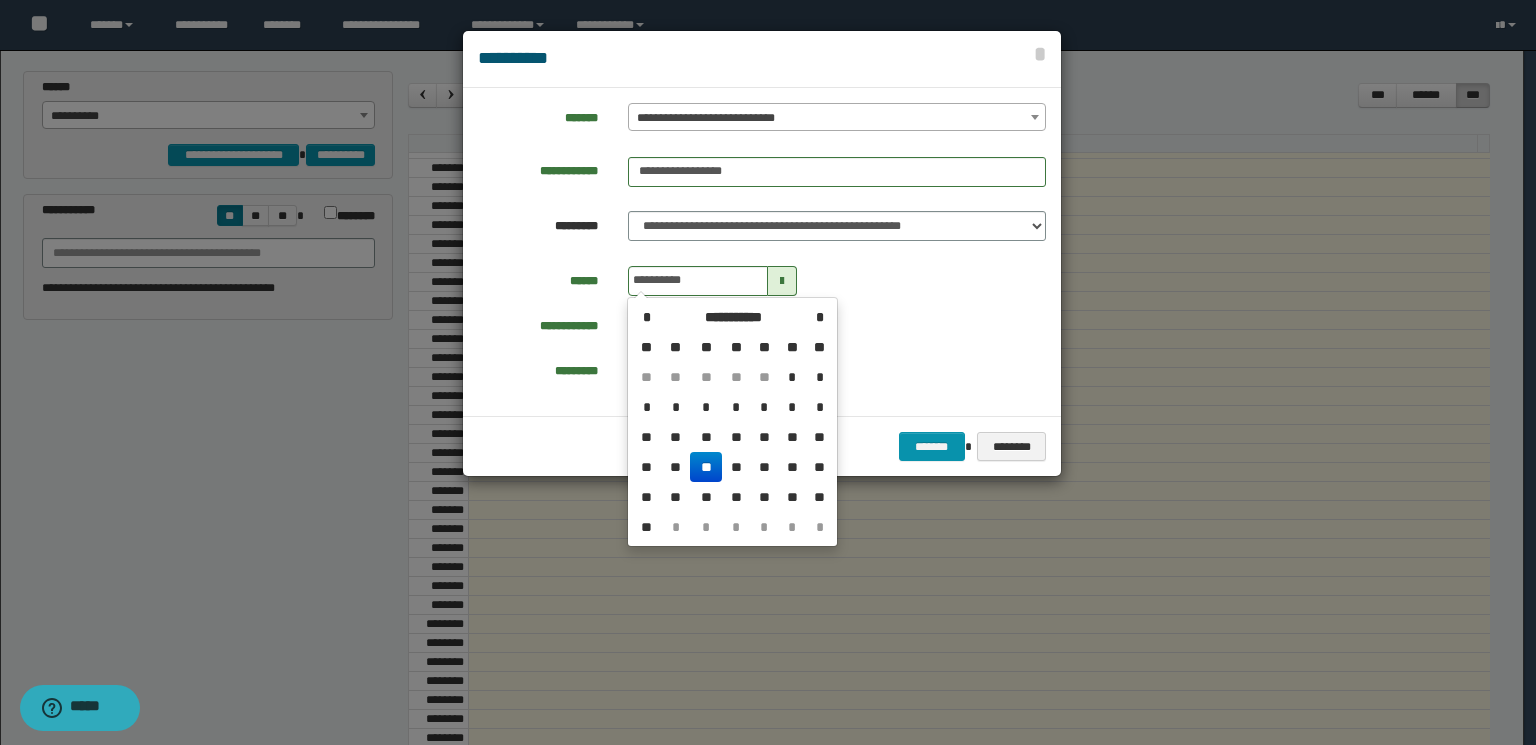 click on "**********" at bounding box center (762, 252) 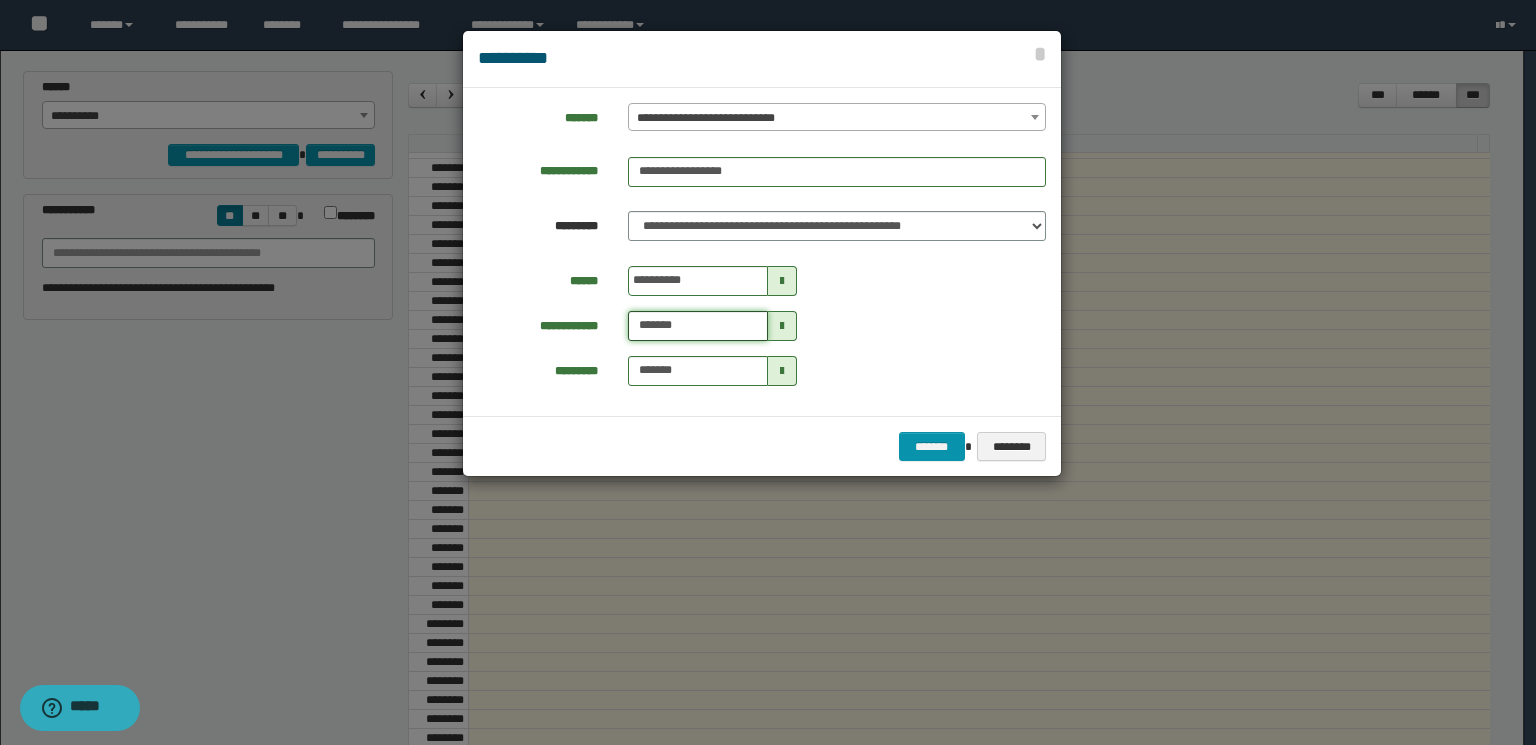 click on "*******" at bounding box center (698, 326) 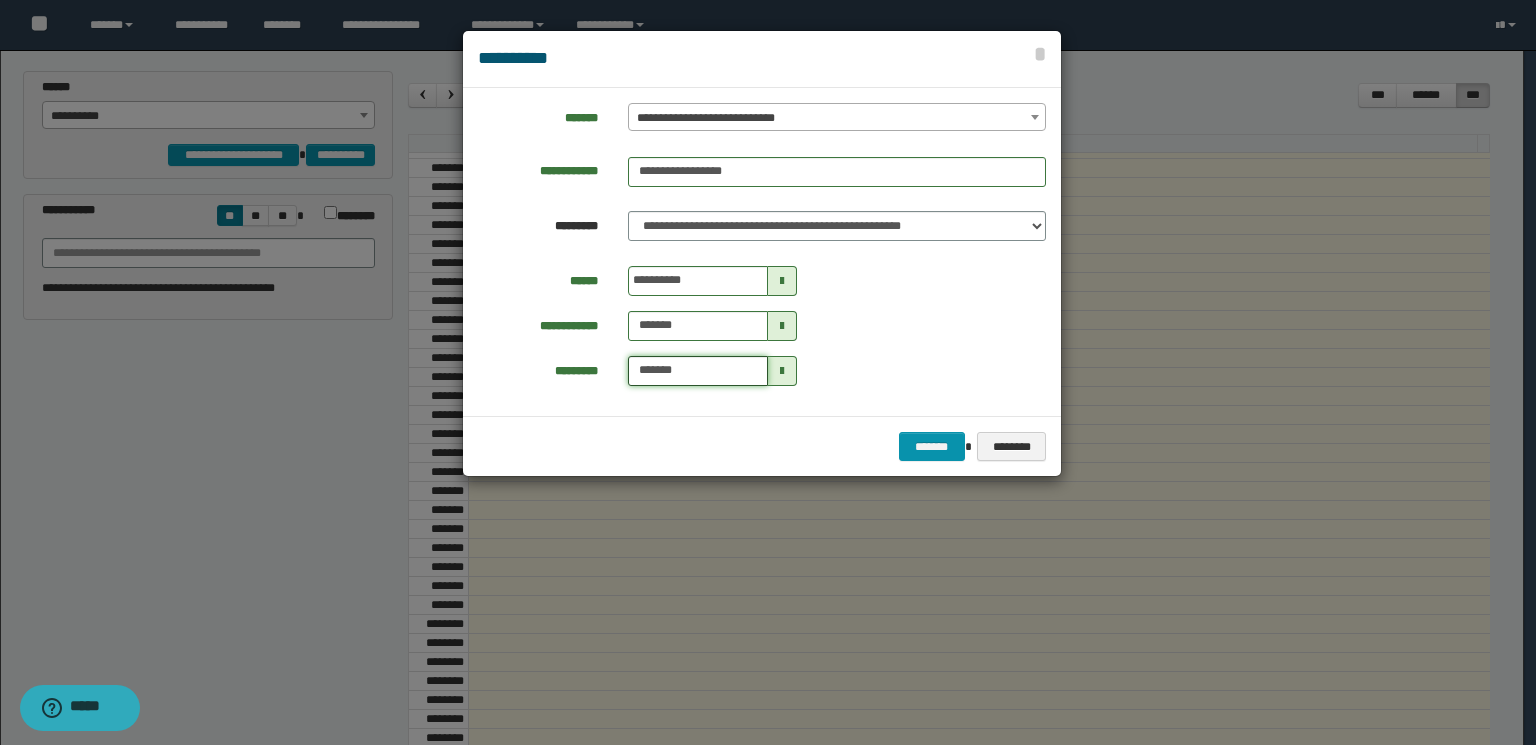 type on "*******" 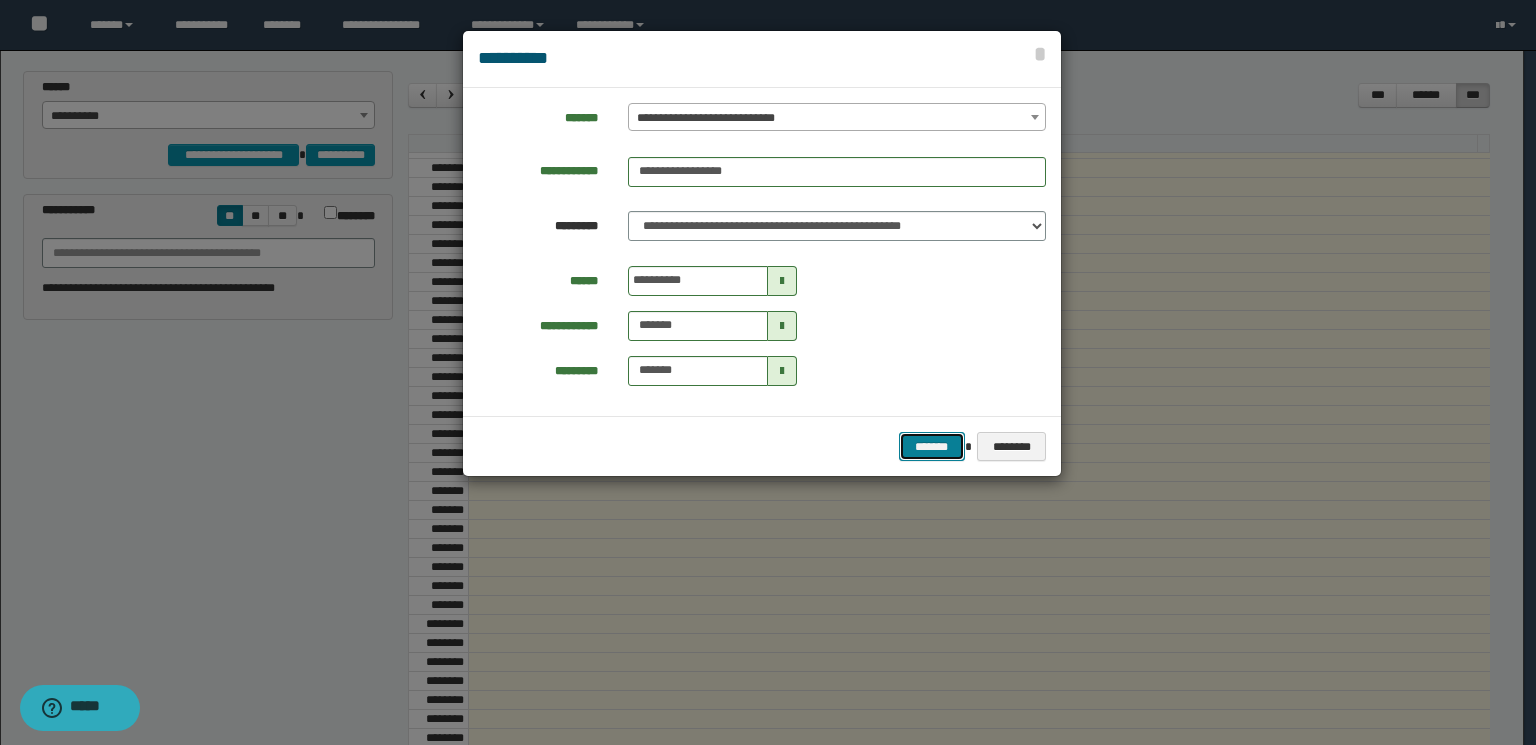 type on "*******" 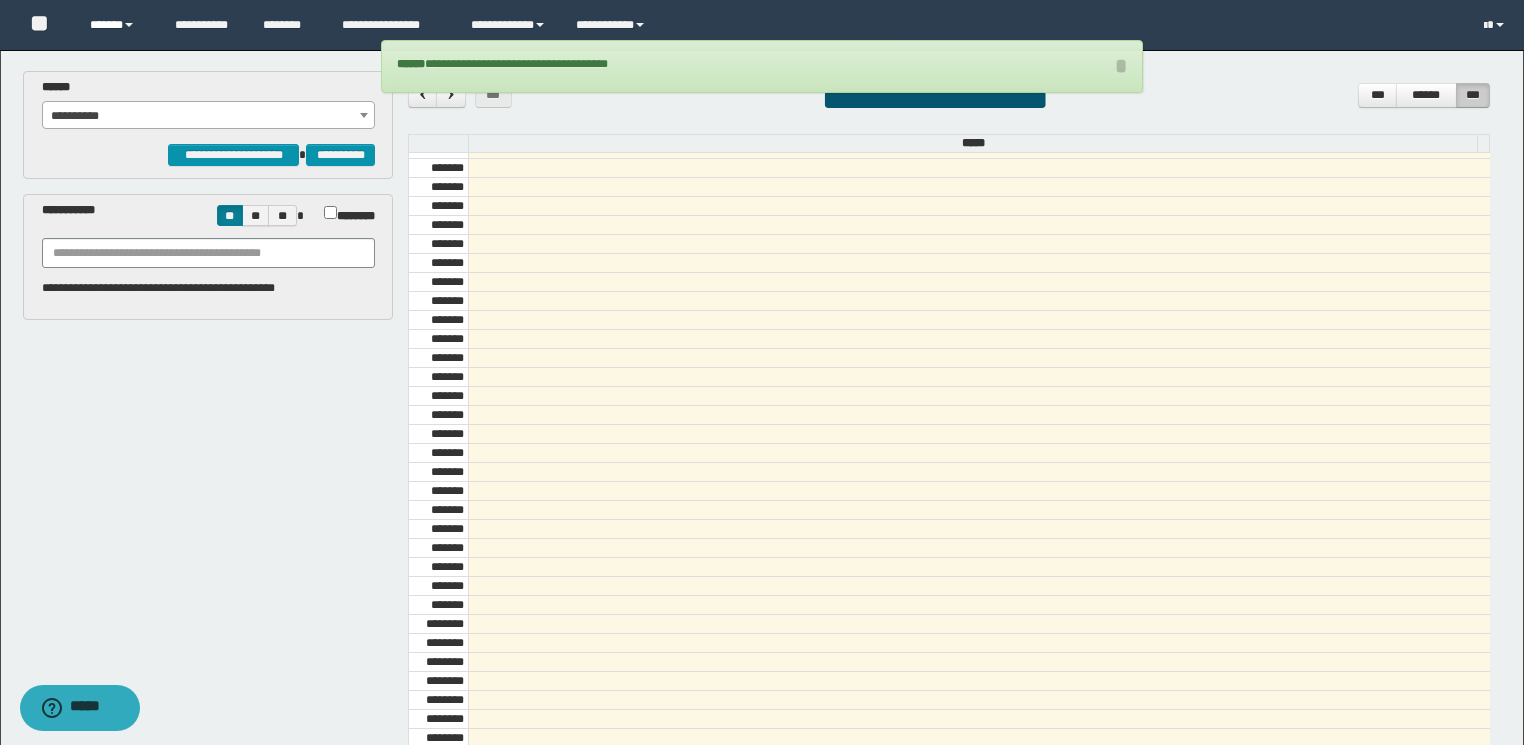 click on "******" at bounding box center (117, 25) 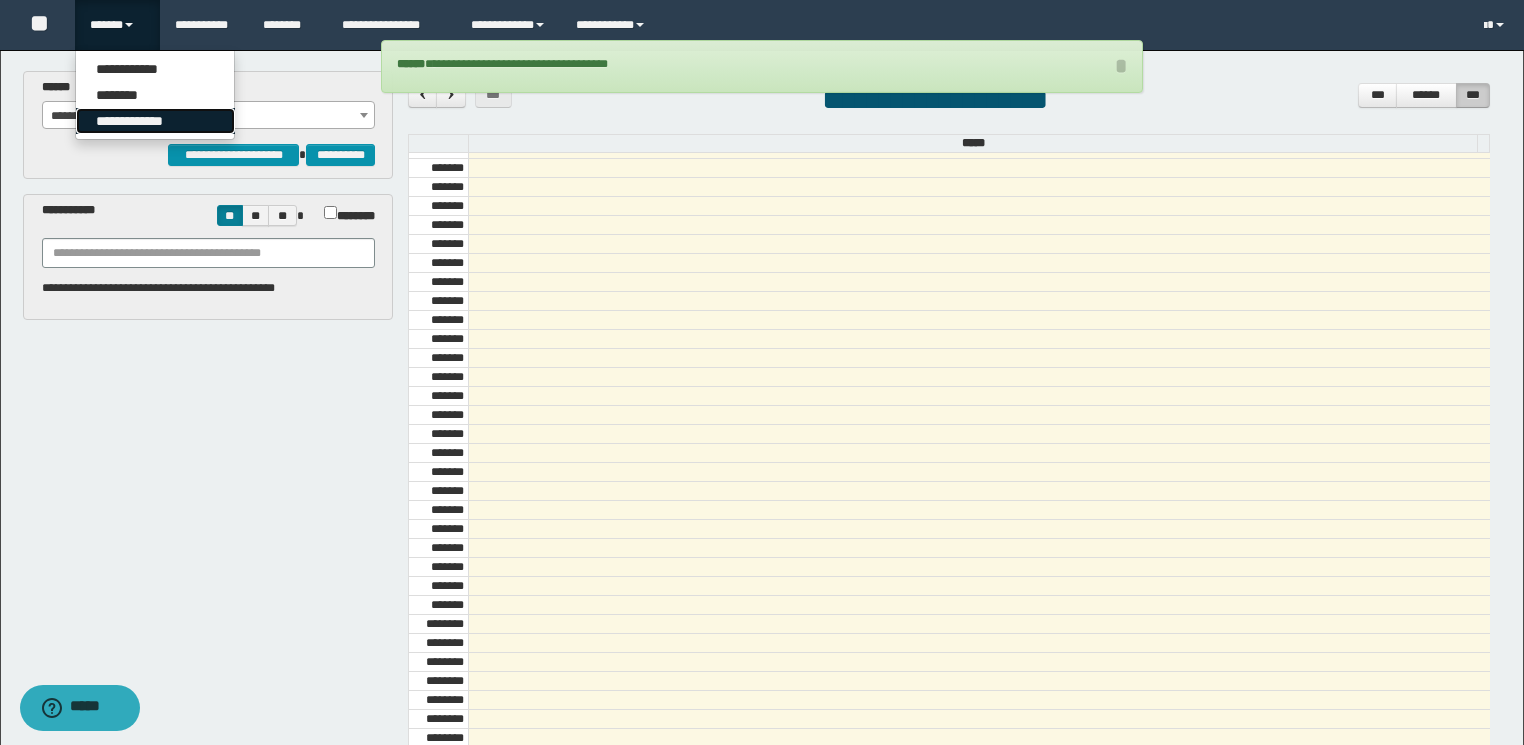 click on "**********" at bounding box center [155, 121] 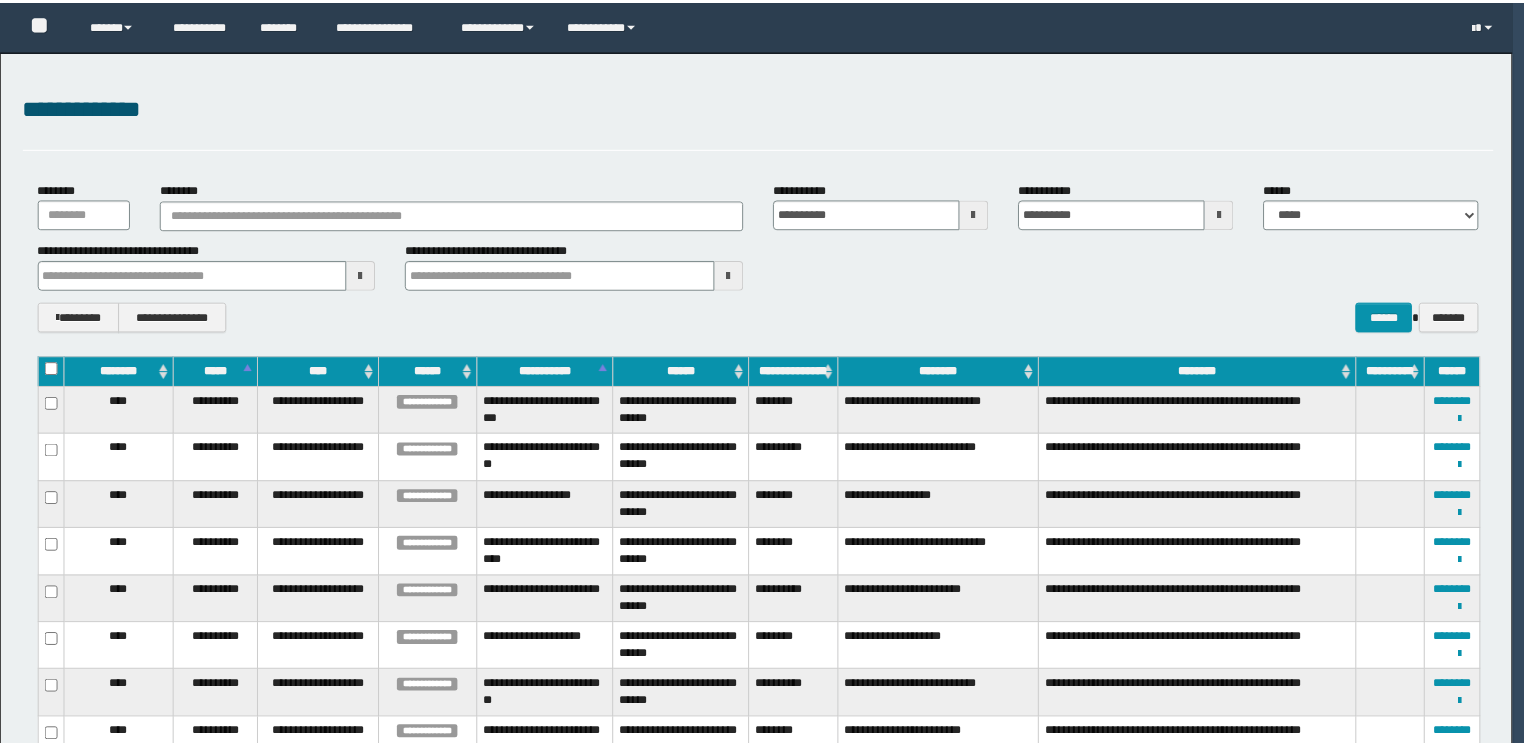 scroll, scrollTop: 0, scrollLeft: 0, axis: both 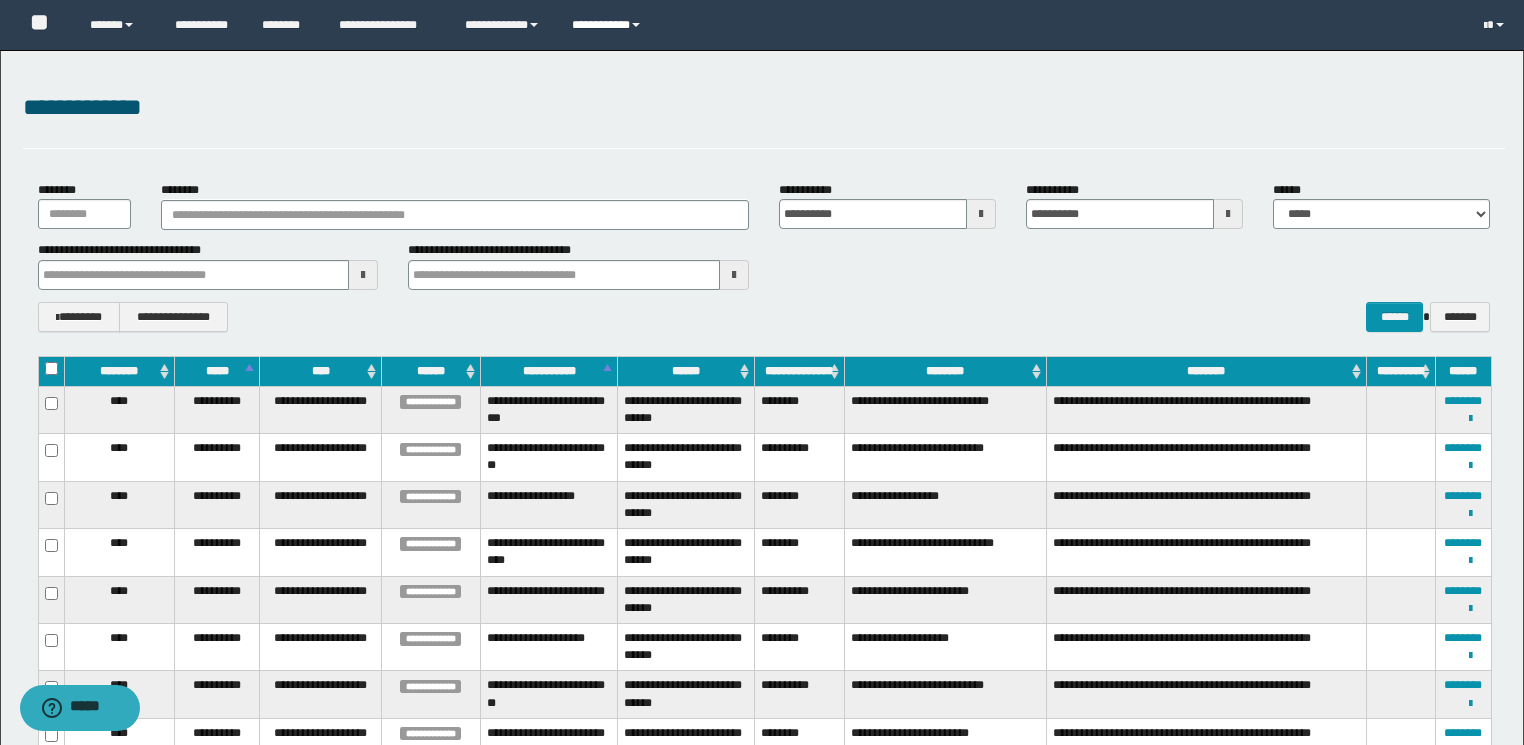 click on "**********" at bounding box center [609, 25] 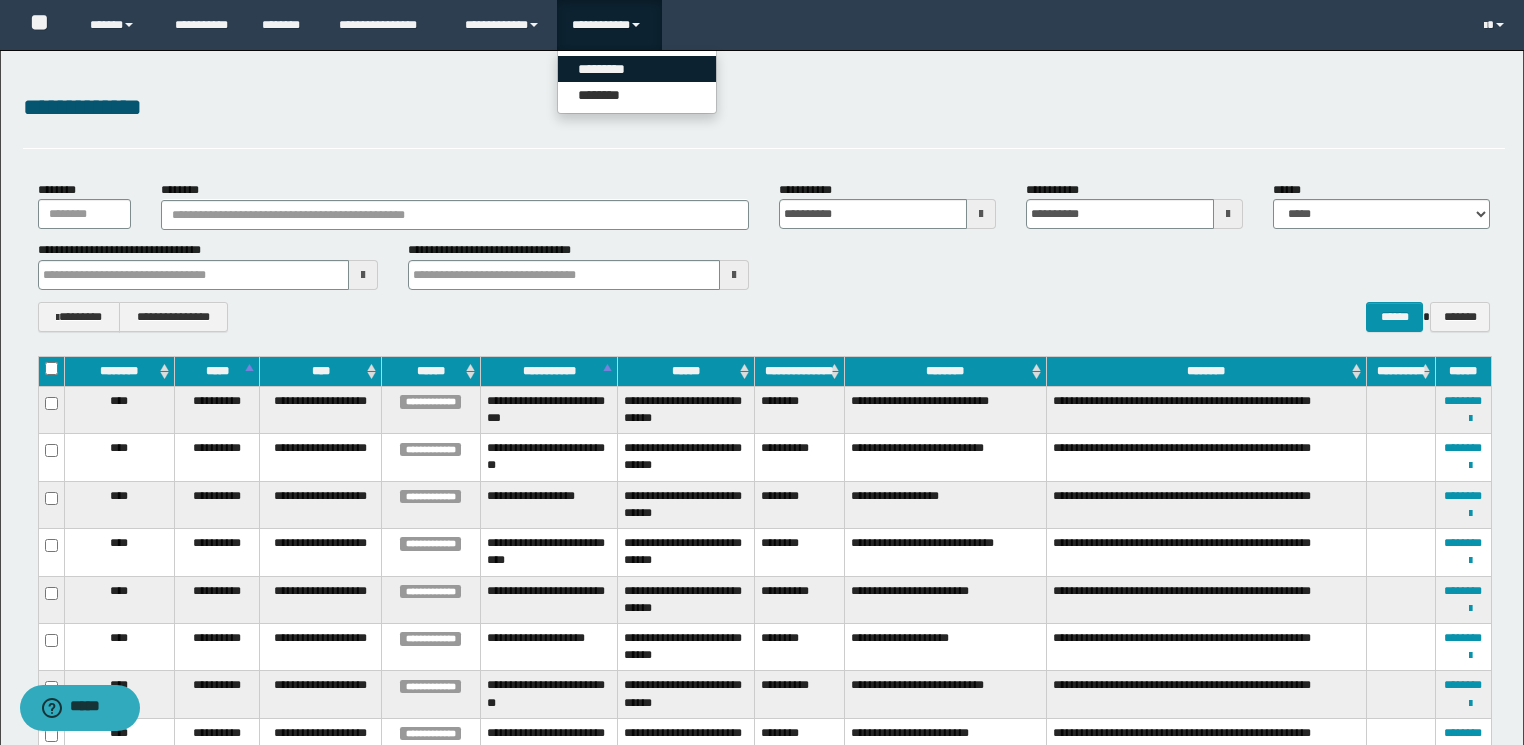 click on "*********" at bounding box center (637, 69) 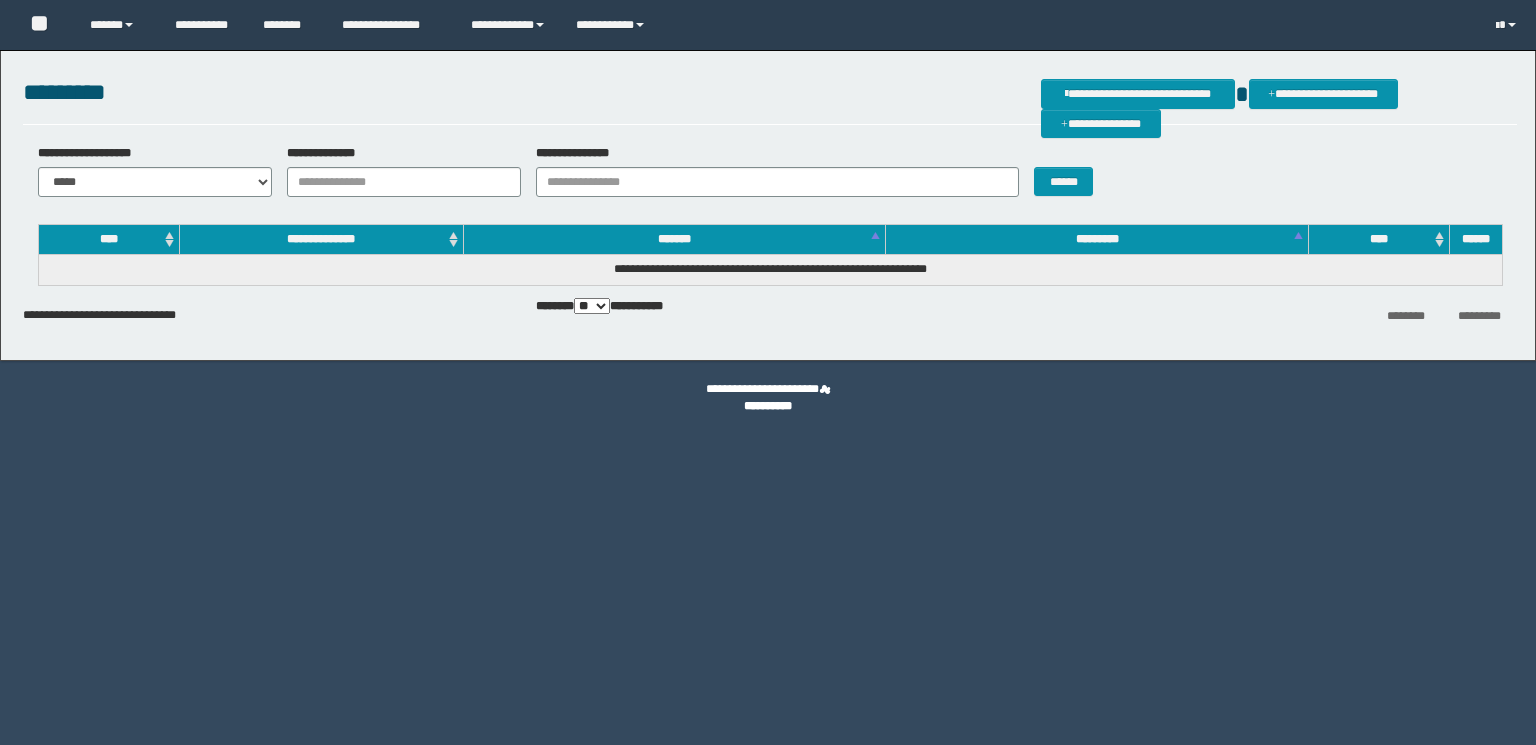scroll, scrollTop: 0, scrollLeft: 0, axis: both 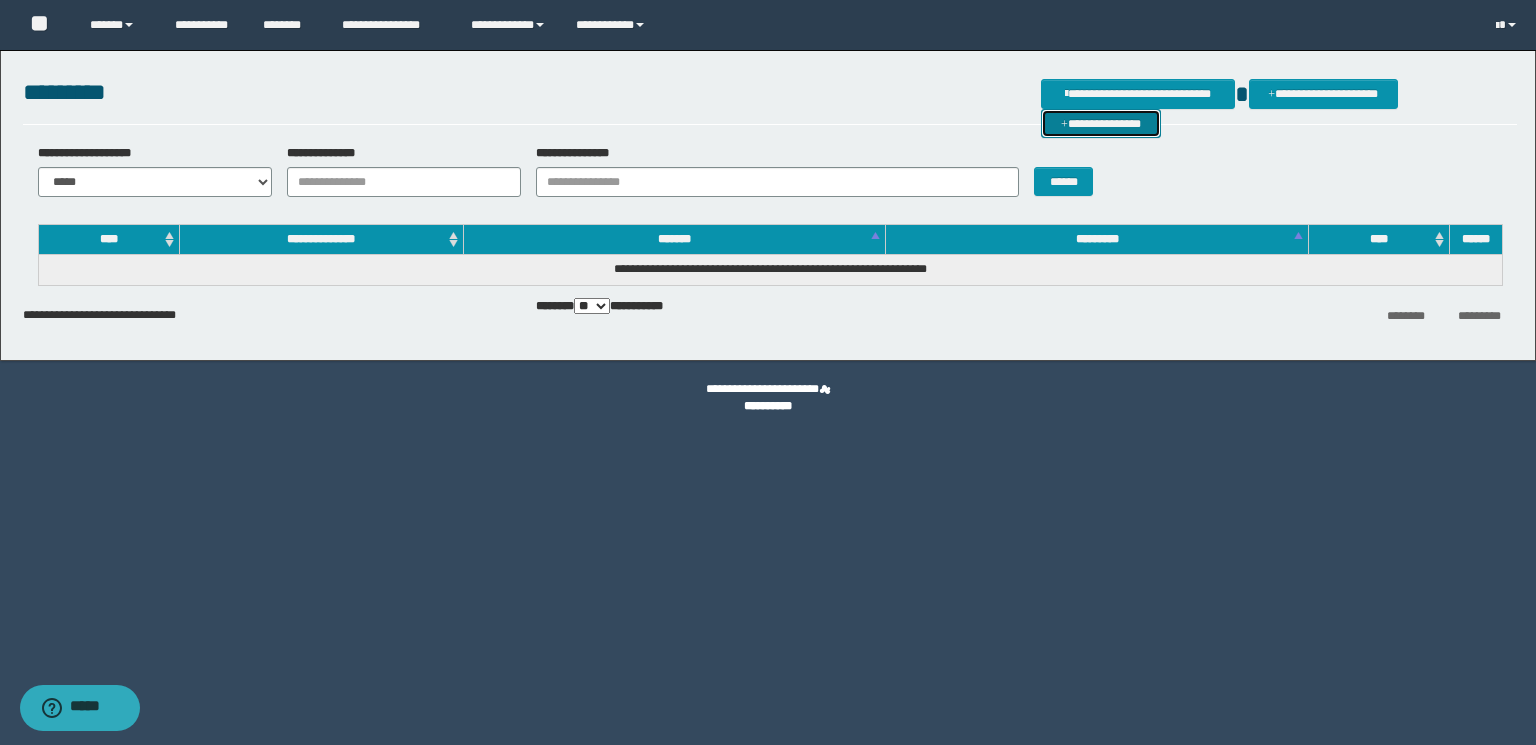click on "**********" at bounding box center (1101, 124) 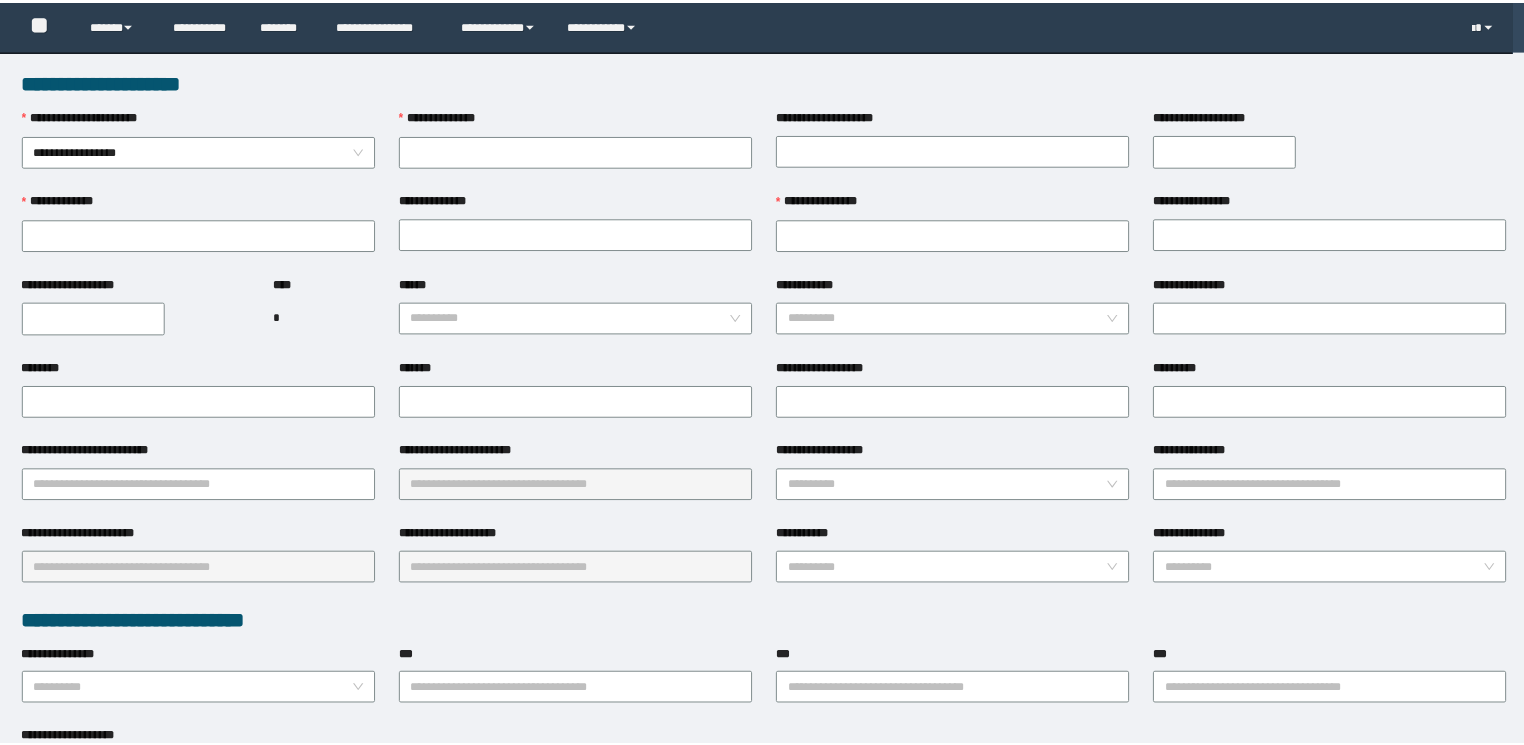 scroll, scrollTop: 0, scrollLeft: 0, axis: both 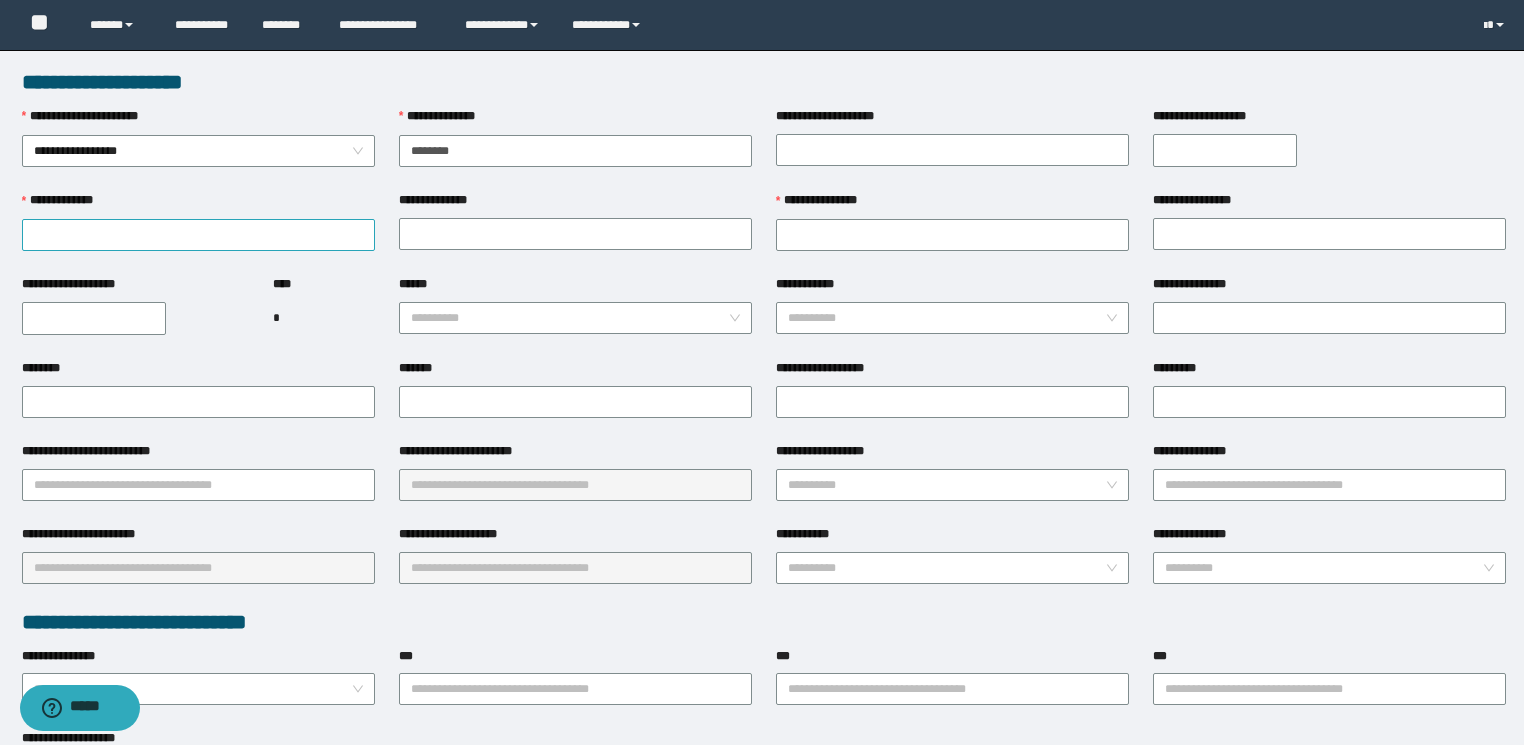 type on "********" 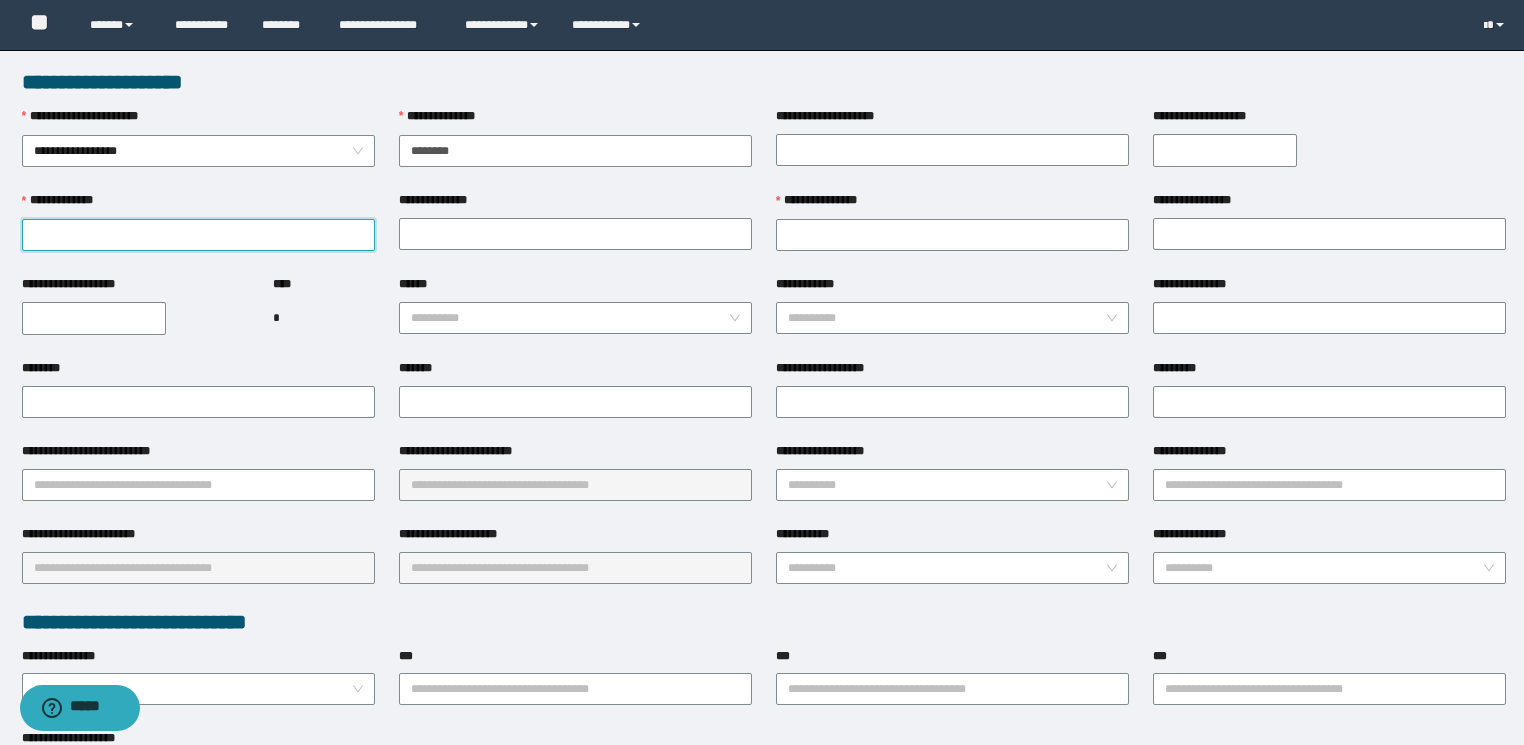 click on "**********" at bounding box center [198, 235] 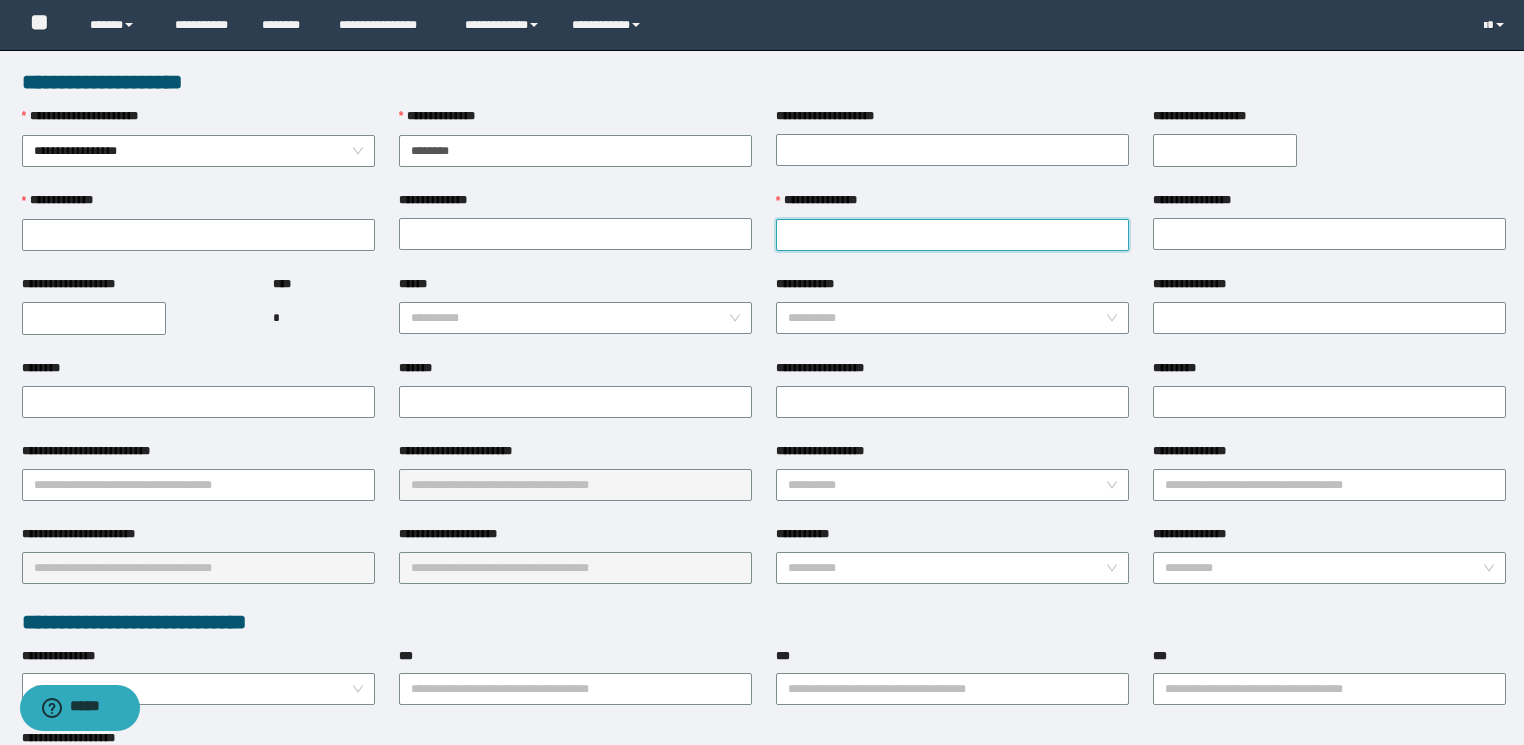 click on "**********" at bounding box center [952, 235] 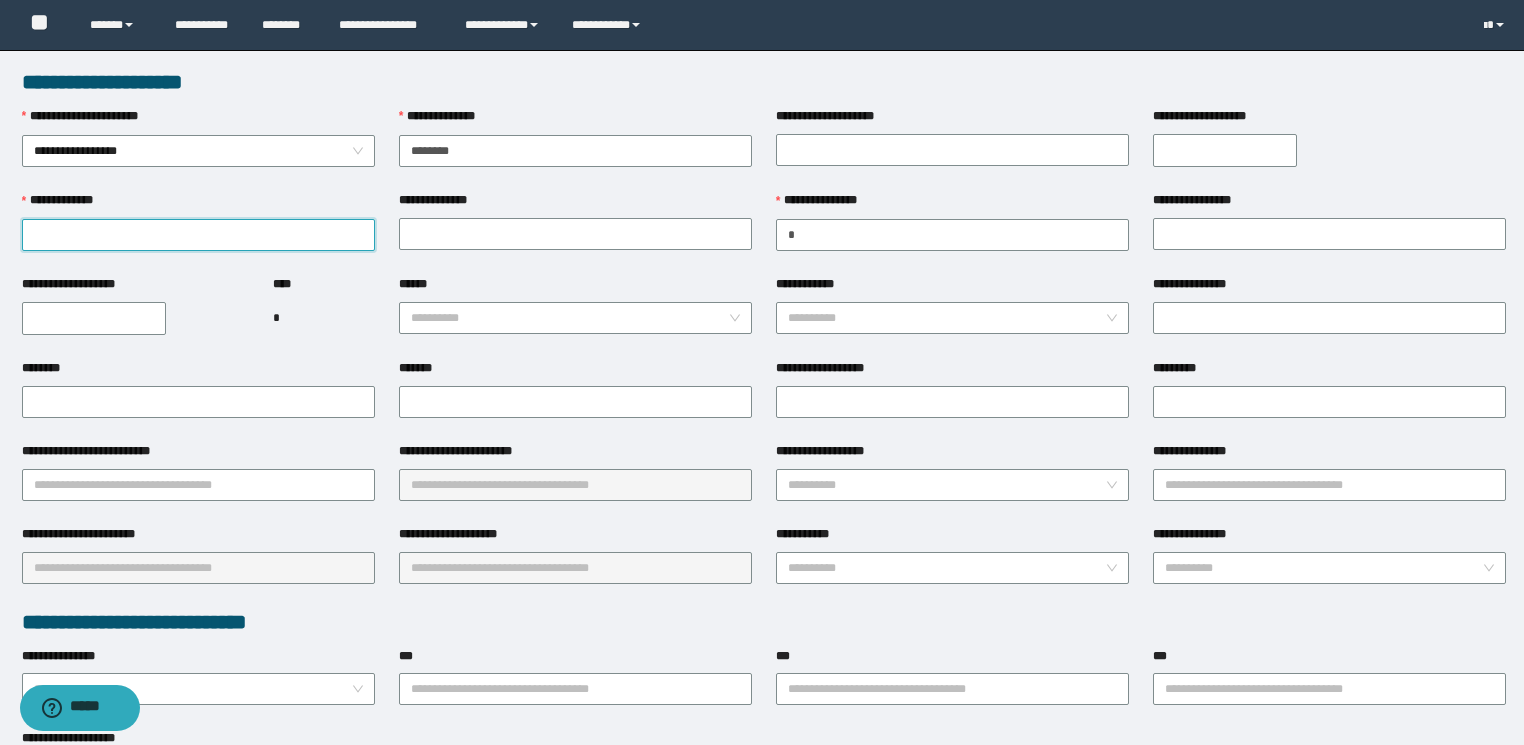drag, startPoint x: 316, startPoint y: 244, endPoint x: 293, endPoint y: 271, distance: 35.468296 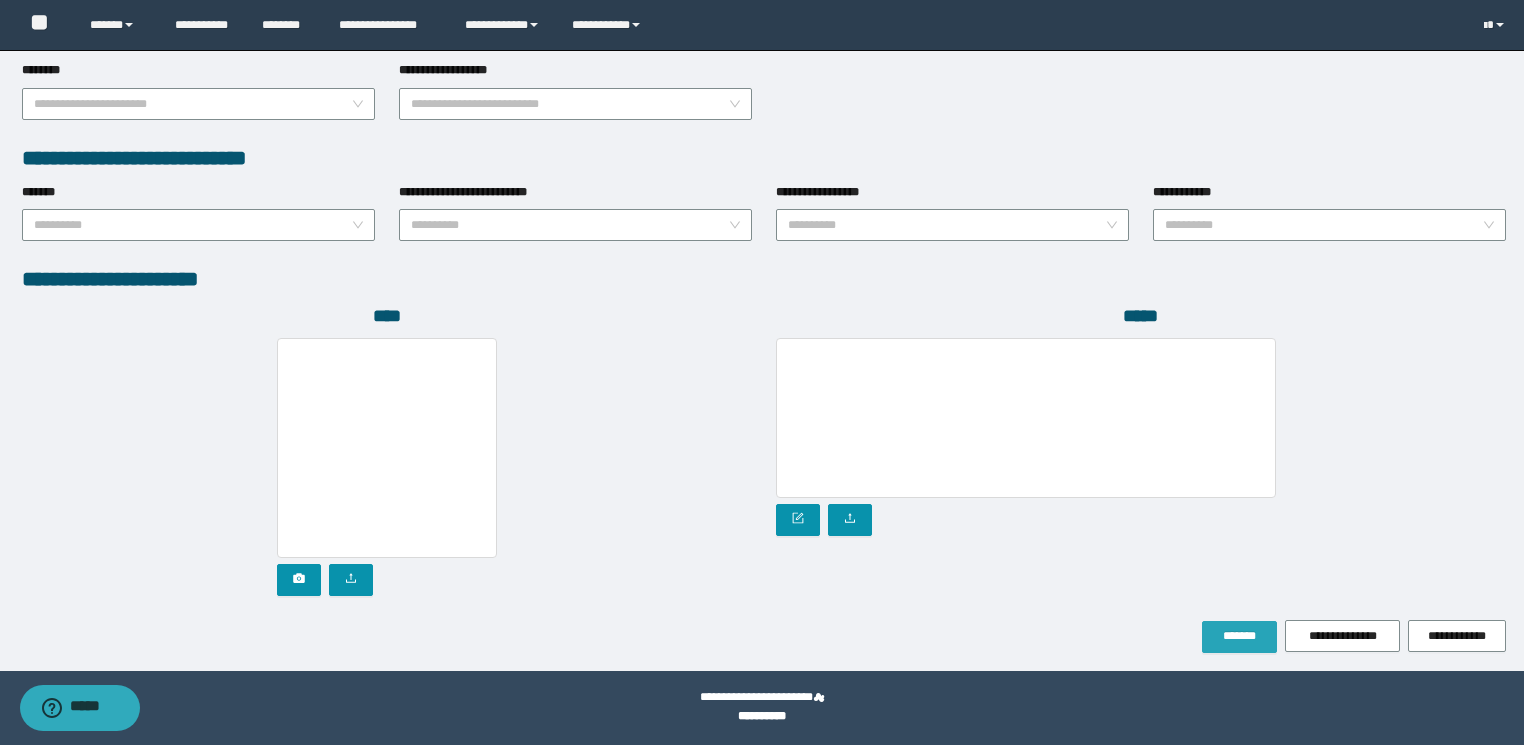 click on "*******" at bounding box center (1239, 636) 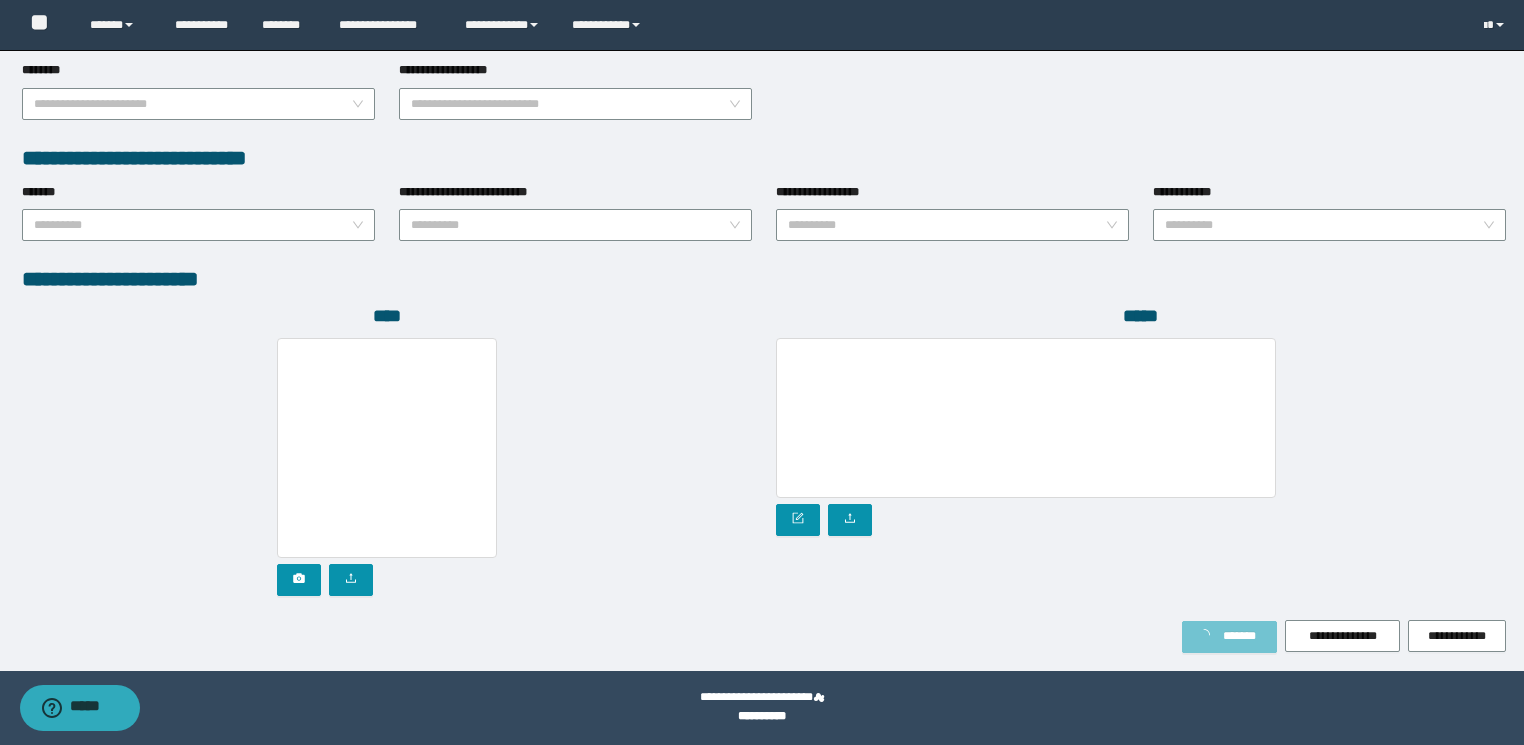 scroll, scrollTop: 1009, scrollLeft: 0, axis: vertical 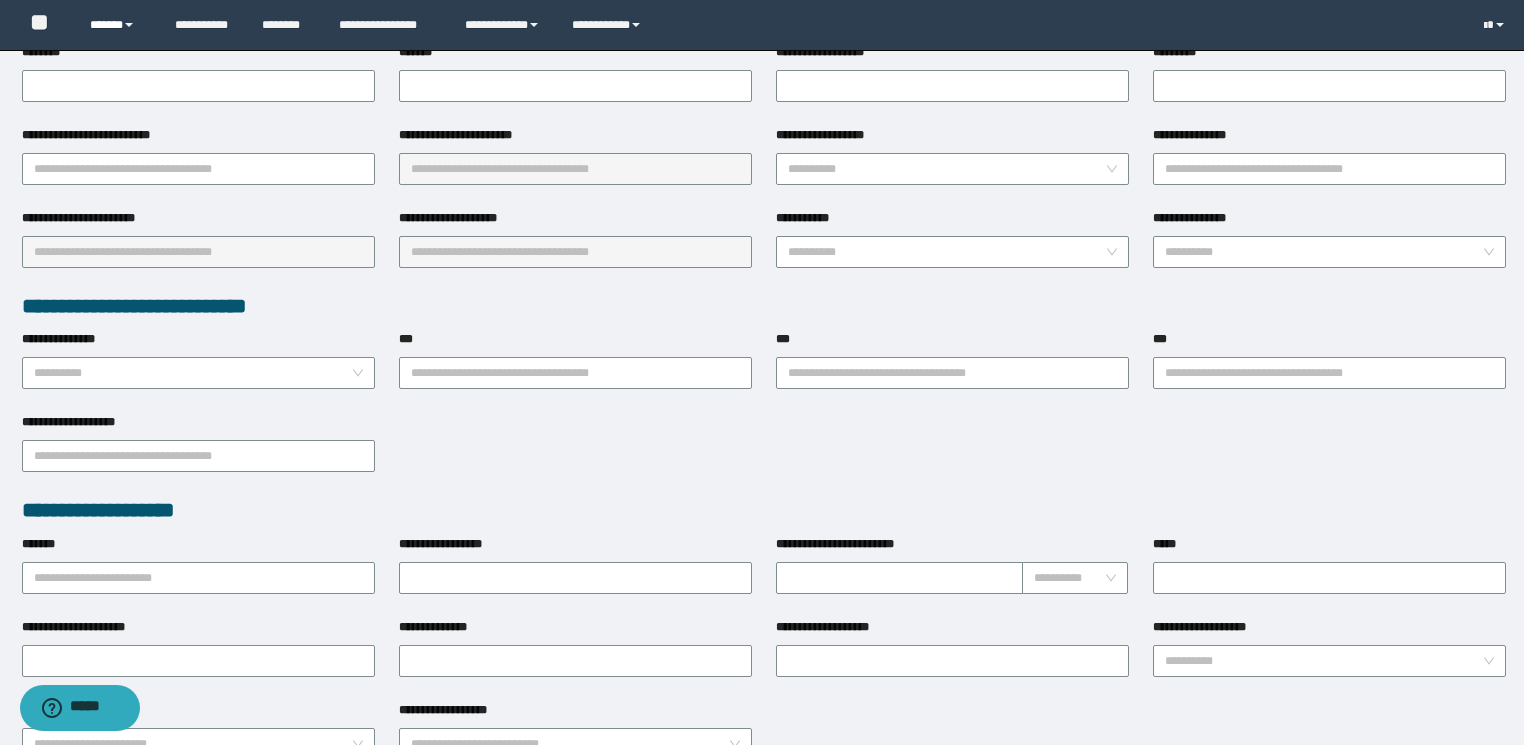 click on "******" at bounding box center [117, 25] 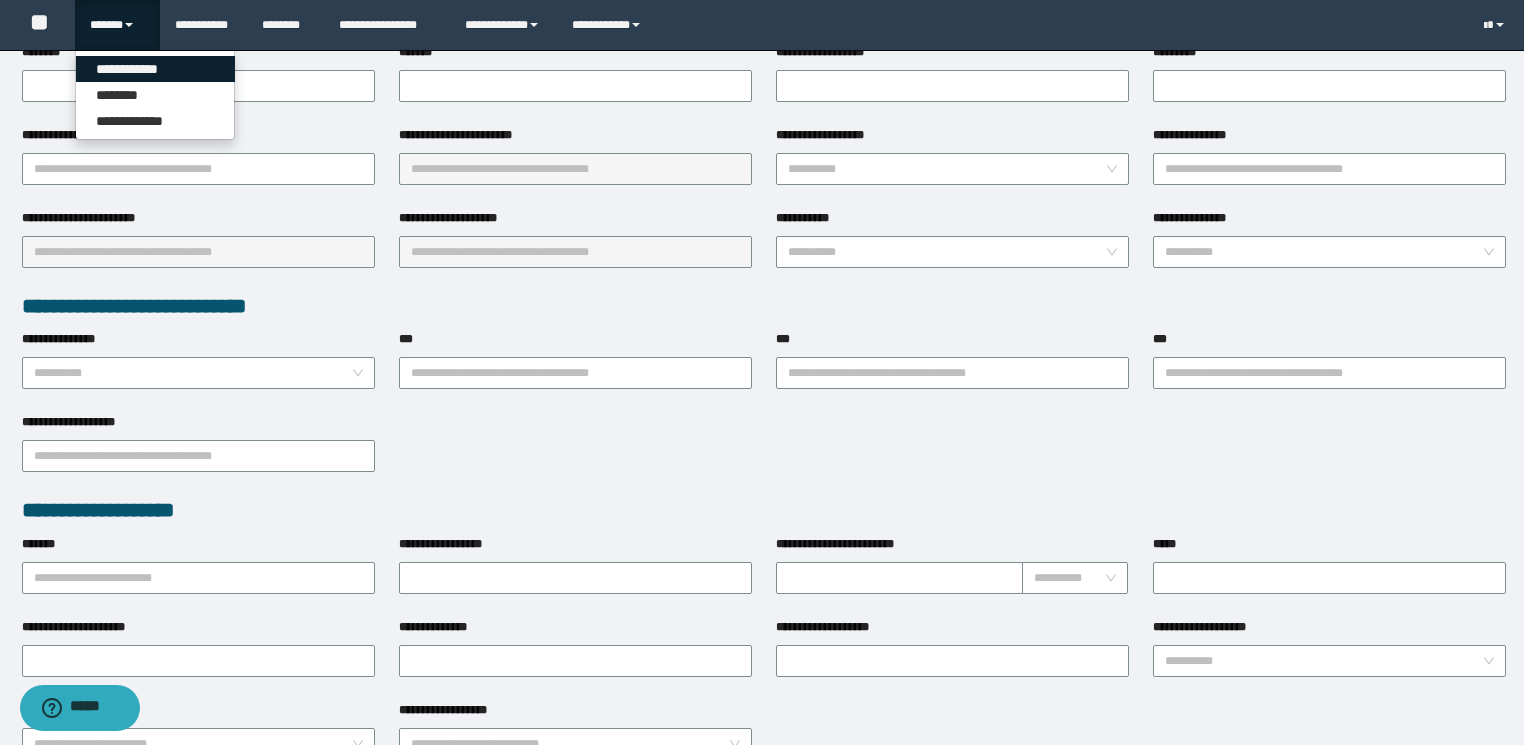 click on "**********" at bounding box center [155, 69] 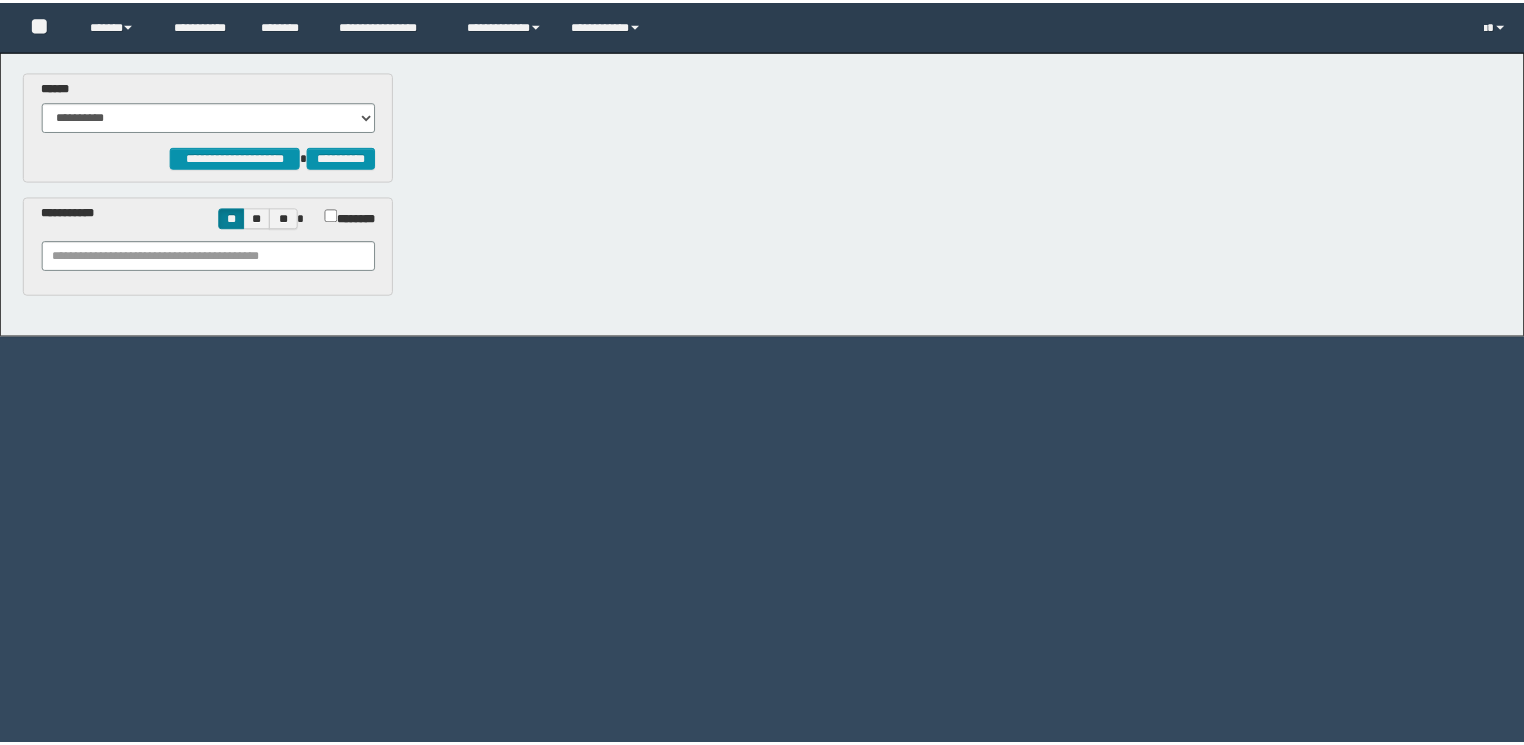 scroll, scrollTop: 0, scrollLeft: 0, axis: both 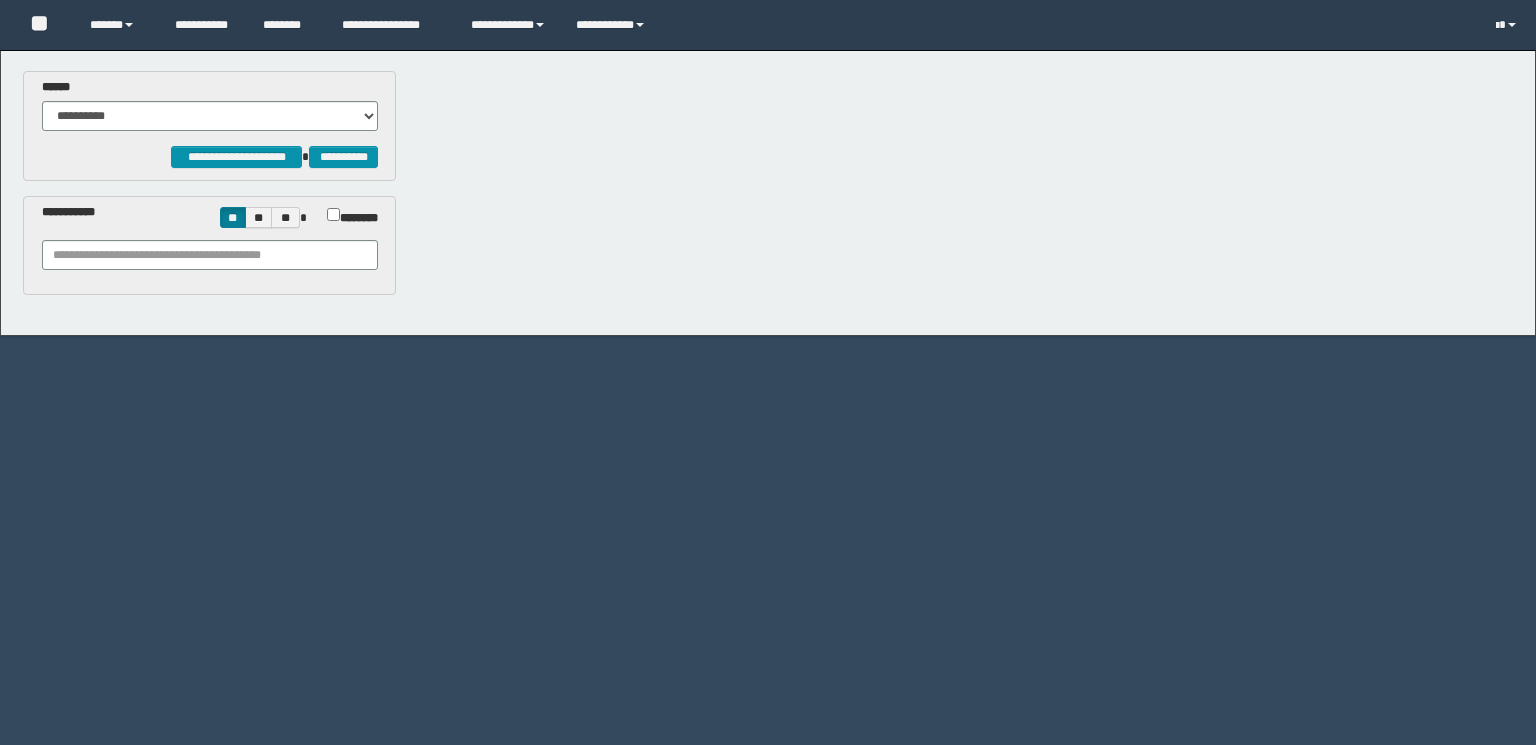 type on "**********" 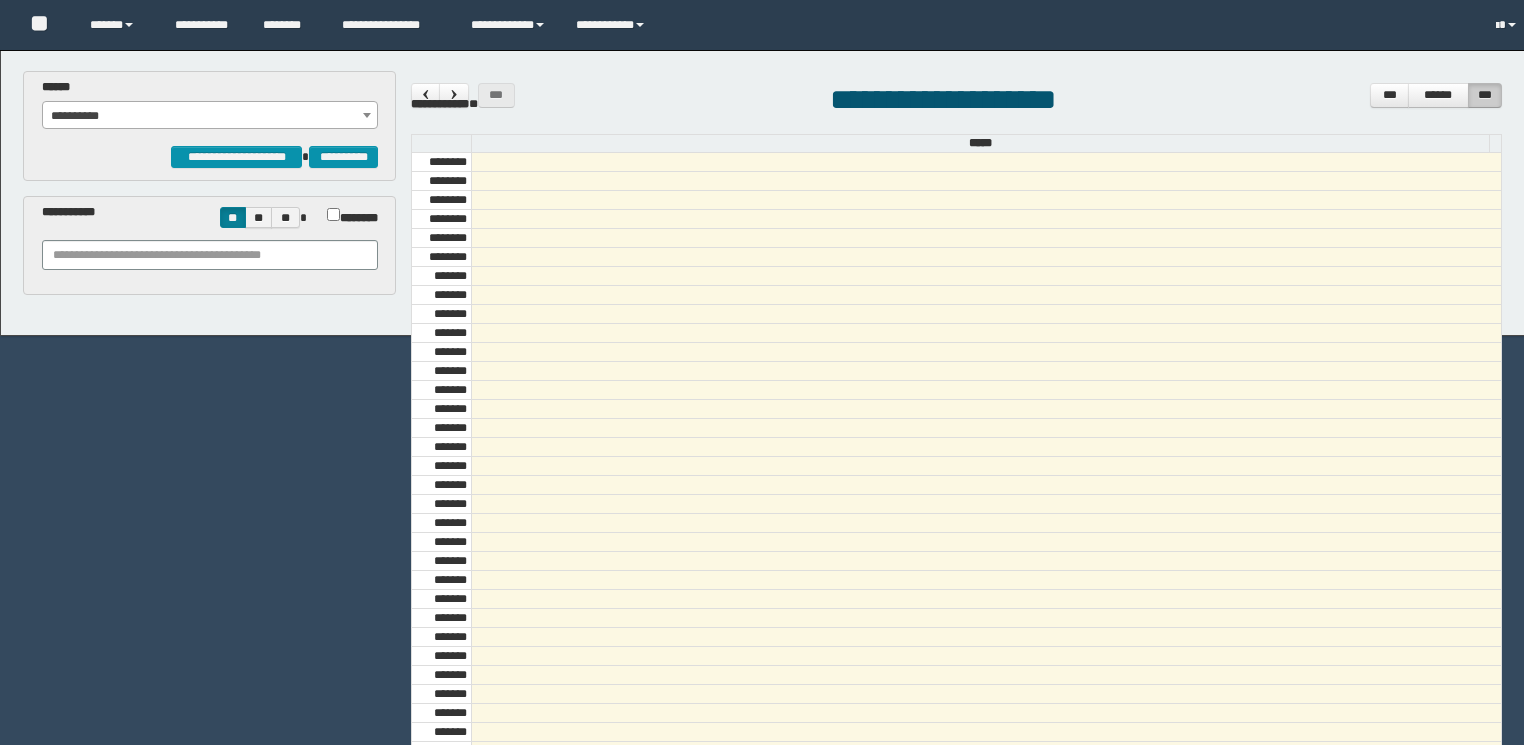 scroll, scrollTop: 678, scrollLeft: 0, axis: vertical 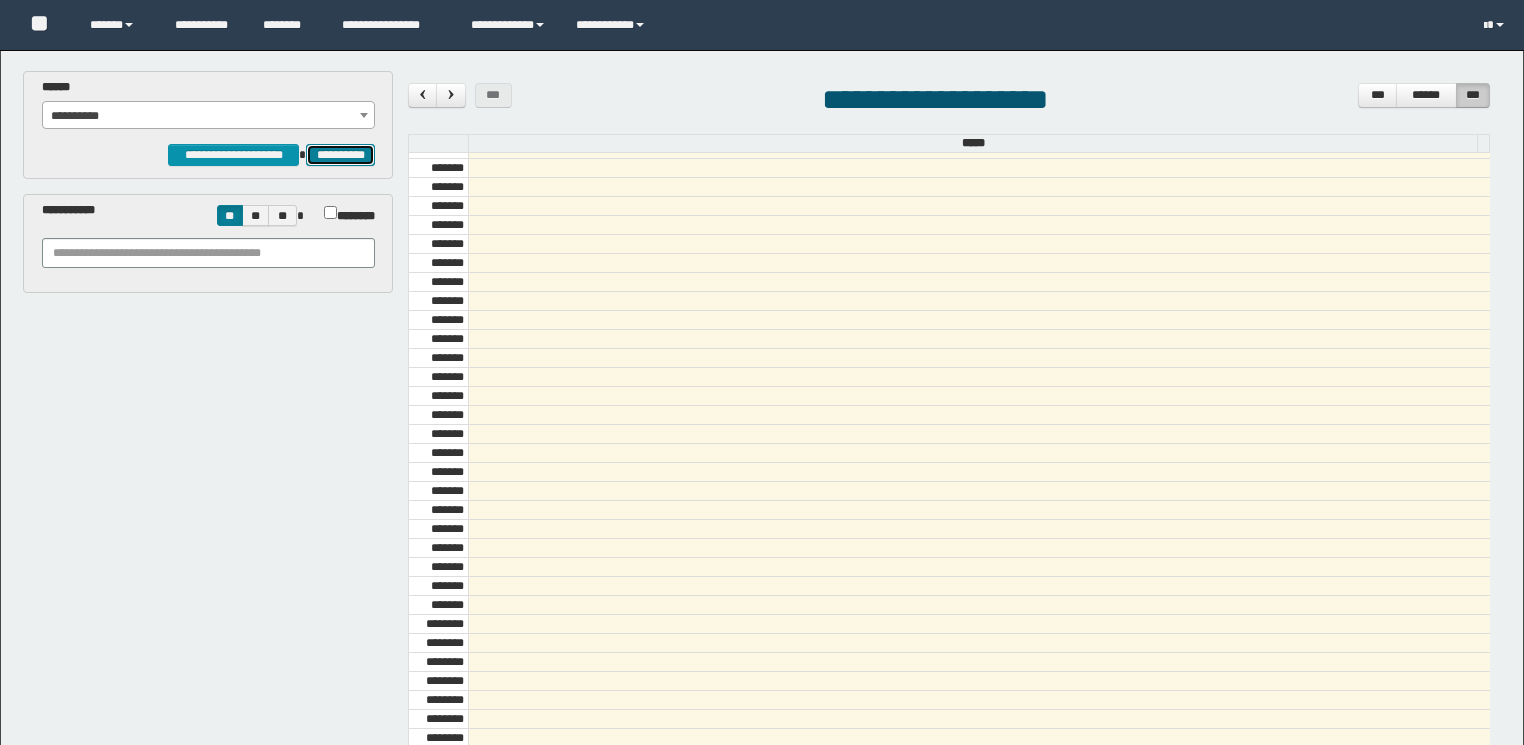click on "**********" at bounding box center (340, 155) 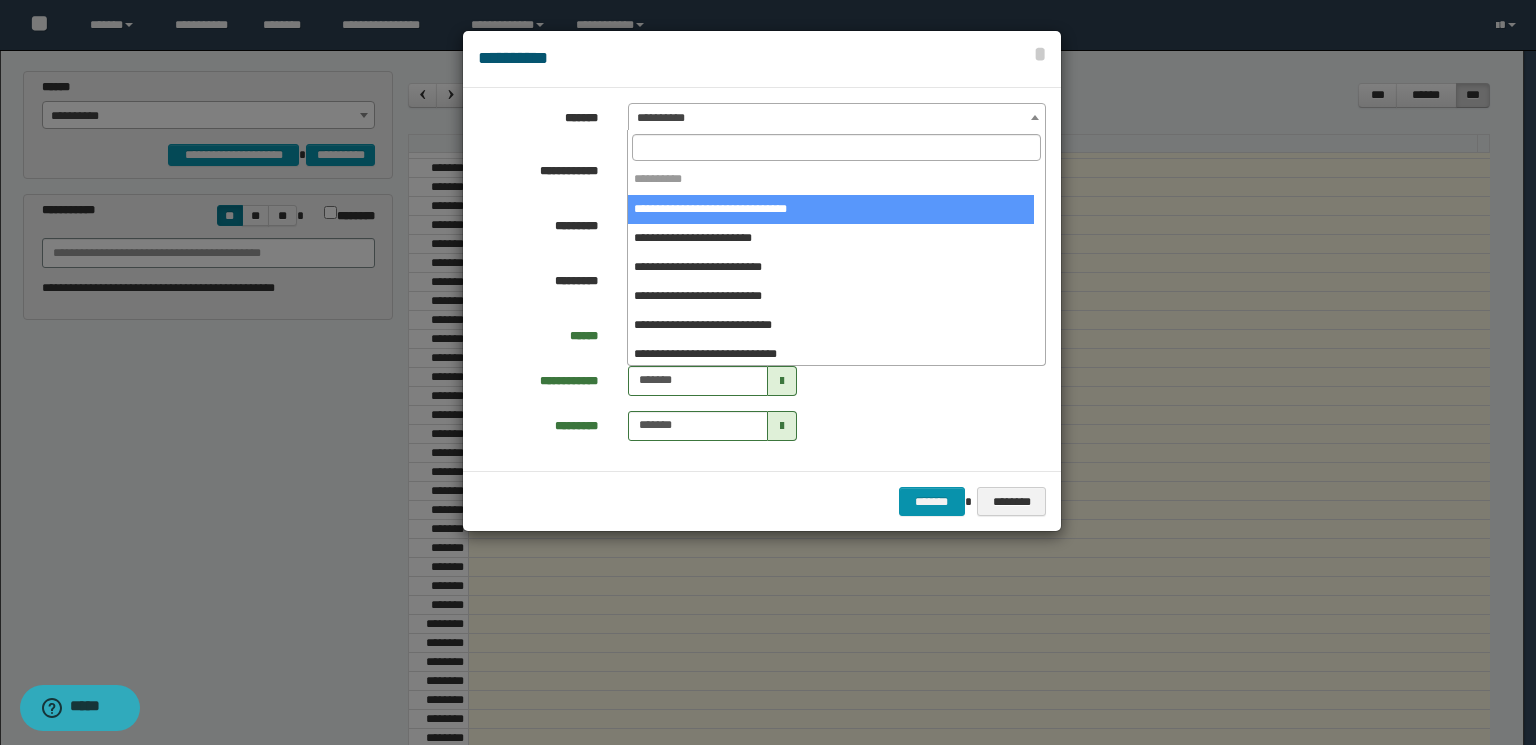 click on "**********" at bounding box center [837, 118] 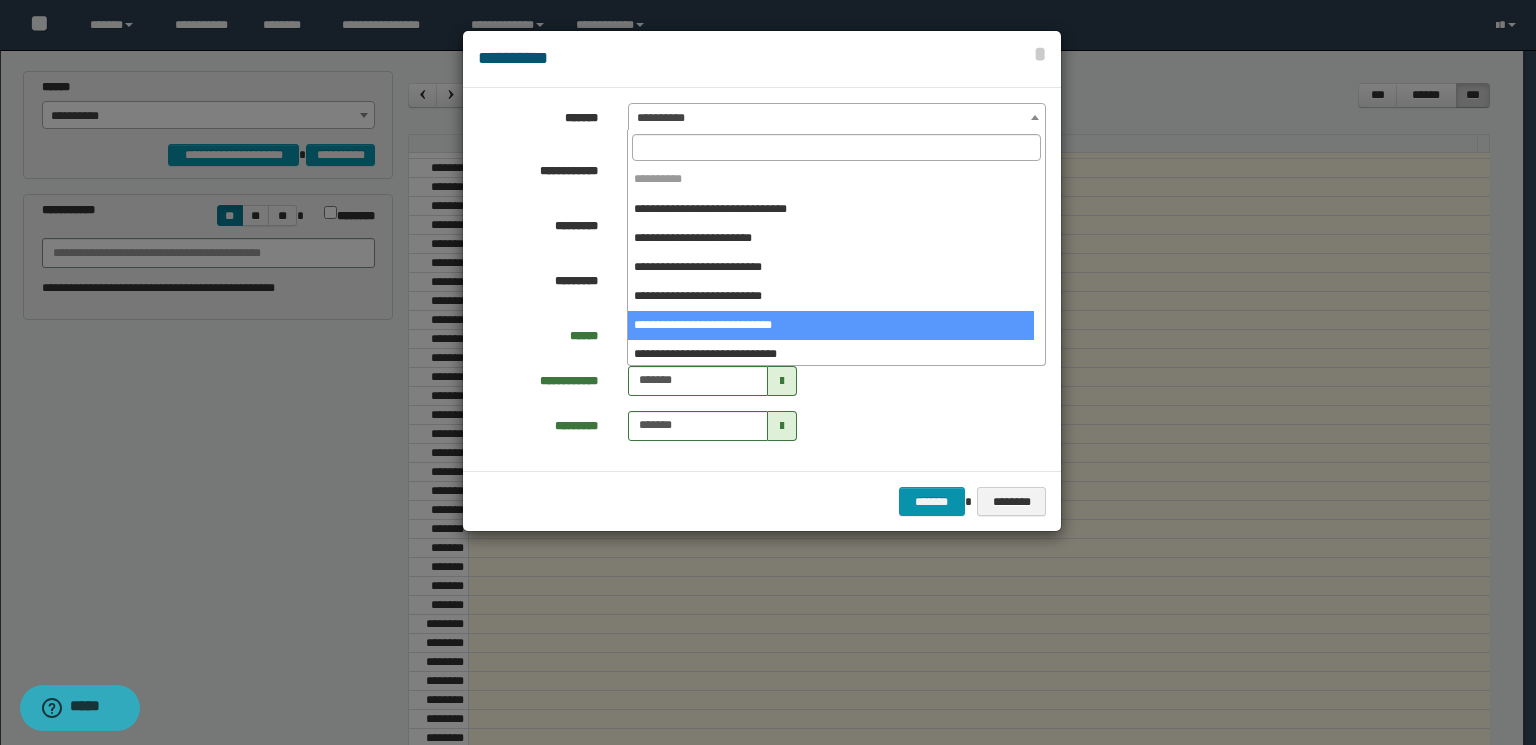 select on "*****" 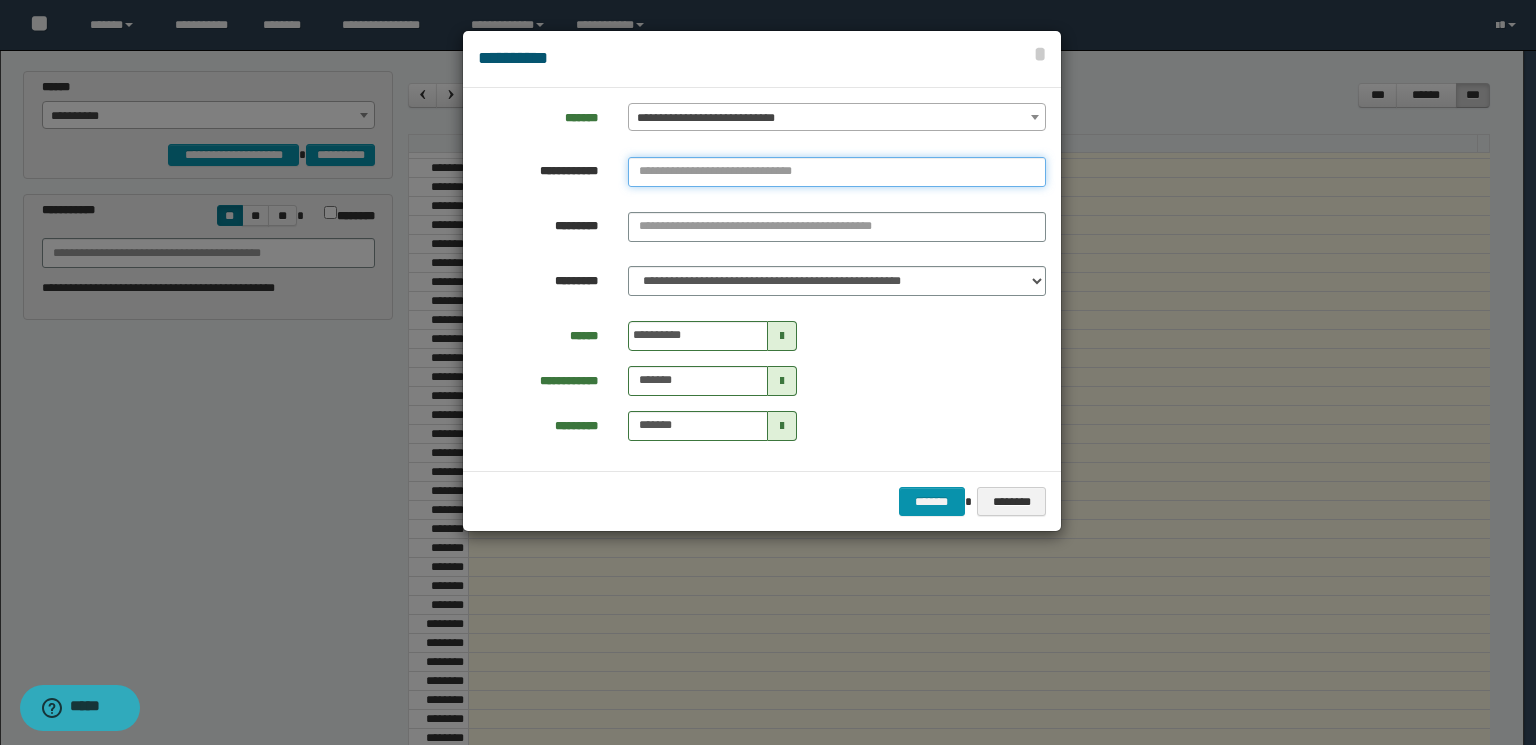 click at bounding box center (837, 172) 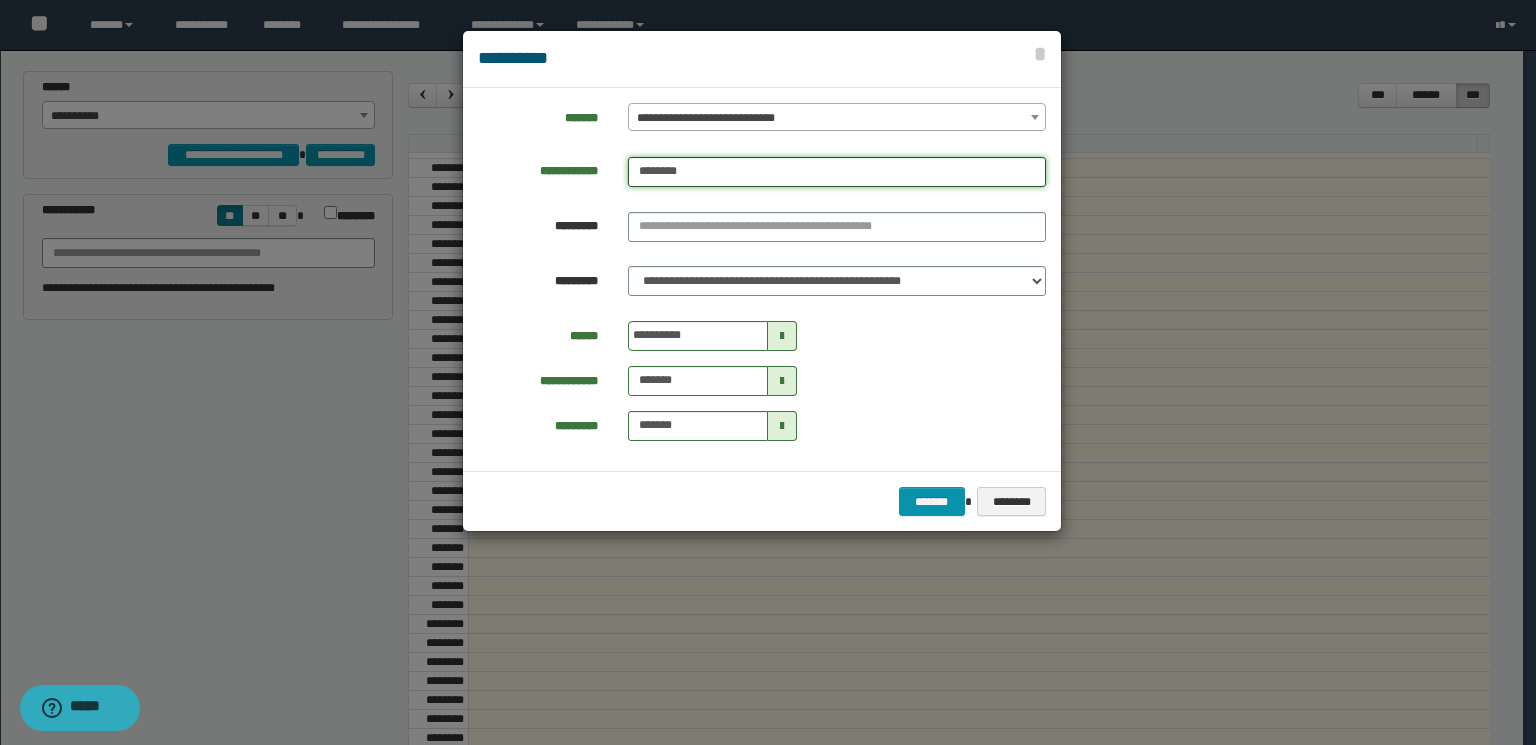 type on "********" 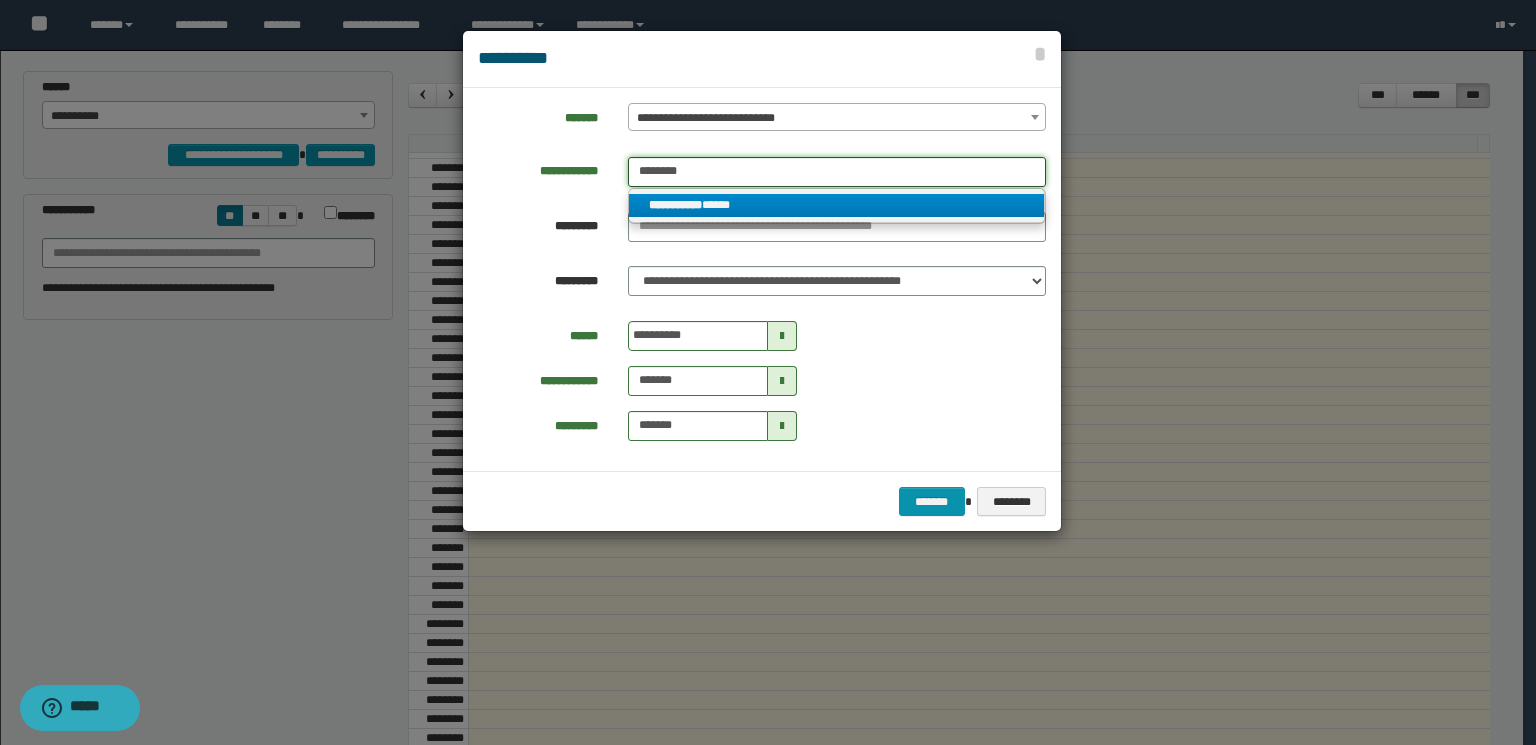 type on "********" 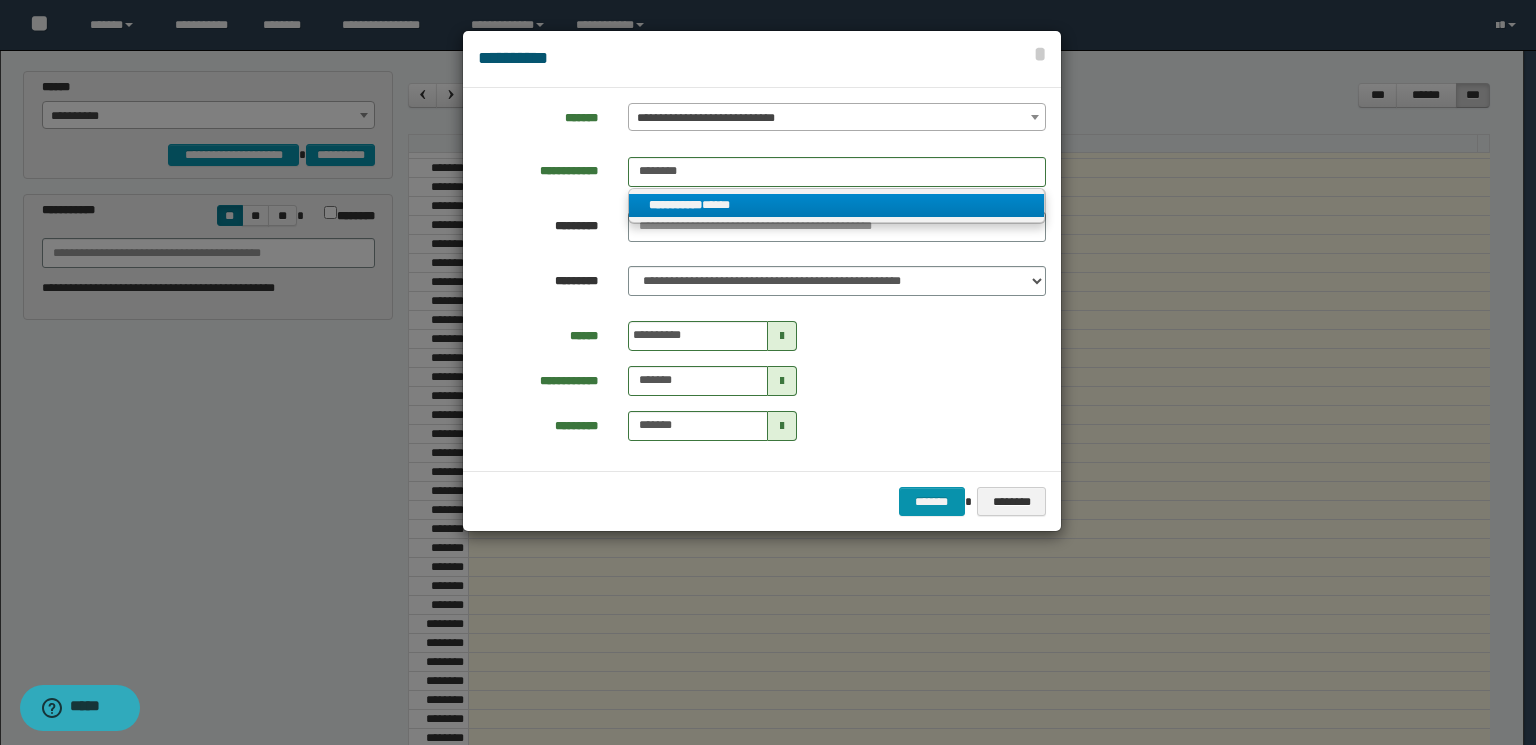 click on "**********" at bounding box center [837, 205] 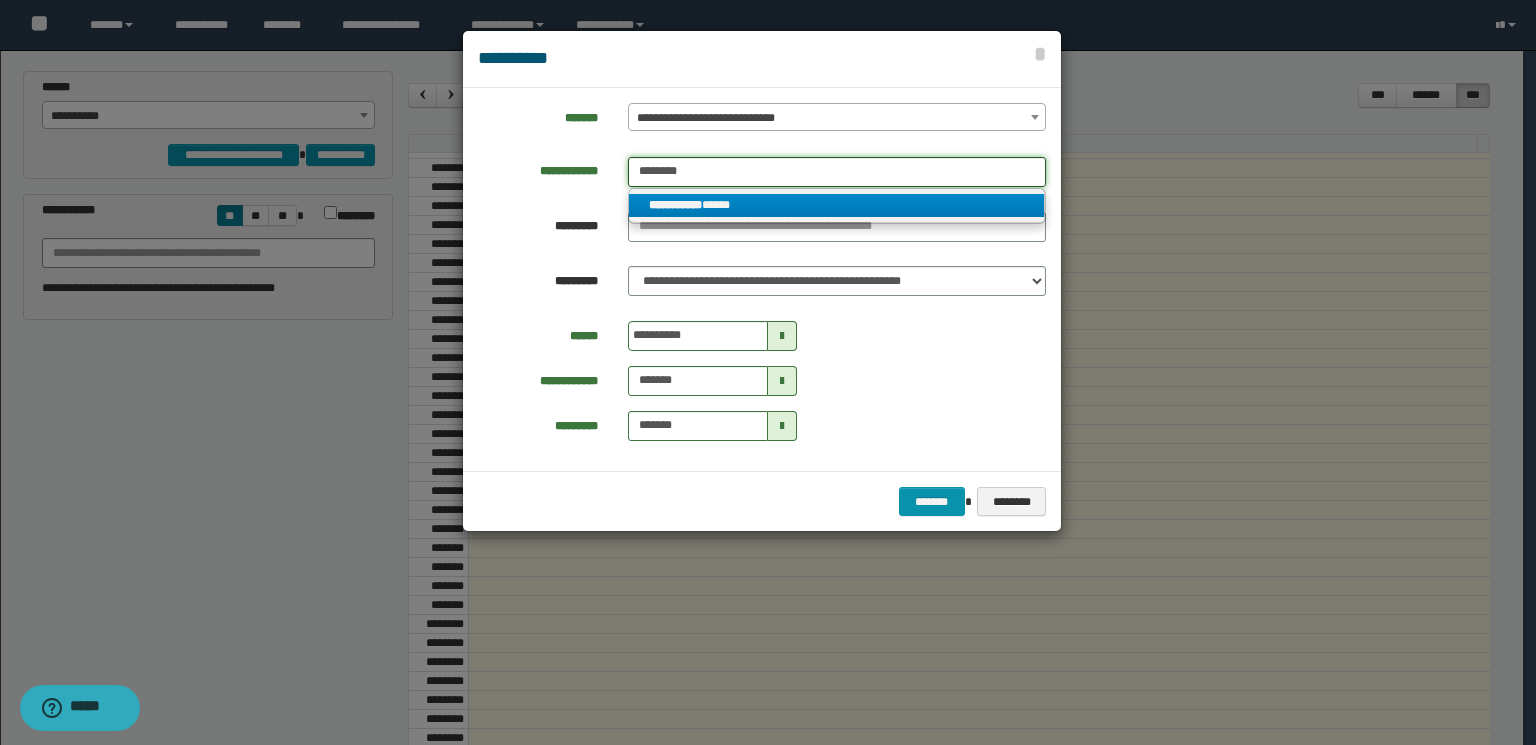 type 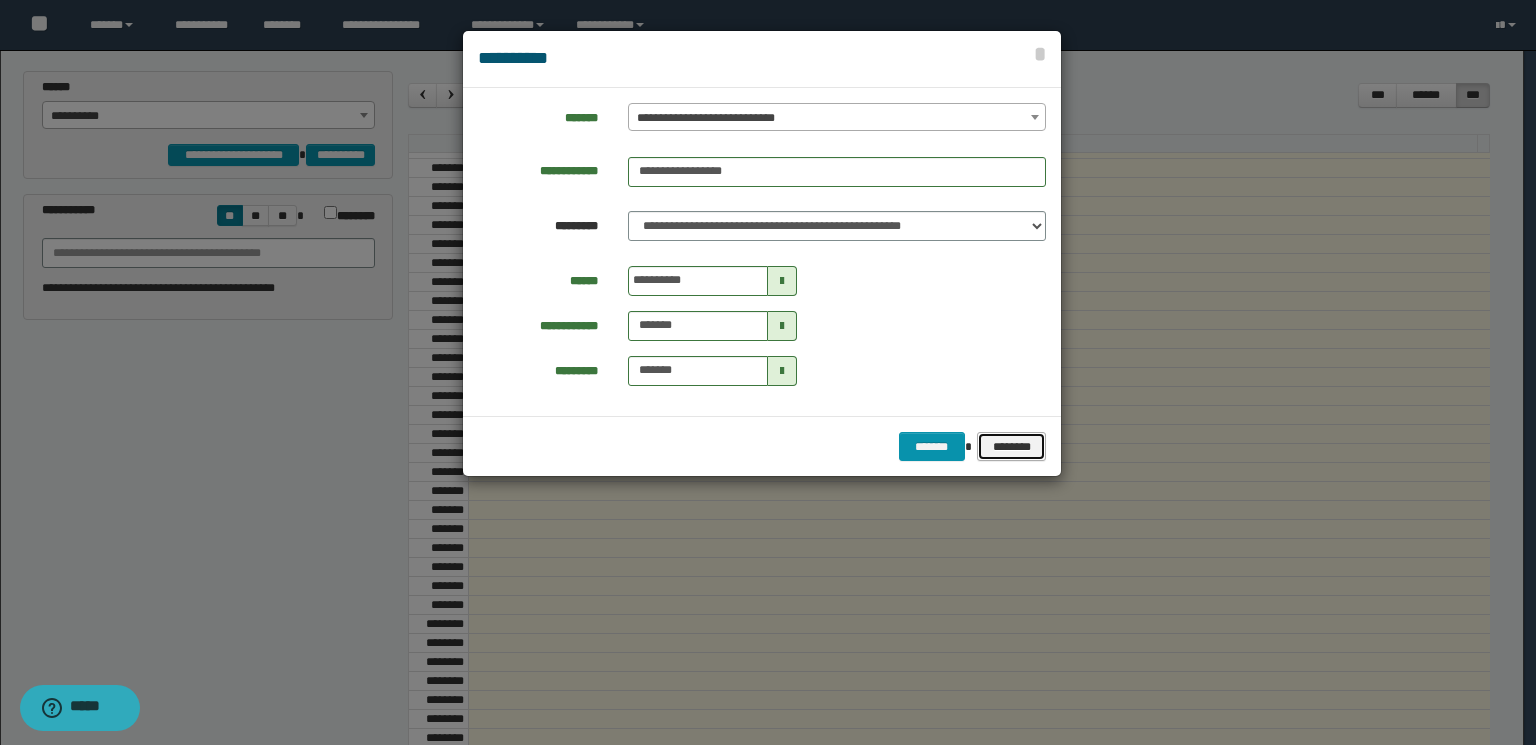 click on "********" at bounding box center [1012, 447] 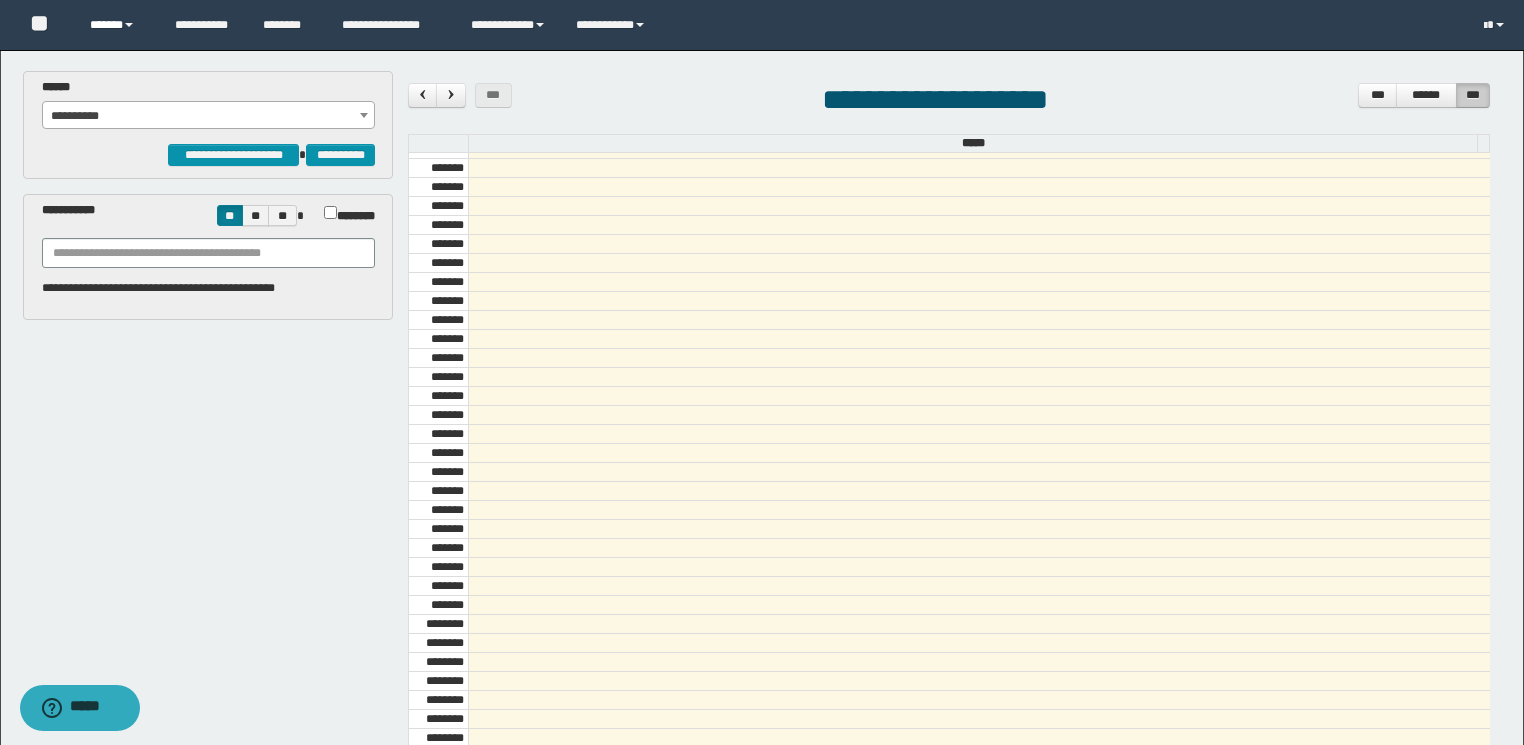 click on "******" at bounding box center [117, 25] 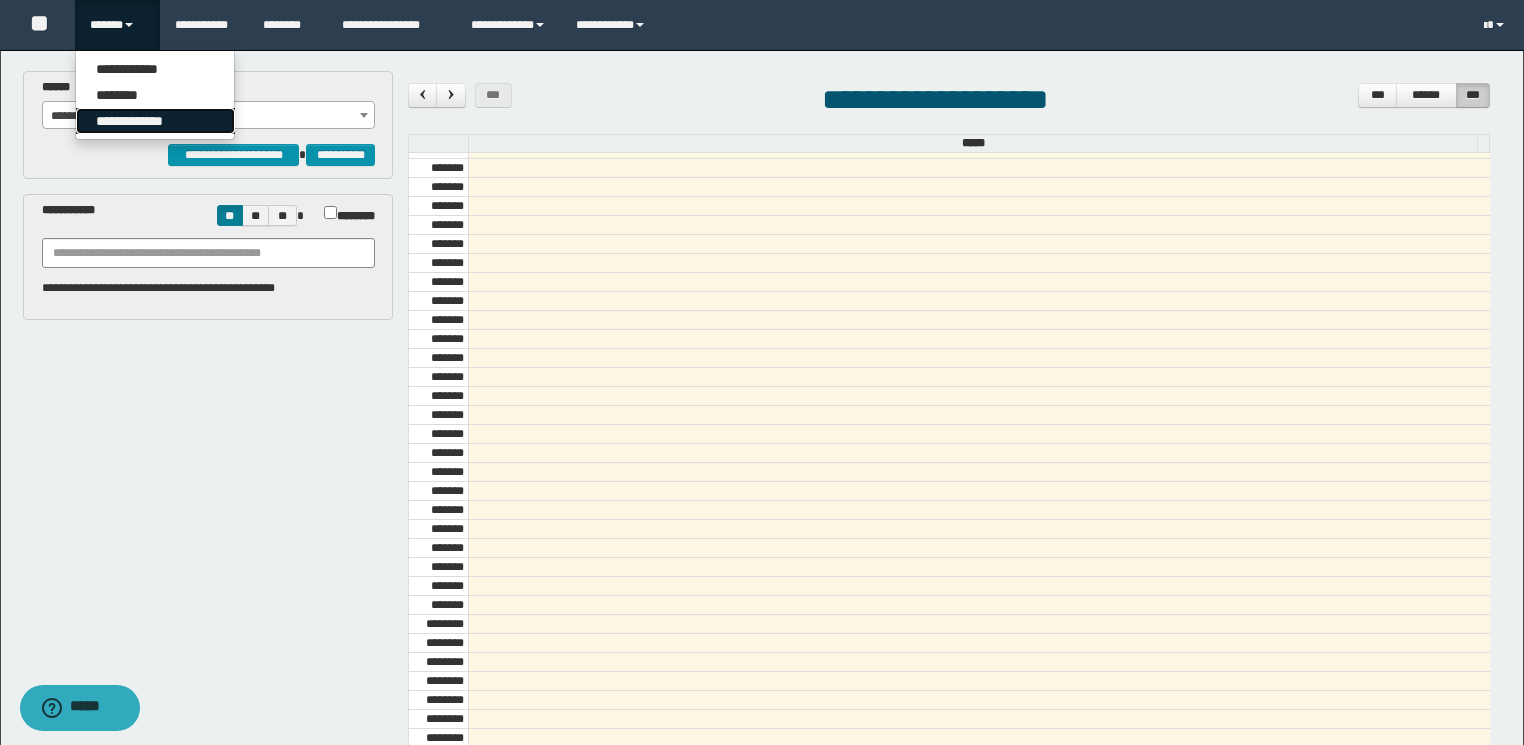 click on "**********" at bounding box center [155, 121] 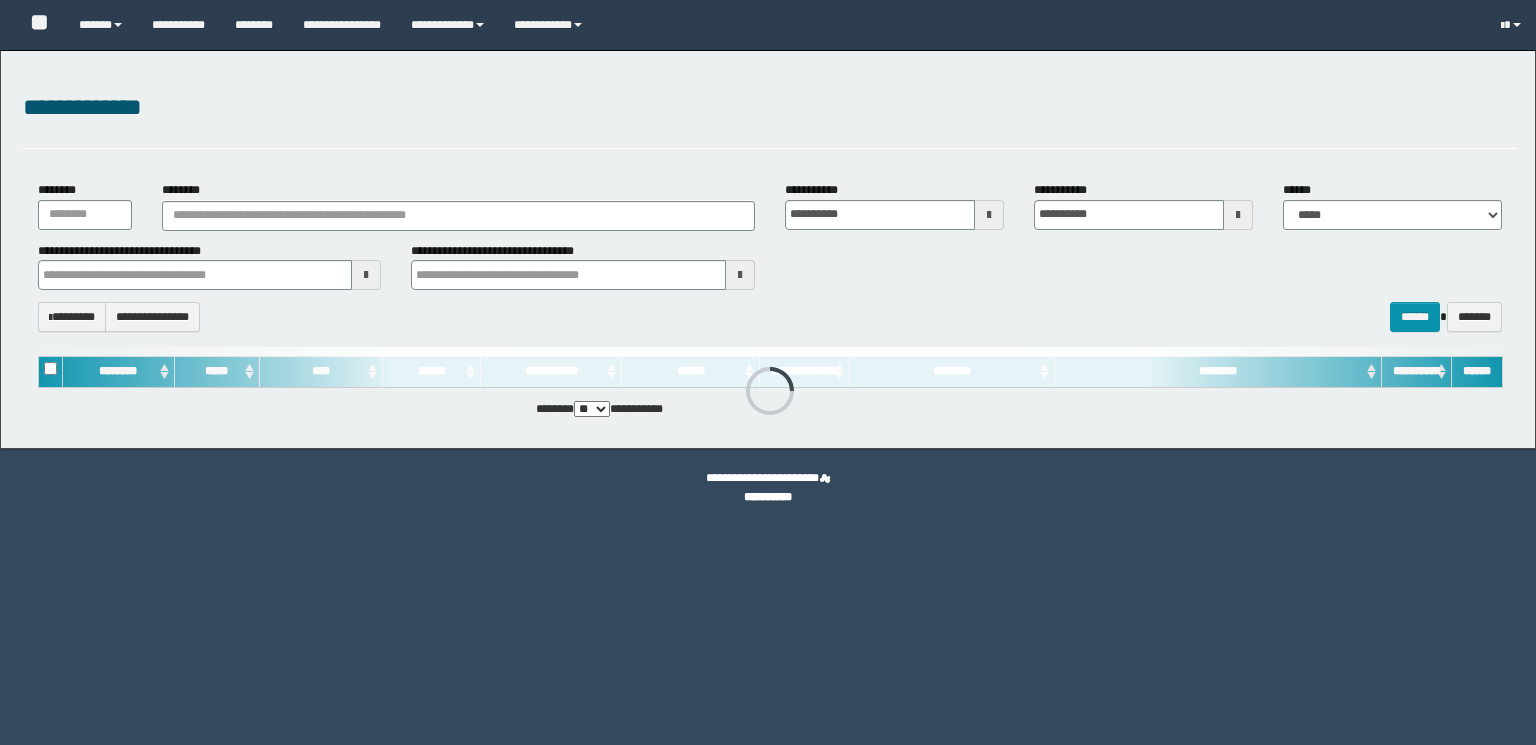 scroll, scrollTop: 0, scrollLeft: 0, axis: both 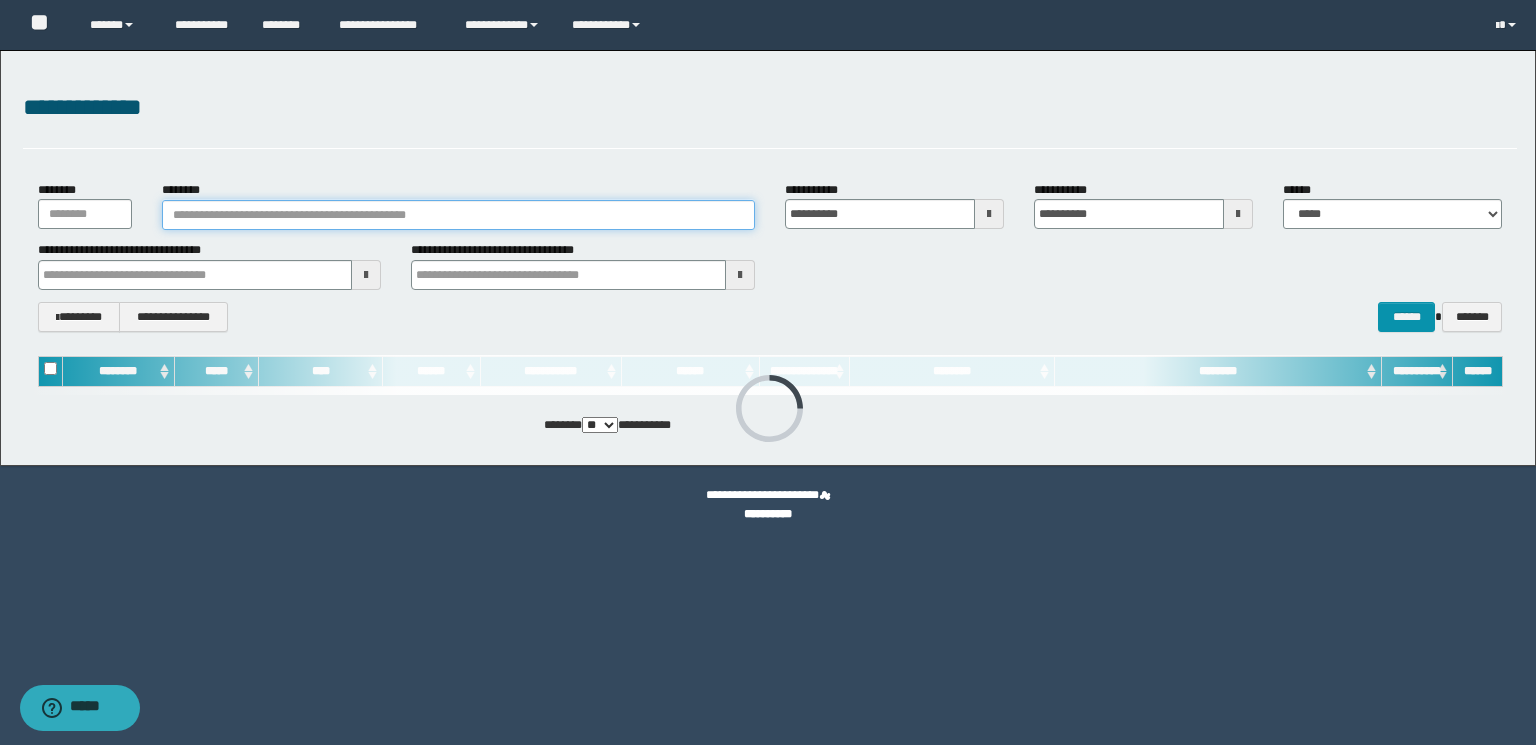 click on "********" at bounding box center (458, 215) 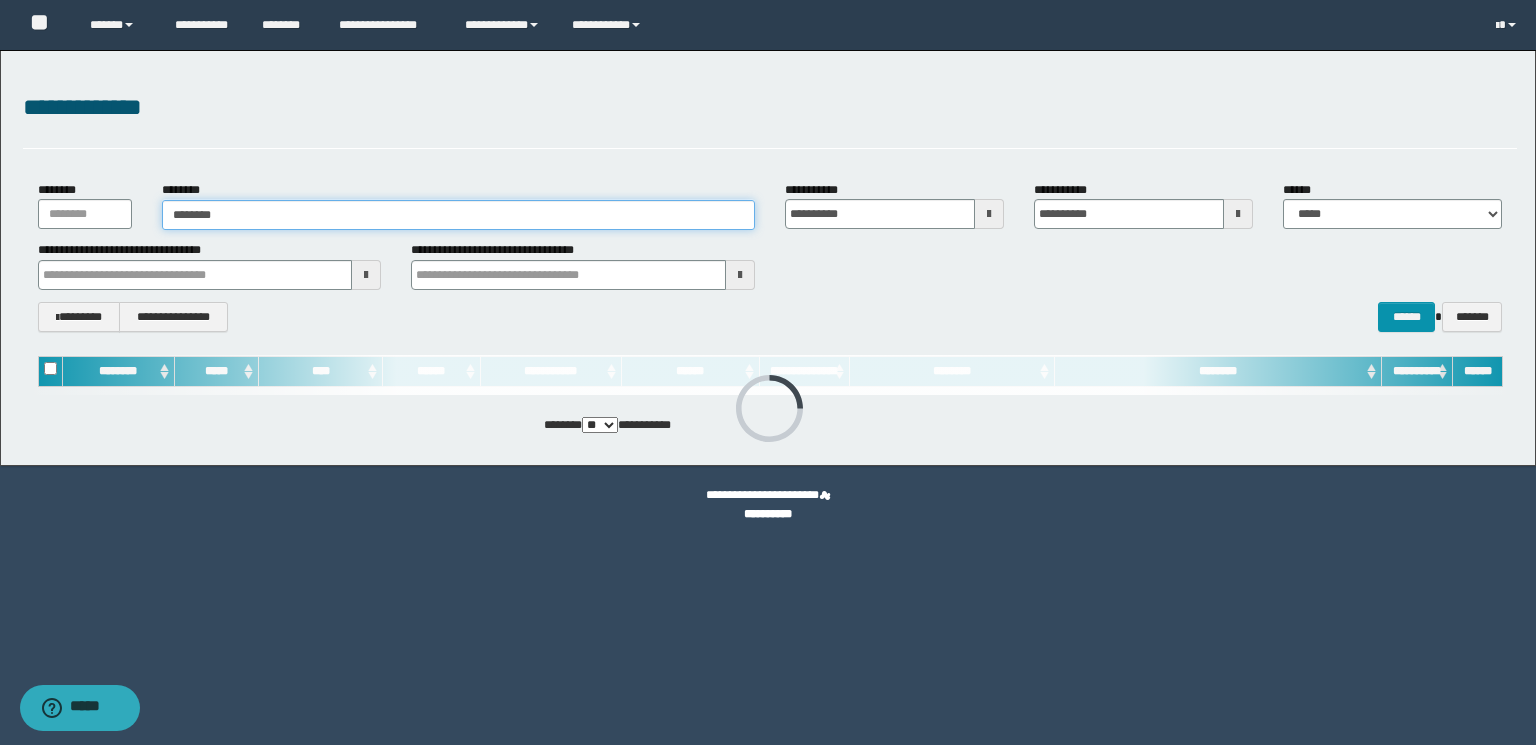type on "********" 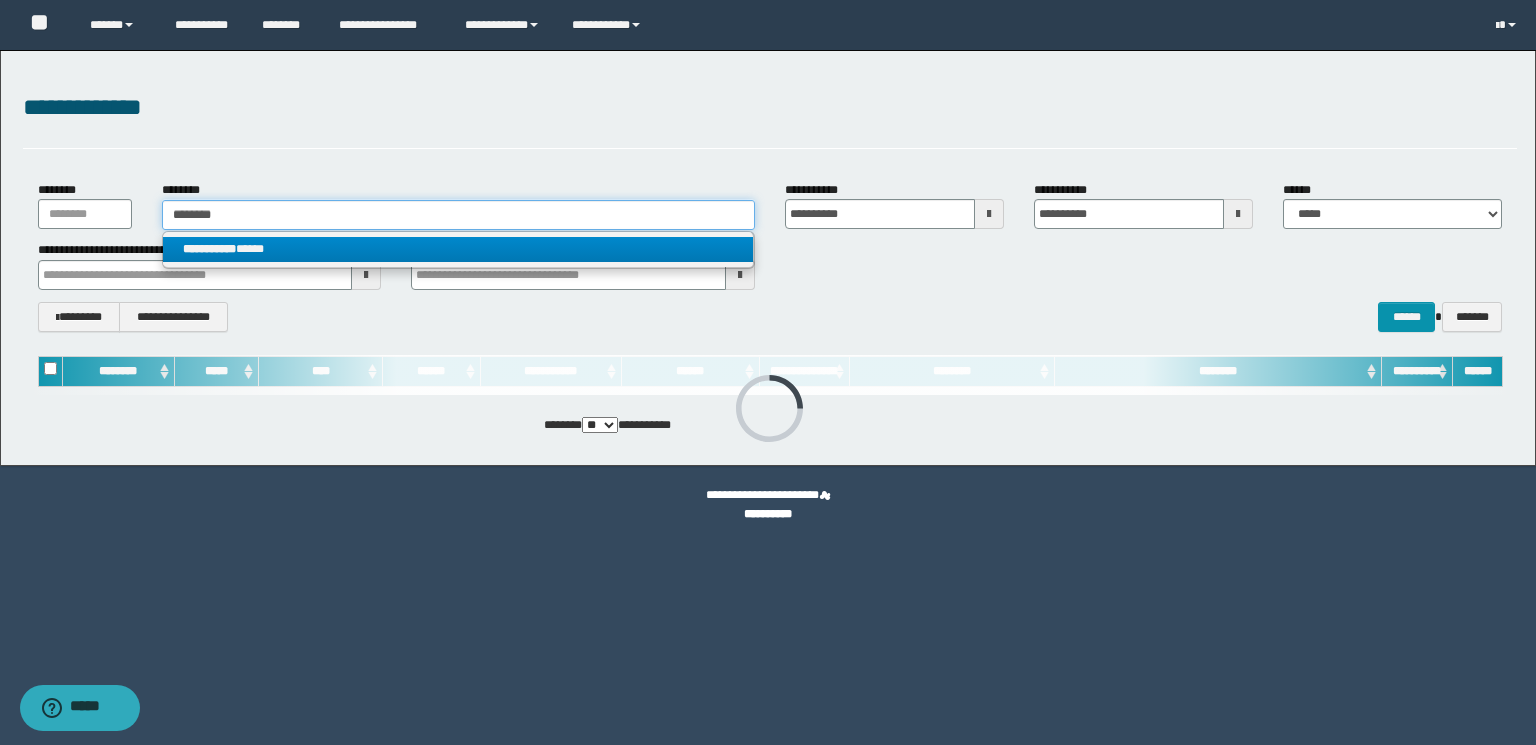 type on "********" 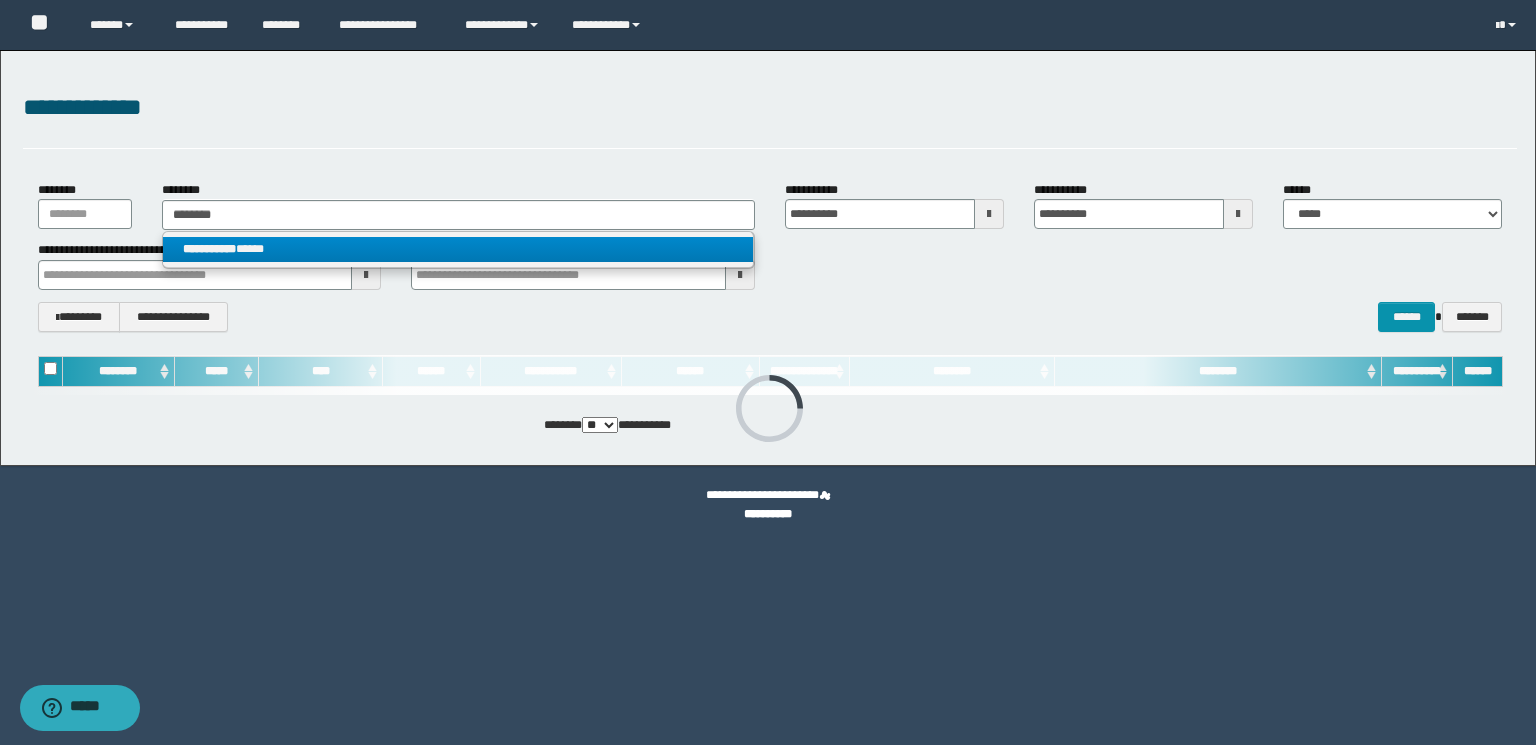 click on "**********" at bounding box center [458, 249] 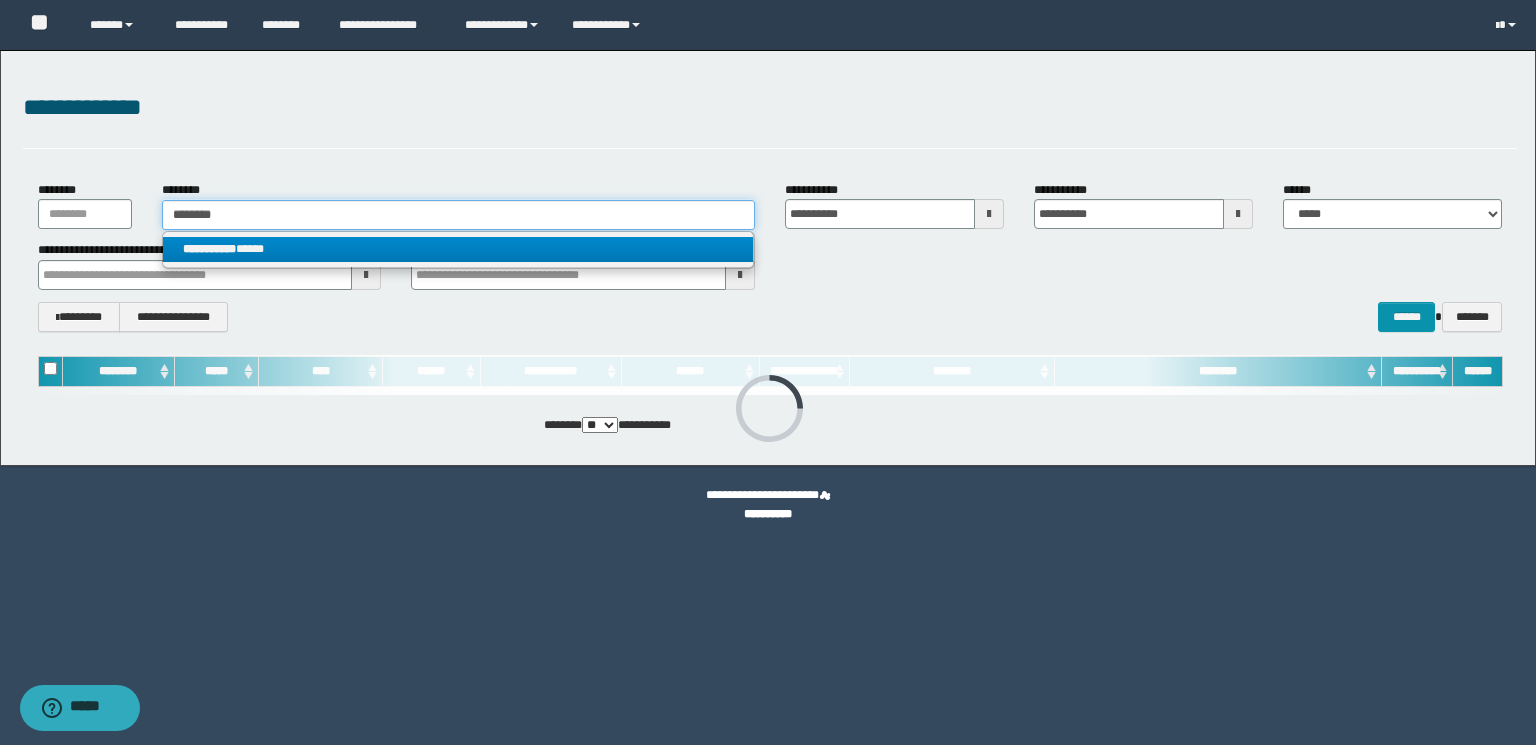 type 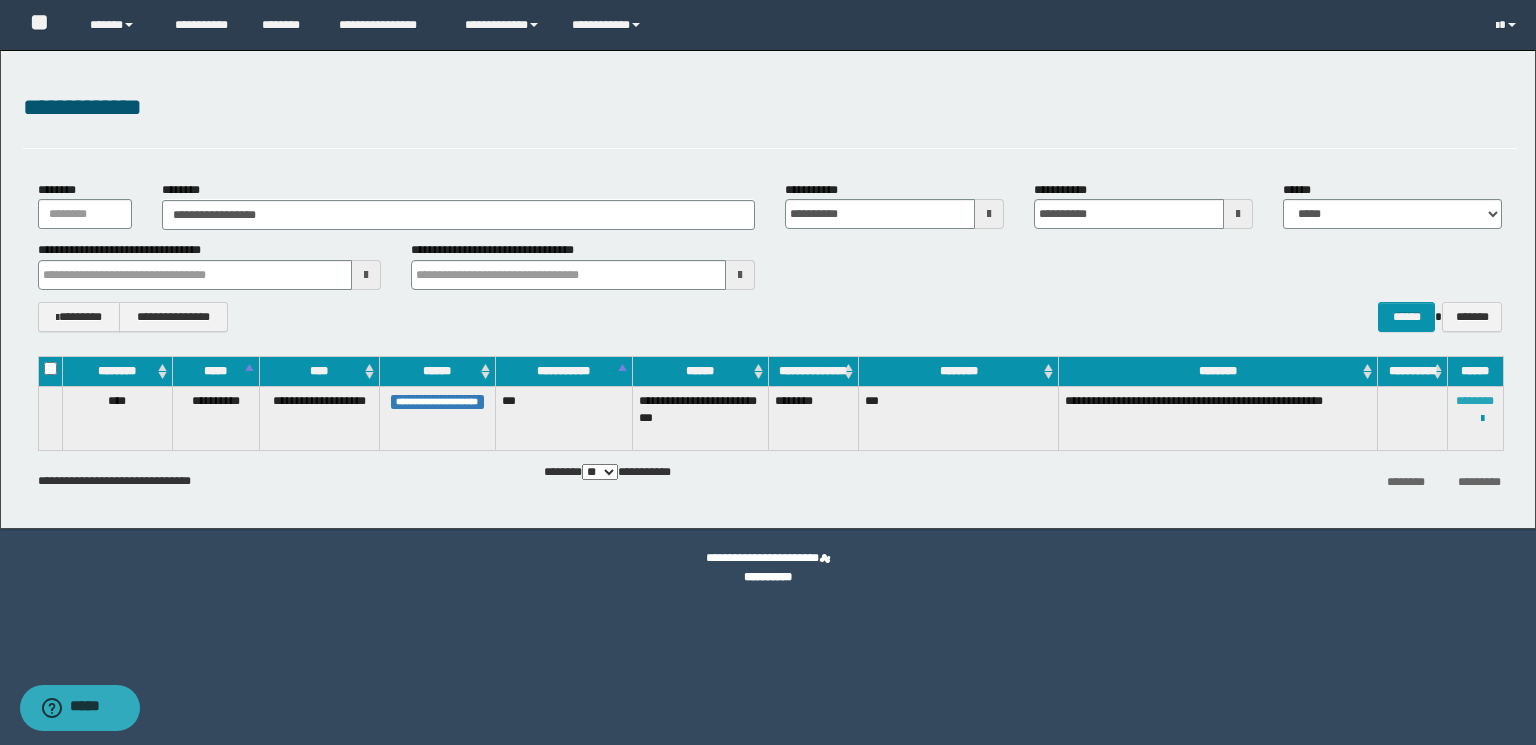 click on "********" at bounding box center (1475, 401) 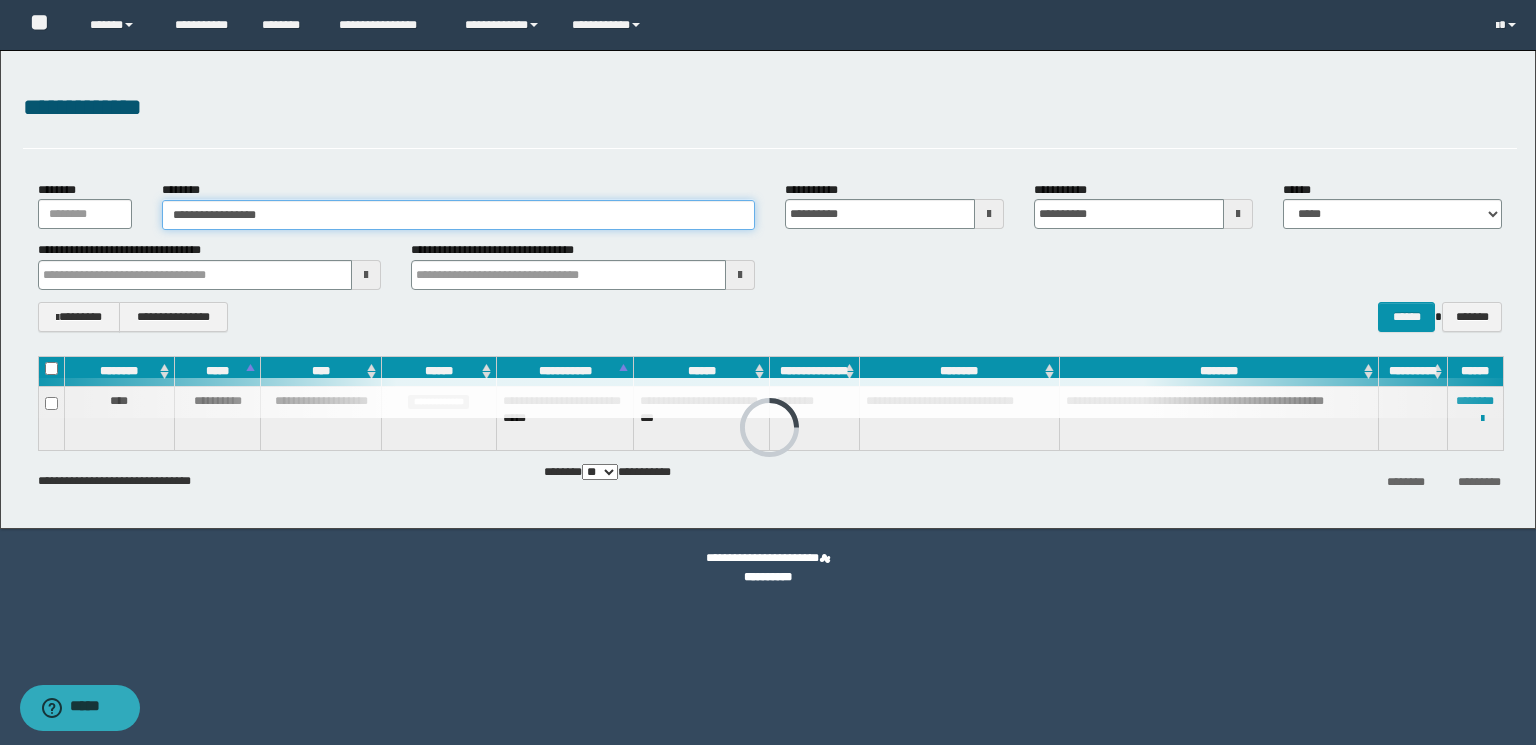 paste 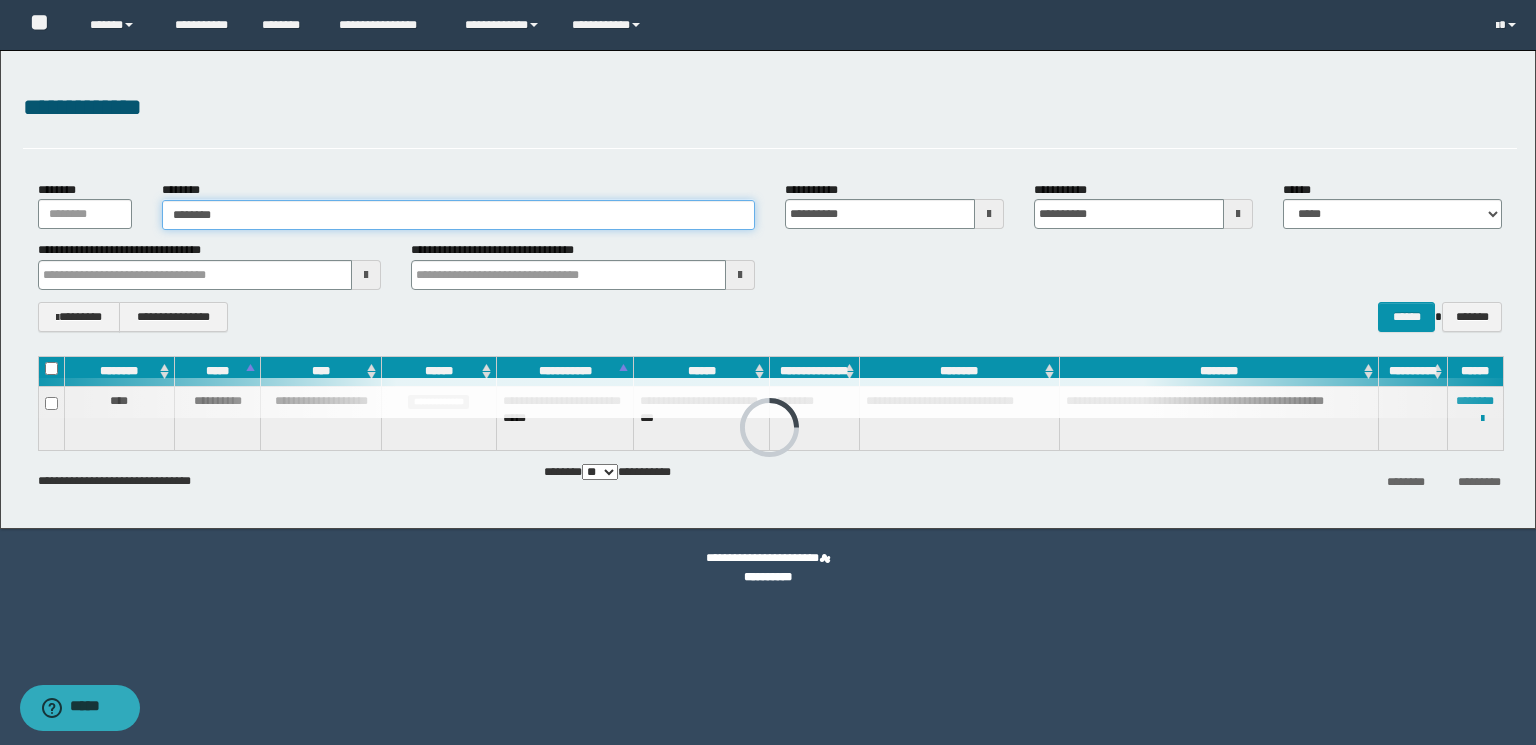 drag, startPoint x: 422, startPoint y: 216, endPoint x: 0, endPoint y: 216, distance: 422 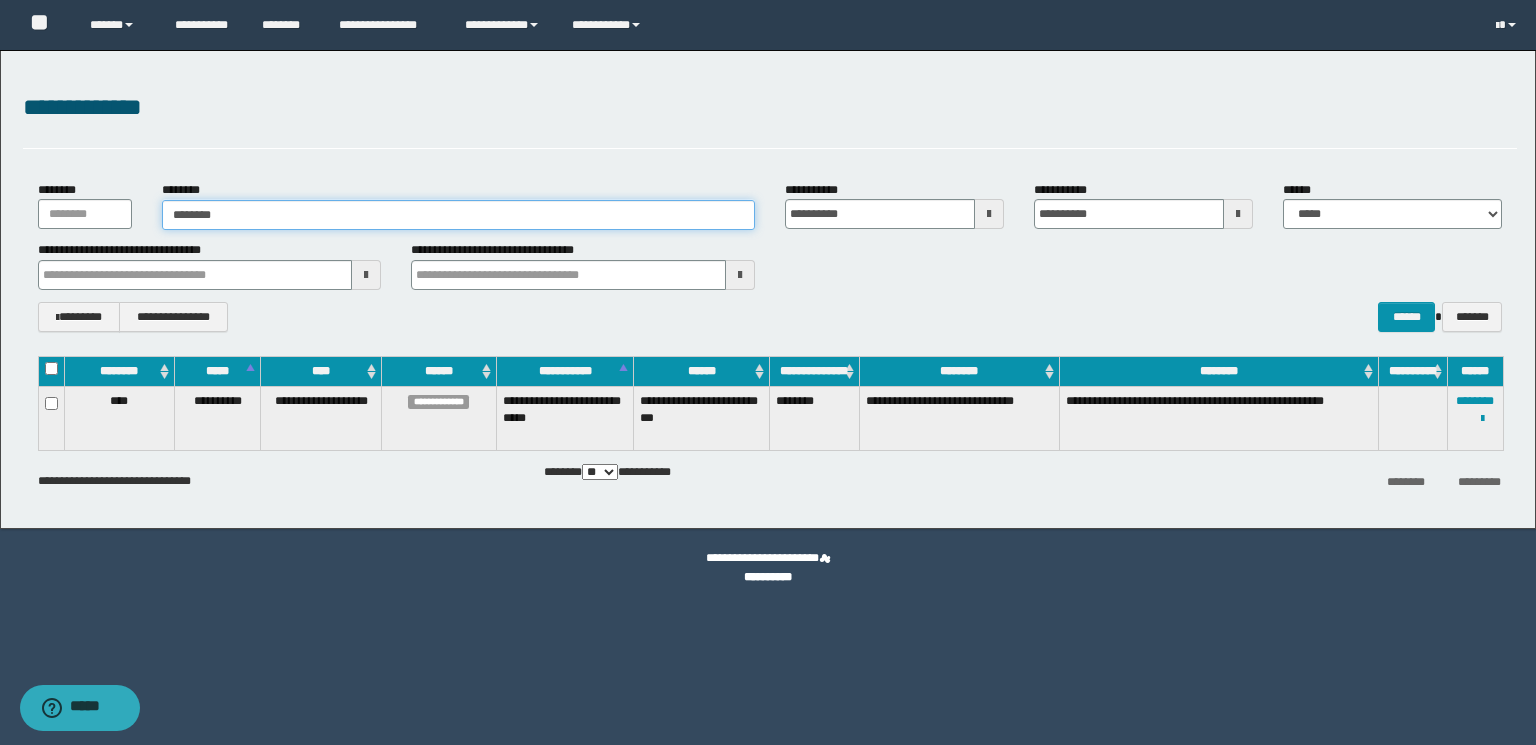 type on "********" 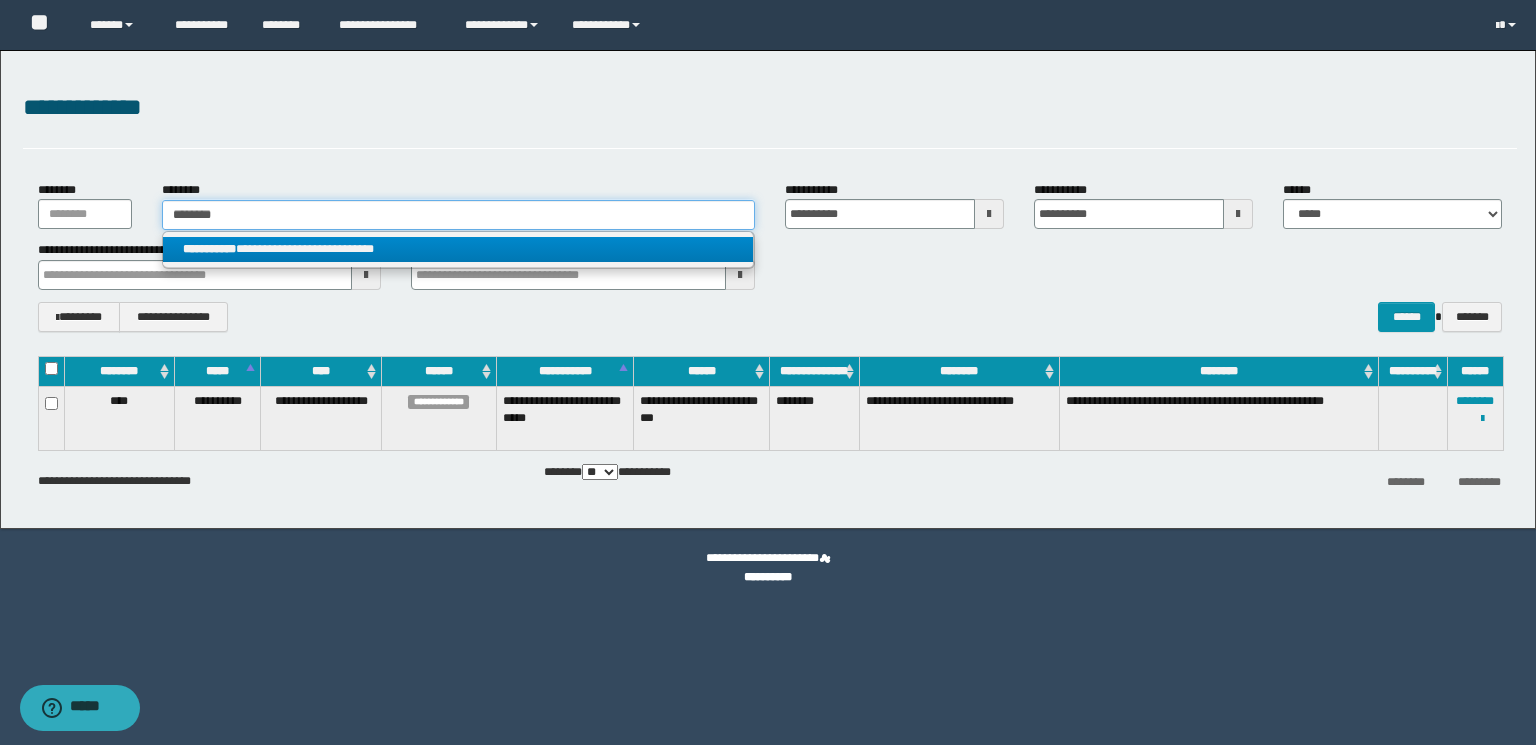type on "********" 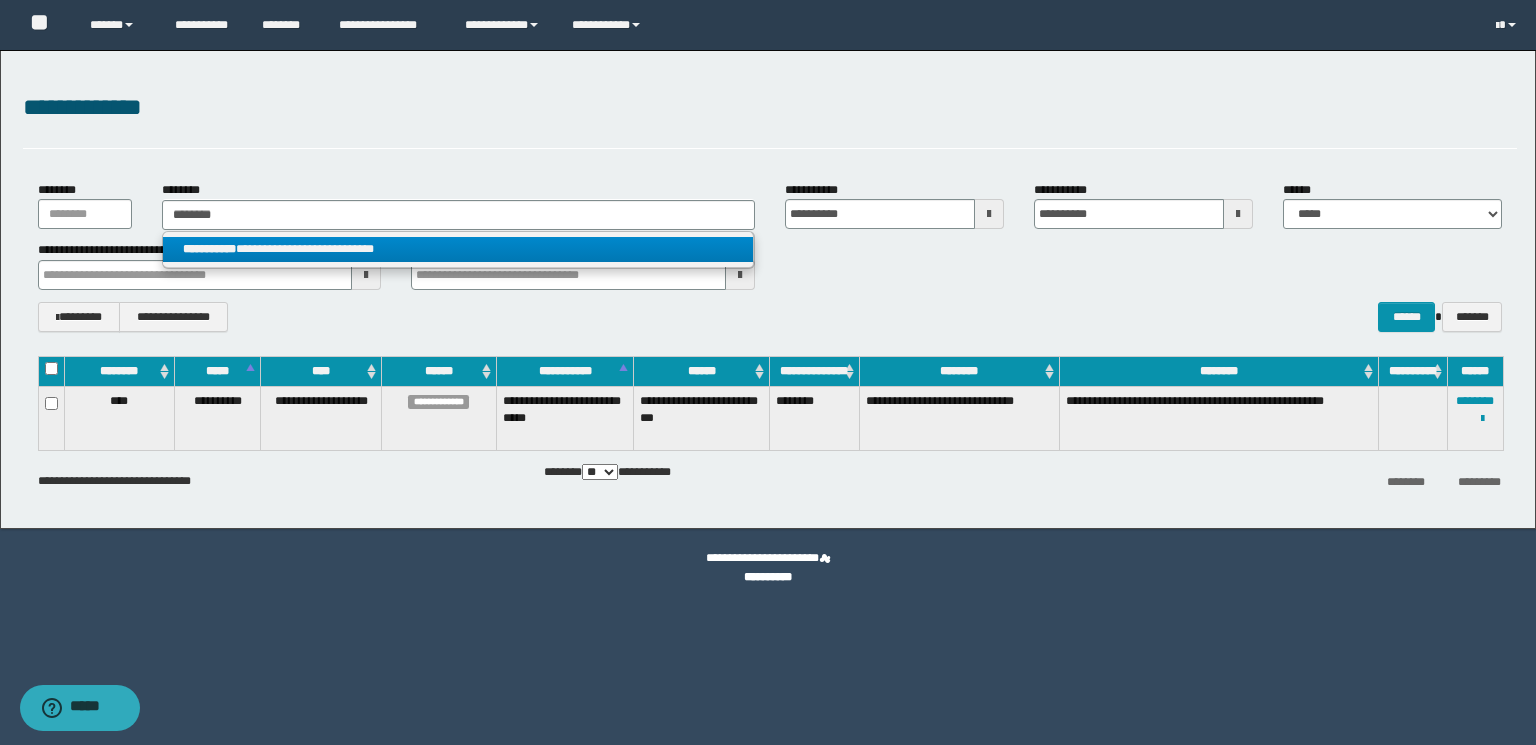 click on "**********" at bounding box center (458, 249) 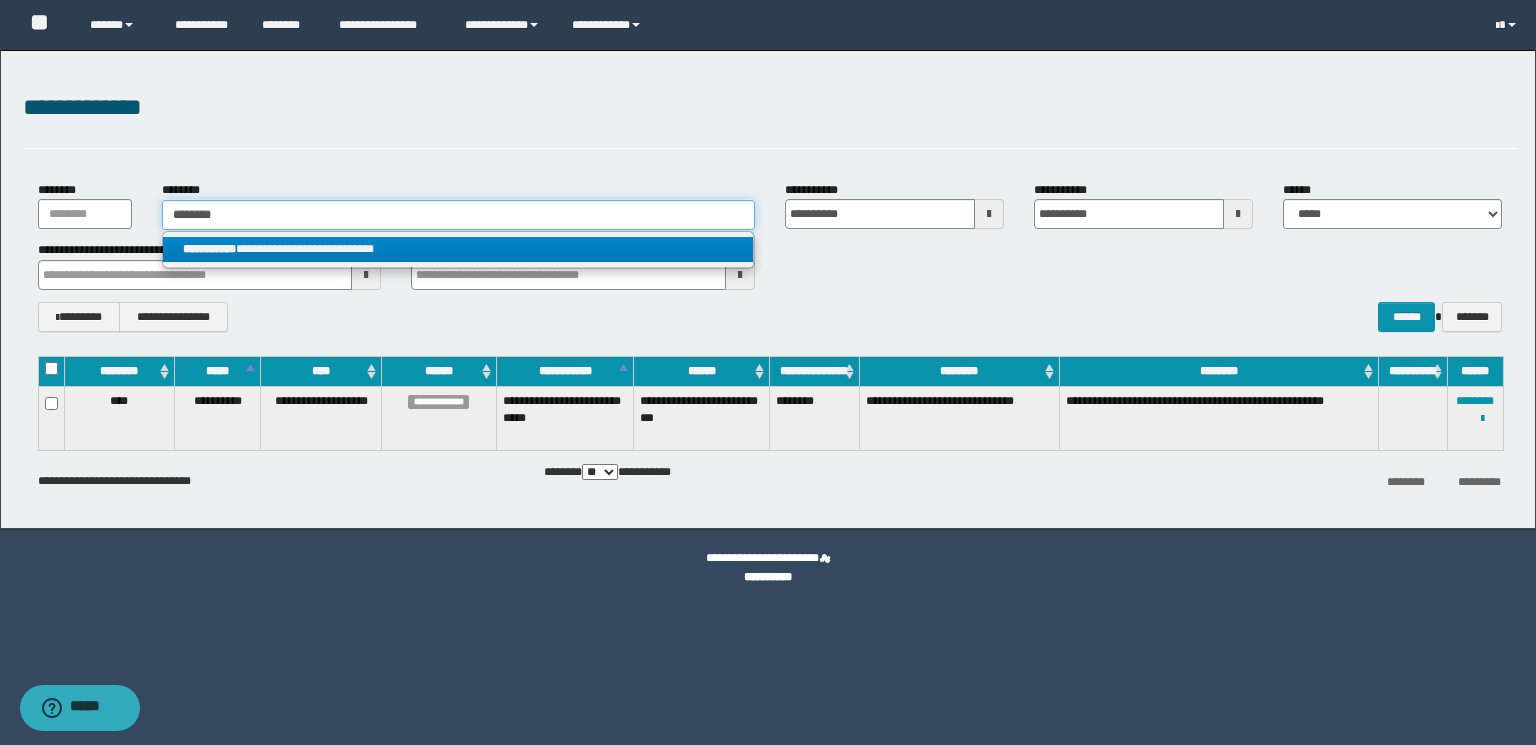 type 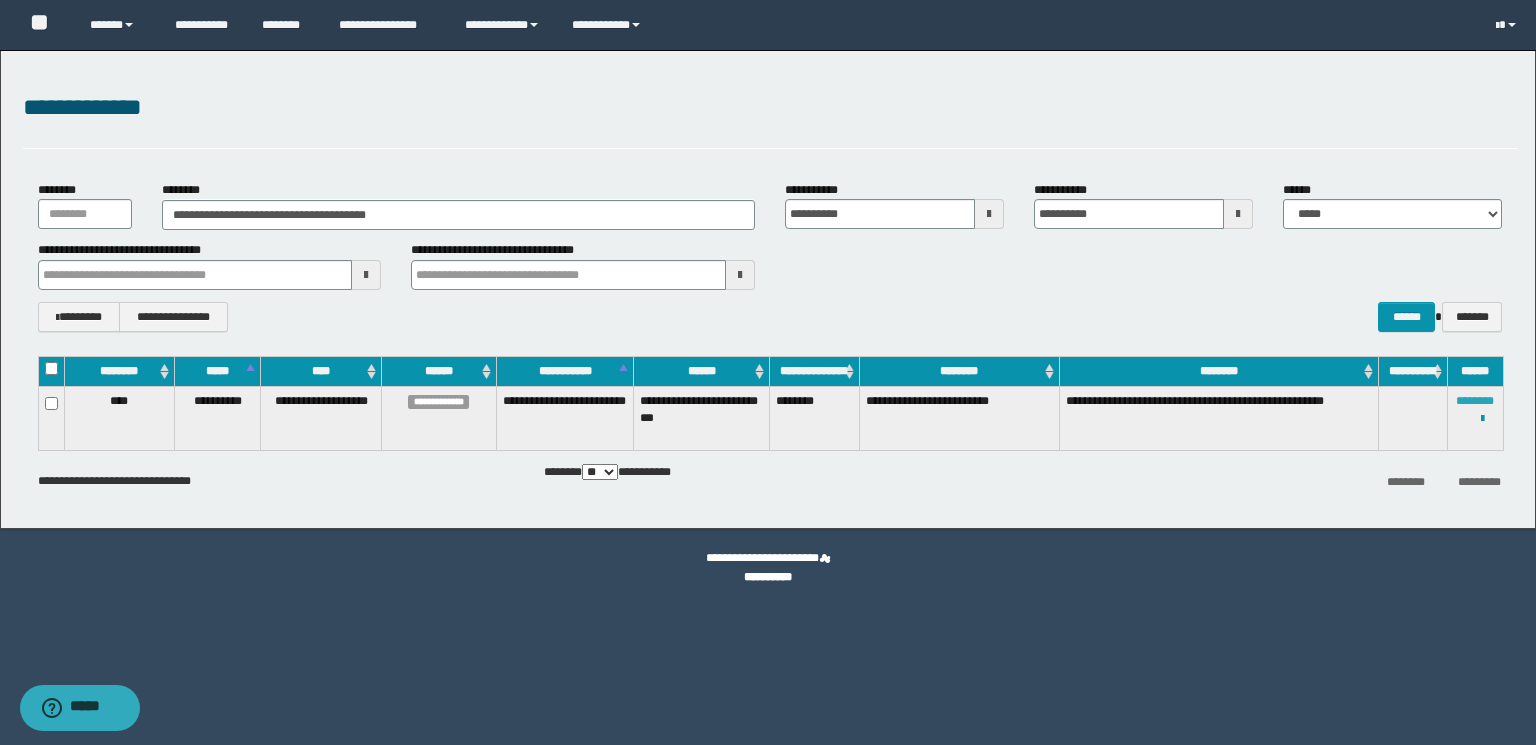 click on "********" at bounding box center (1475, 401) 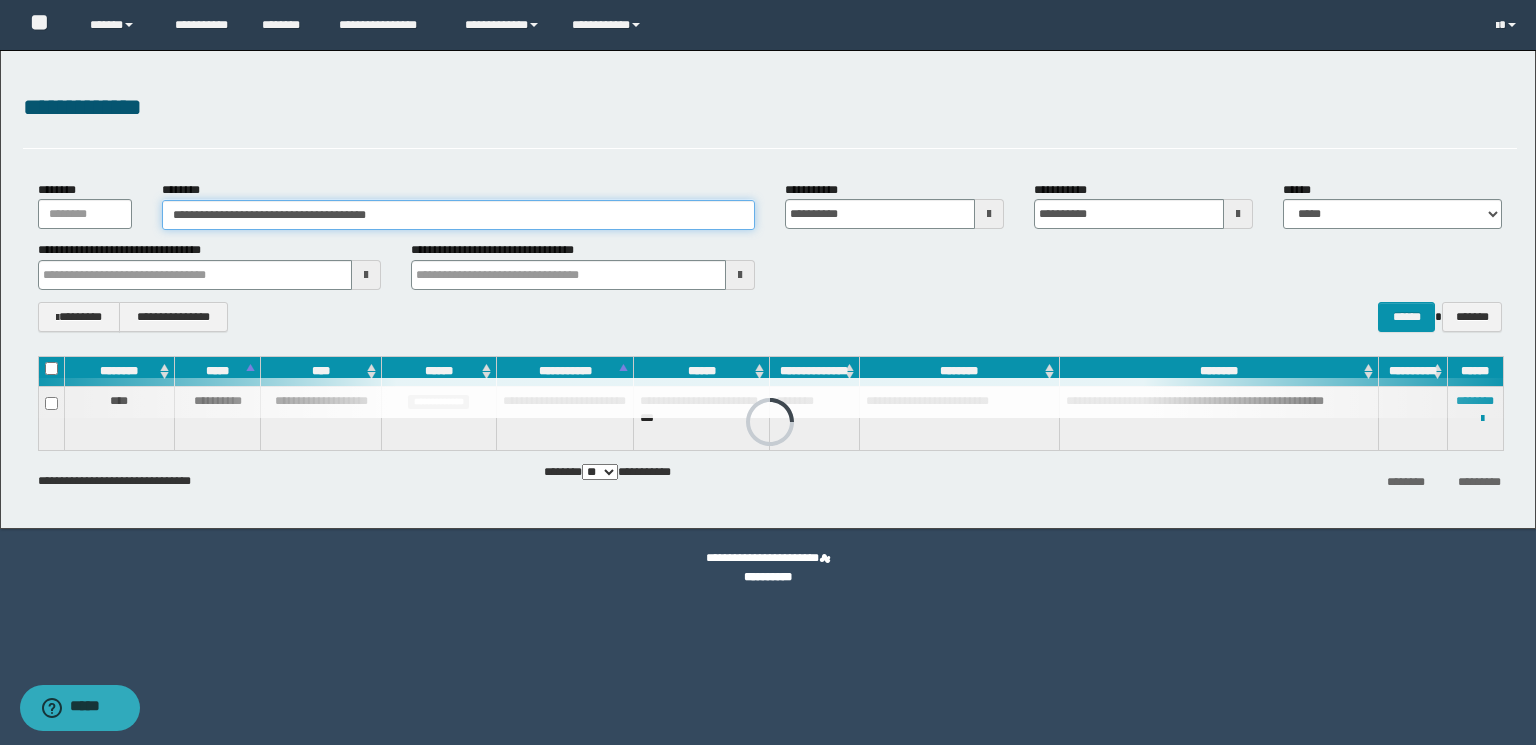 paste 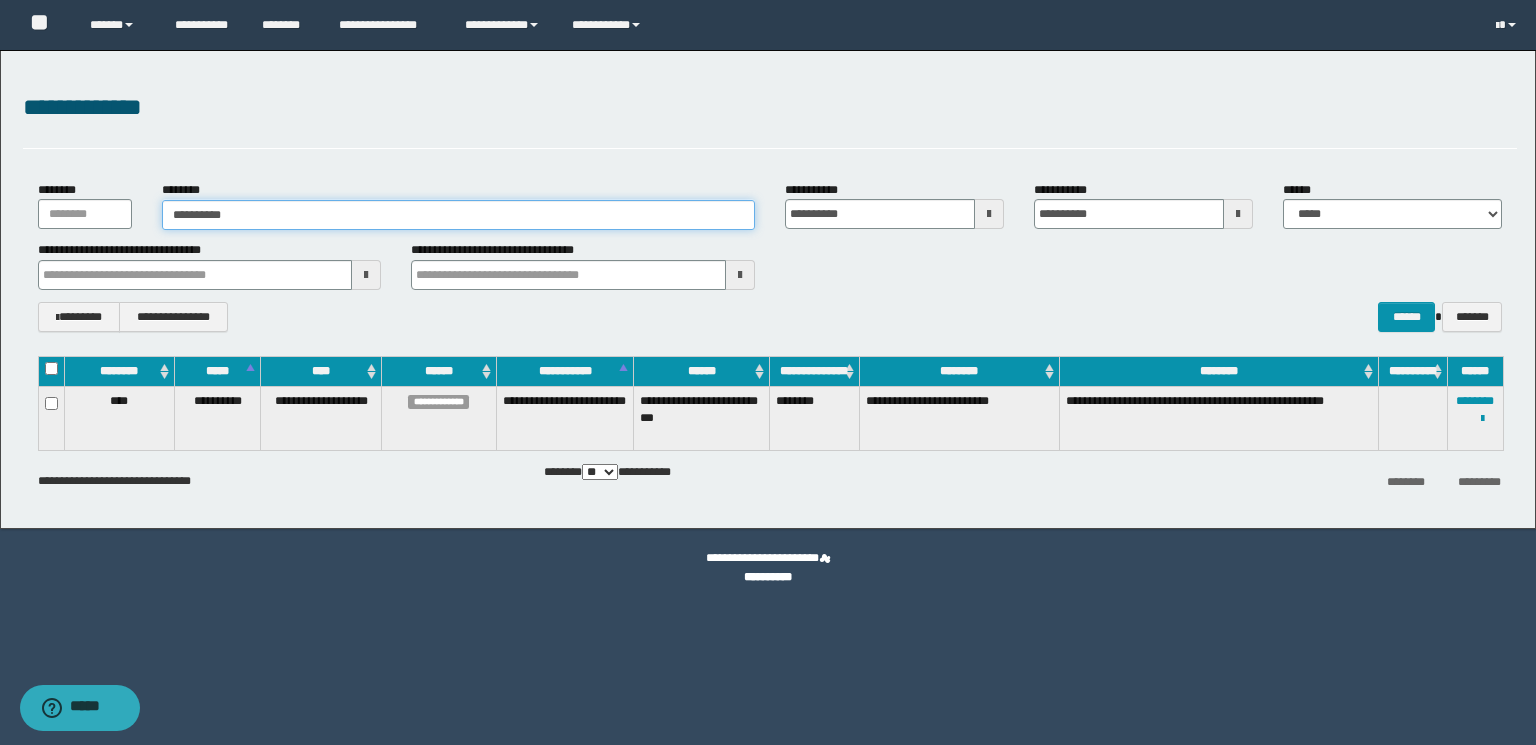 type on "**********" 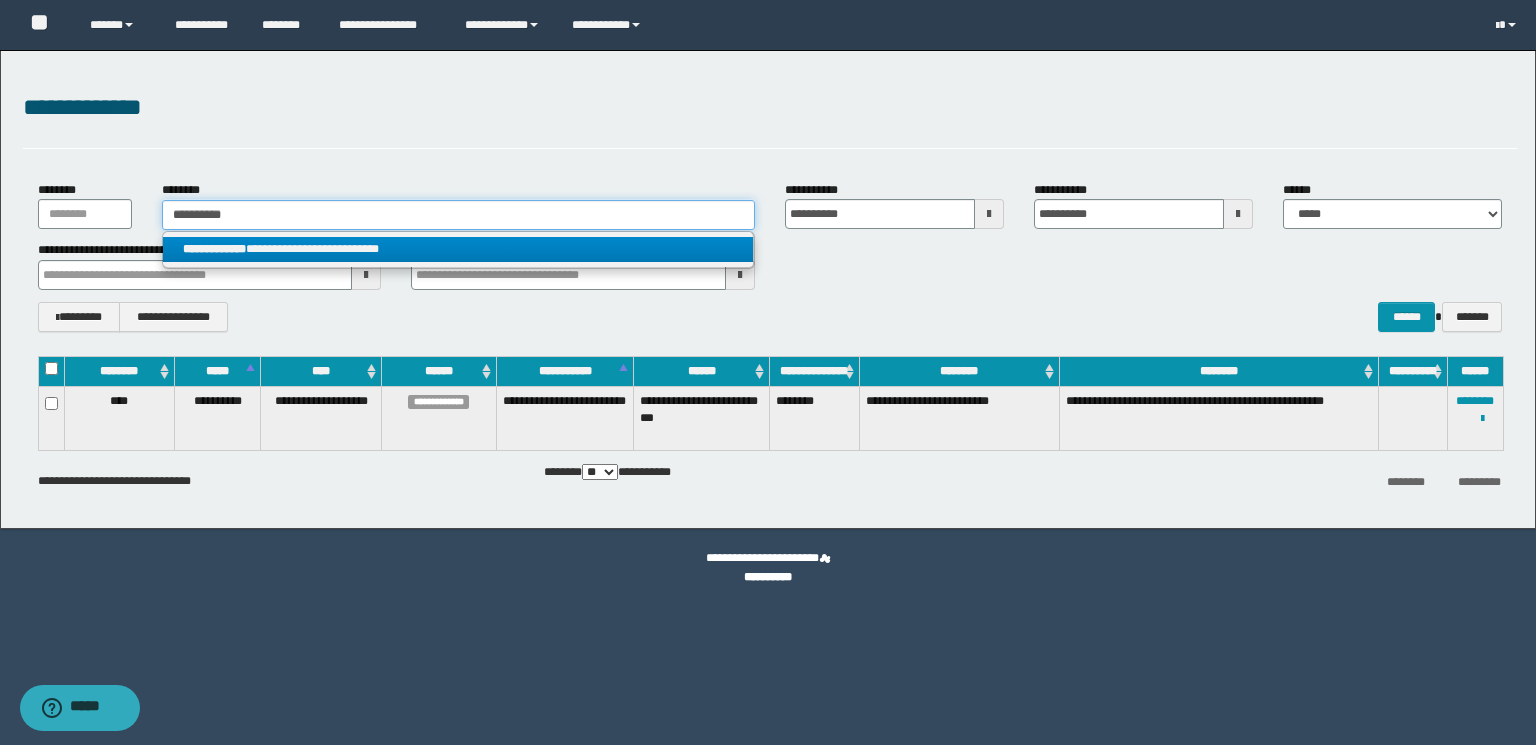 type on "**********" 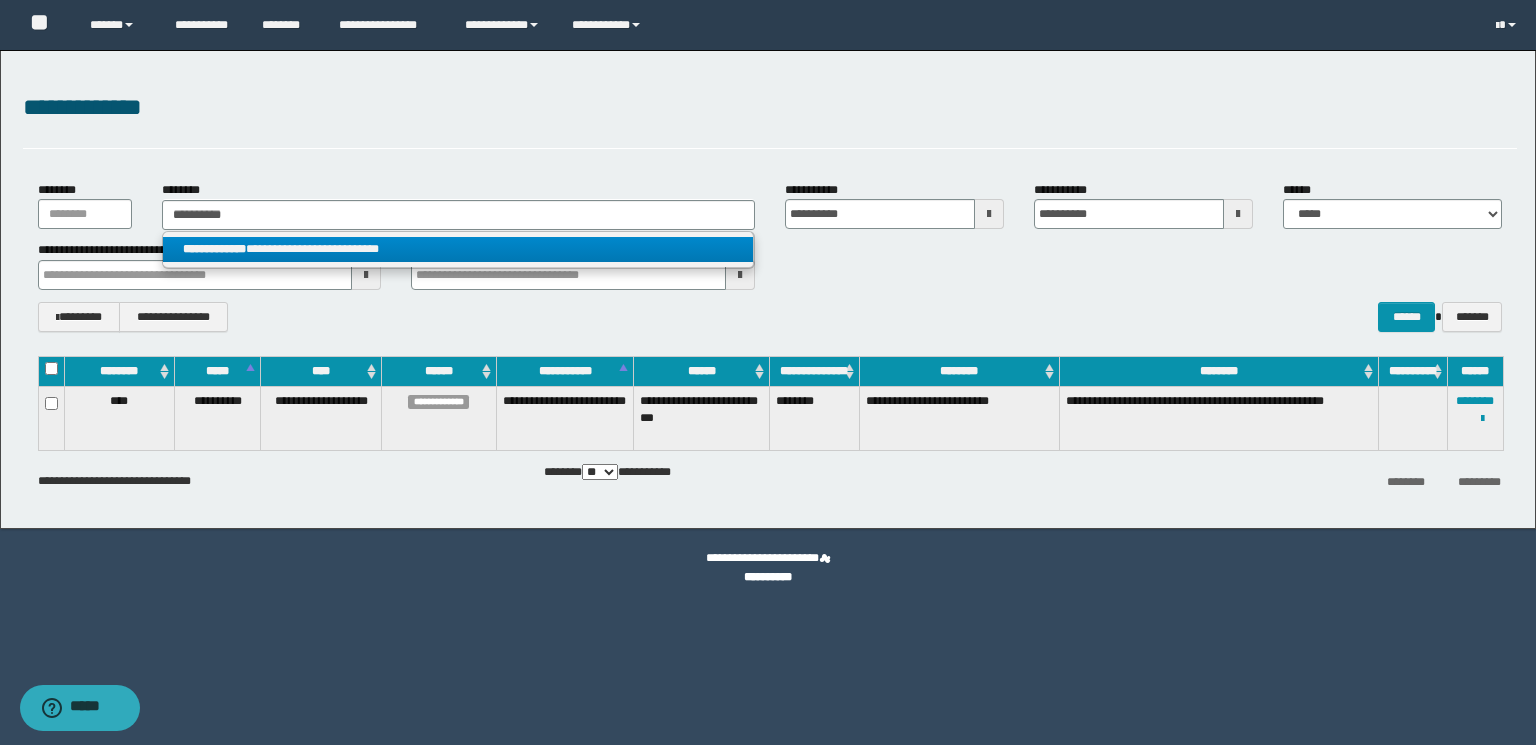 click on "**********" at bounding box center [458, 249] 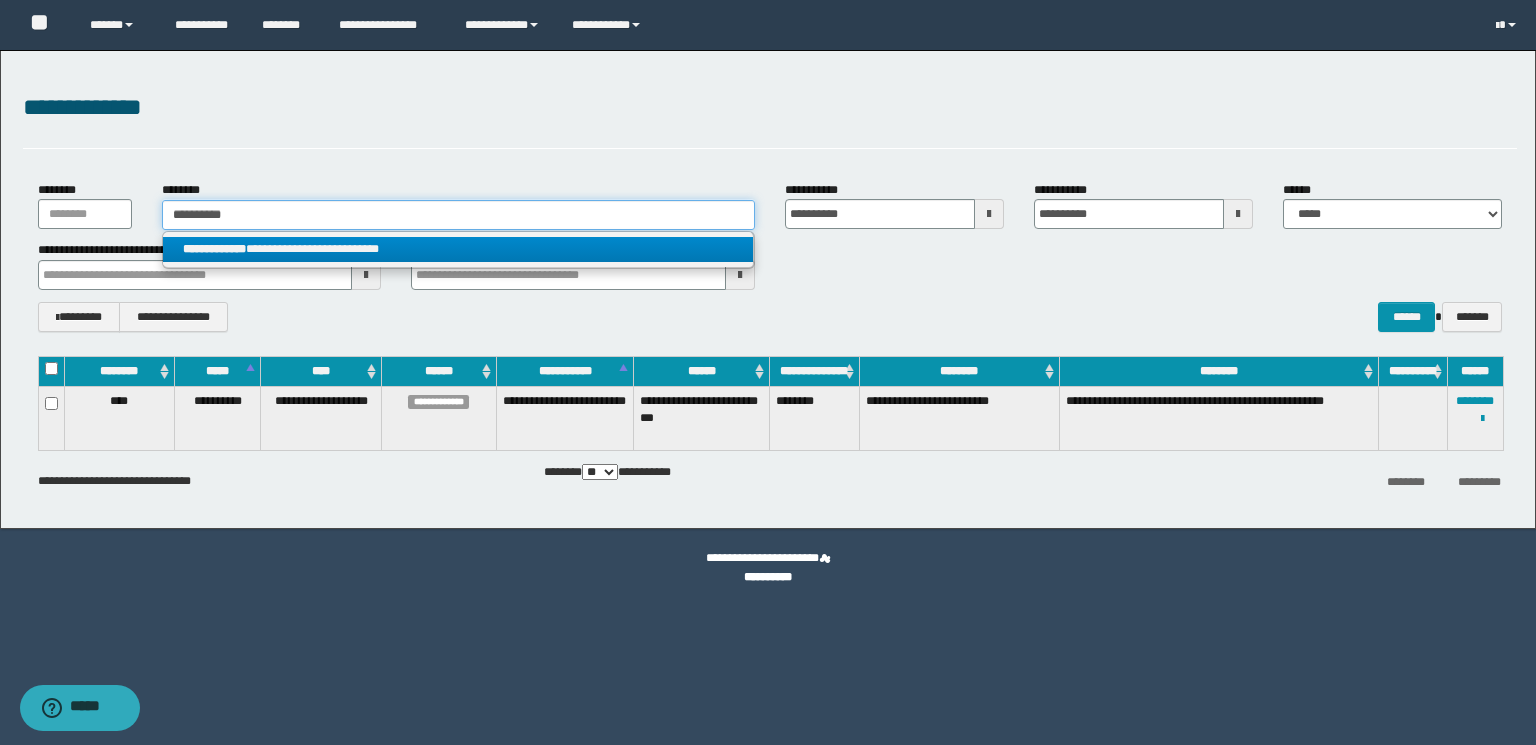 type 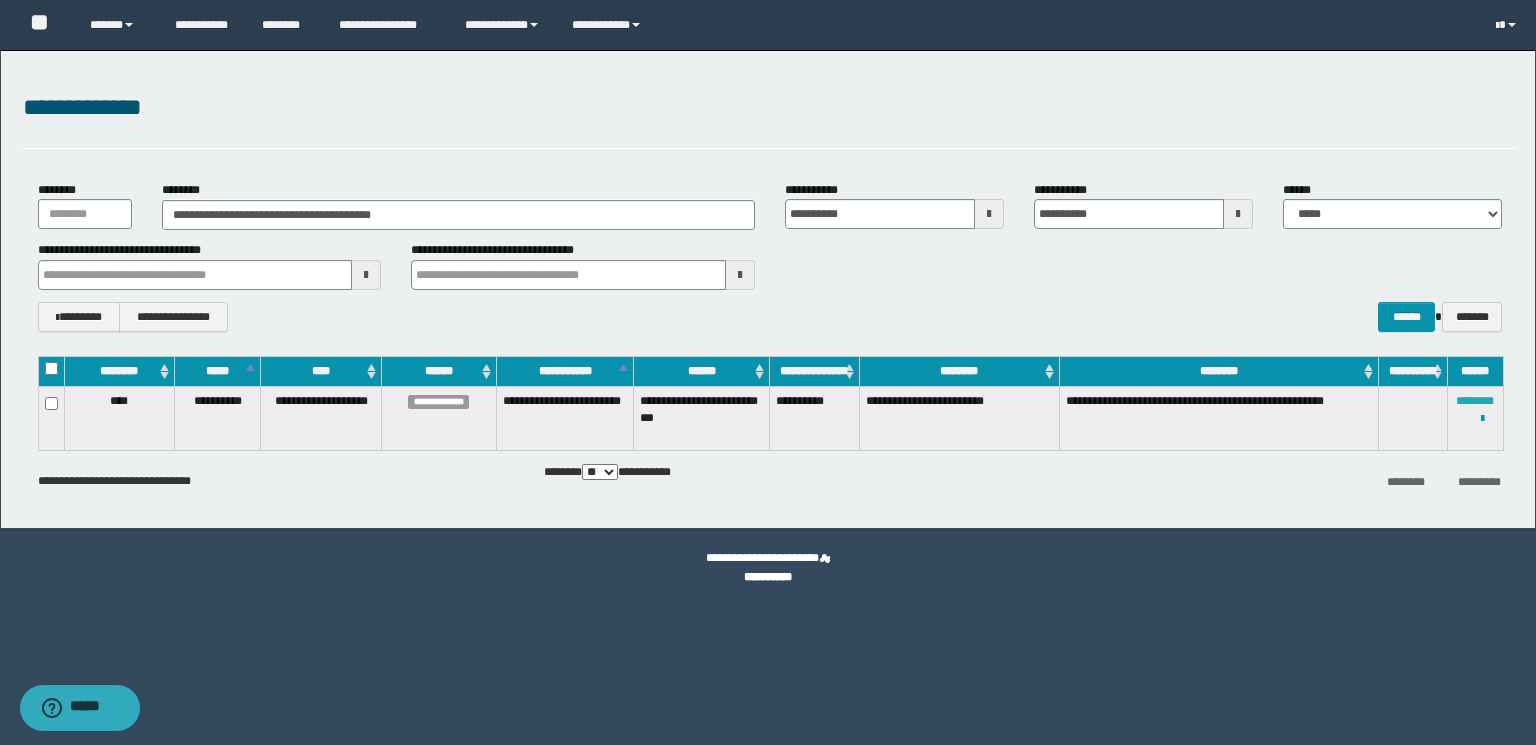 click on "********" at bounding box center [1475, 401] 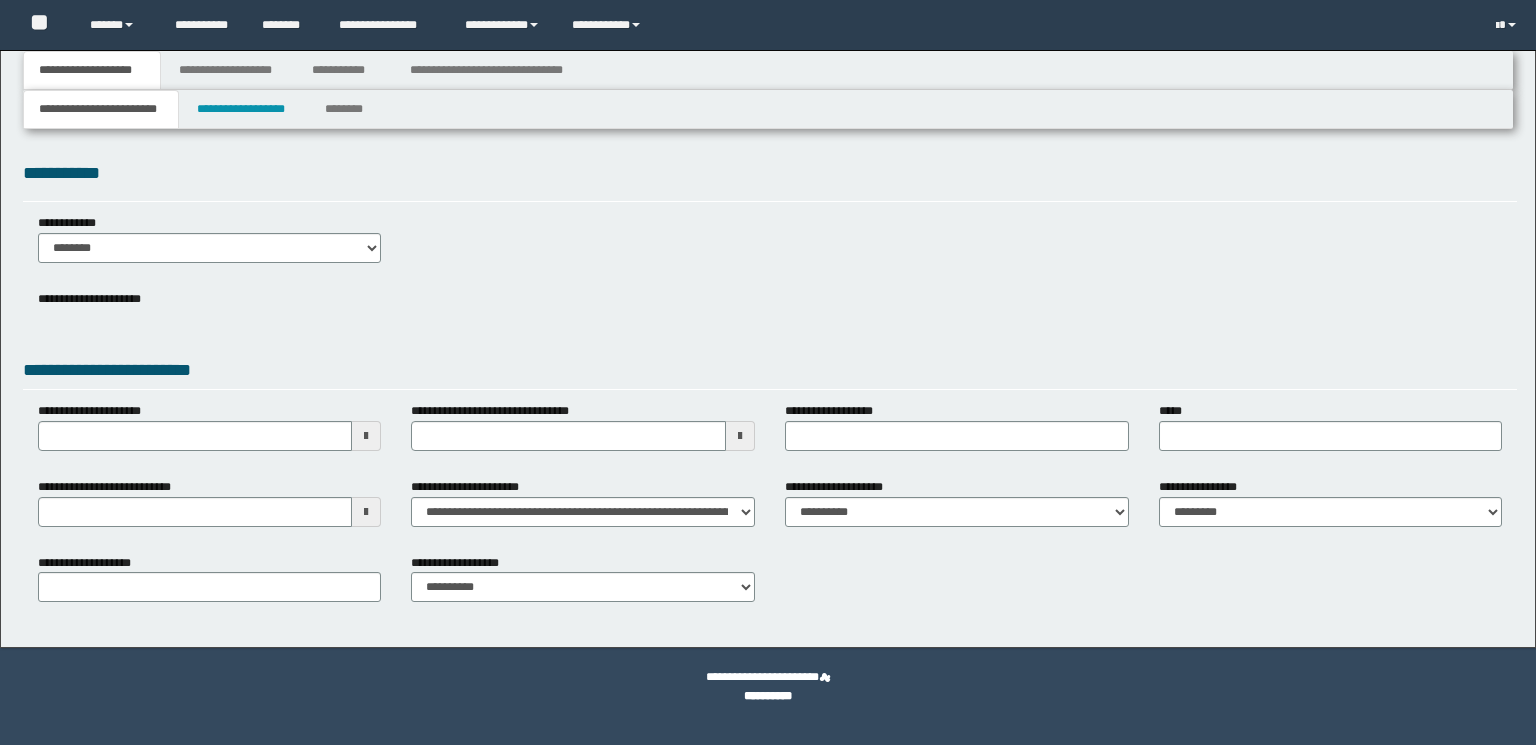 scroll, scrollTop: 0, scrollLeft: 0, axis: both 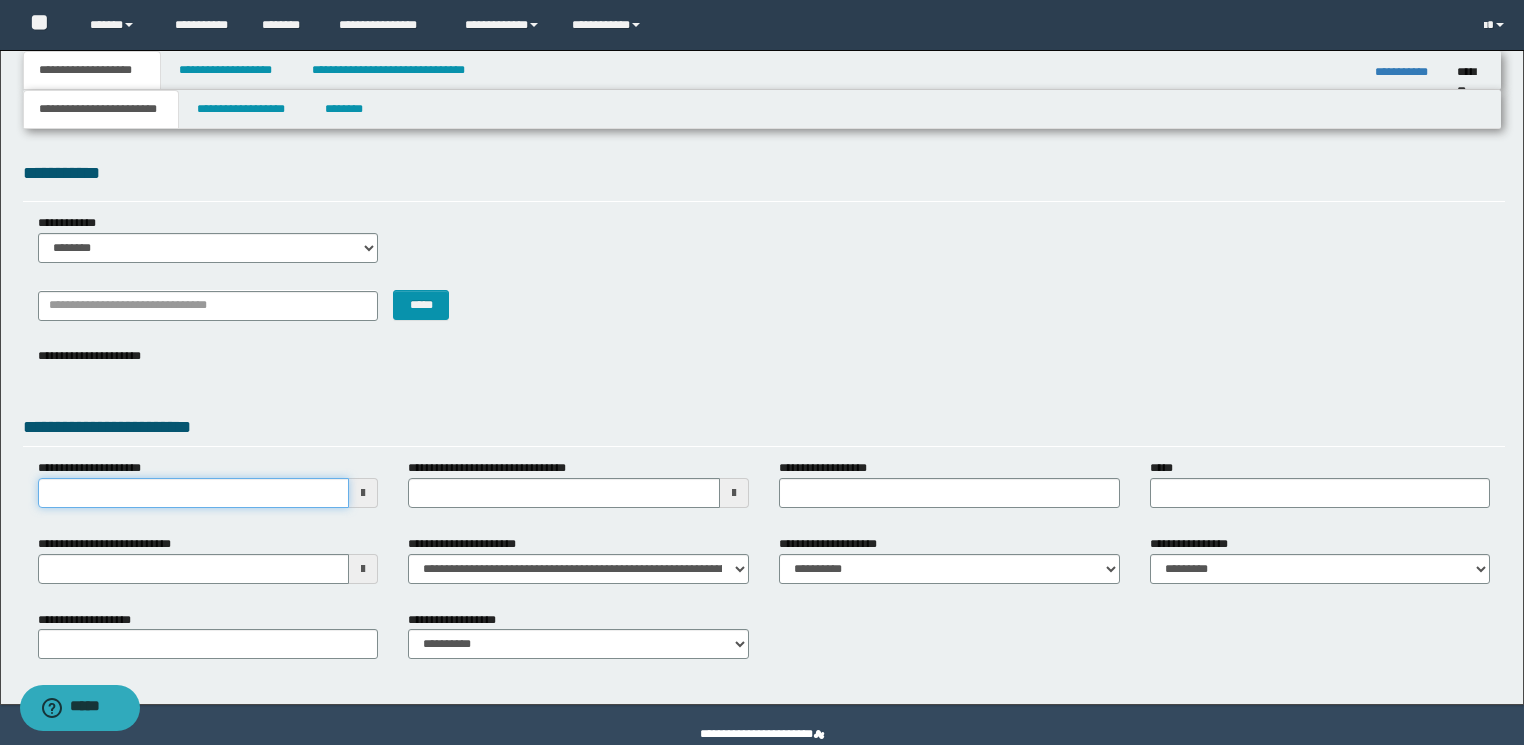 click on "**********" at bounding box center (194, 493) 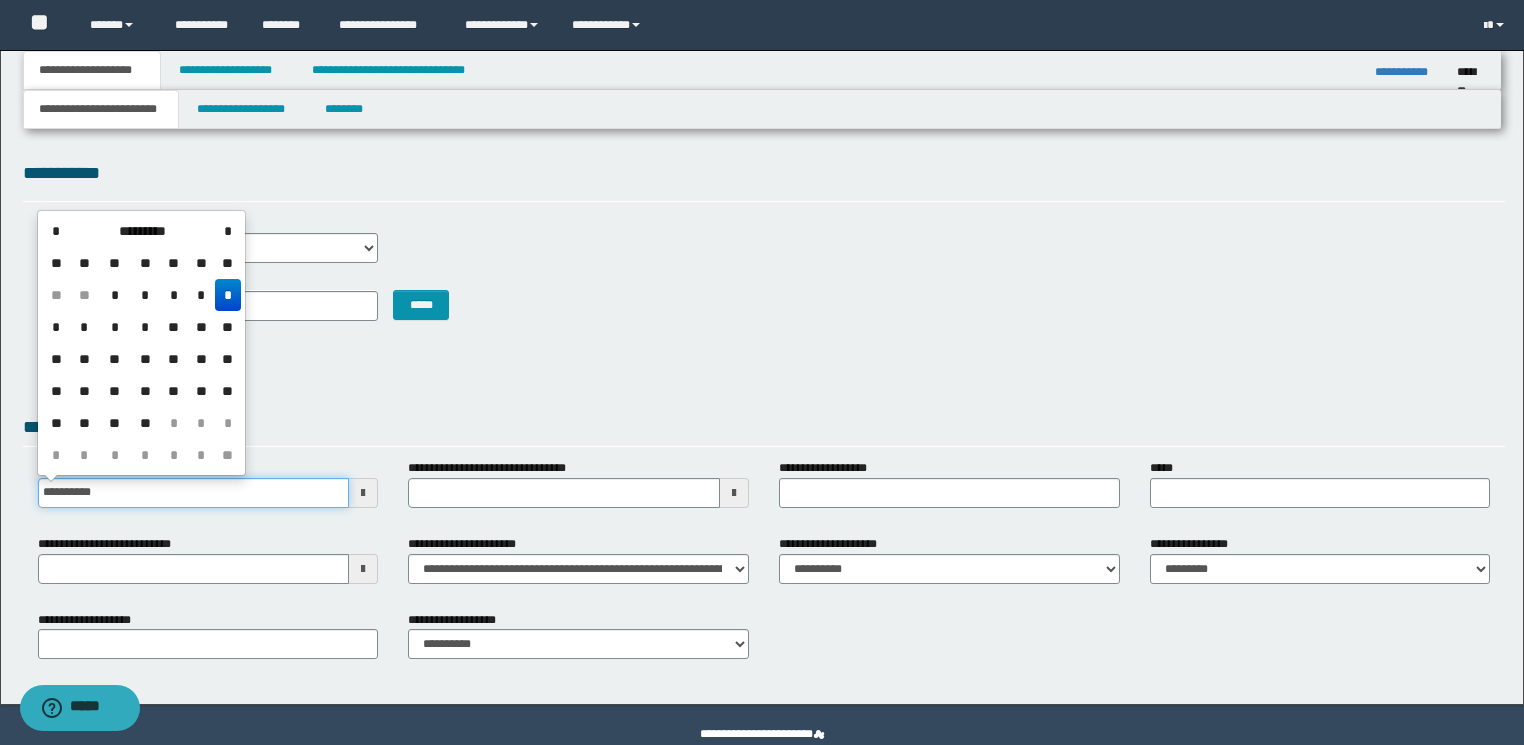 type on "**********" 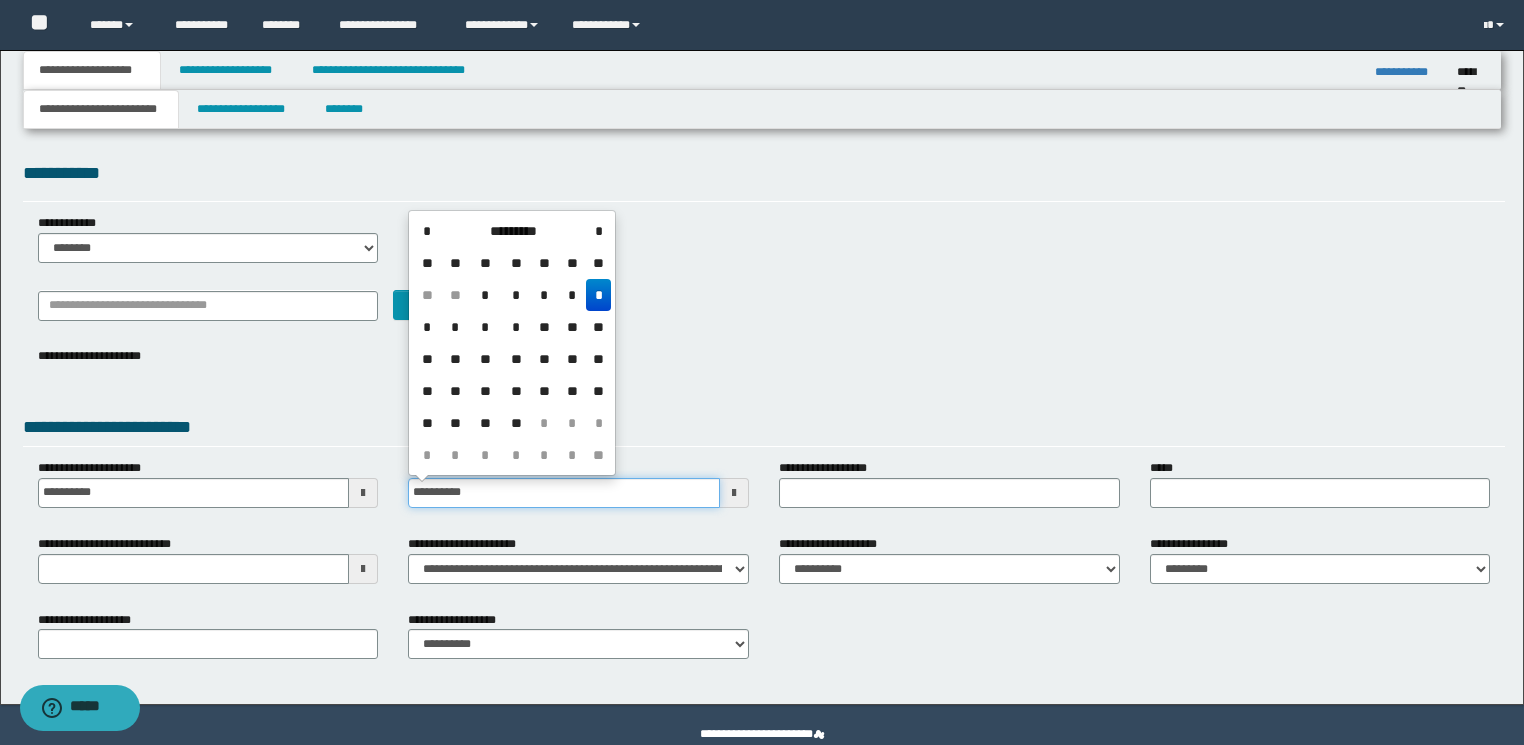 type on "**********" 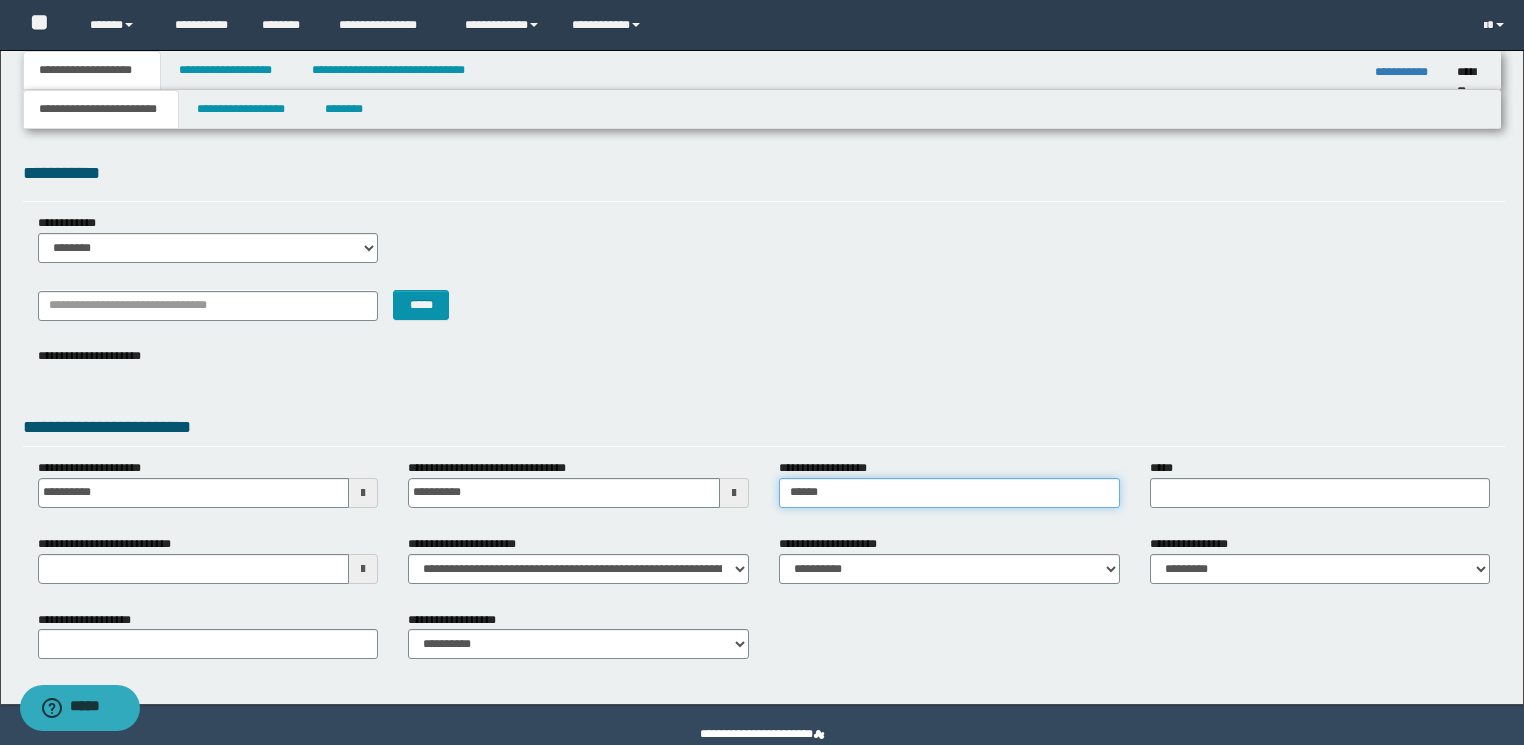 type on "**********" 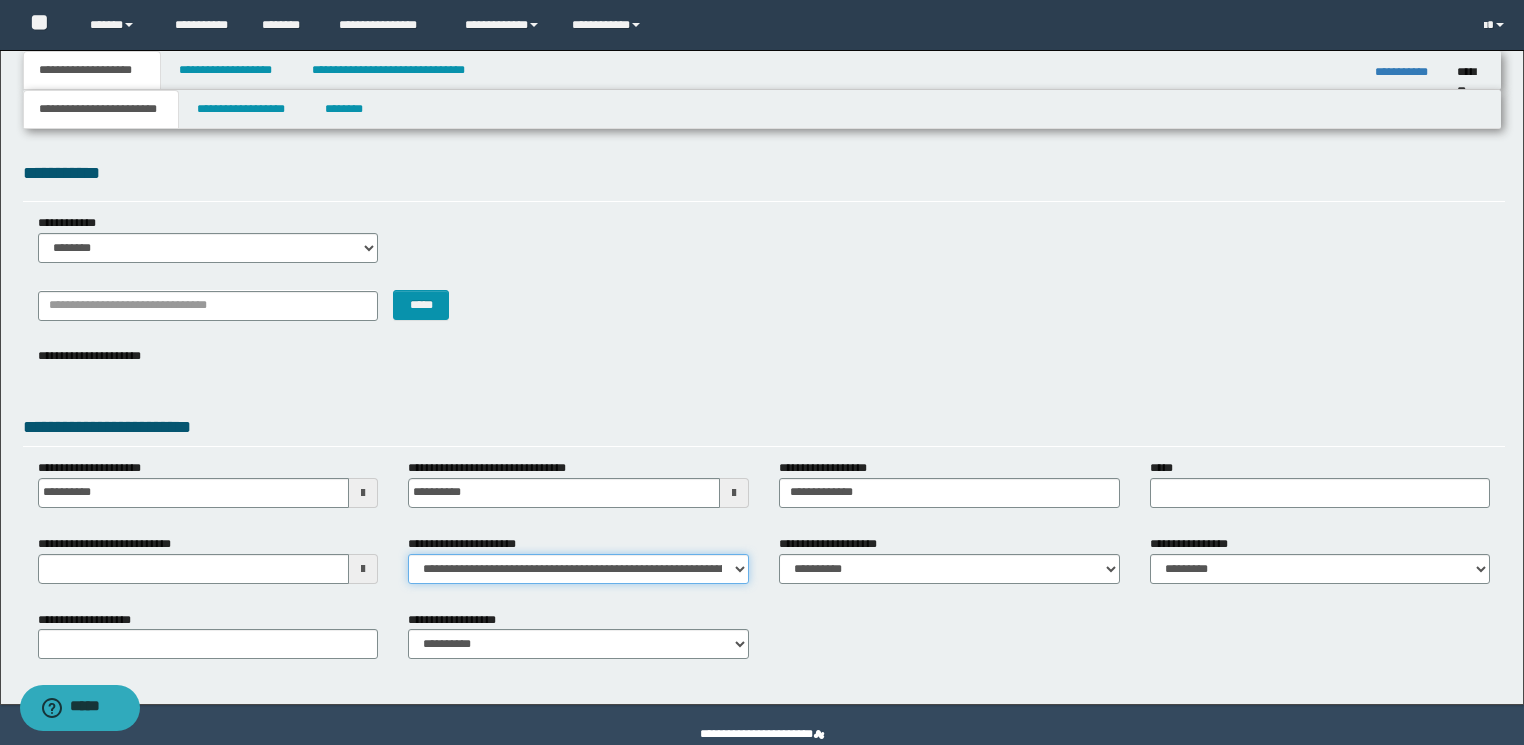 drag, startPoint x: 649, startPoint y: 573, endPoint x: 576, endPoint y: 590, distance: 74.953316 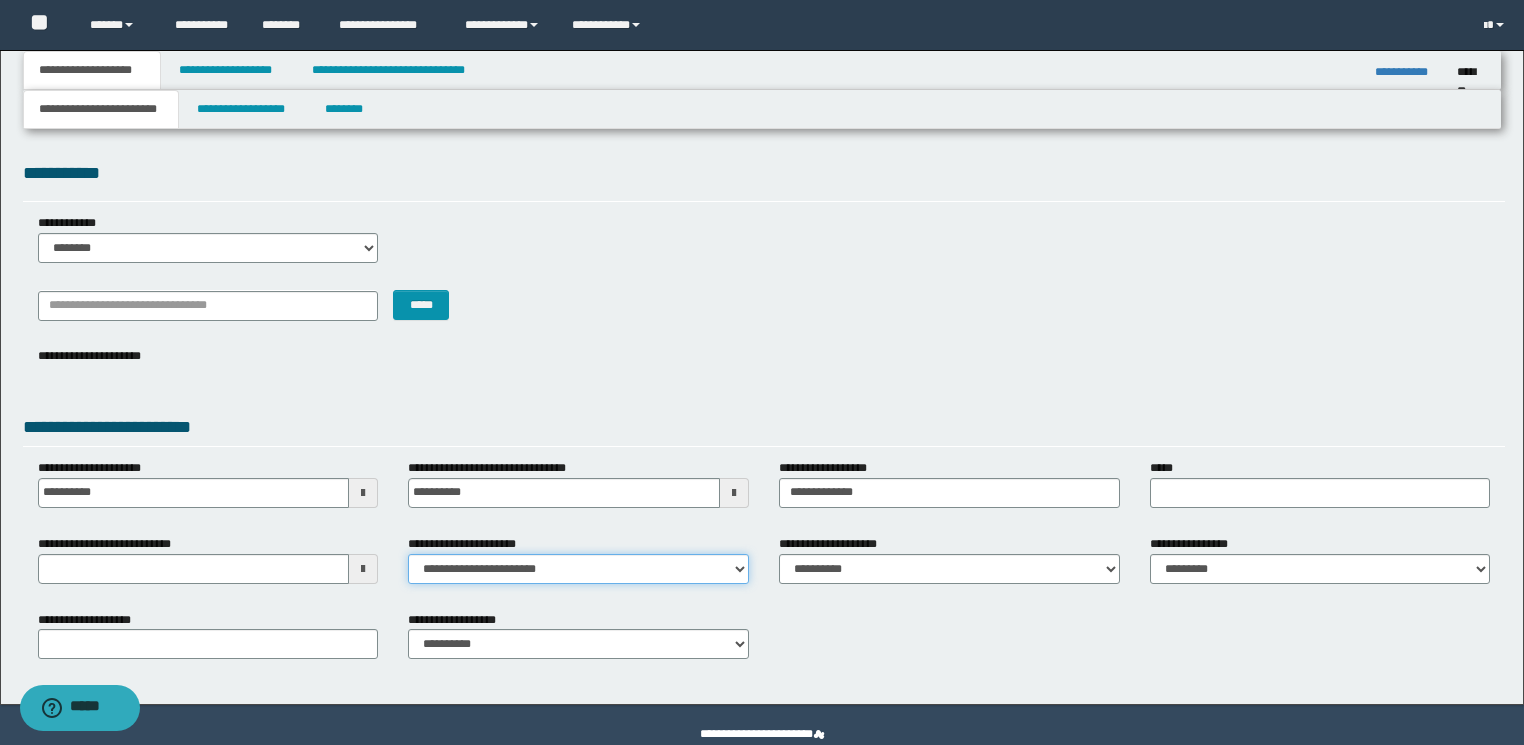click on "**********" at bounding box center [578, 569] 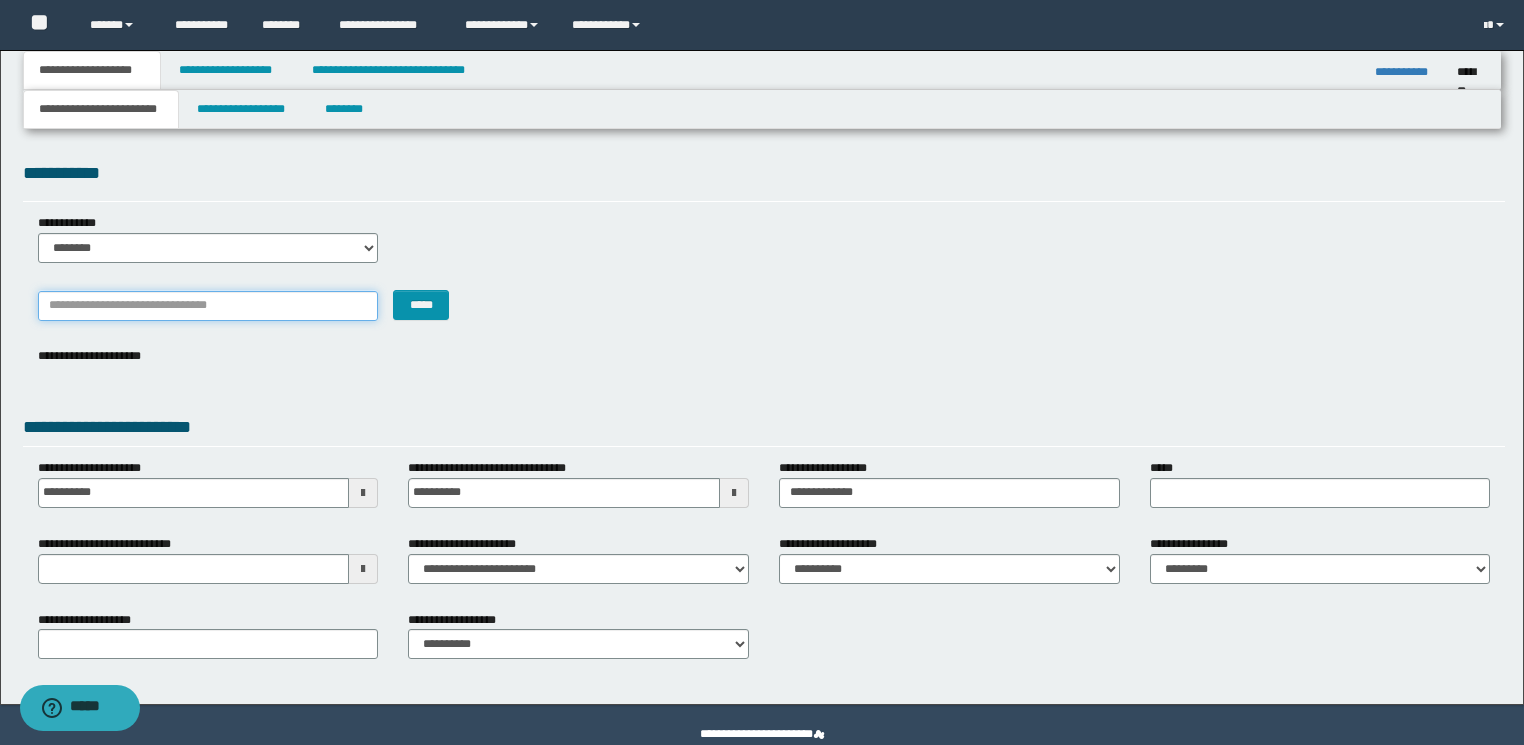 click on "*******" at bounding box center (208, 306) 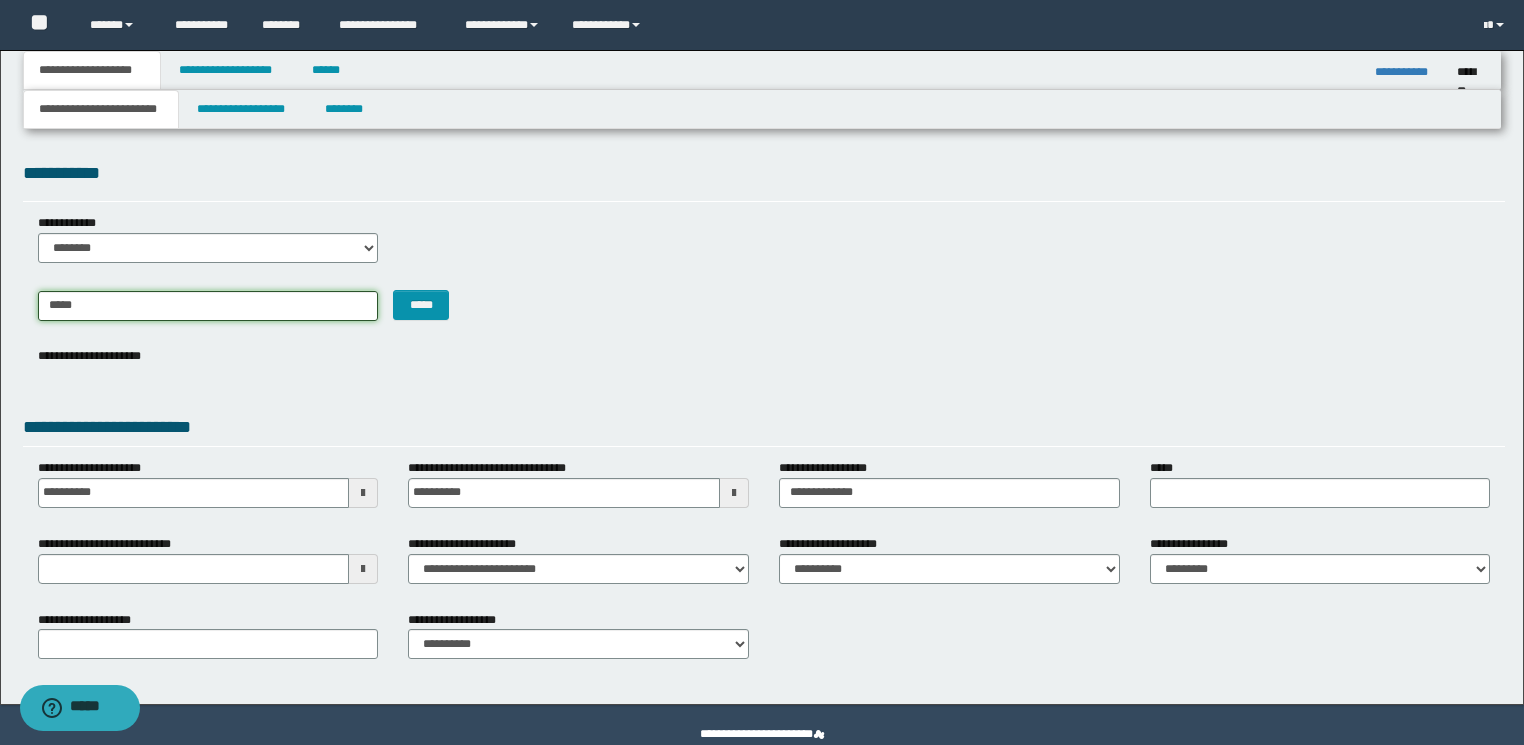 type on "******" 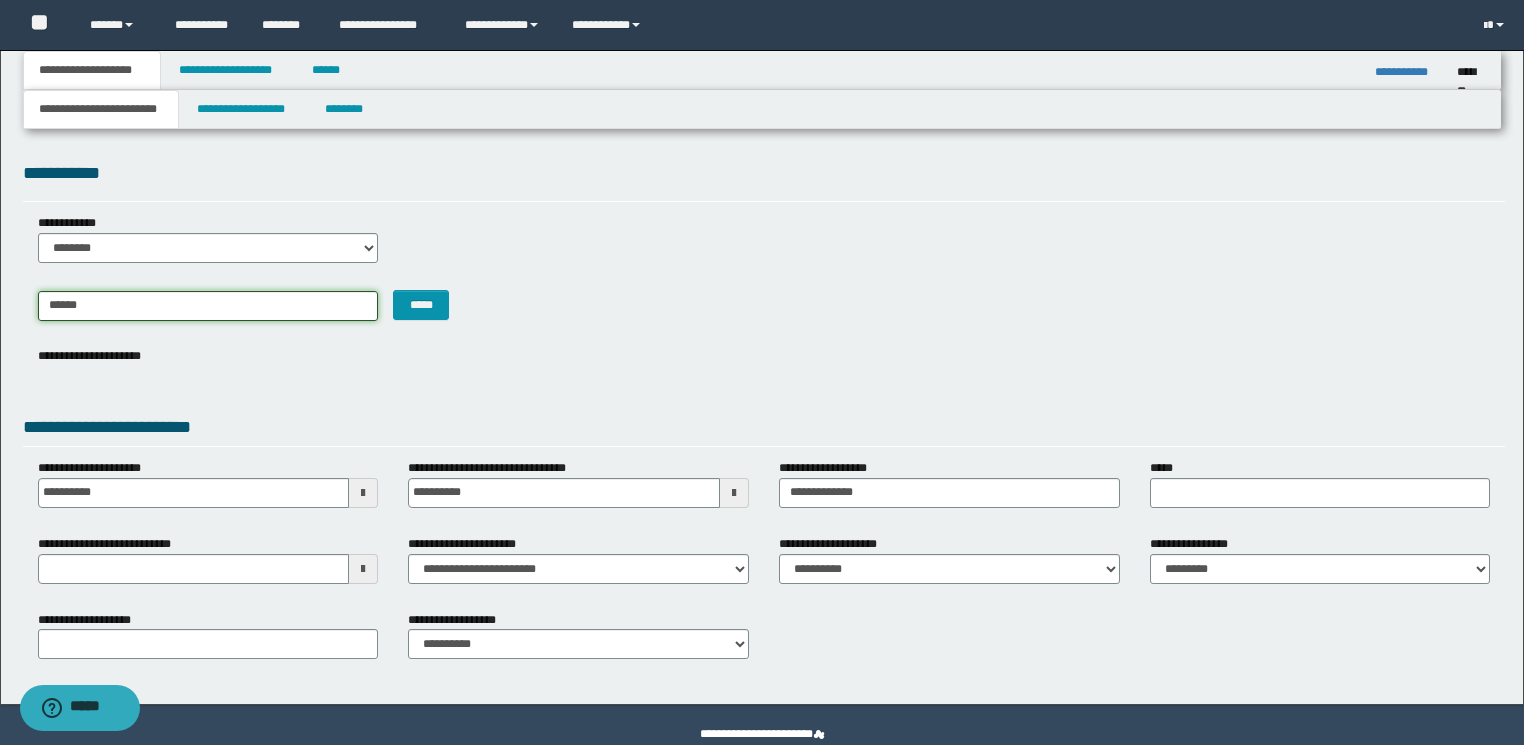 type on "**********" 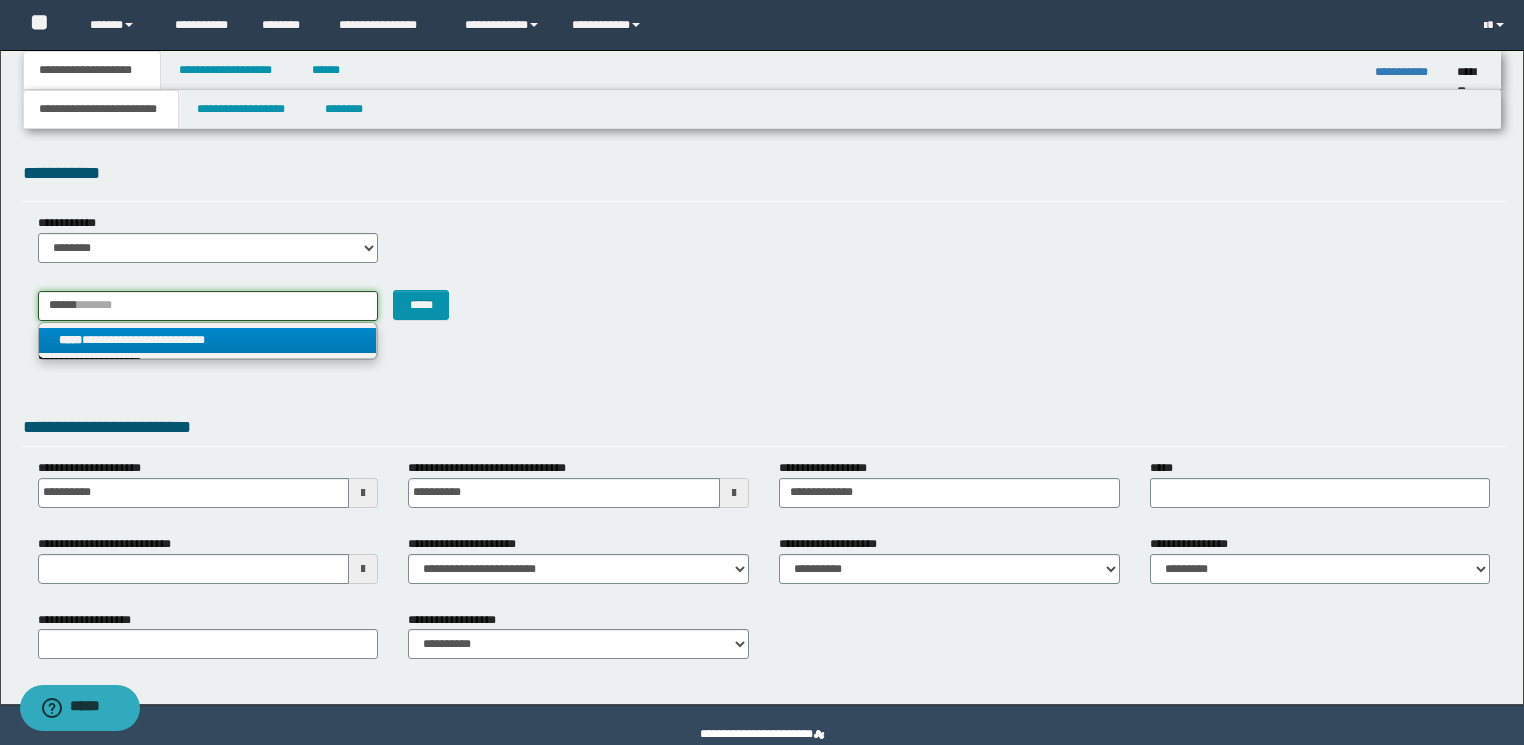 type on "******" 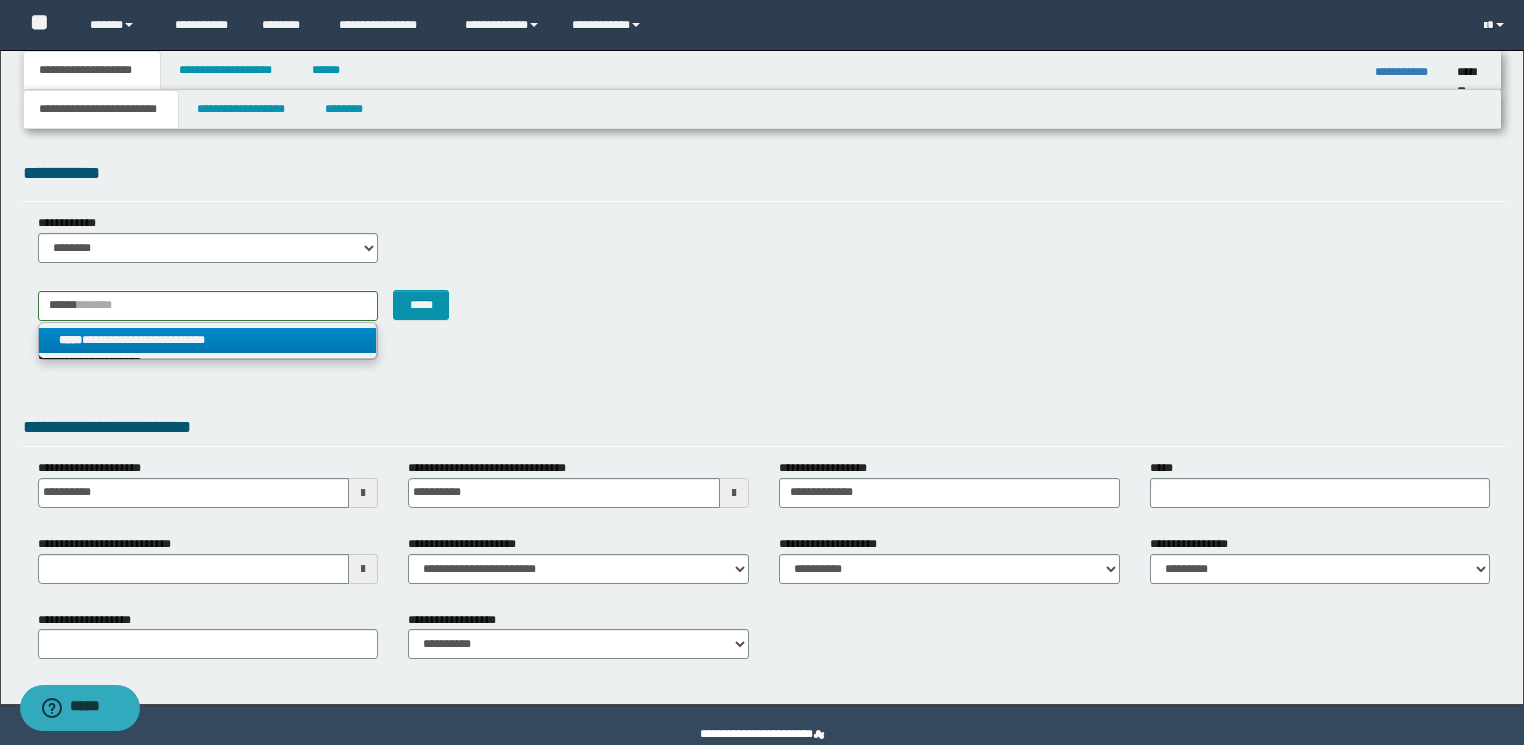 click on "**********" at bounding box center [208, 340] 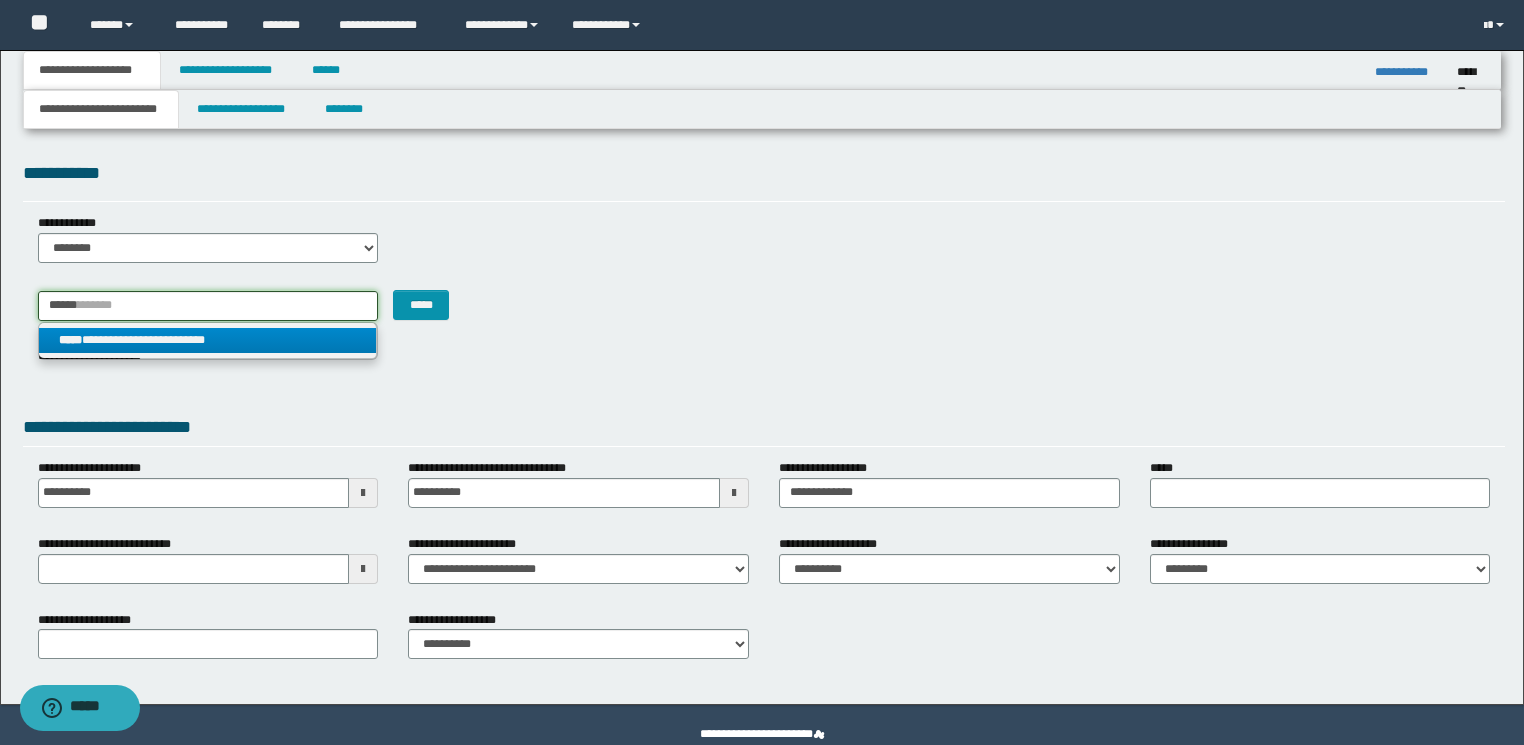 type 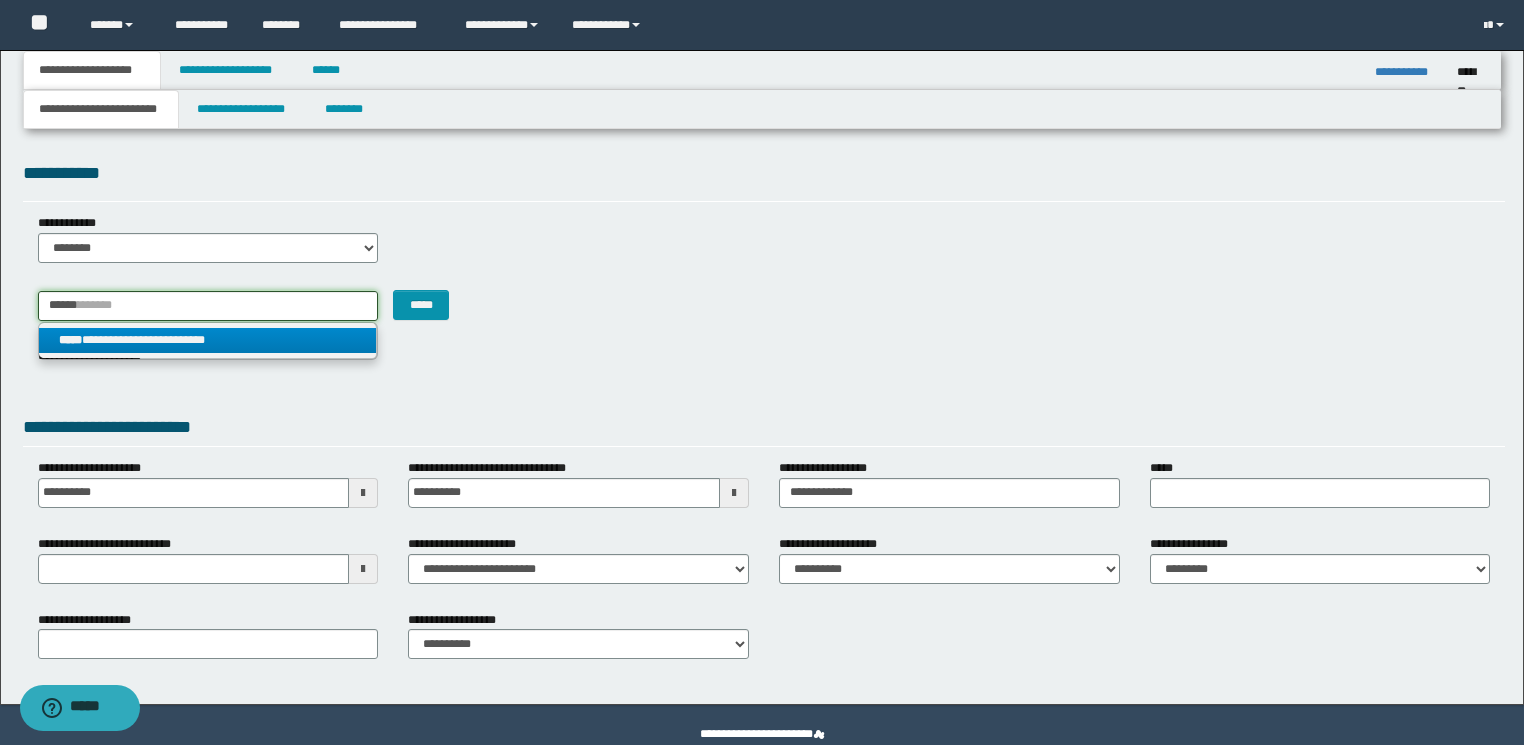 type on "**********" 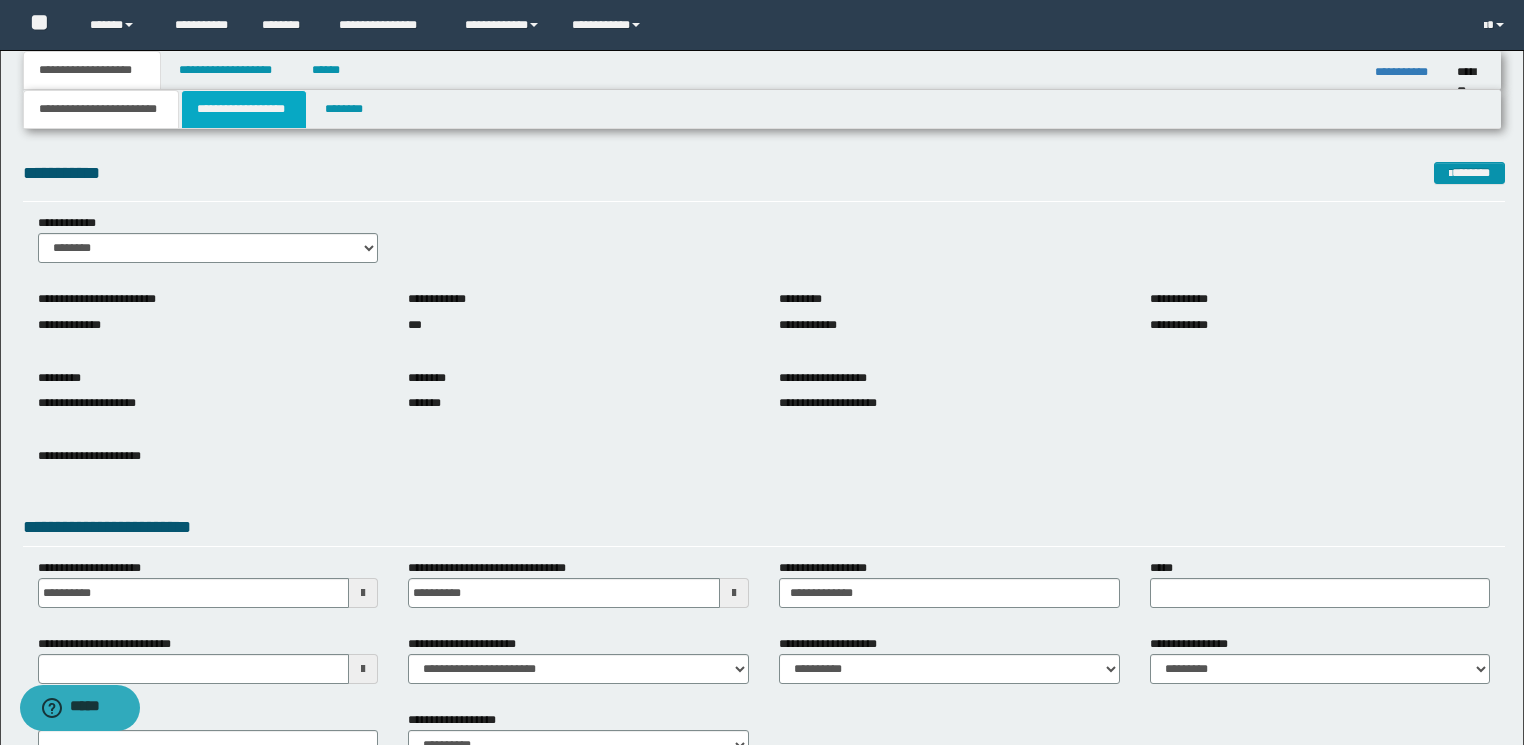 click on "**********" at bounding box center (244, 109) 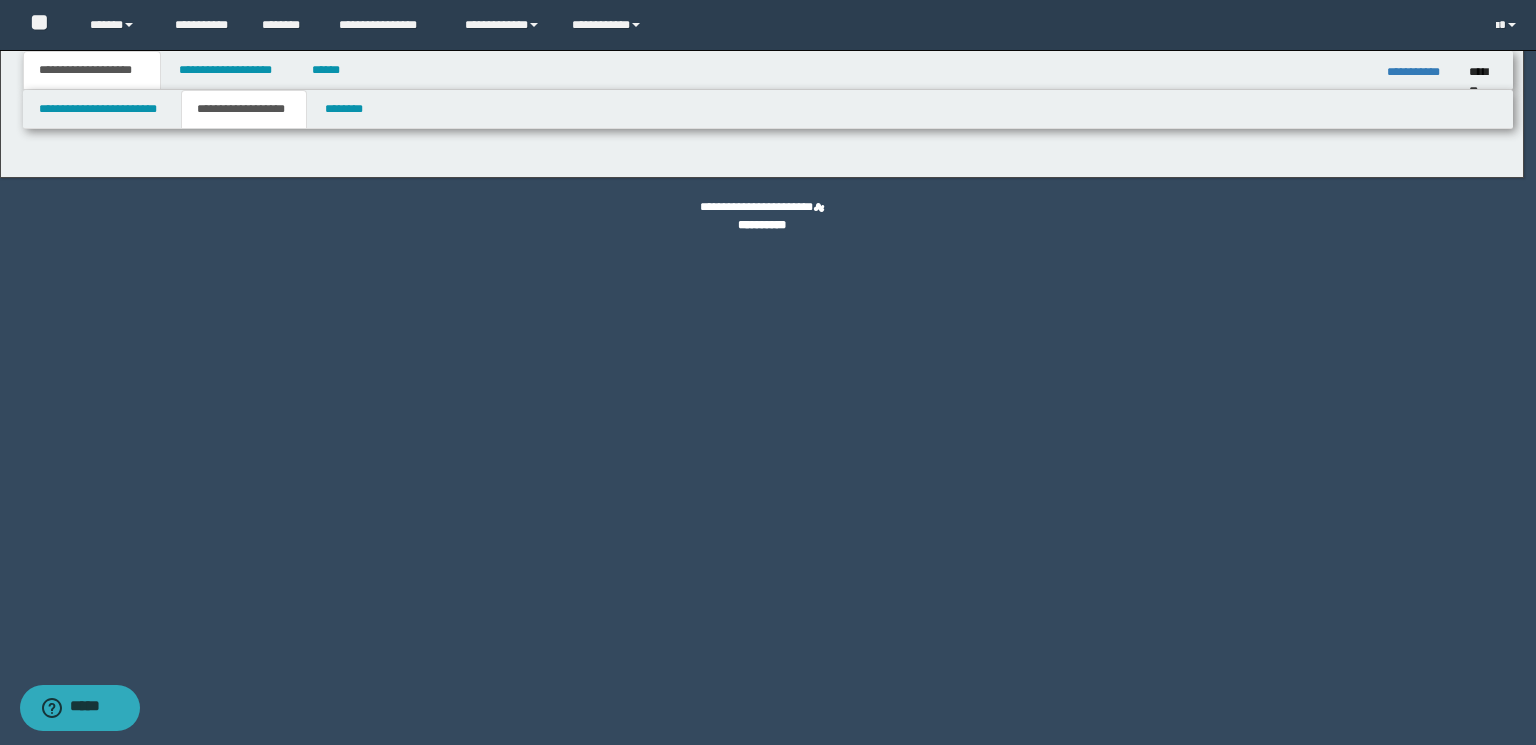 type on "********" 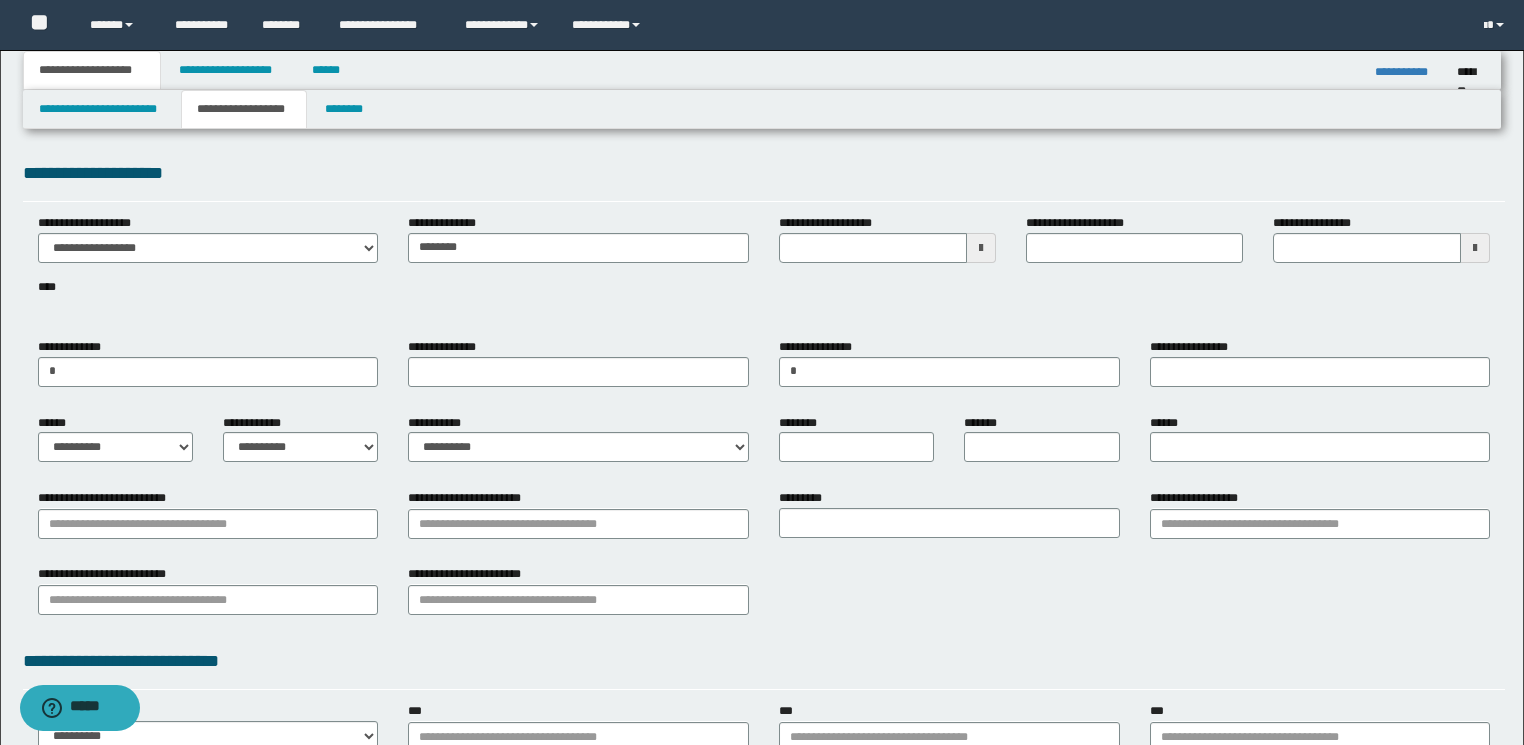 drag, startPoint x: 1093, startPoint y: 326, endPoint x: 1026, endPoint y: 326, distance: 67 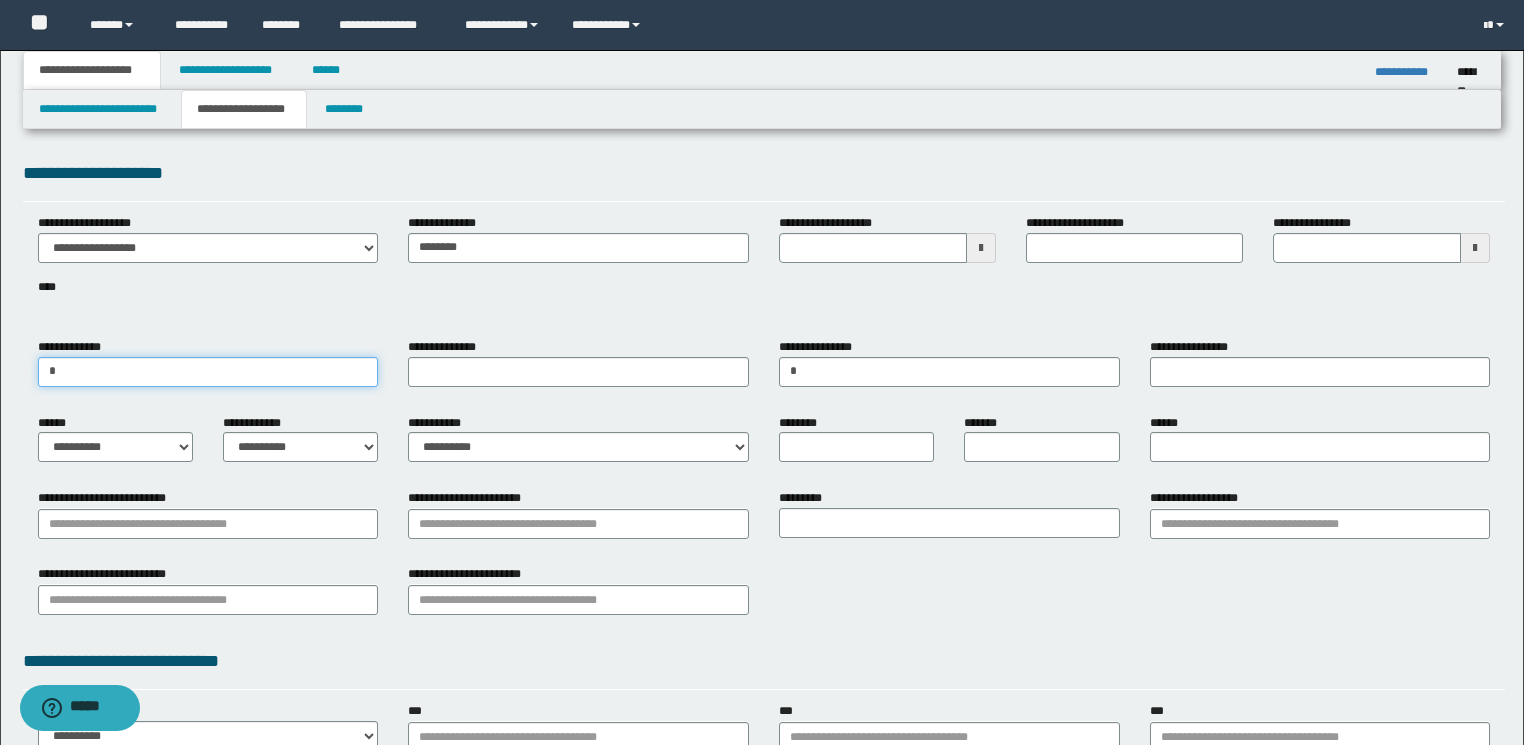 paste on "**********" 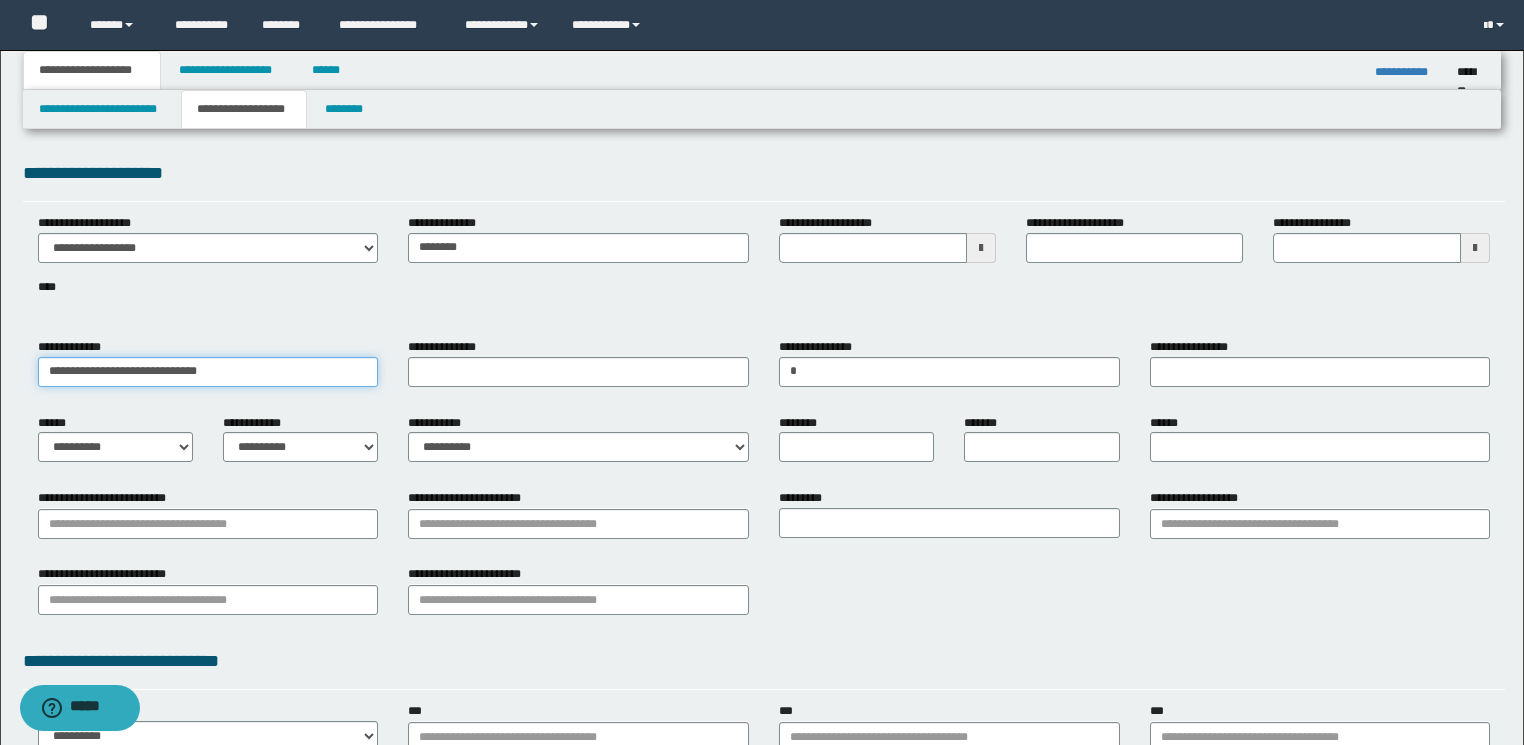 drag, startPoint x: 100, startPoint y: 367, endPoint x: 312, endPoint y: 364, distance: 212.02122 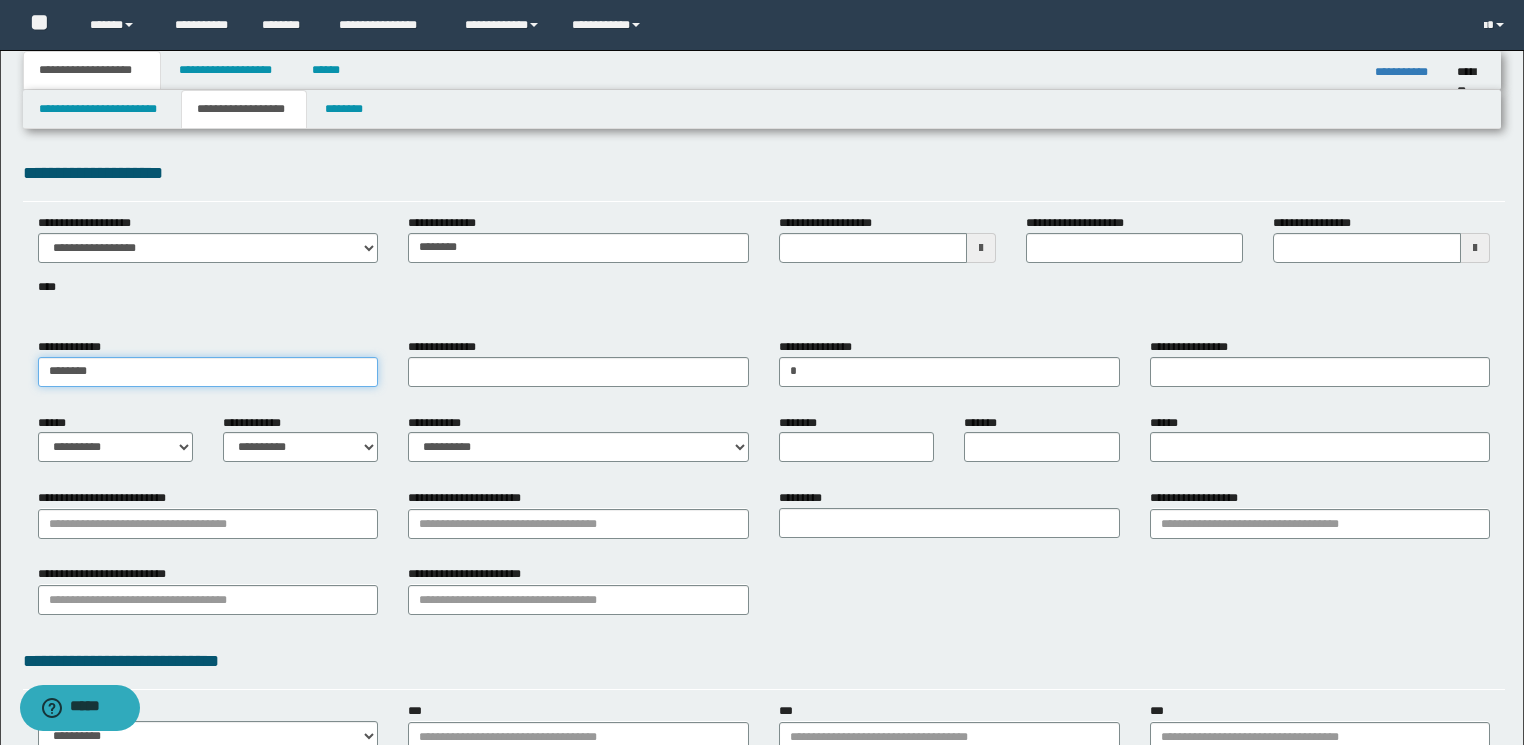 type on "*******" 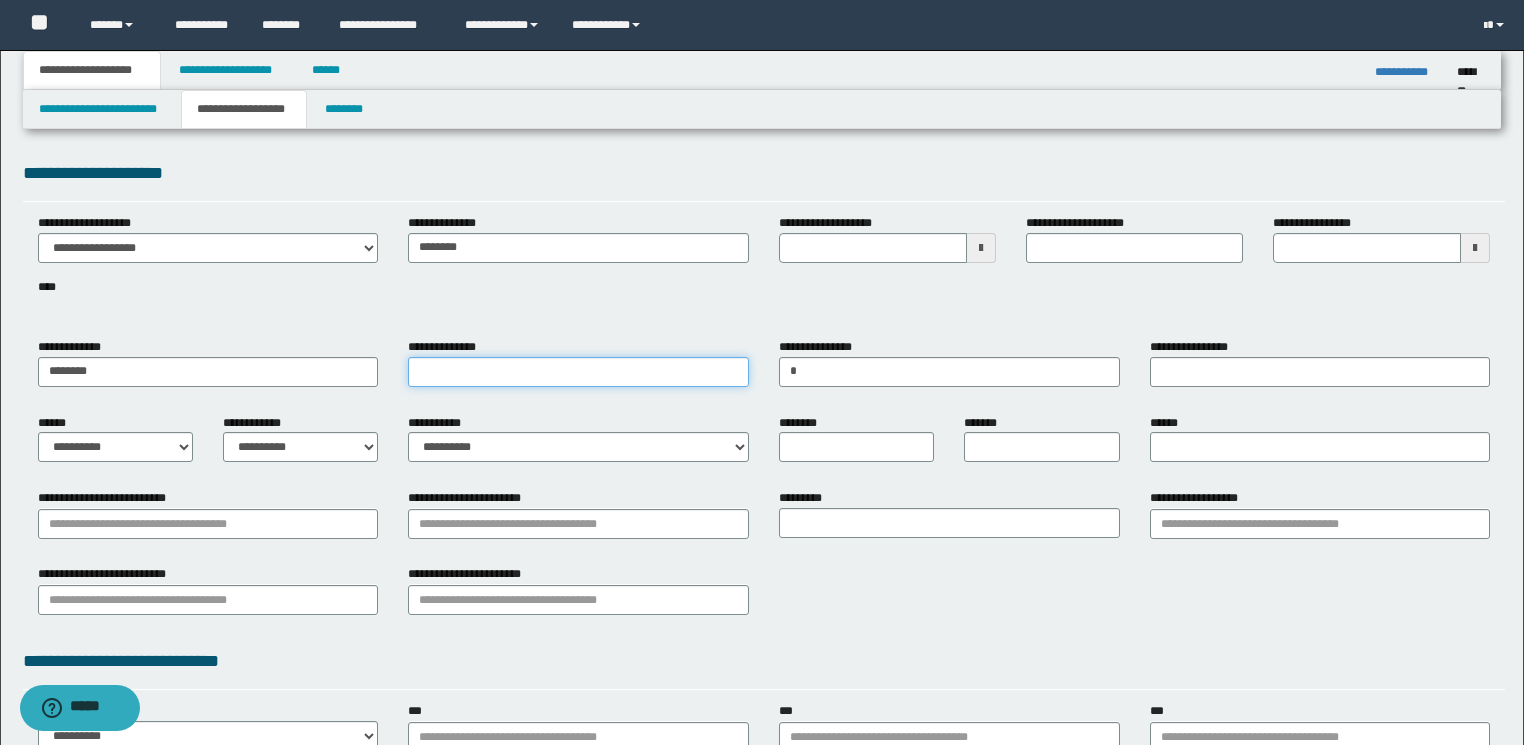 click on "**********" at bounding box center (578, 372) 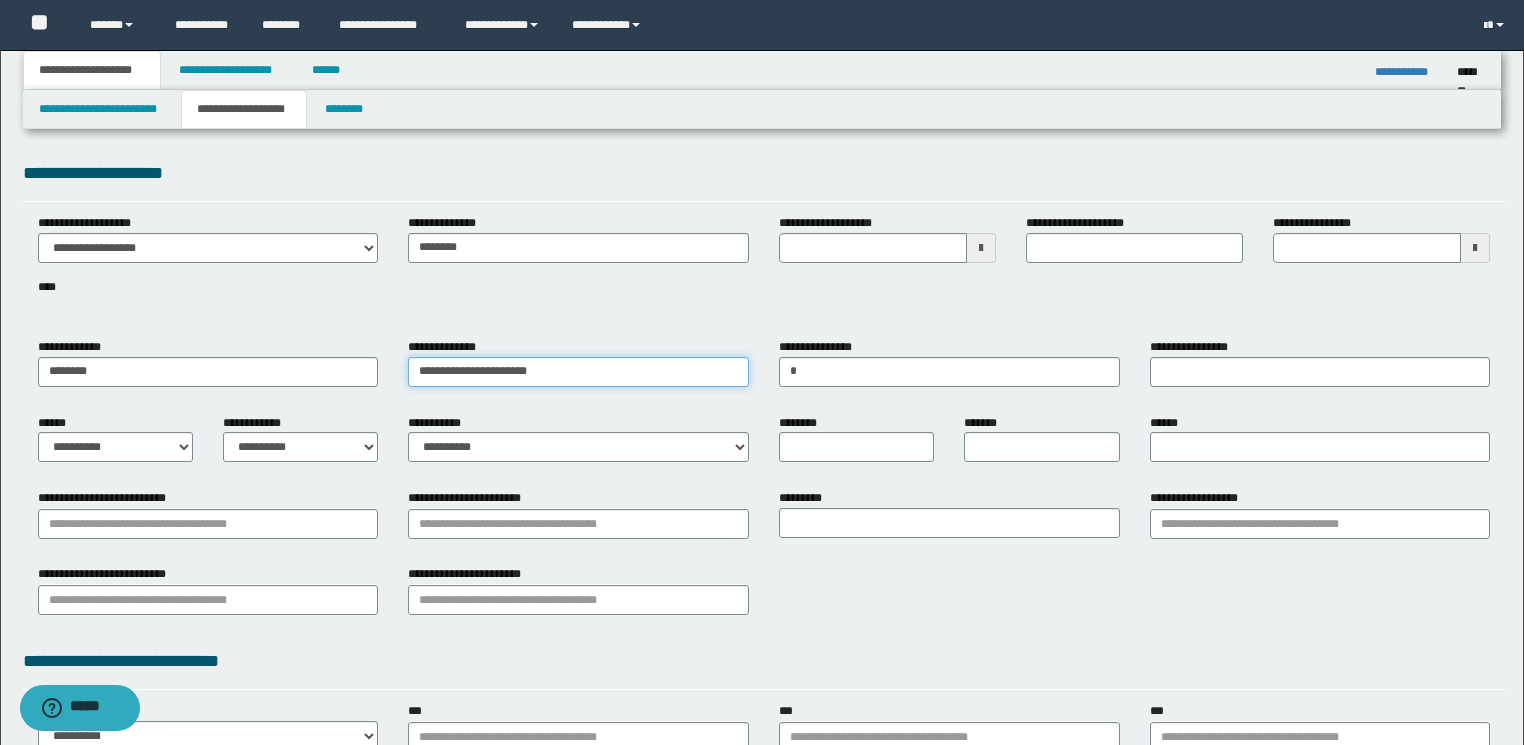 drag, startPoint x: 468, startPoint y: 371, endPoint x: 649, endPoint y: 371, distance: 181 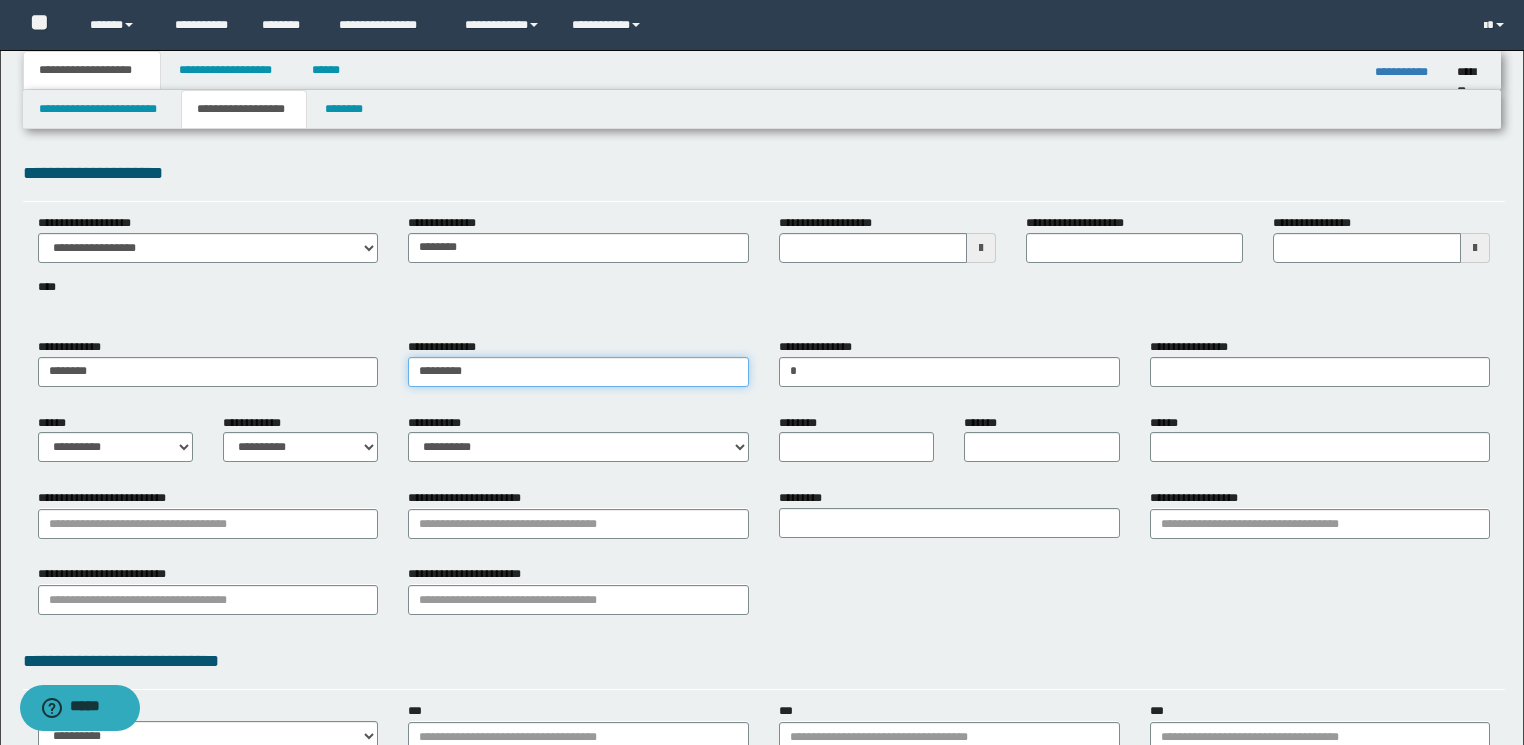 type on "********" 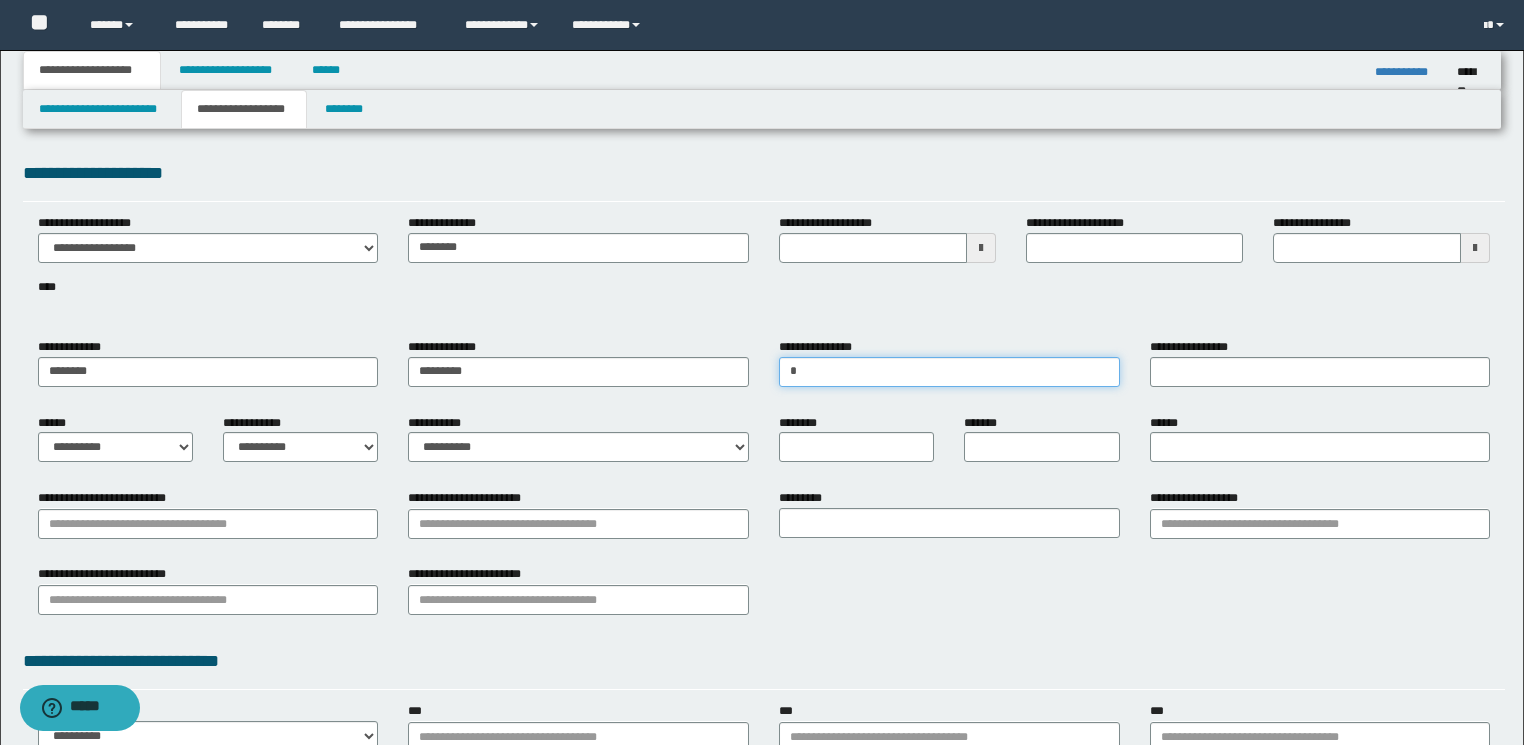 drag, startPoint x: 878, startPoint y: 376, endPoint x: 732, endPoint y: 371, distance: 146.08559 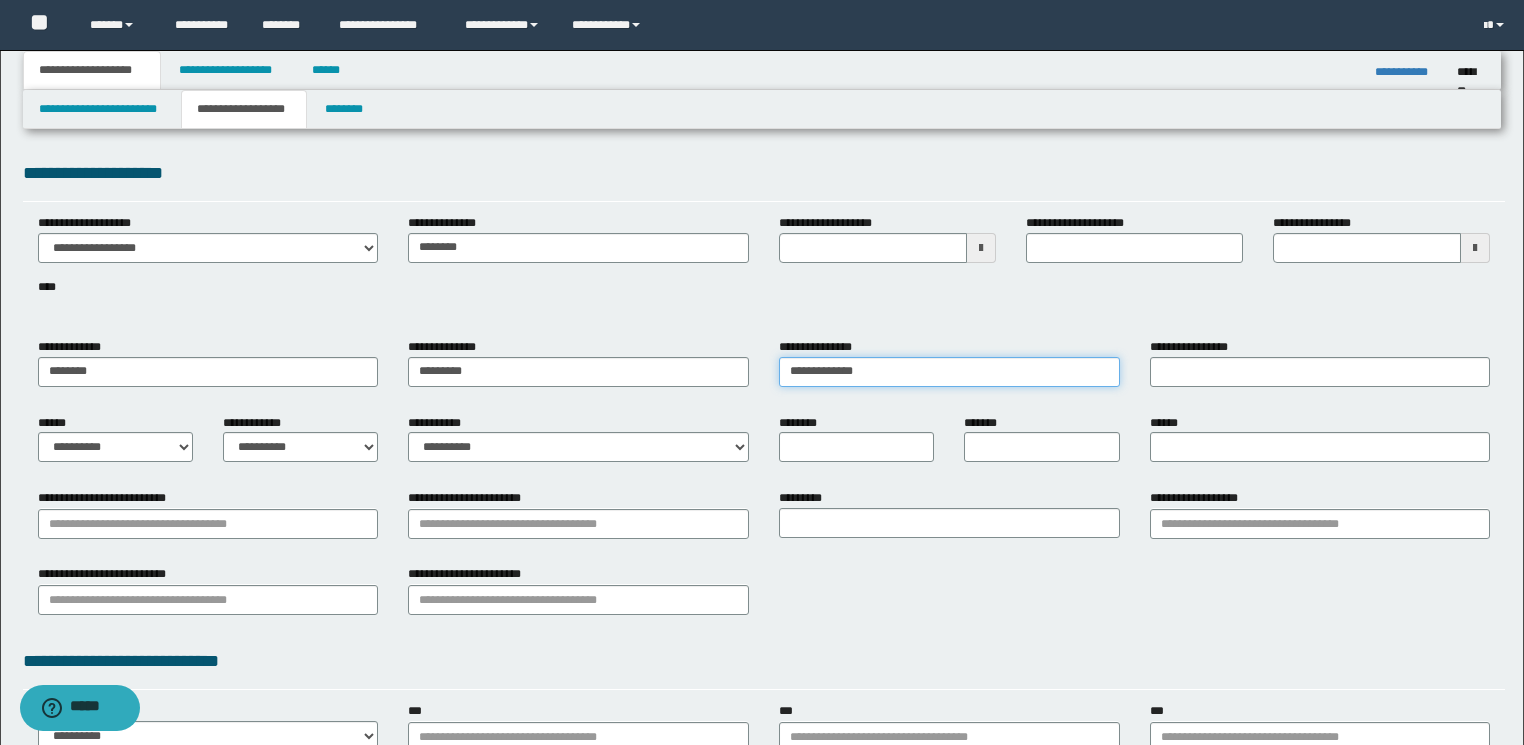 drag, startPoint x: 814, startPoint y: 367, endPoint x: 950, endPoint y: 367, distance: 136 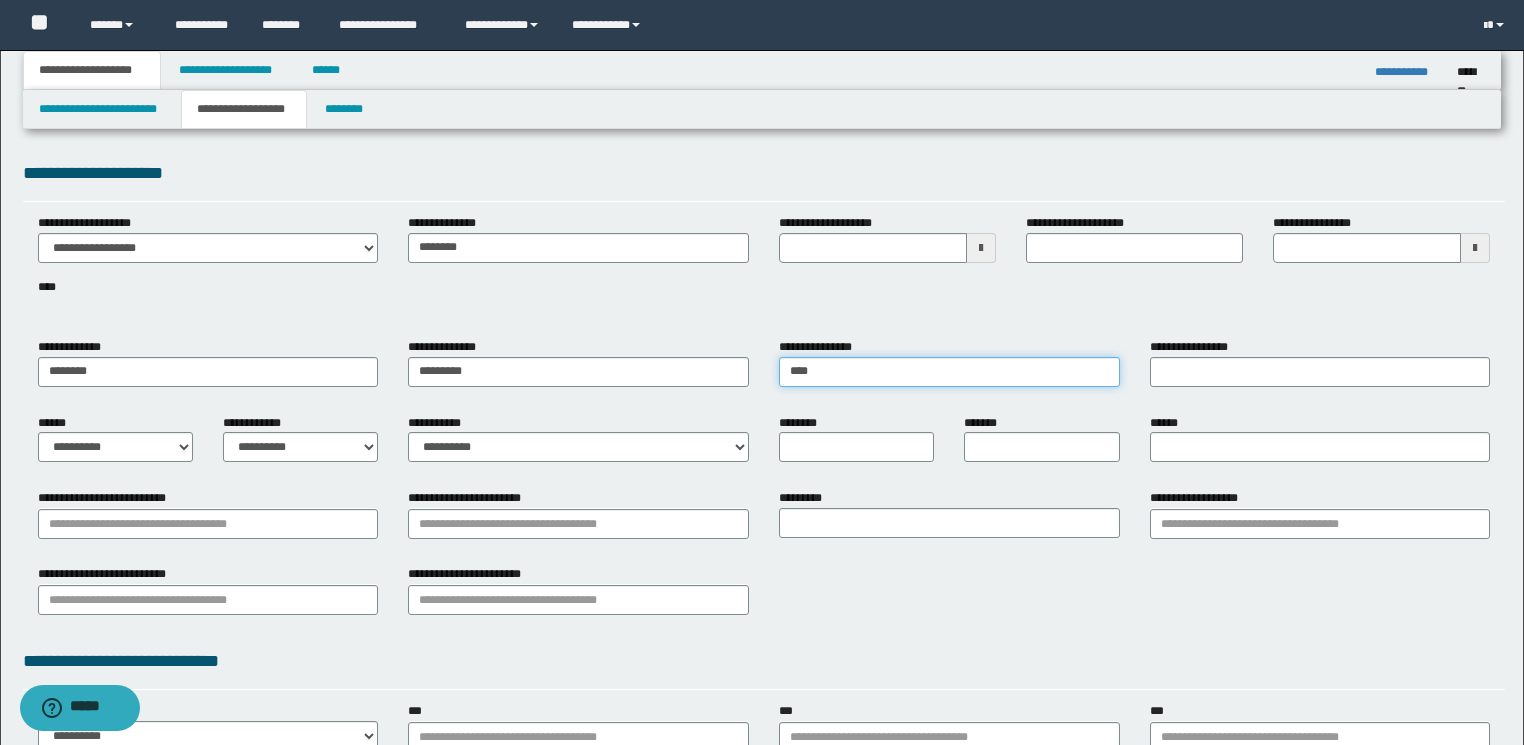 type on "***" 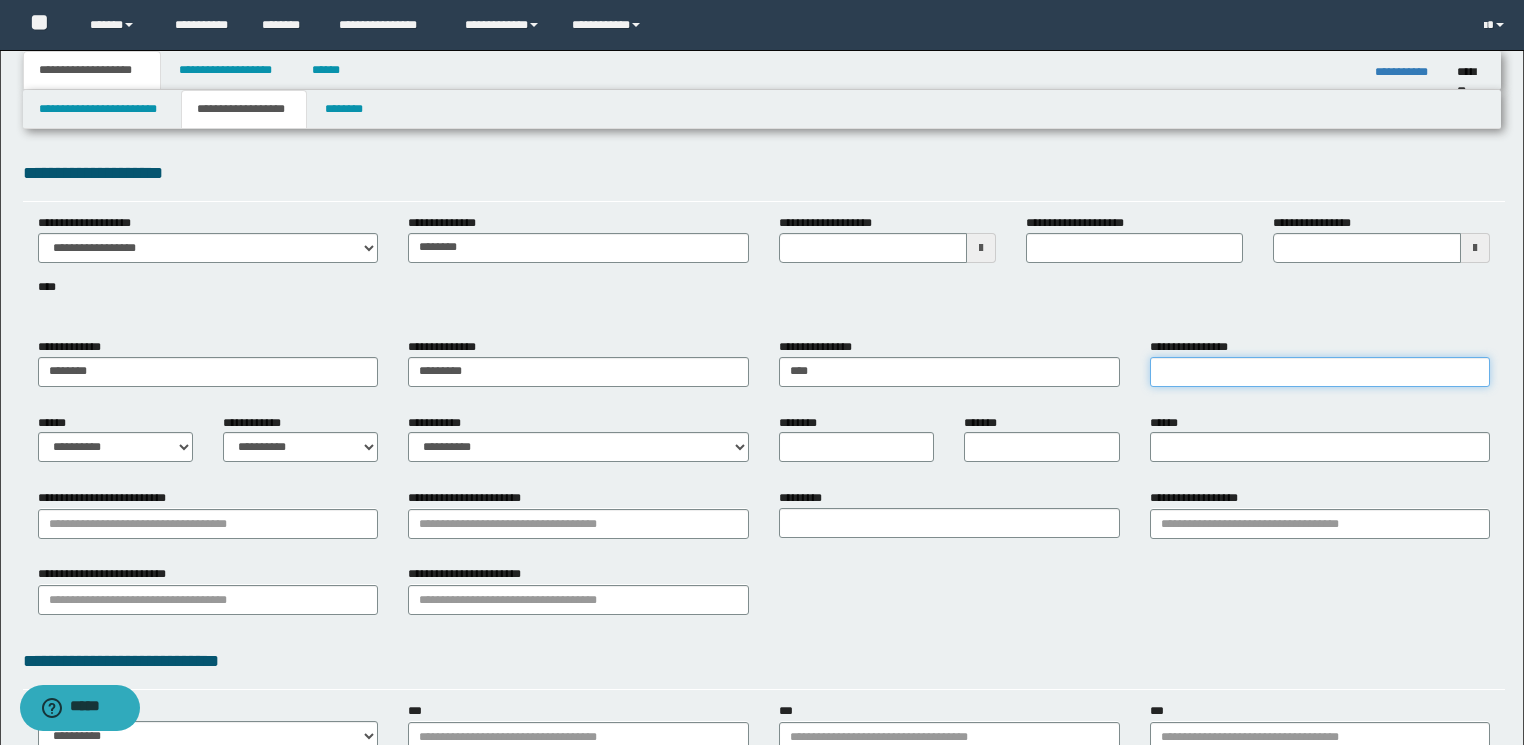 click on "**********" at bounding box center (1320, 372) 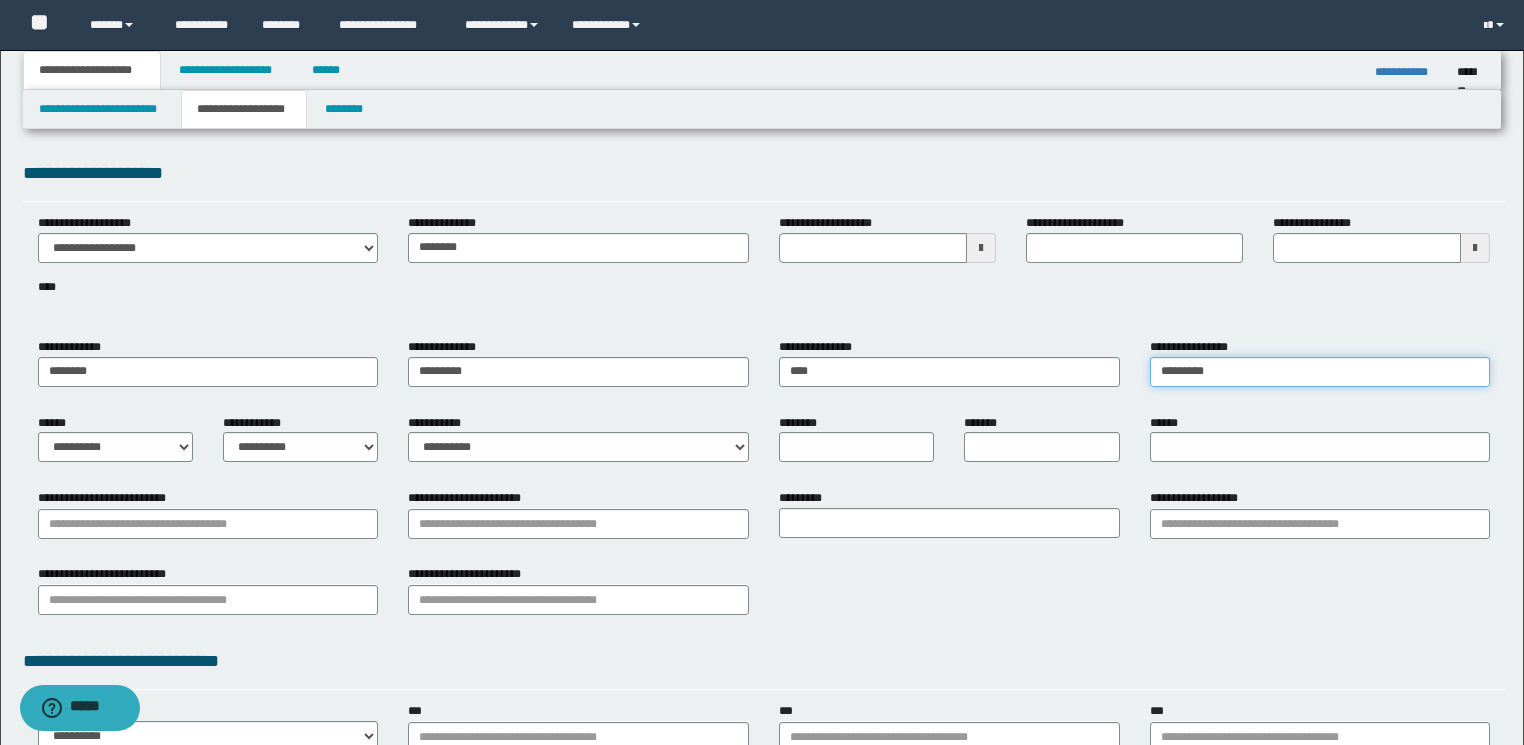 type on "*********" 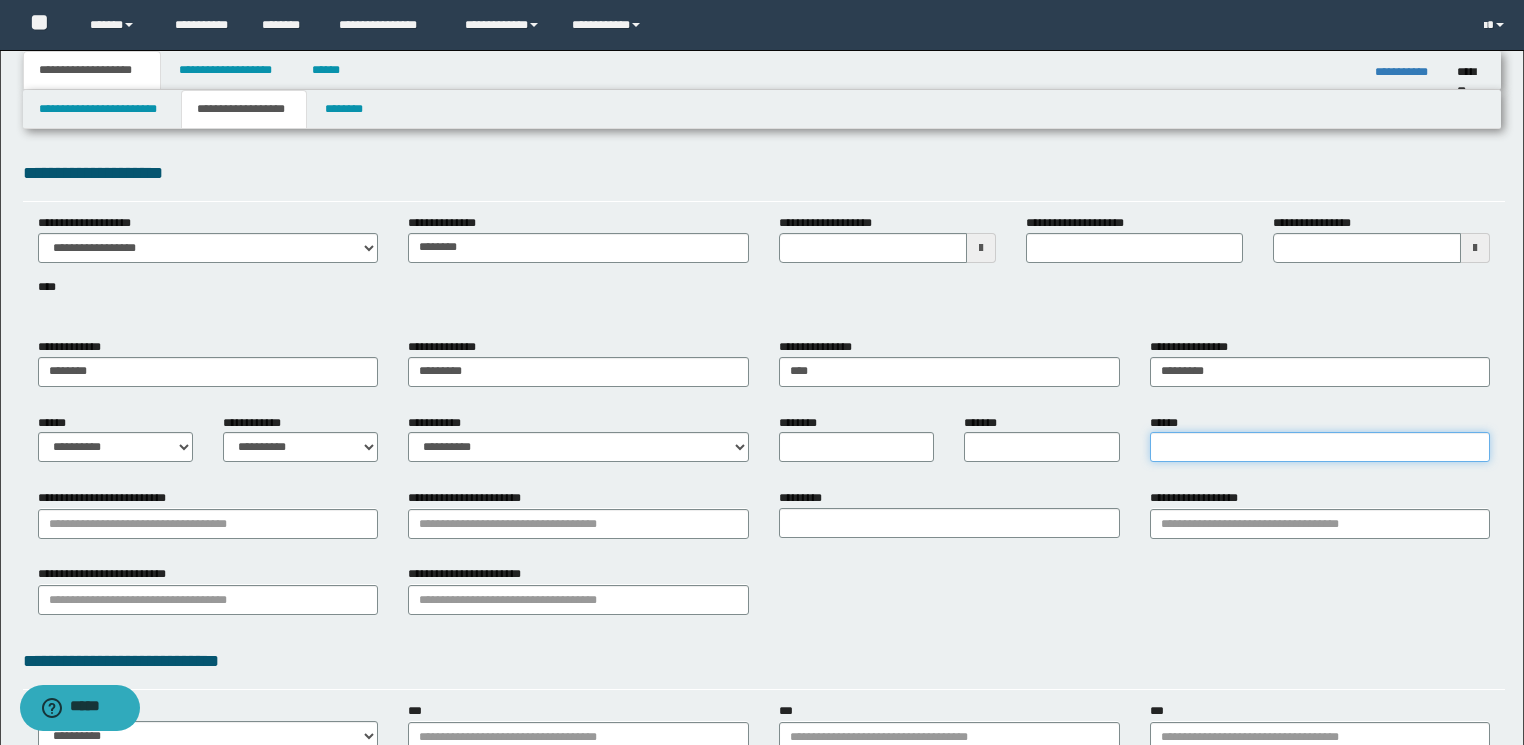 click on "******" at bounding box center (1320, 447) 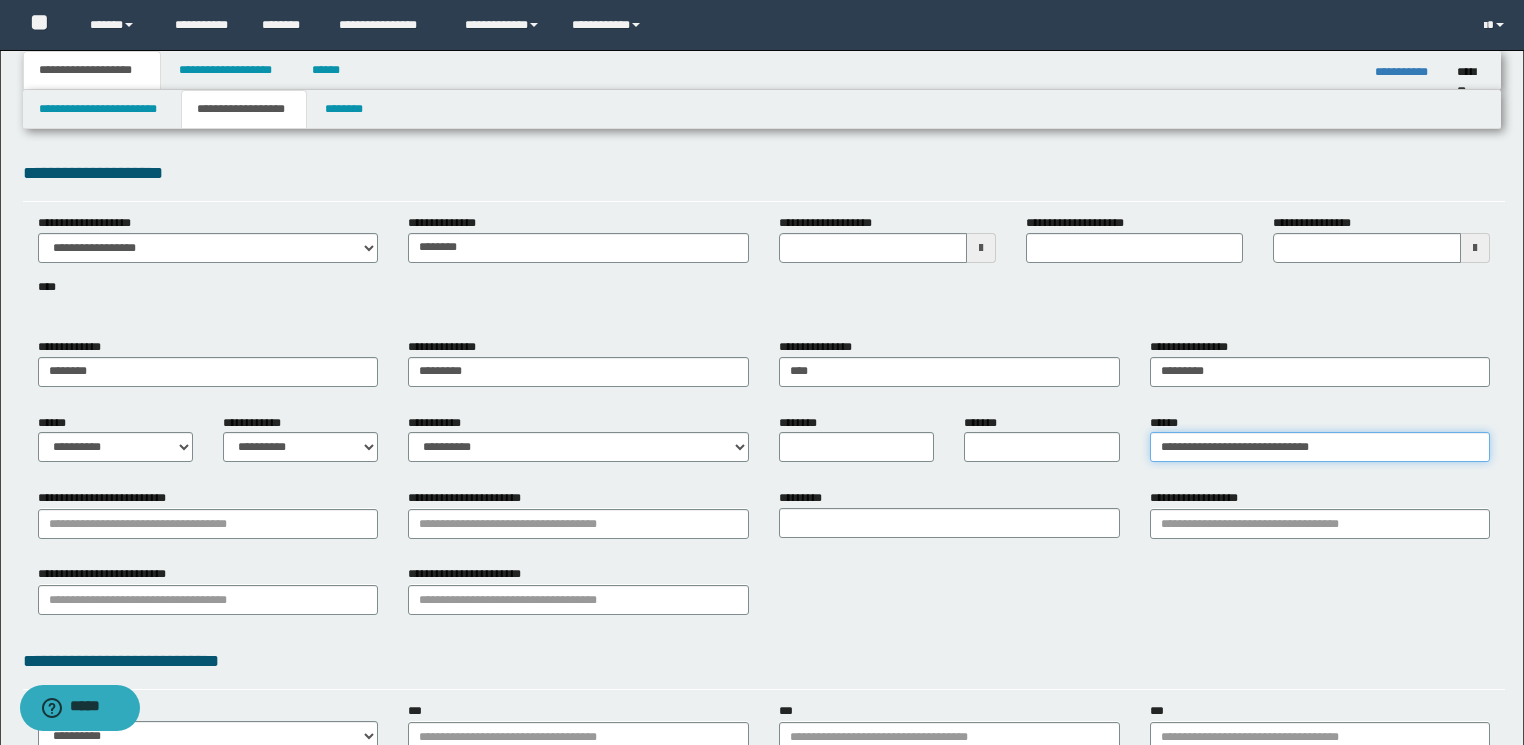 type on "**********" 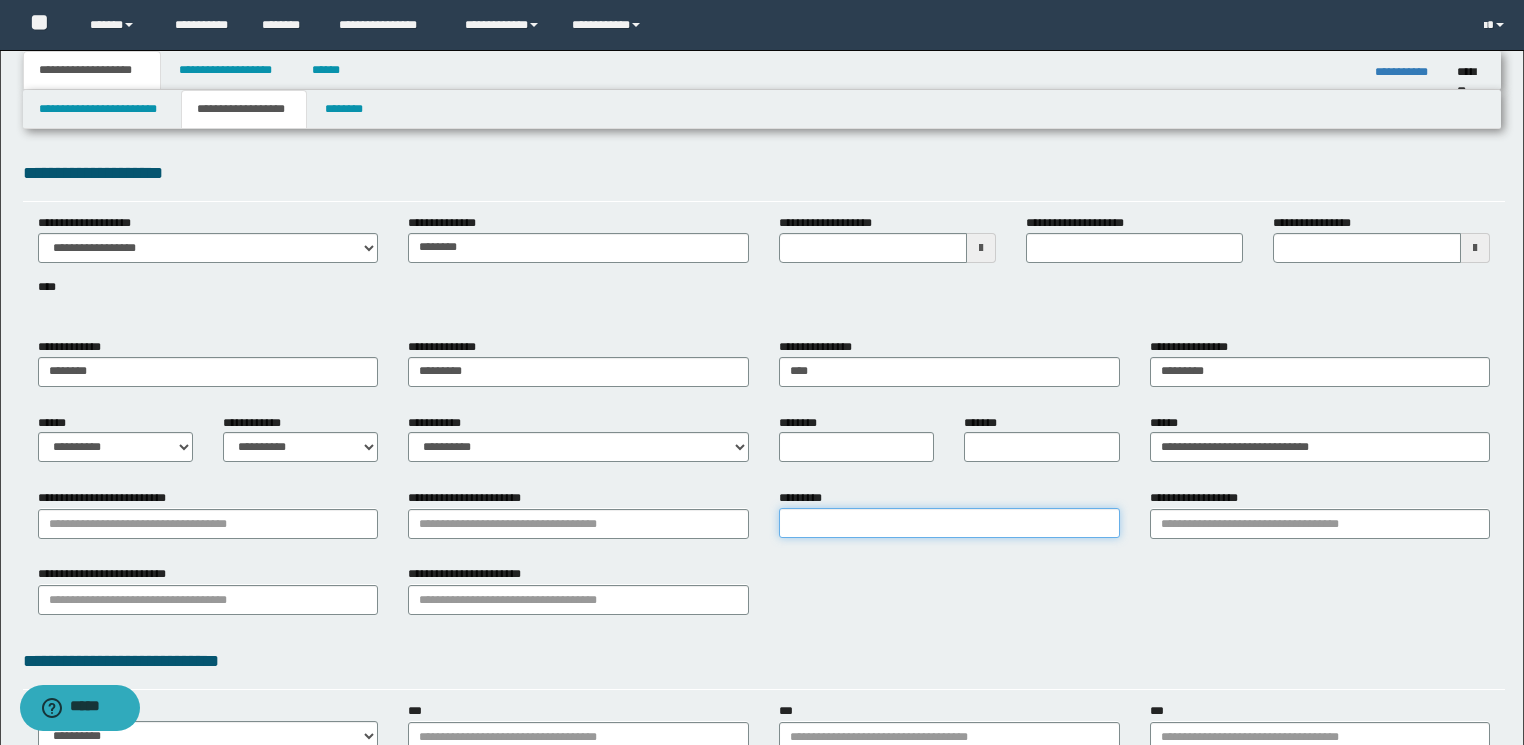 click on "*********" at bounding box center (949, 523) 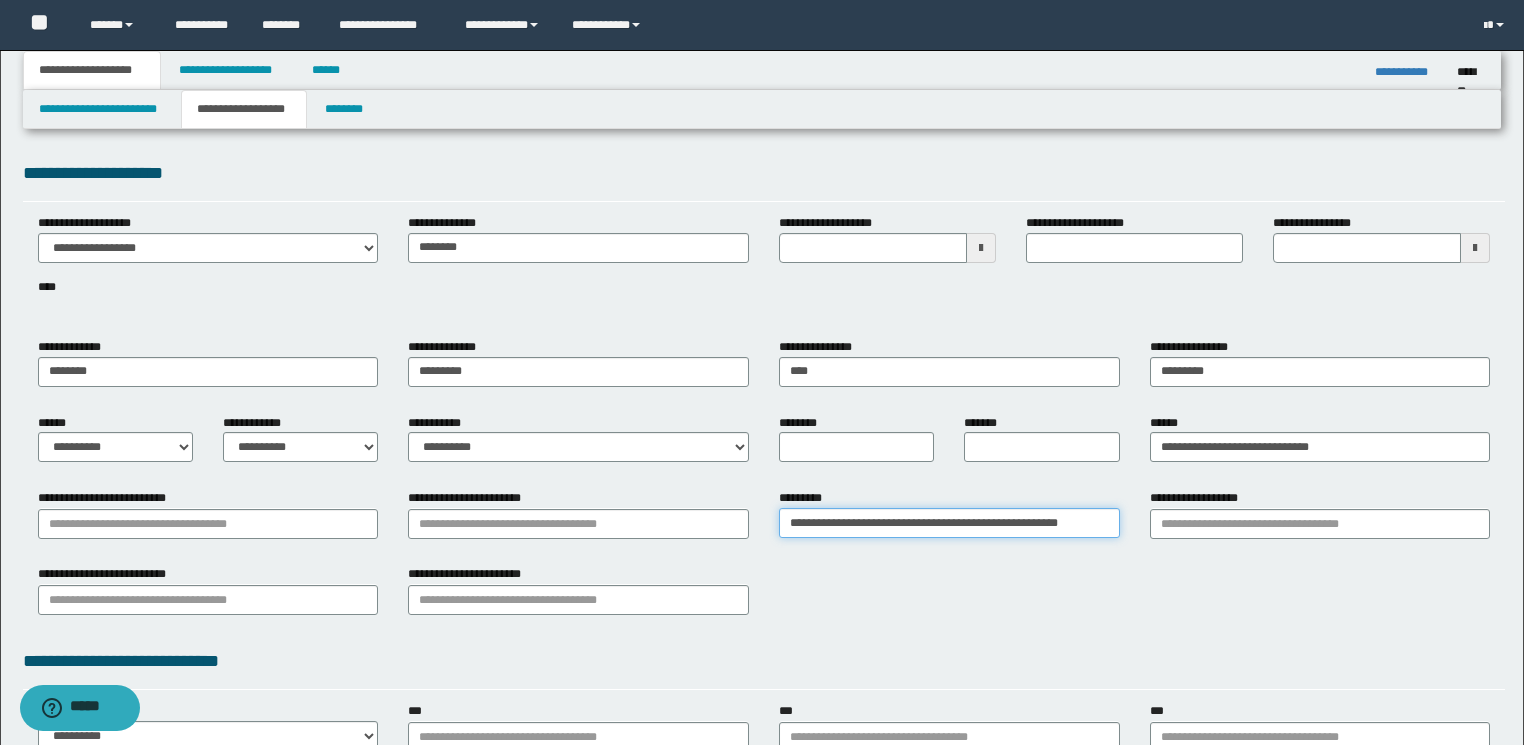 scroll, scrollTop: 0, scrollLeft: 1, axis: horizontal 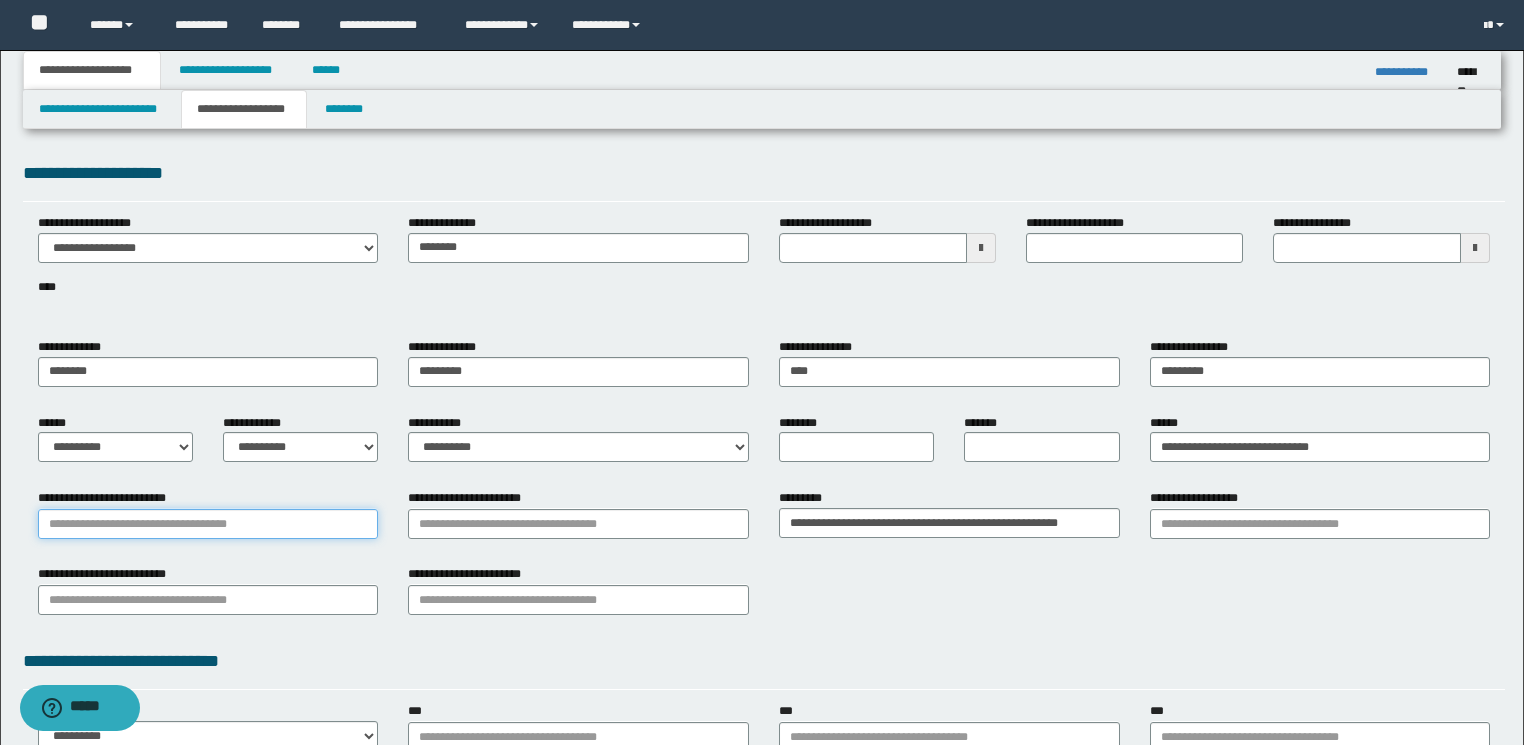 click on "**********" at bounding box center (208, 524) 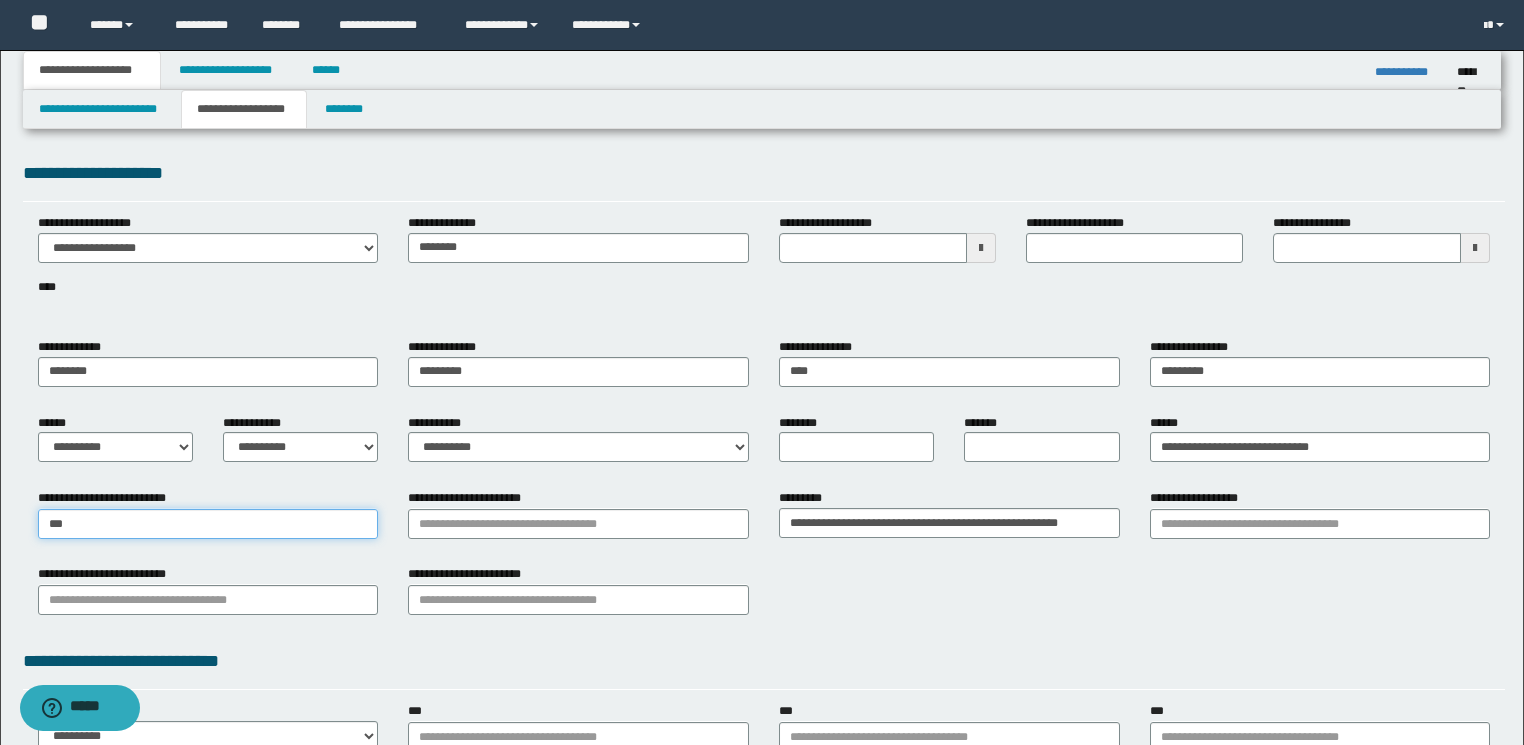 type on "****" 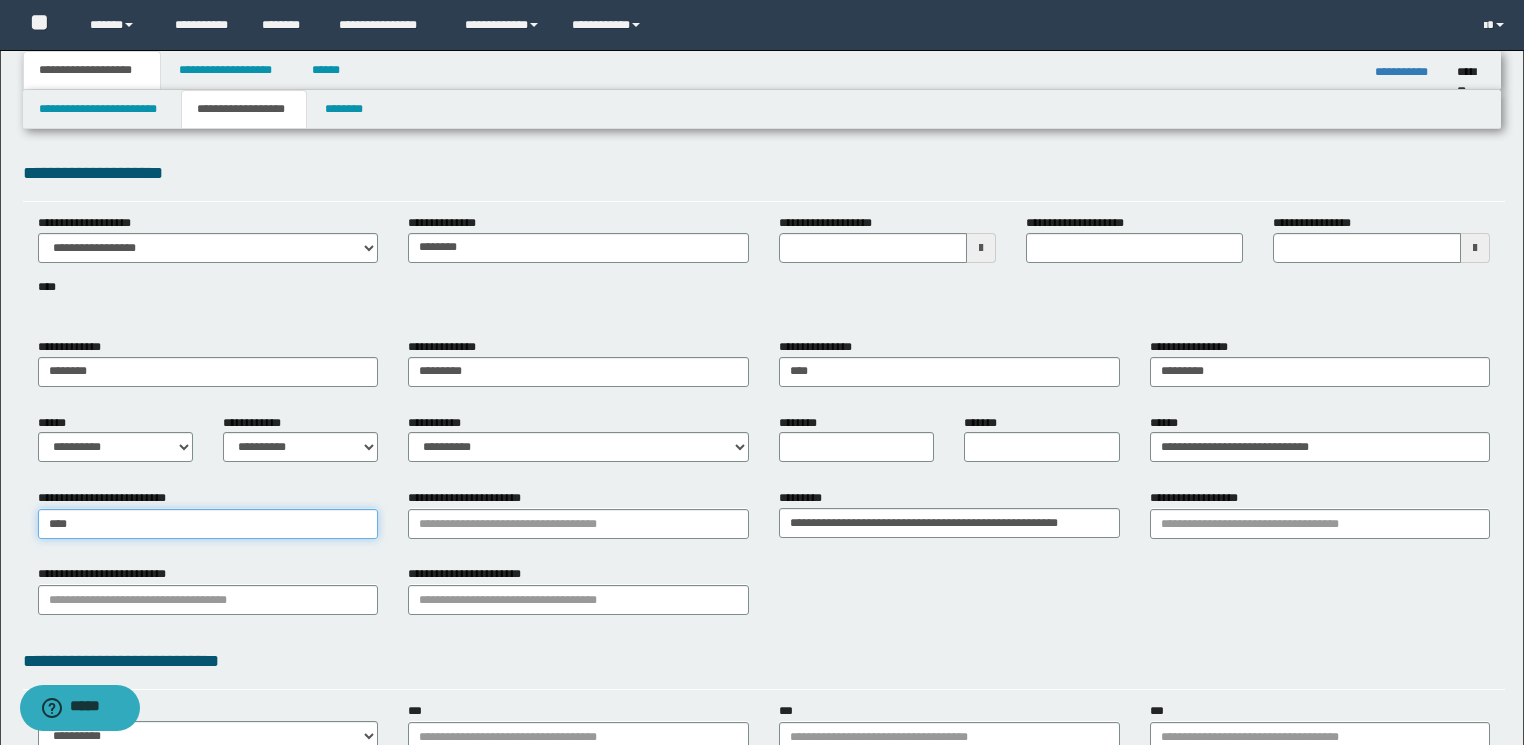 type on "**********" 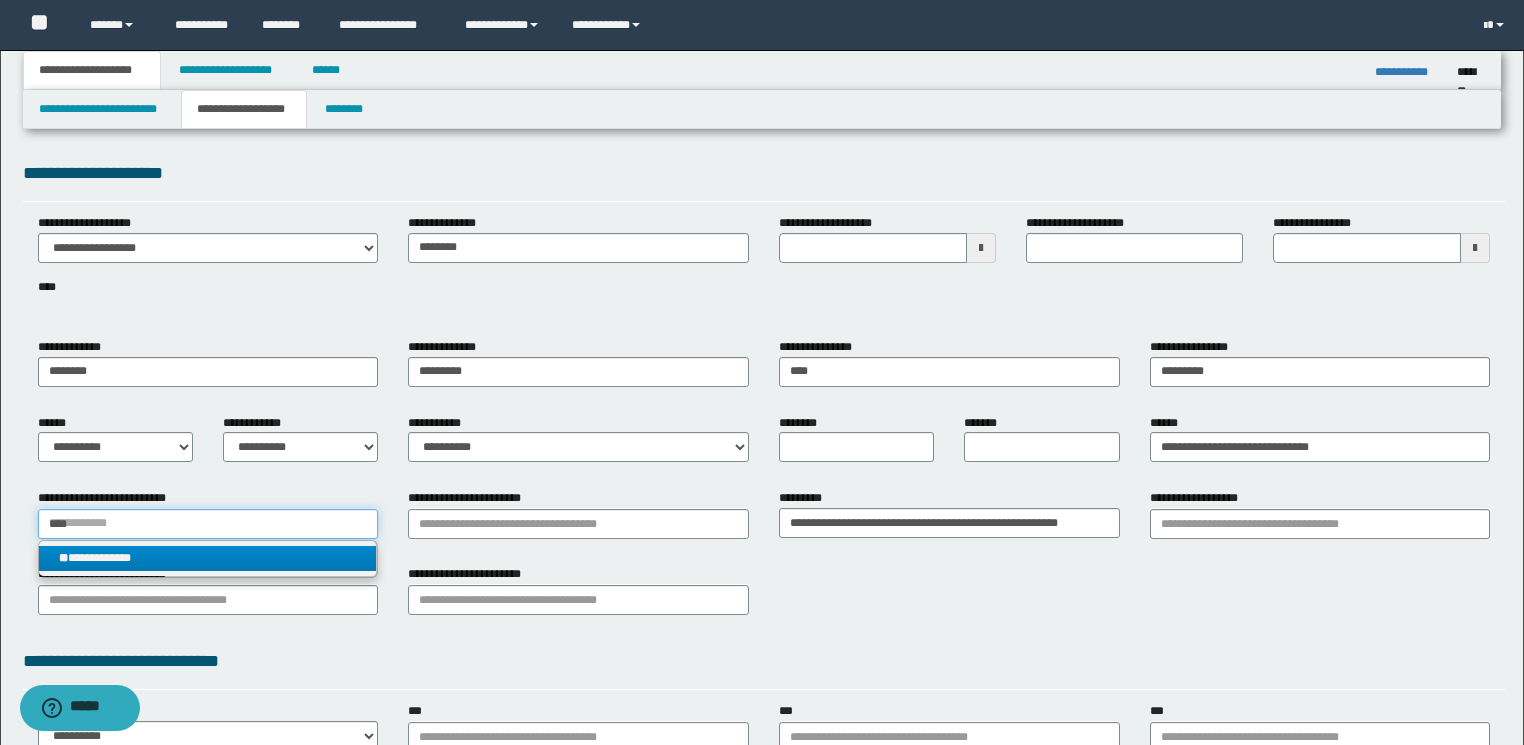 type on "****" 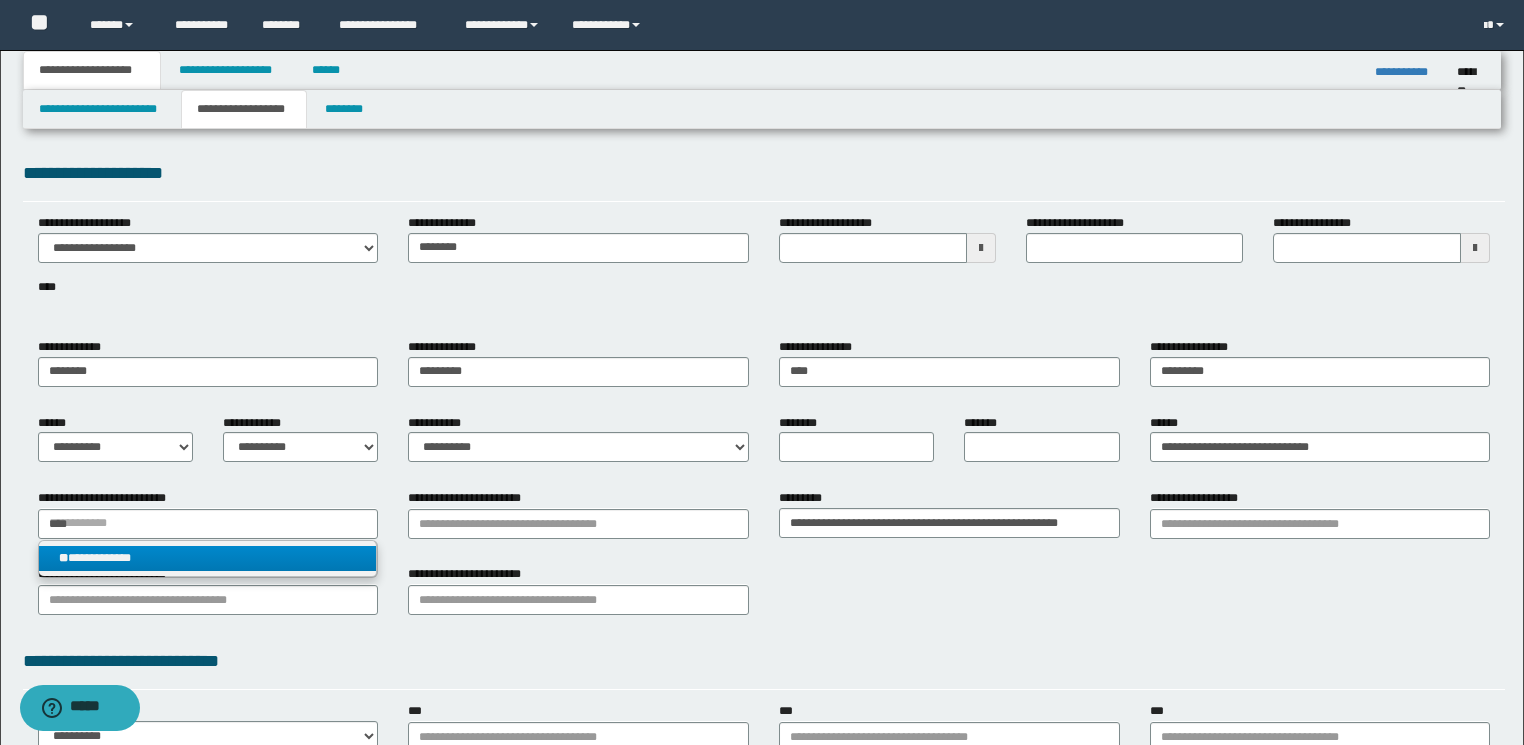 type 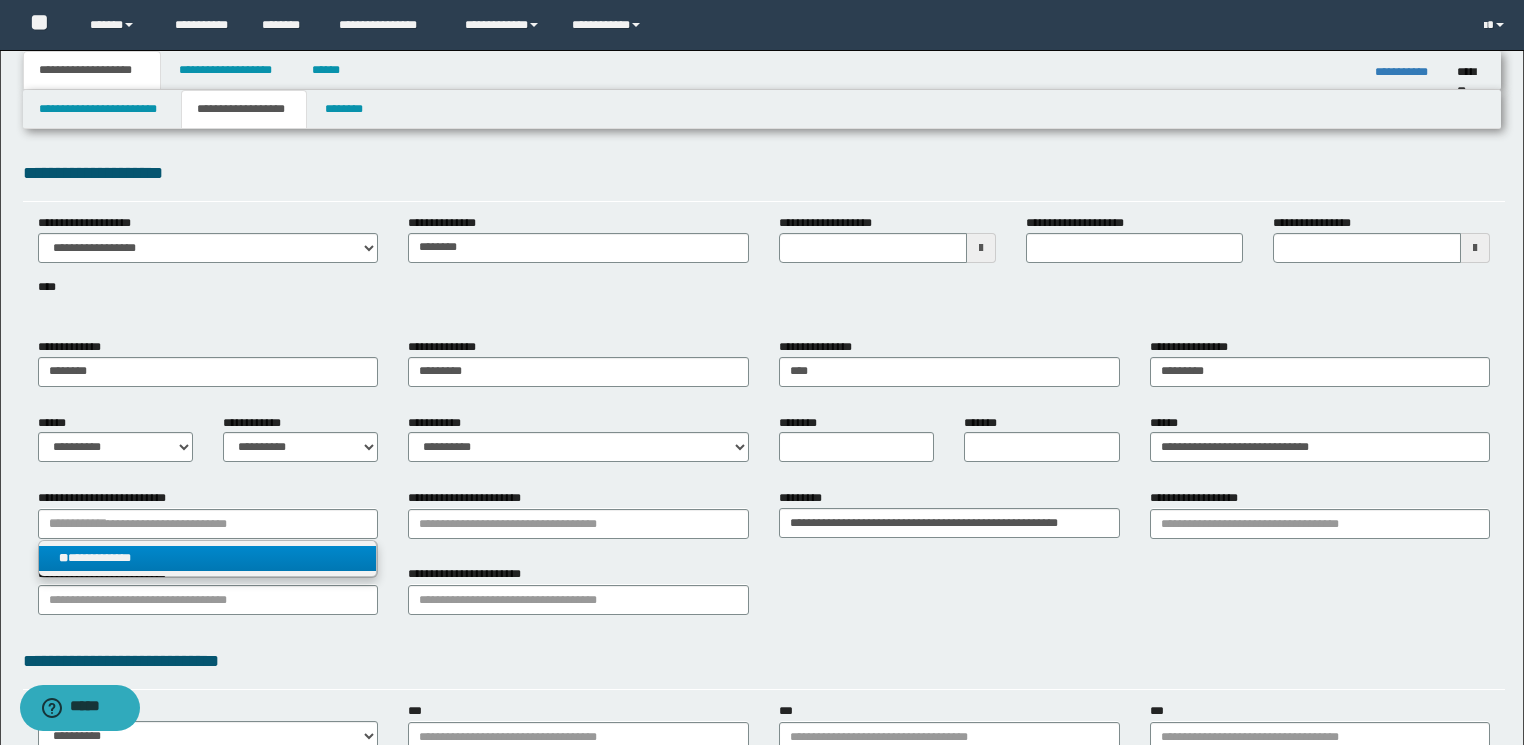 click on "**********" at bounding box center [208, 558] 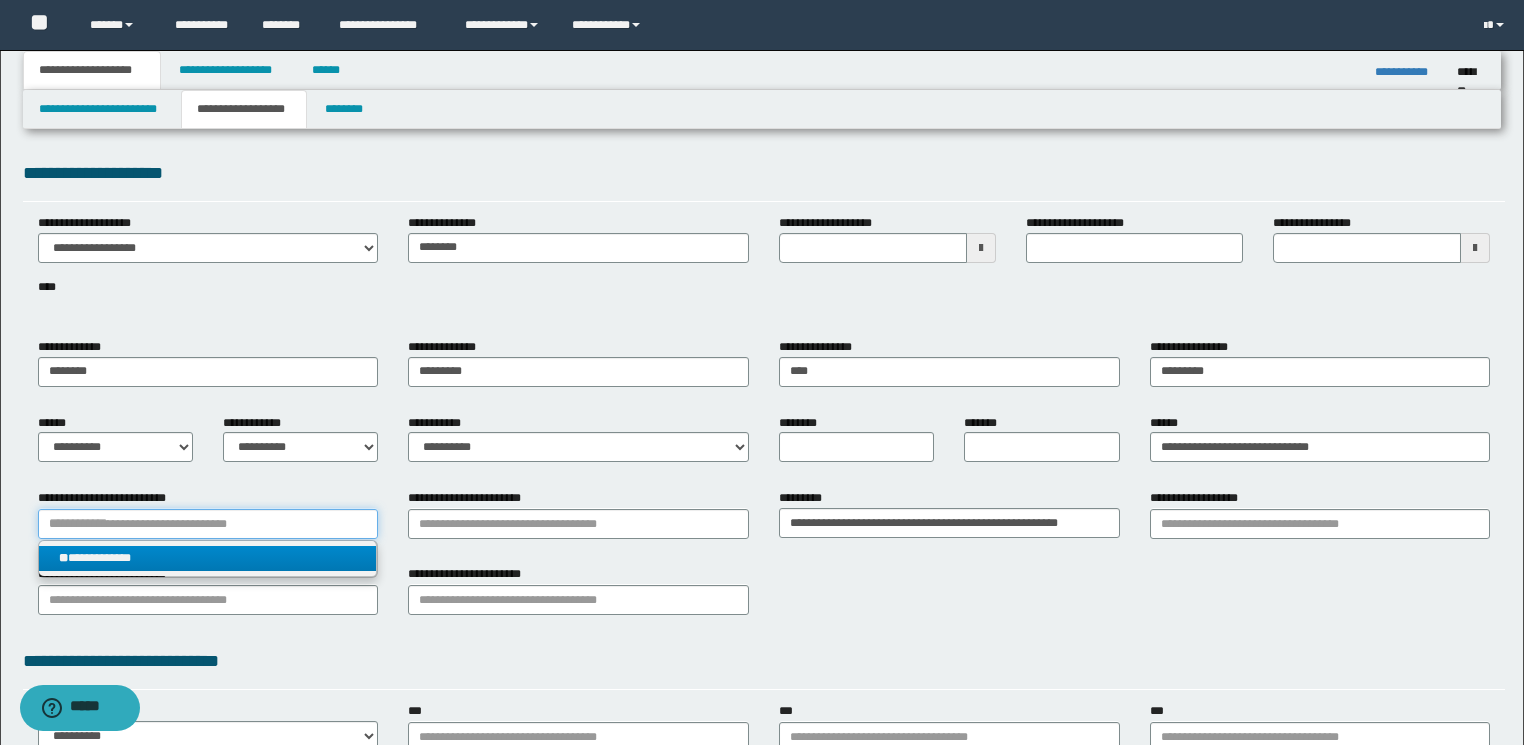 type 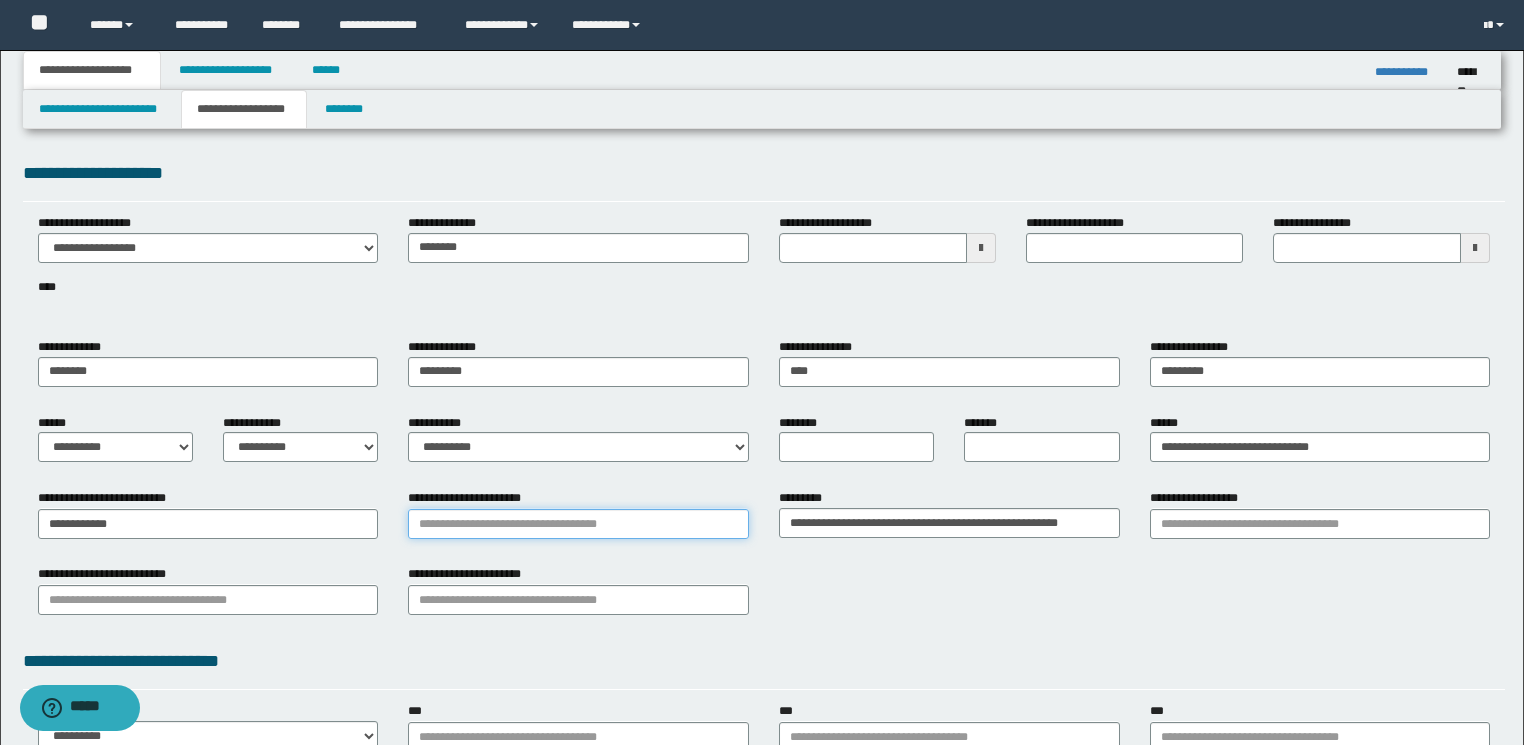 click on "**********" at bounding box center (578, 524) 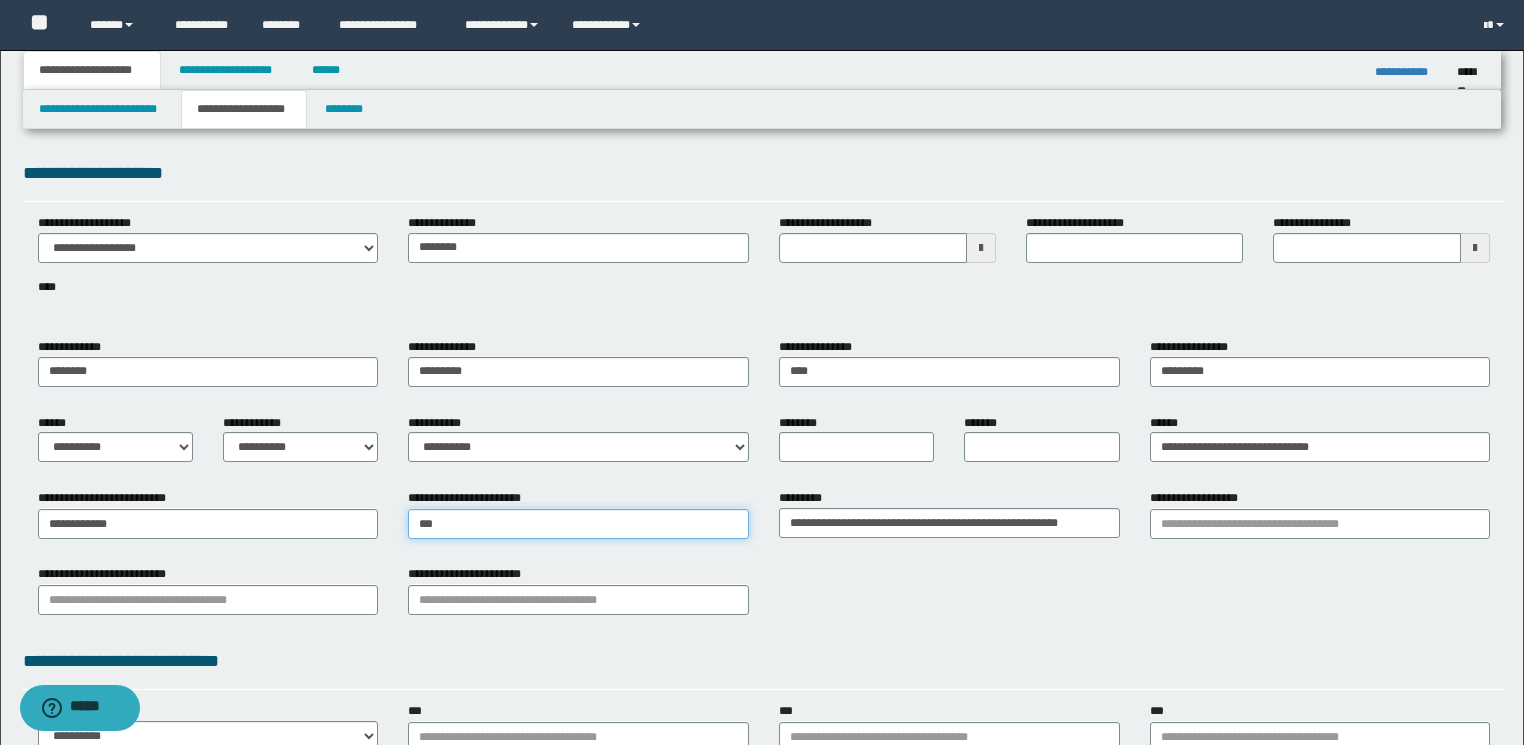 type on "****" 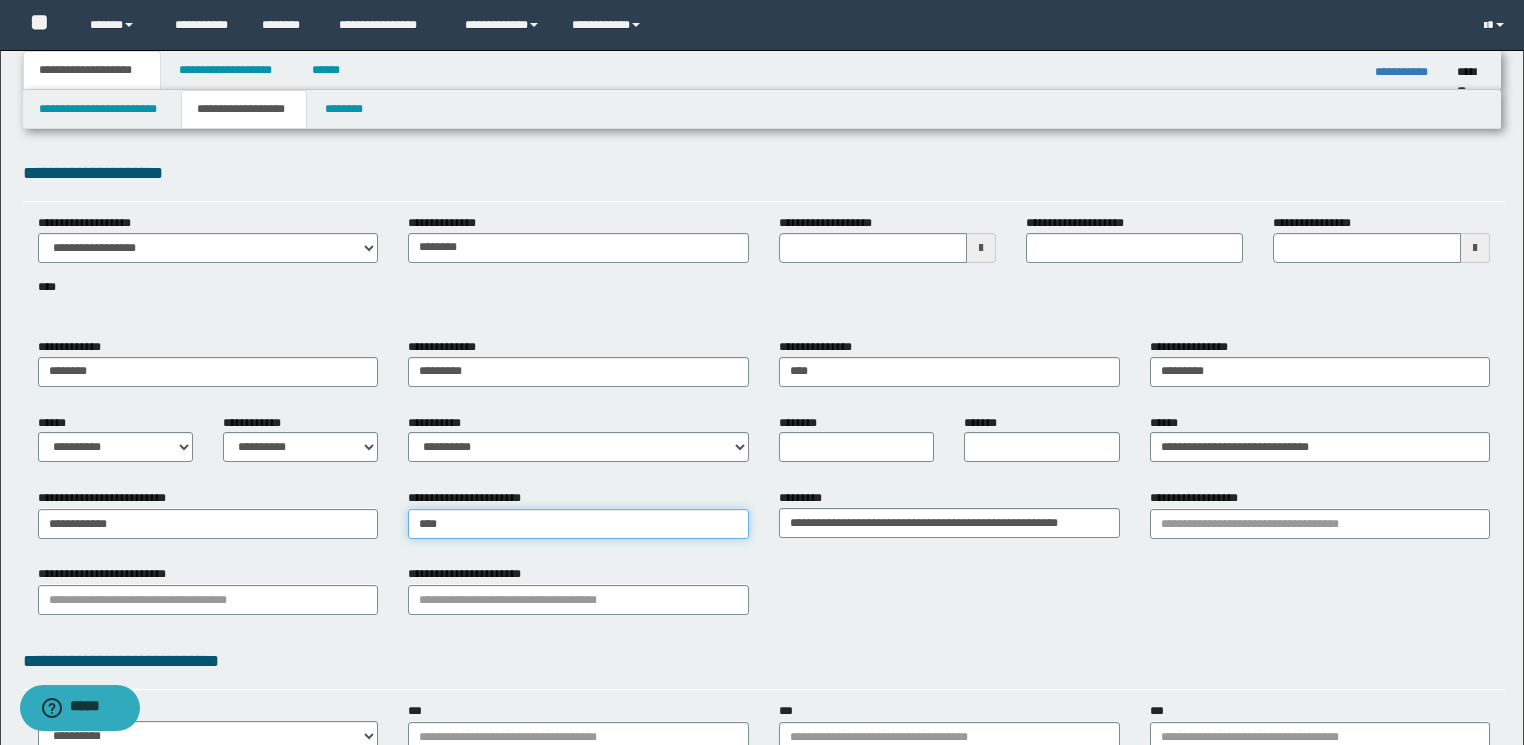 type on "**********" 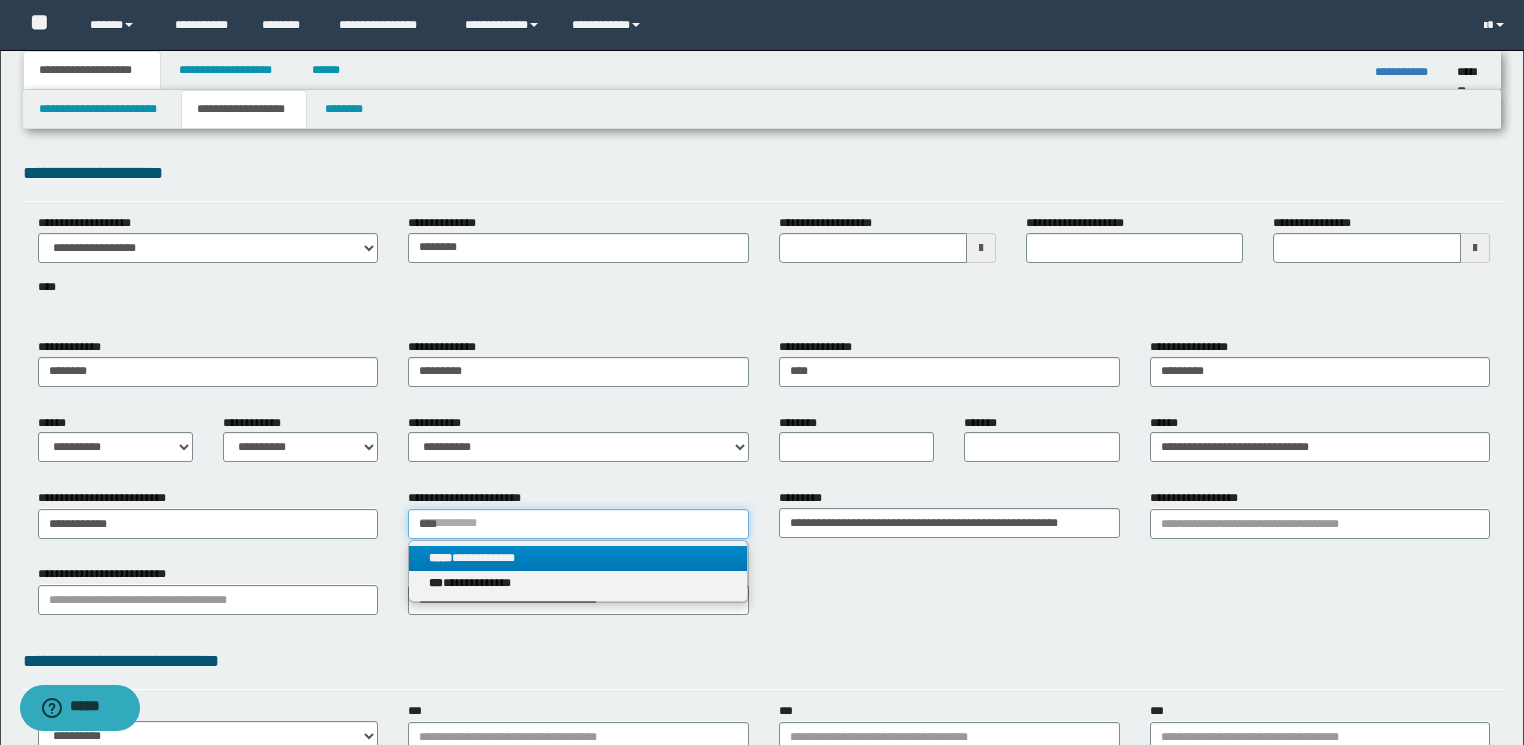 type on "****" 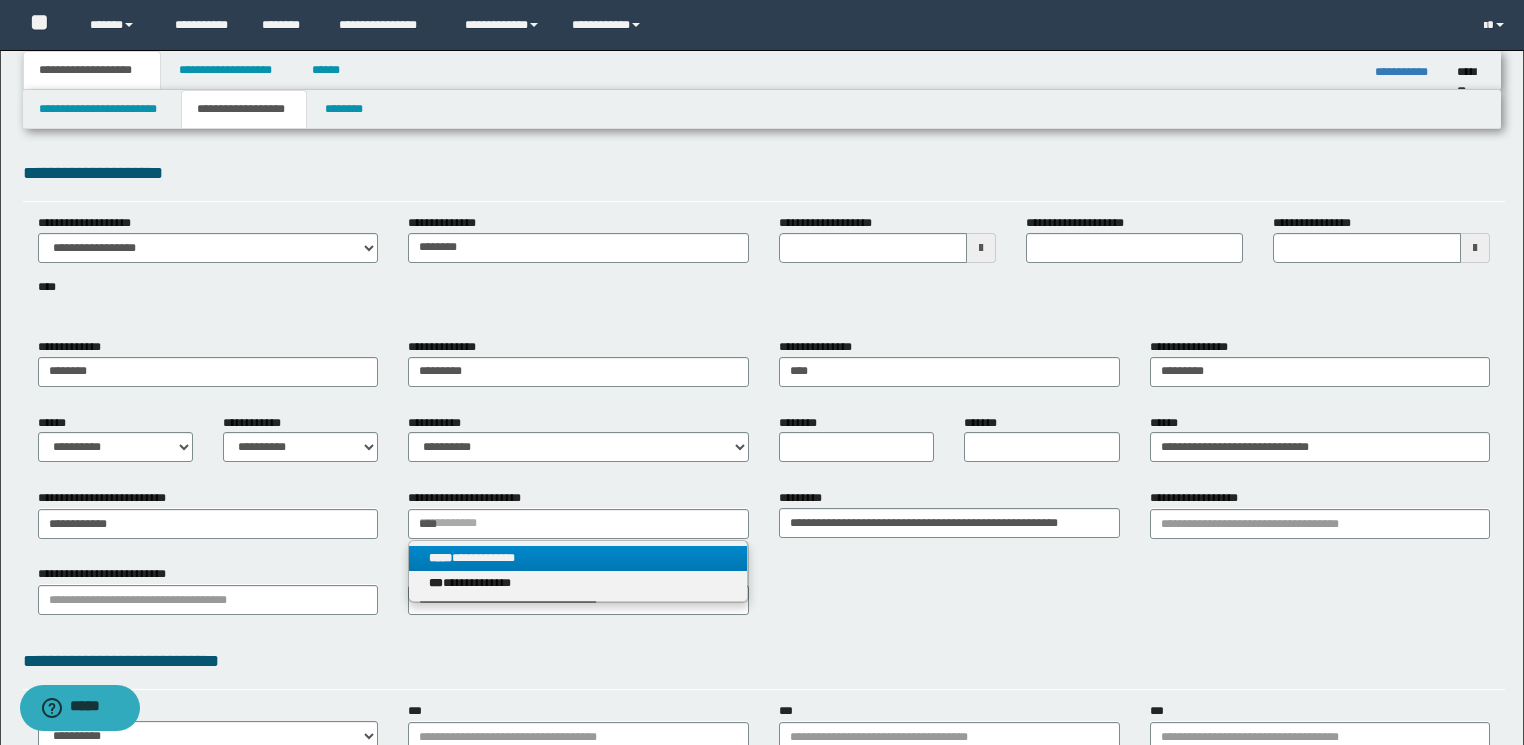 type 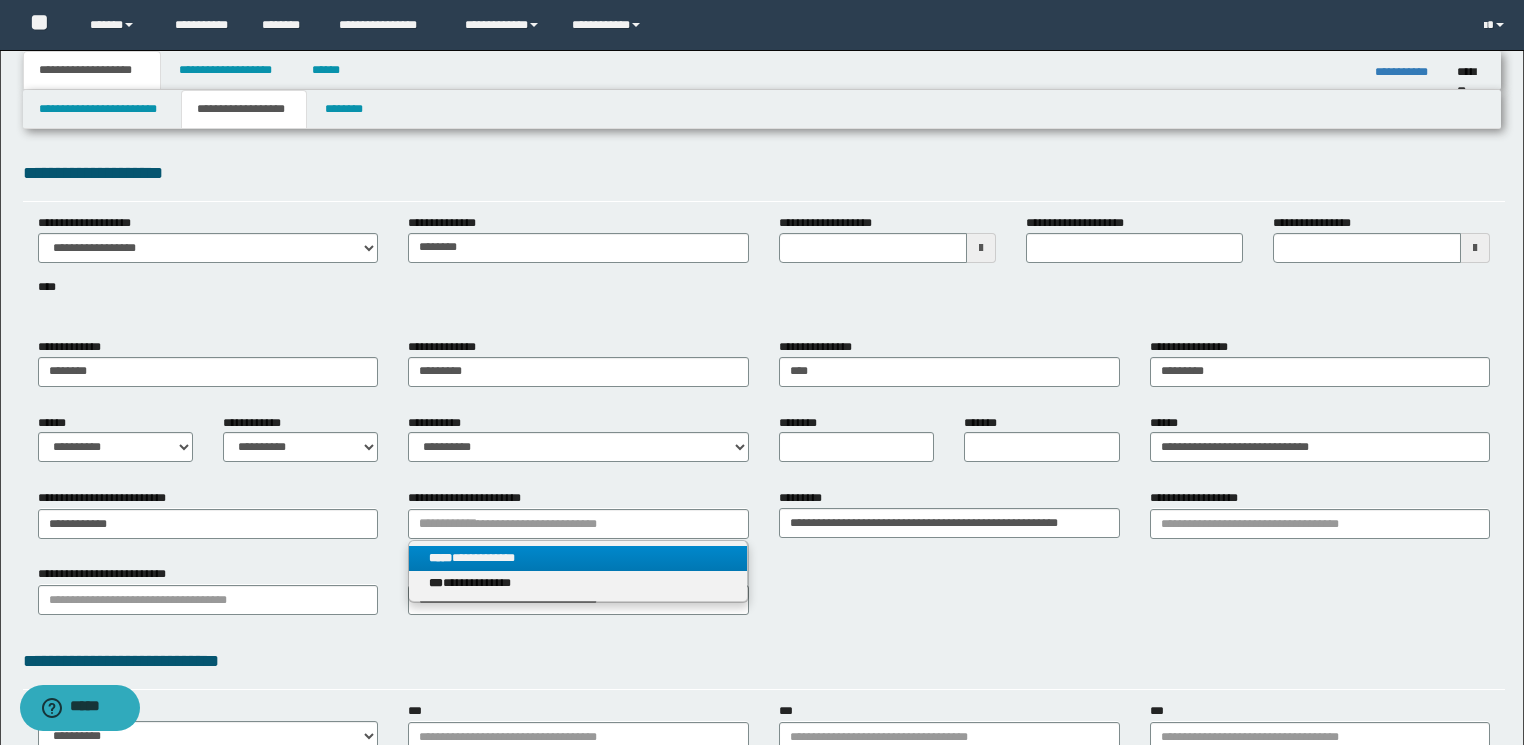 click on "*****" at bounding box center (440, 558) 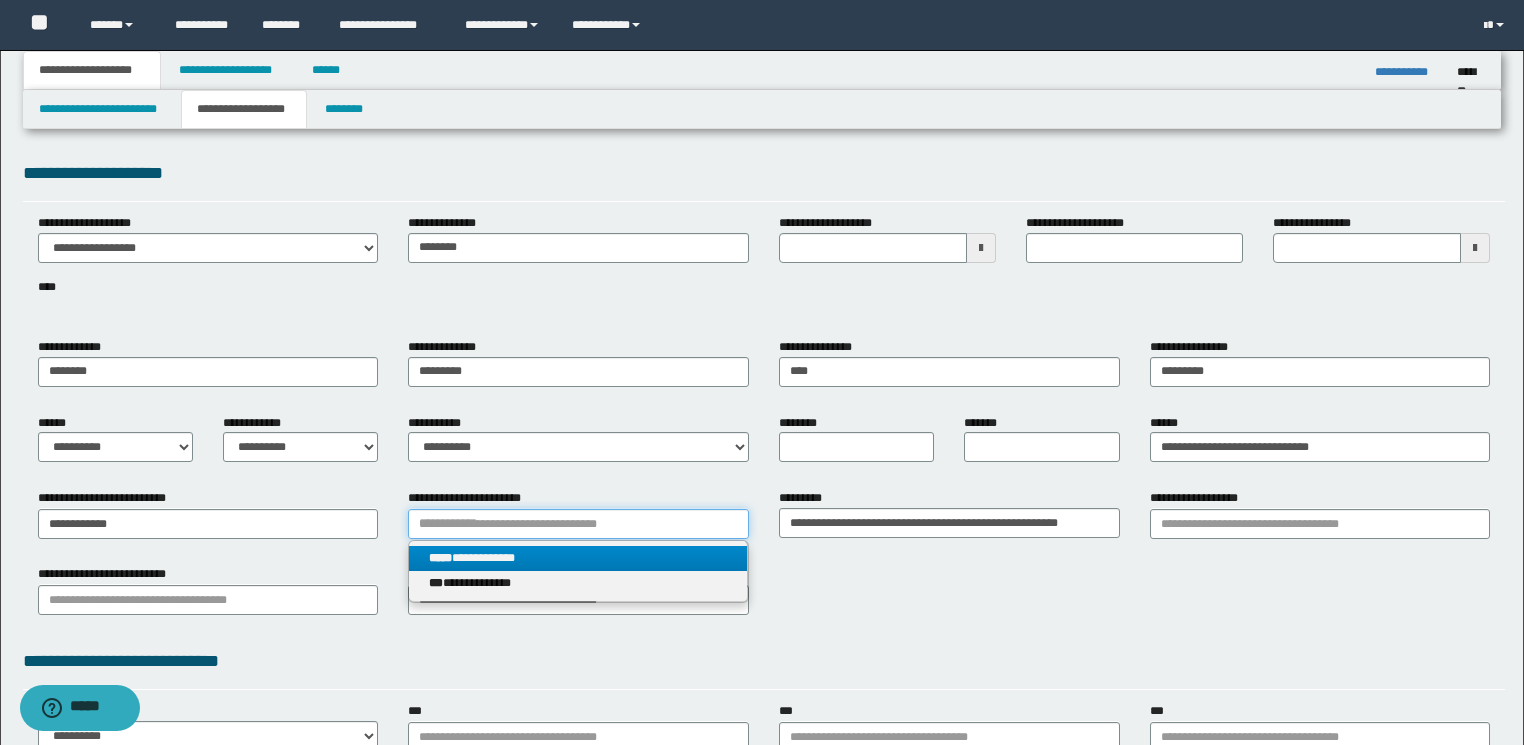 type 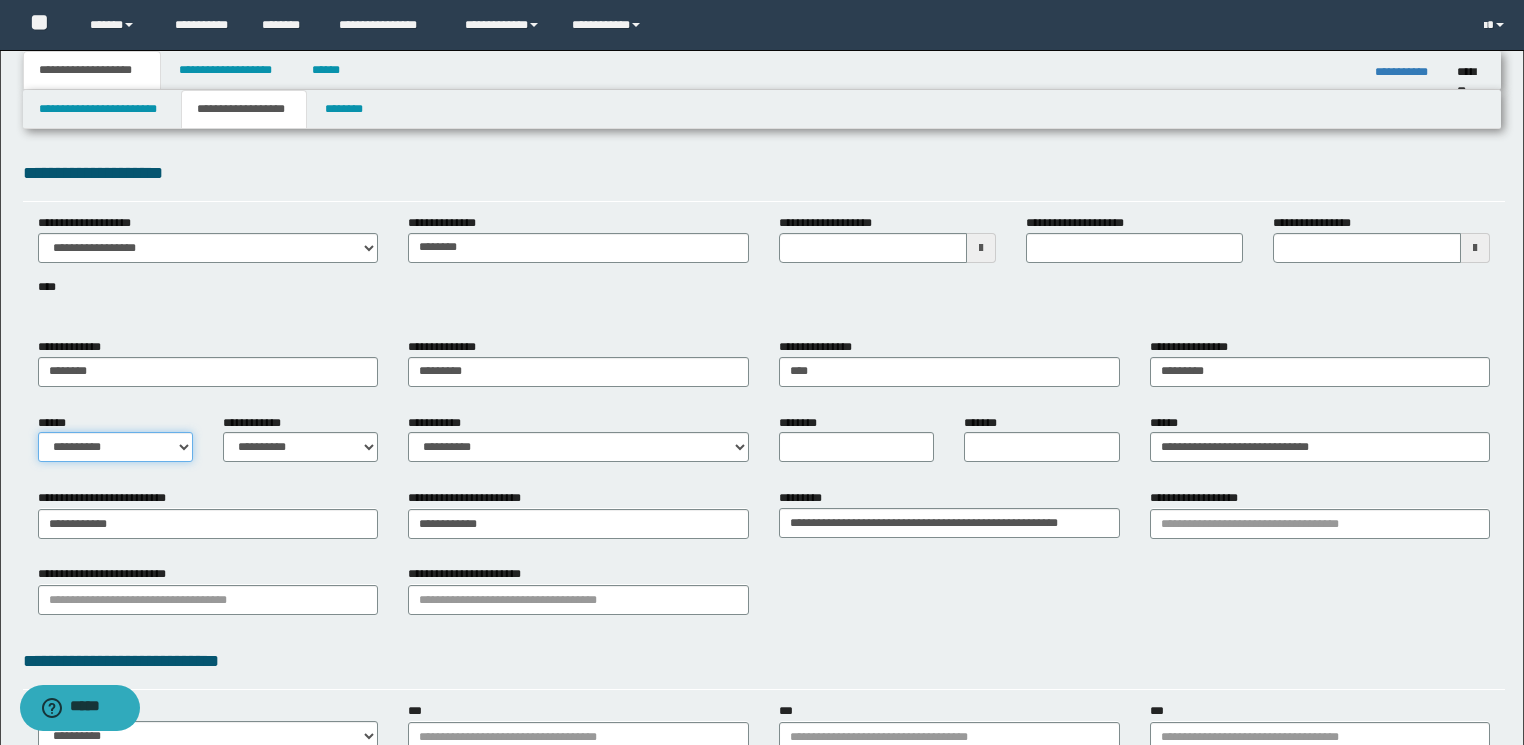 click on "**********" at bounding box center [115, 447] 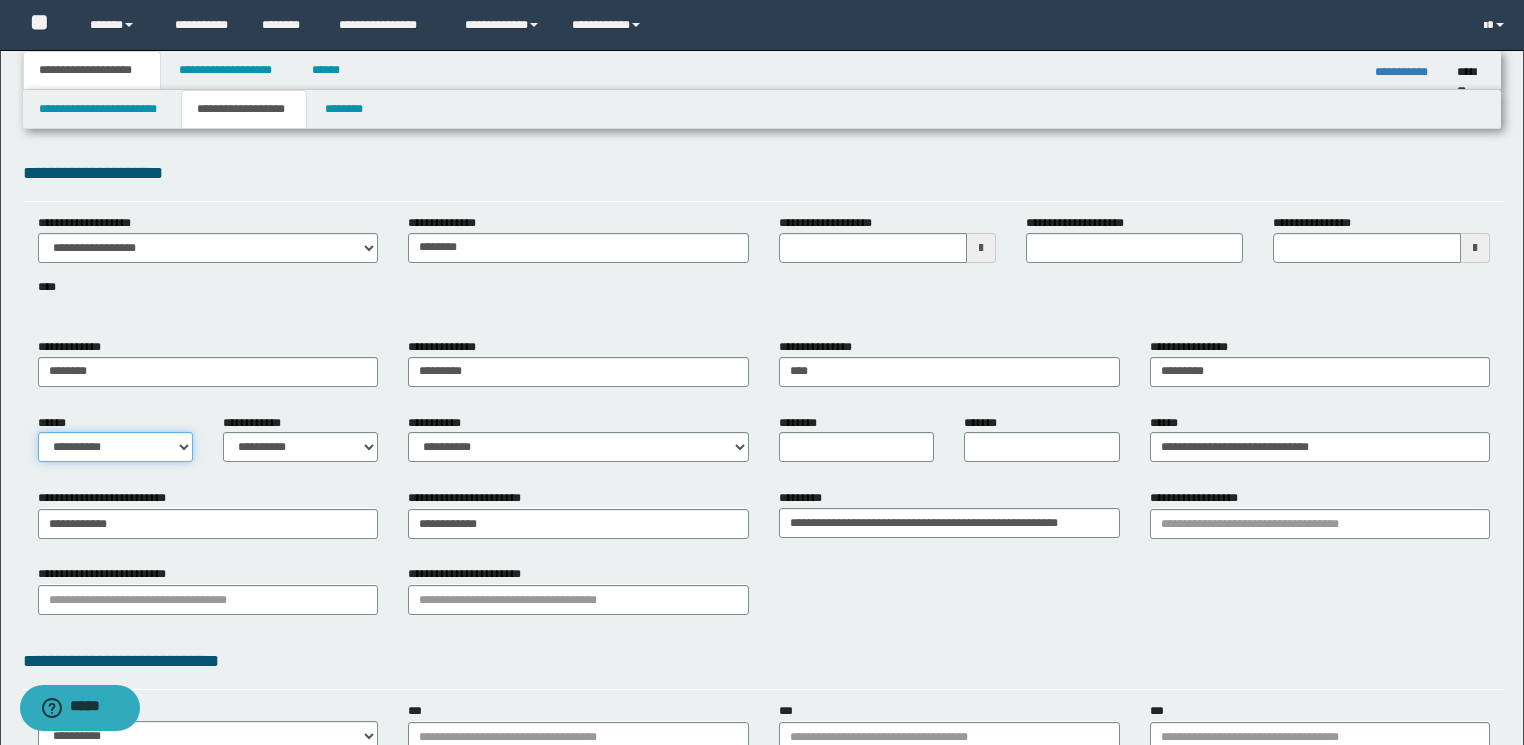 click on "**********" at bounding box center (115, 447) 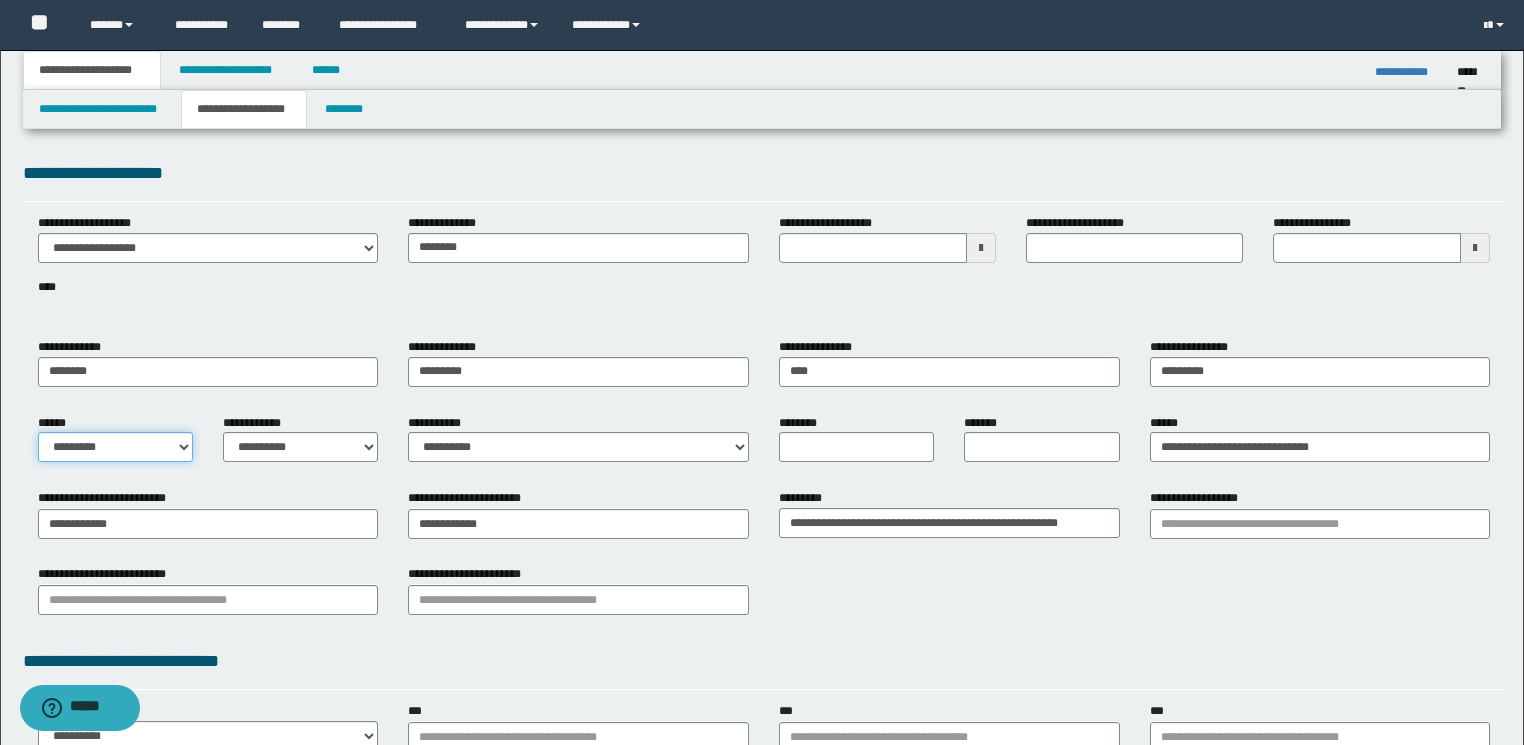 drag, startPoint x: 172, startPoint y: 442, endPoint x: 172, endPoint y: 454, distance: 12 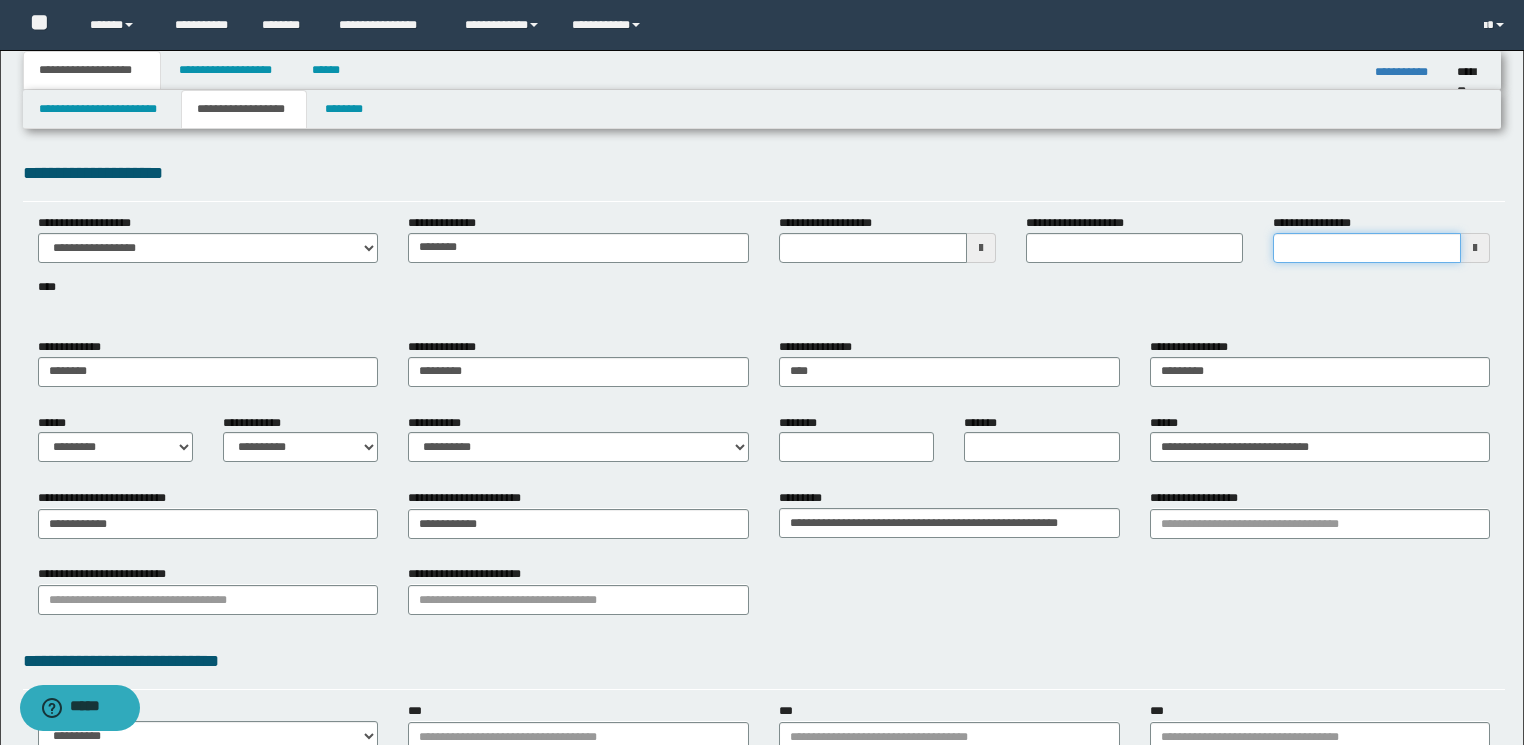 click on "**********" at bounding box center [1367, 248] 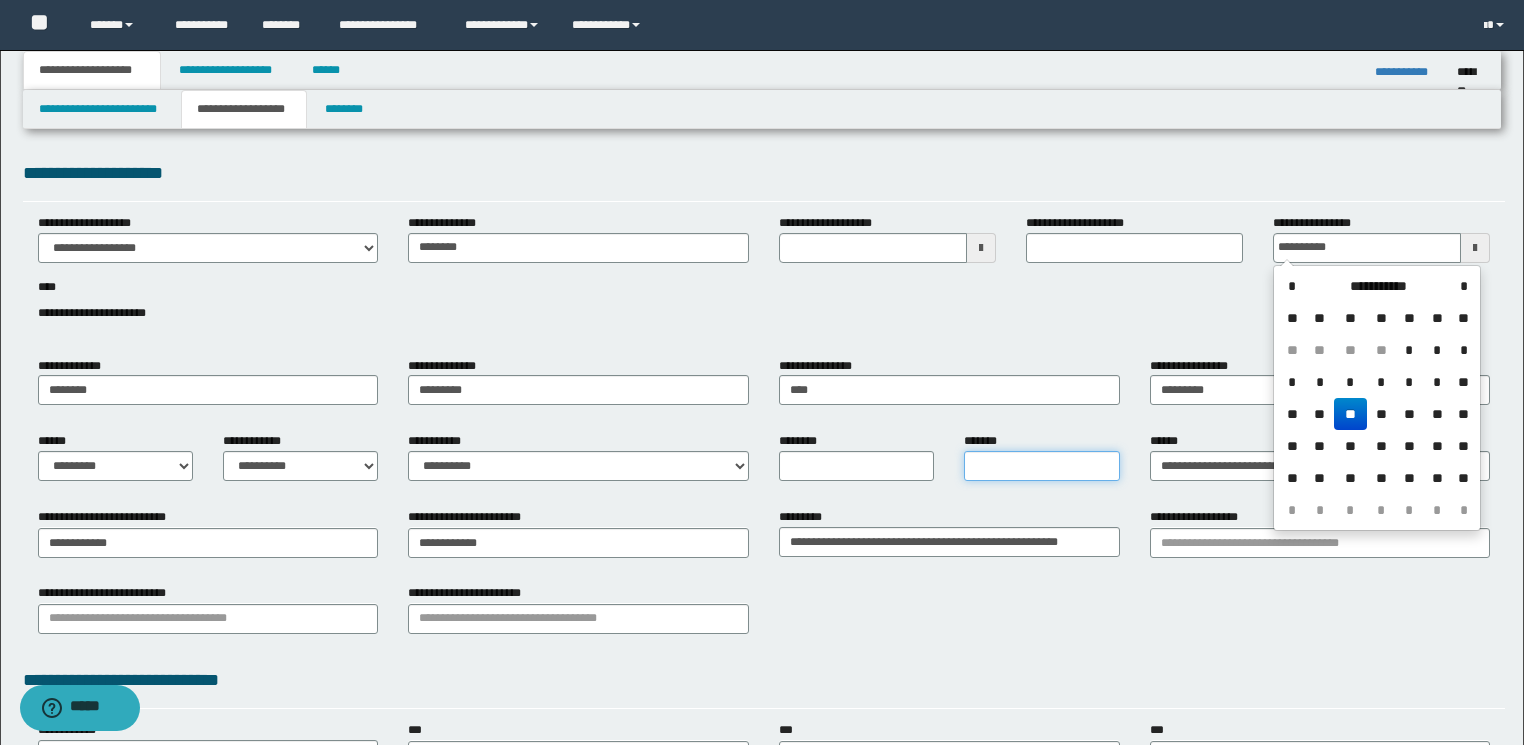 type on "**********" 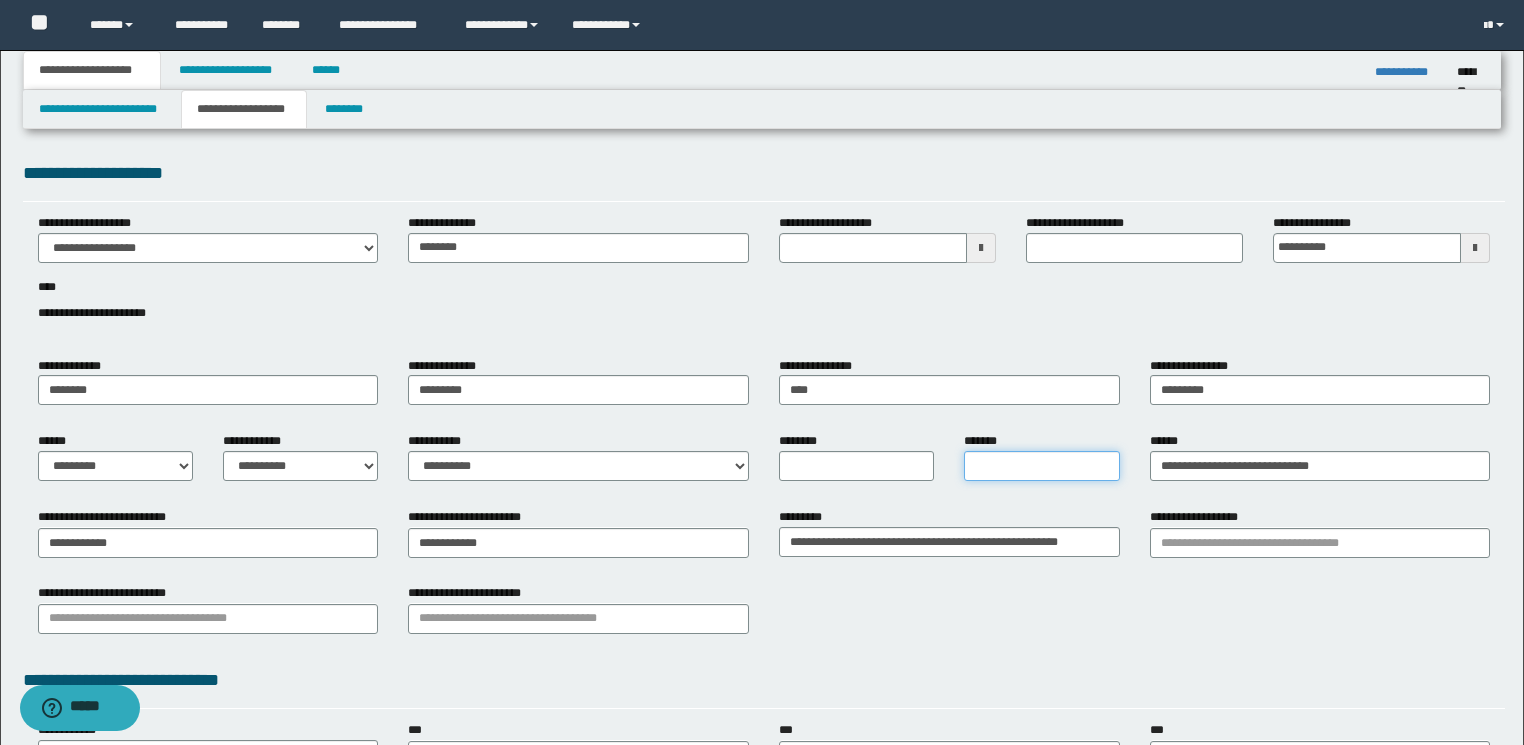 click on "*******" at bounding box center (1041, 466) 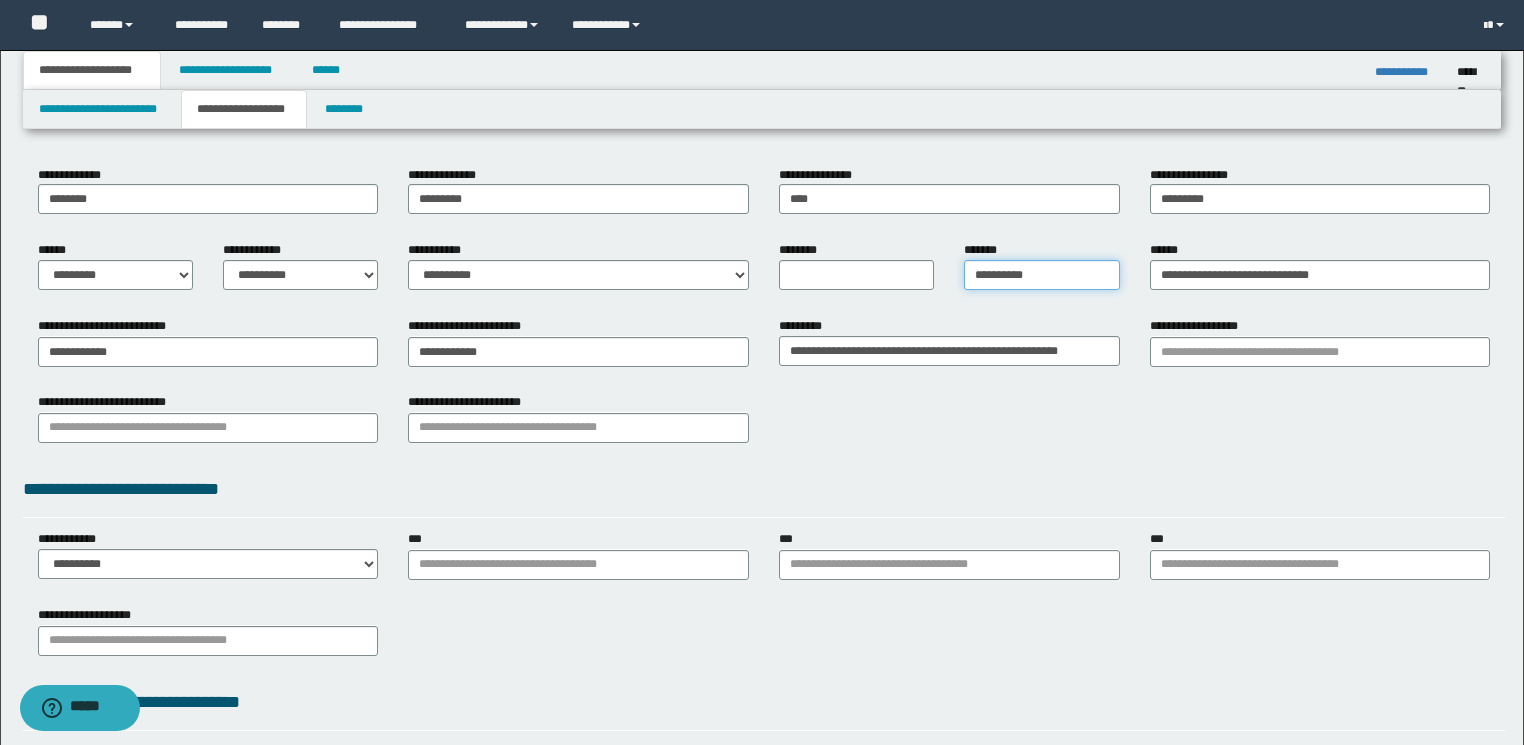 scroll, scrollTop: 320, scrollLeft: 0, axis: vertical 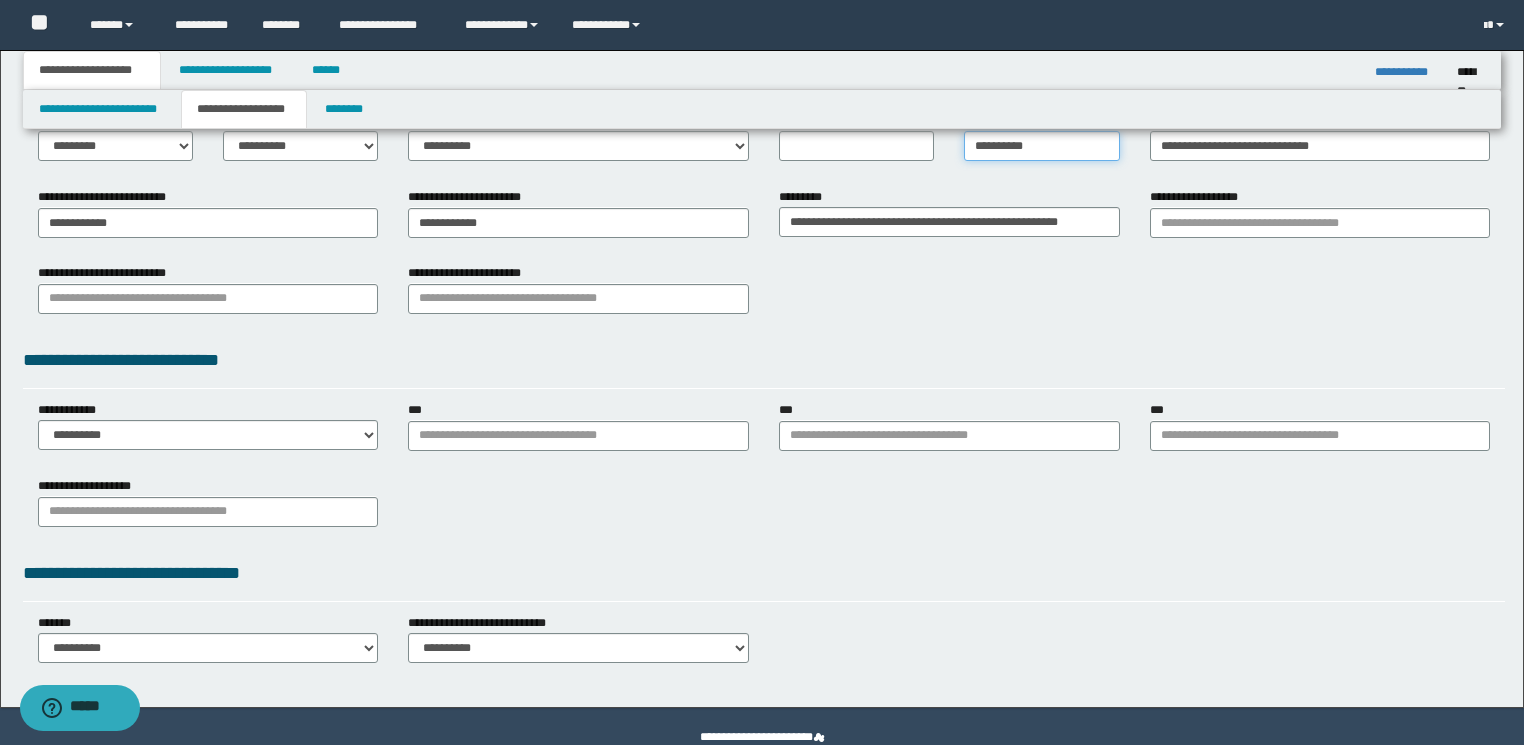 type on "**********" 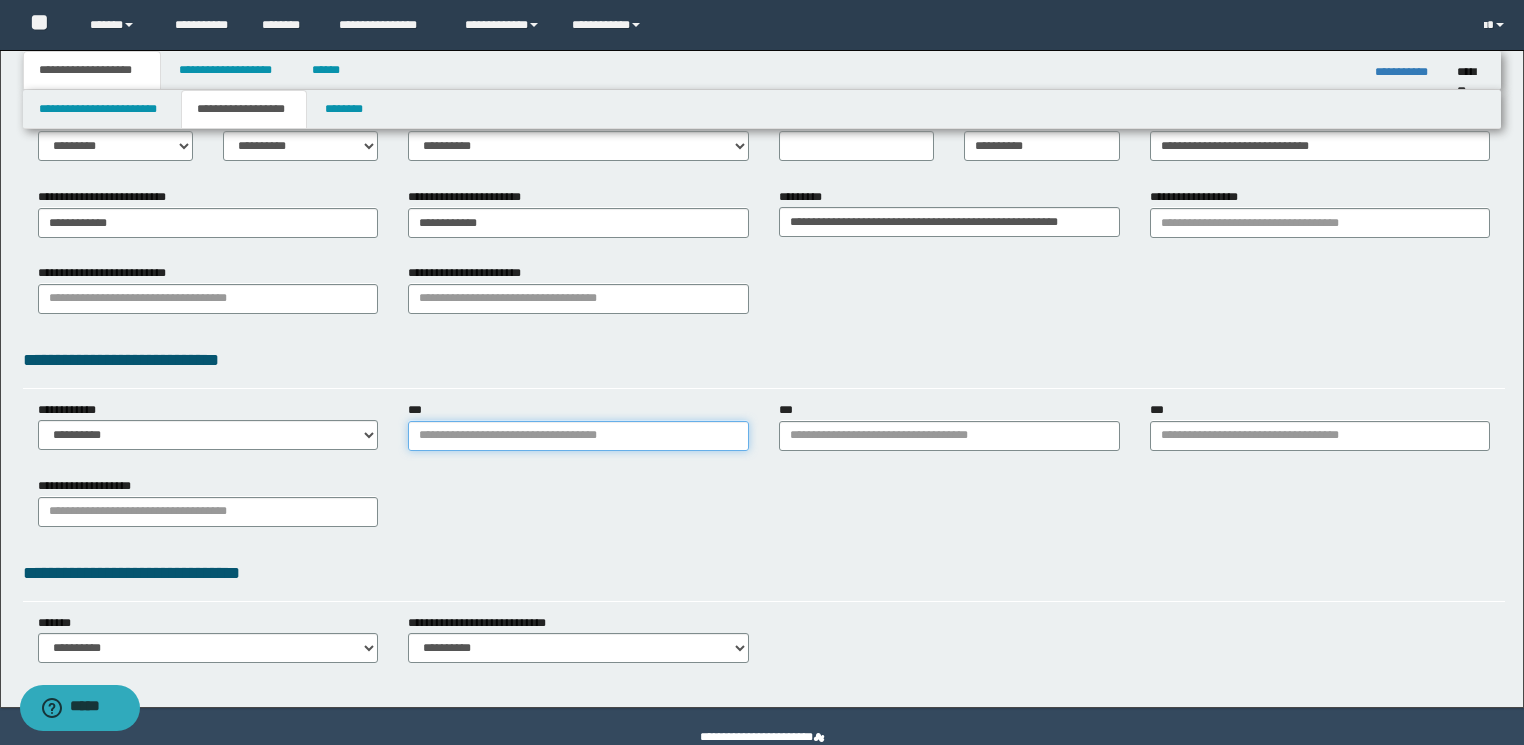 click on "***" at bounding box center [578, 436] 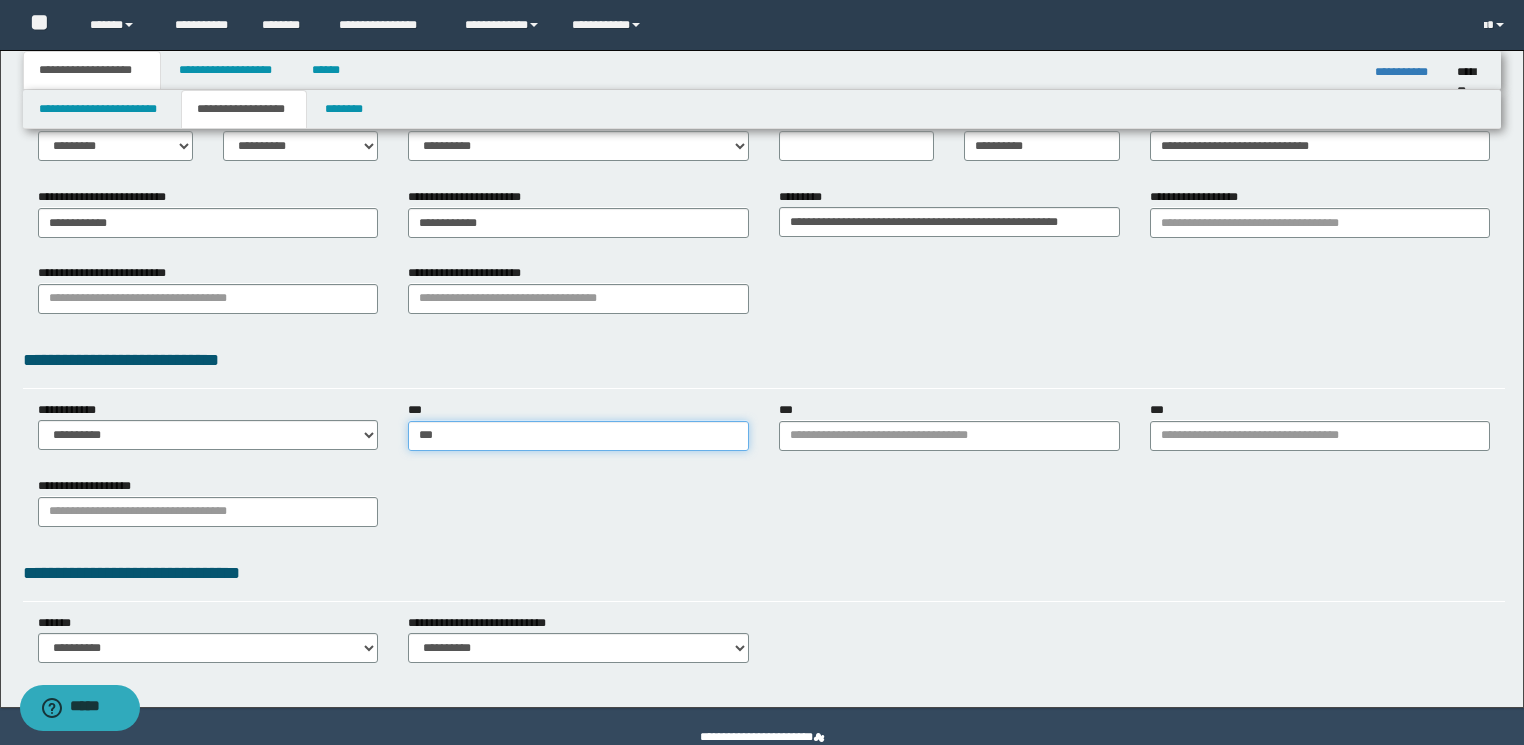 type on "****" 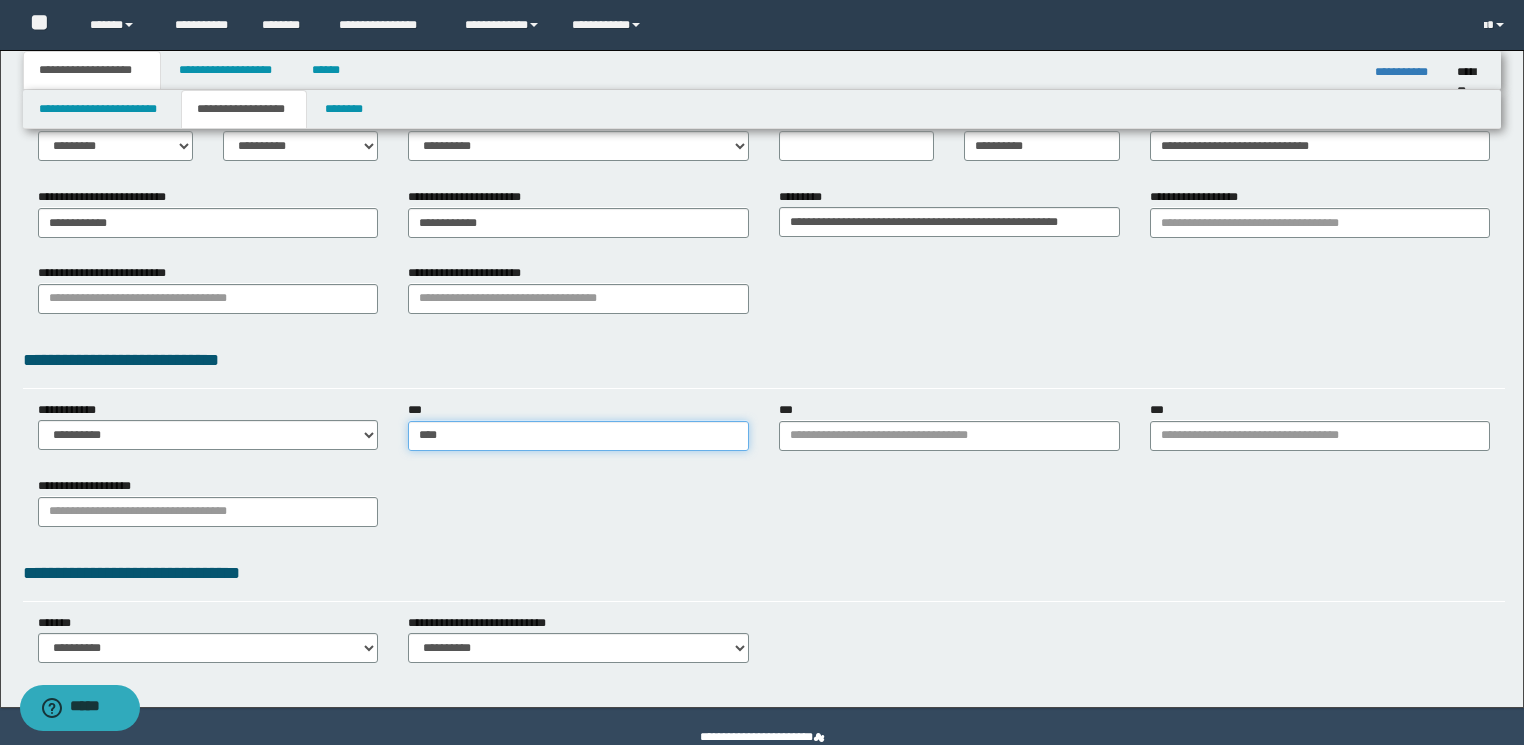 type on "****" 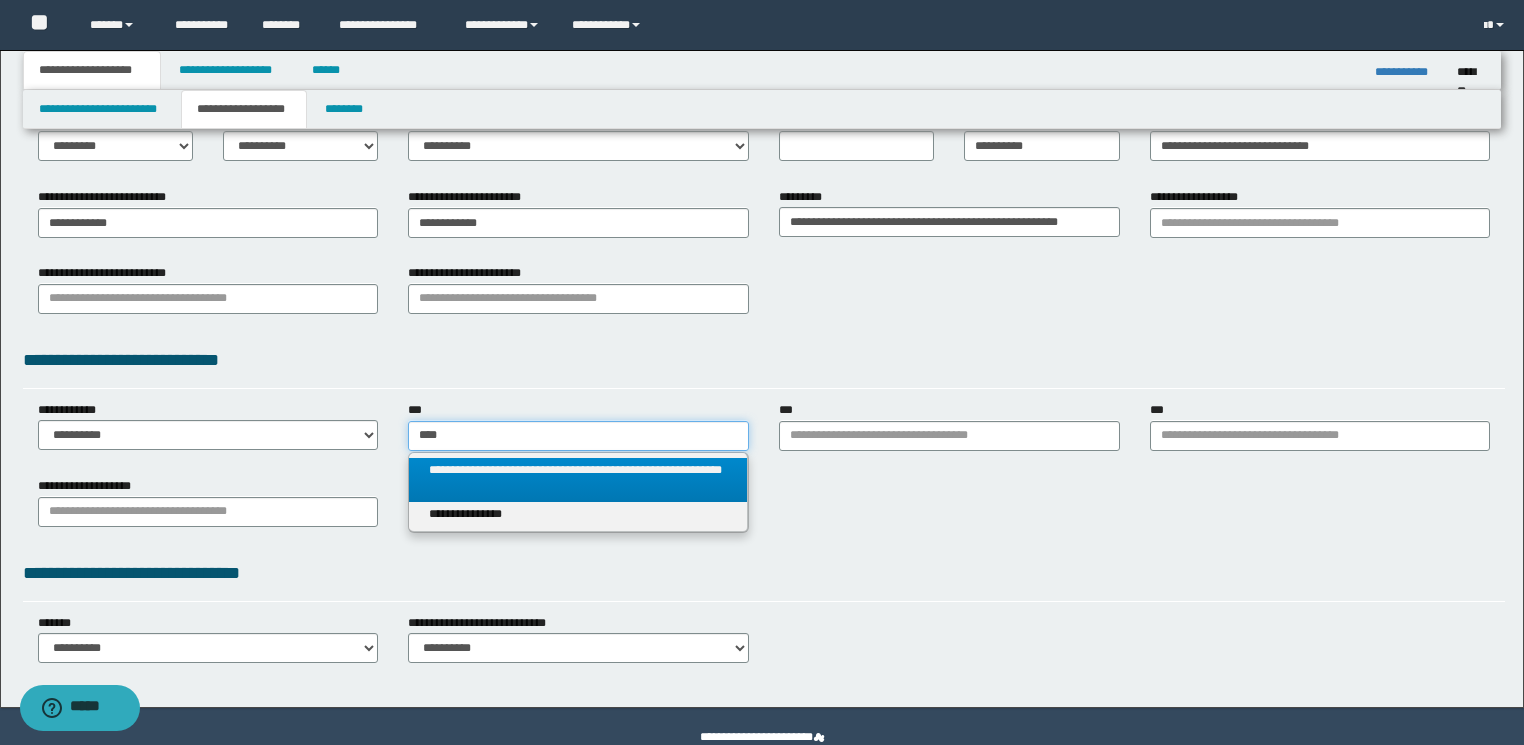 type on "****" 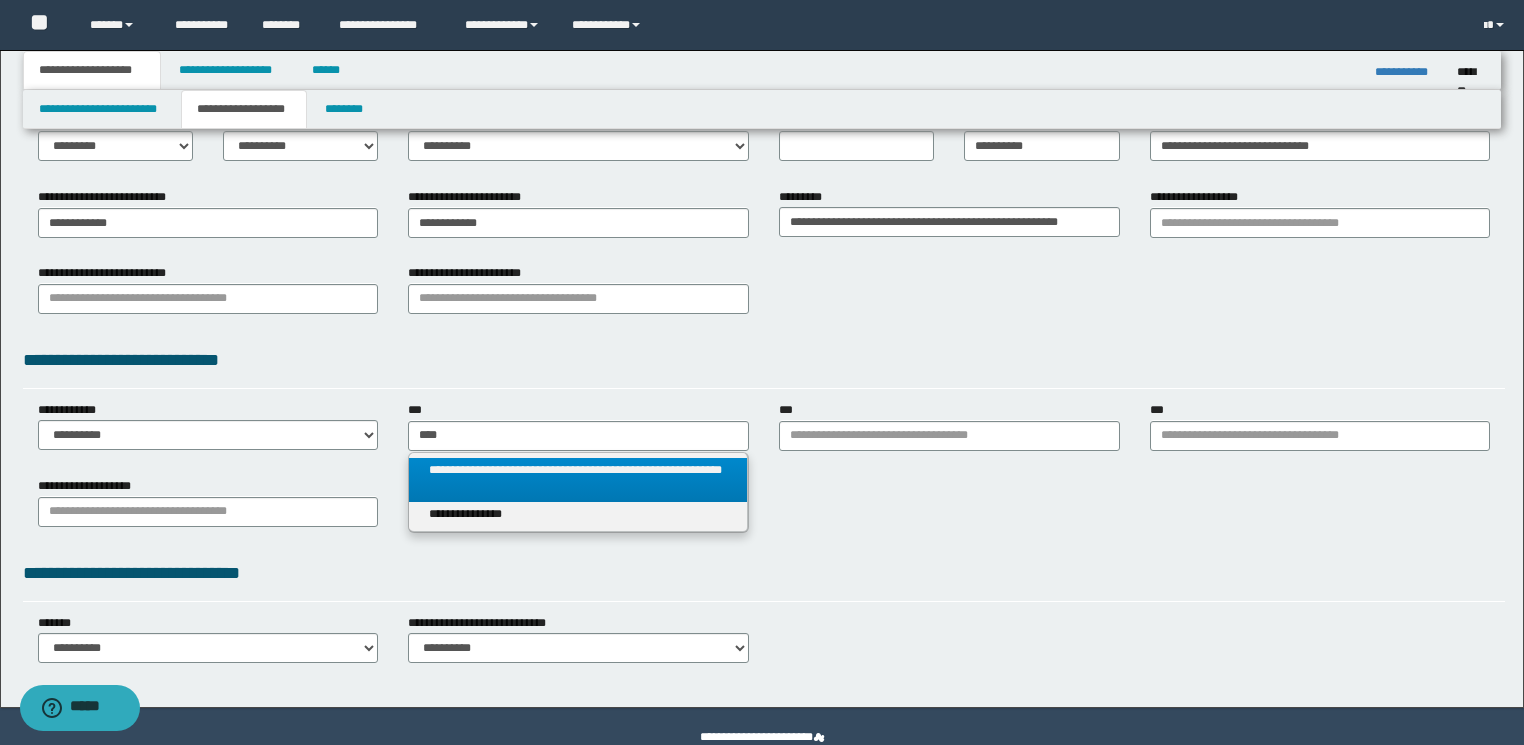 type 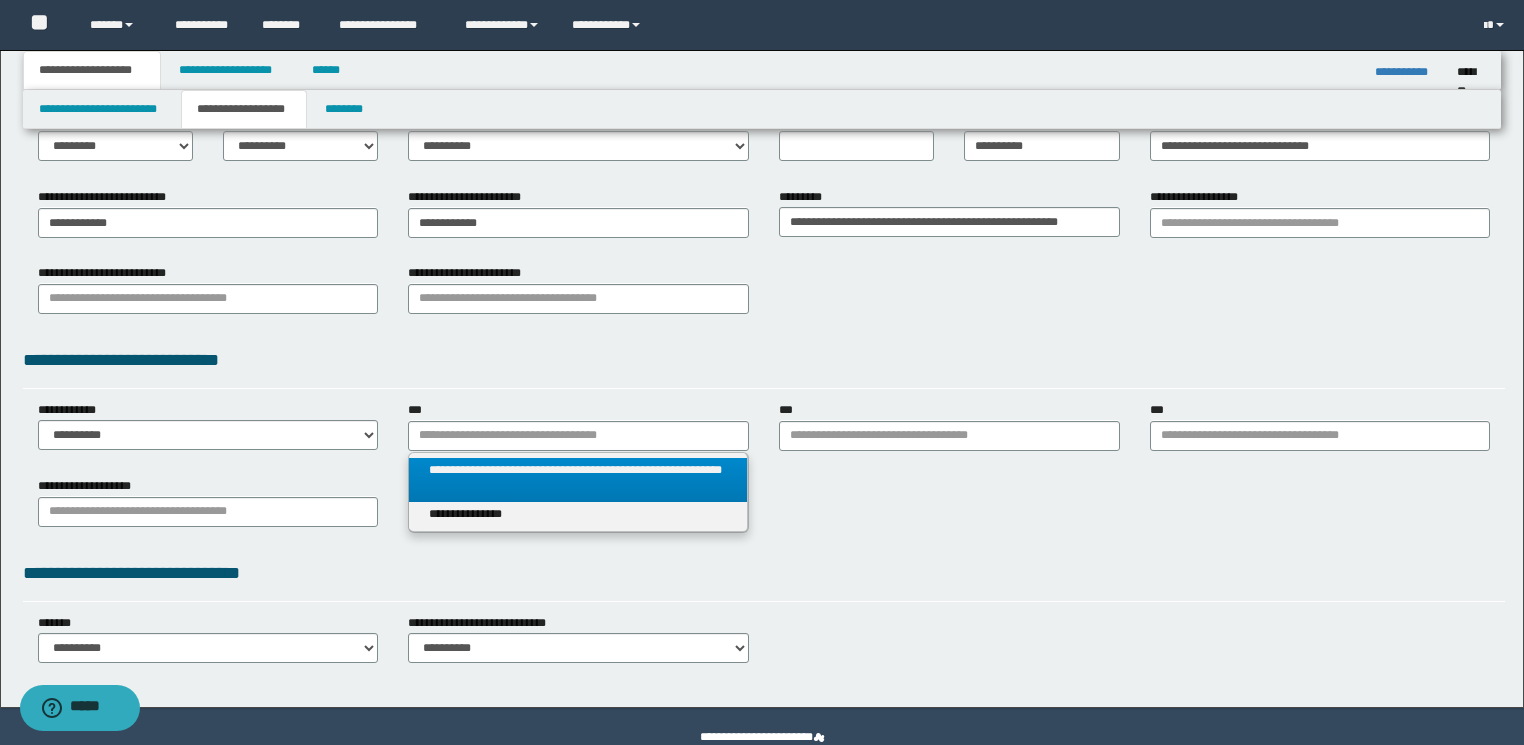 click on "**********" at bounding box center [578, 514] 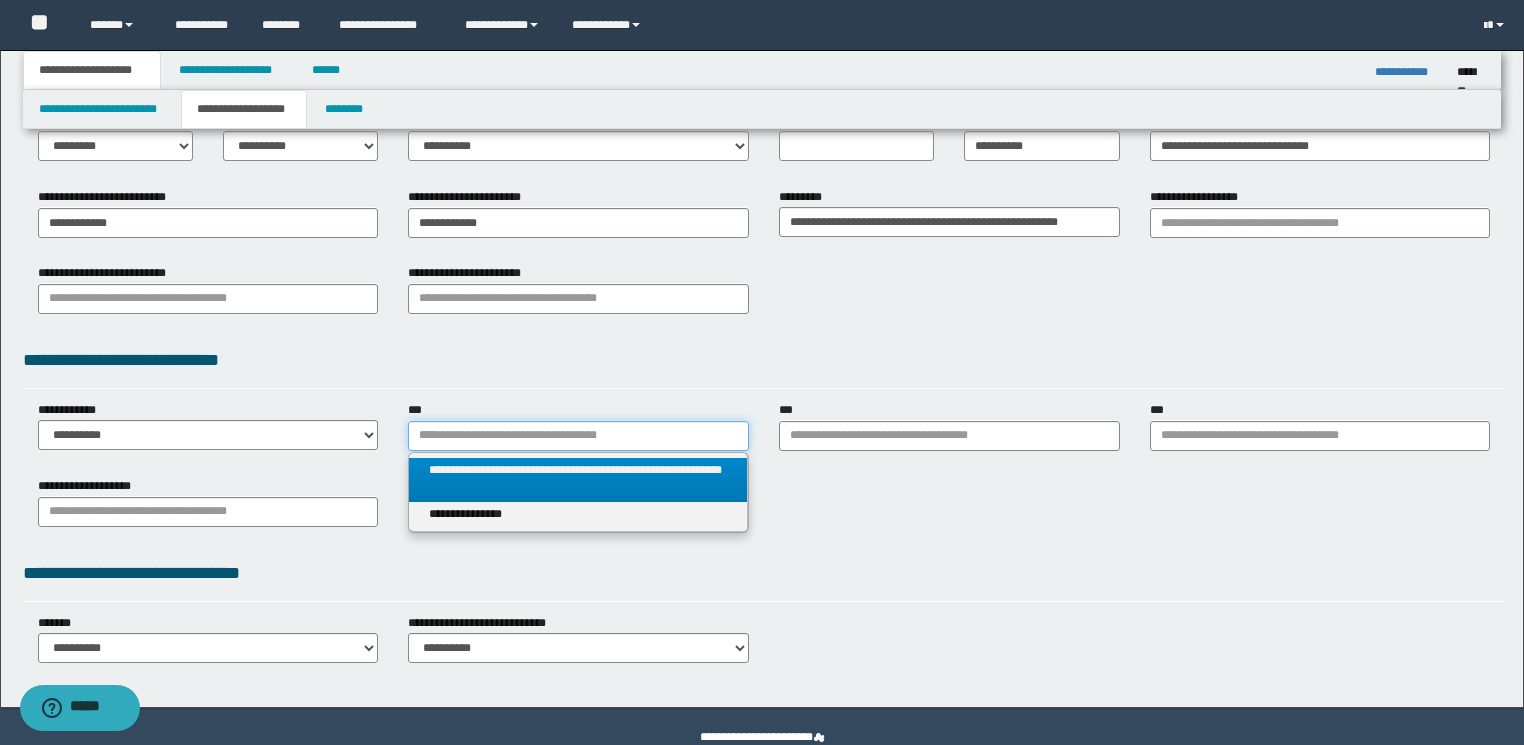 type 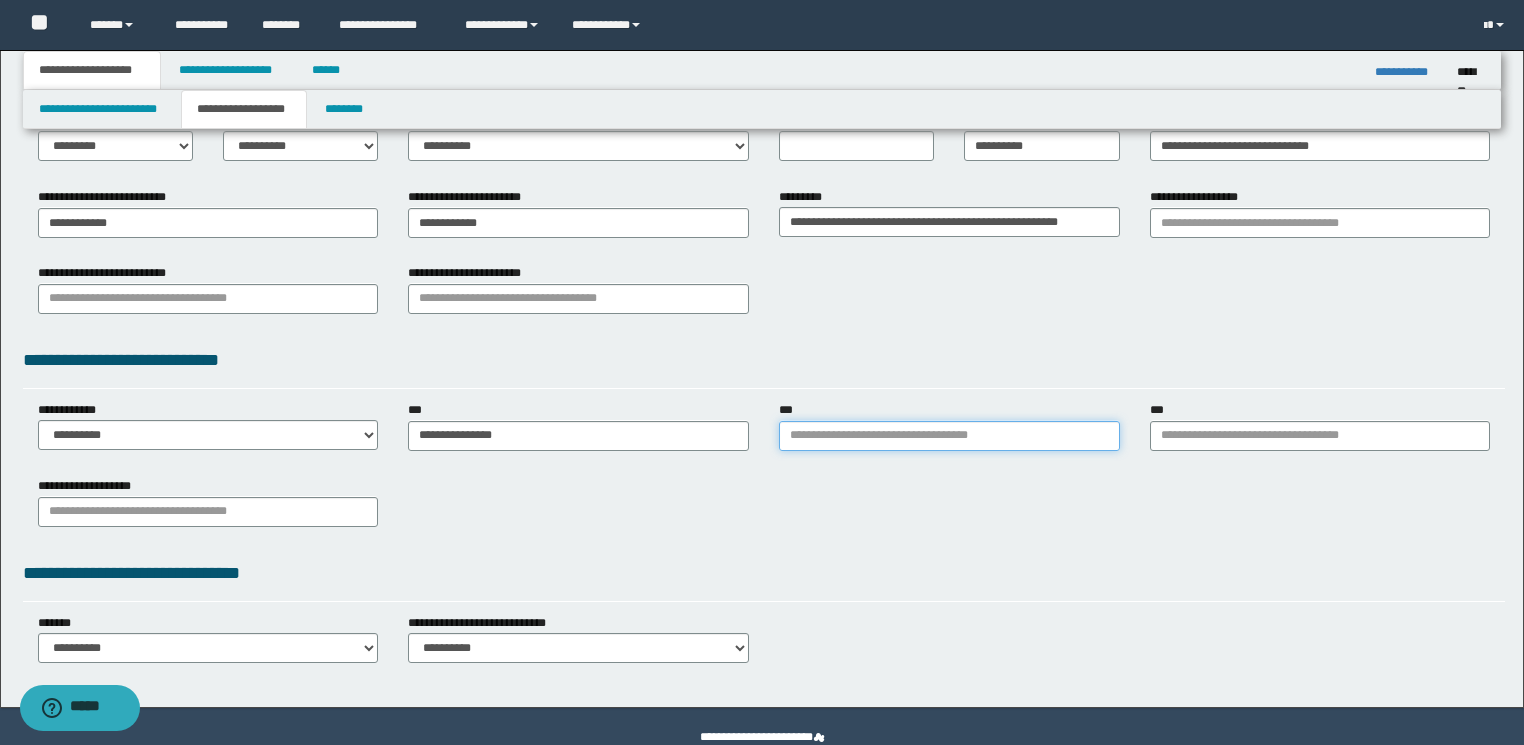 type 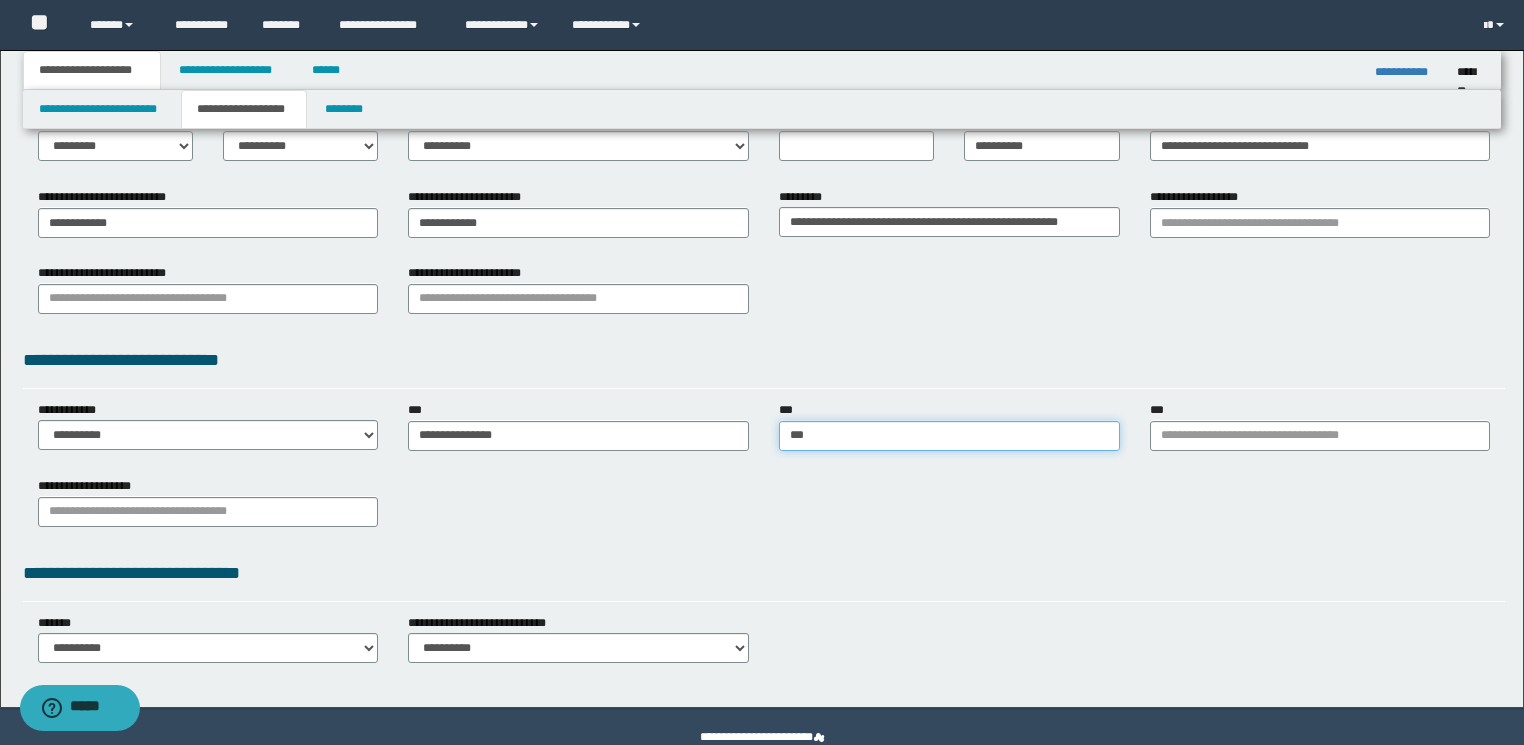 type on "****" 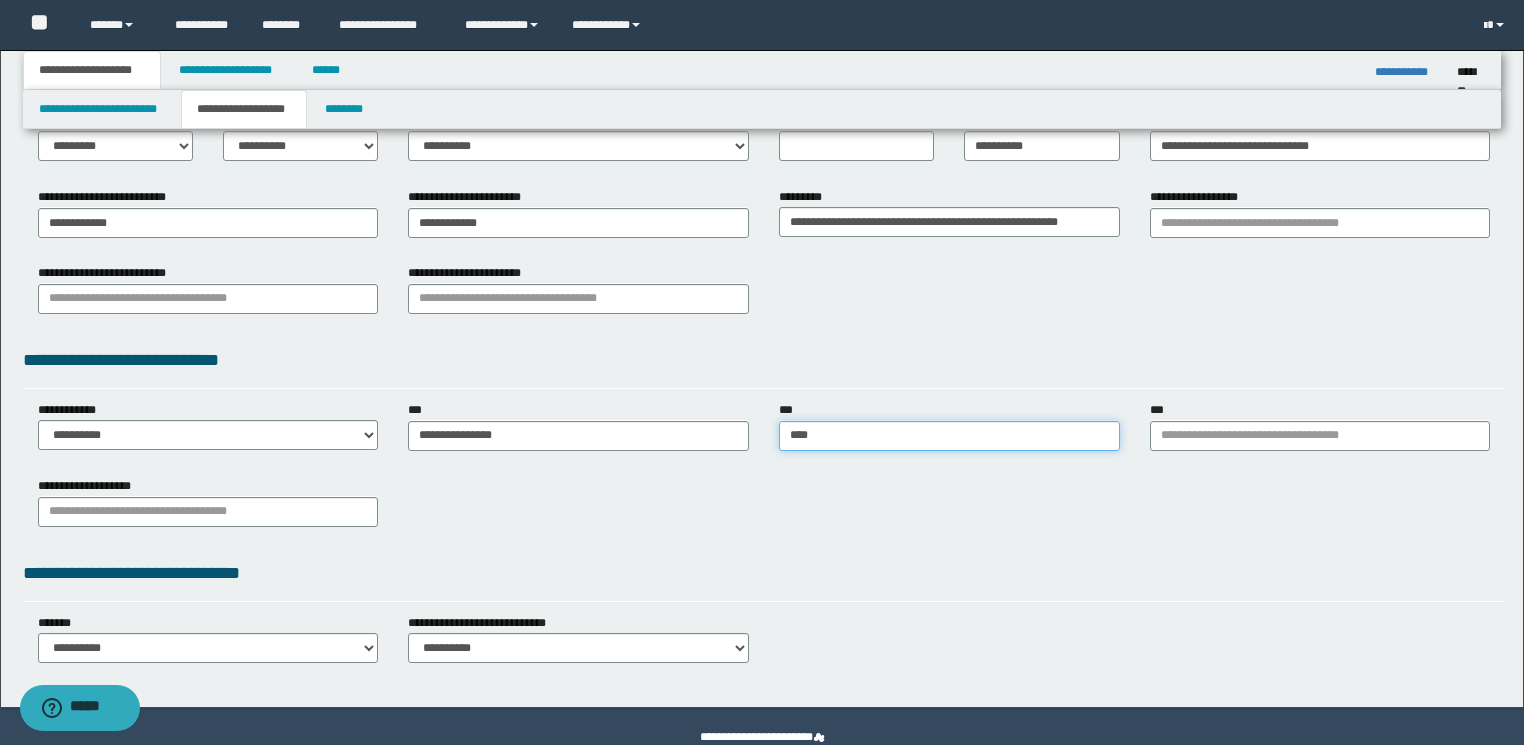 type on "**********" 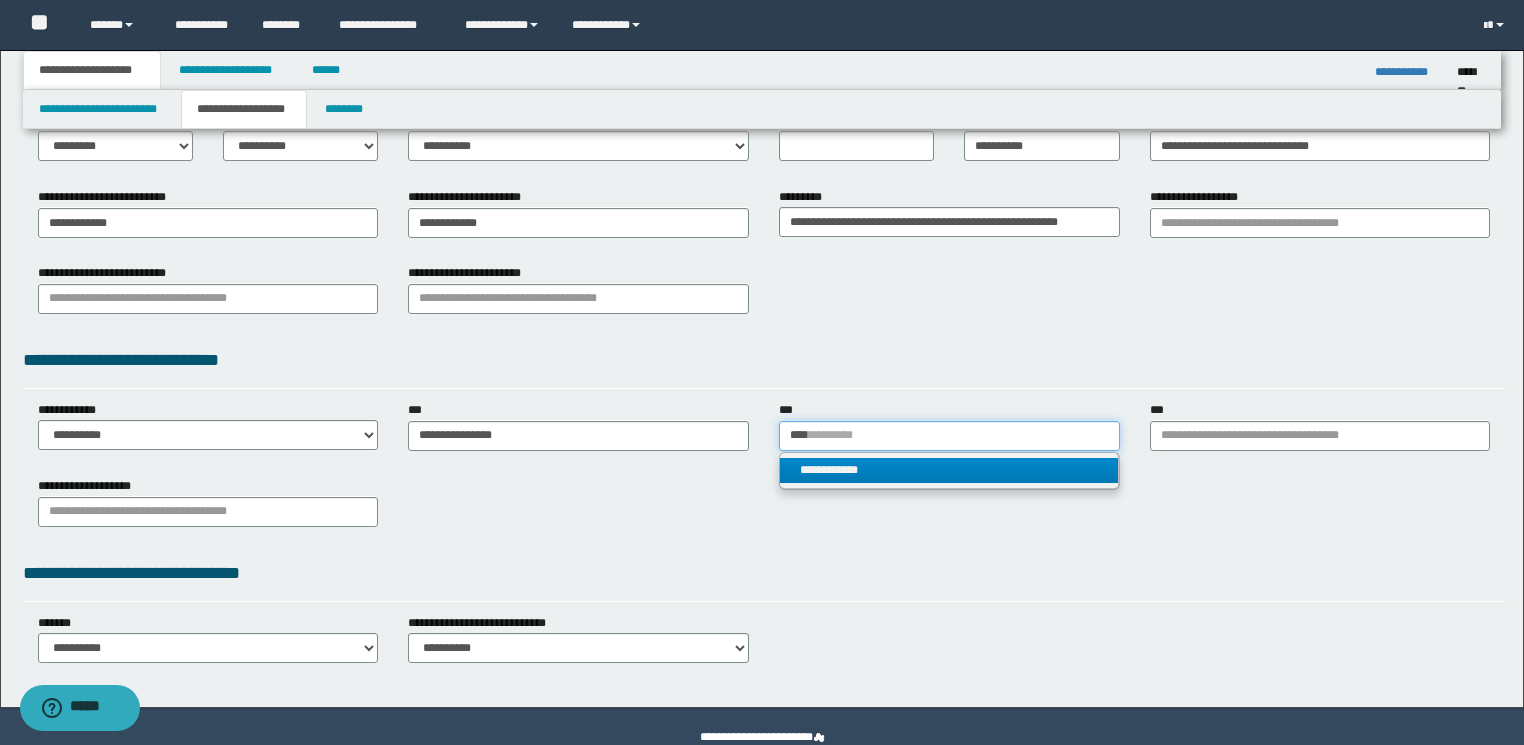 type on "****" 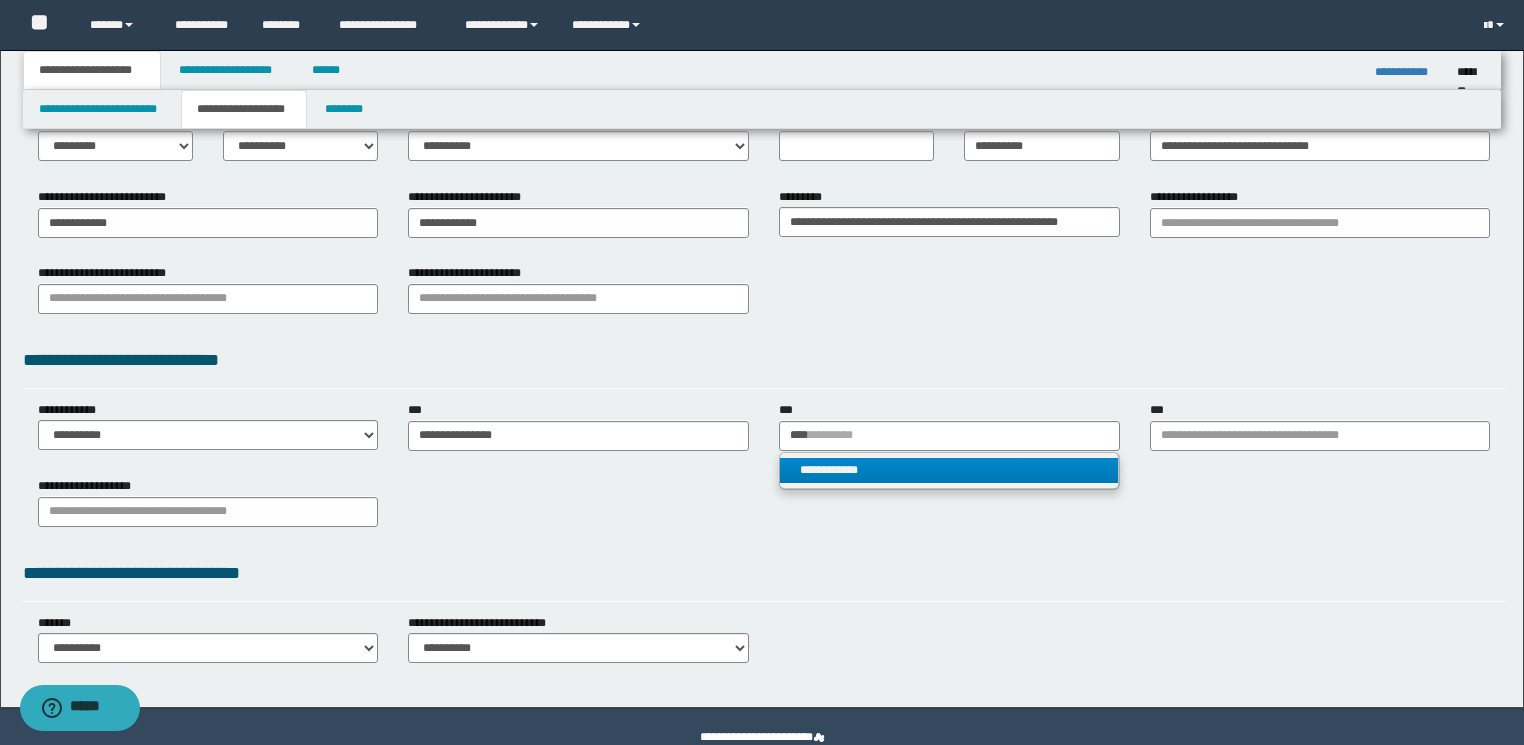 type 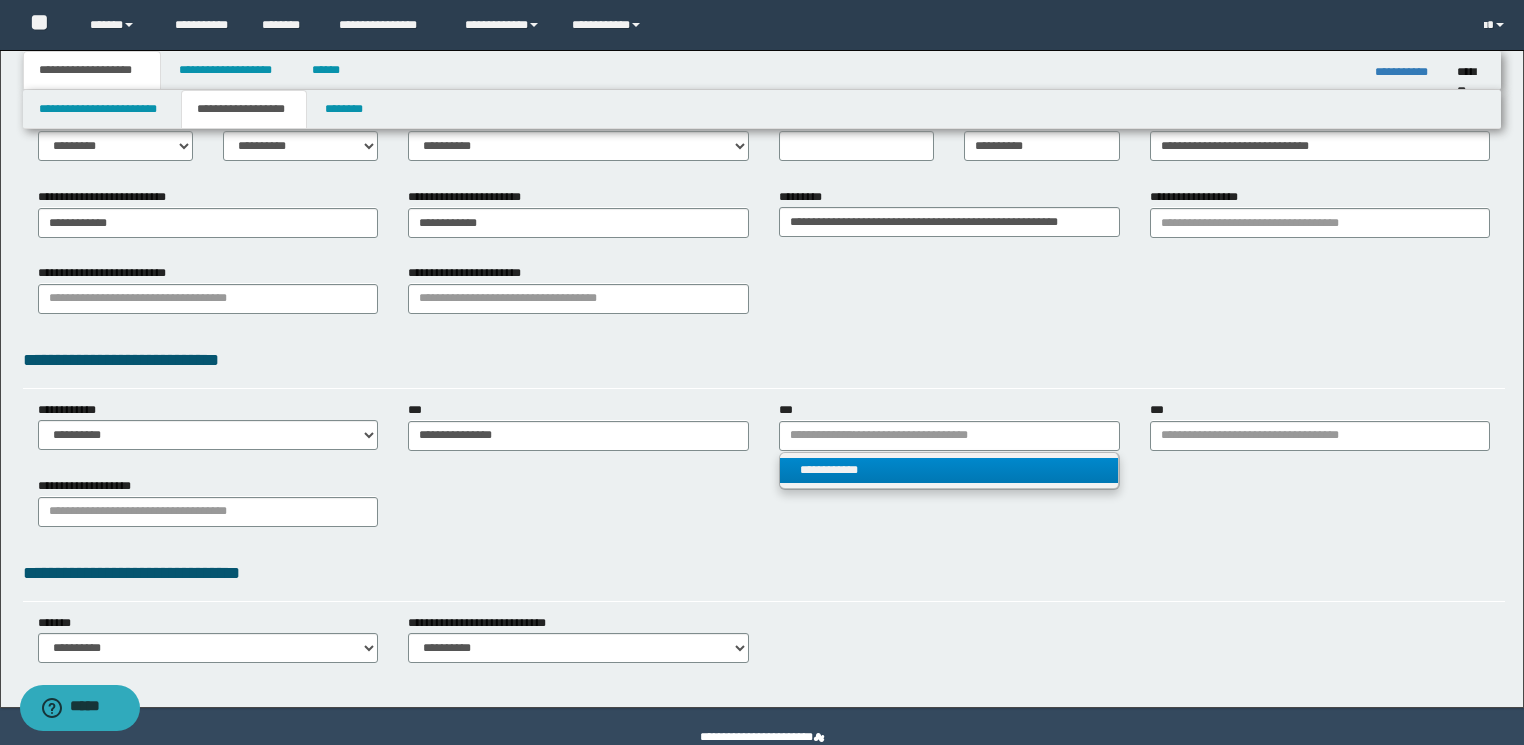 click on "**********" at bounding box center [949, 470] 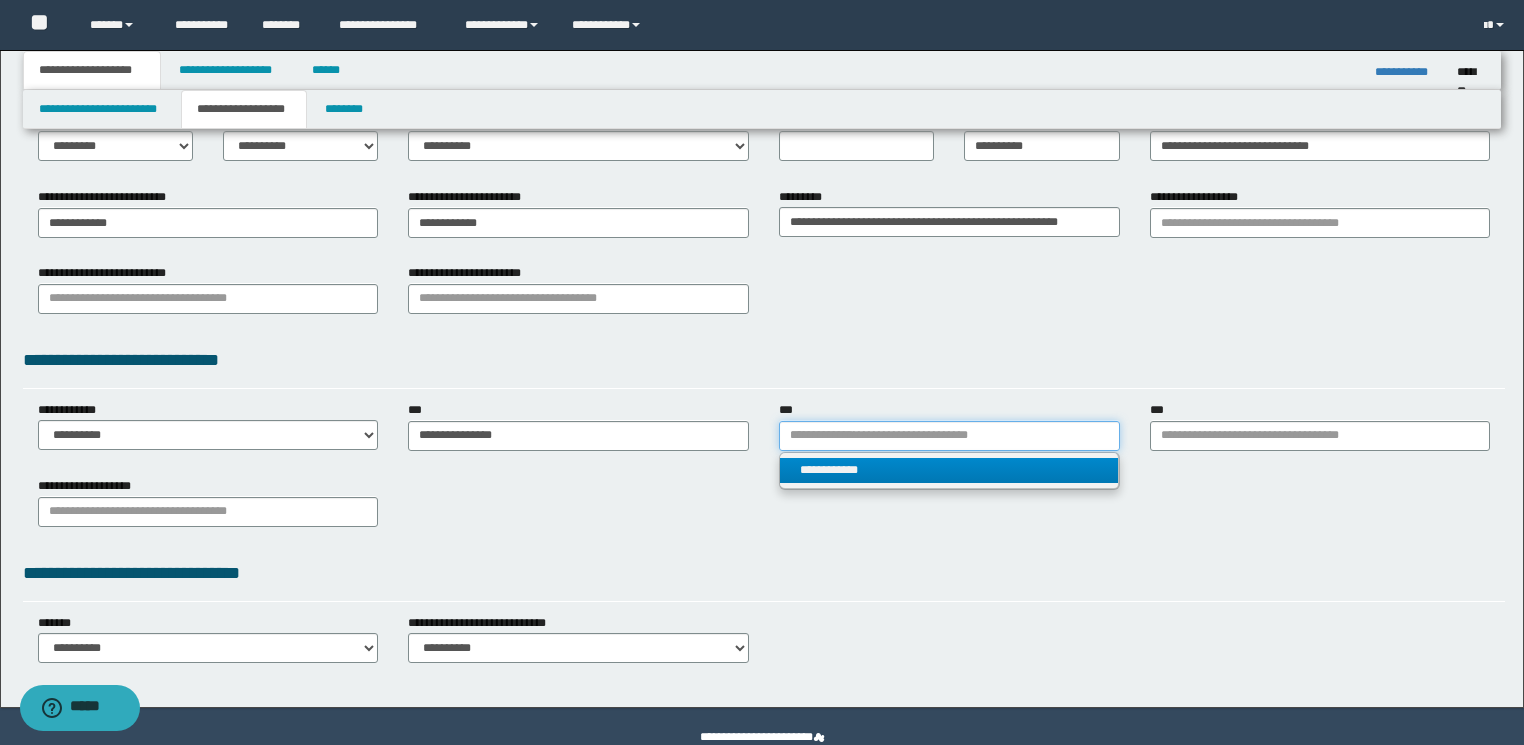 type 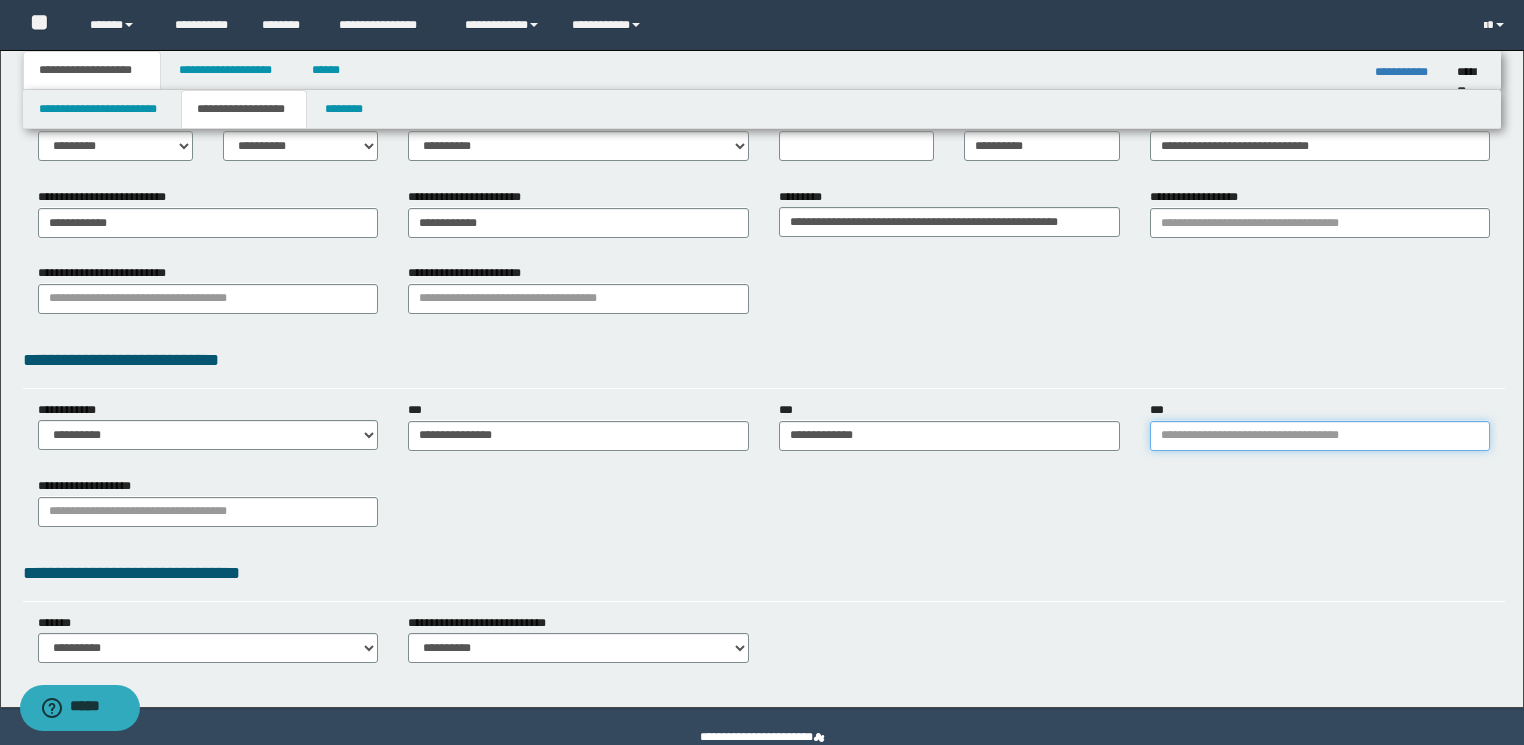 type 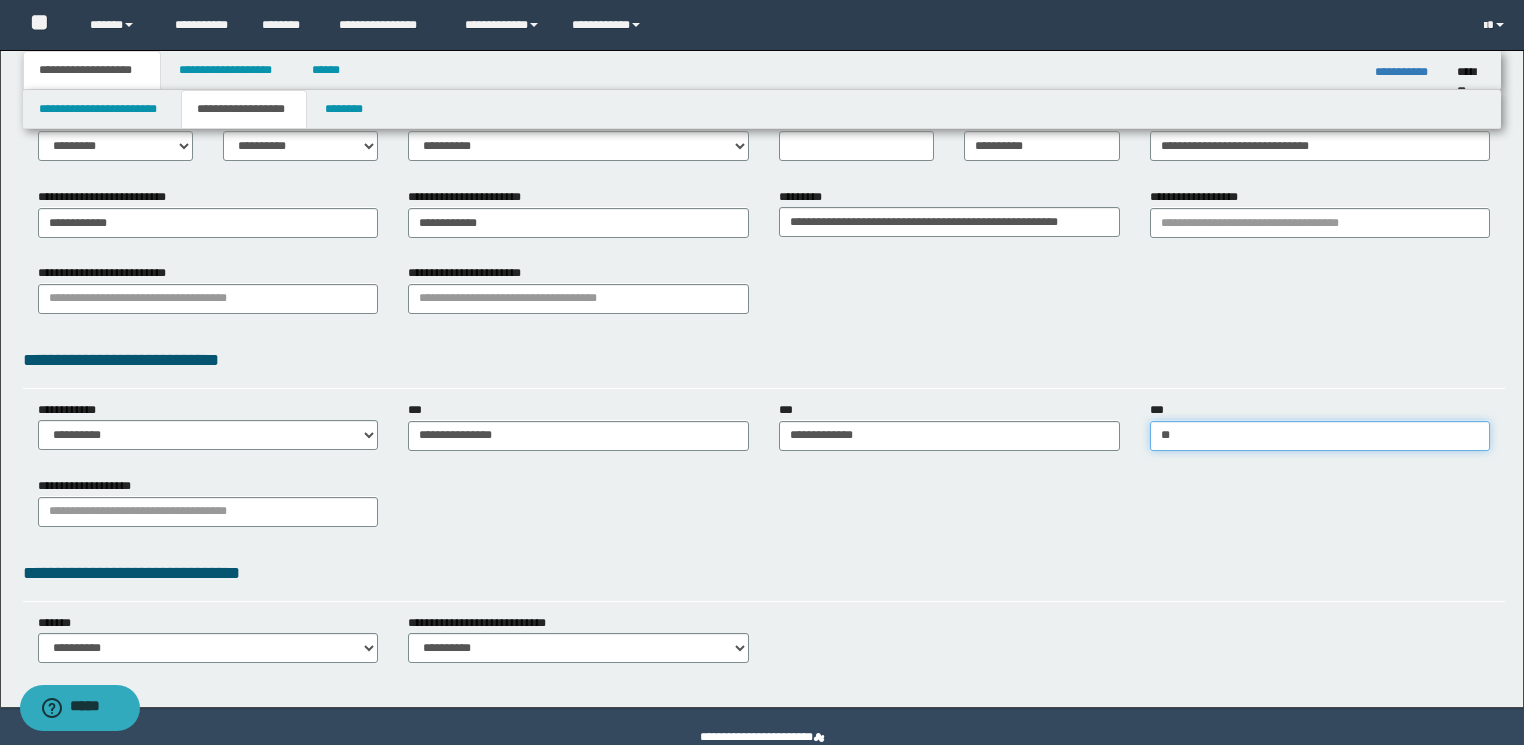 type on "*" 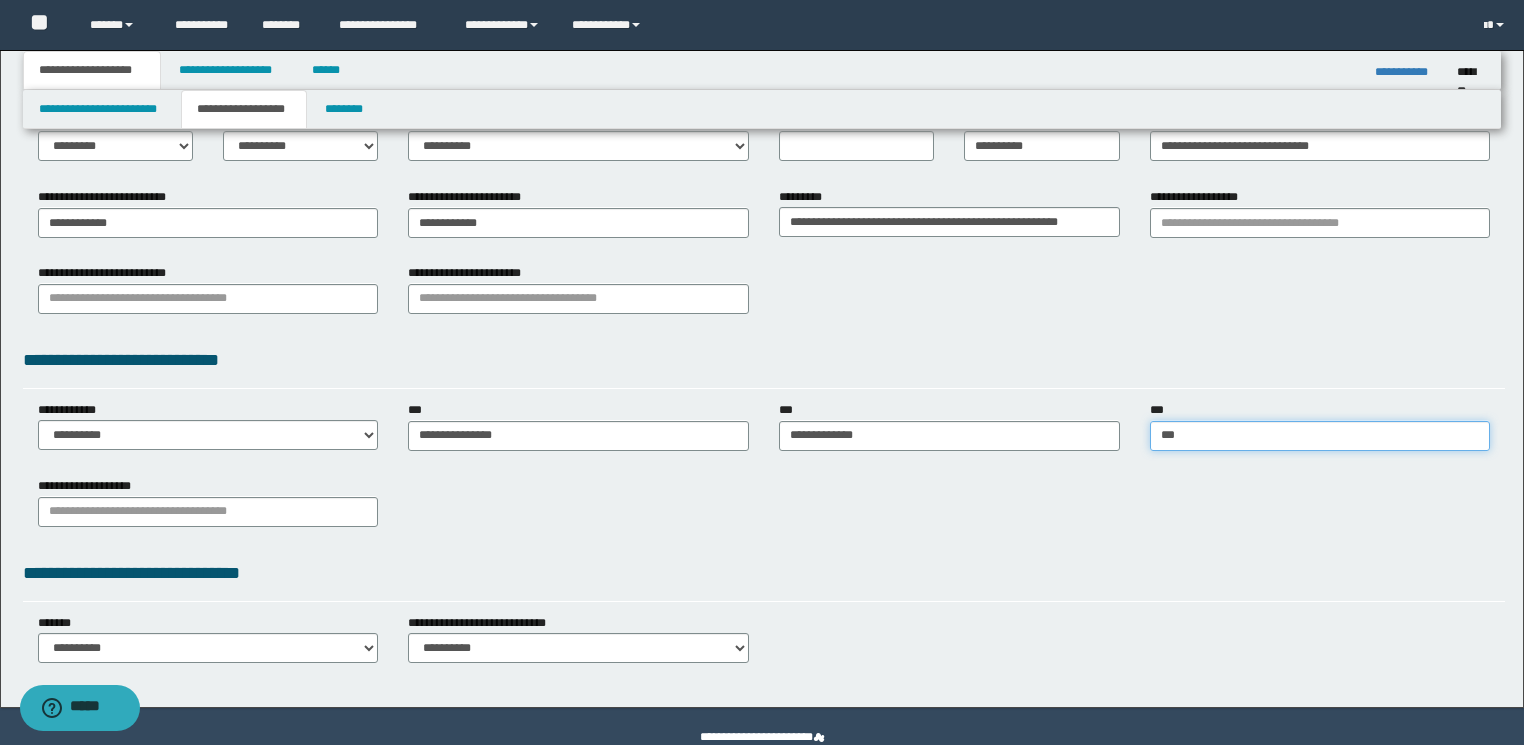 type on "****" 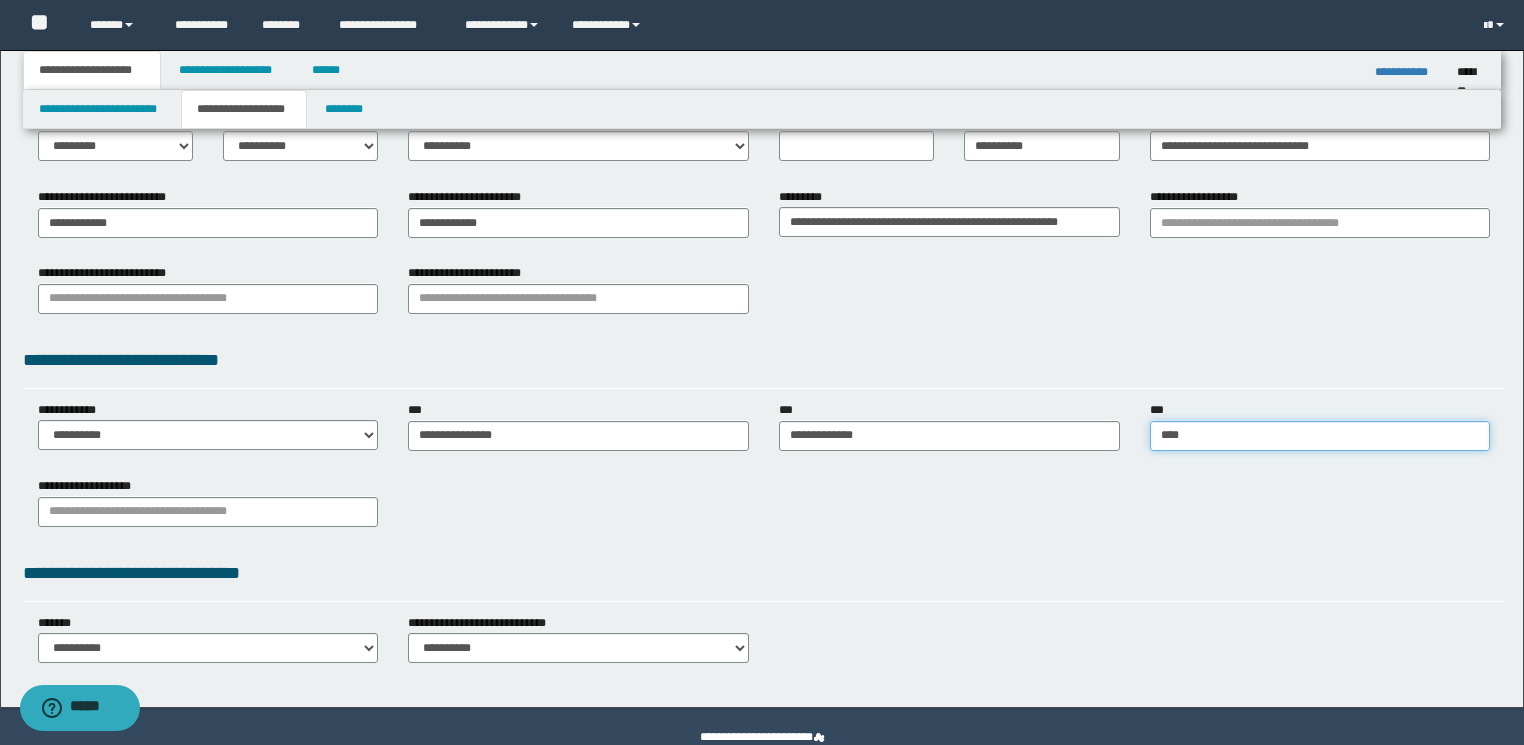type on "****" 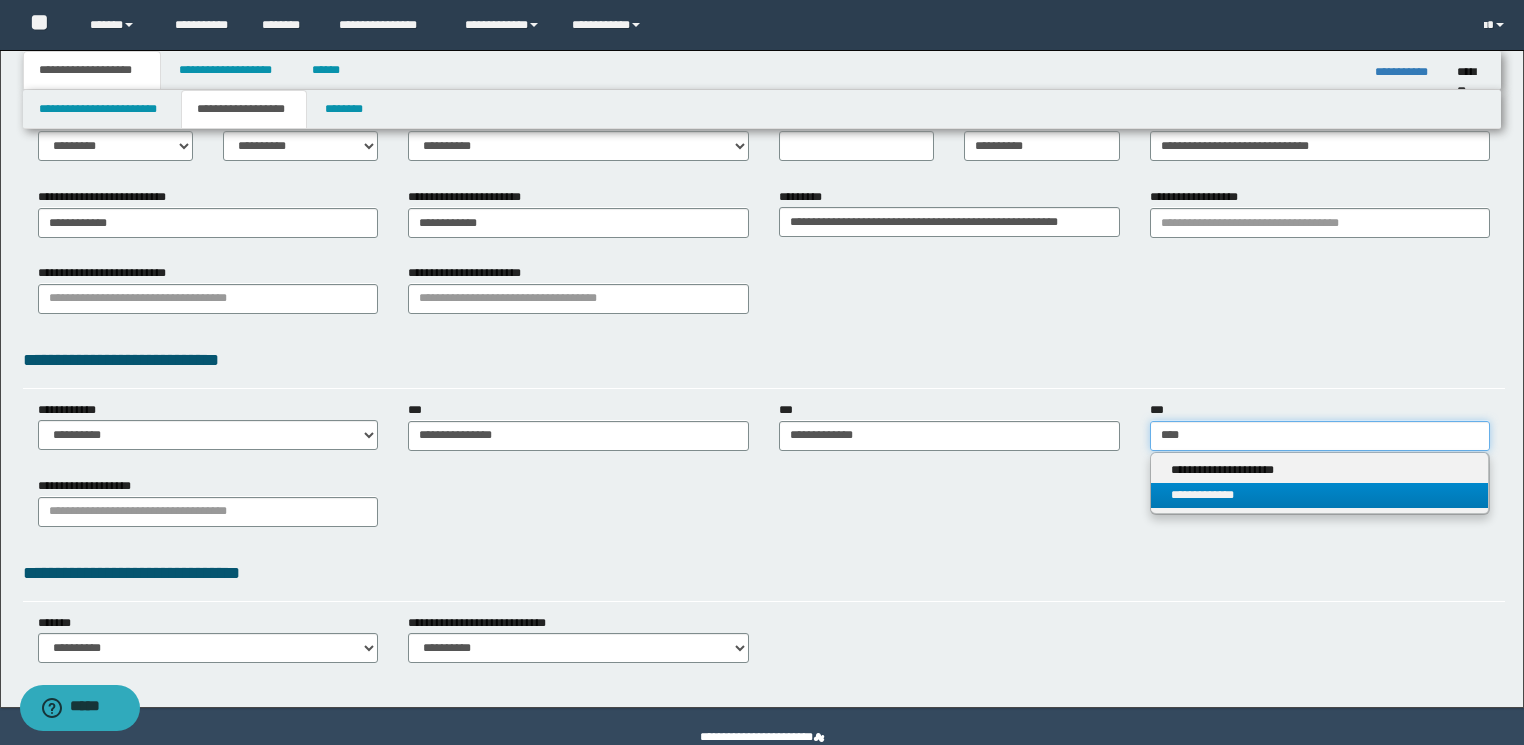 type on "****" 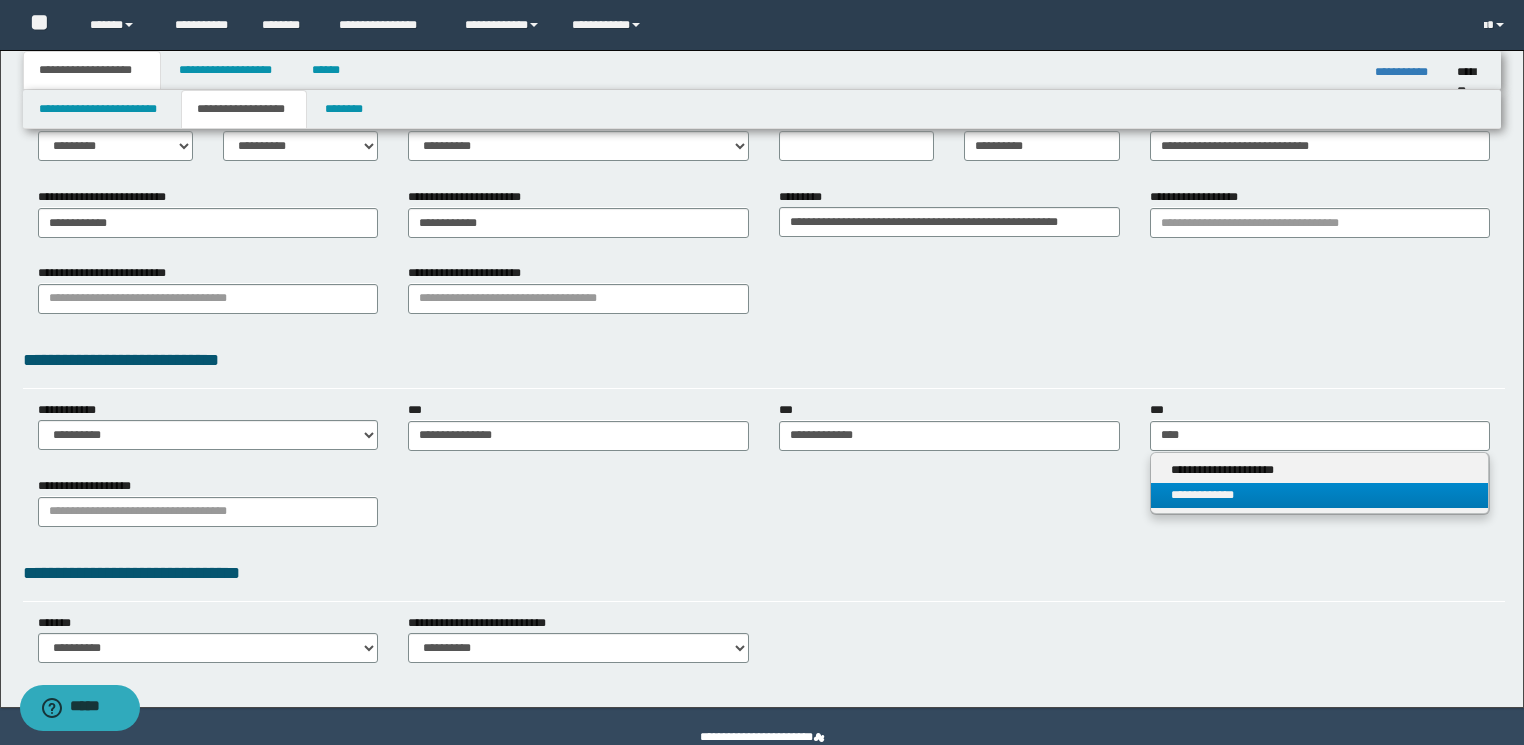 type 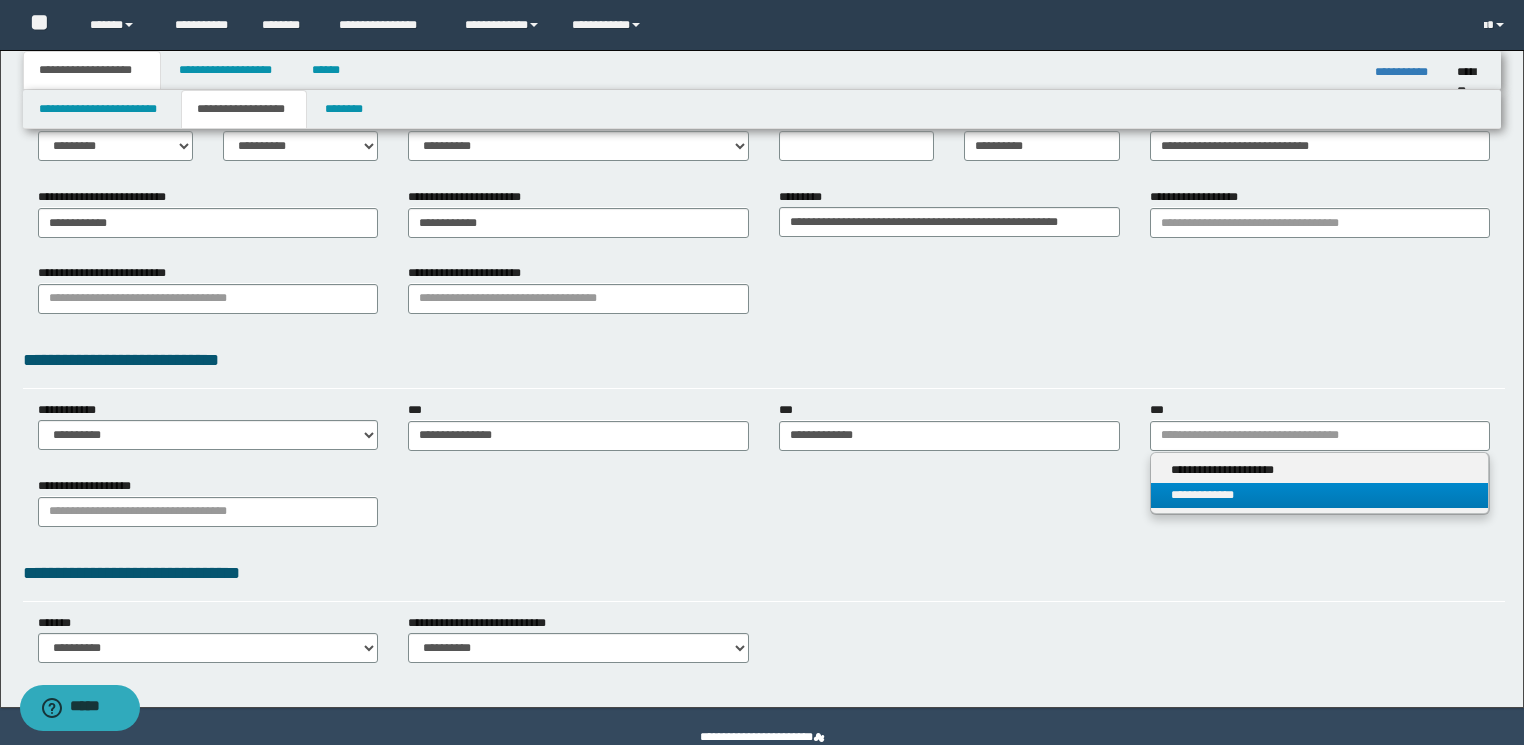 click on "**********" at bounding box center [1320, 495] 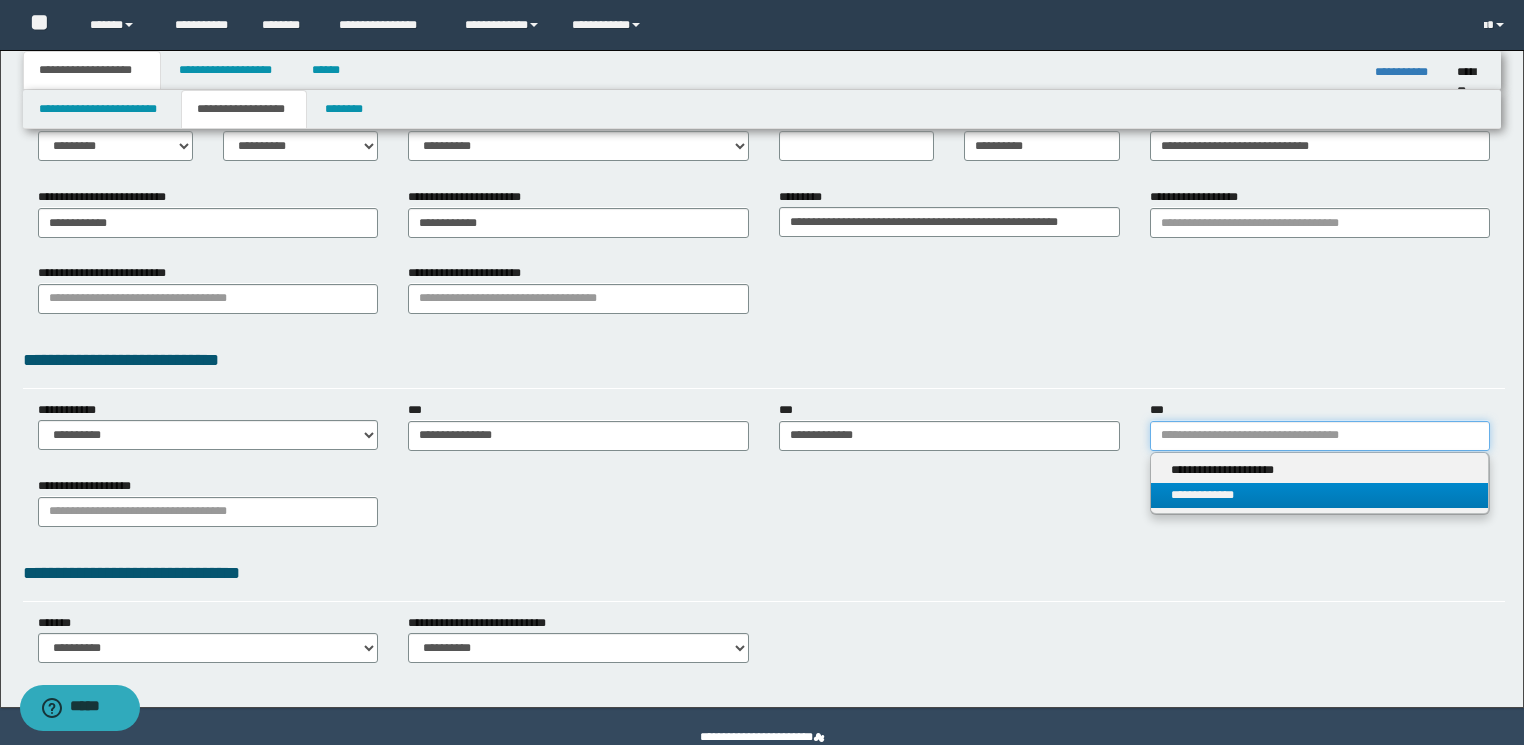 type 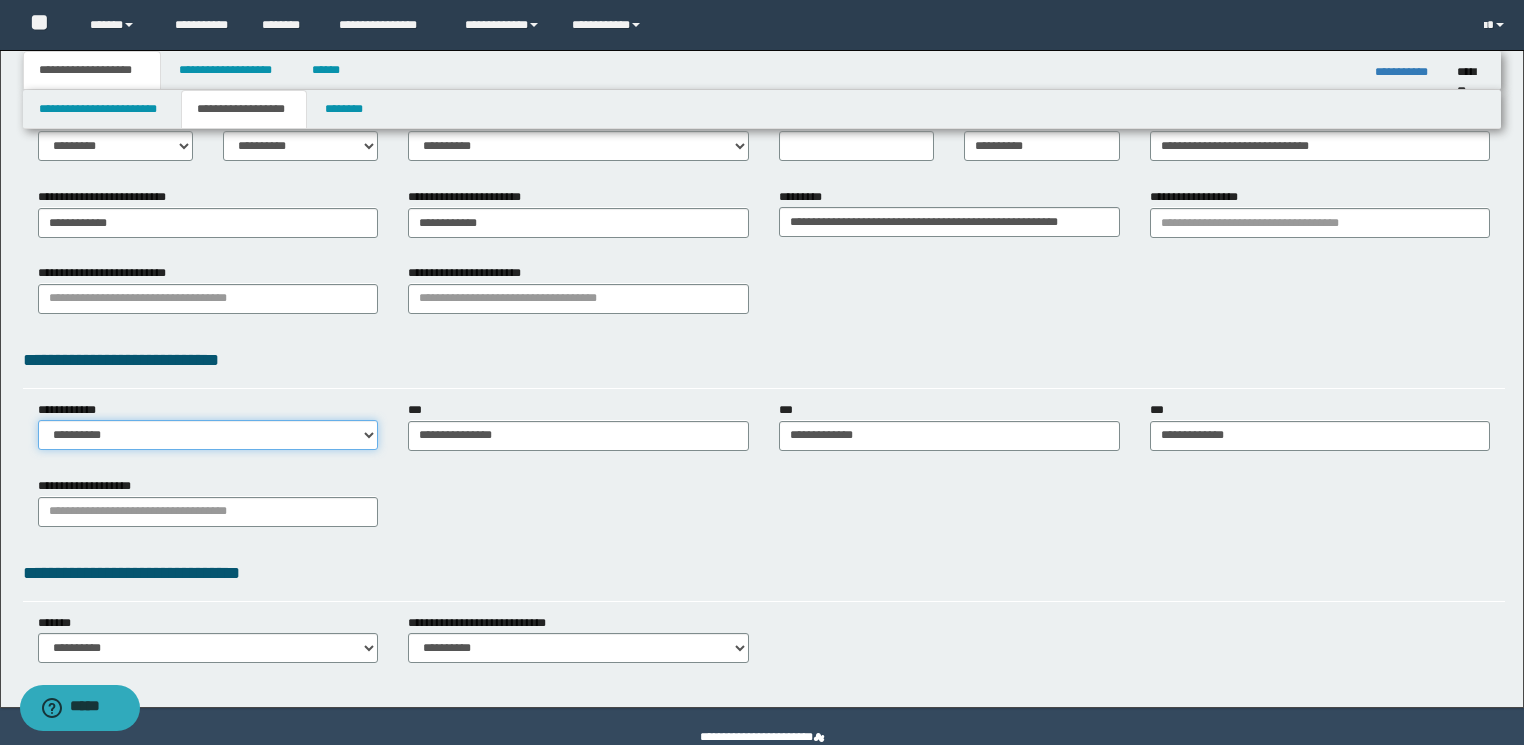 click on "**********" at bounding box center (208, 435) 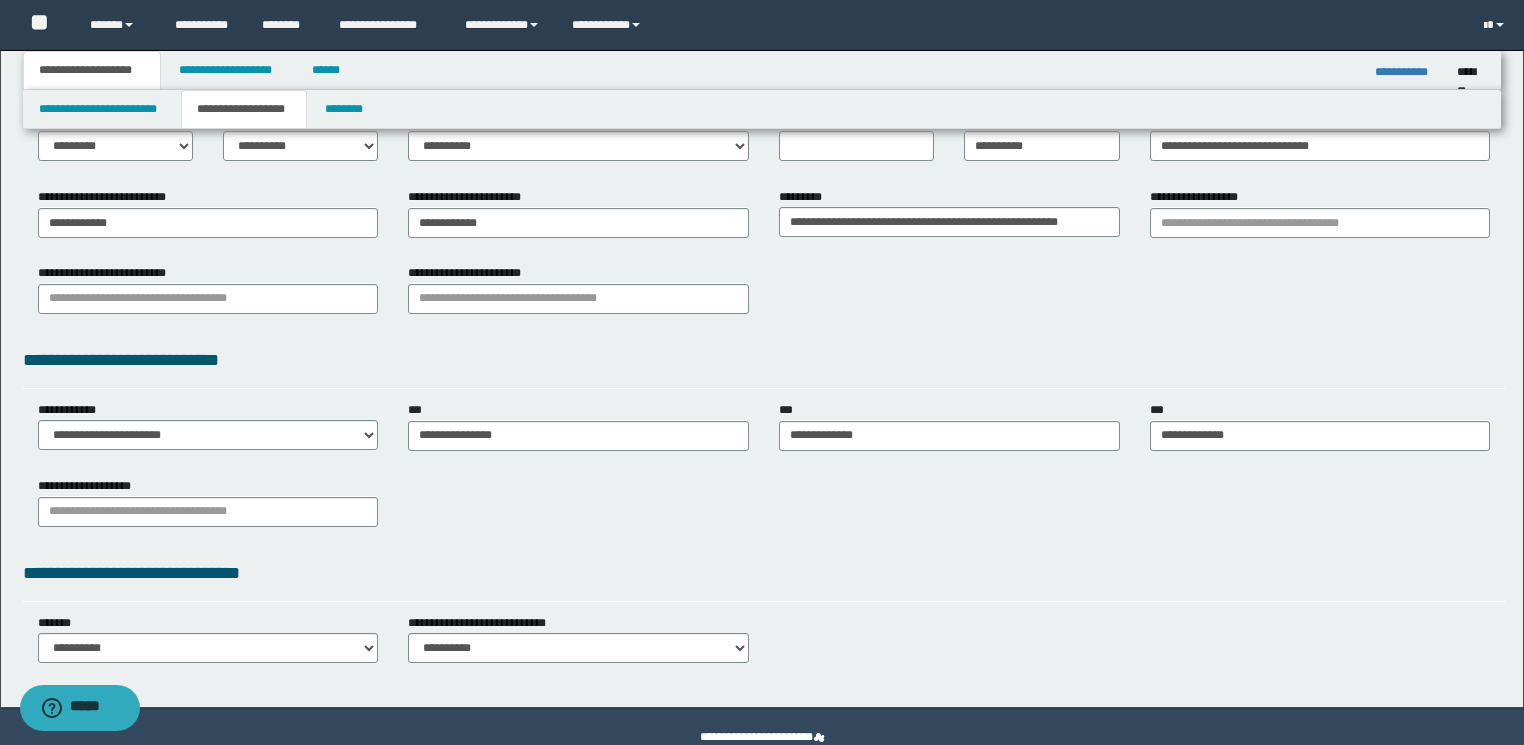 click on "**********" at bounding box center [764, 509] 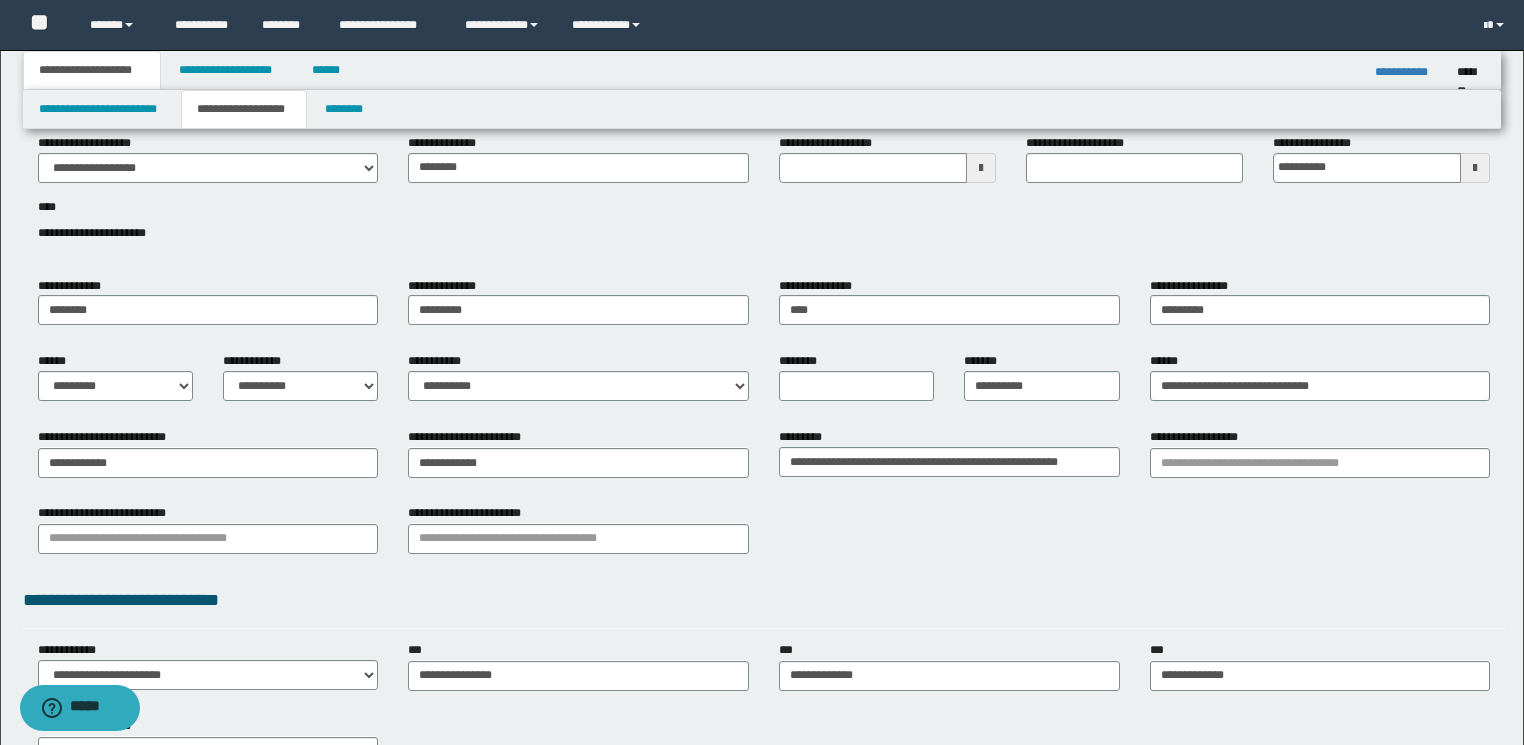 scroll, scrollTop: 0, scrollLeft: 0, axis: both 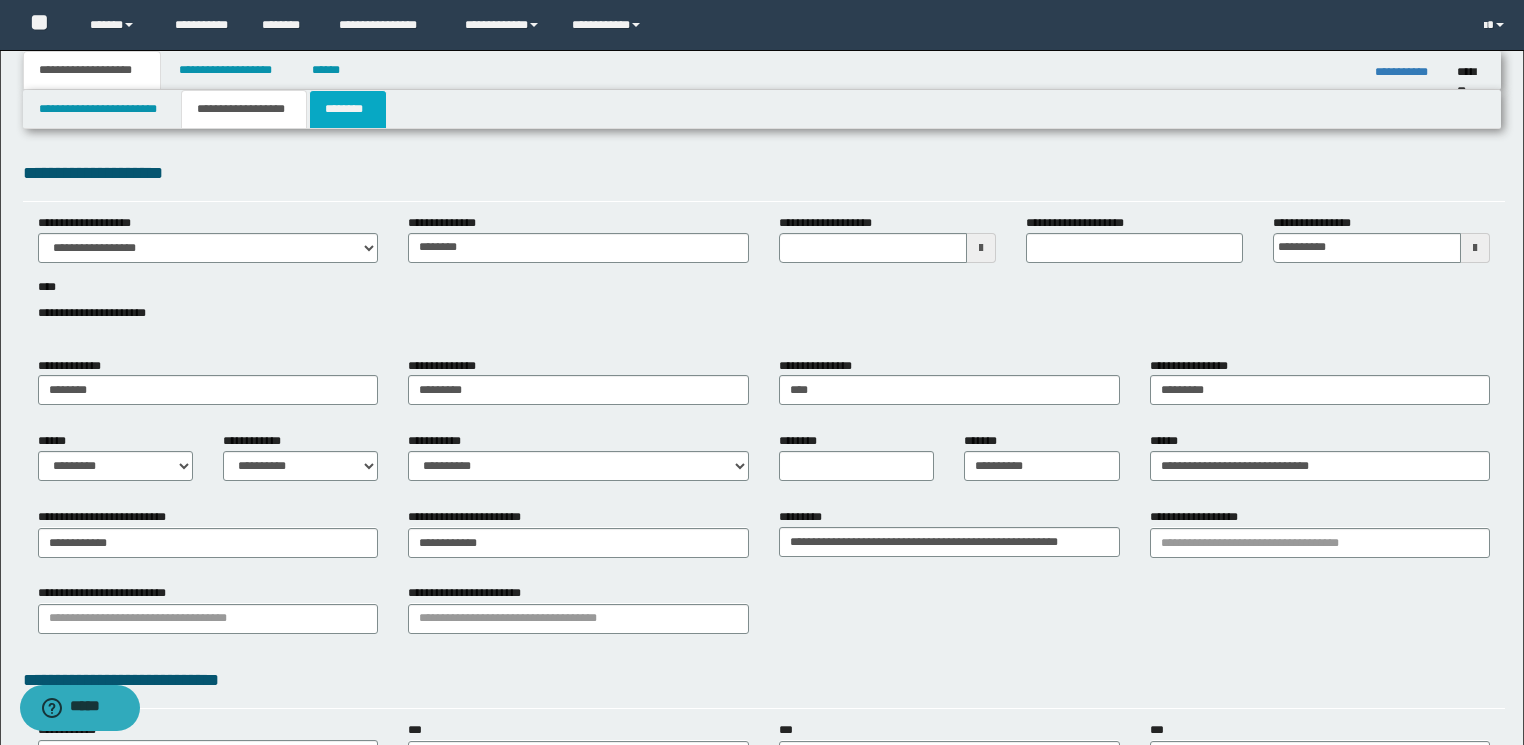 click on "********" at bounding box center (348, 109) 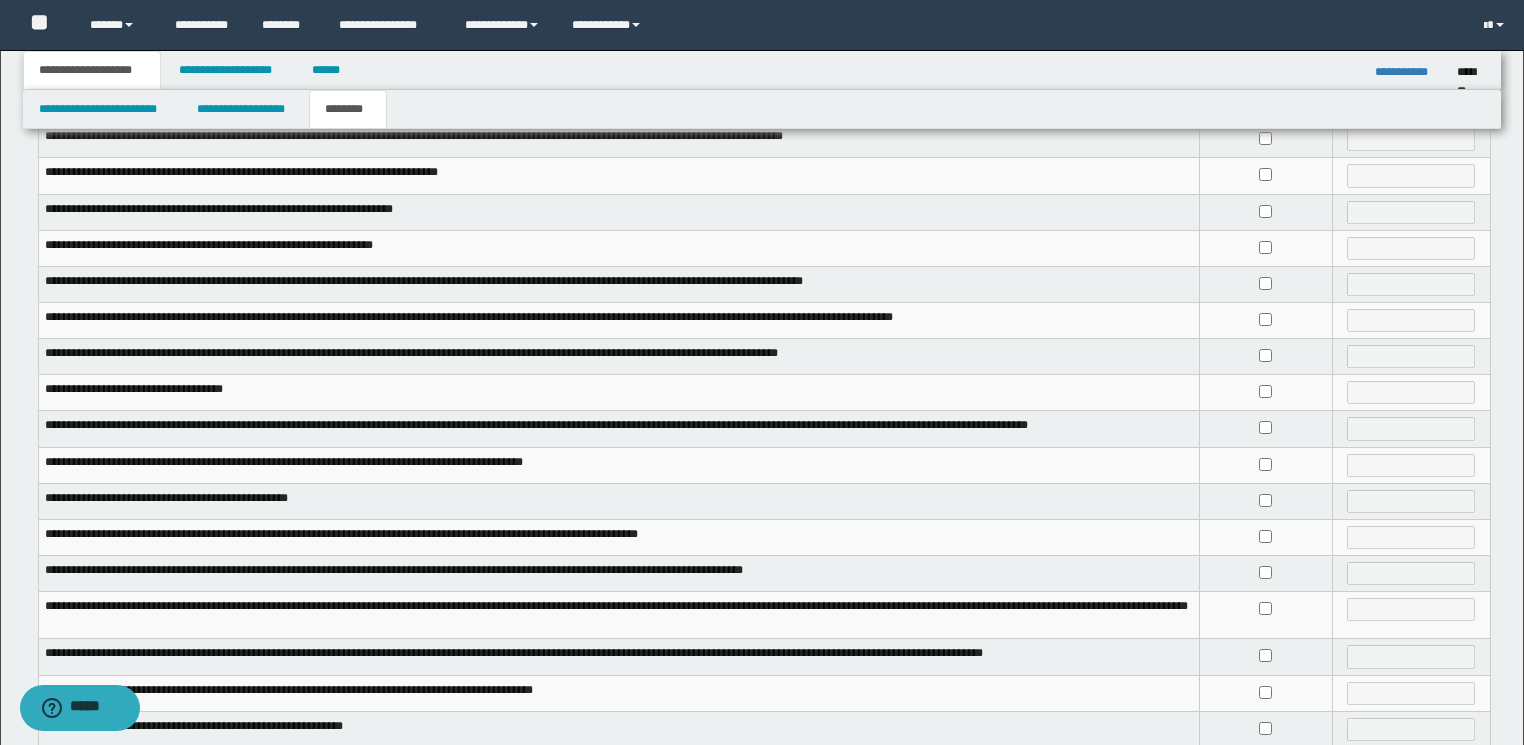scroll, scrollTop: 160, scrollLeft: 0, axis: vertical 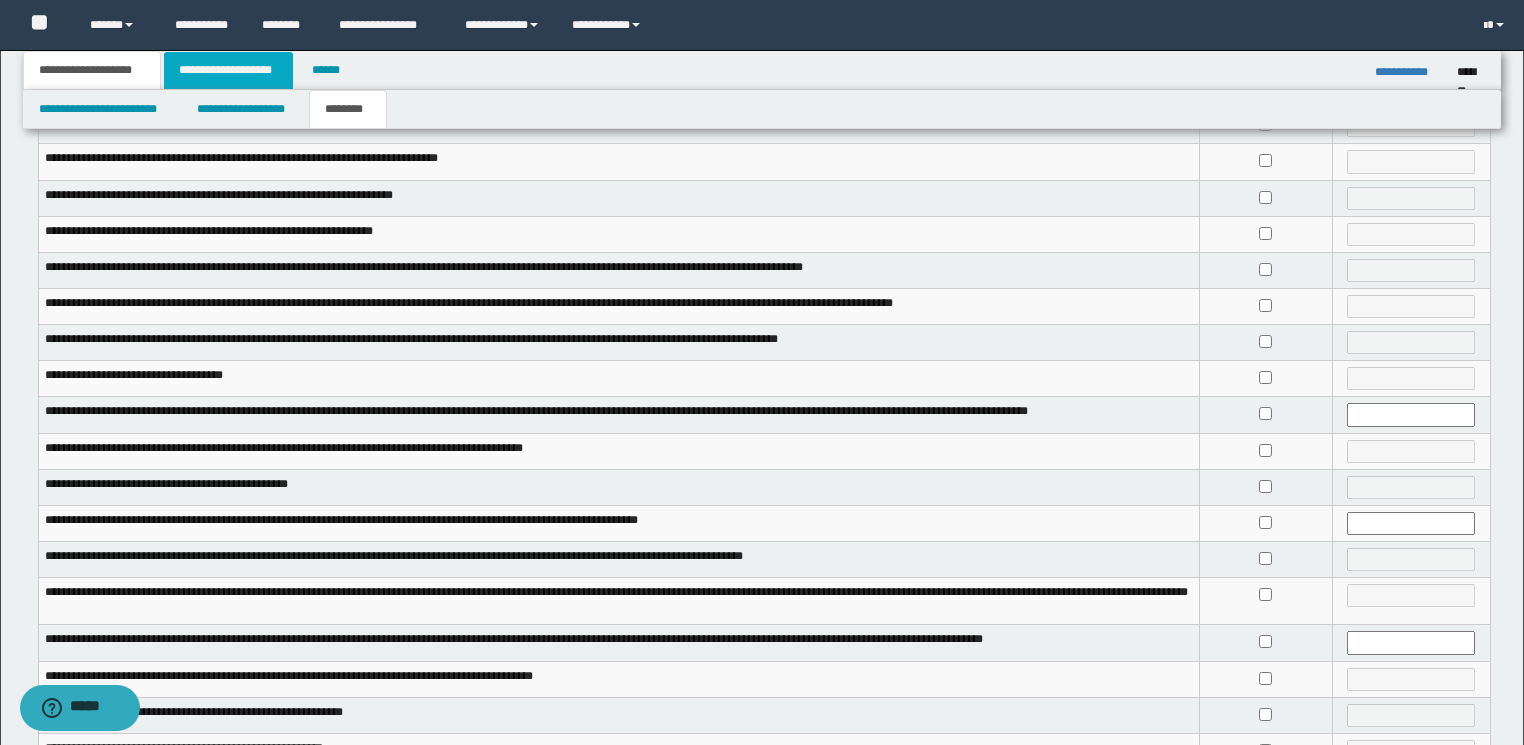 click on "**********" at bounding box center (228, 70) 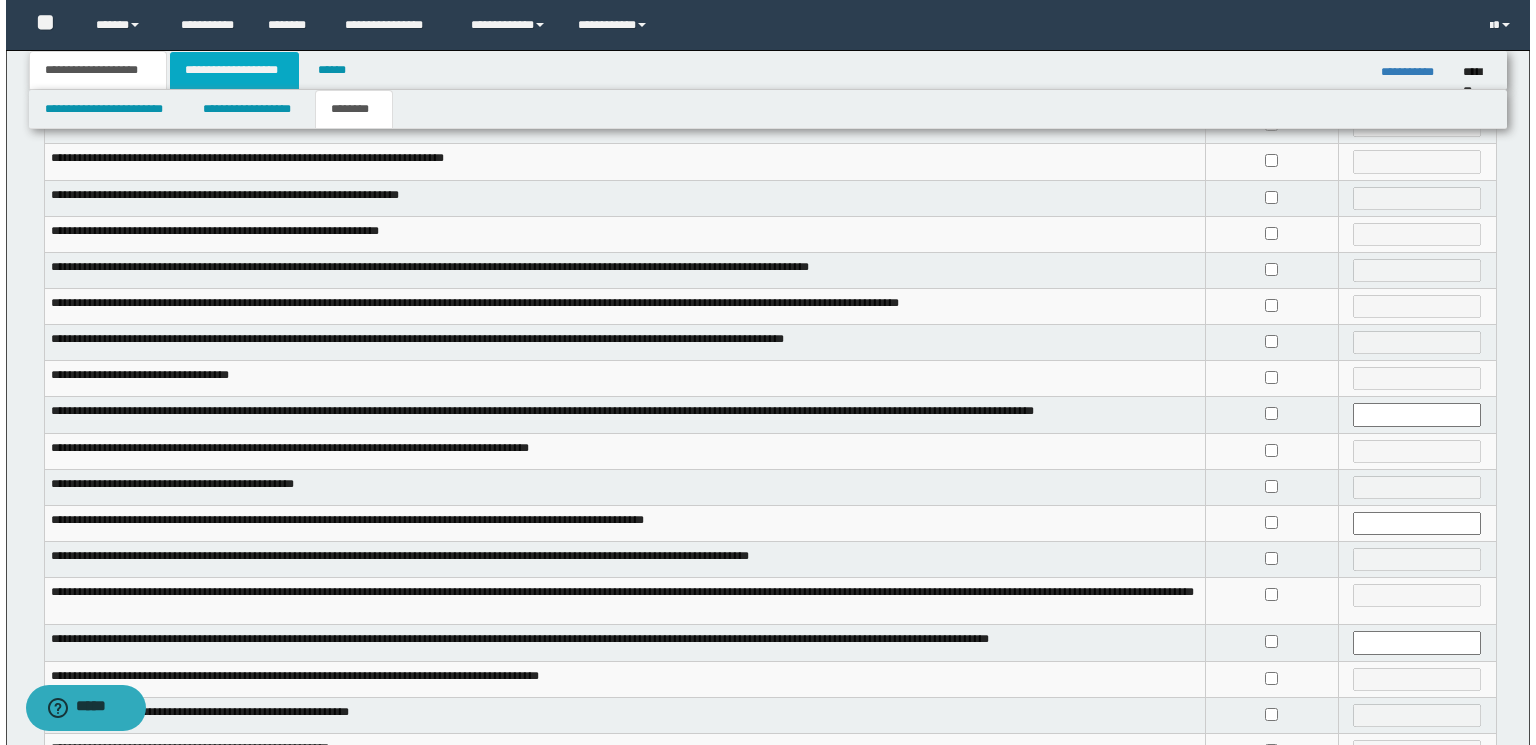 scroll, scrollTop: 0, scrollLeft: 0, axis: both 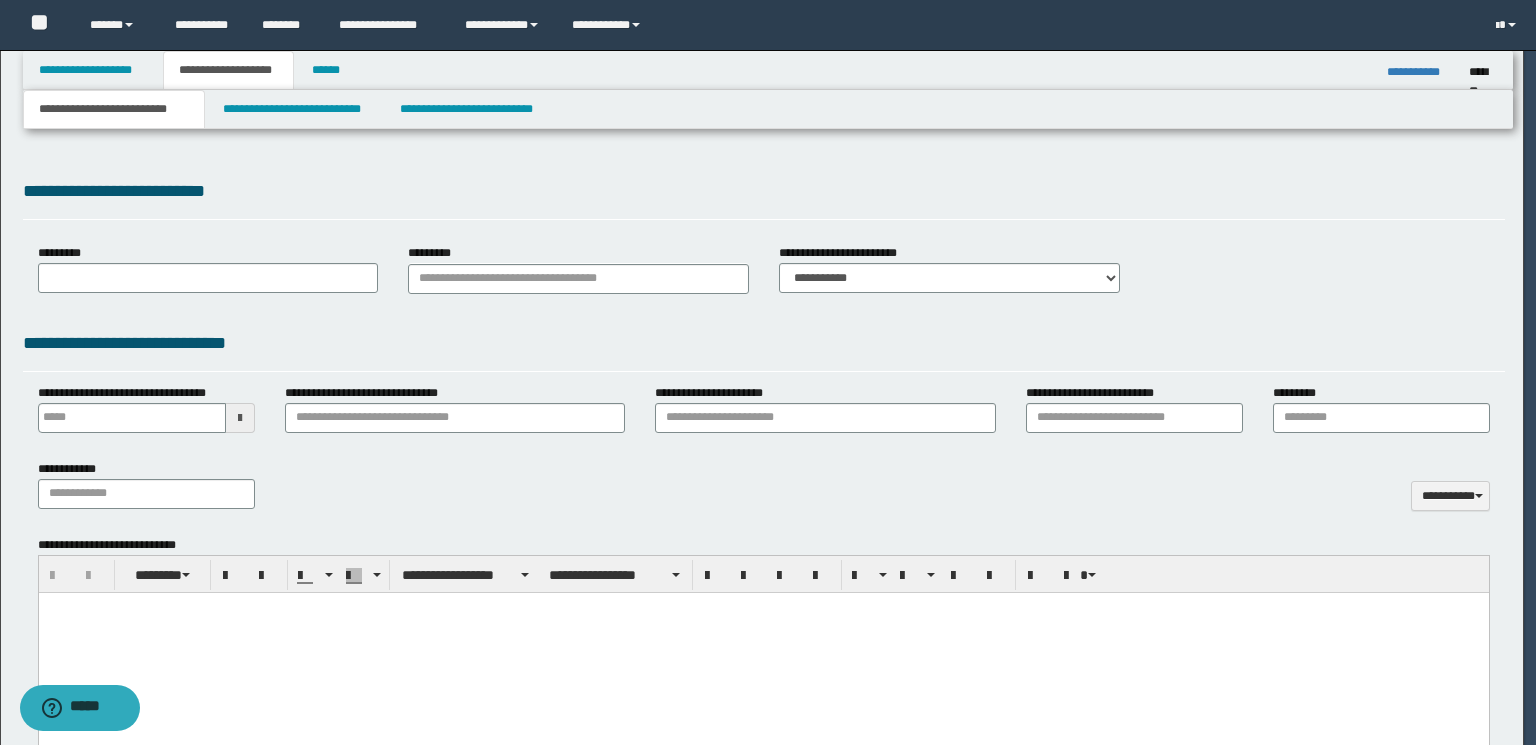select on "*" 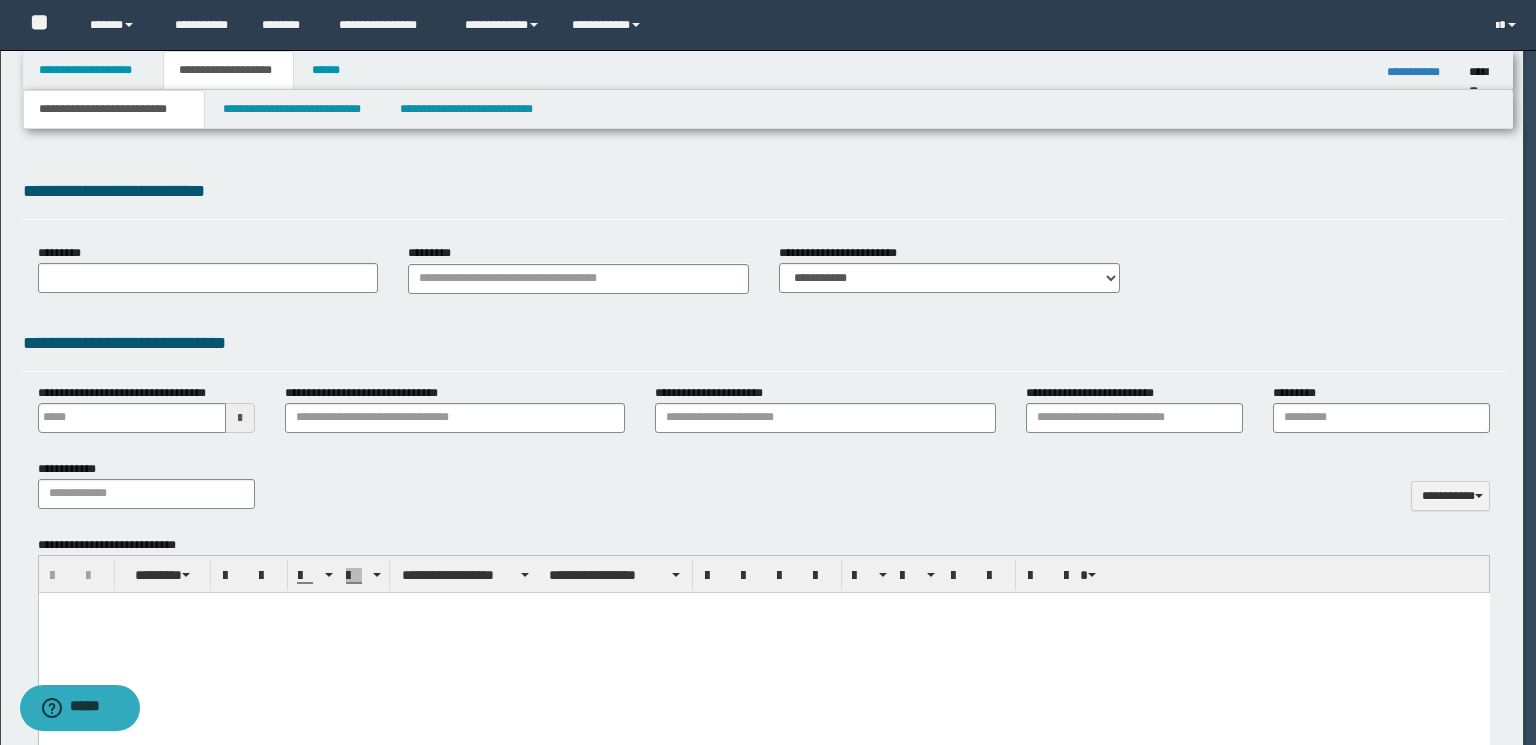 scroll, scrollTop: 0, scrollLeft: 0, axis: both 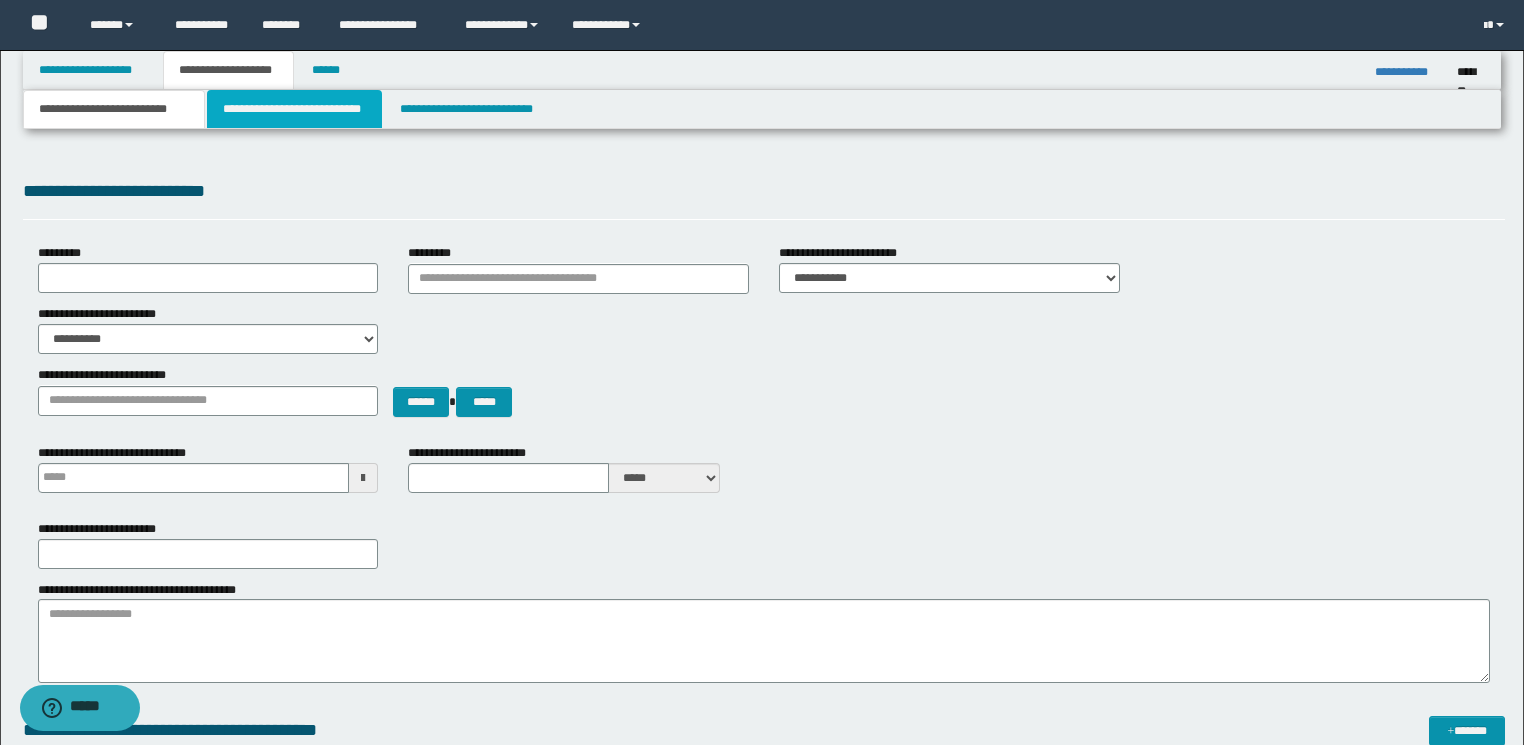 click on "**********" at bounding box center (294, 109) 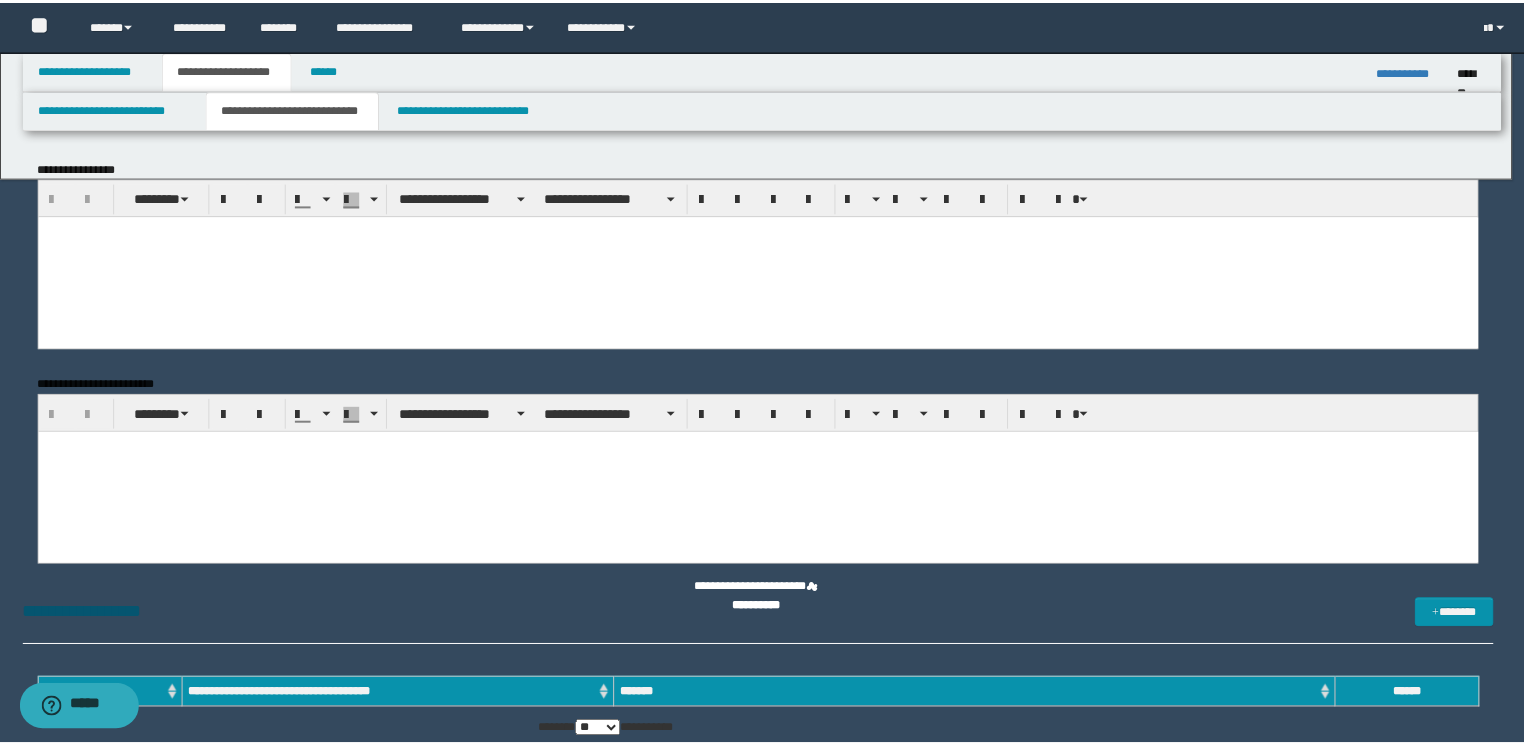 scroll, scrollTop: 0, scrollLeft: 0, axis: both 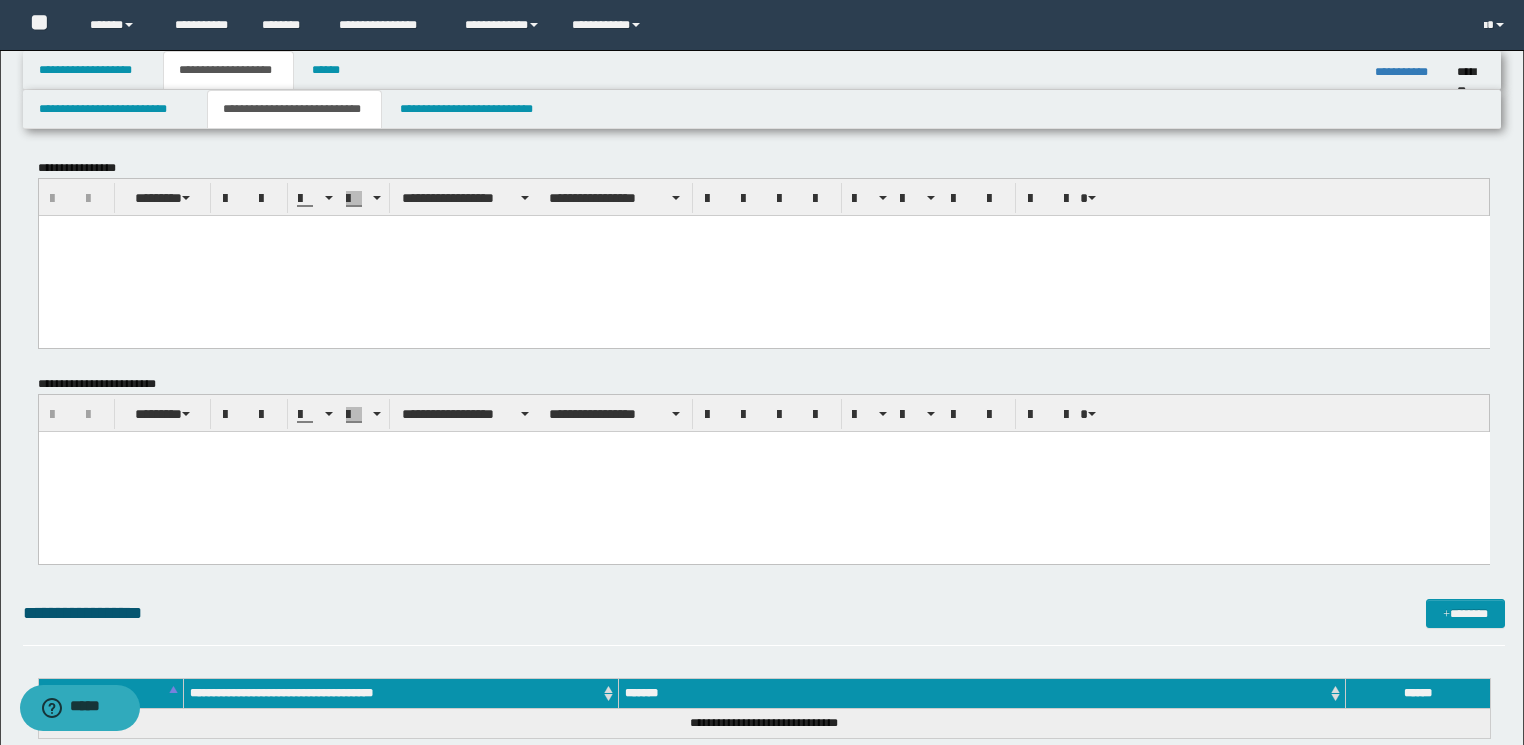 click at bounding box center (763, 255) 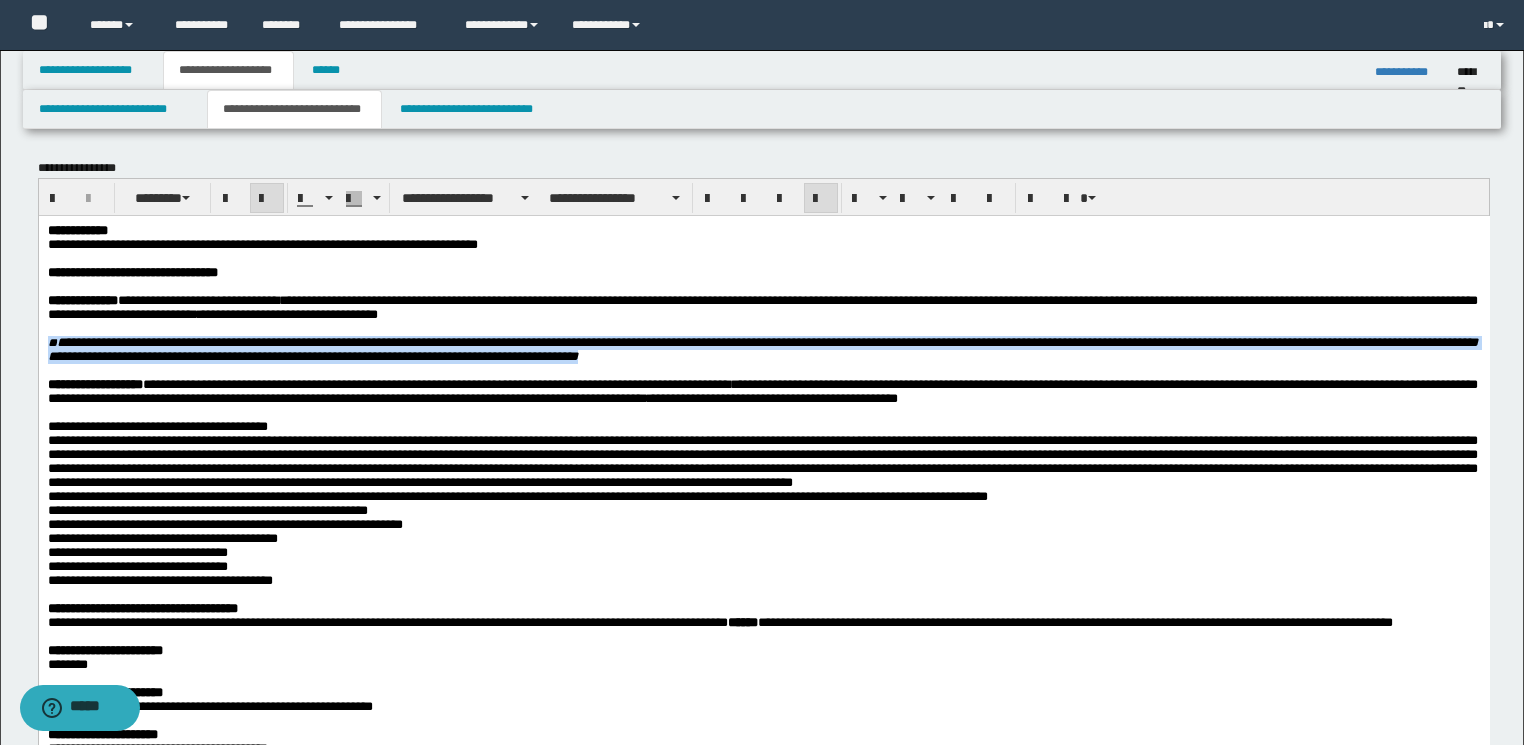 drag, startPoint x: 779, startPoint y: 380, endPoint x: 74, endPoint y: 314, distance: 708.08264 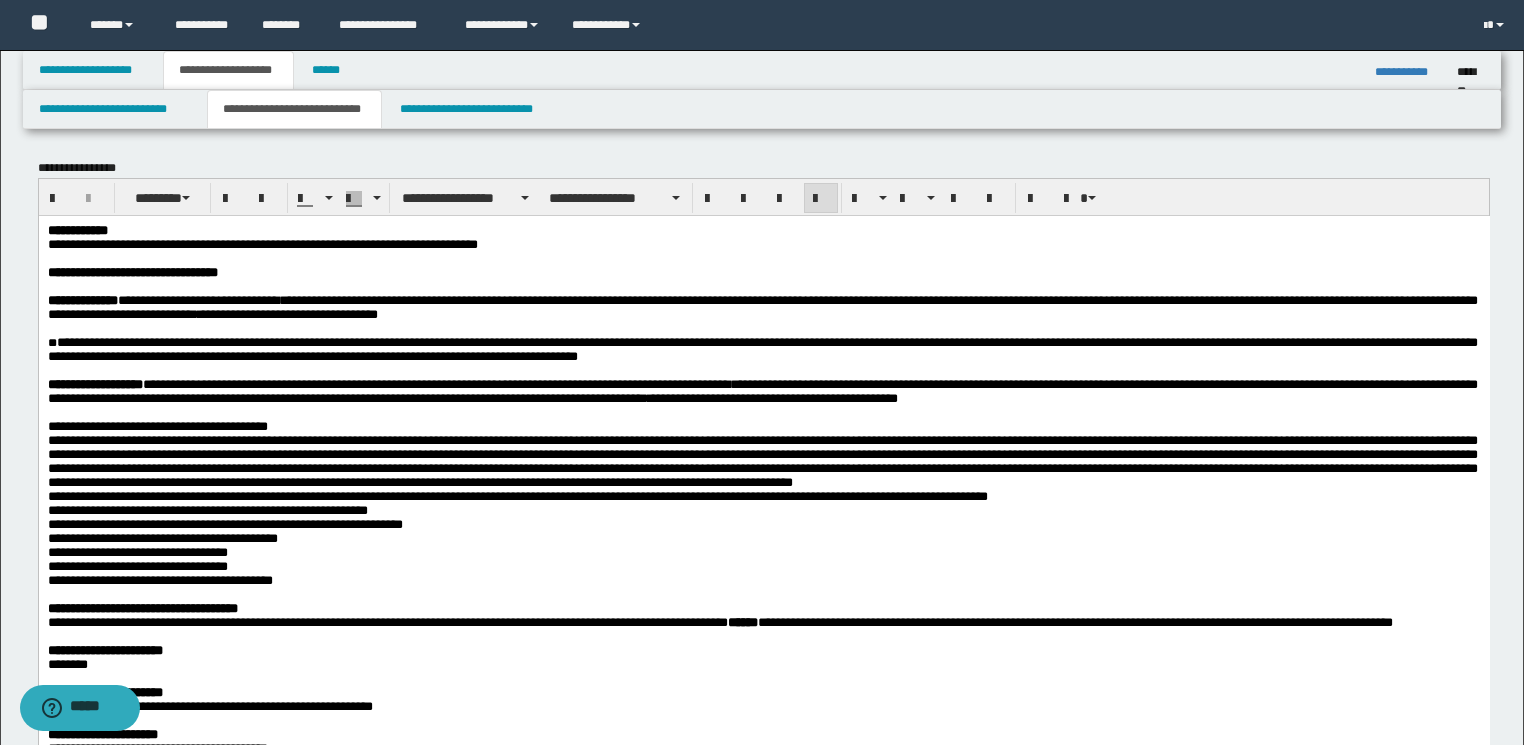 click on "**********" at bounding box center (762, 390) 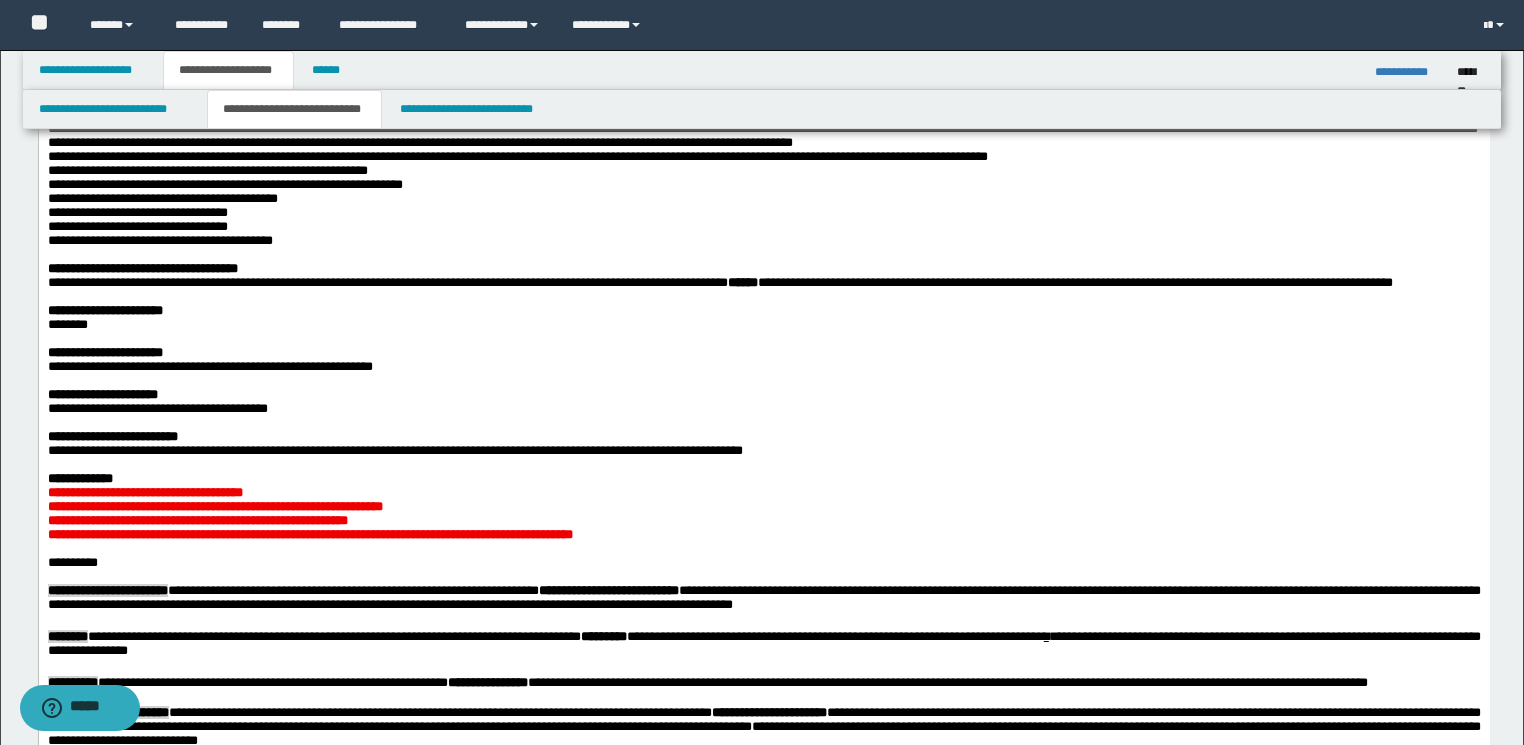 scroll, scrollTop: 480, scrollLeft: 0, axis: vertical 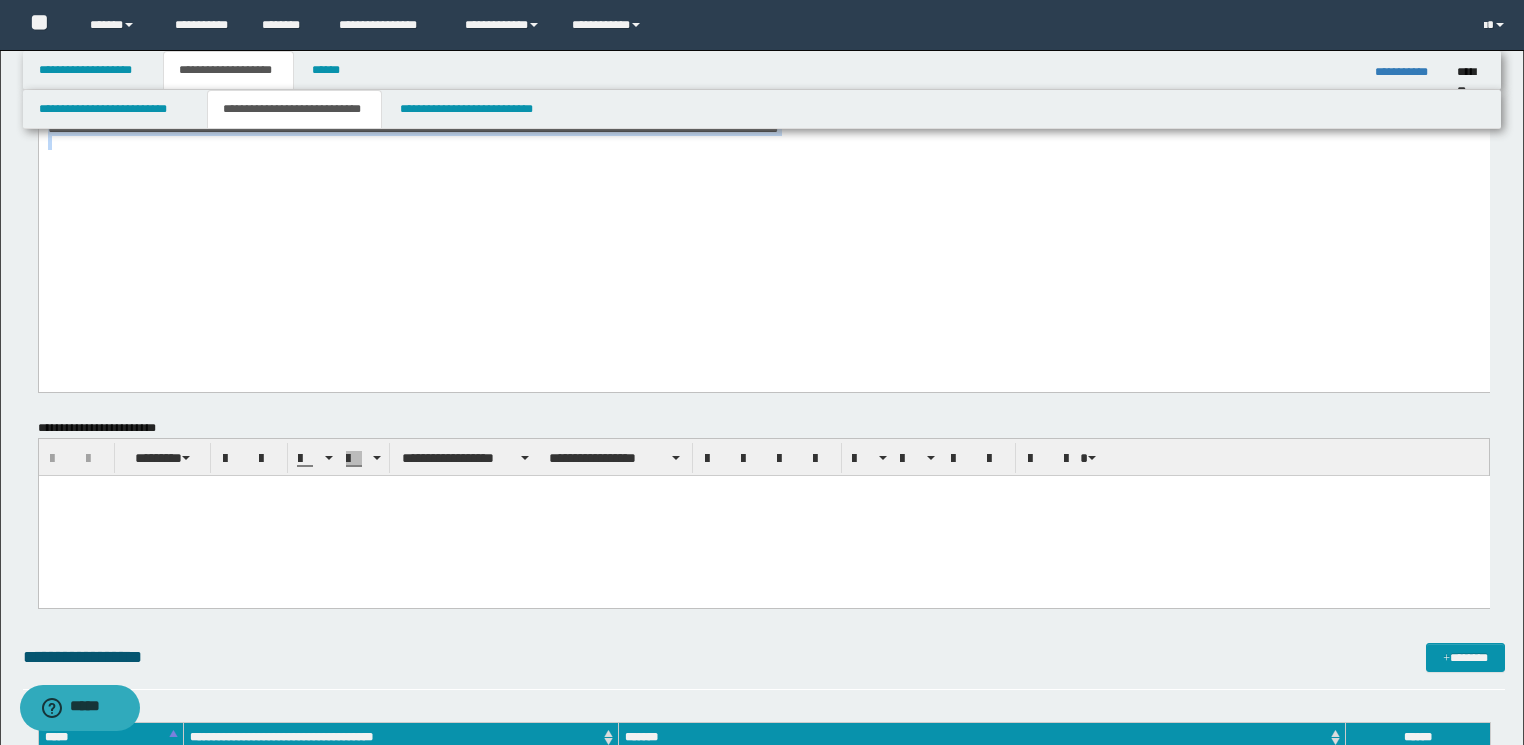 drag, startPoint x: 46, startPoint y: -249, endPoint x: 895, endPoint y: 277, distance: 998.73773 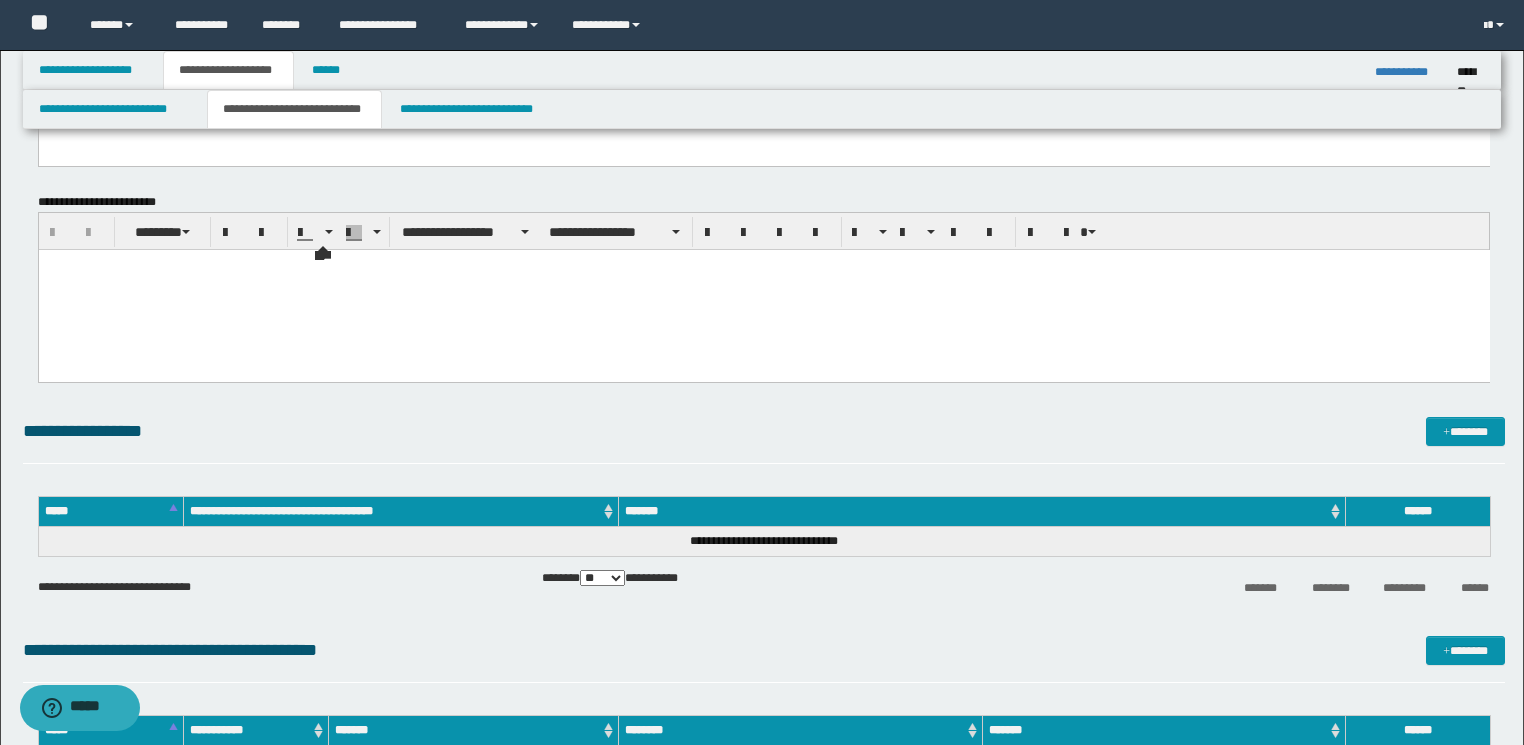scroll, scrollTop: 660, scrollLeft: 0, axis: vertical 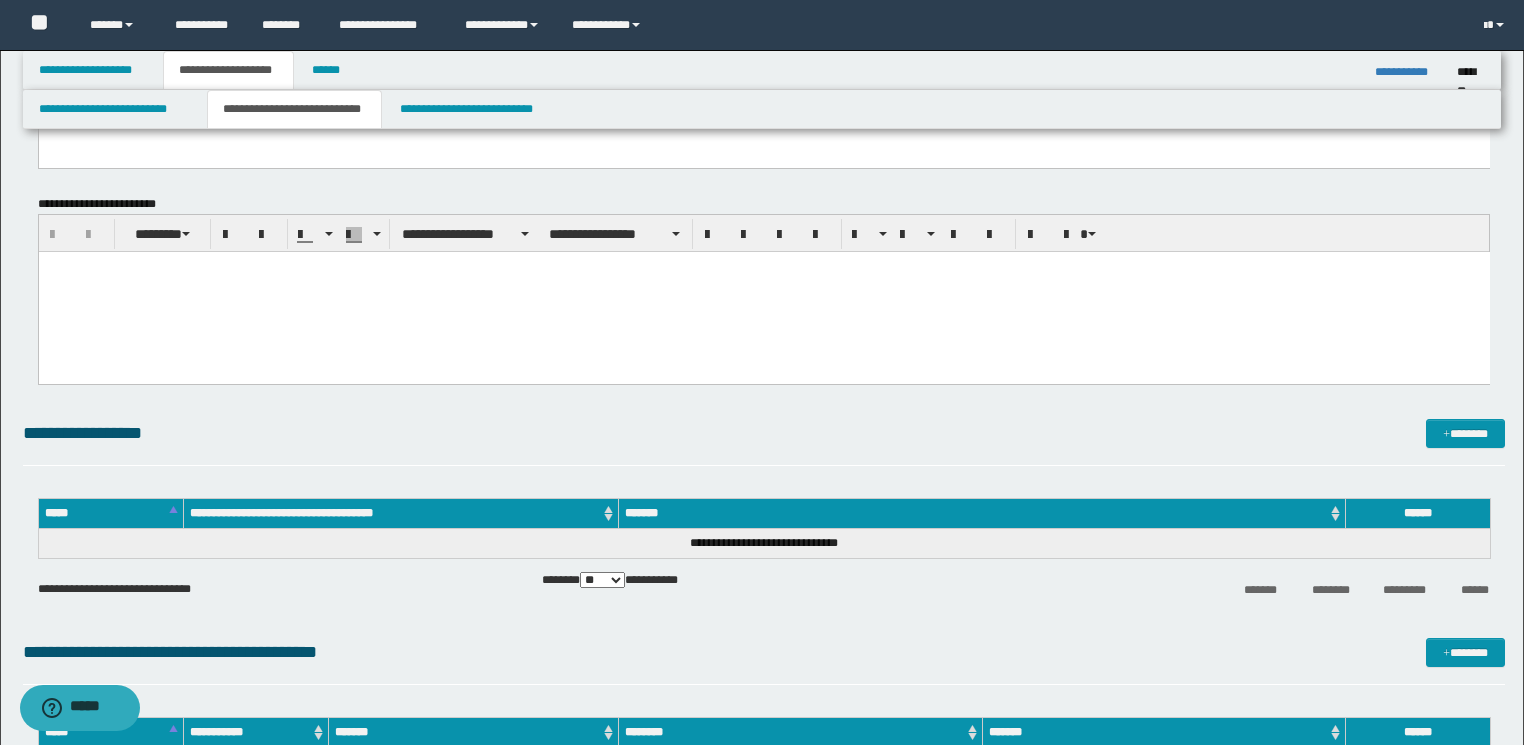 click at bounding box center [763, 291] 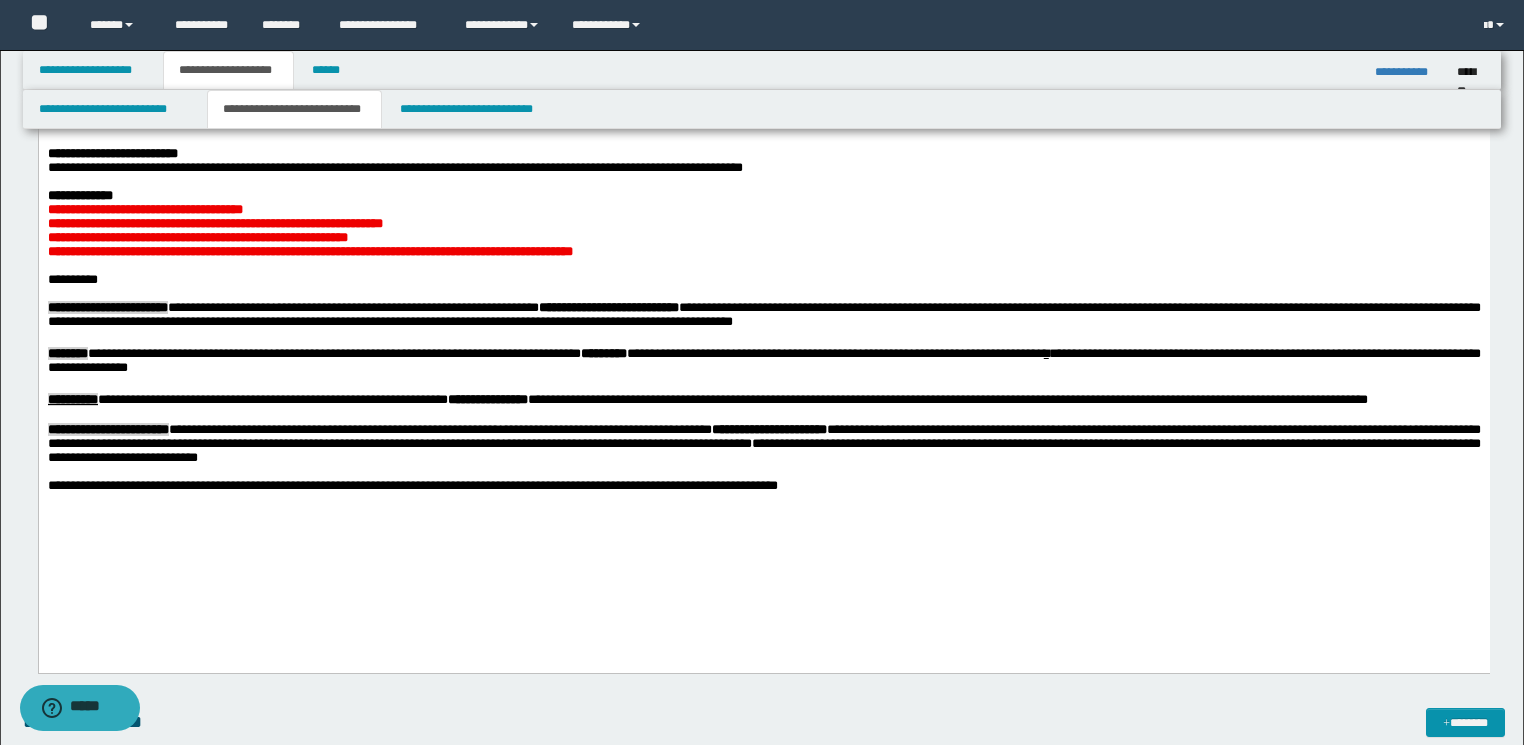 scroll, scrollTop: 900, scrollLeft: 0, axis: vertical 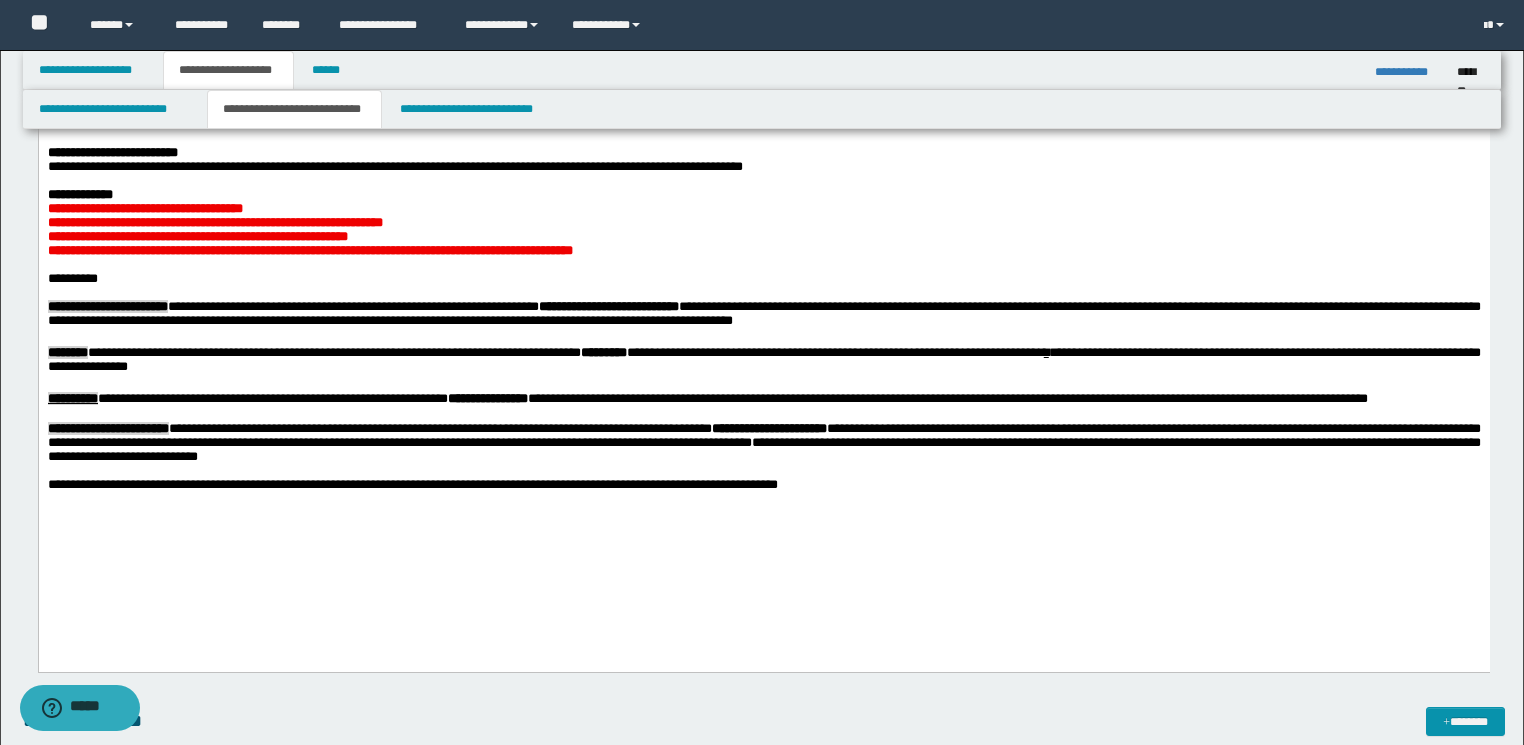 click on "**********" at bounding box center [762, 484] 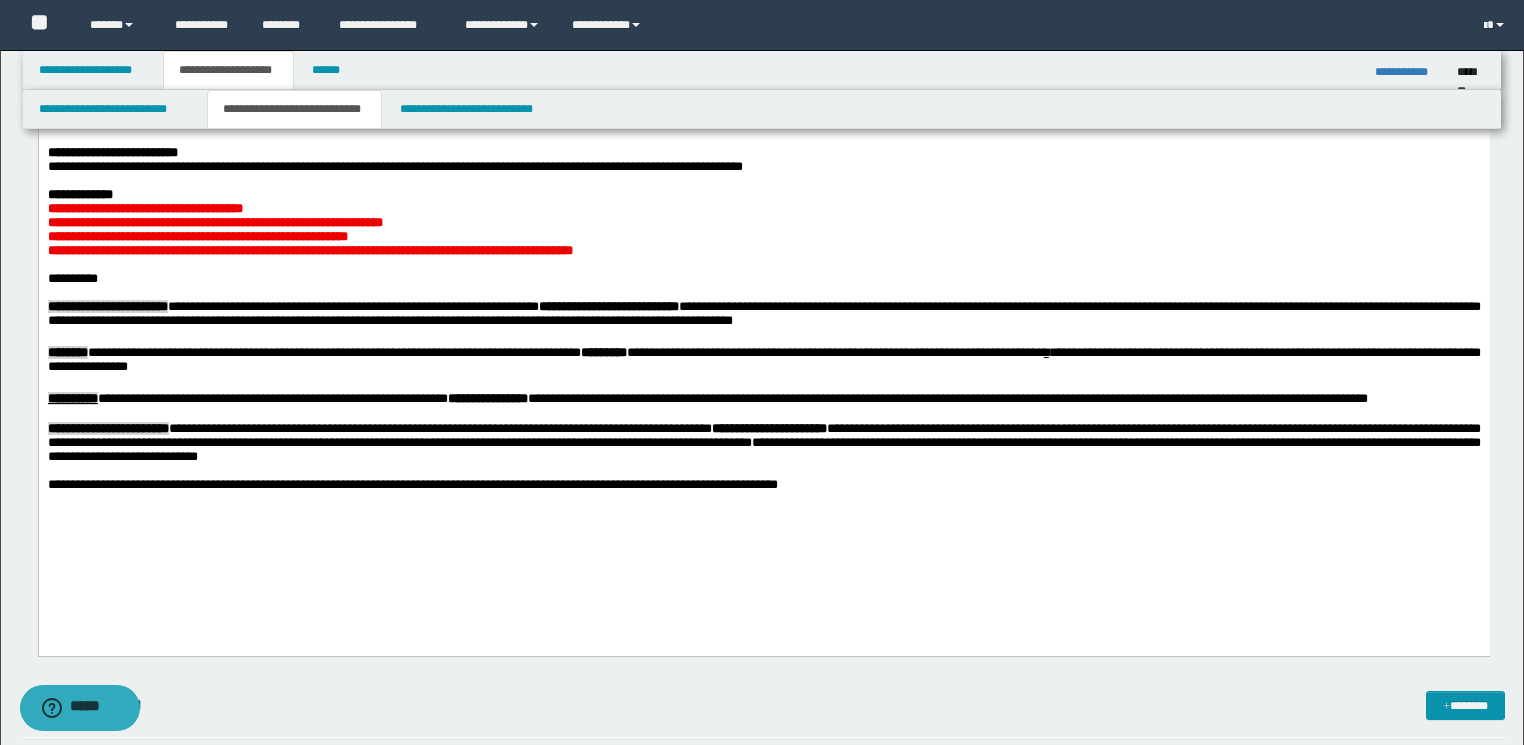 click on "**********" at bounding box center (763, 280) 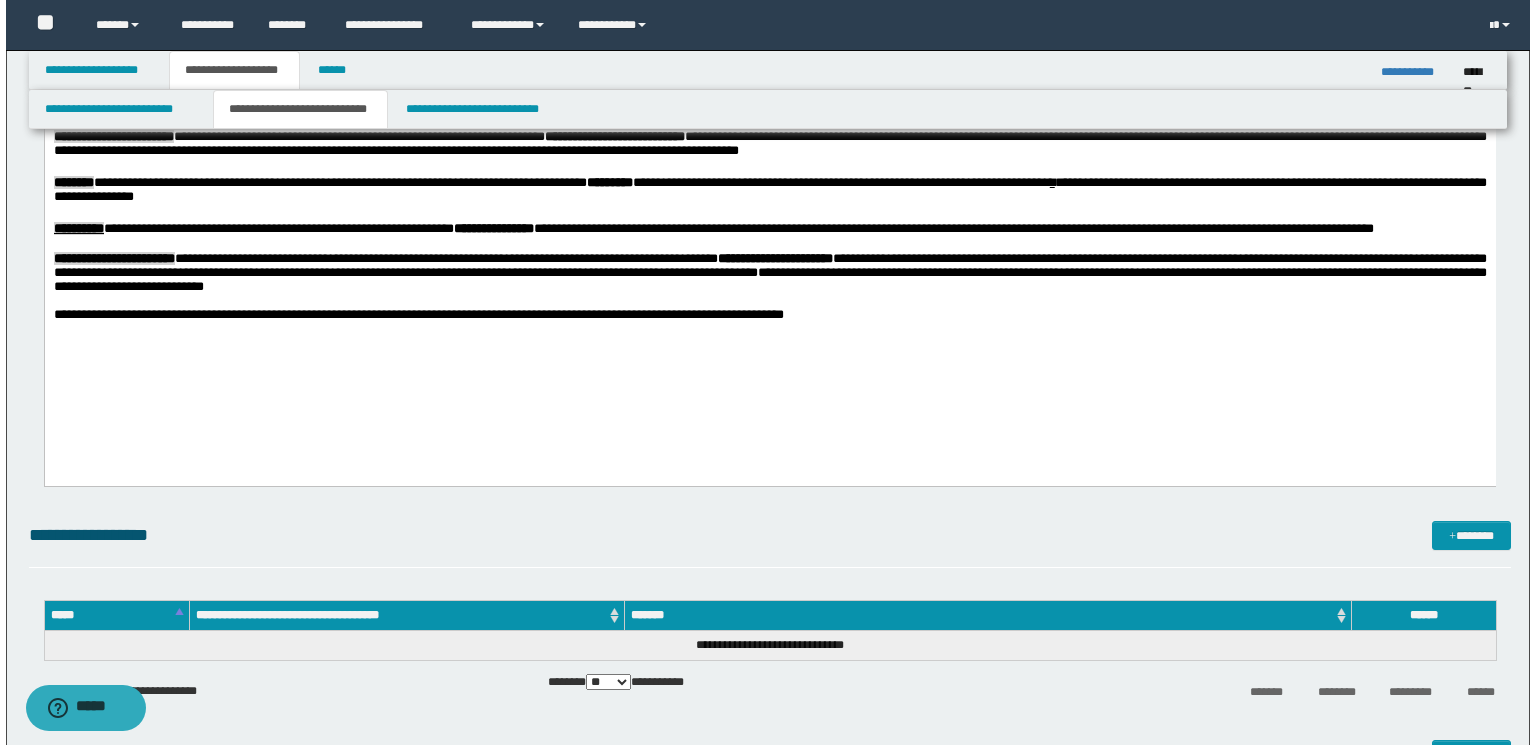 scroll, scrollTop: 1300, scrollLeft: 0, axis: vertical 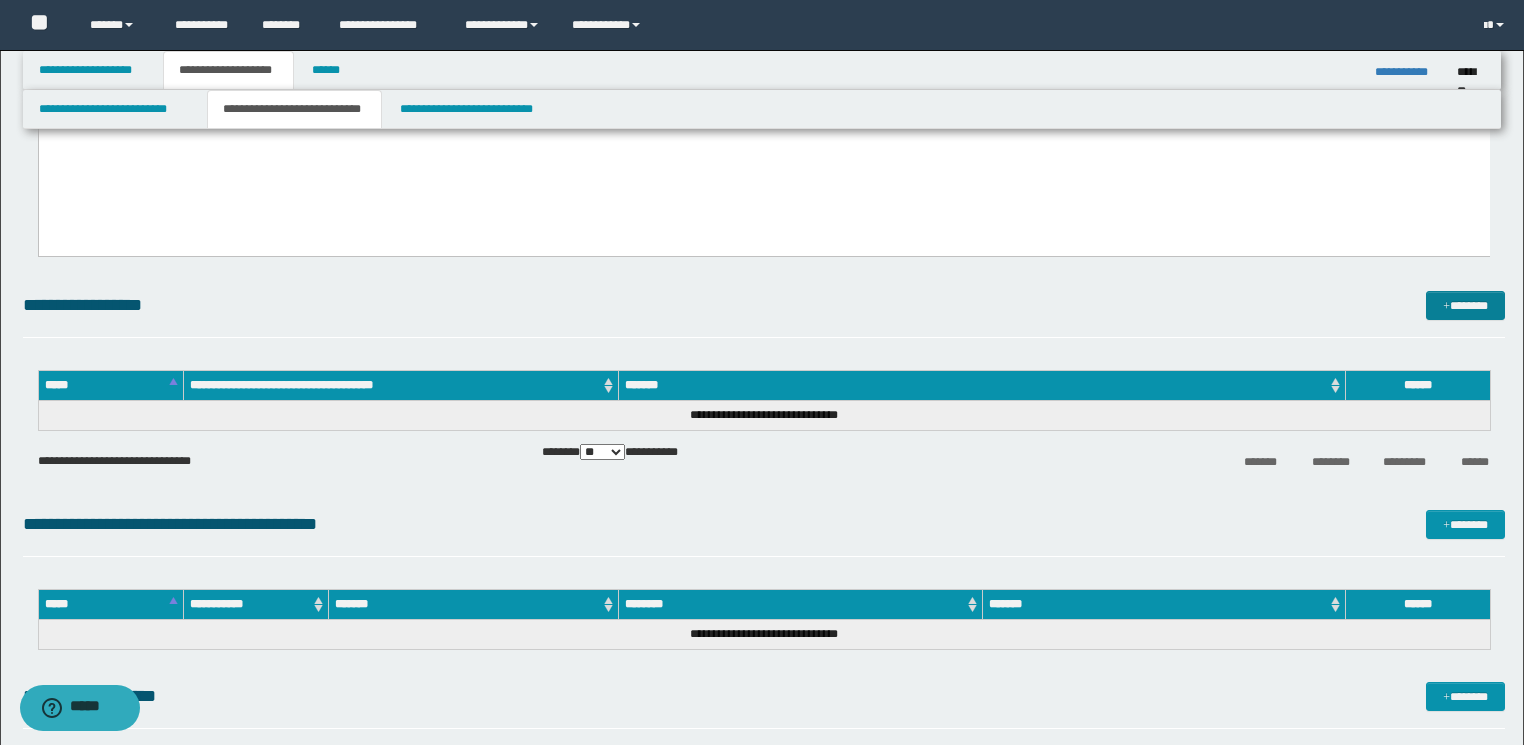 click on "*******" at bounding box center (1465, 306) 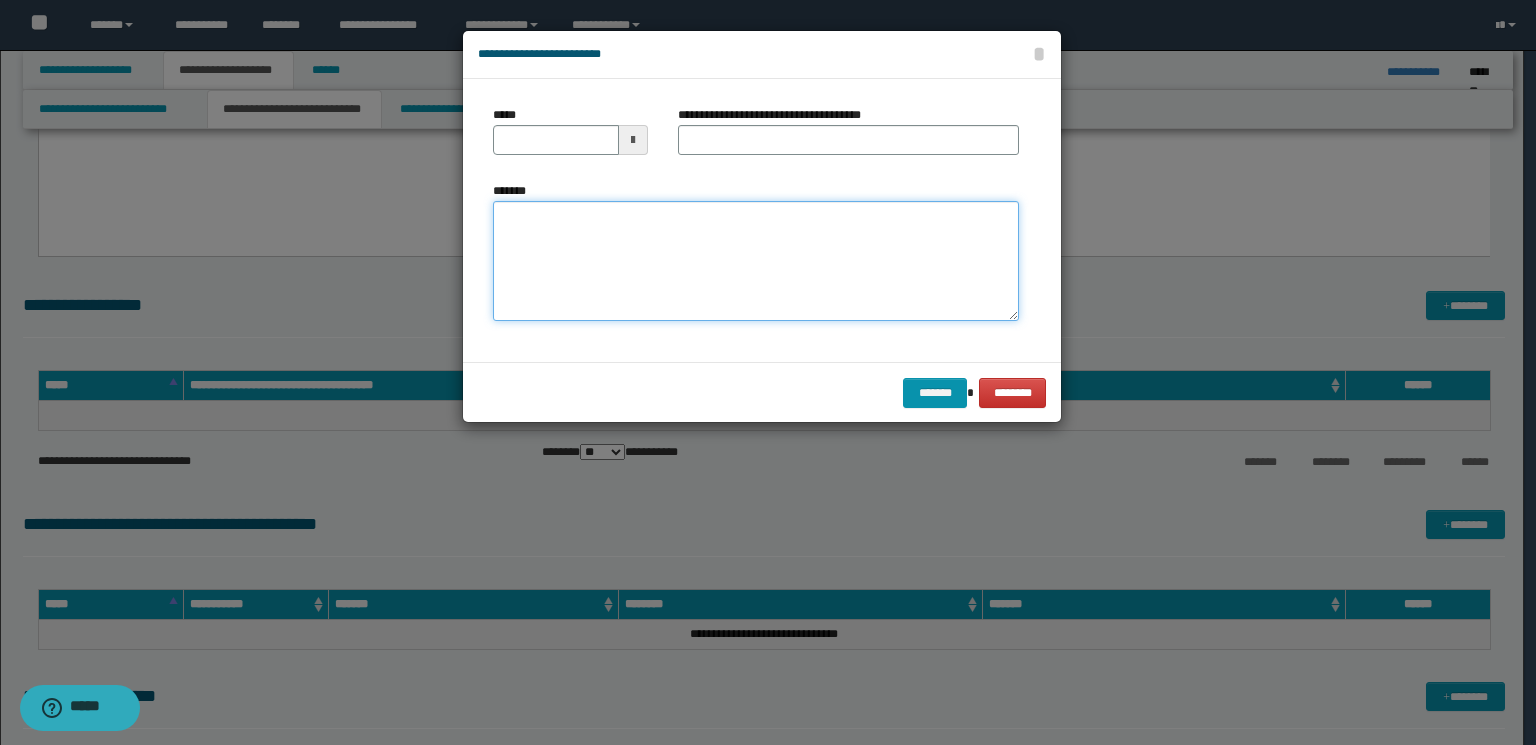 click on "*******" at bounding box center (756, 261) 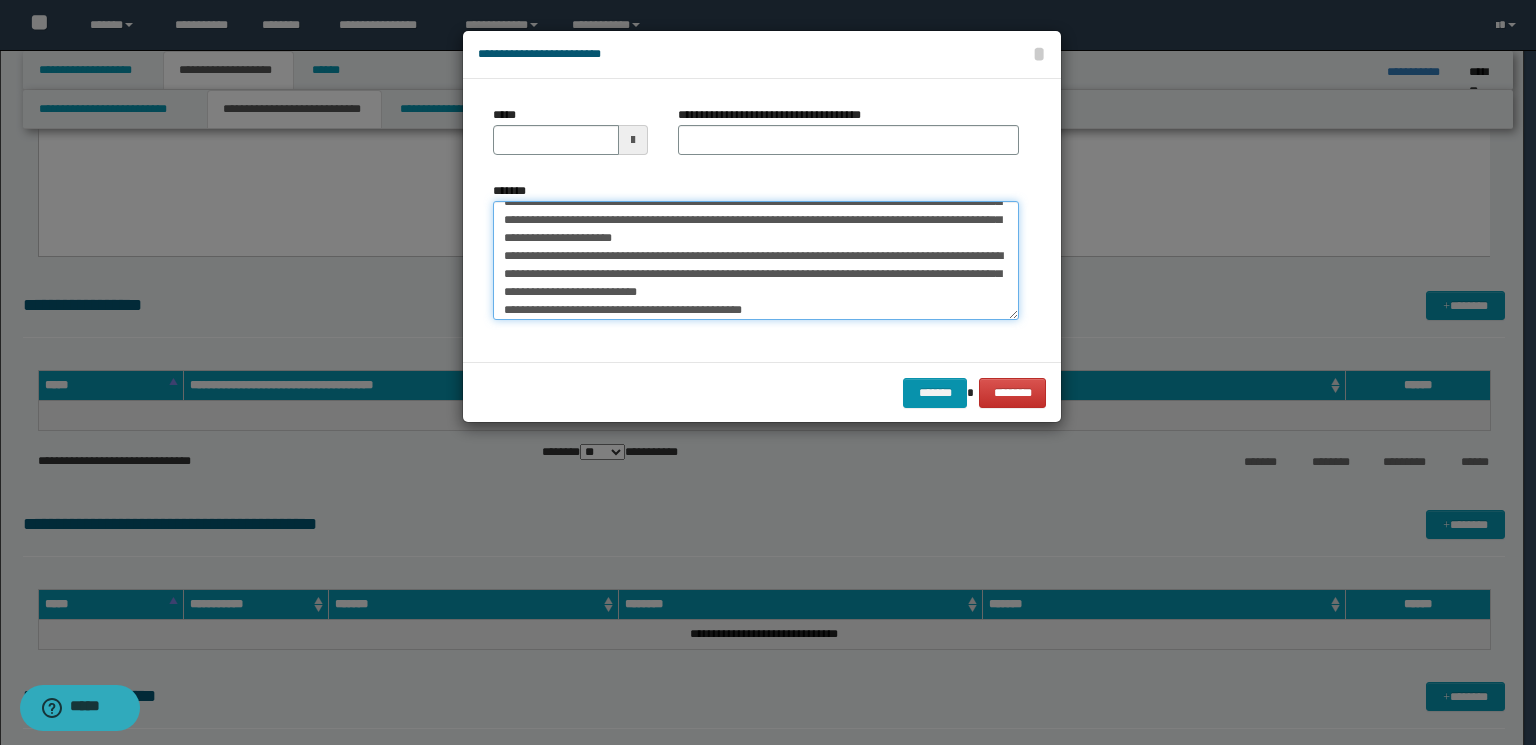 scroll, scrollTop: 0, scrollLeft: 0, axis: both 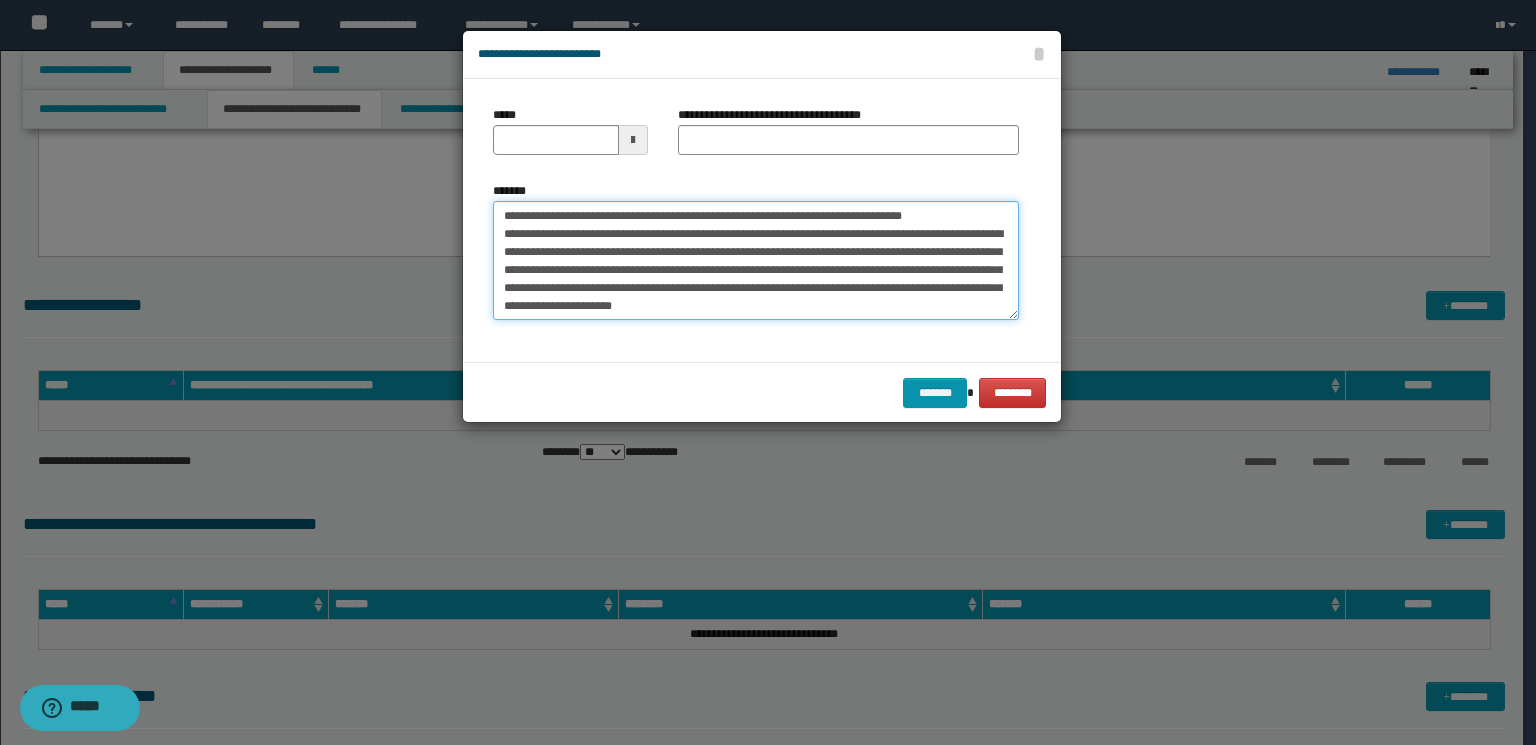 drag, startPoint x: 729, startPoint y: 214, endPoint x: 334, endPoint y: 212, distance: 395.00507 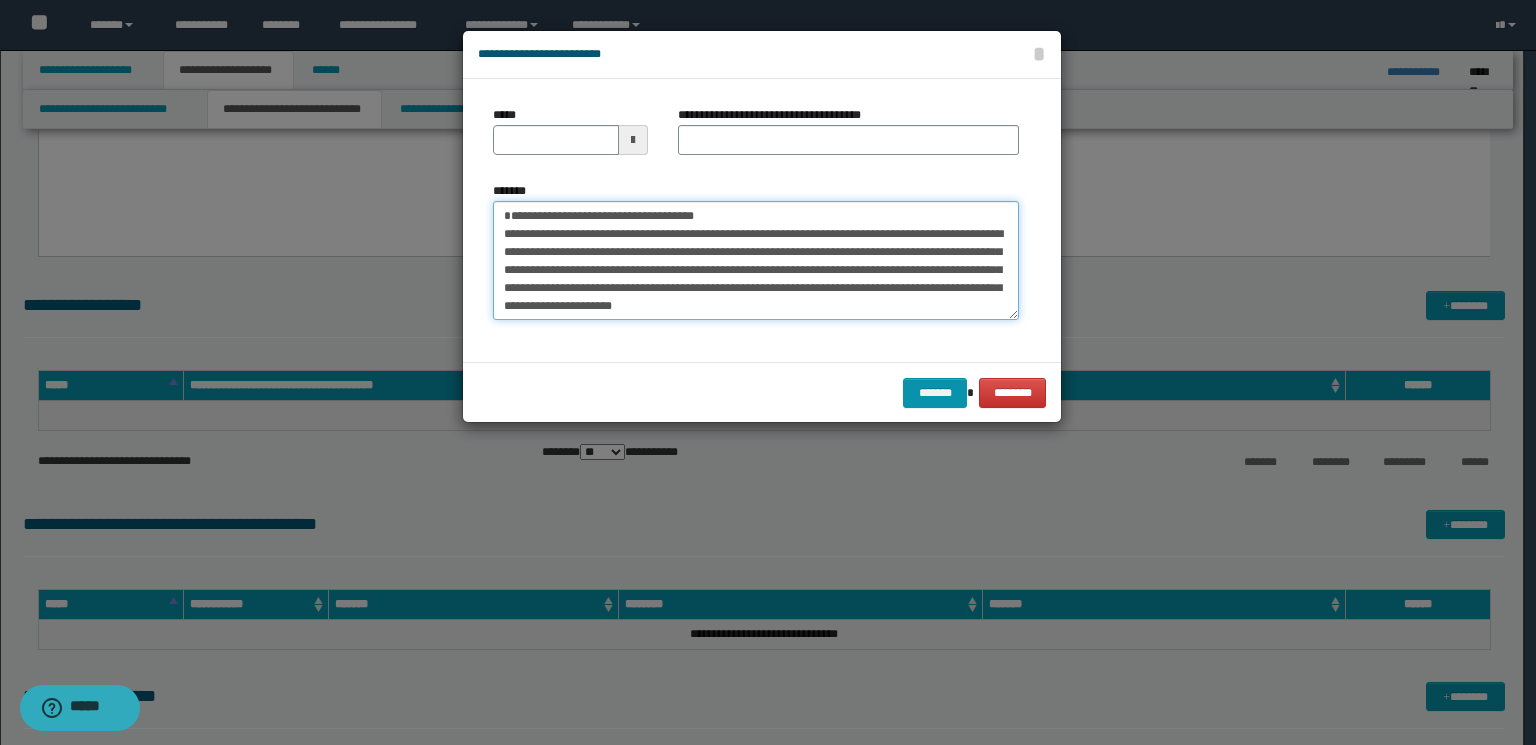 type on "**********" 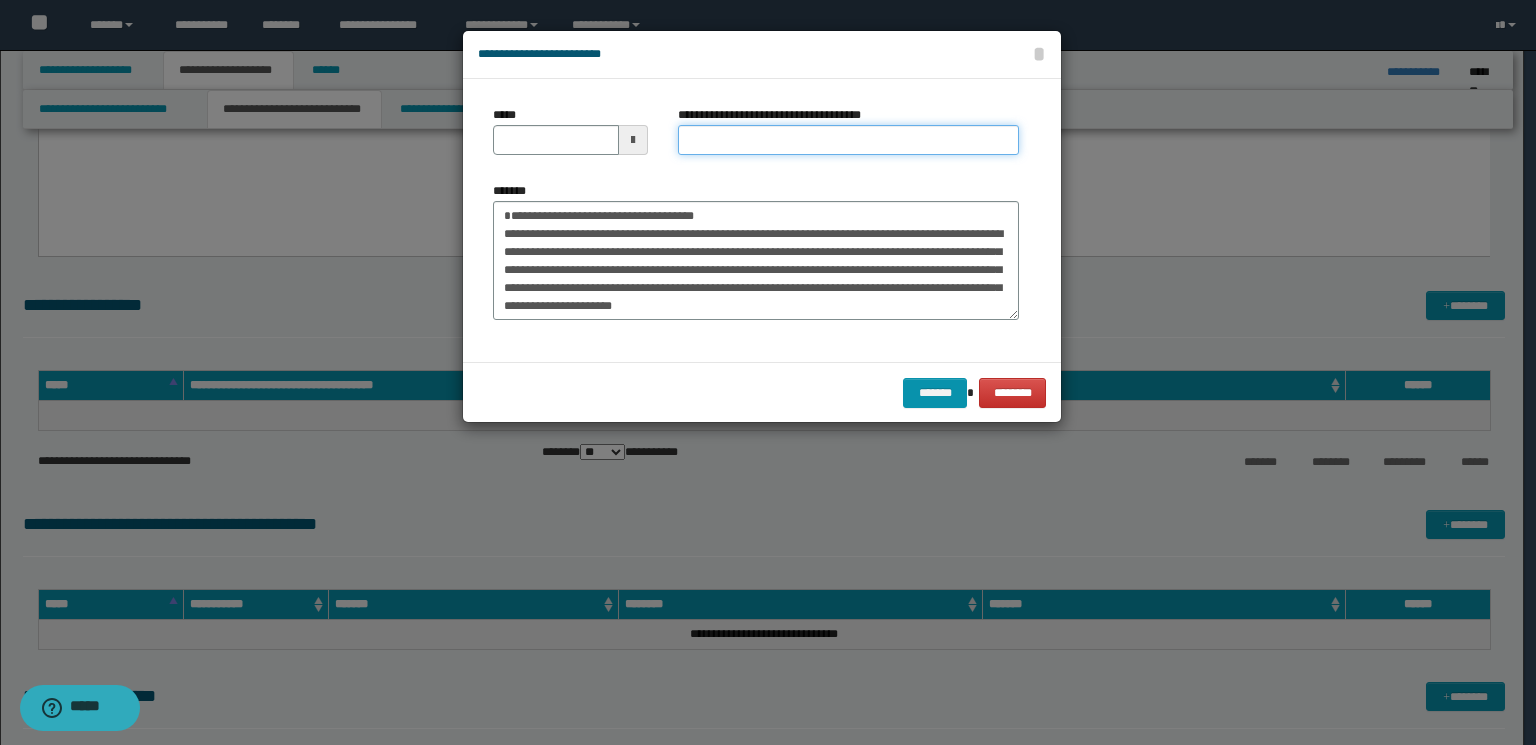 click on "**********" at bounding box center (848, 140) 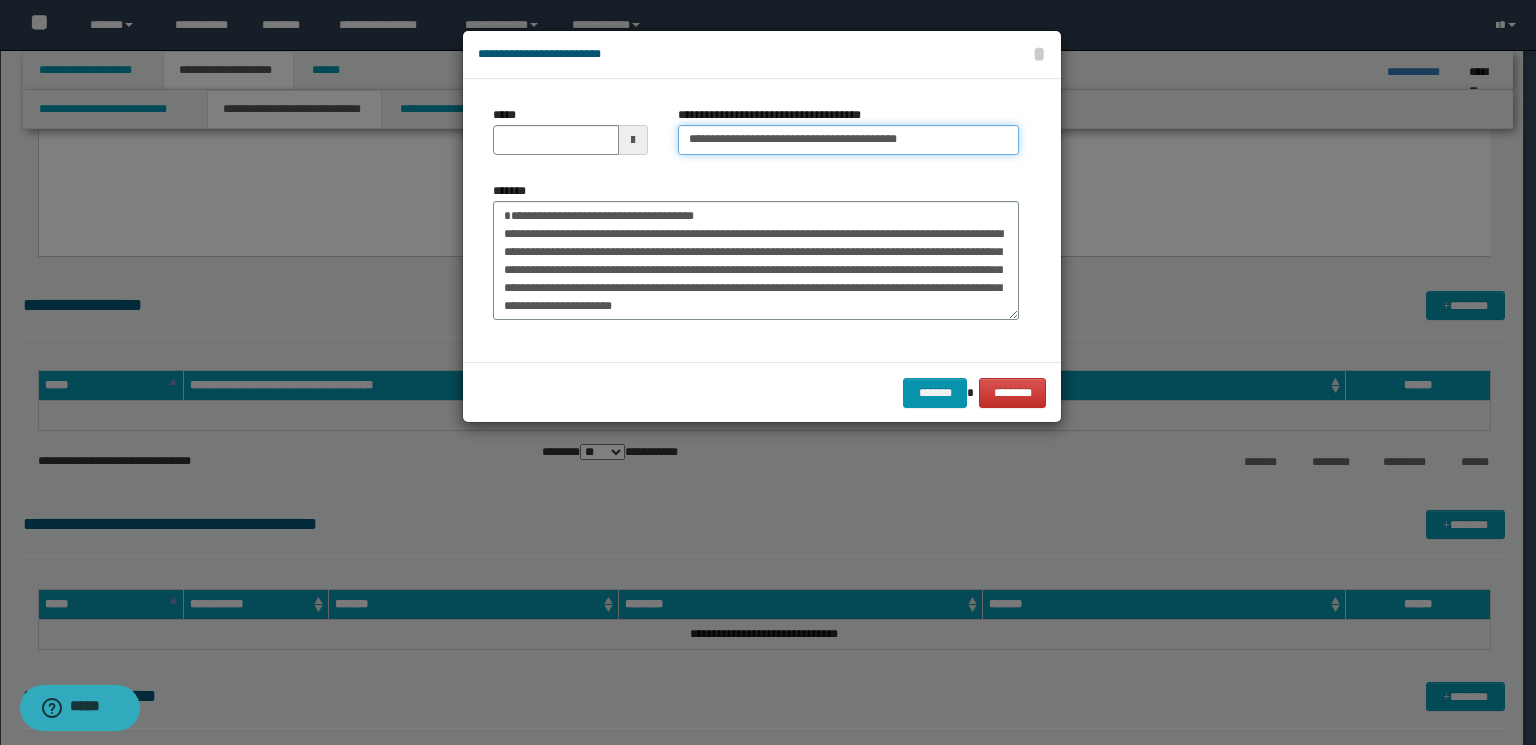 drag, startPoint x: 880, startPoint y: 146, endPoint x: 844, endPoint y: 140, distance: 36.496574 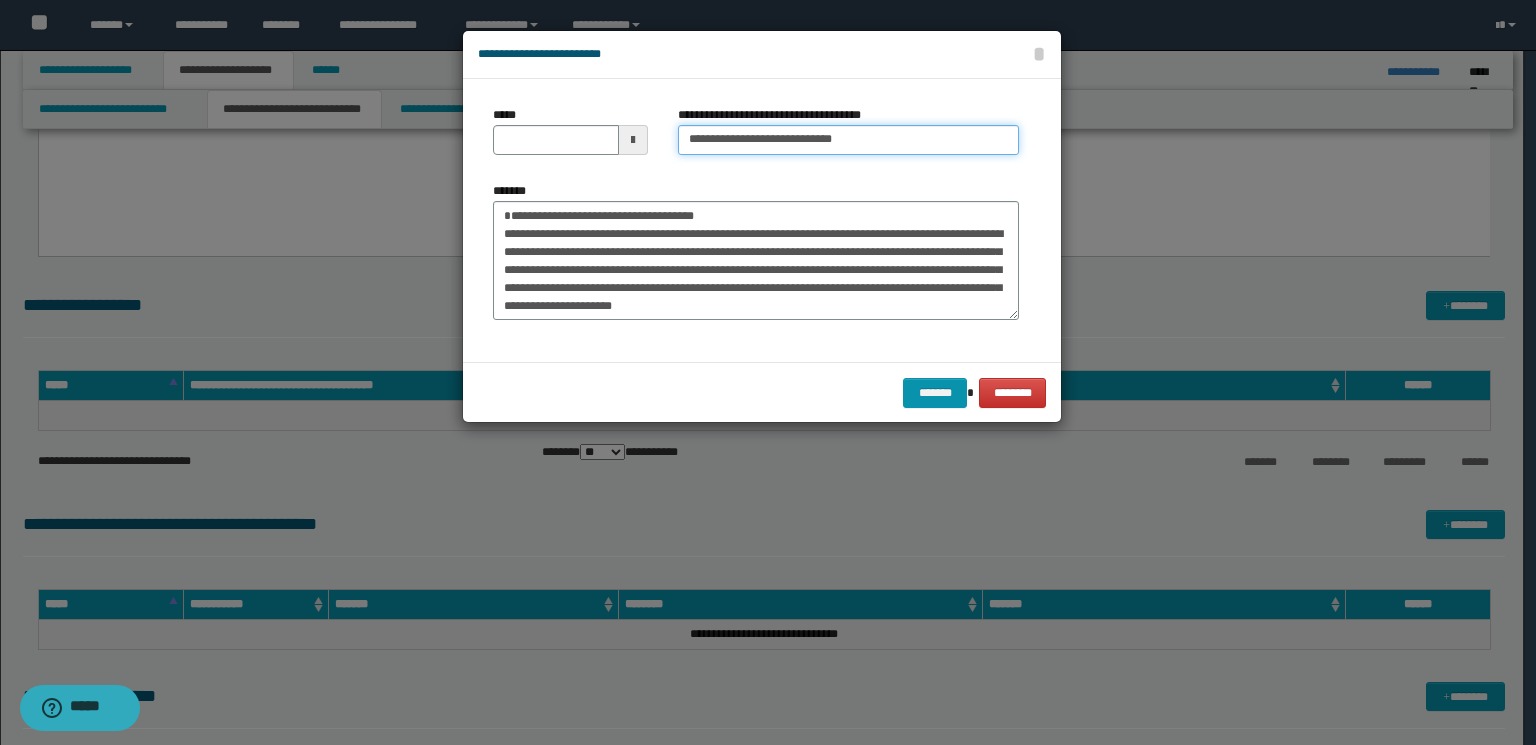 type on "**********" 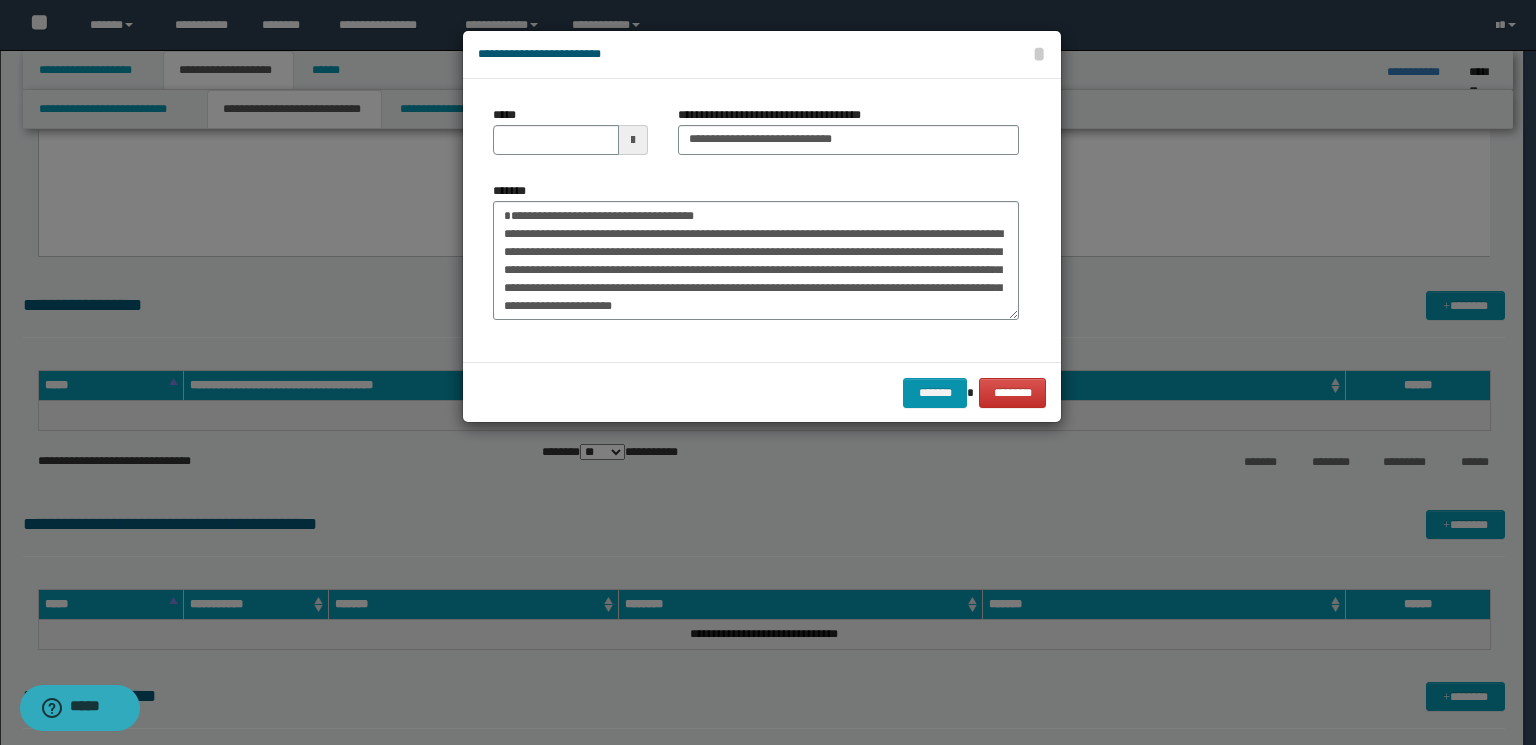 click at bounding box center (633, 140) 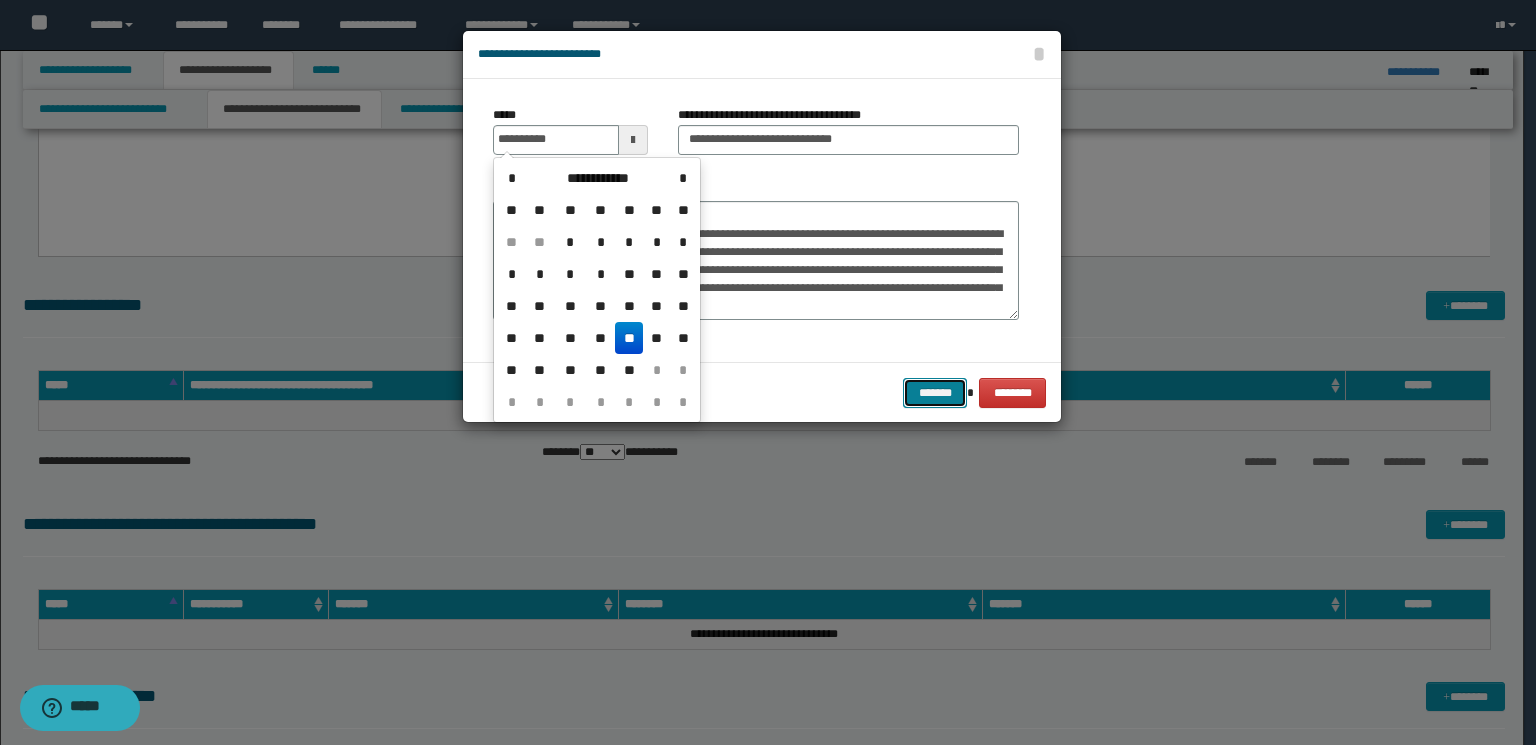 type on "**********" 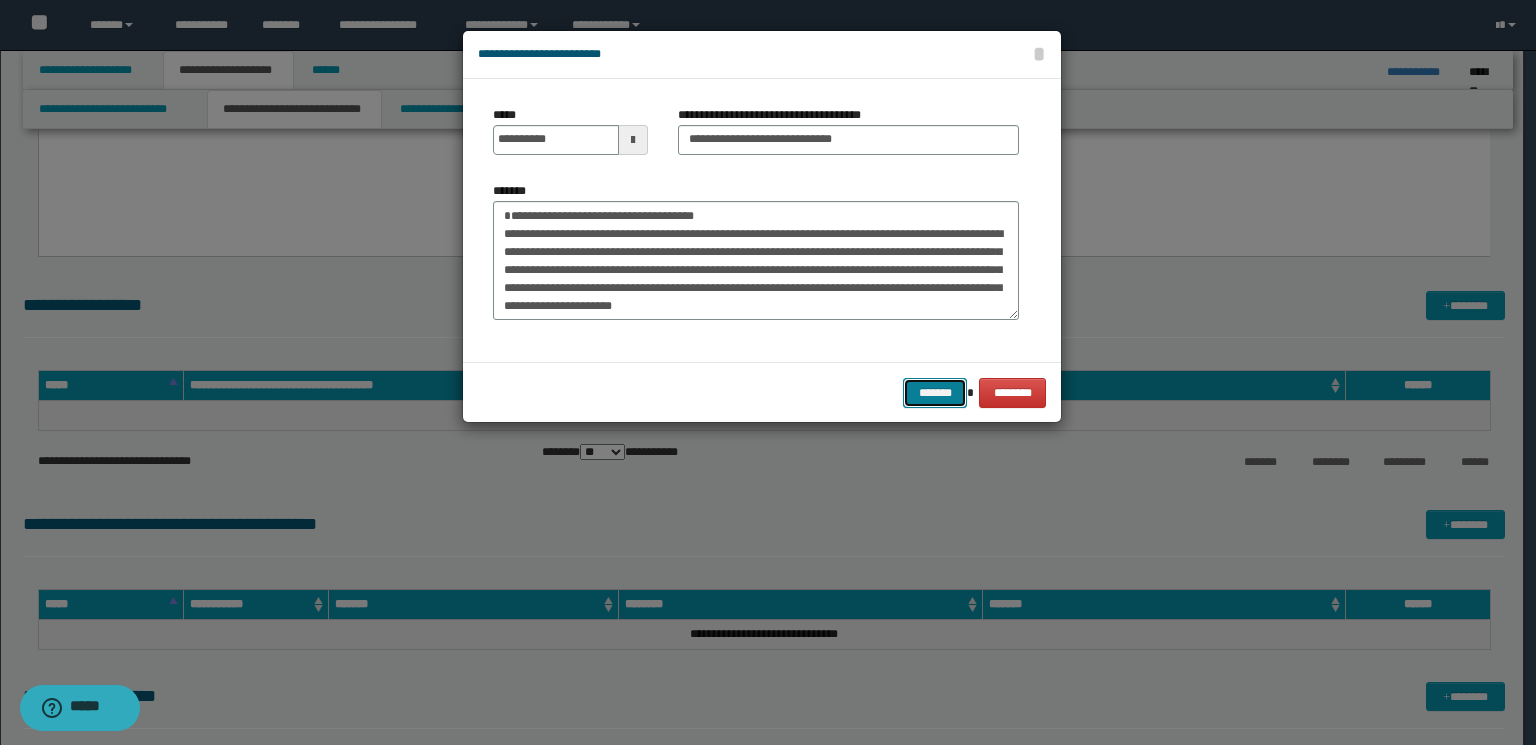 click on "*******" at bounding box center (935, 393) 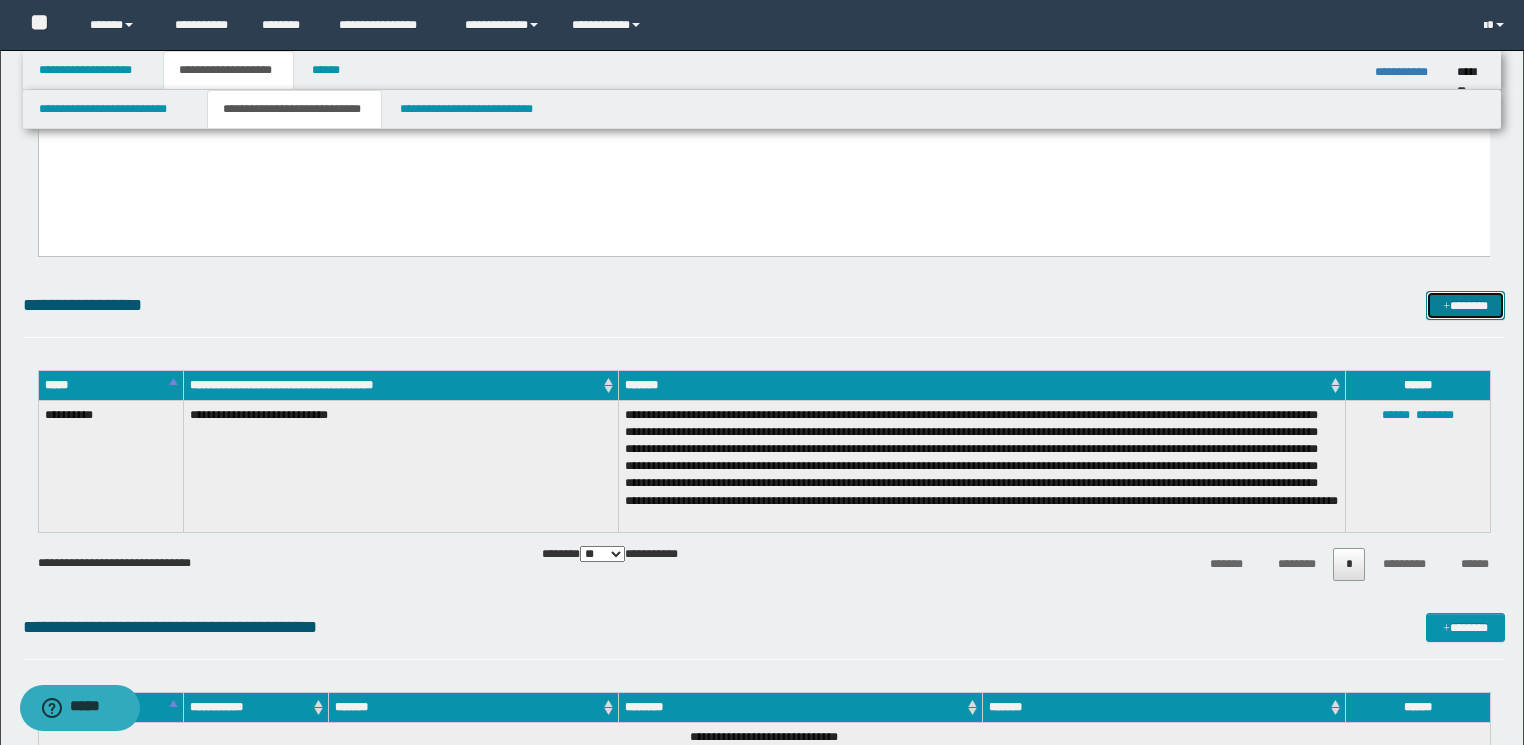 click on "*******" at bounding box center [1465, 306] 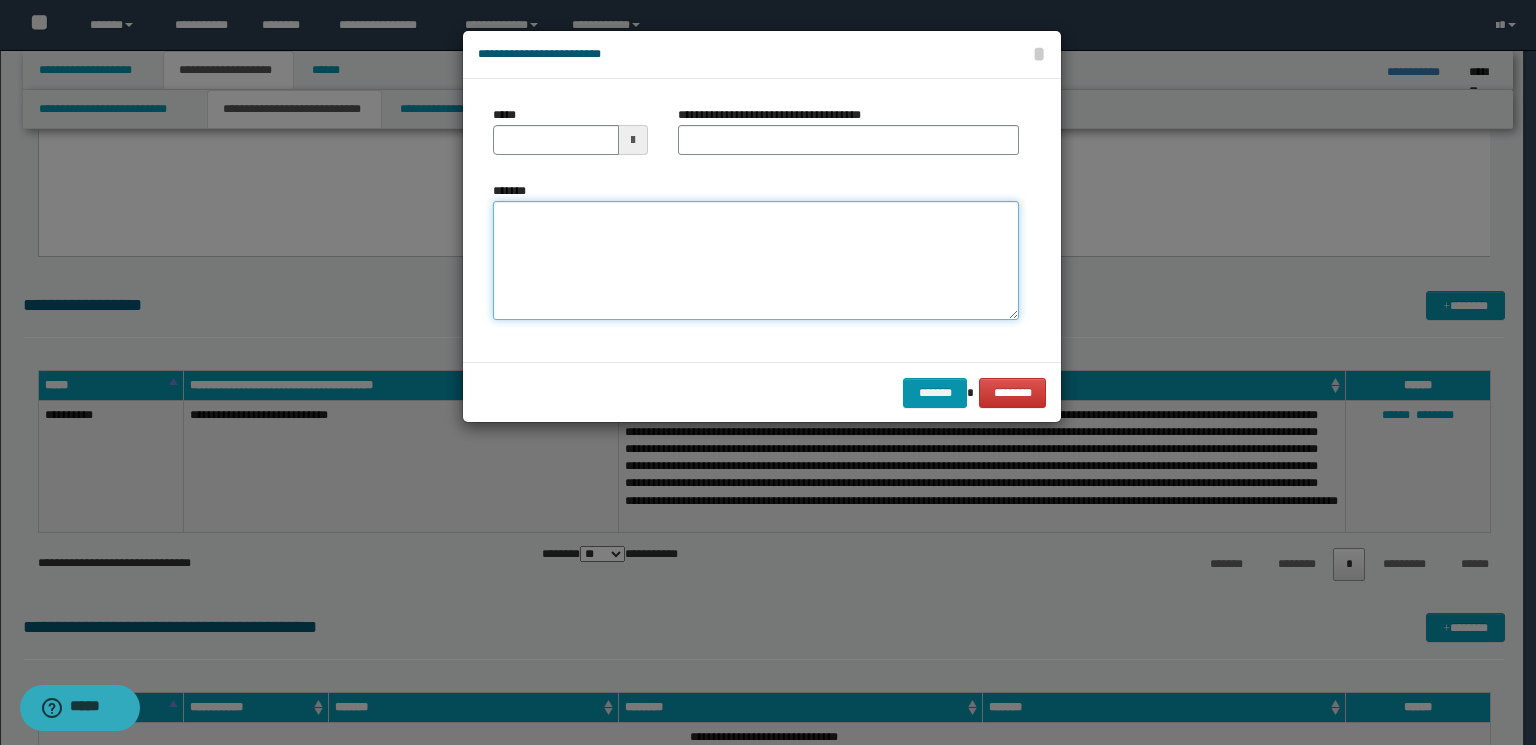 click on "*******" at bounding box center (756, 261) 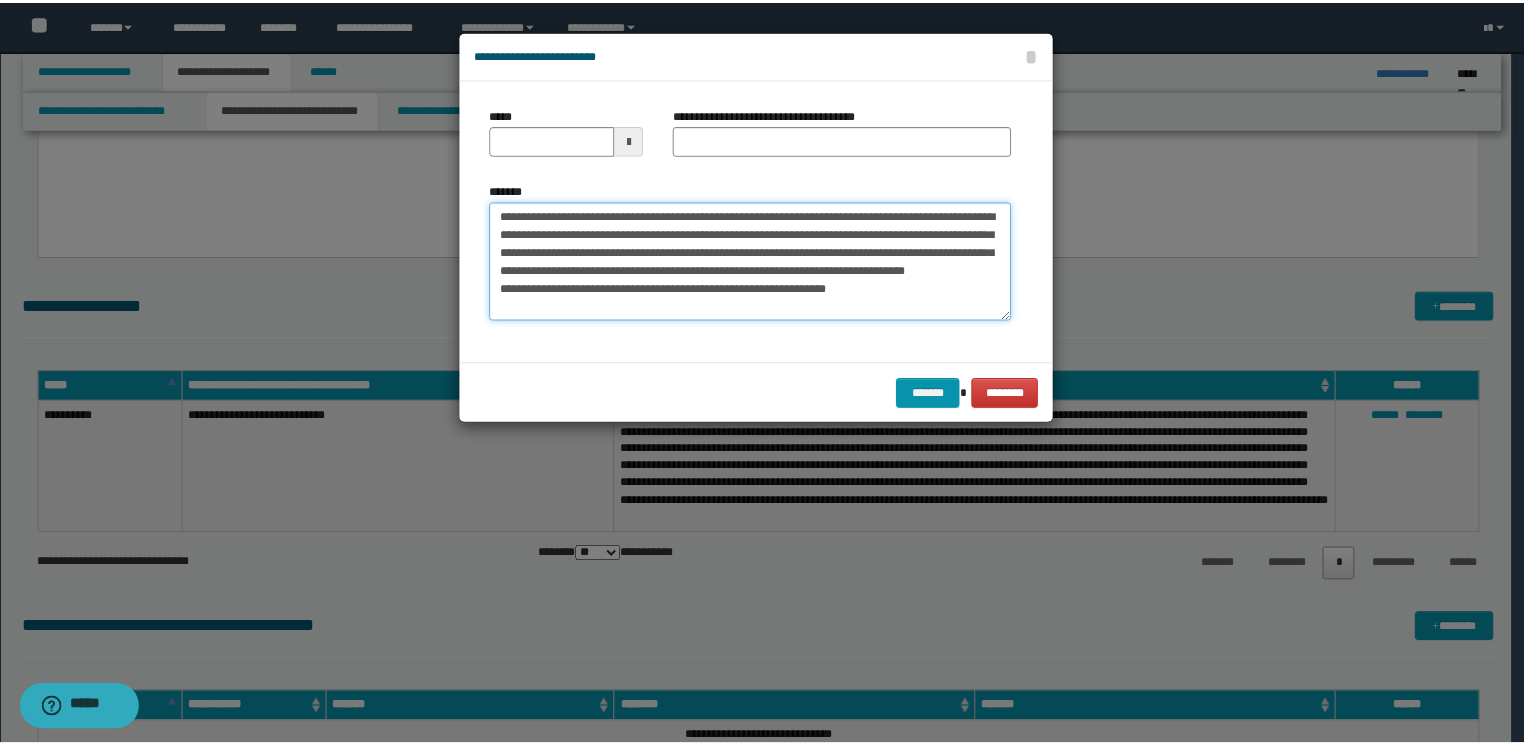 scroll, scrollTop: 0, scrollLeft: 0, axis: both 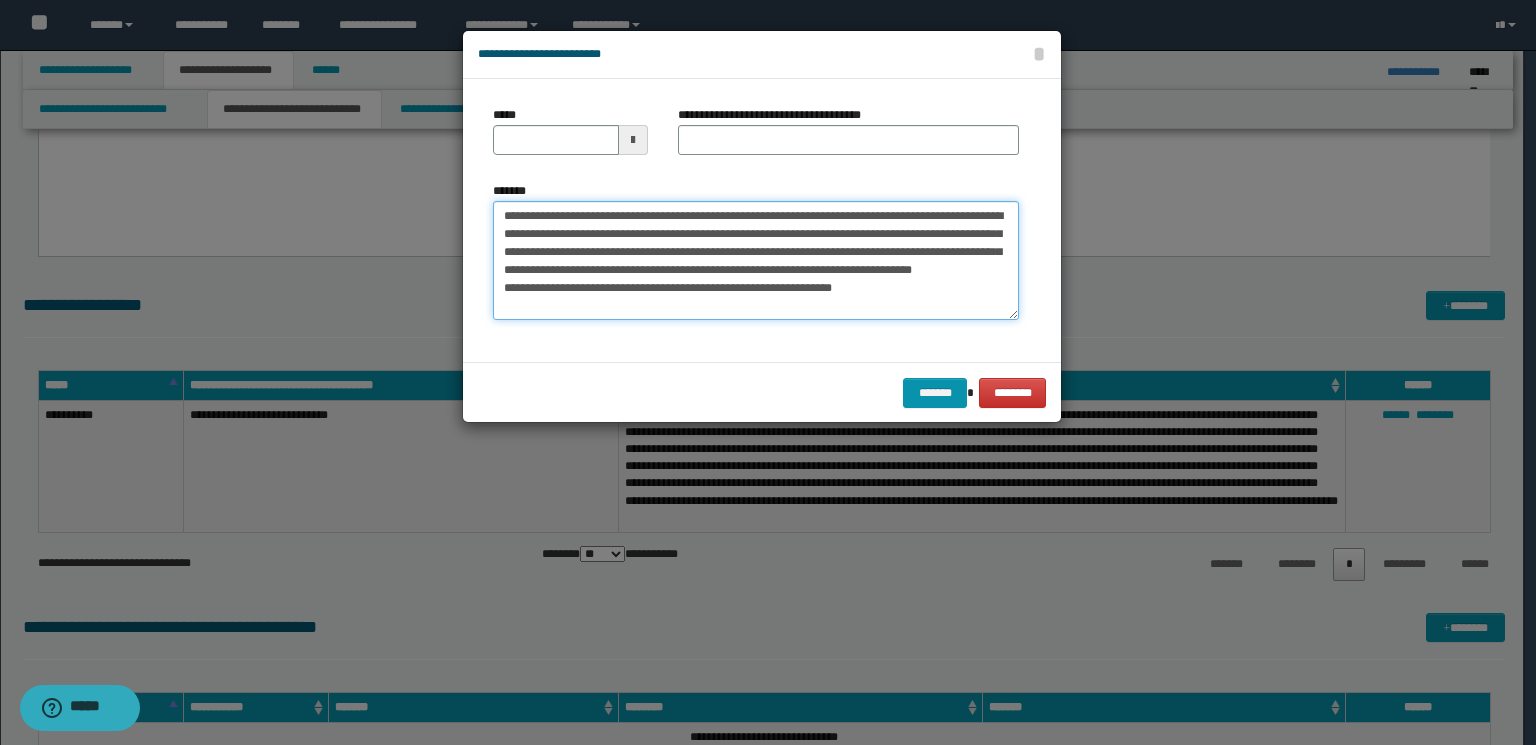 drag, startPoint x: 694, startPoint y: 216, endPoint x: 391, endPoint y: 202, distance: 303.32327 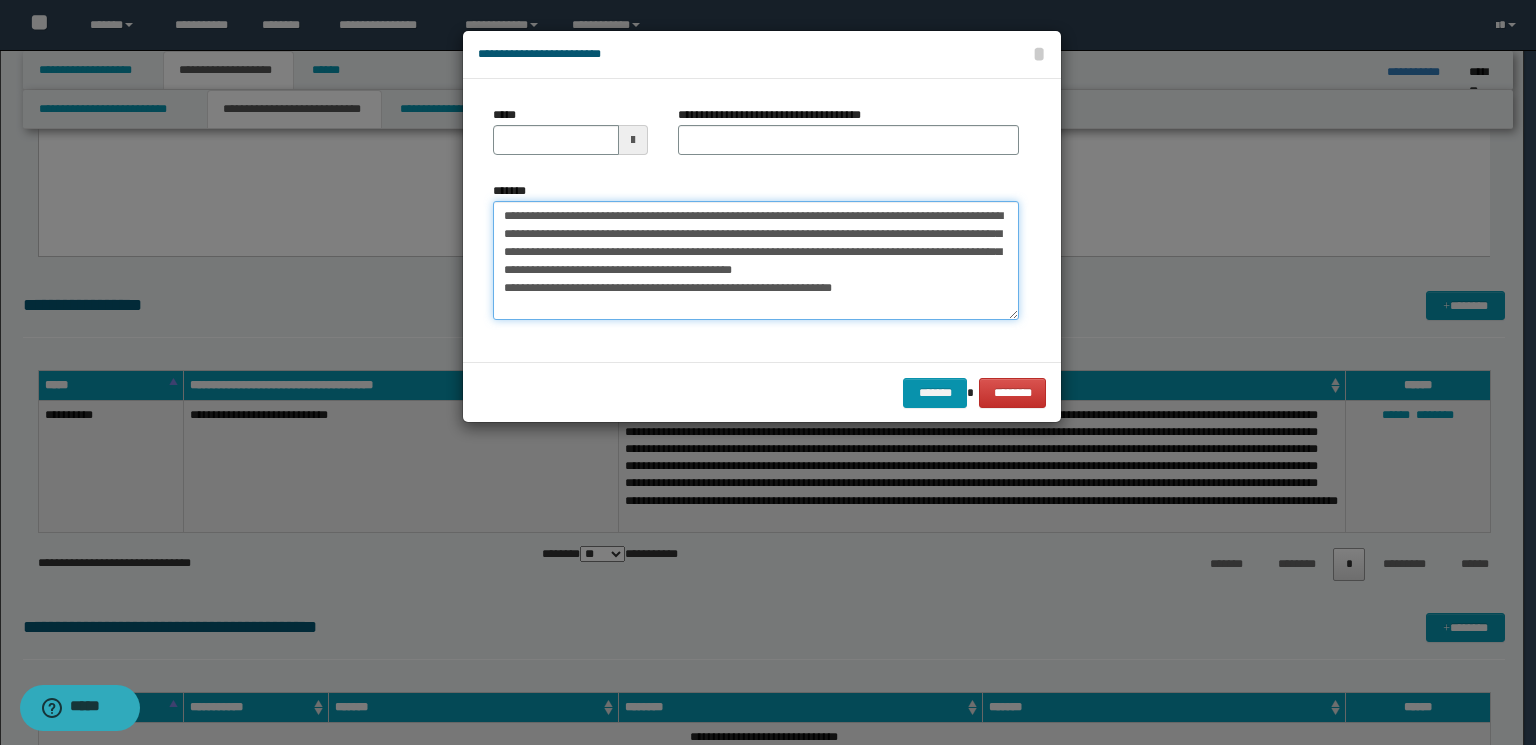 type on "**********" 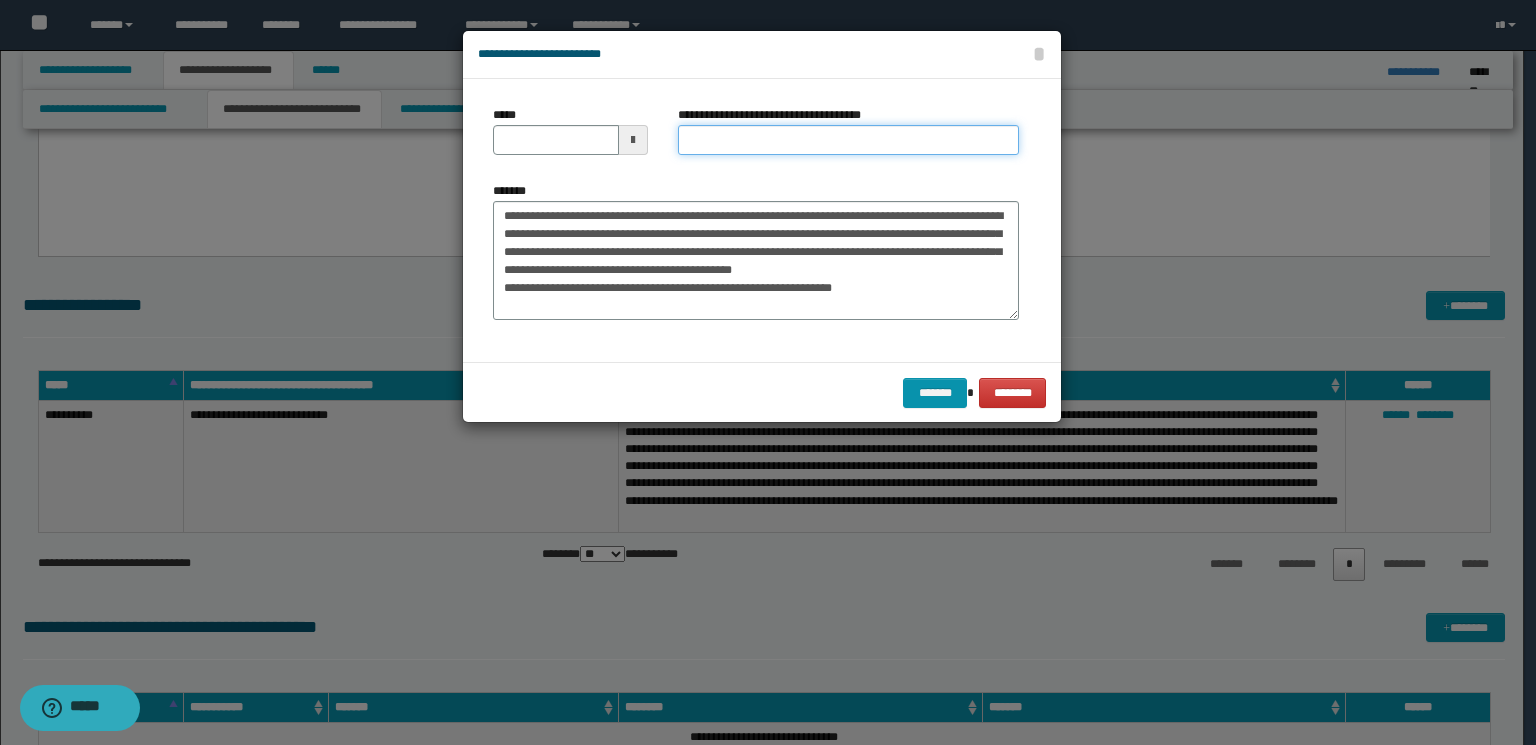 click on "**********" at bounding box center [848, 140] 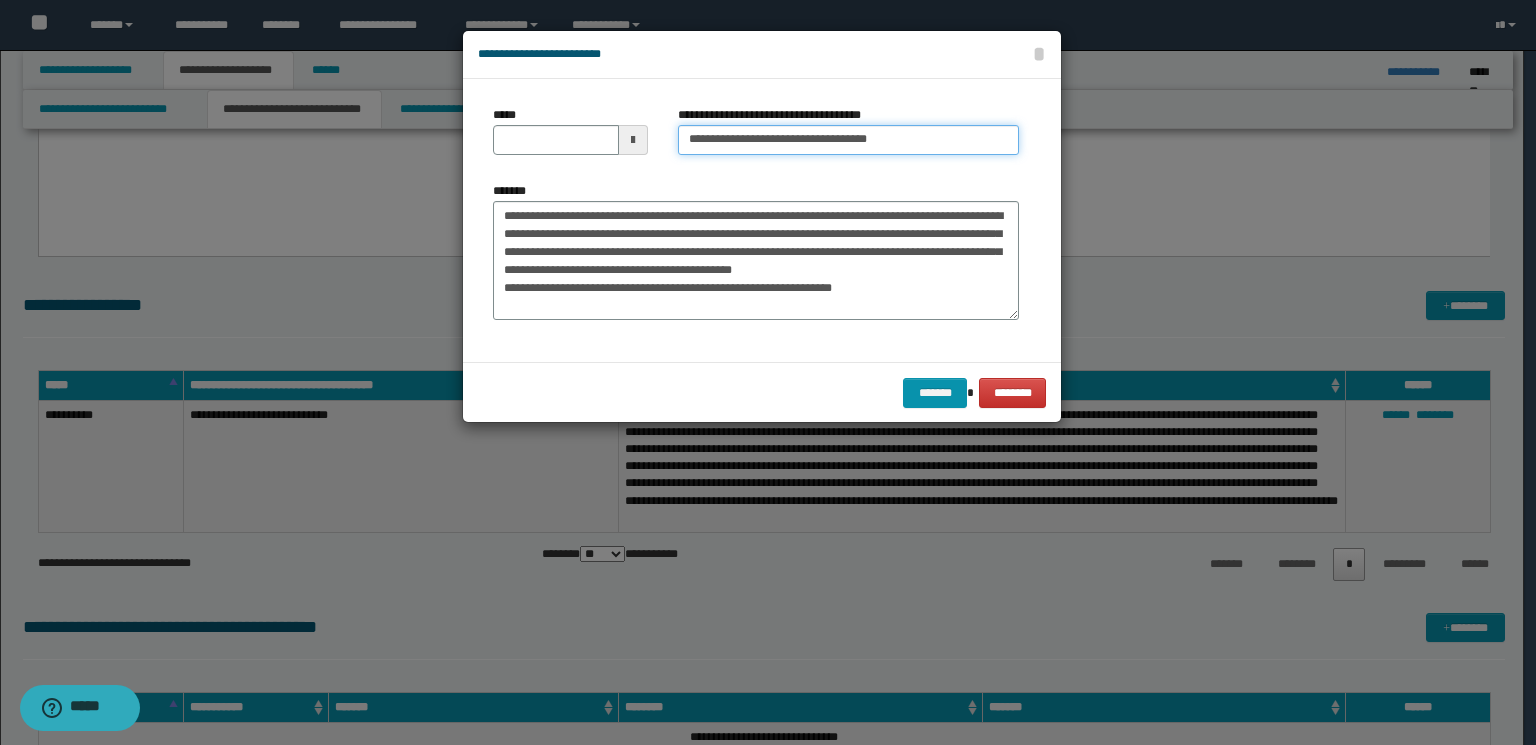 drag, startPoint x: 902, startPoint y: 136, endPoint x: 806, endPoint y: 136, distance: 96 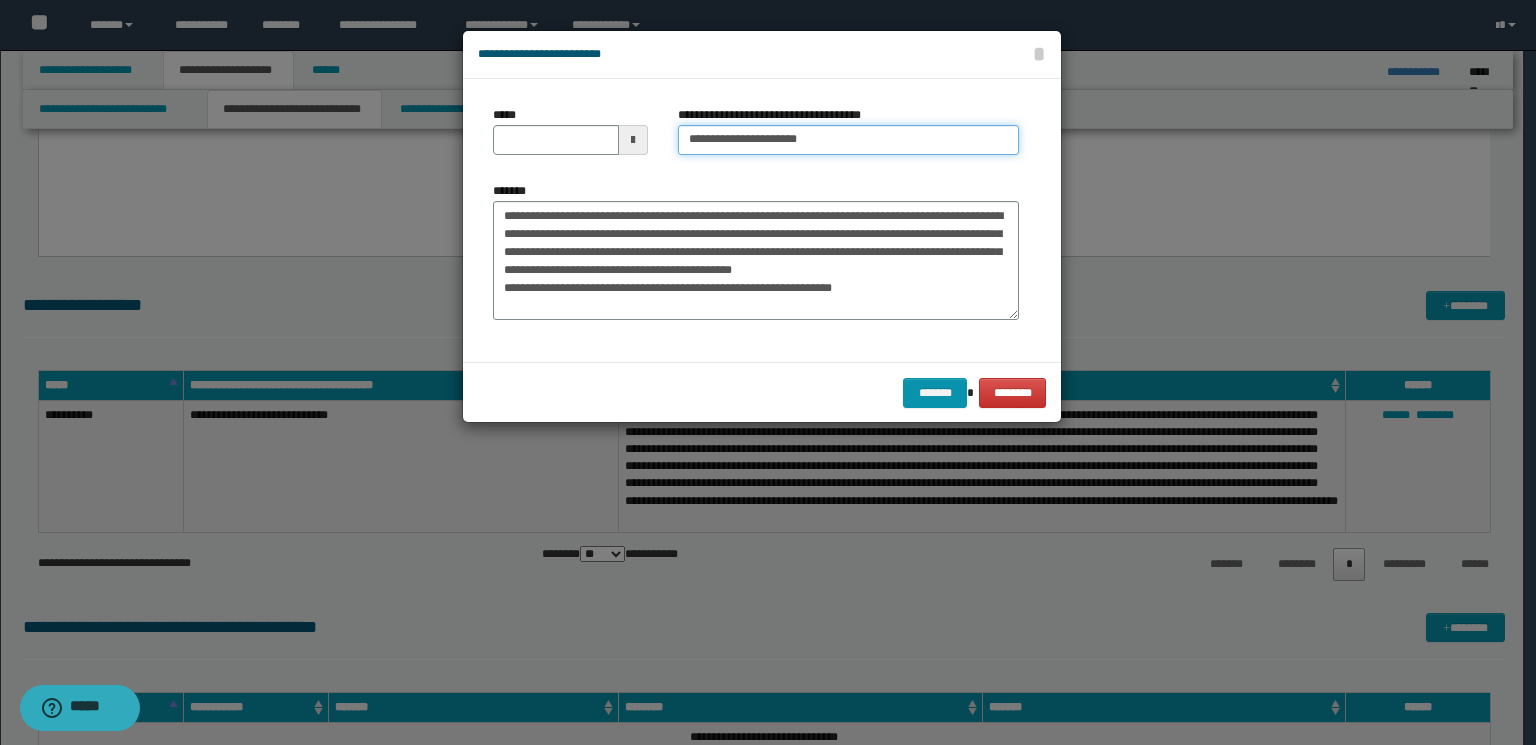 type 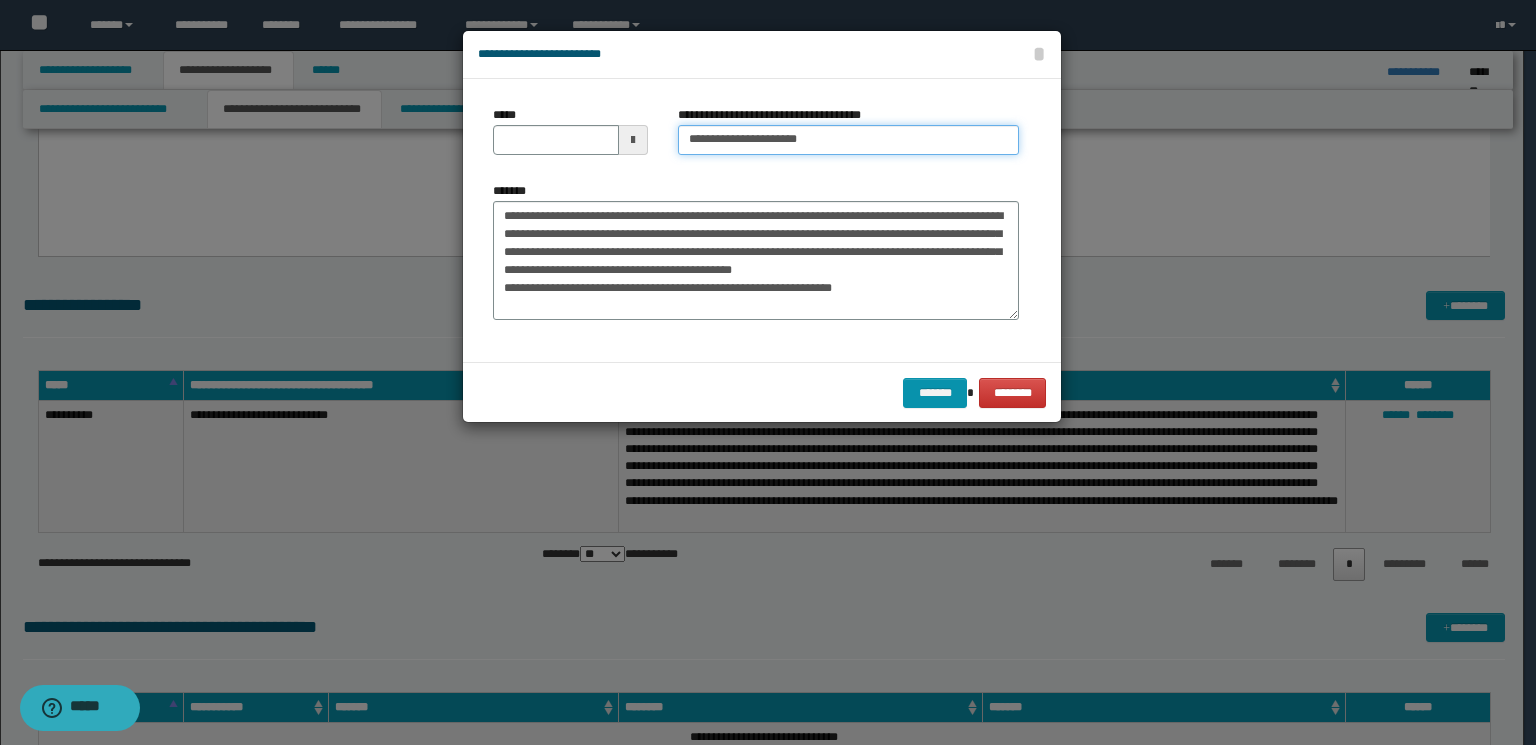 type on "**********" 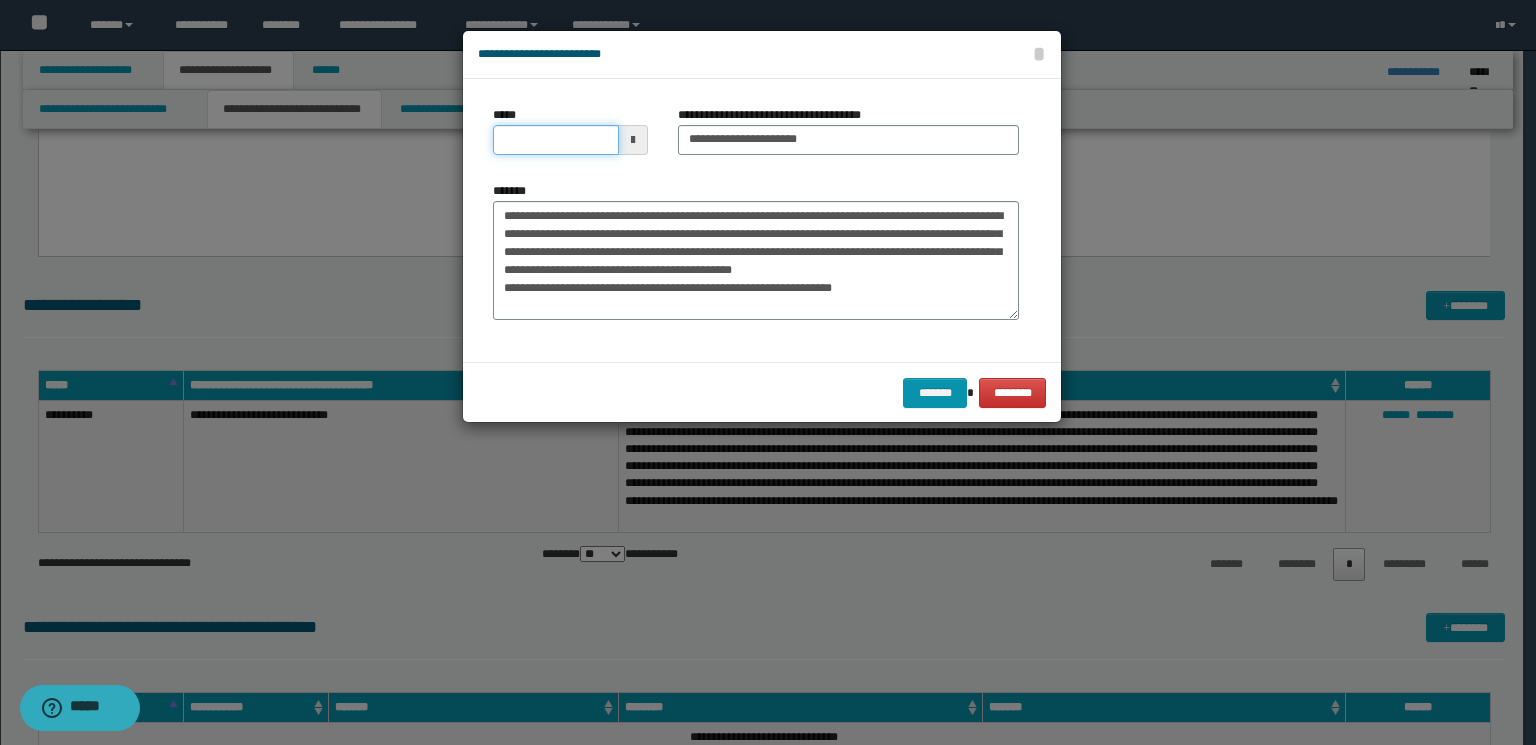 click on "*****" at bounding box center (556, 140) 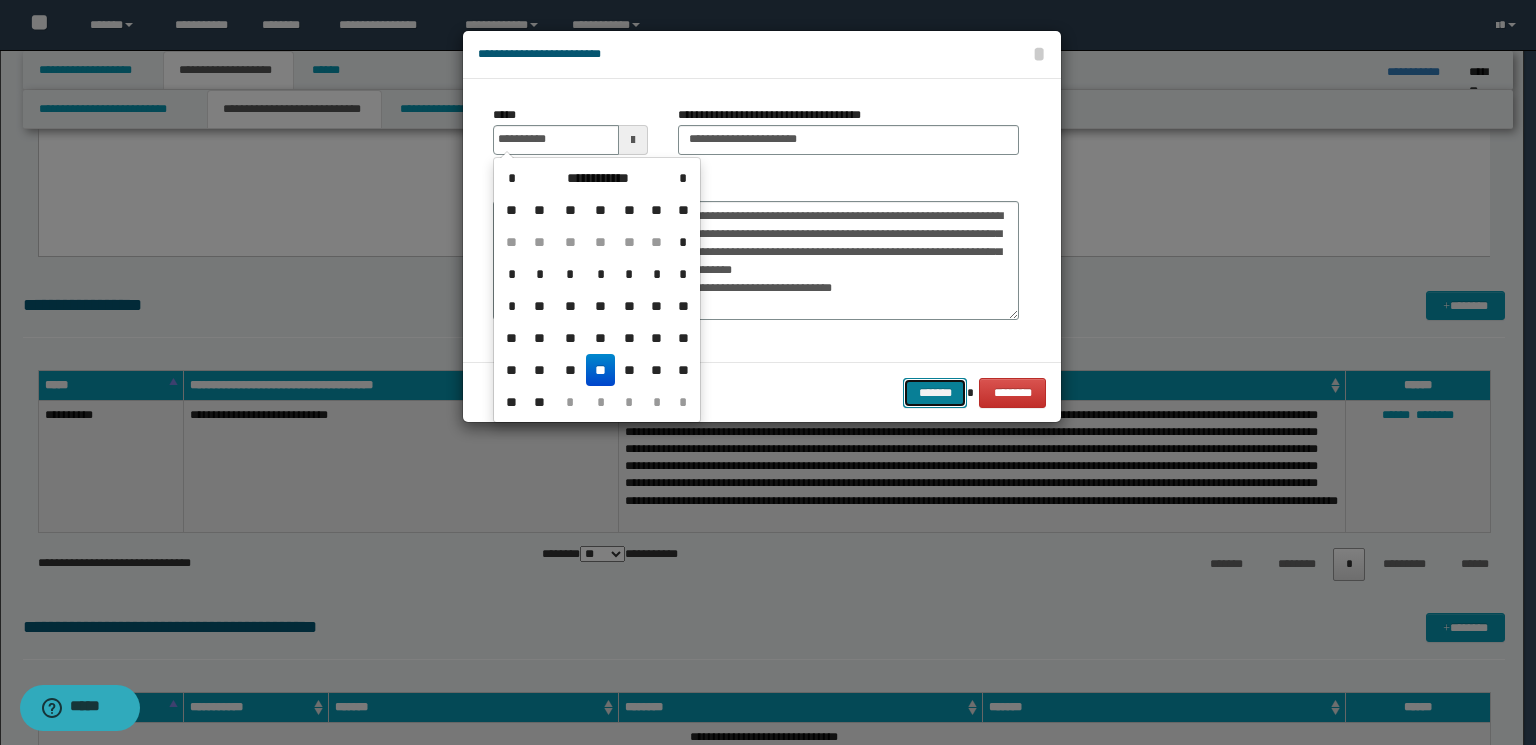 type on "**********" 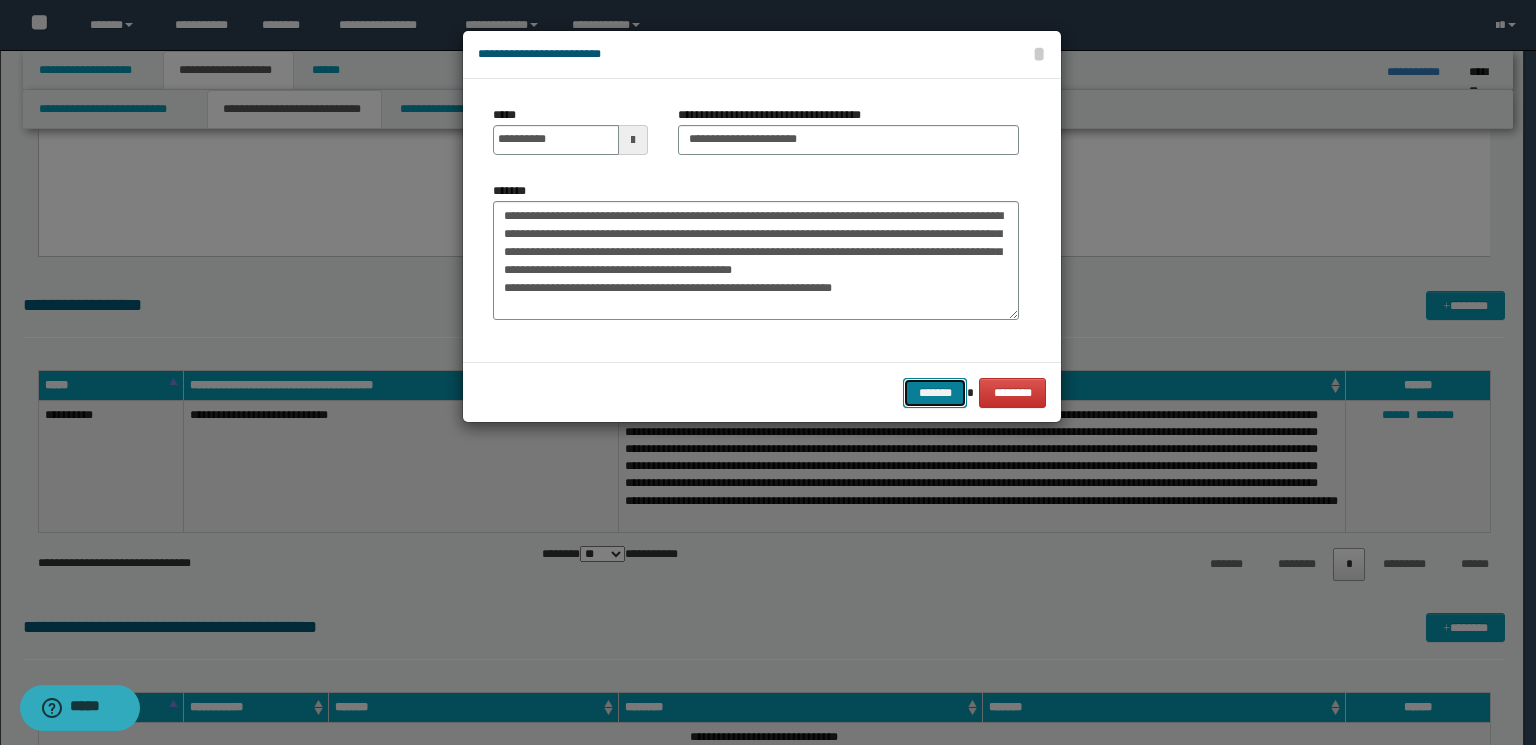 drag, startPoint x: 919, startPoint y: 386, endPoint x: 288, endPoint y: 697, distance: 703.4785 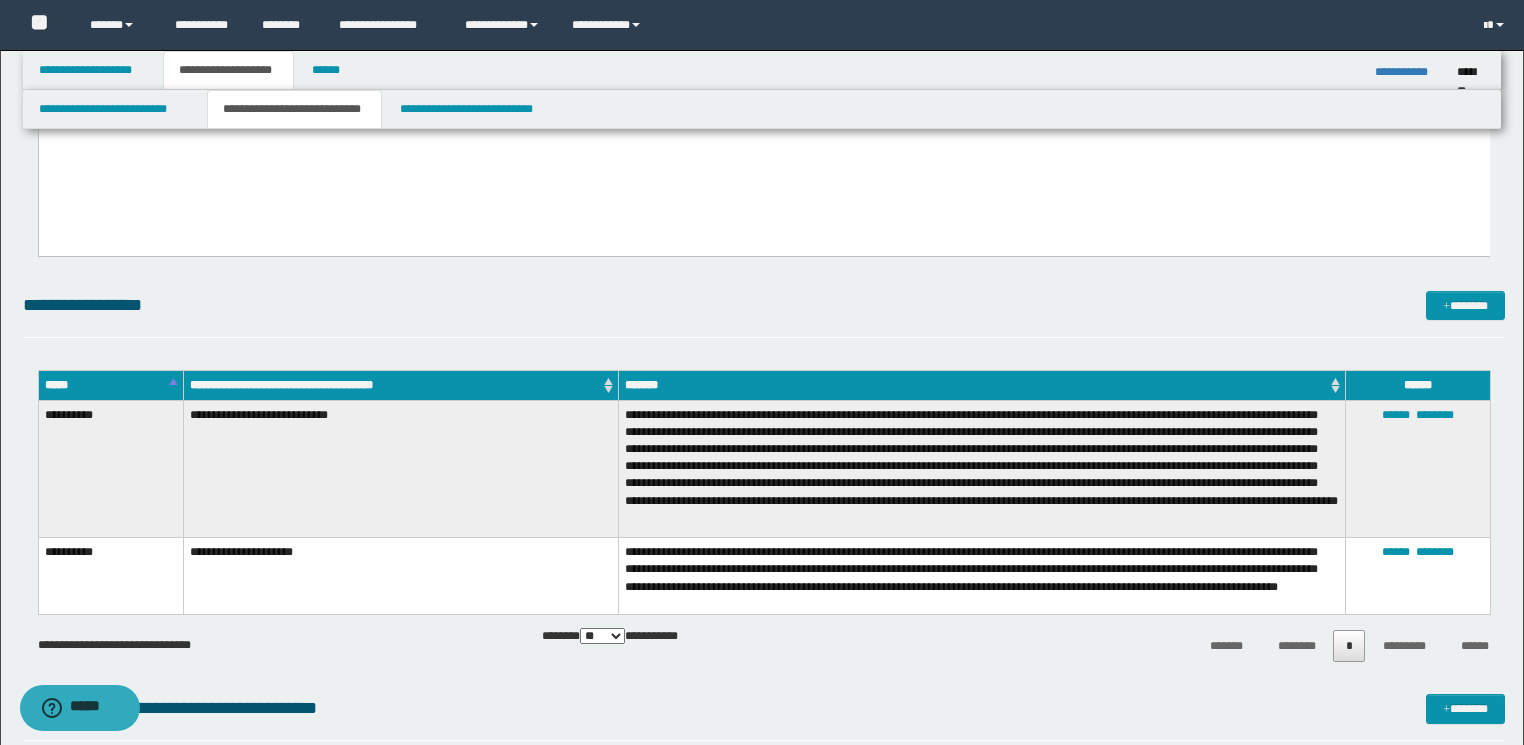 drag, startPoint x: 1097, startPoint y: 483, endPoint x: 993, endPoint y: 393, distance: 137.53545 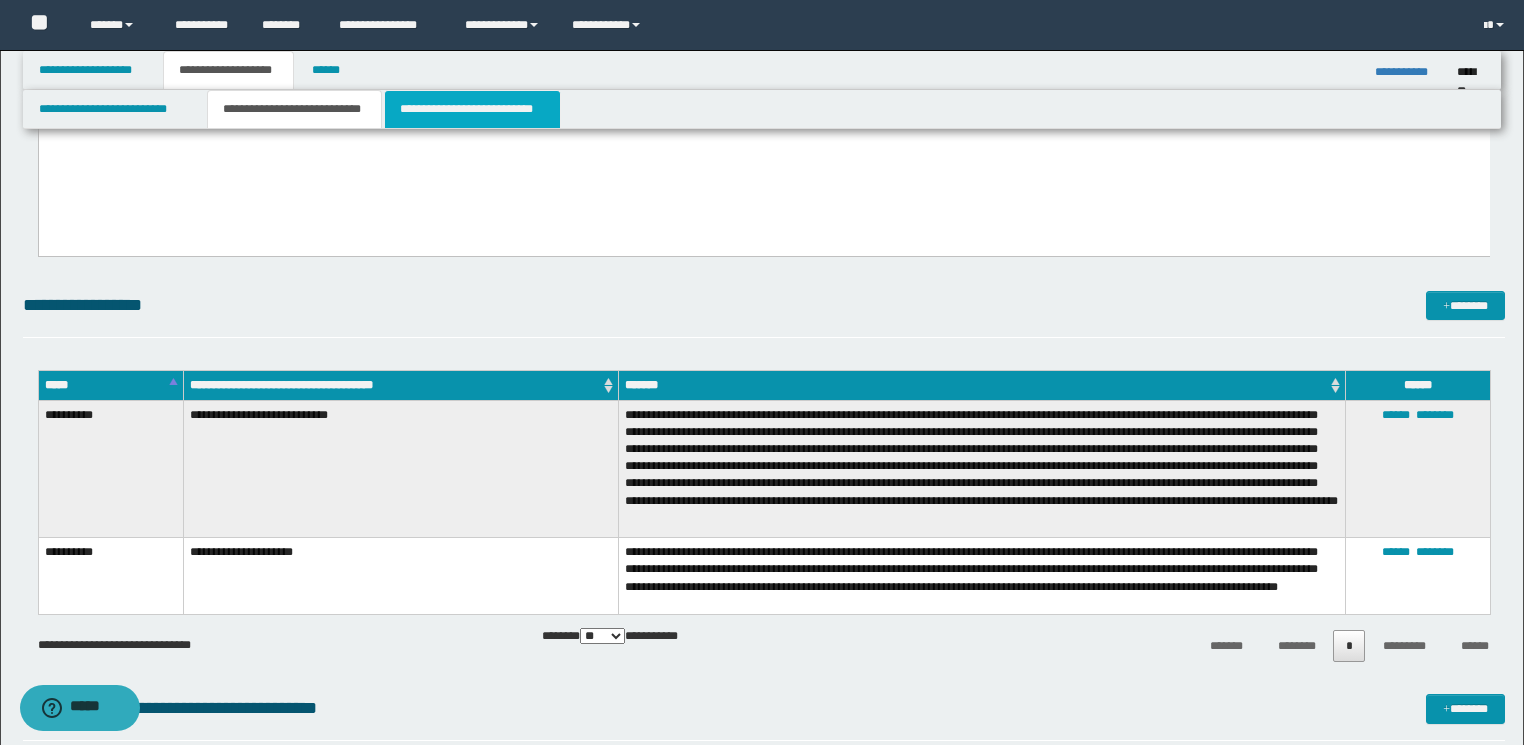 click on "**********" at bounding box center [472, 109] 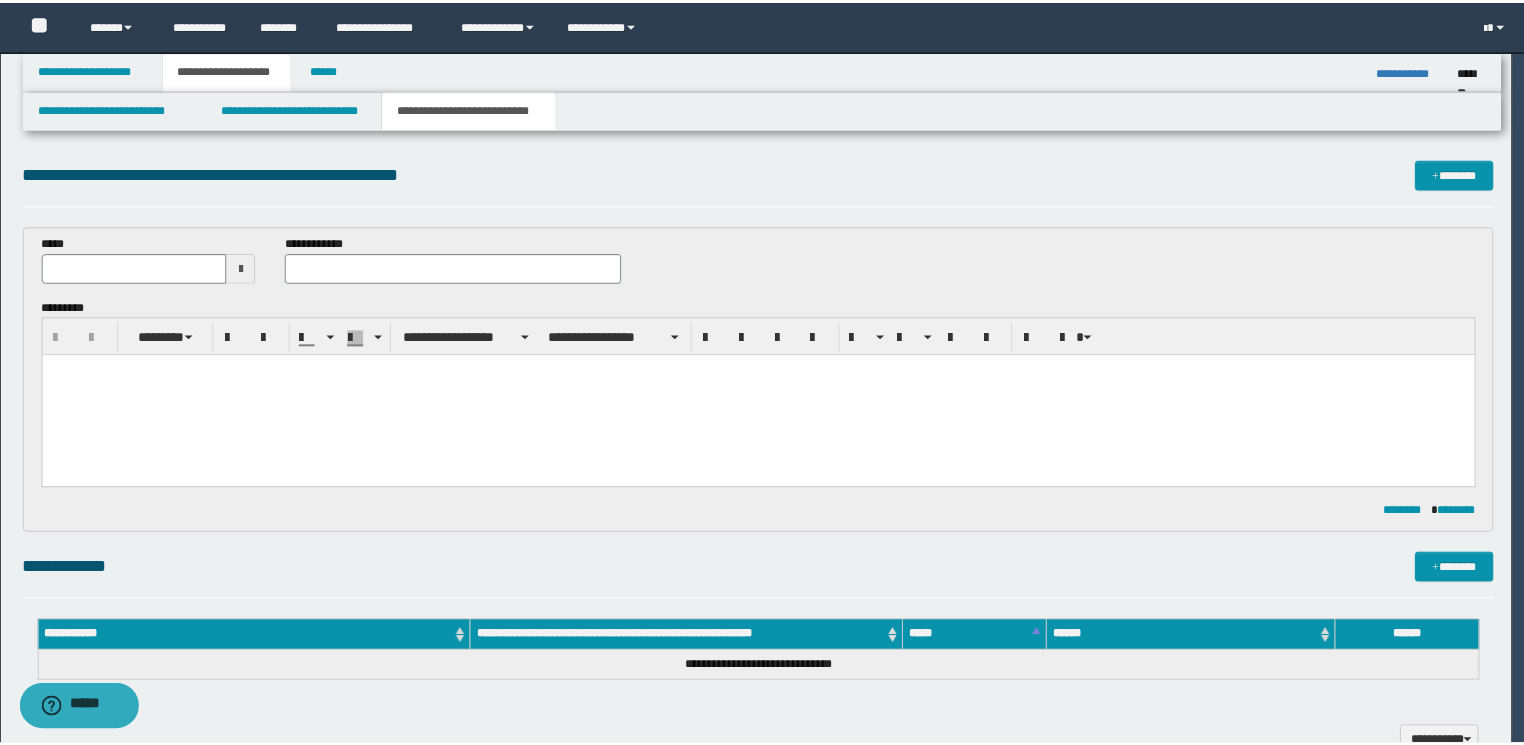 scroll, scrollTop: 0, scrollLeft: 0, axis: both 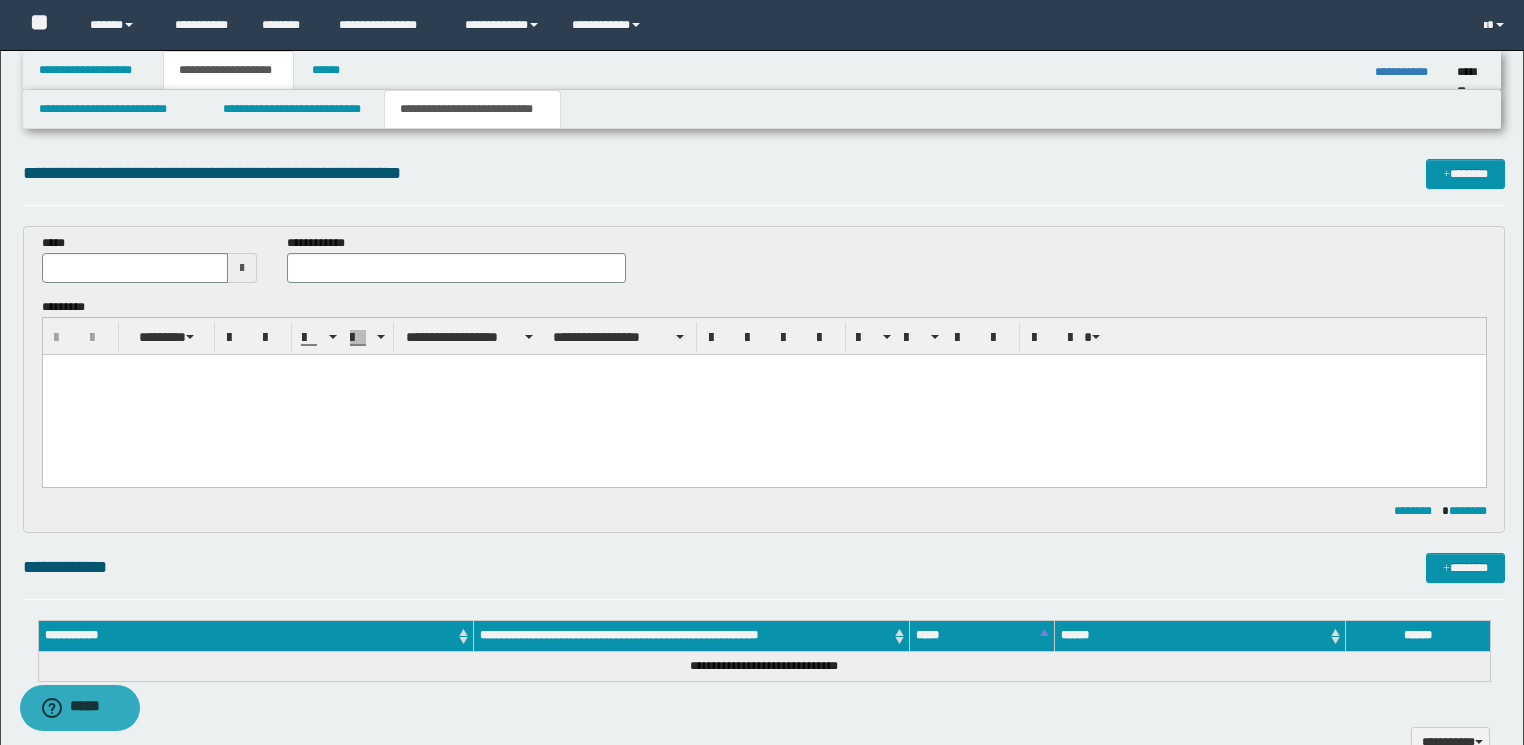 click at bounding box center [763, 394] 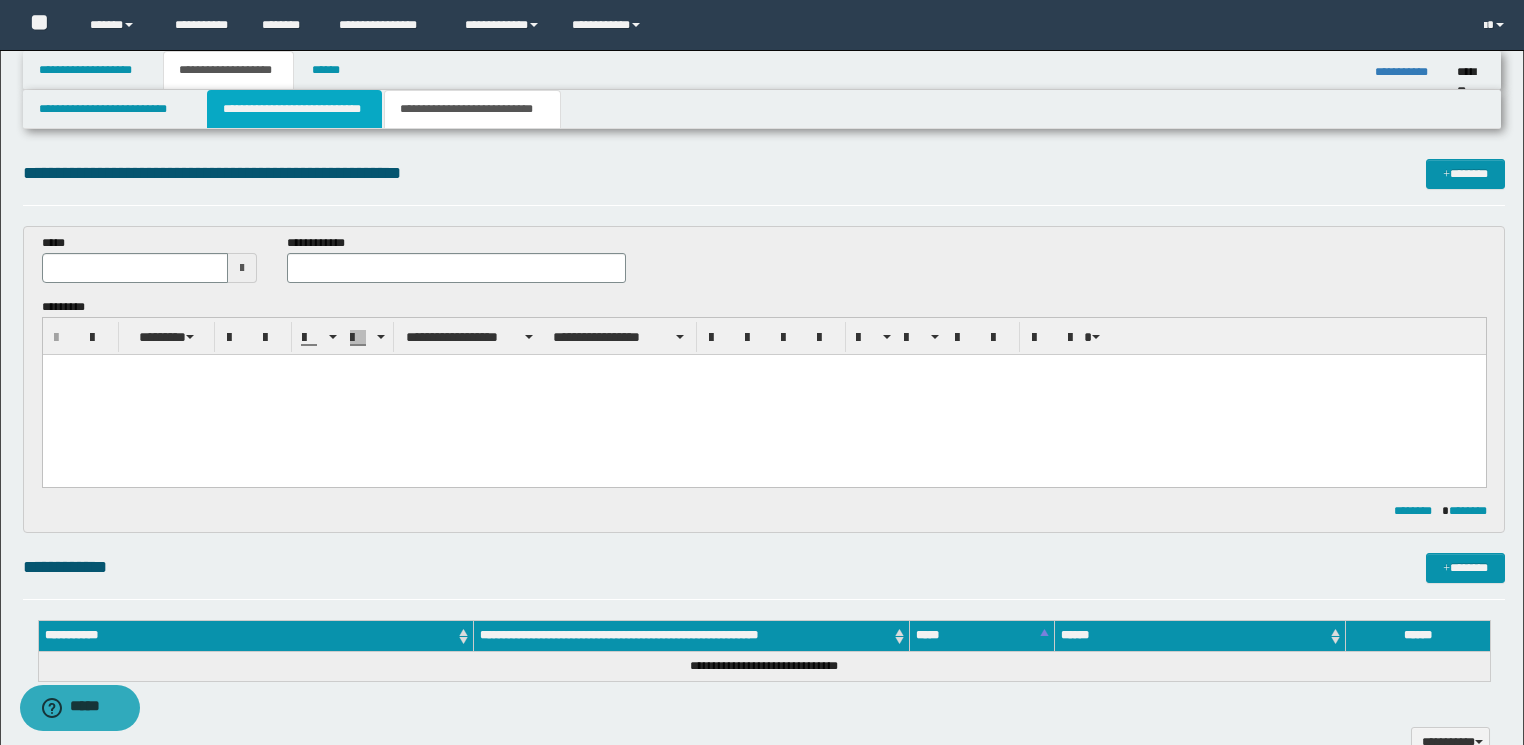 drag, startPoint x: 345, startPoint y: 107, endPoint x: 422, endPoint y: 168, distance: 98.23441 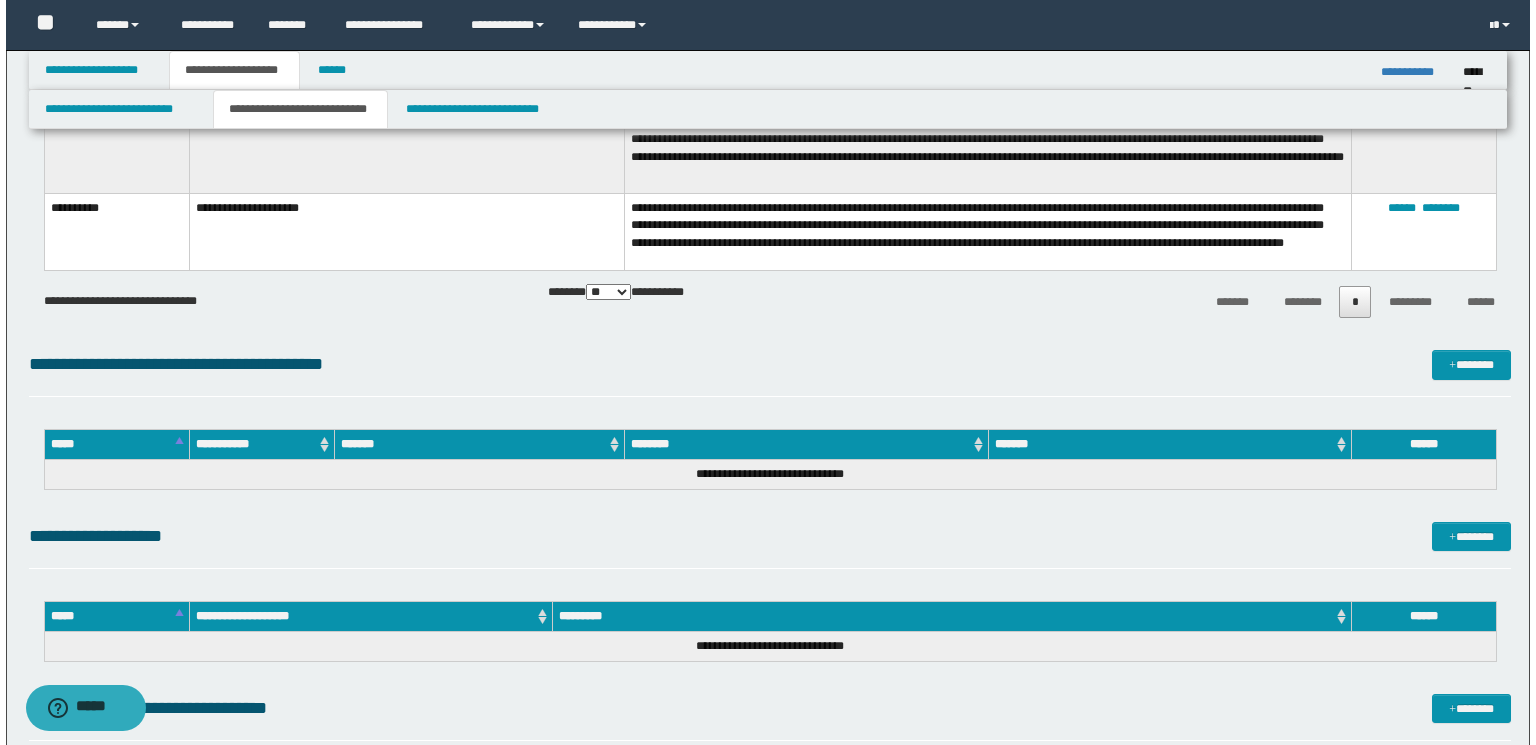 scroll, scrollTop: 1760, scrollLeft: 0, axis: vertical 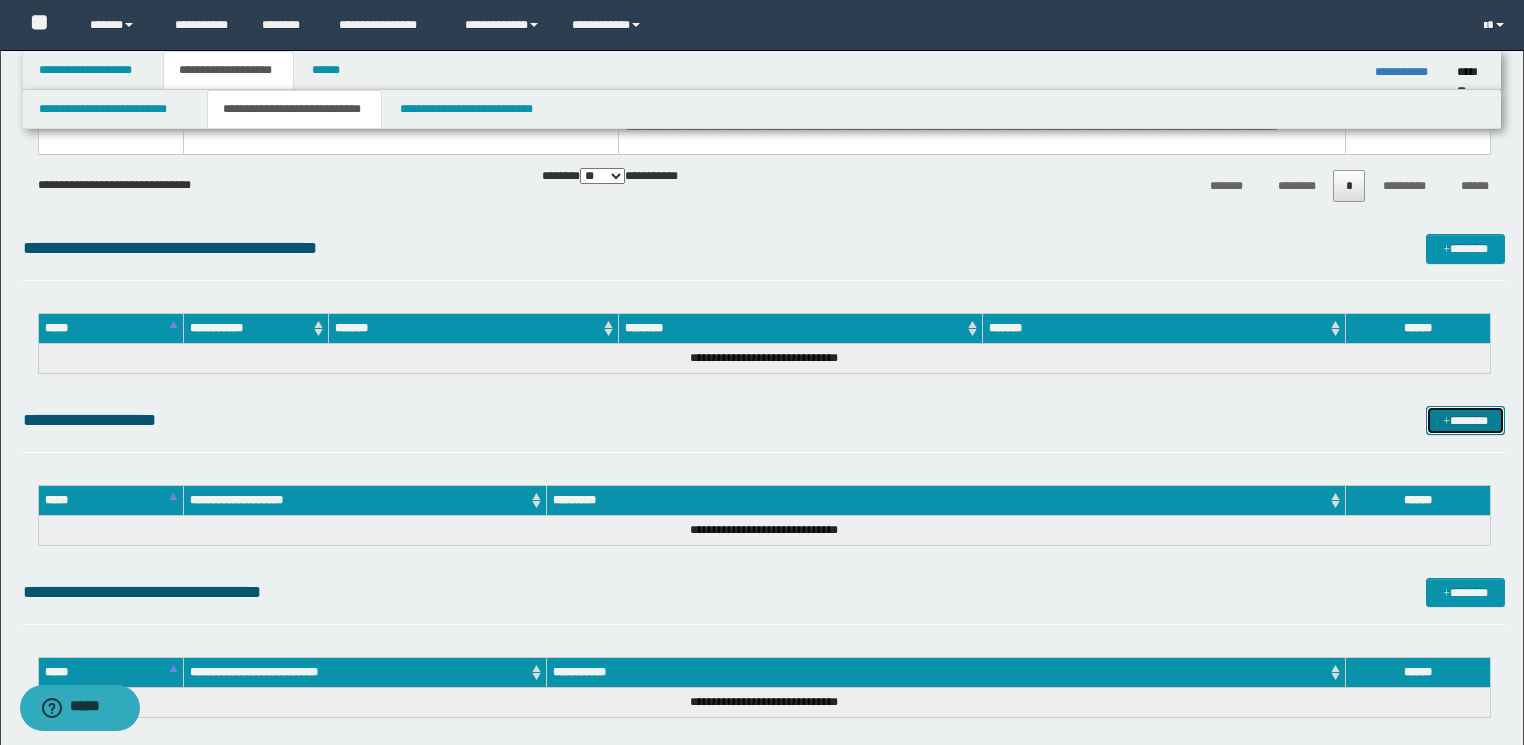 click on "*******" at bounding box center (1465, 421) 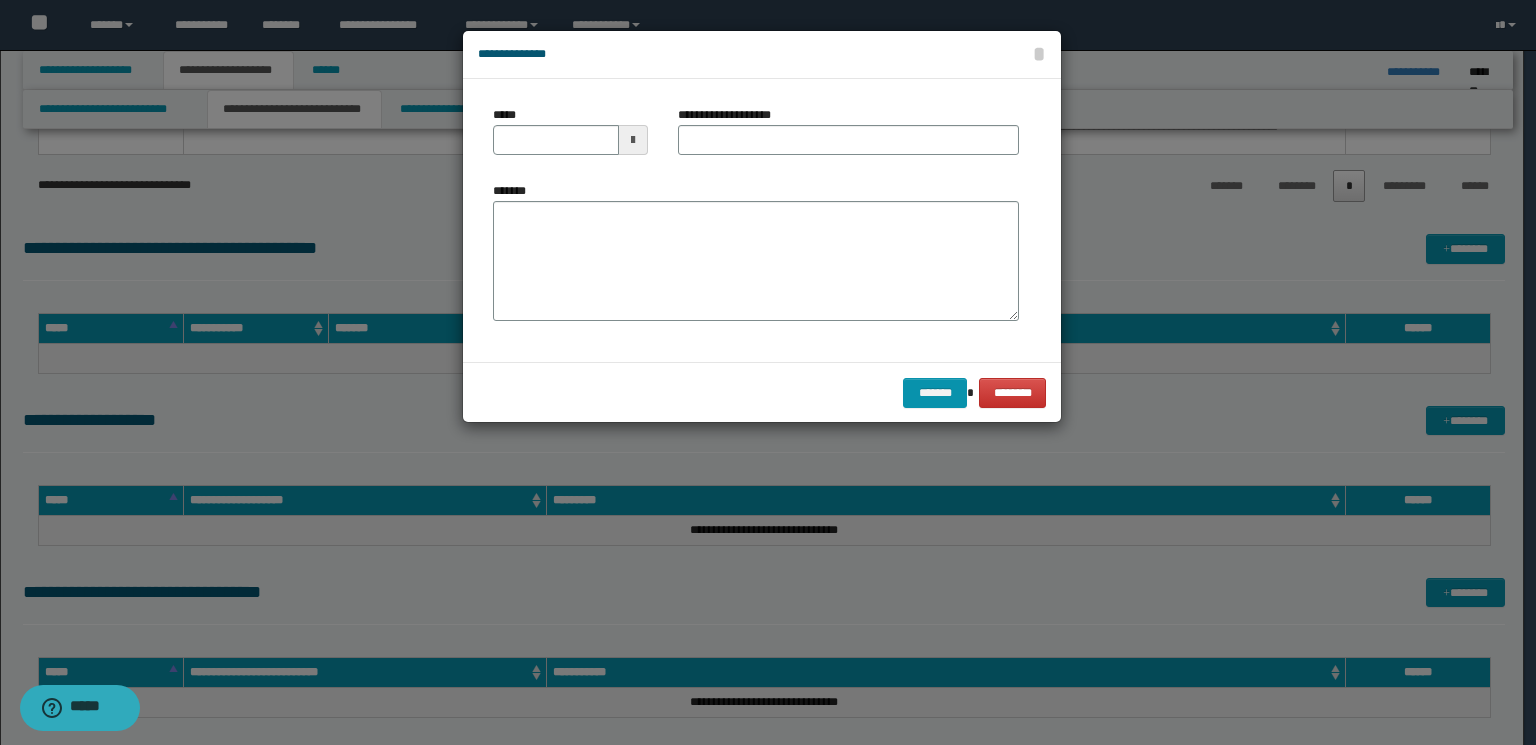 drag, startPoint x: 679, startPoint y: 179, endPoint x: 679, endPoint y: 222, distance: 43 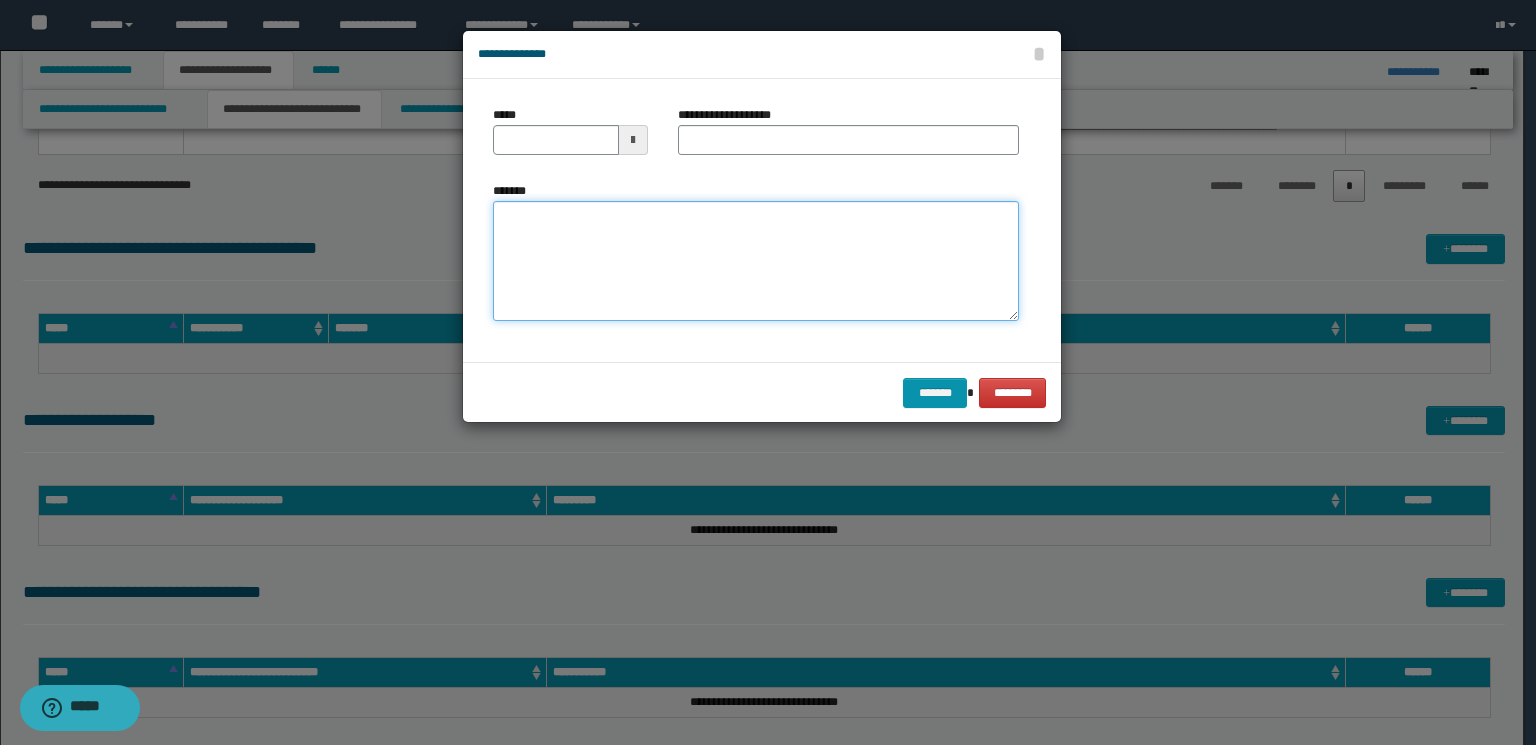 click on "*******" at bounding box center (756, 261) 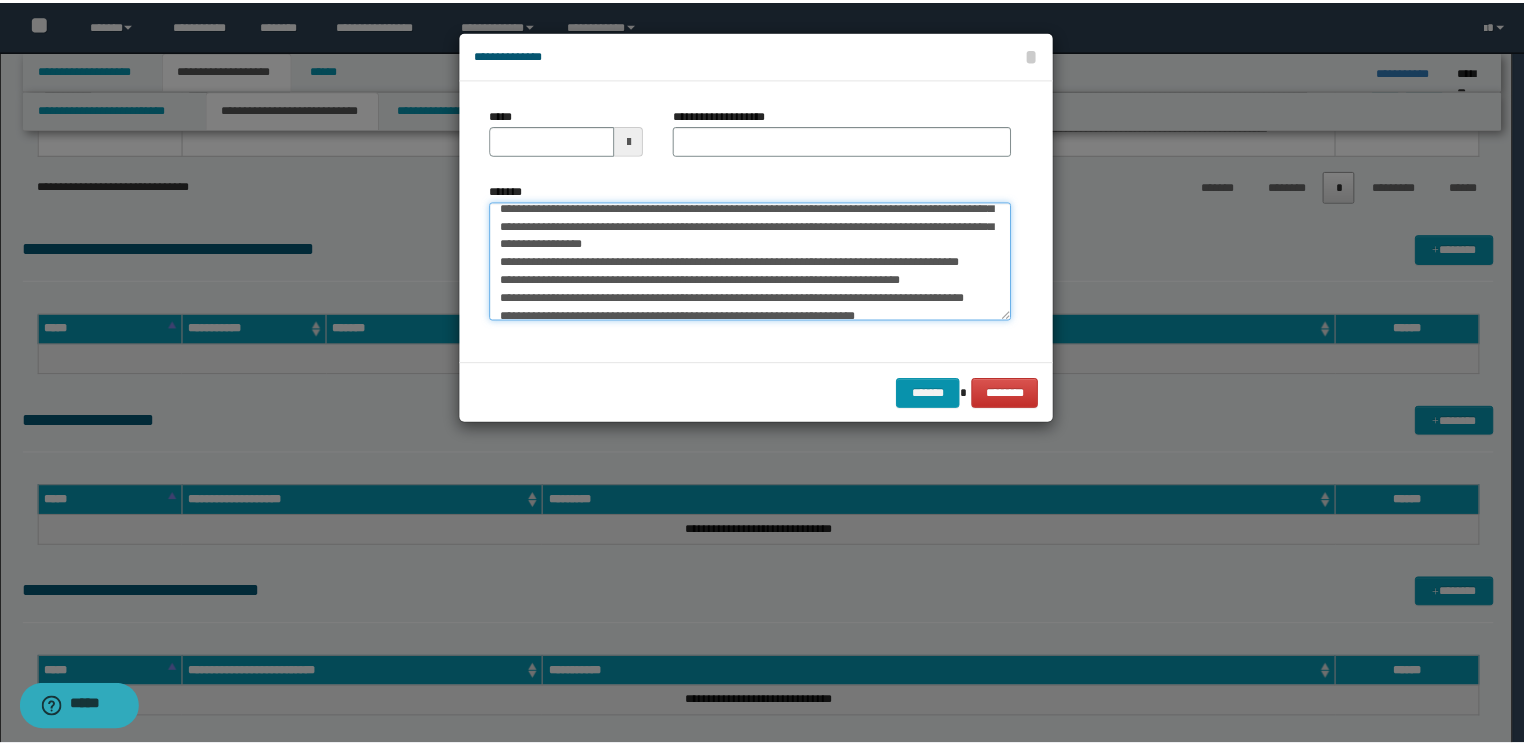 scroll, scrollTop: 0, scrollLeft: 0, axis: both 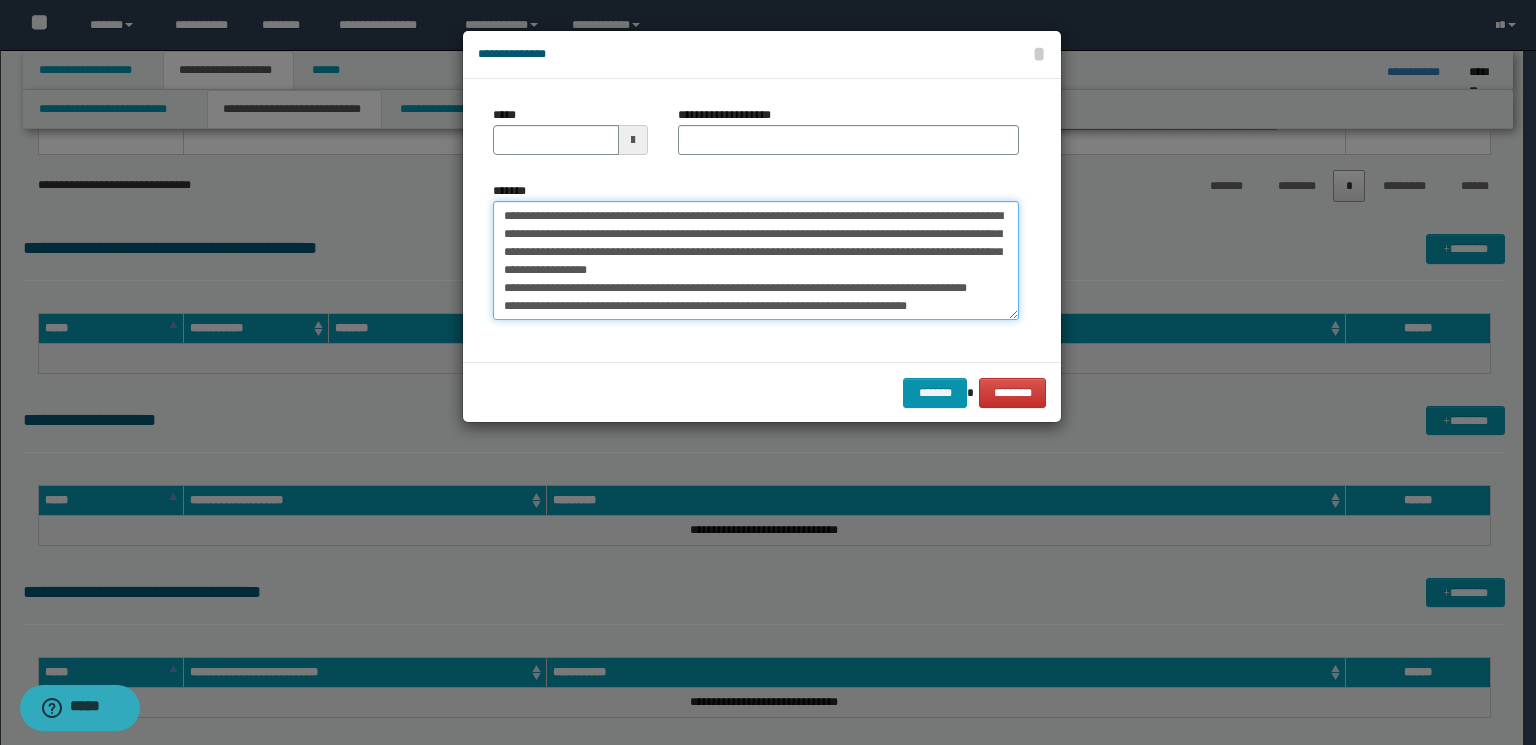 drag, startPoint x: 758, startPoint y: 213, endPoint x: 364, endPoint y: 212, distance: 394.00128 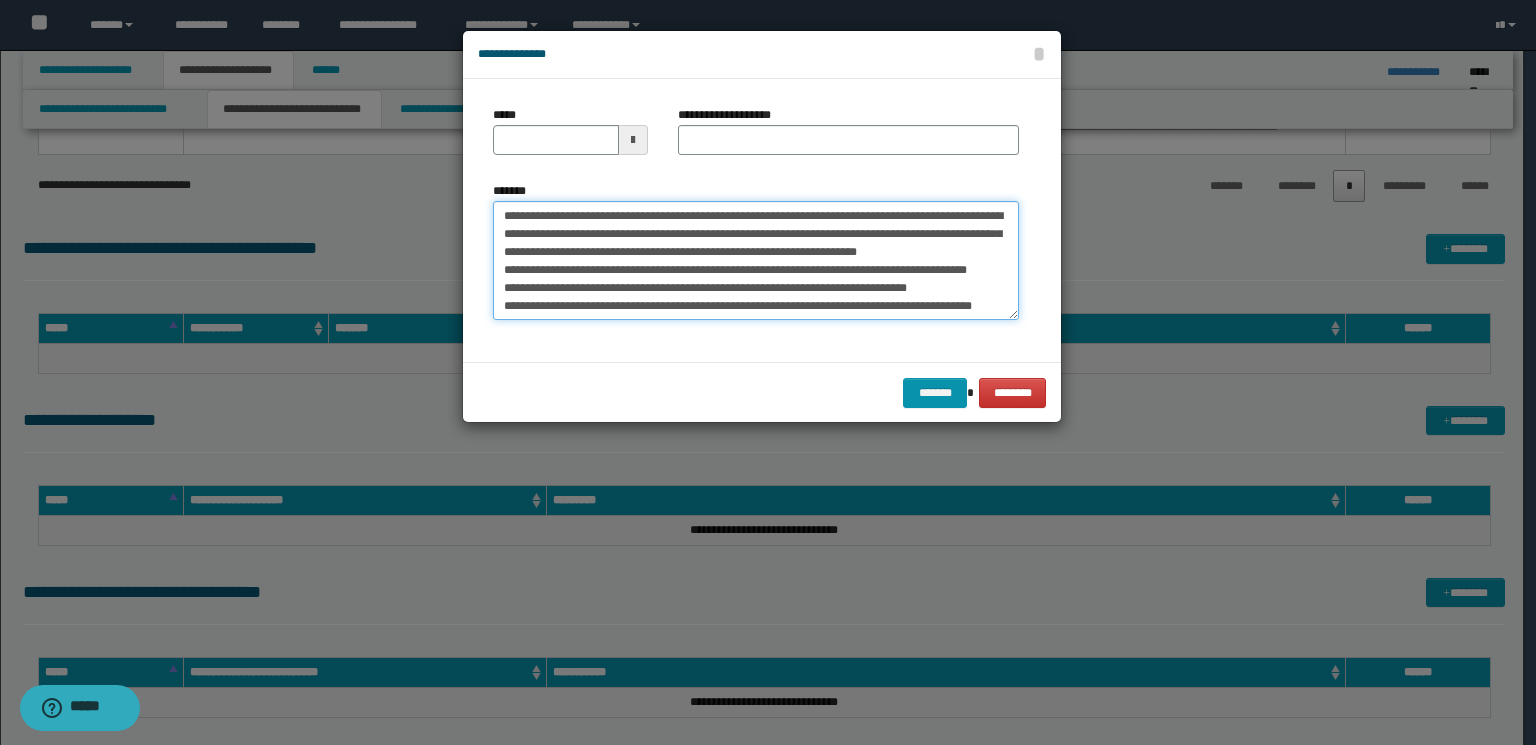 type on "**********" 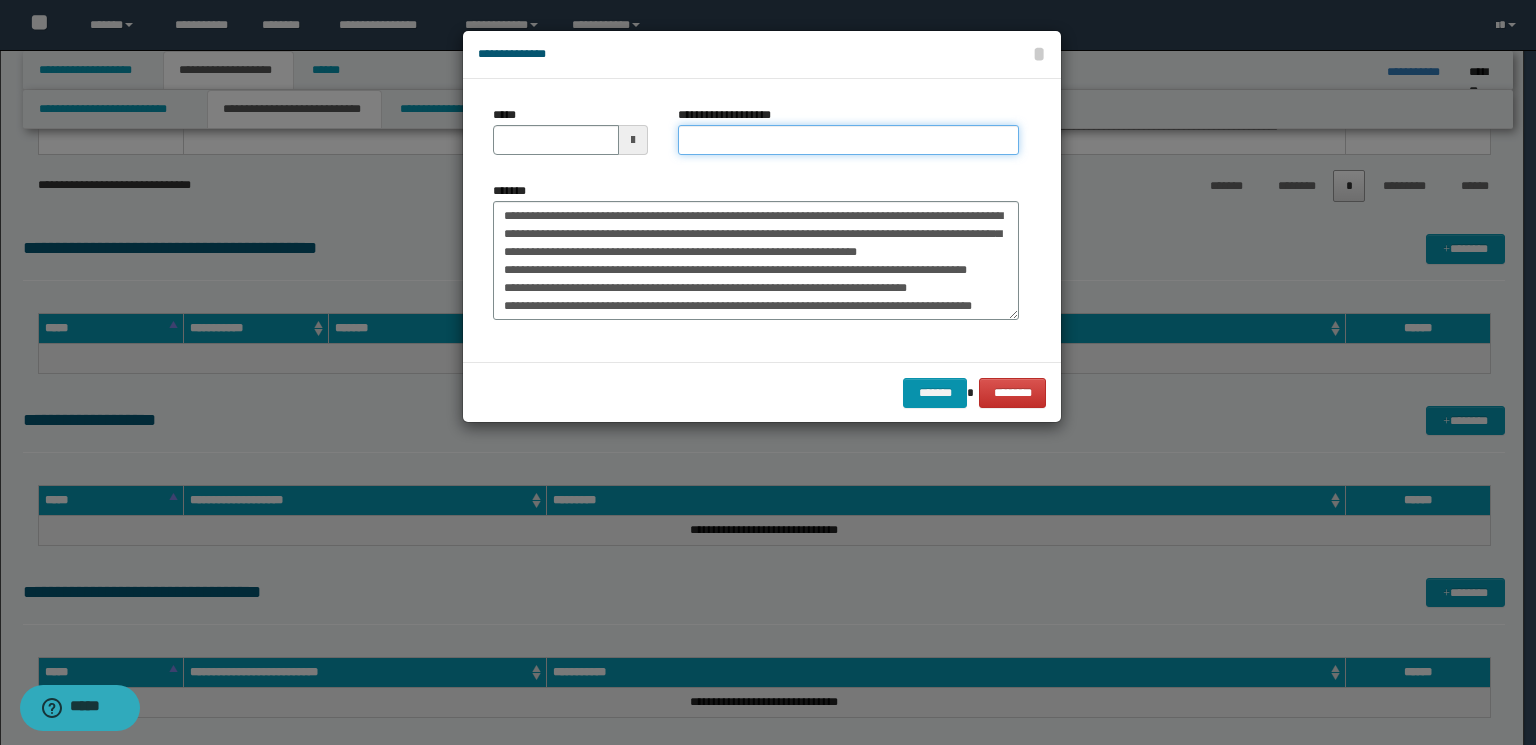click on "**********" at bounding box center (848, 140) 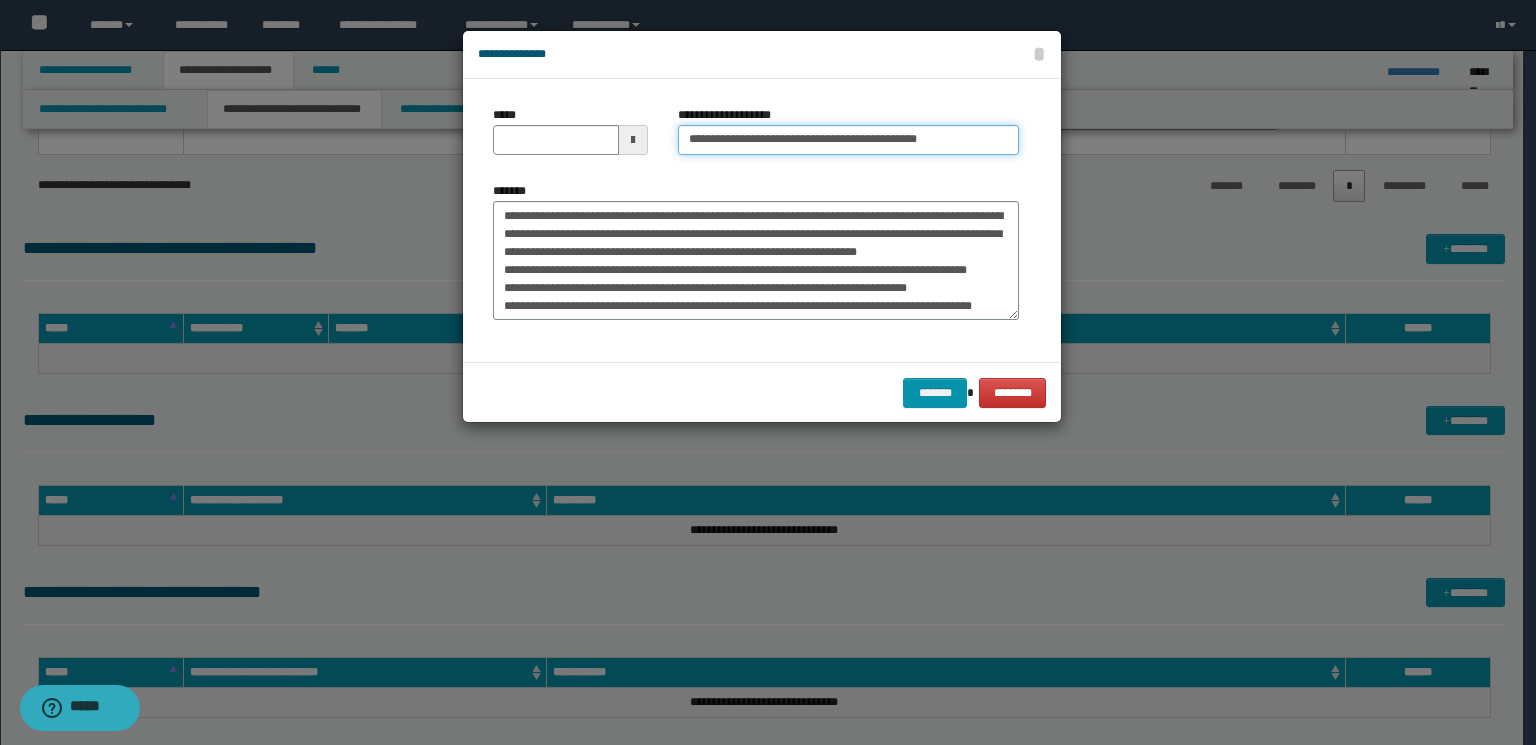 drag, startPoint x: 970, startPoint y: 143, endPoint x: 869, endPoint y: 136, distance: 101.24229 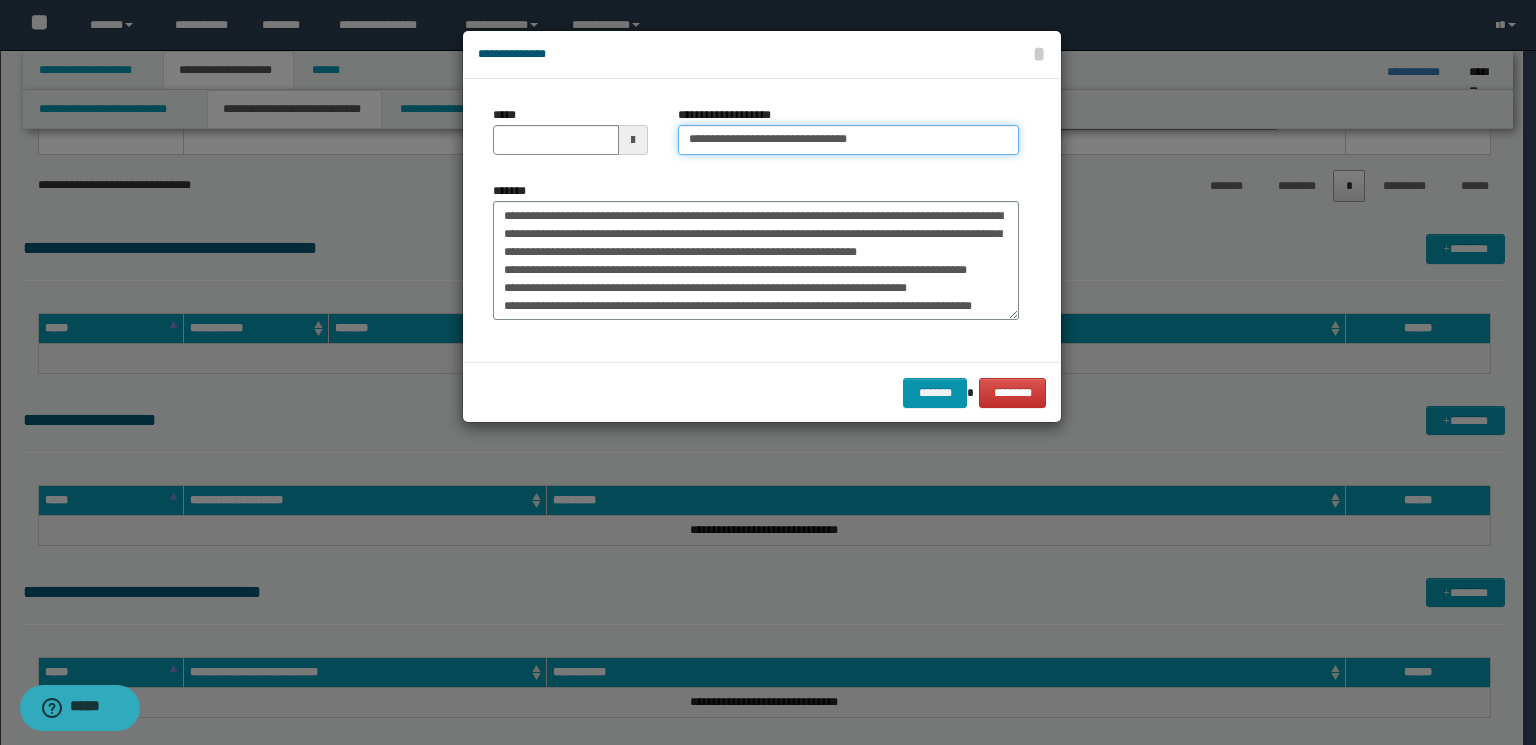 type 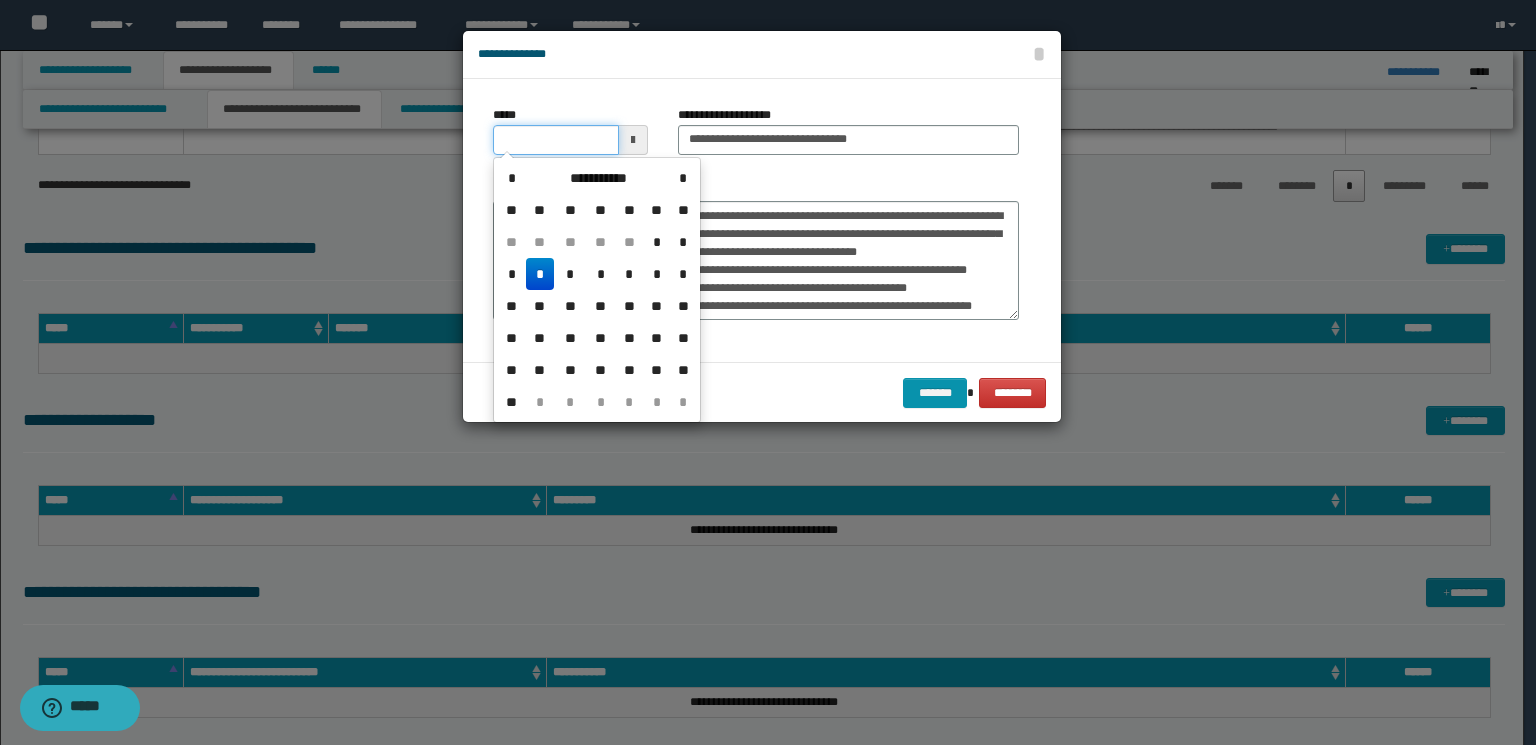 click on "*****" at bounding box center [556, 140] 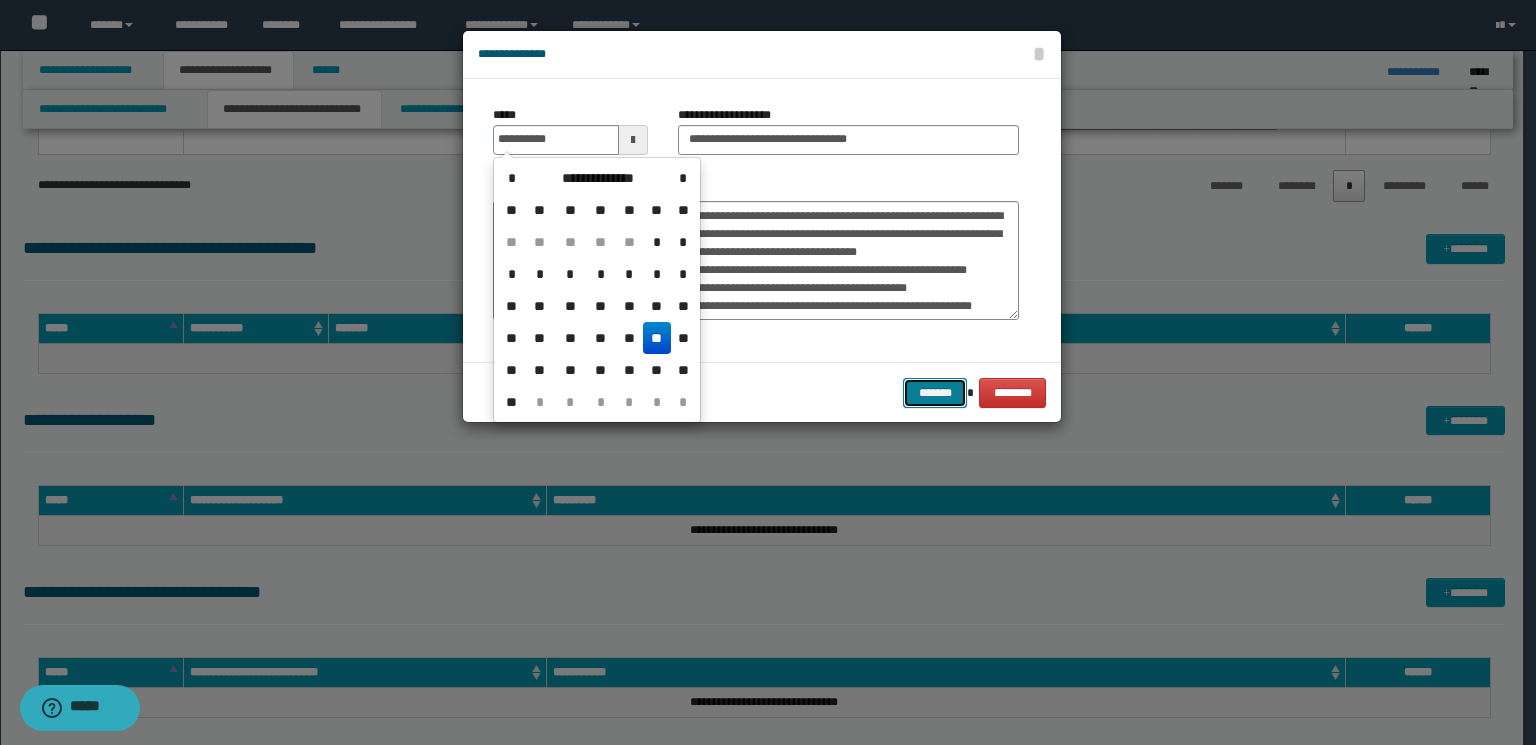 type on "**********" 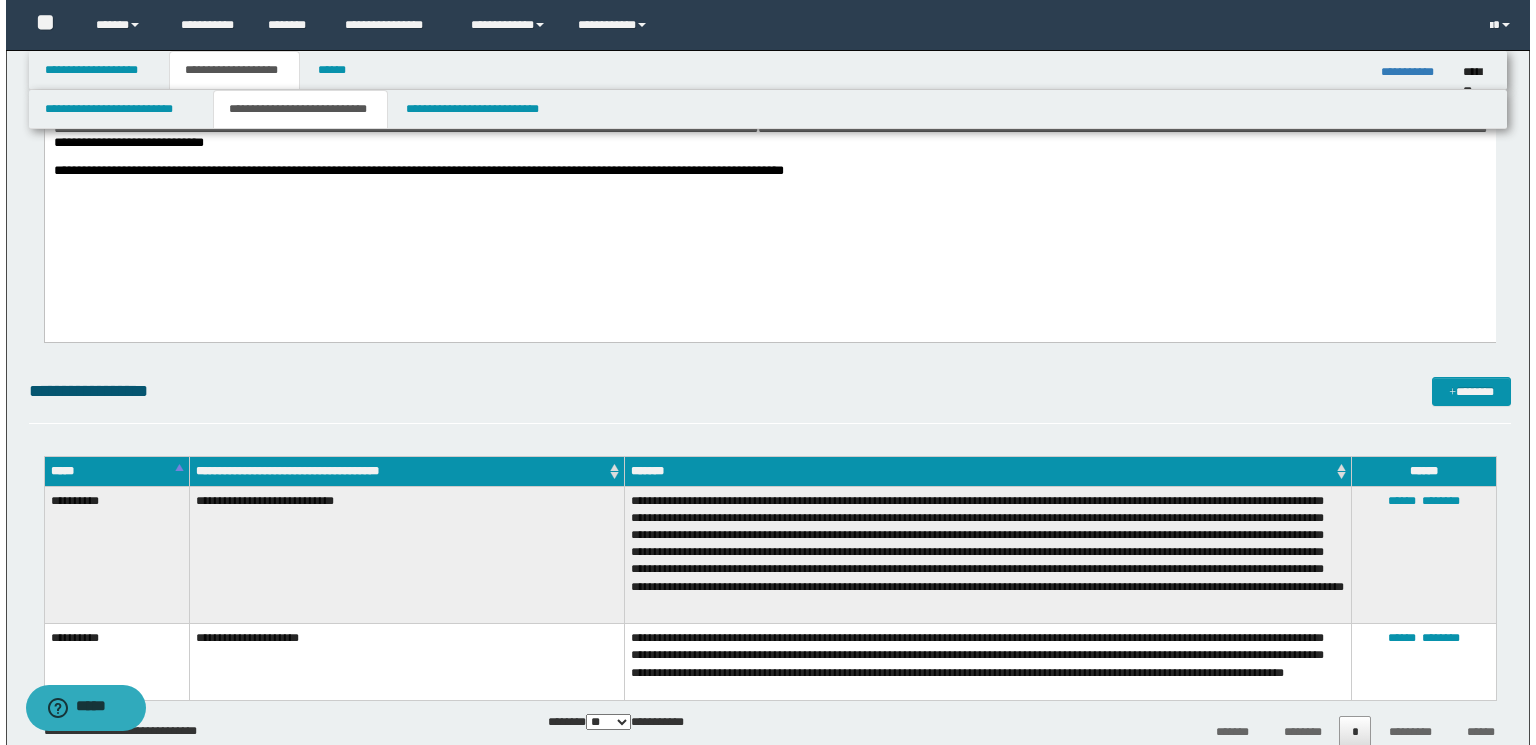 scroll, scrollTop: 1200, scrollLeft: 0, axis: vertical 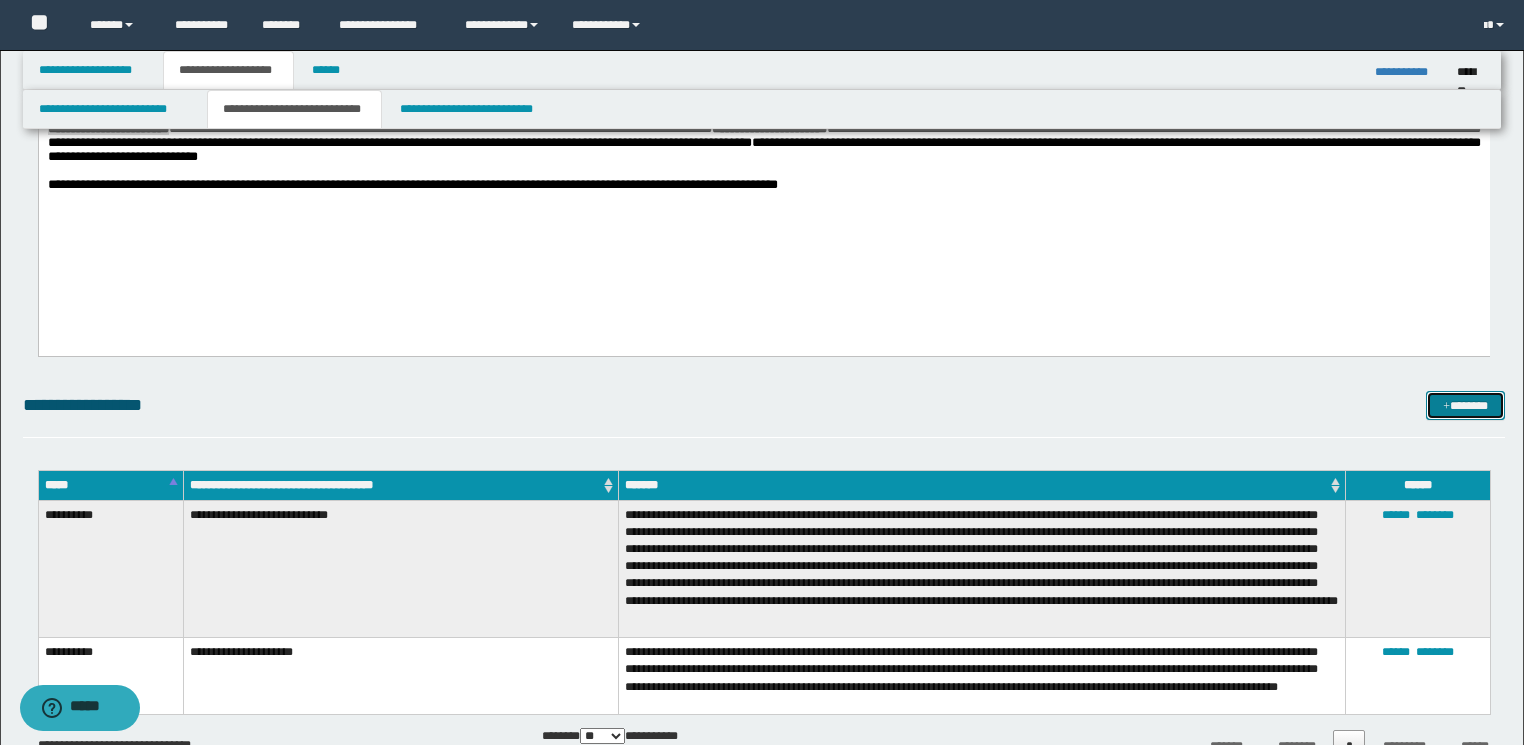 click on "*******" at bounding box center (1465, 406) 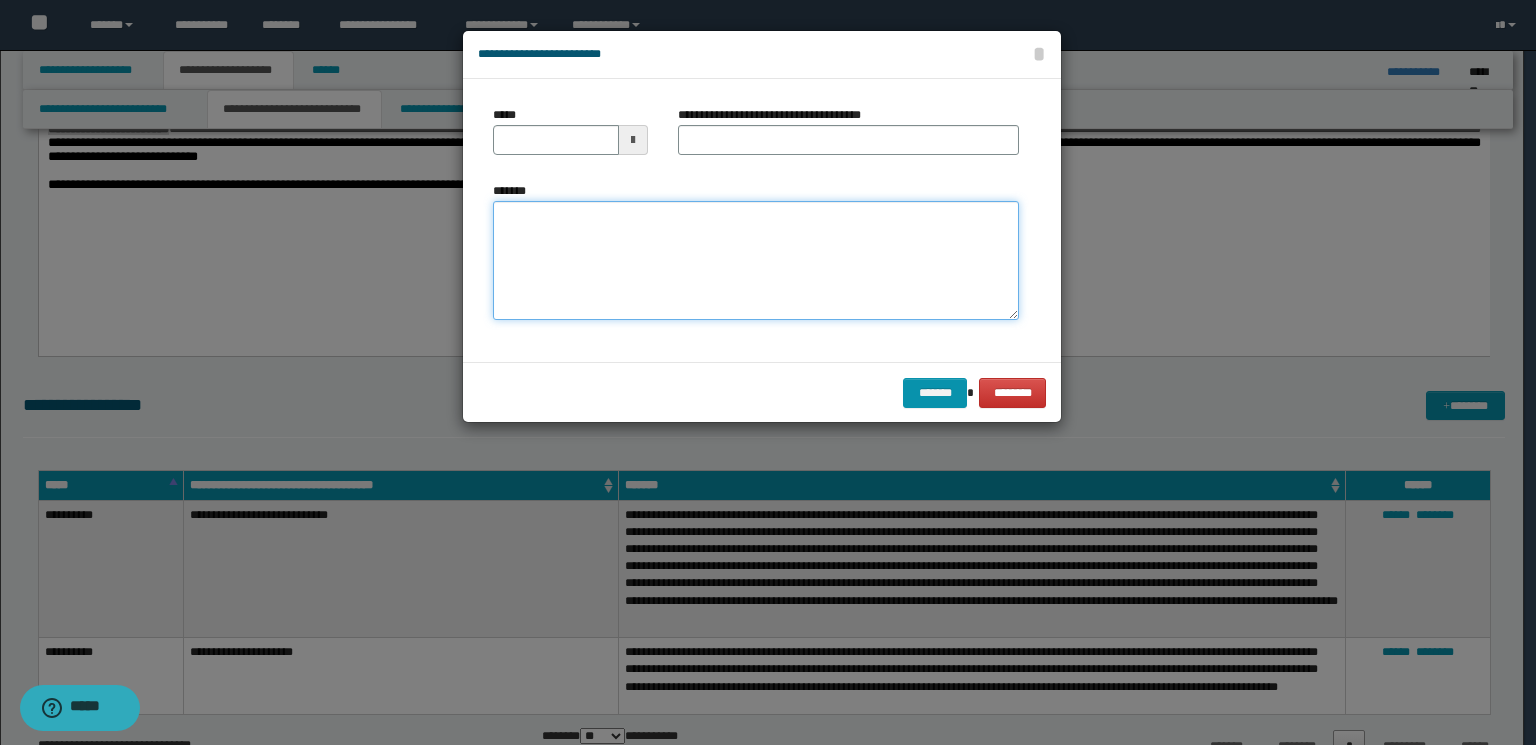click on "*******" at bounding box center (756, 261) 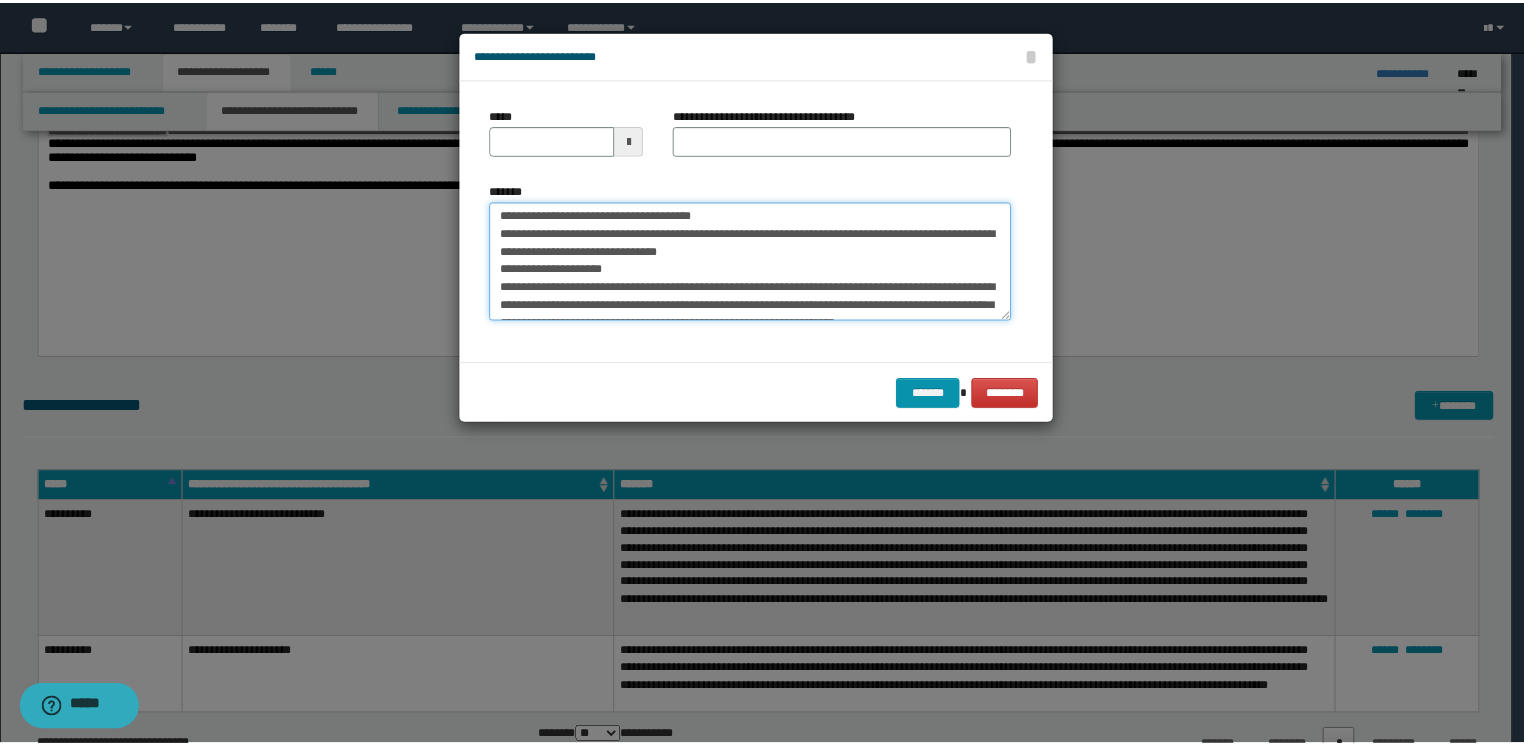 scroll, scrollTop: 0, scrollLeft: 0, axis: both 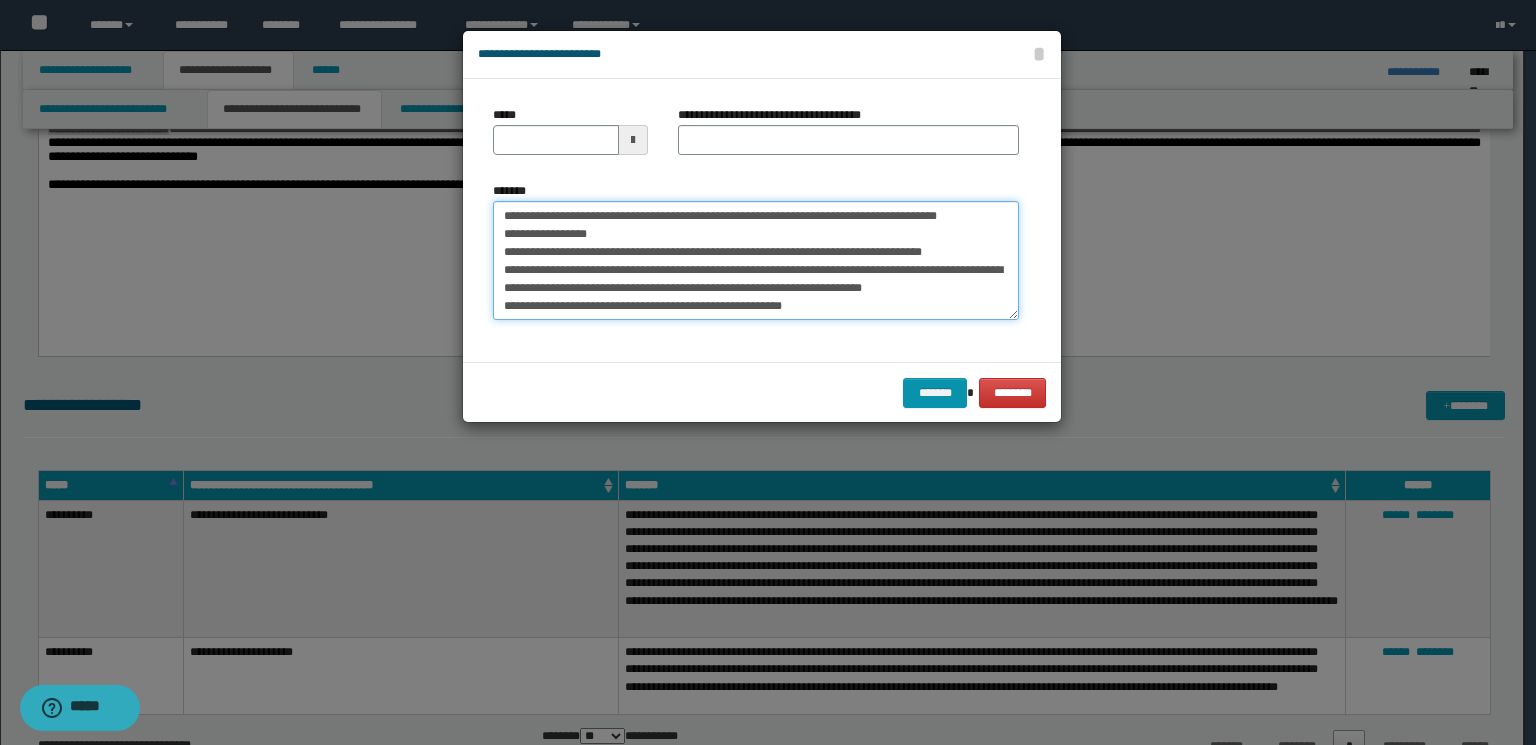 drag, startPoint x: 691, startPoint y: 211, endPoint x: 448, endPoint y: 209, distance: 243.00822 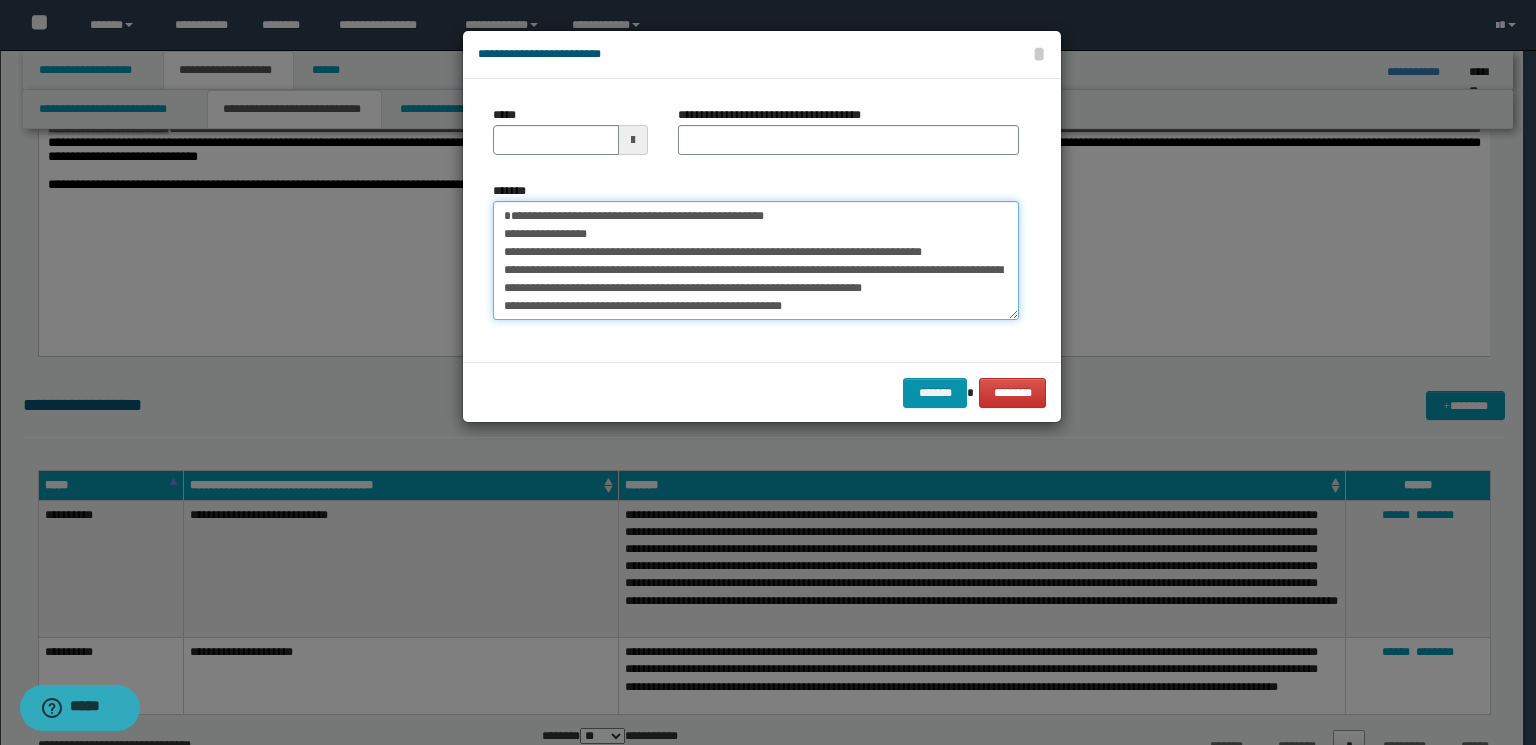 type on "**********" 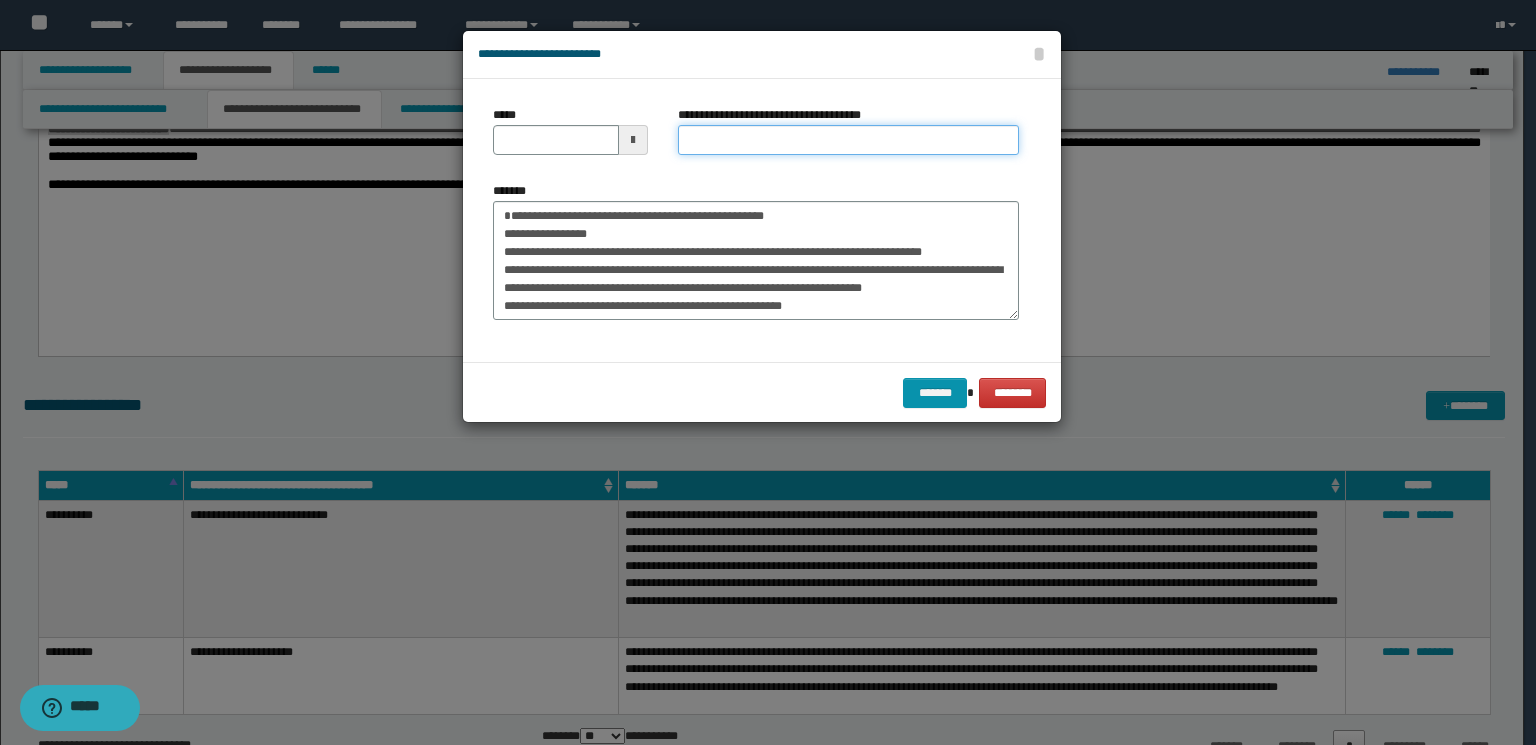 drag, startPoint x: 787, startPoint y: 144, endPoint x: 803, endPoint y: 142, distance: 16.124516 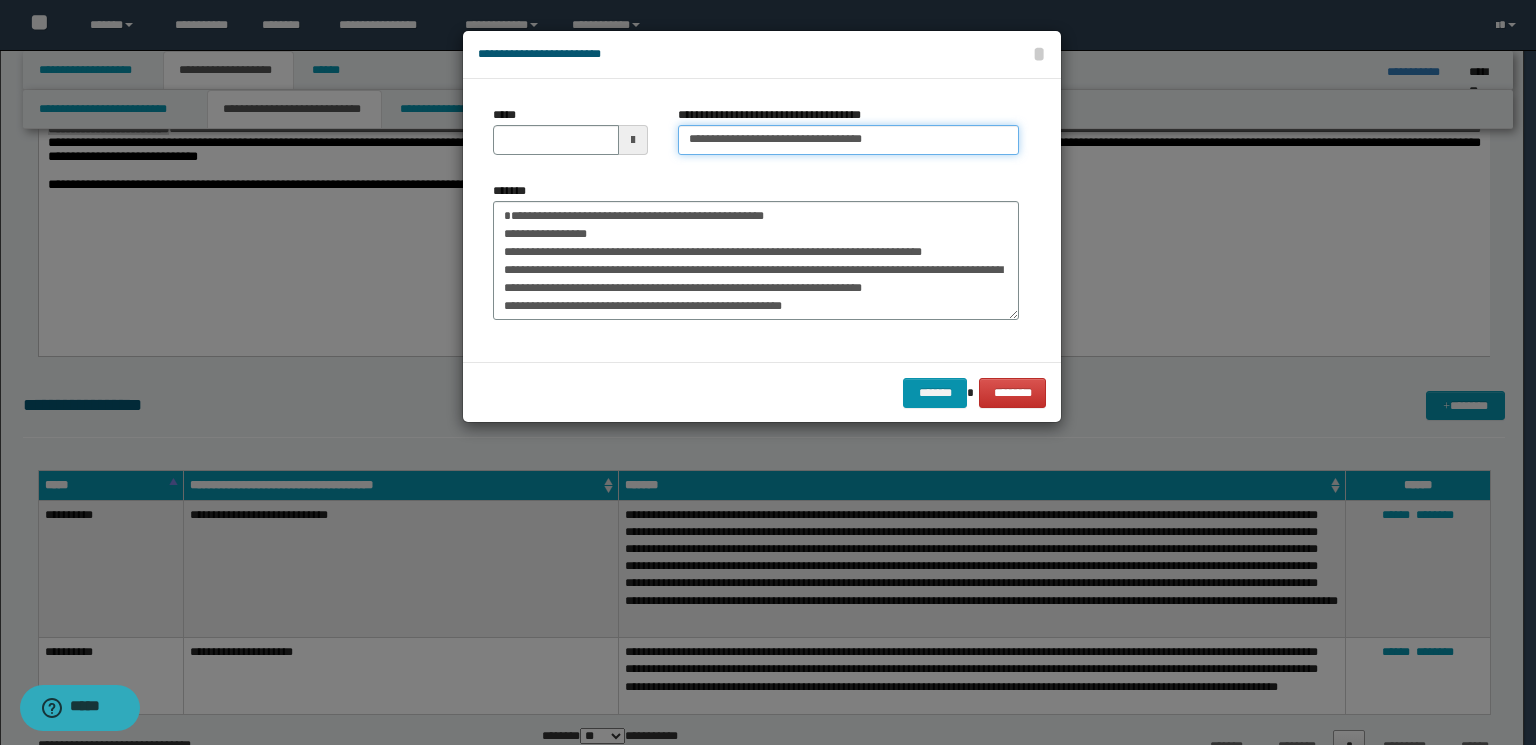 drag, startPoint x: 917, startPoint y: 139, endPoint x: 805, endPoint y: 139, distance: 112 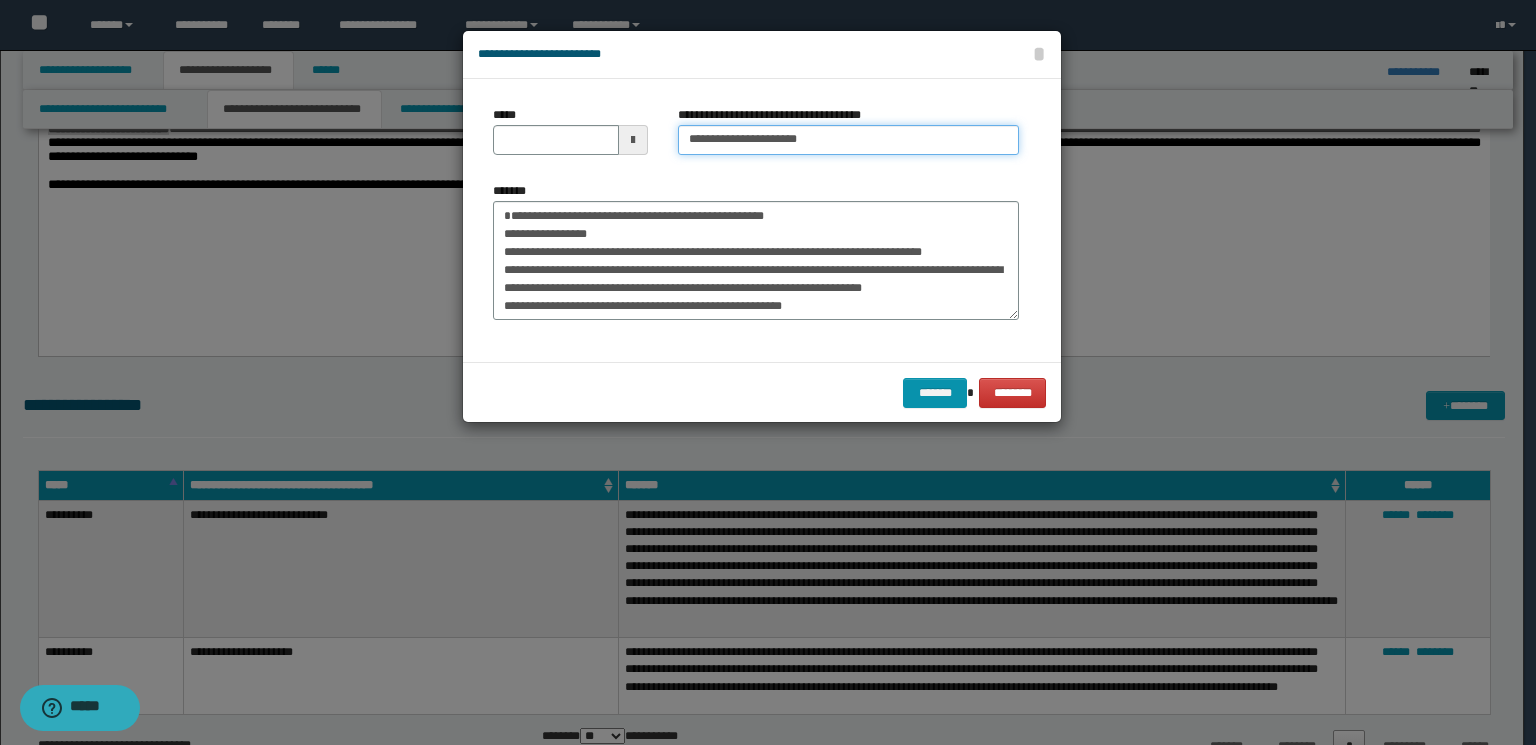 type 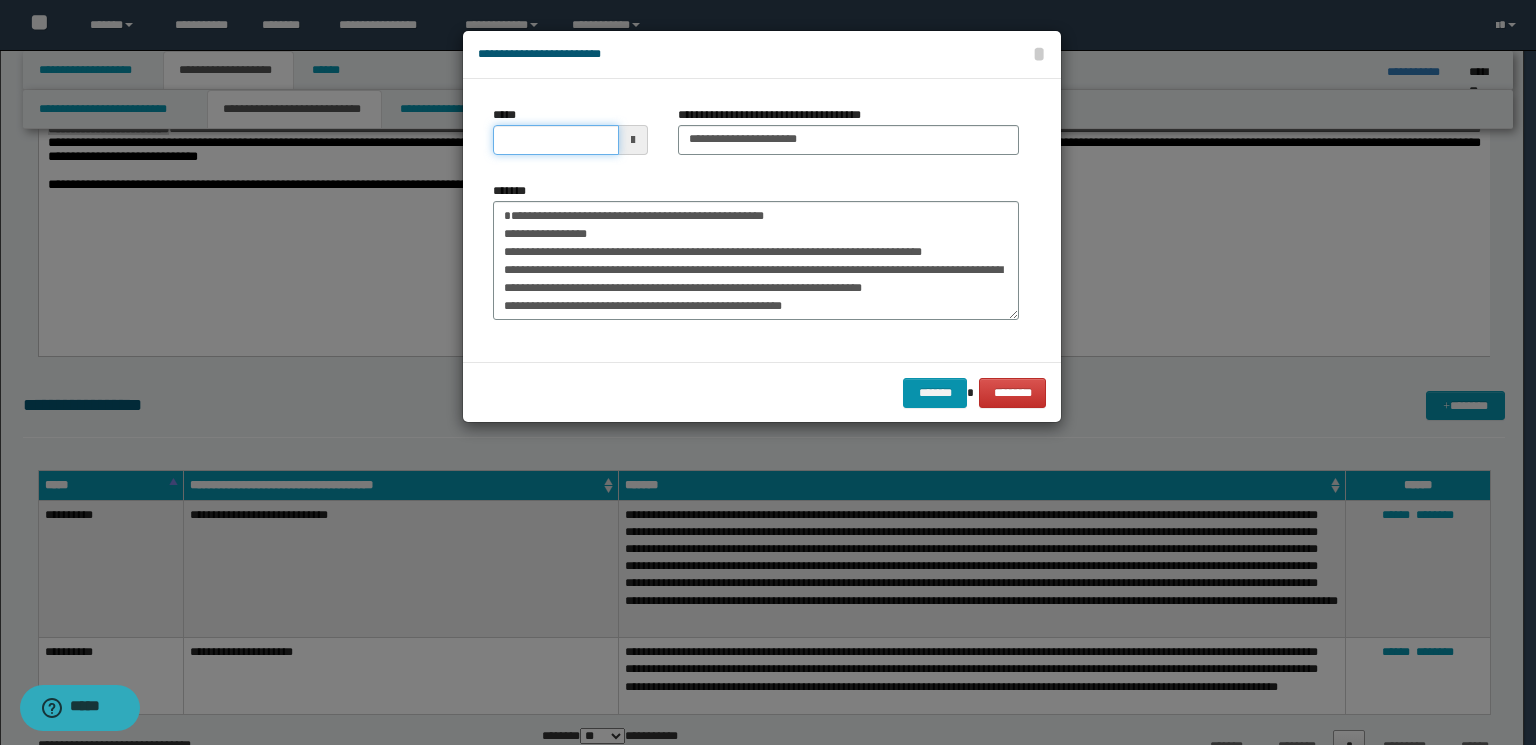click on "*****" at bounding box center [556, 140] 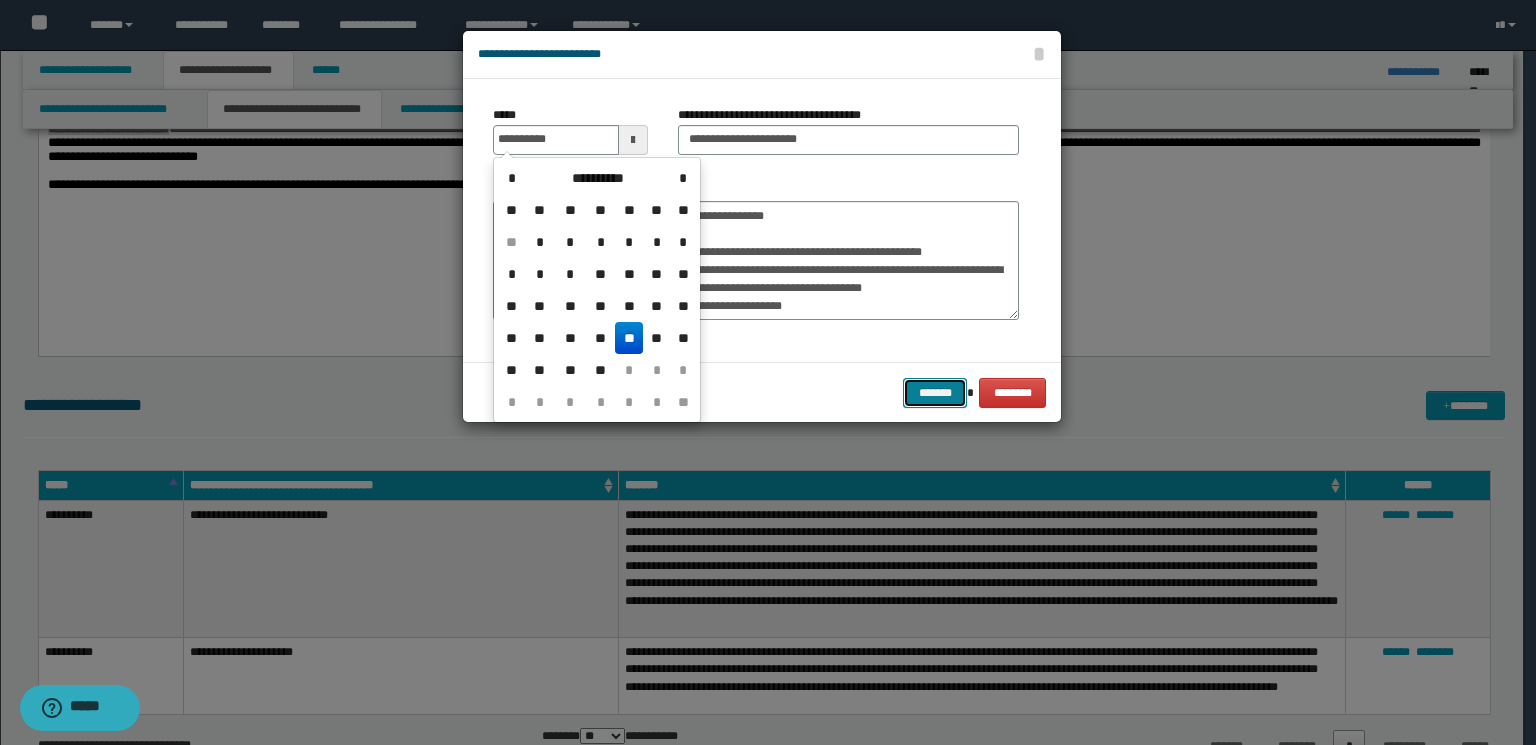 type on "**********" 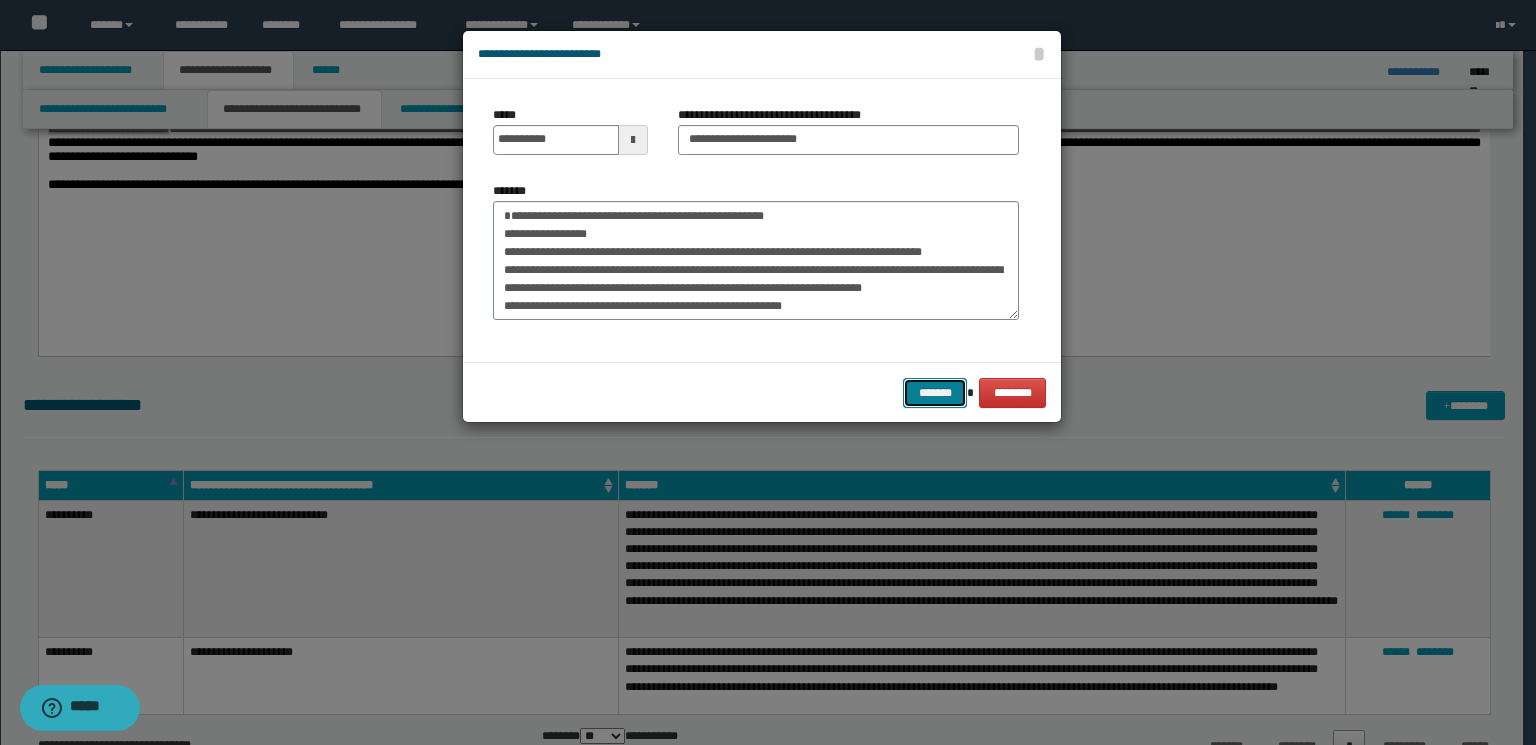 click on "*******" at bounding box center [935, 393] 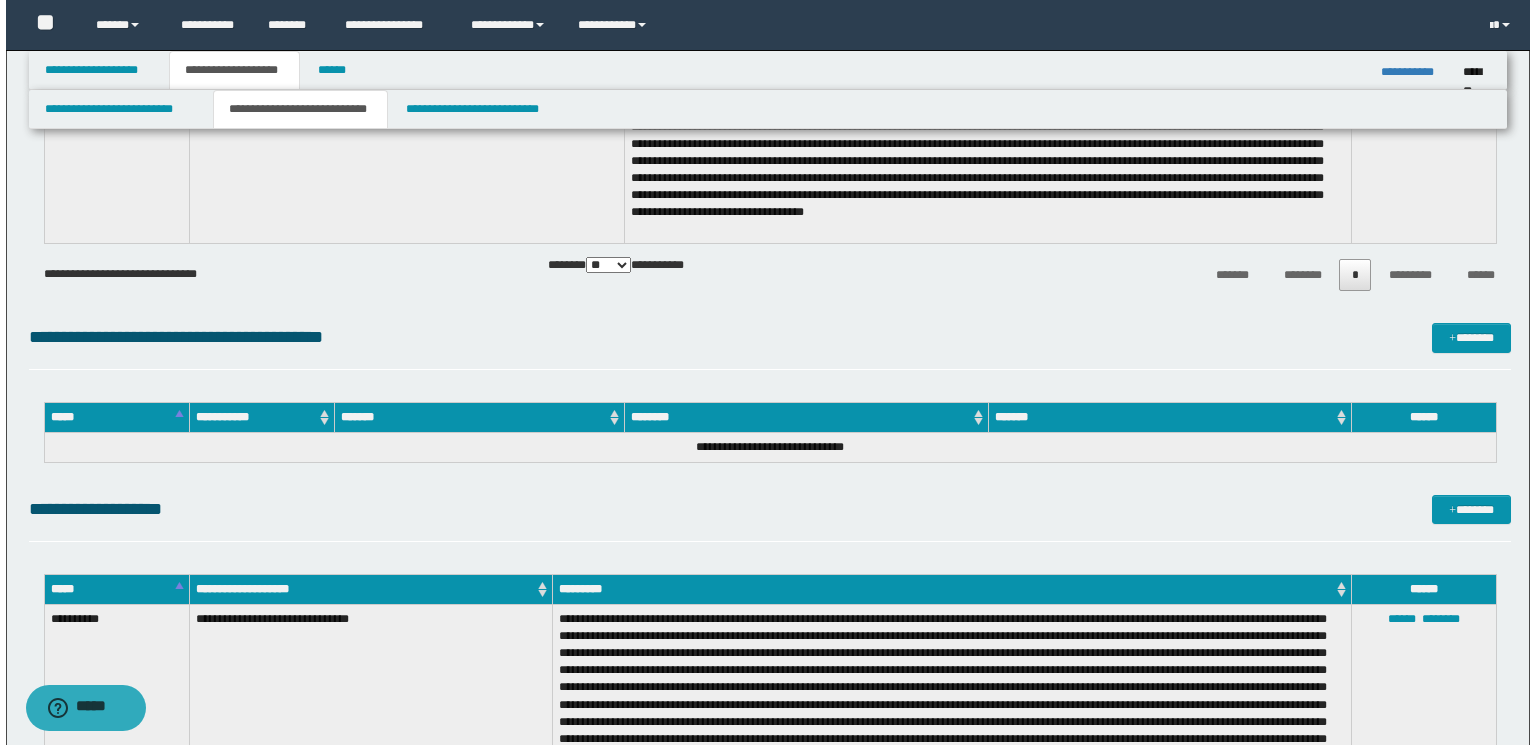 scroll, scrollTop: 2000, scrollLeft: 0, axis: vertical 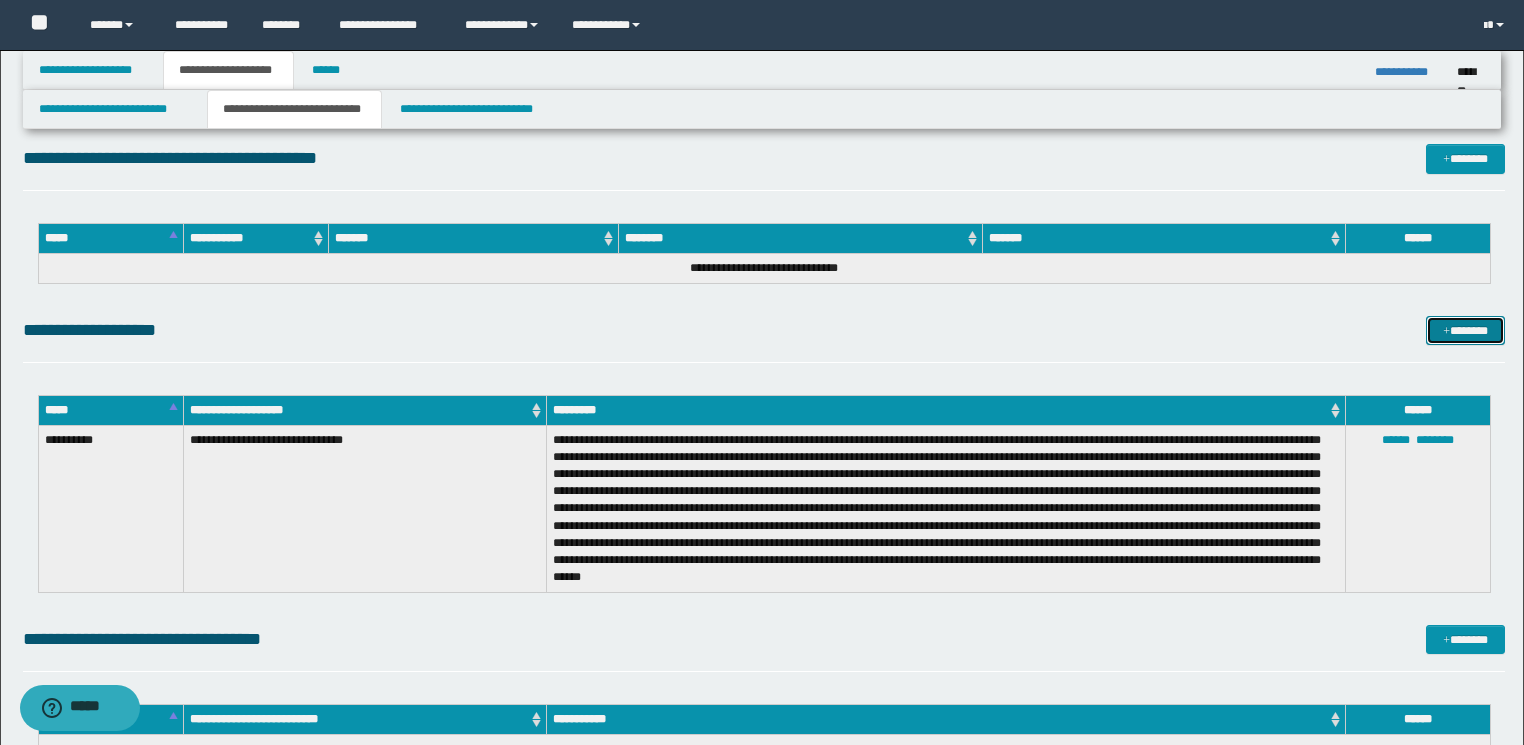 drag, startPoint x: 1459, startPoint y: 341, endPoint x: 1169, endPoint y: 301, distance: 292.74564 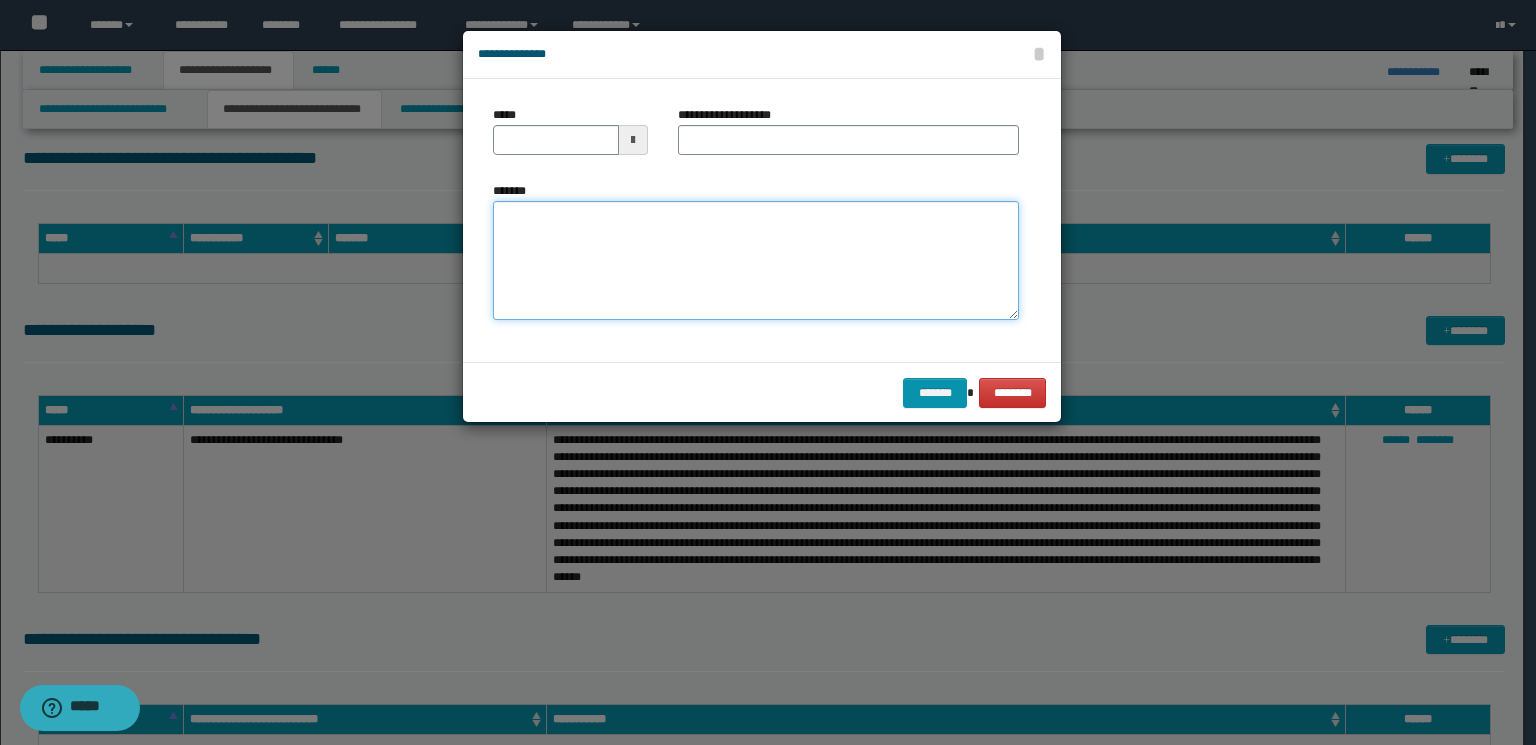 click on "*******" at bounding box center [756, 261] 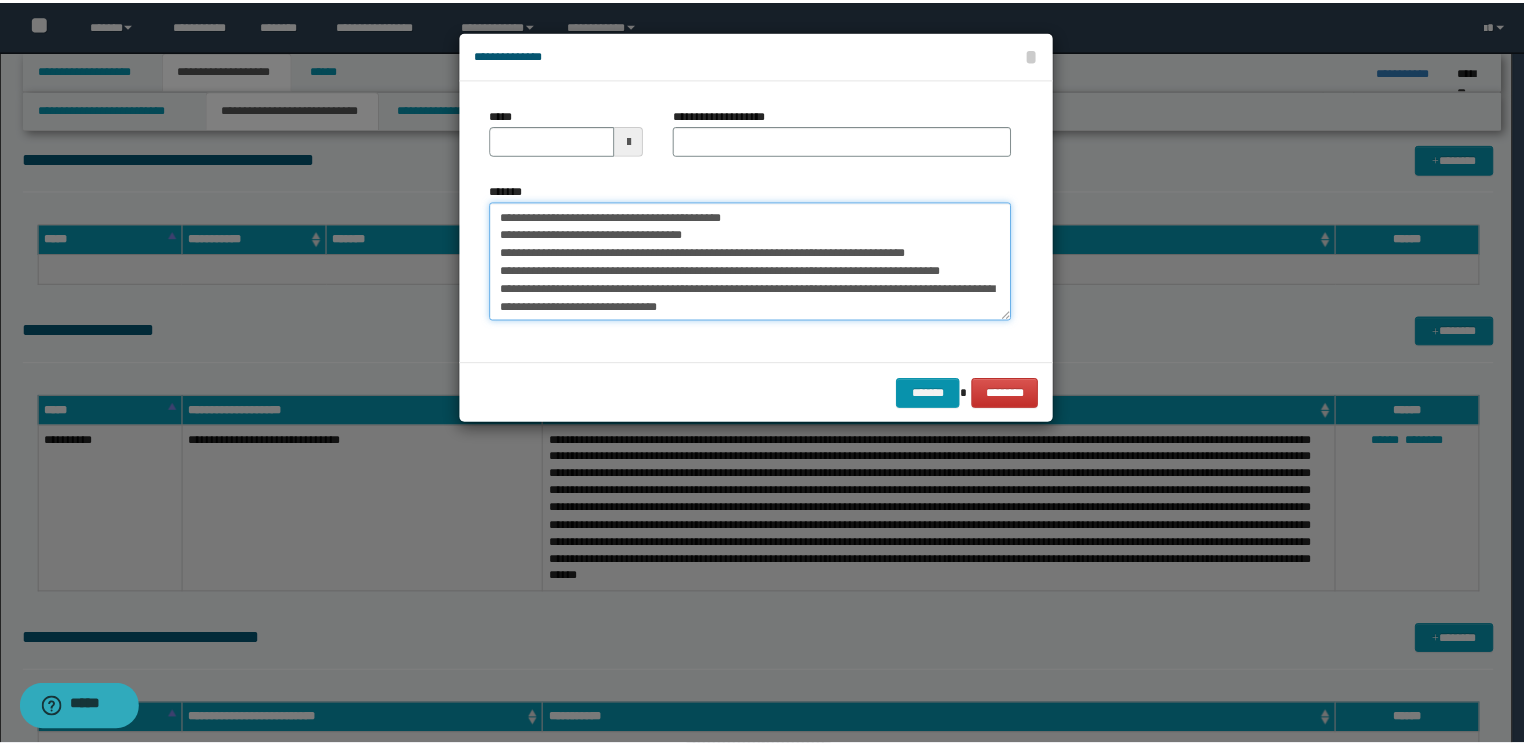 scroll, scrollTop: 0, scrollLeft: 0, axis: both 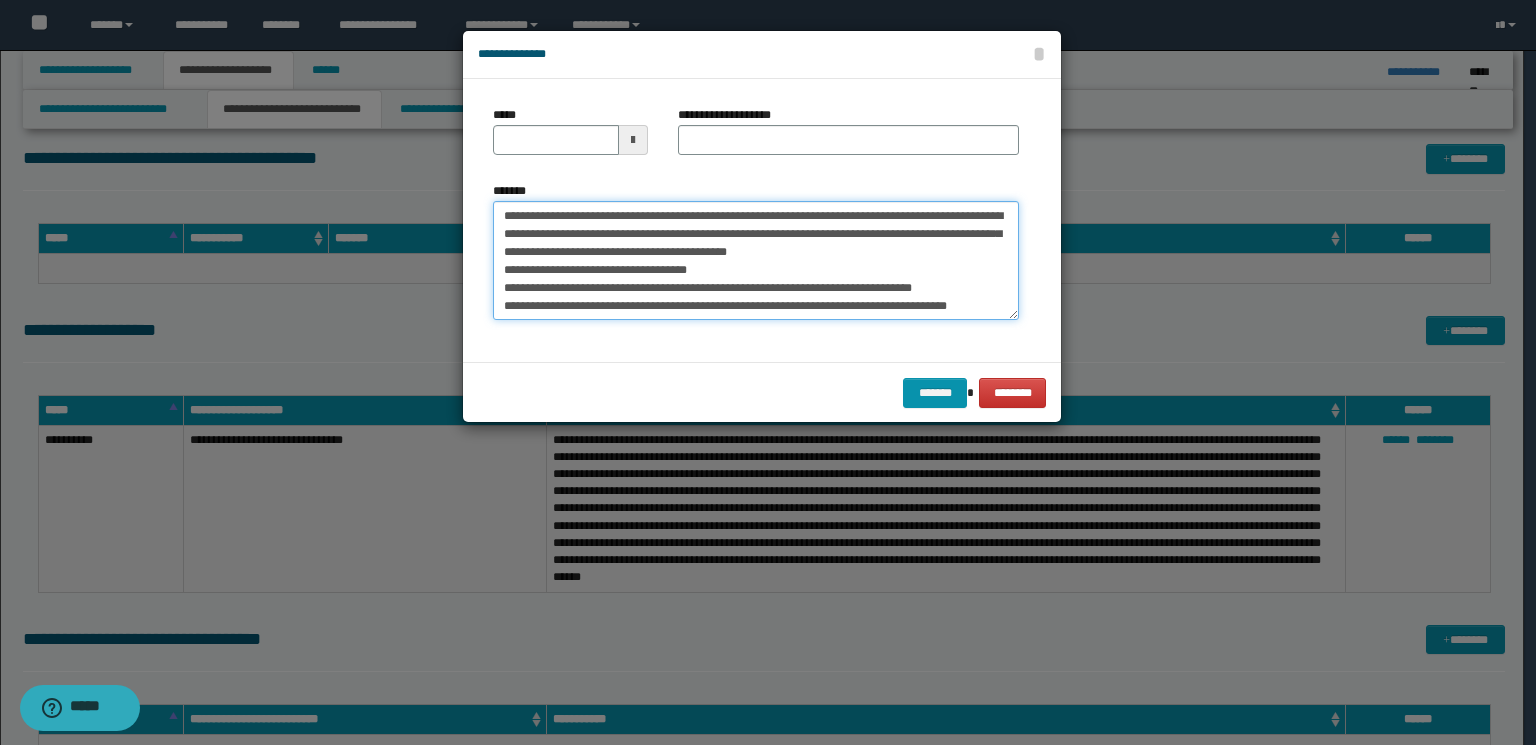 drag, startPoint x: 723, startPoint y: 216, endPoint x: 366, endPoint y: 210, distance: 357.0504 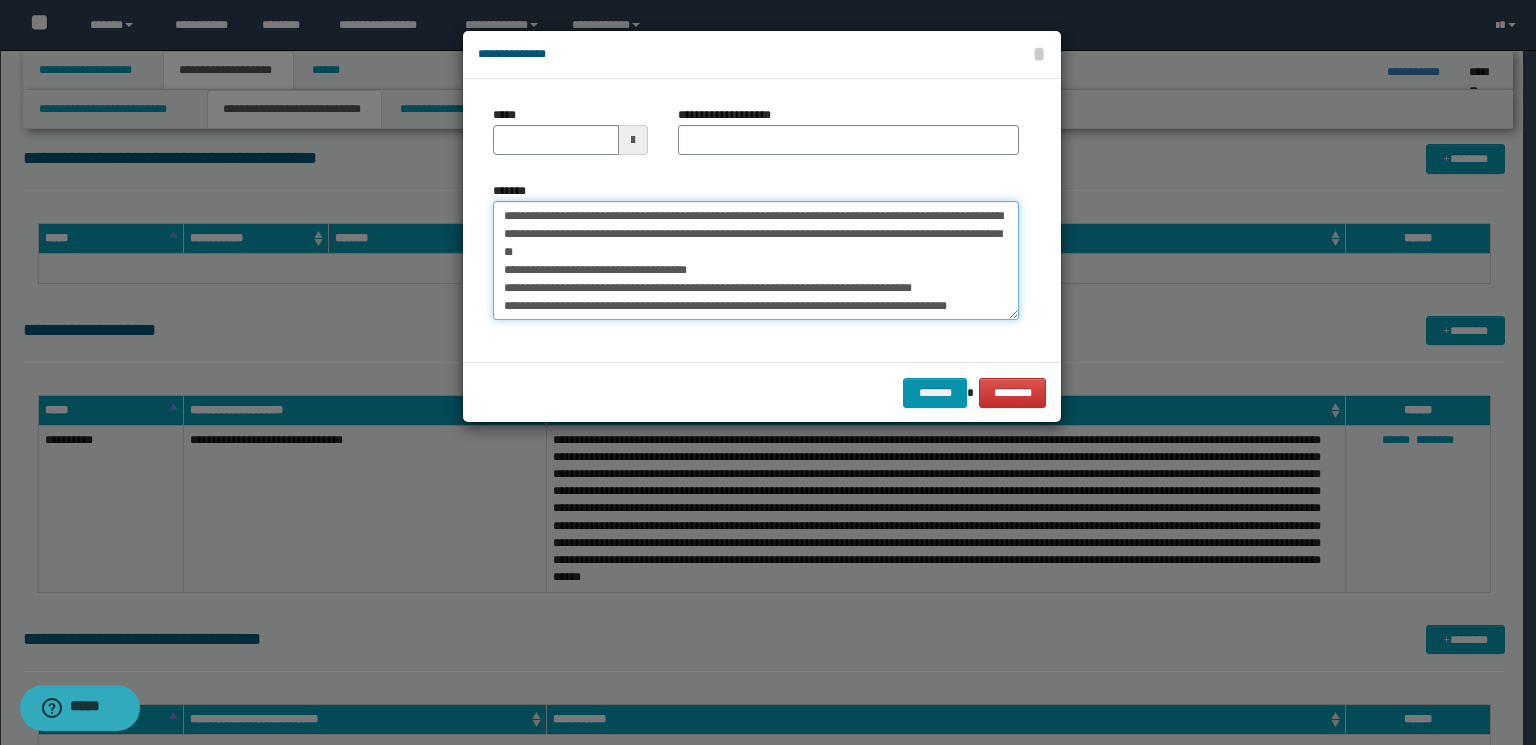 type on "**********" 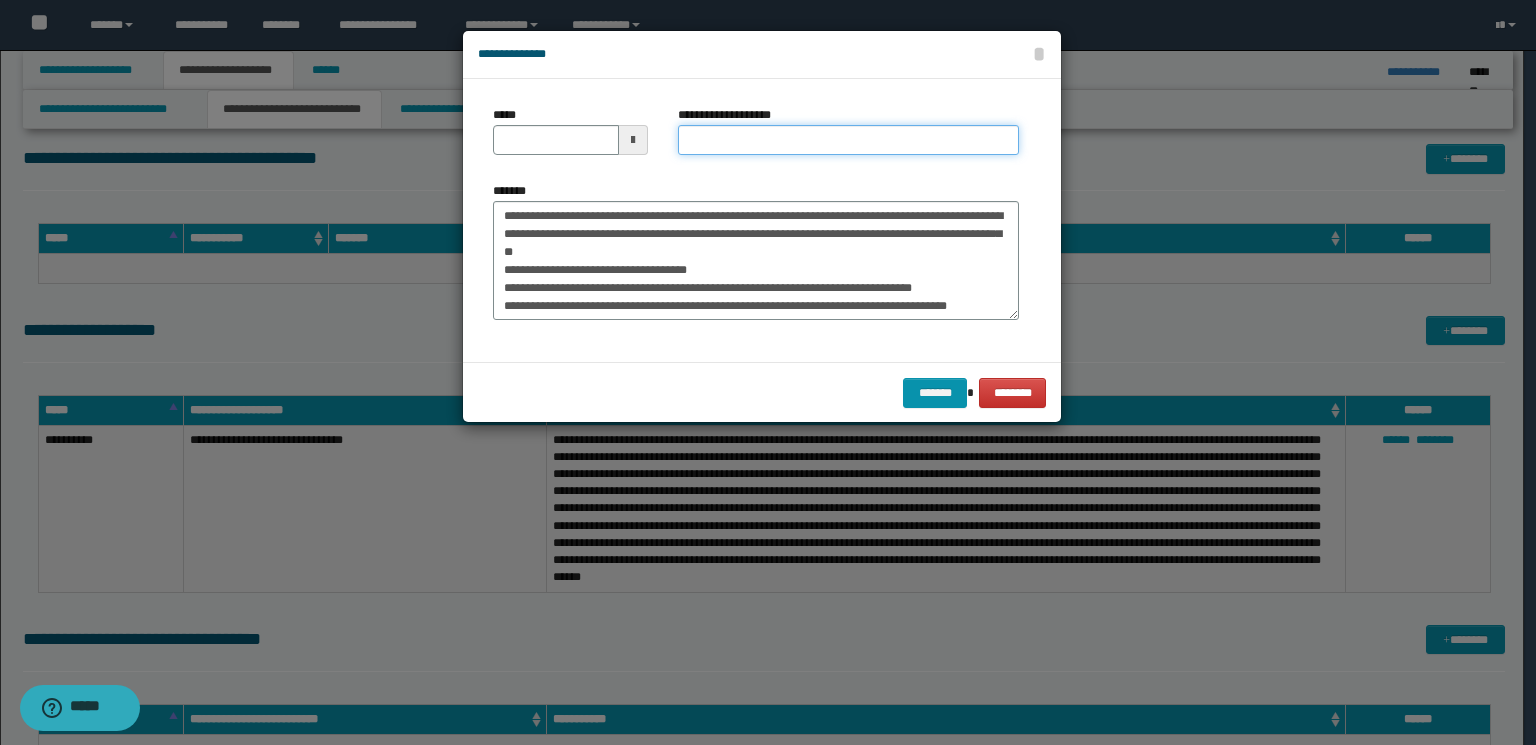 click on "**********" at bounding box center [848, 140] 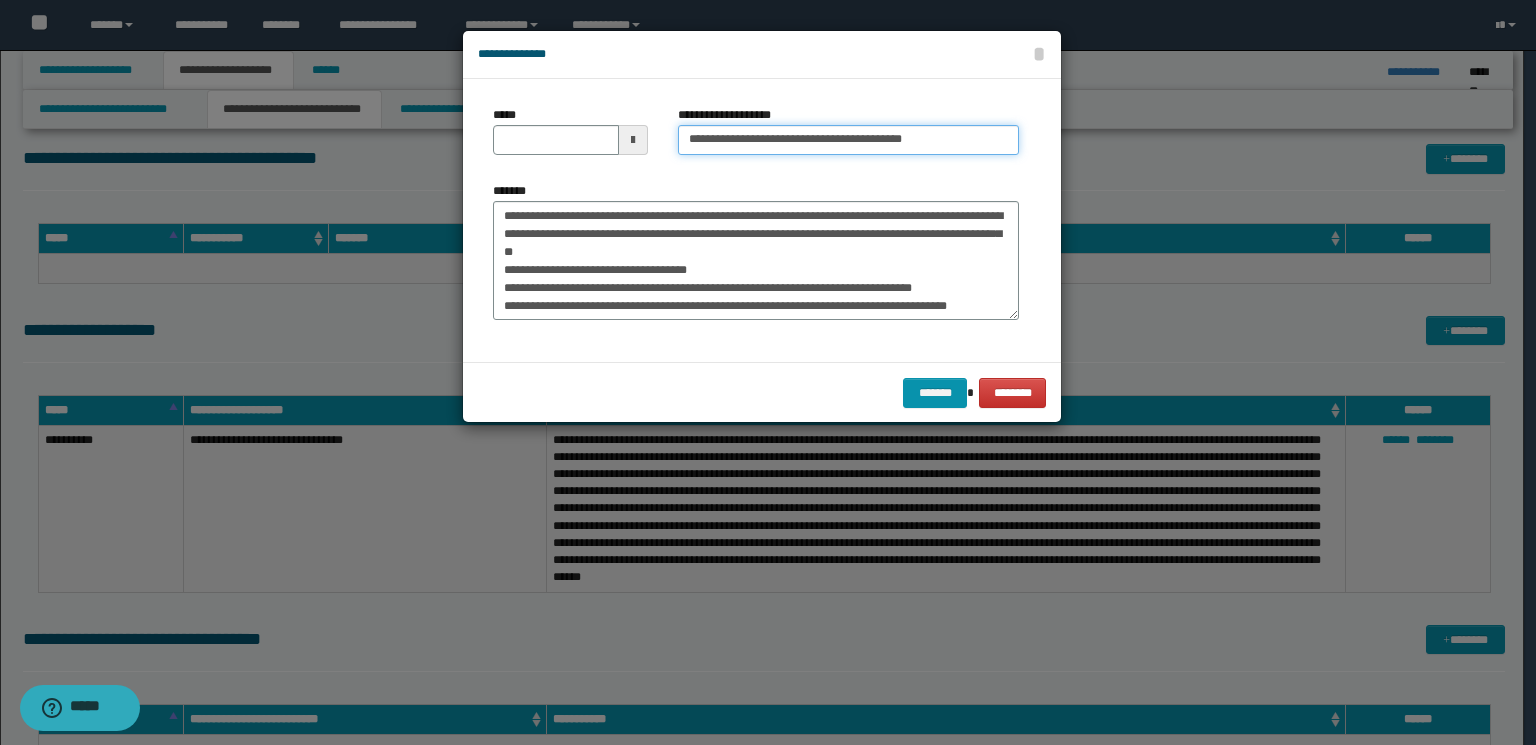 drag, startPoint x: 947, startPoint y: 140, endPoint x: 834, endPoint y: 136, distance: 113.07078 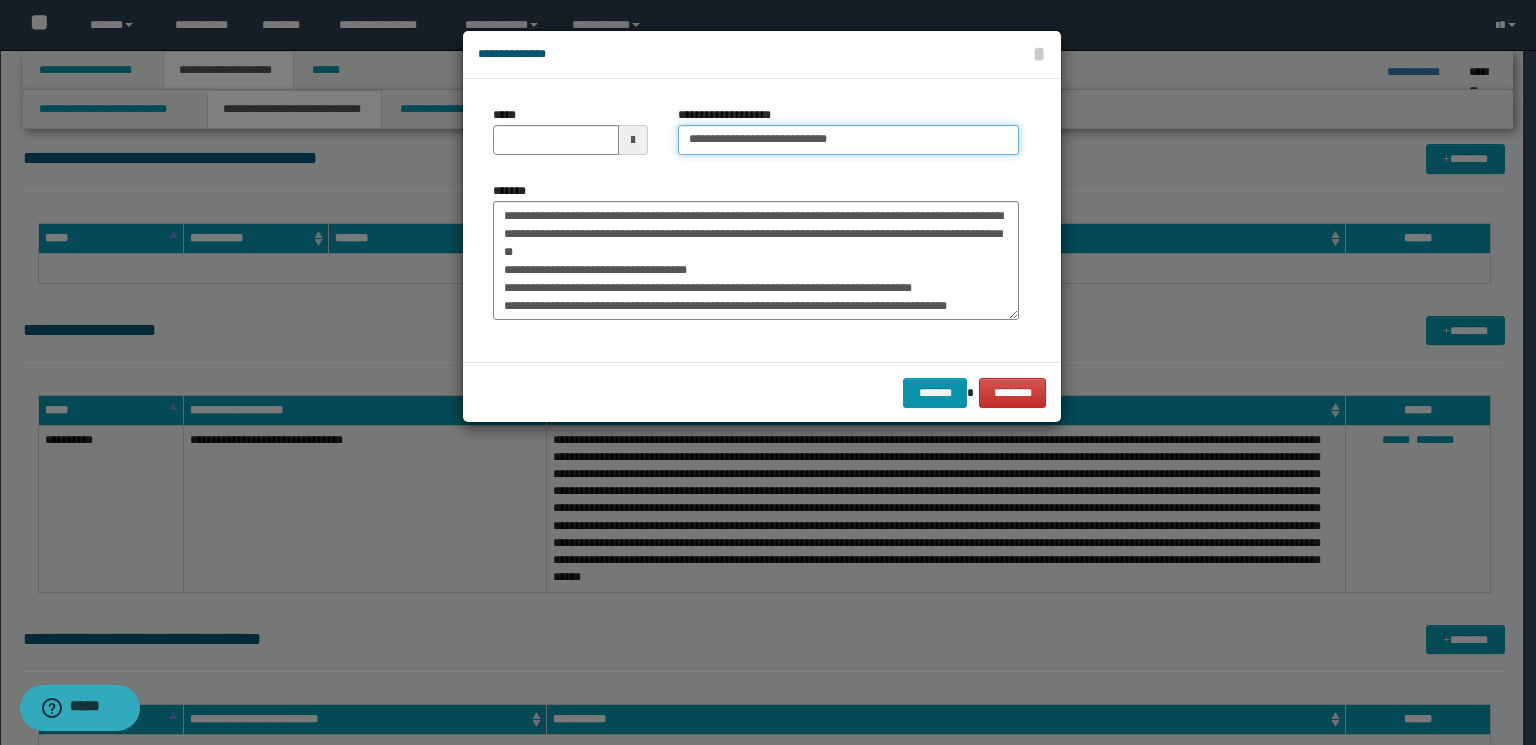 type 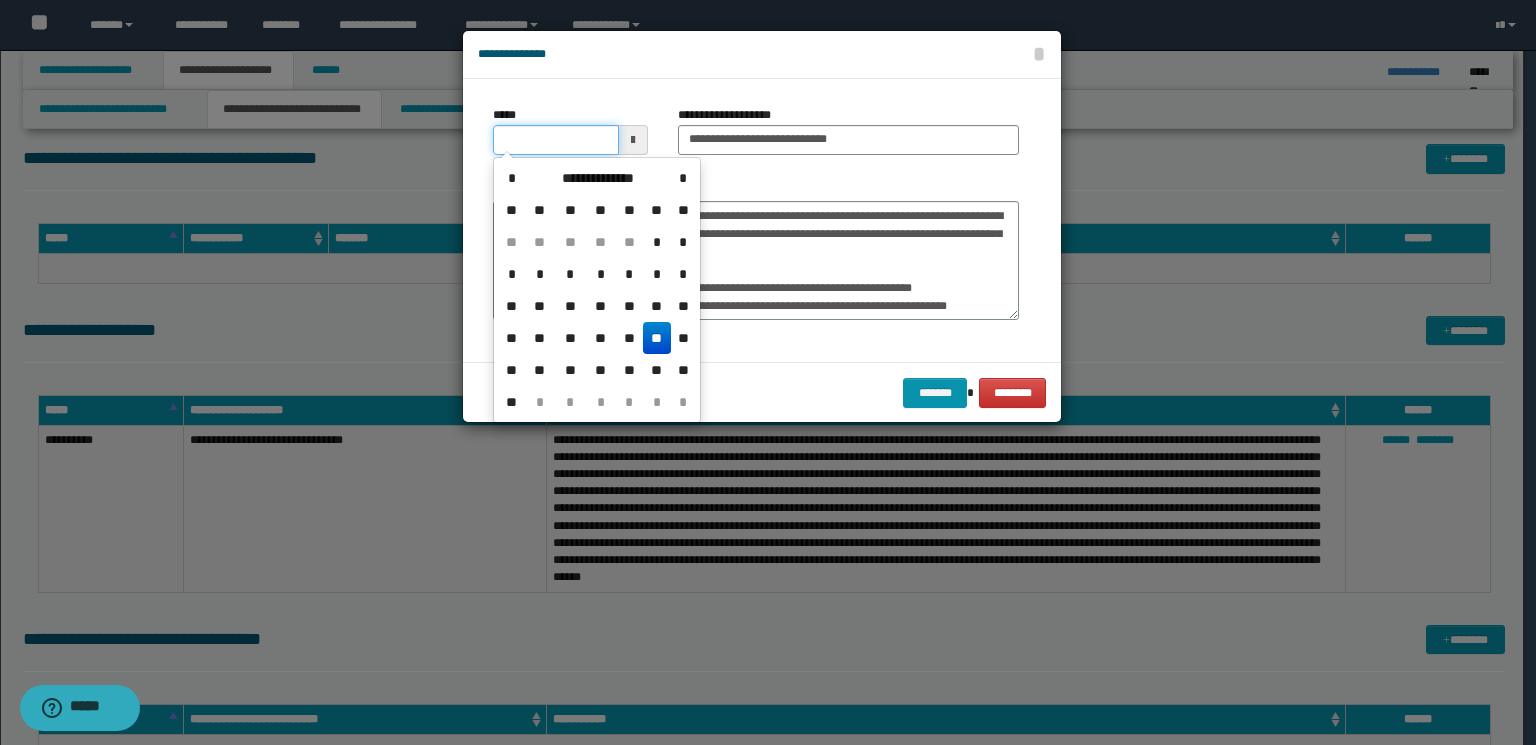 click on "*****" at bounding box center (556, 140) 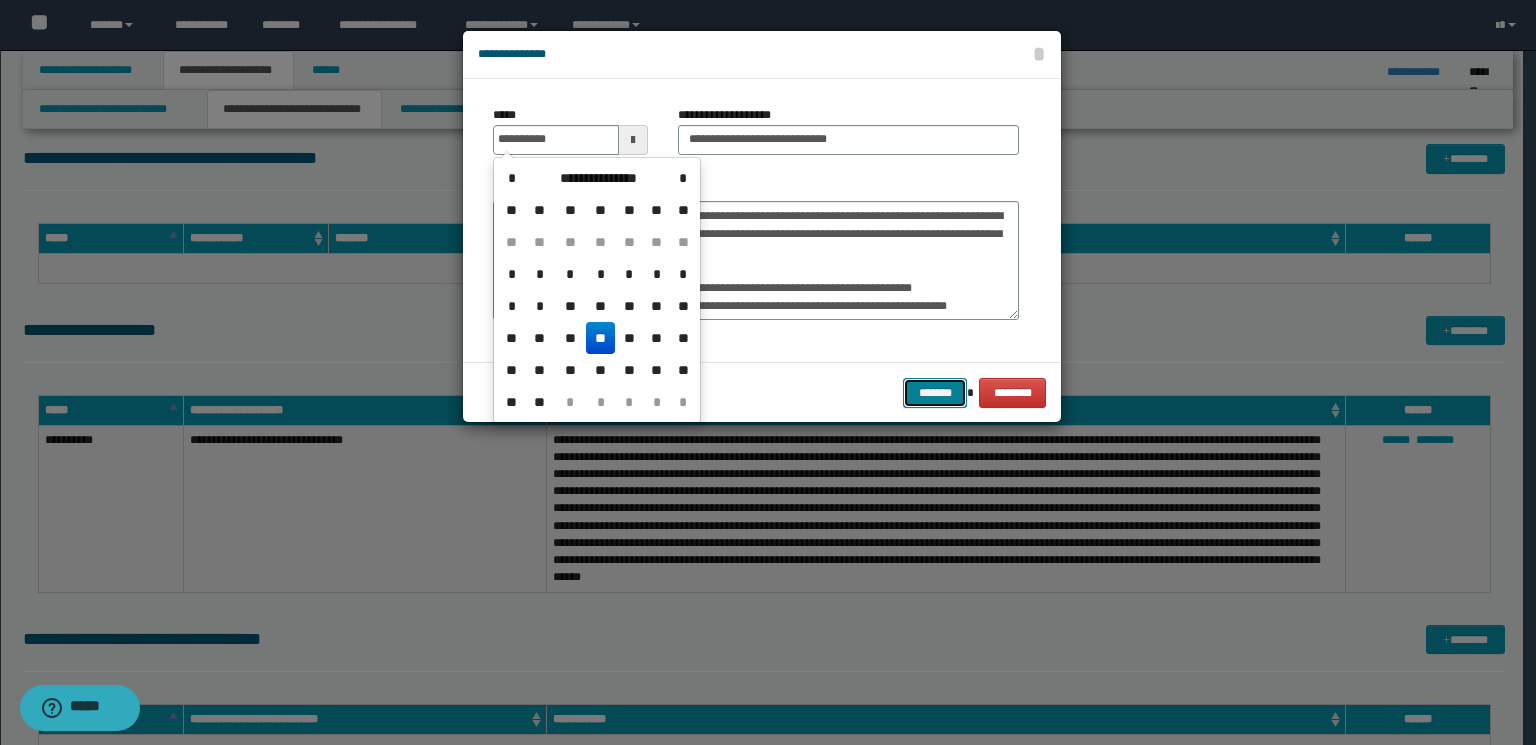 type on "**********" 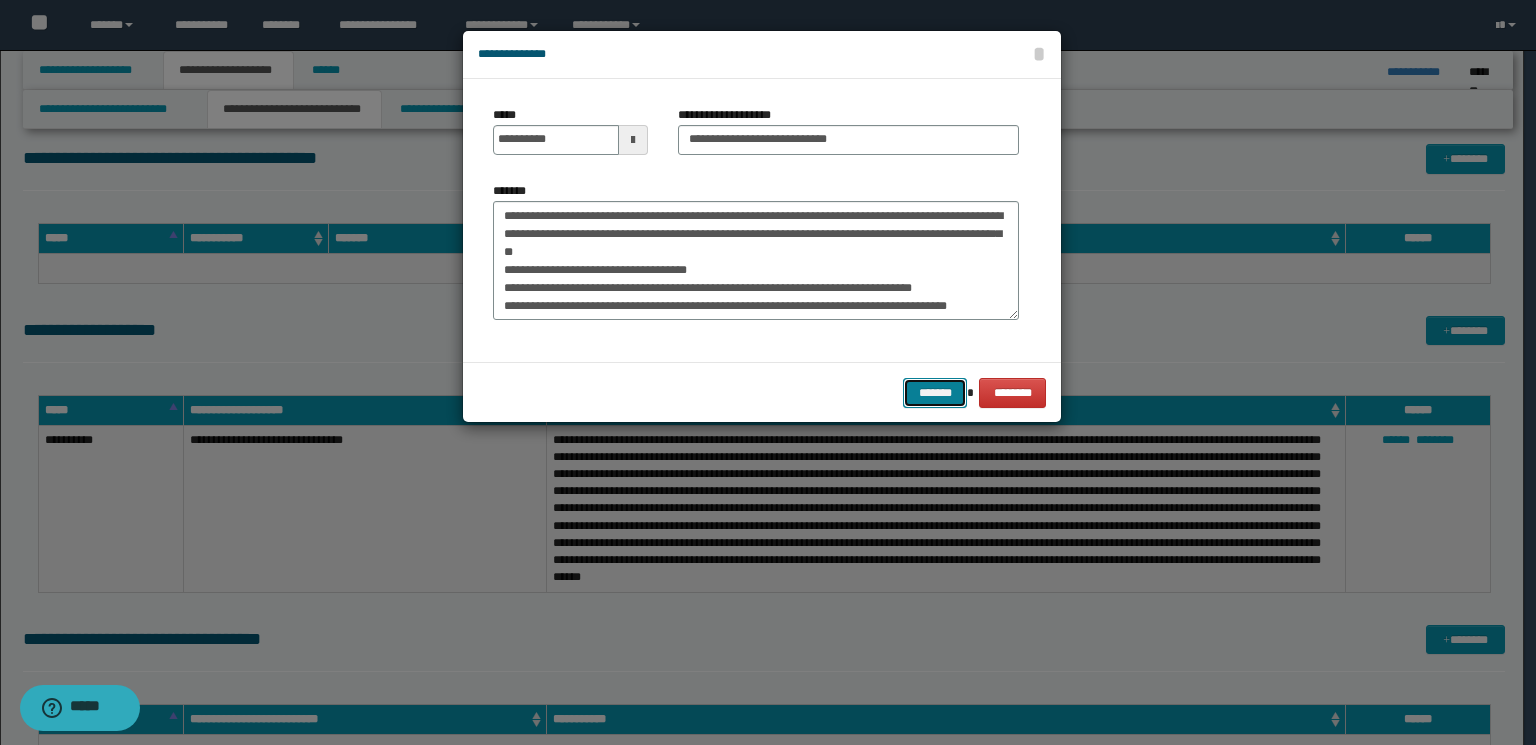 click on "*******" at bounding box center [935, 393] 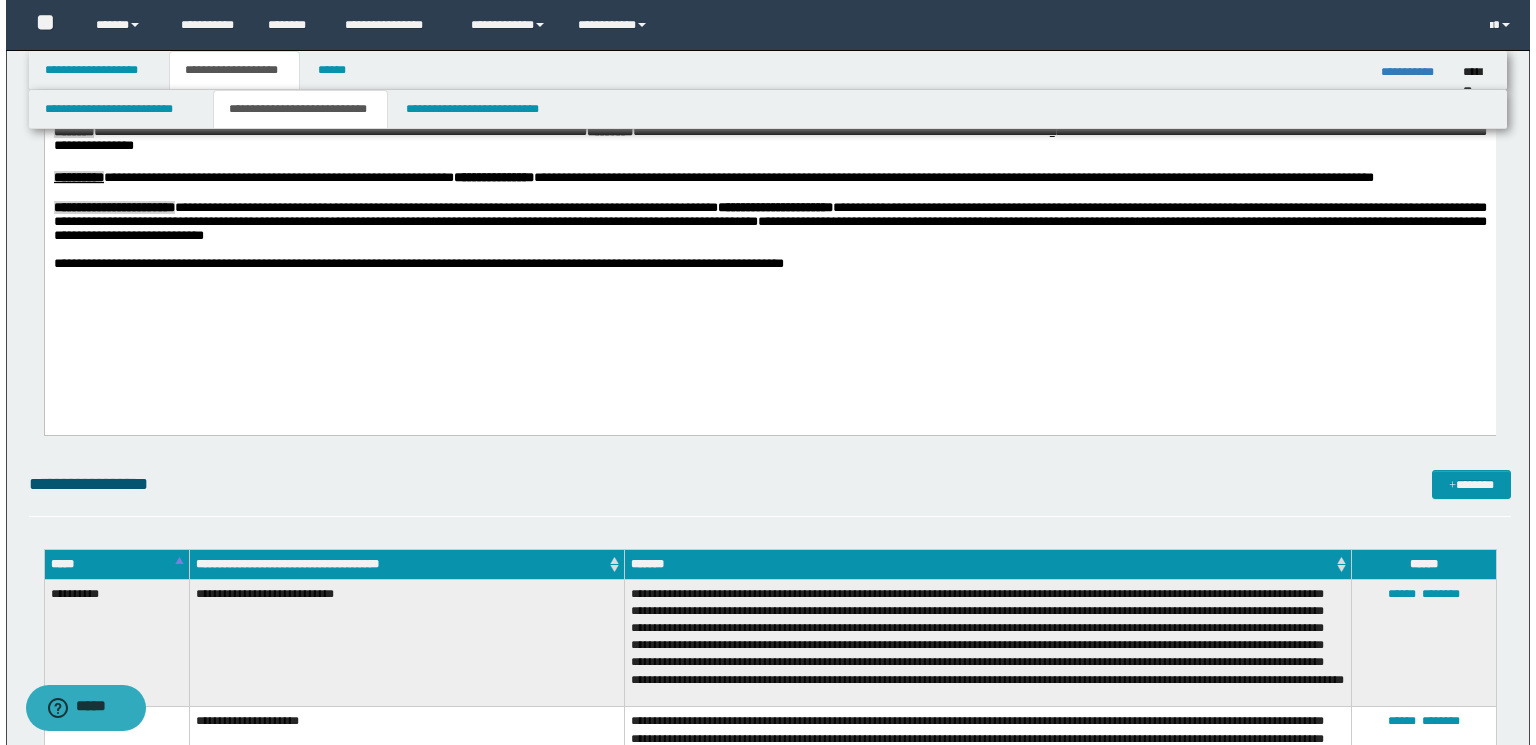 scroll, scrollTop: 1120, scrollLeft: 0, axis: vertical 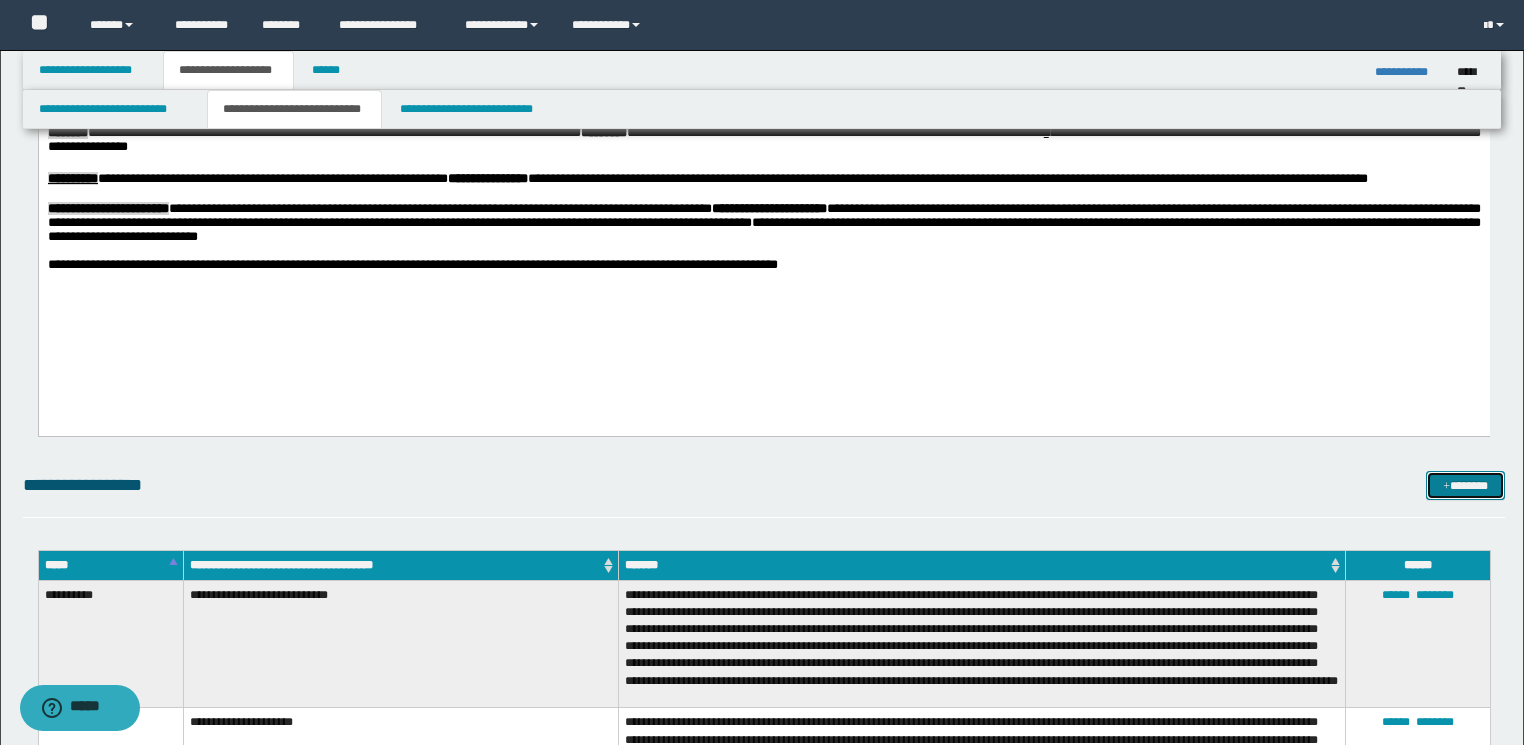 click on "*******" at bounding box center [1465, 486] 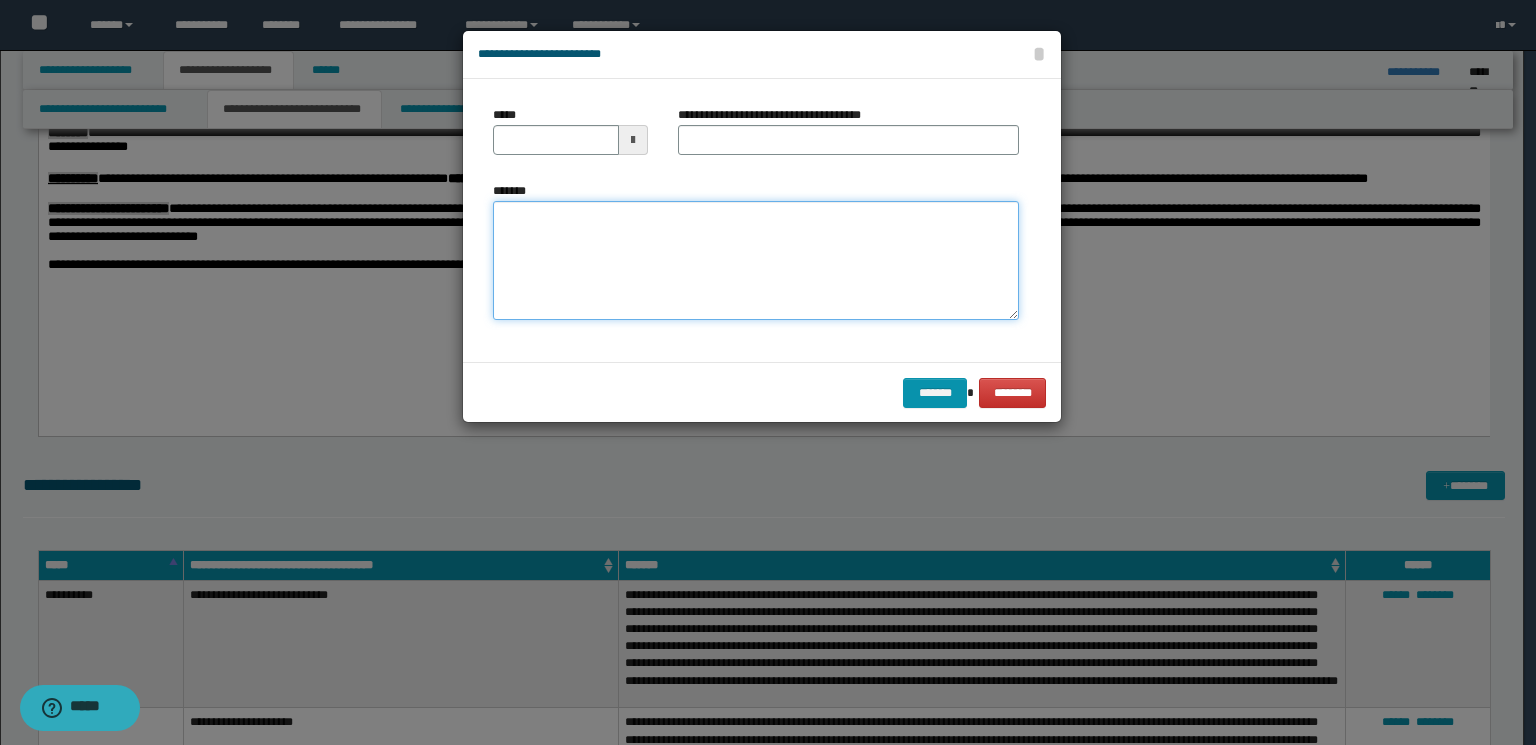 click on "*******" at bounding box center (756, 261) 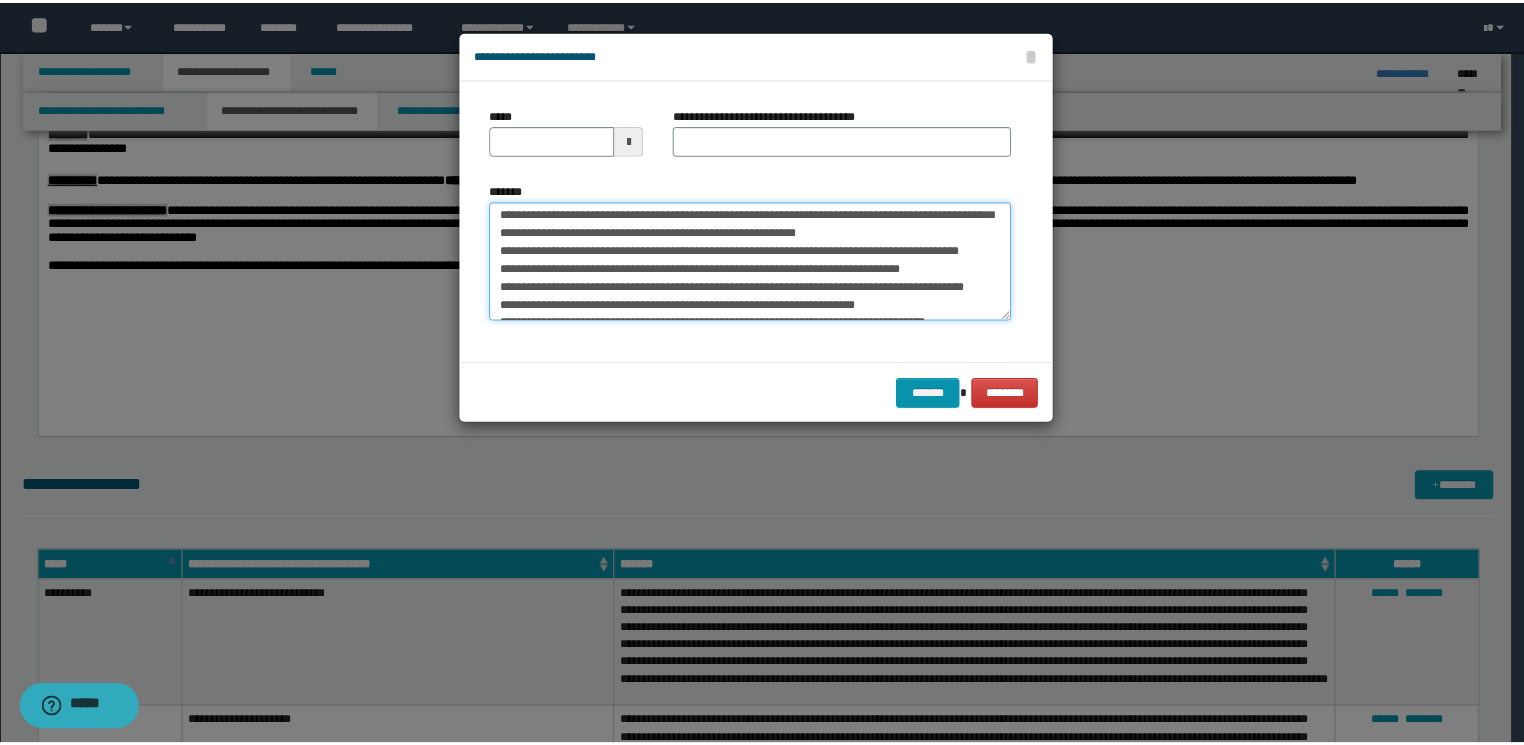 scroll, scrollTop: 0, scrollLeft: 0, axis: both 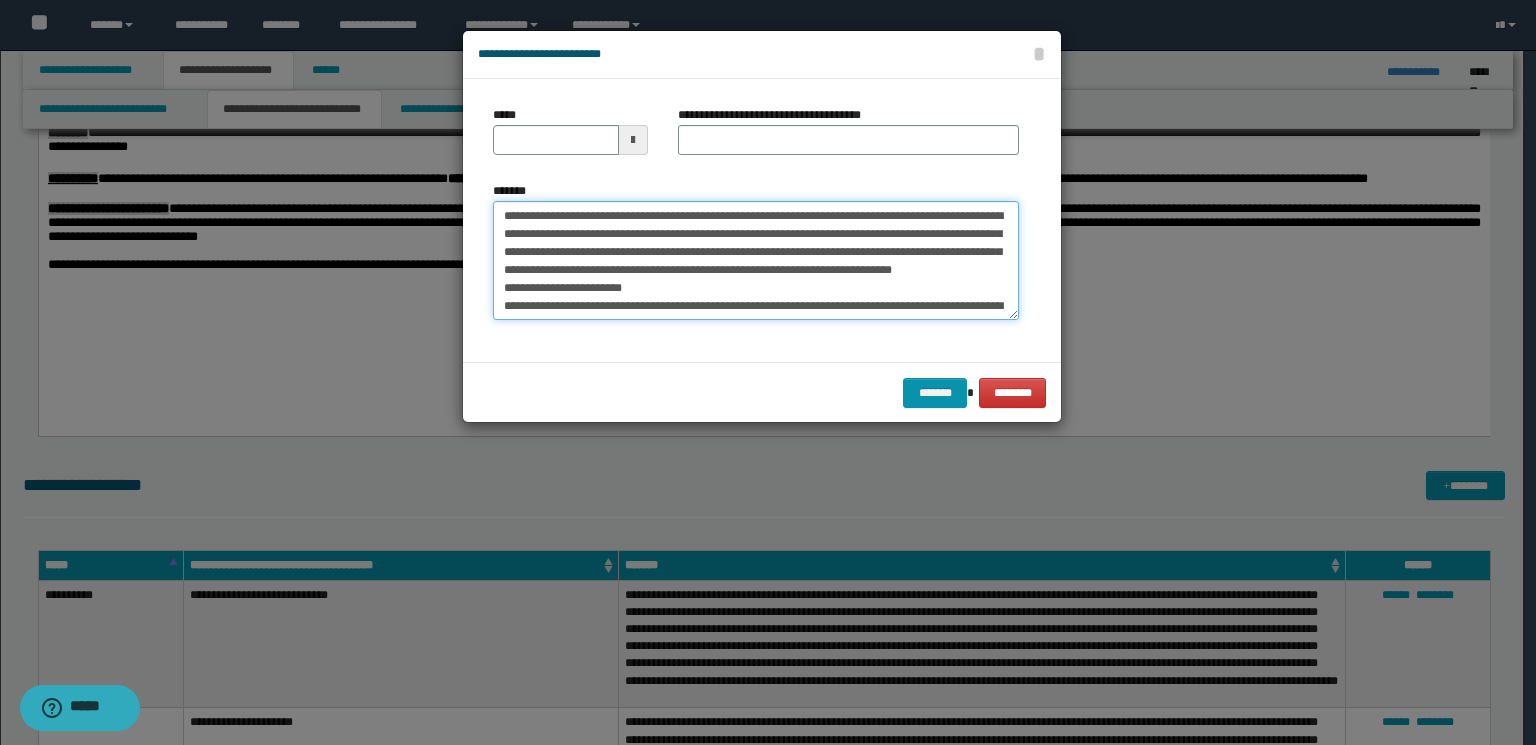 drag, startPoint x: 677, startPoint y: 220, endPoint x: 484, endPoint y: 213, distance: 193.1269 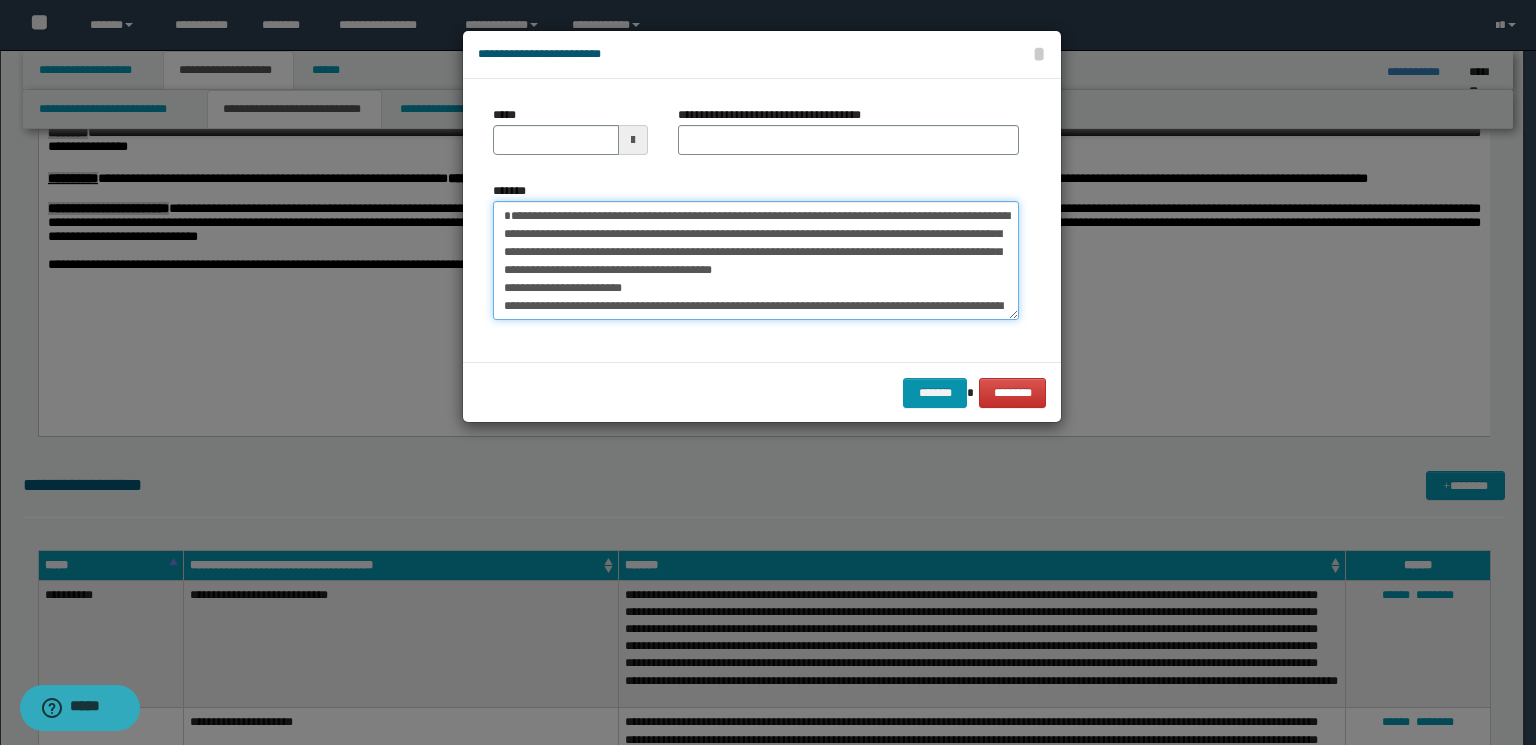 type on "**********" 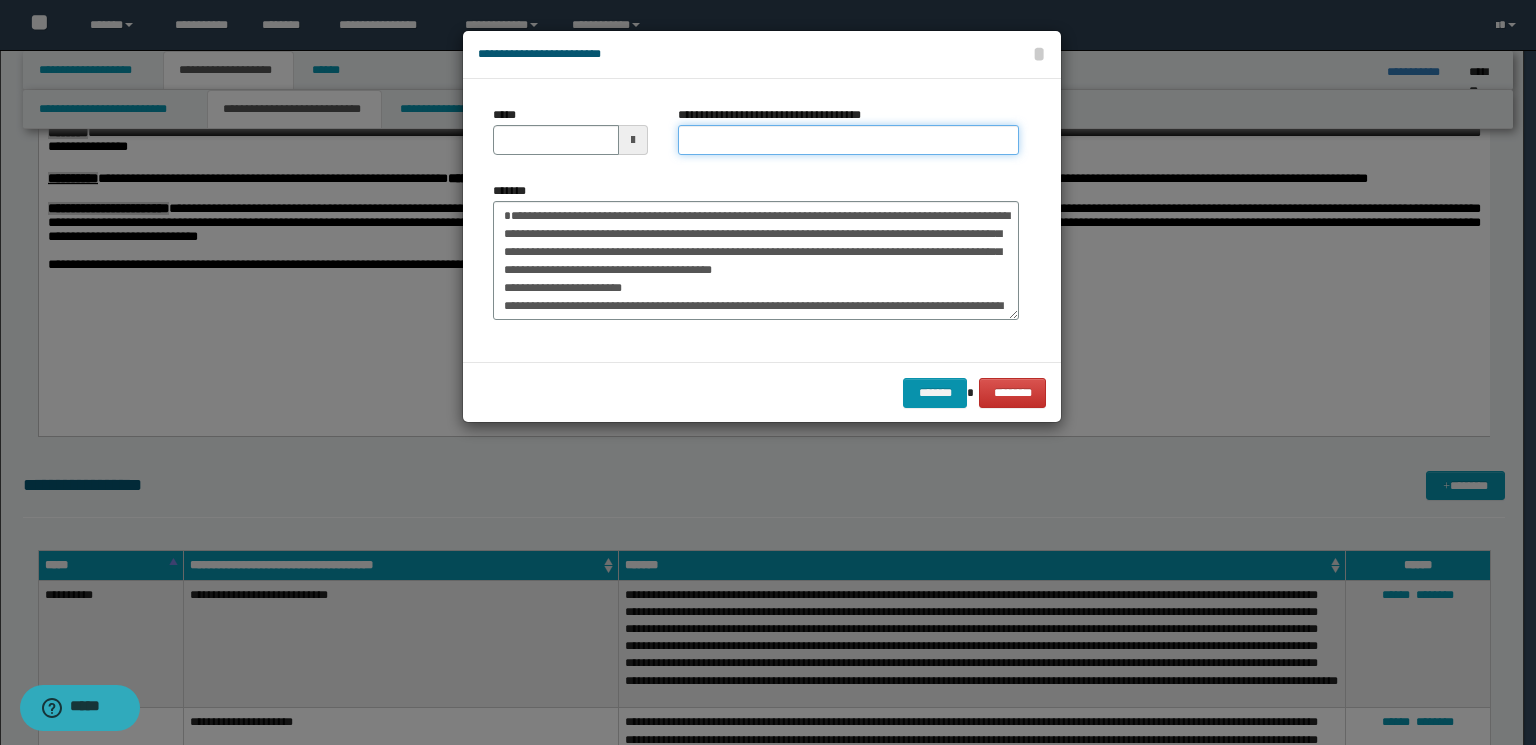 click on "**********" at bounding box center (848, 140) 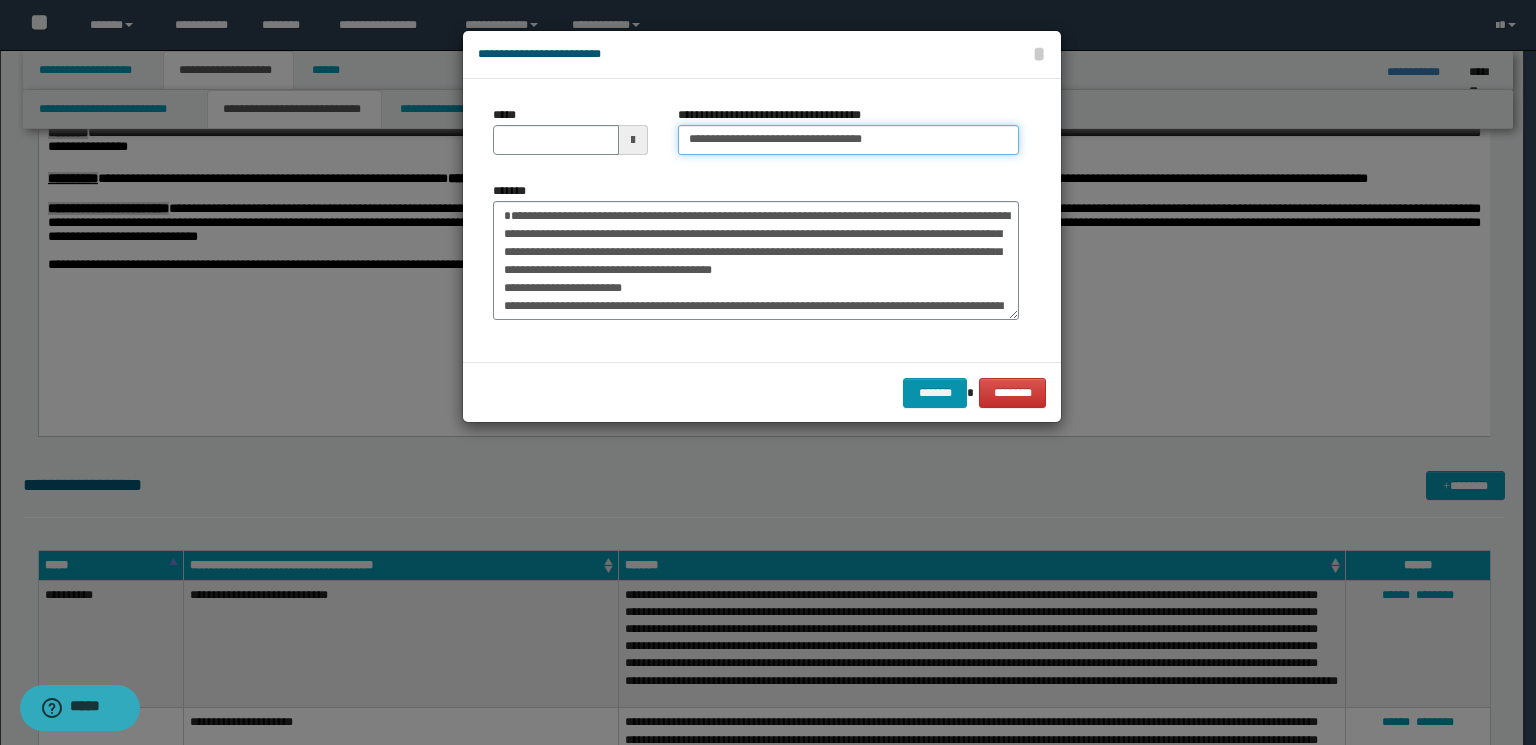 drag, startPoint x: 896, startPoint y: 134, endPoint x: 790, endPoint y: 137, distance: 106.04244 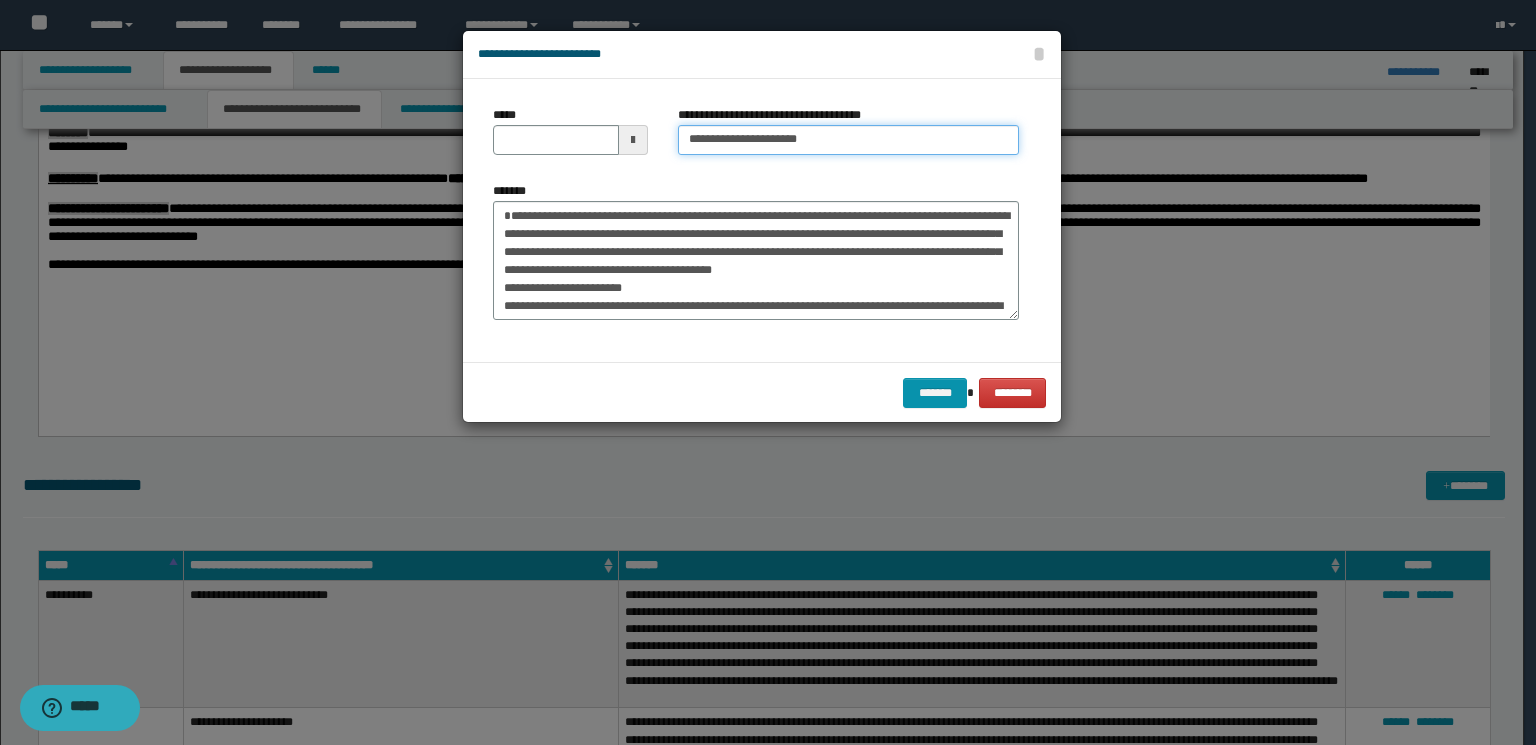 type 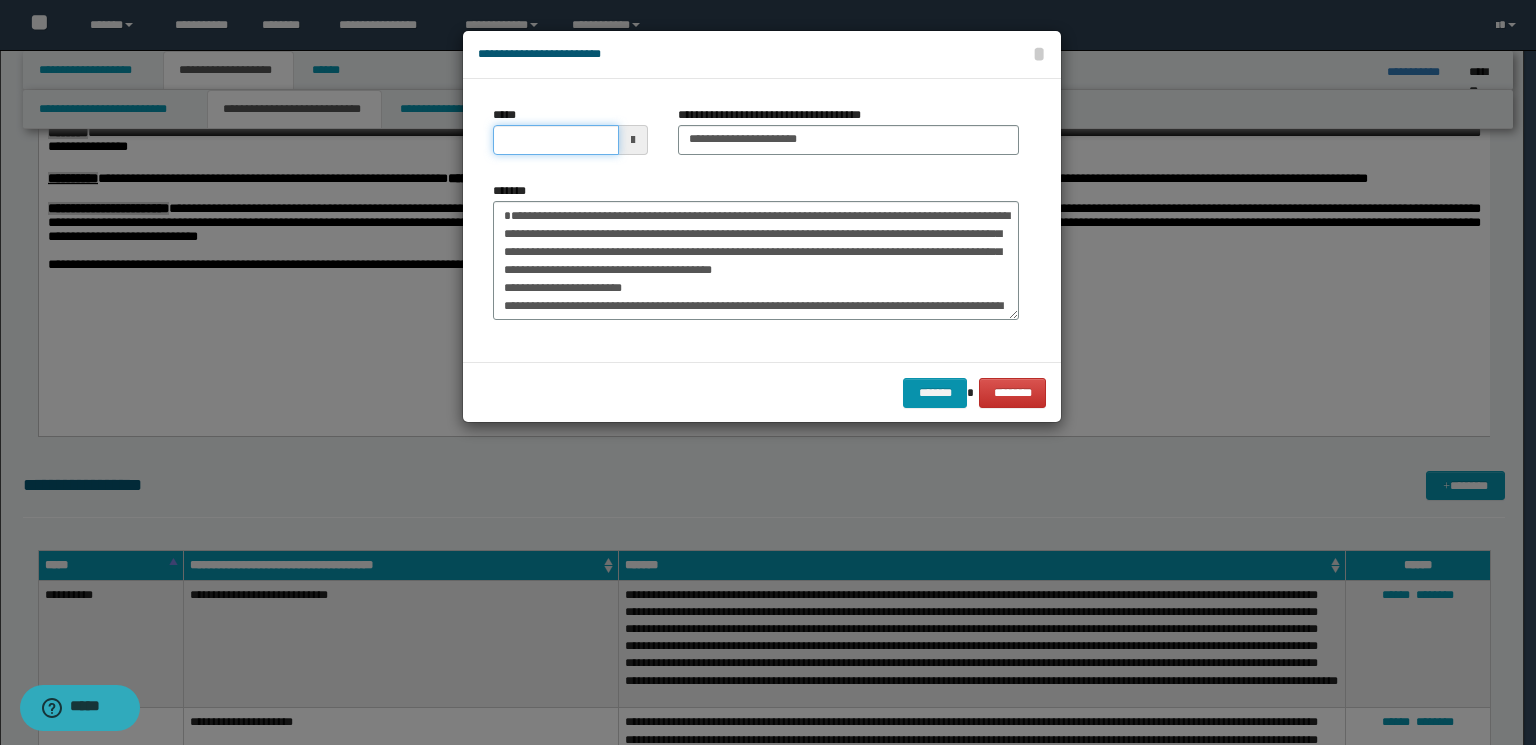 click on "*****" at bounding box center [556, 140] 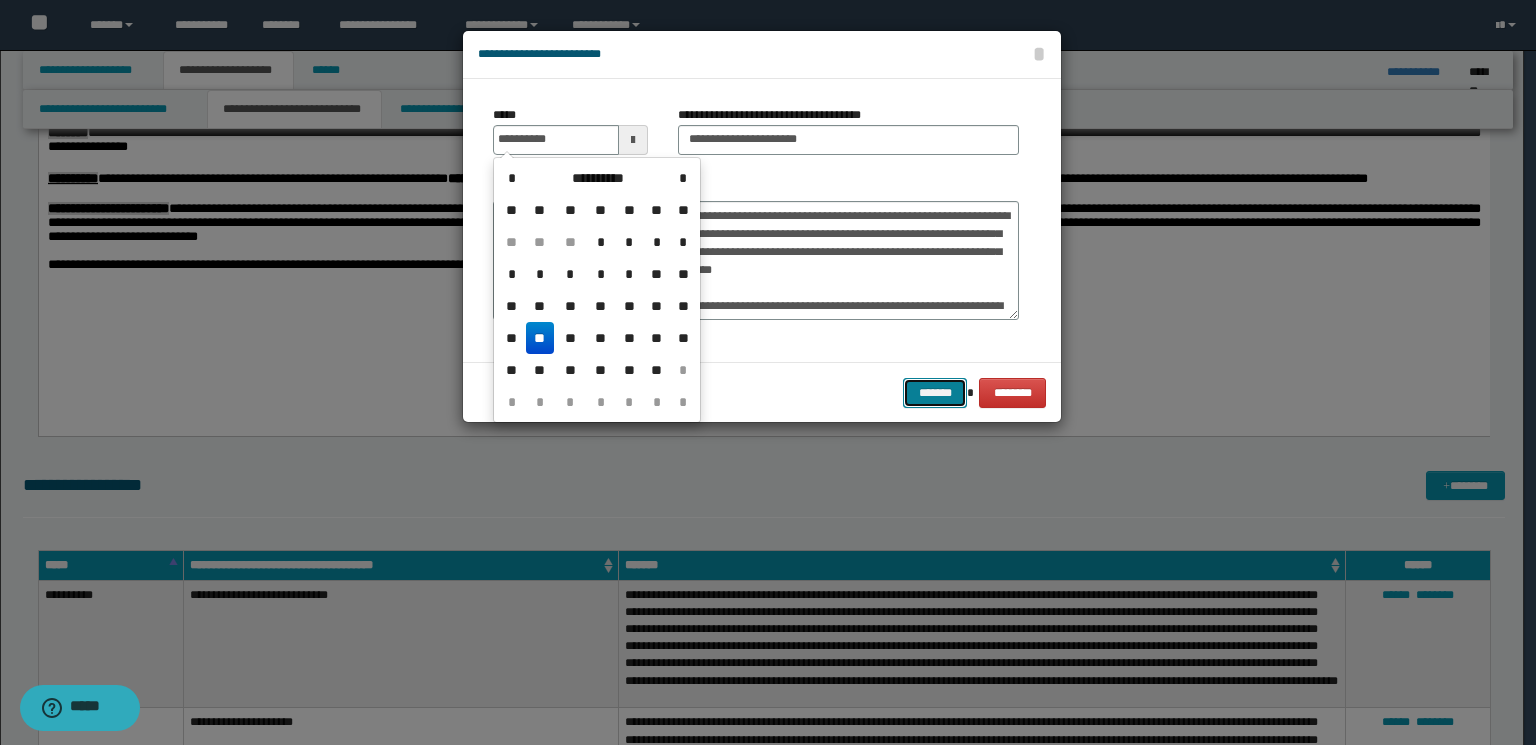 type on "**********" 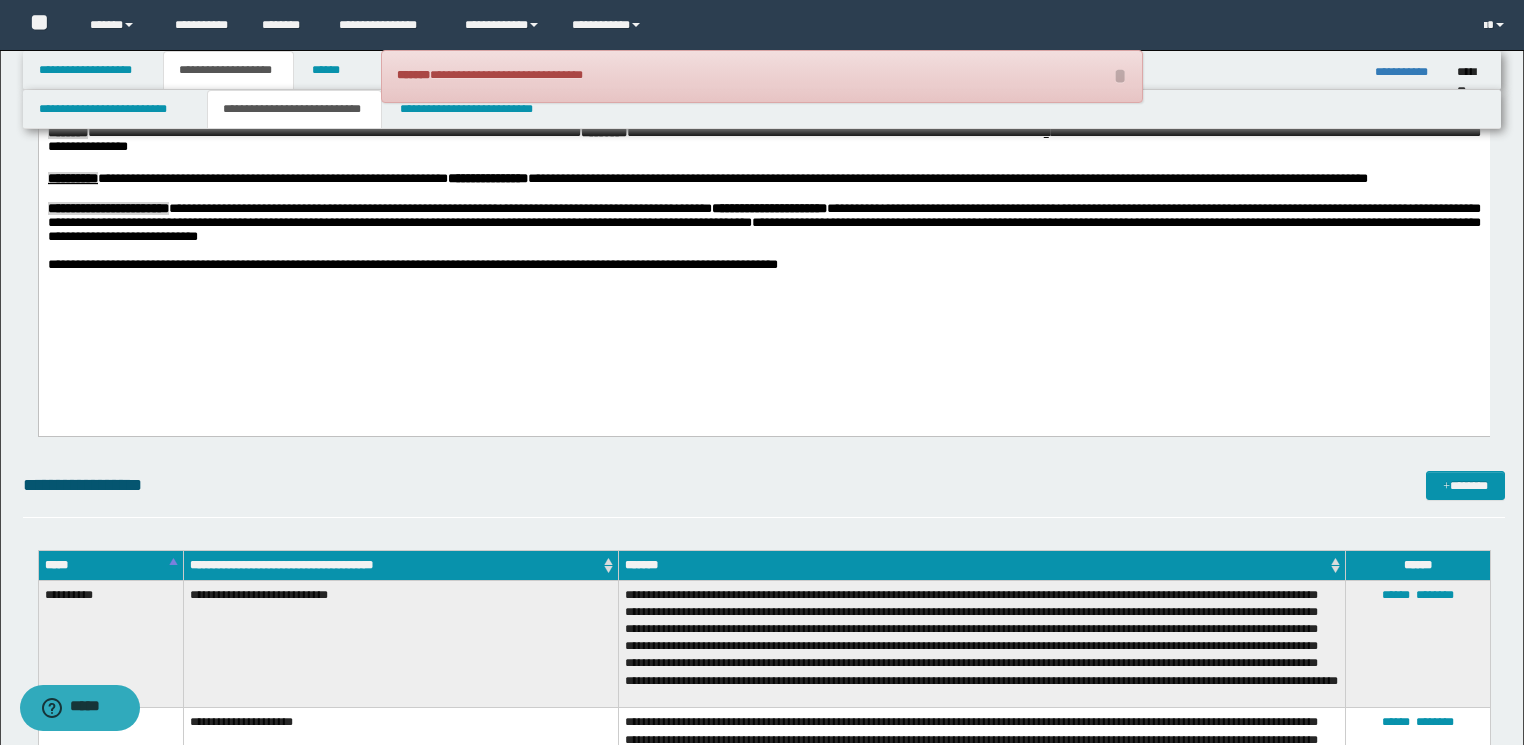 drag, startPoint x: 944, startPoint y: 633, endPoint x: 944, endPoint y: 612, distance: 21 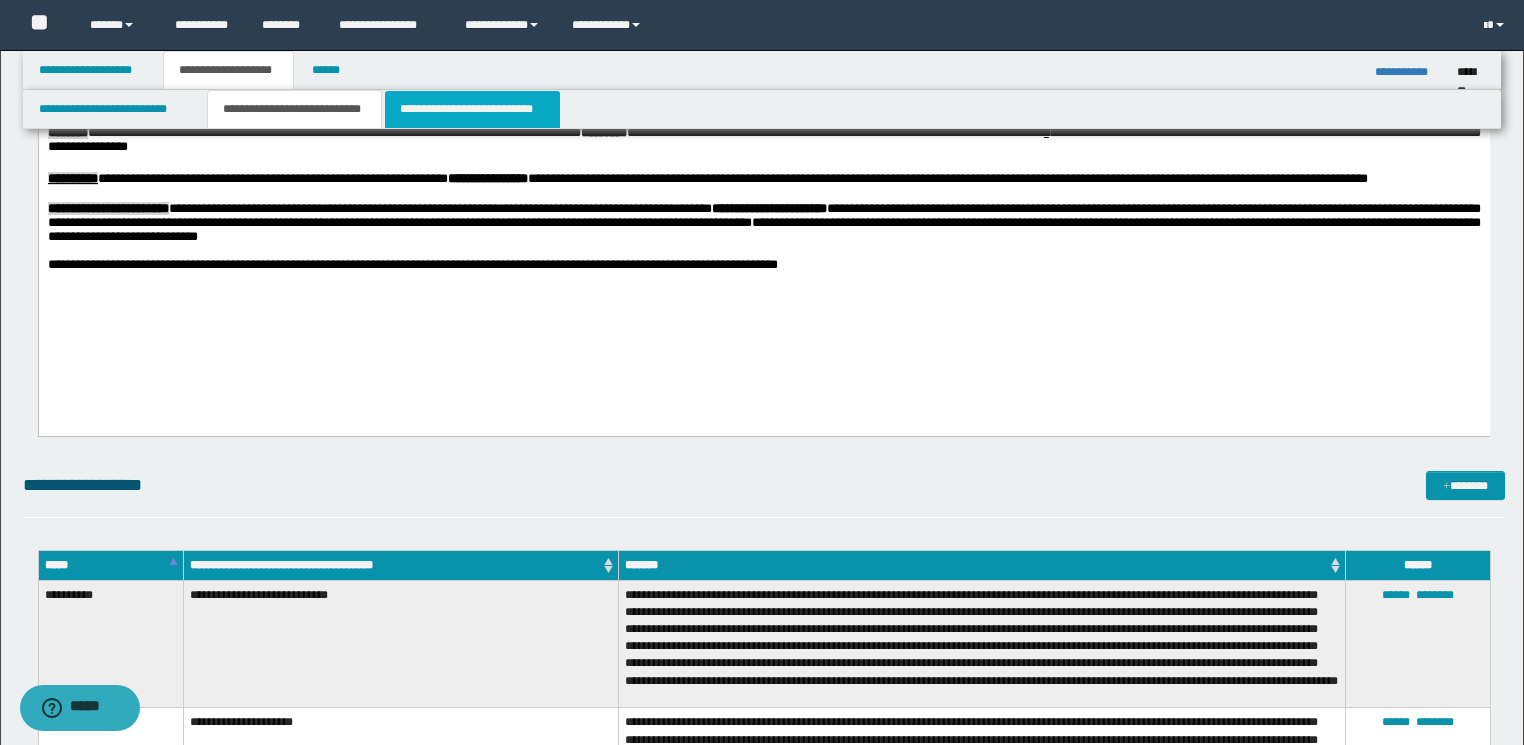 click on "**********" at bounding box center [472, 109] 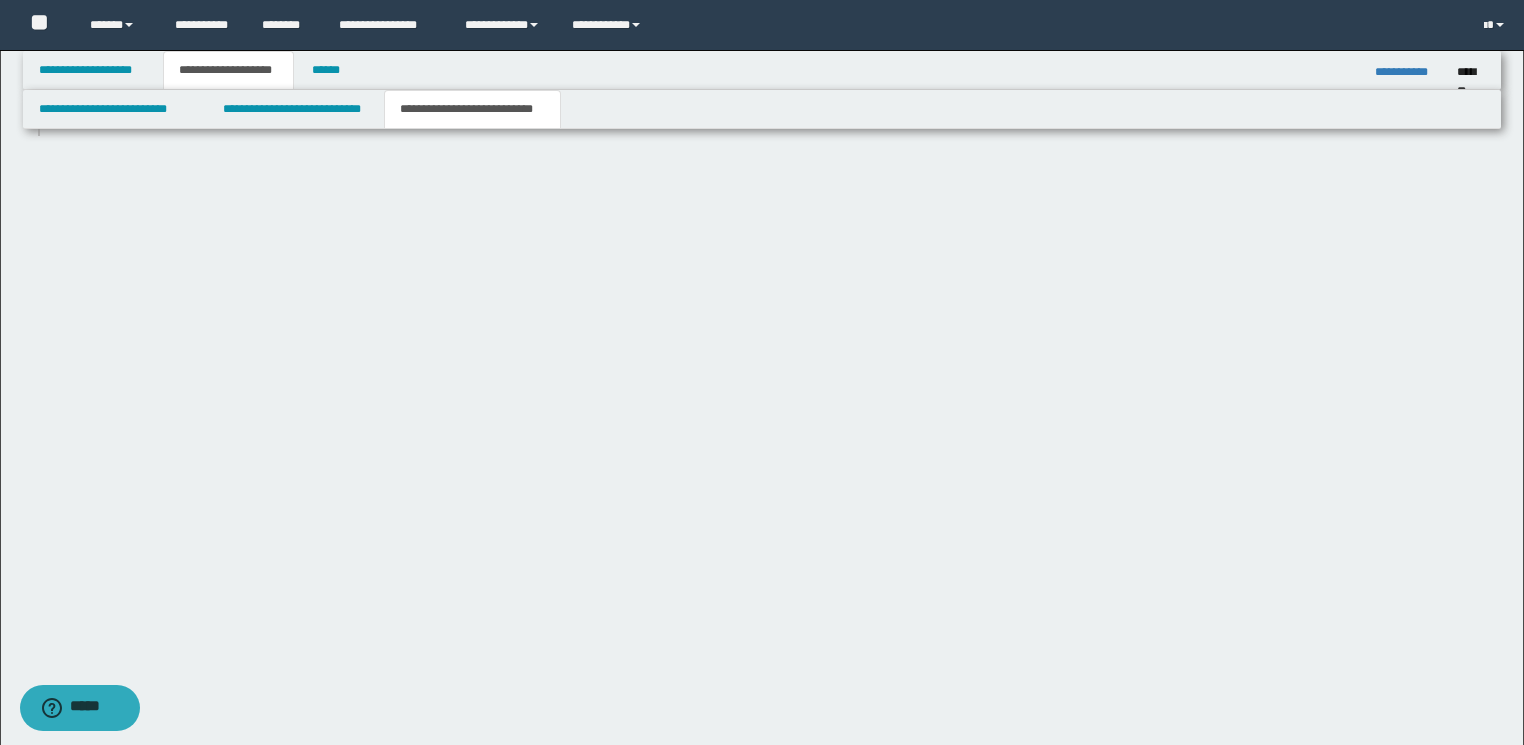scroll, scrollTop: 557, scrollLeft: 0, axis: vertical 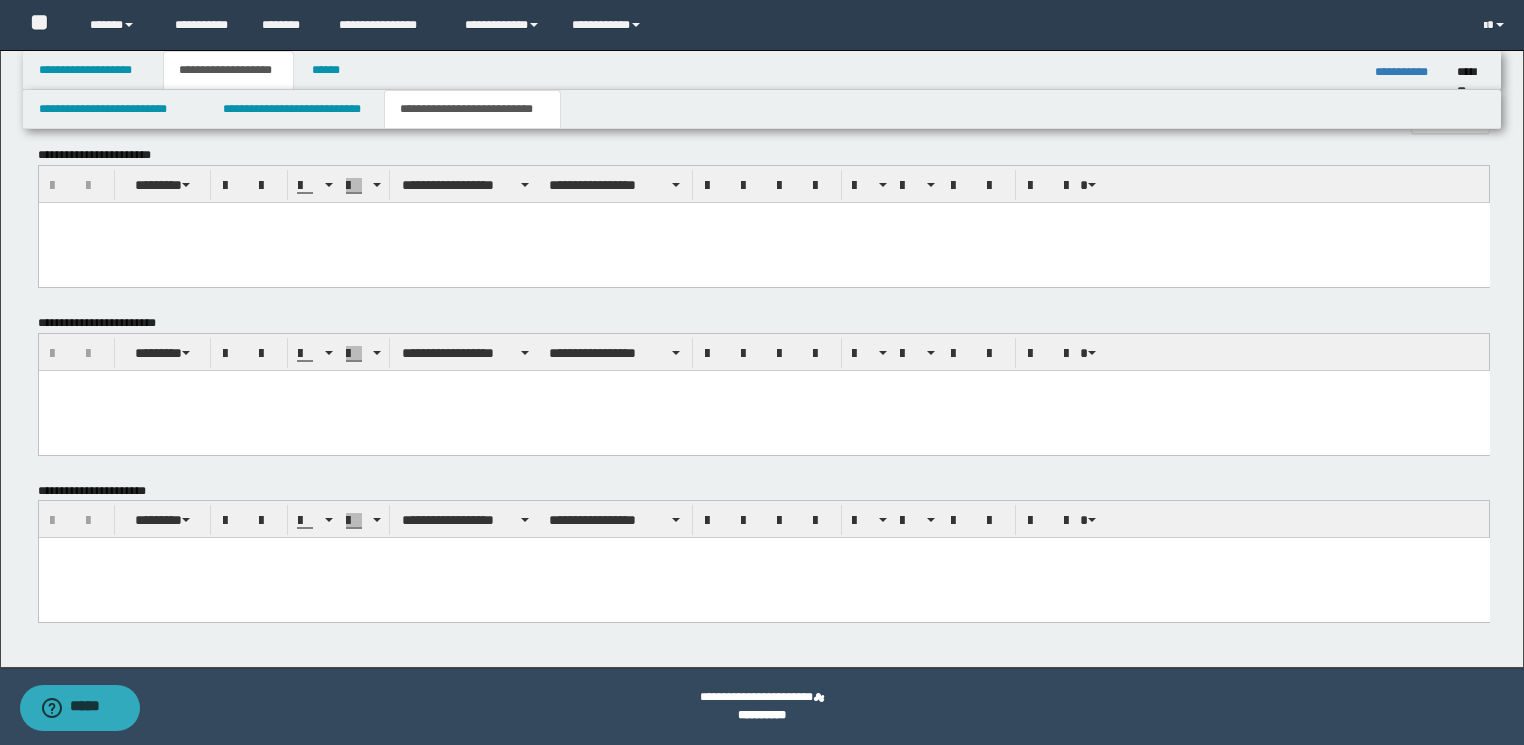 click at bounding box center [763, 242] 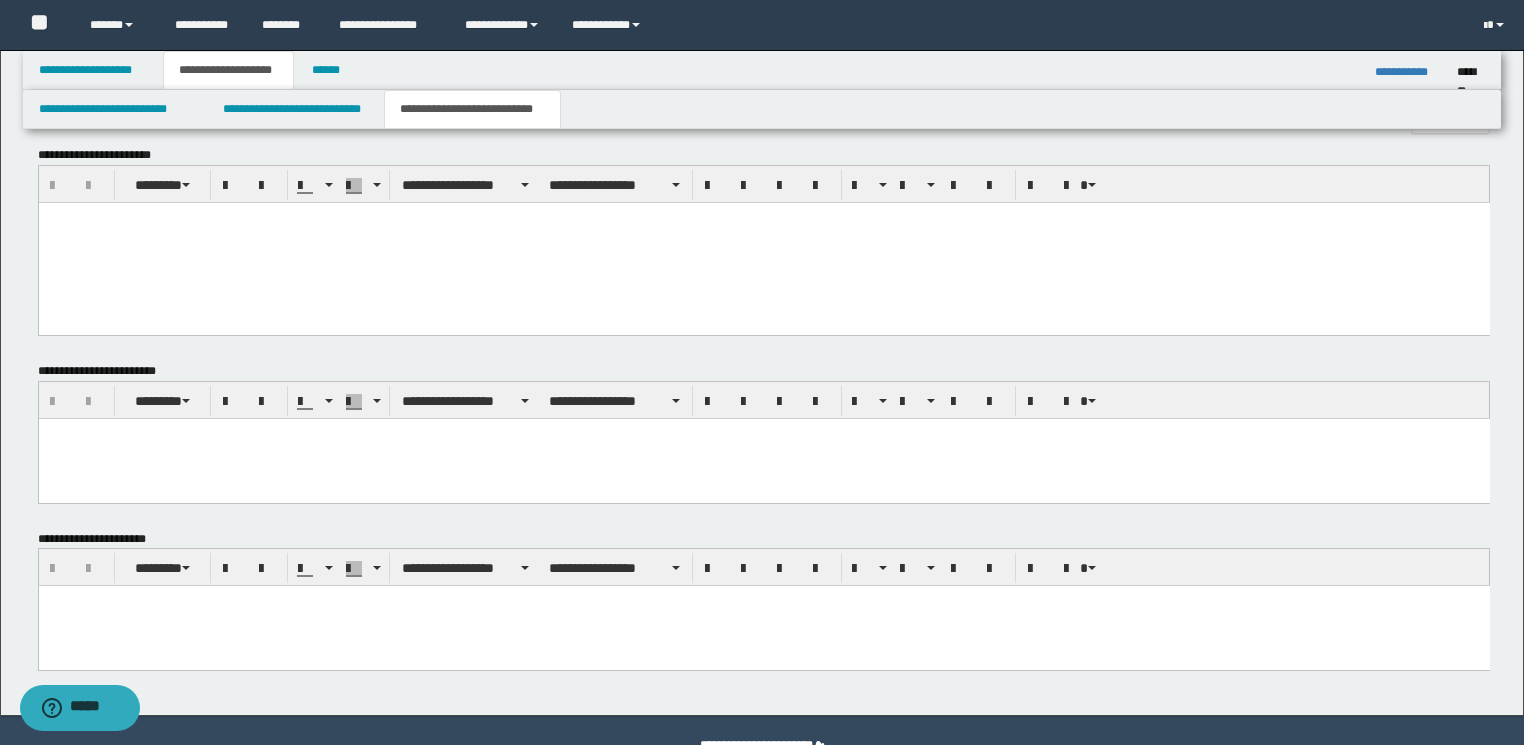 paste 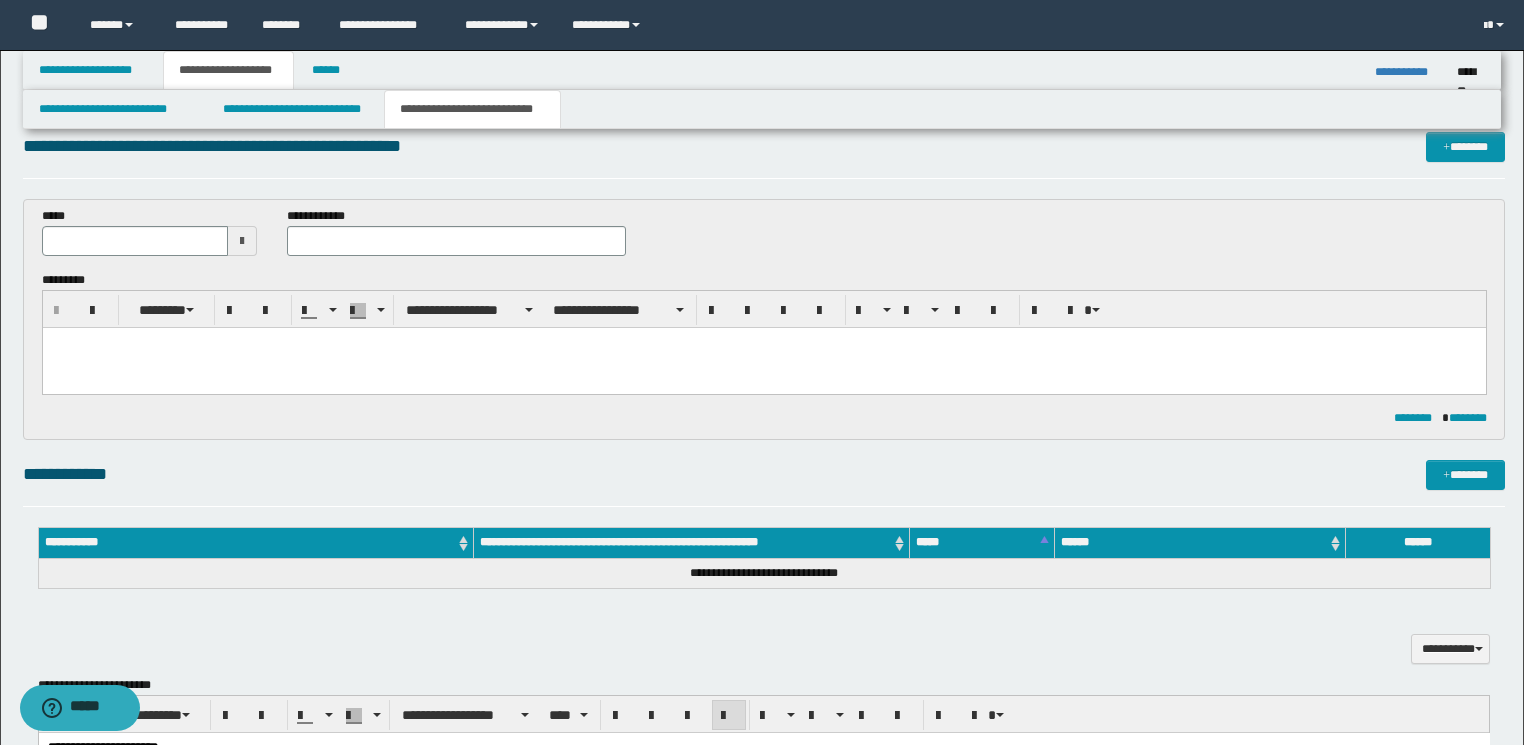 scroll, scrollTop: 0, scrollLeft: 0, axis: both 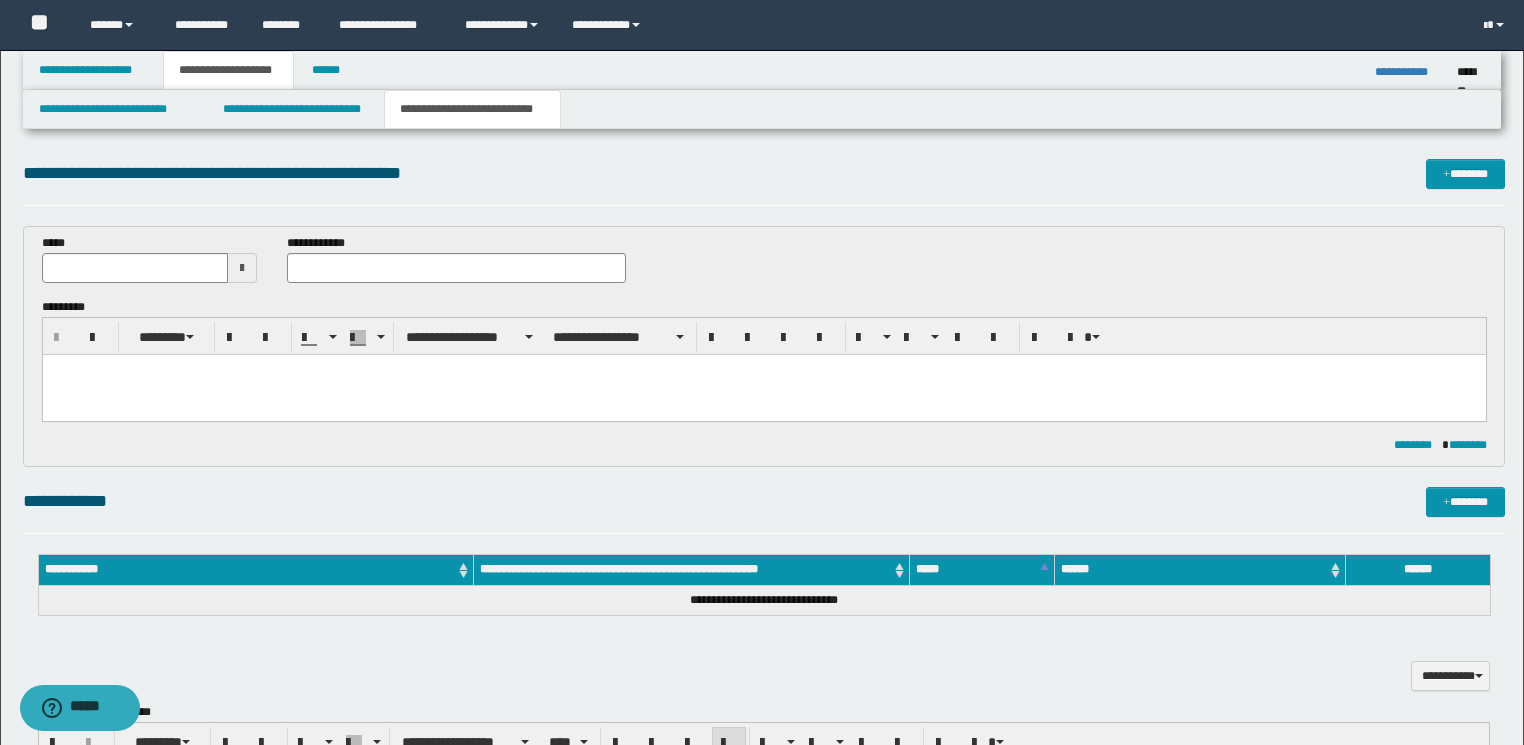 click at bounding box center (763, 394) 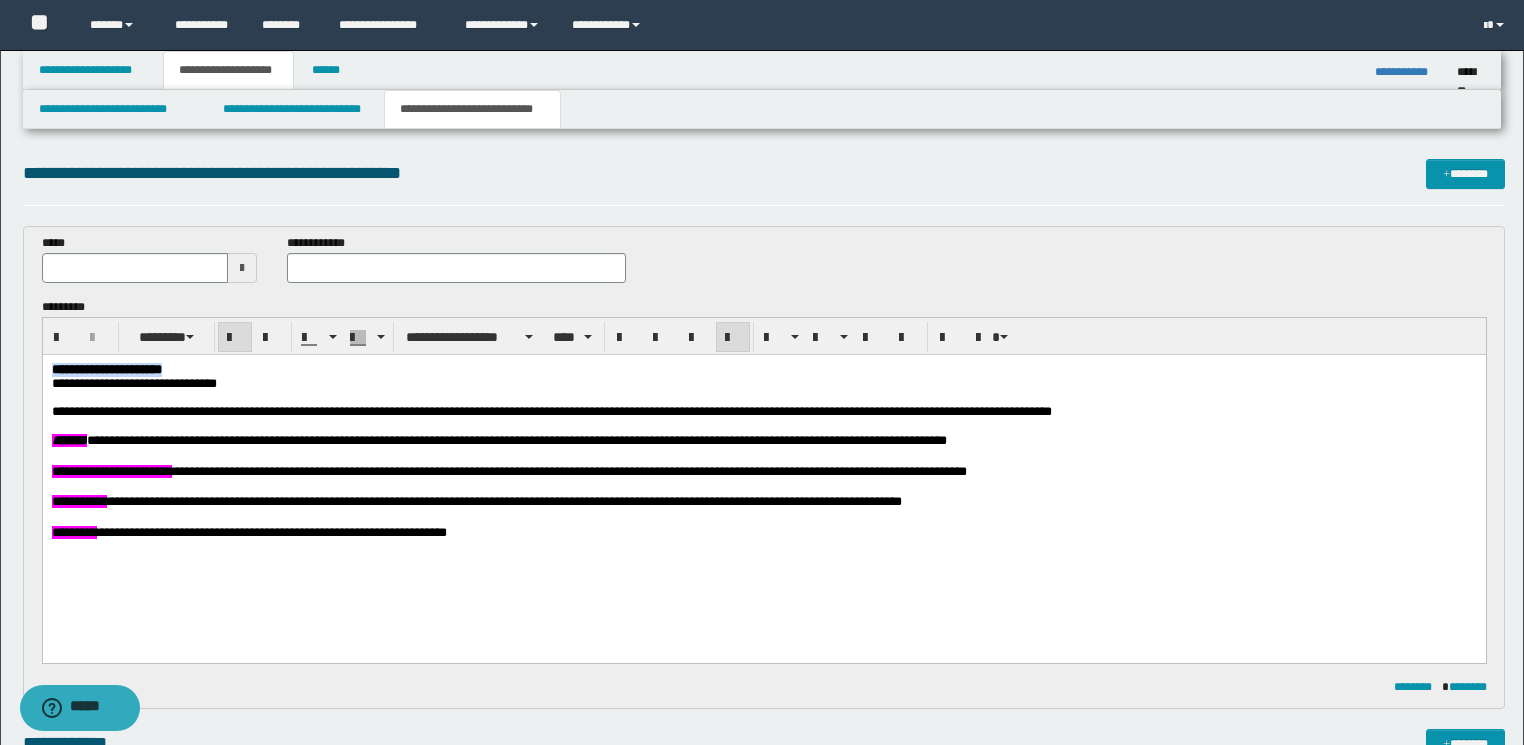 drag, startPoint x: 230, startPoint y: 368, endPoint x: 25, endPoint y: 360, distance: 205.15604 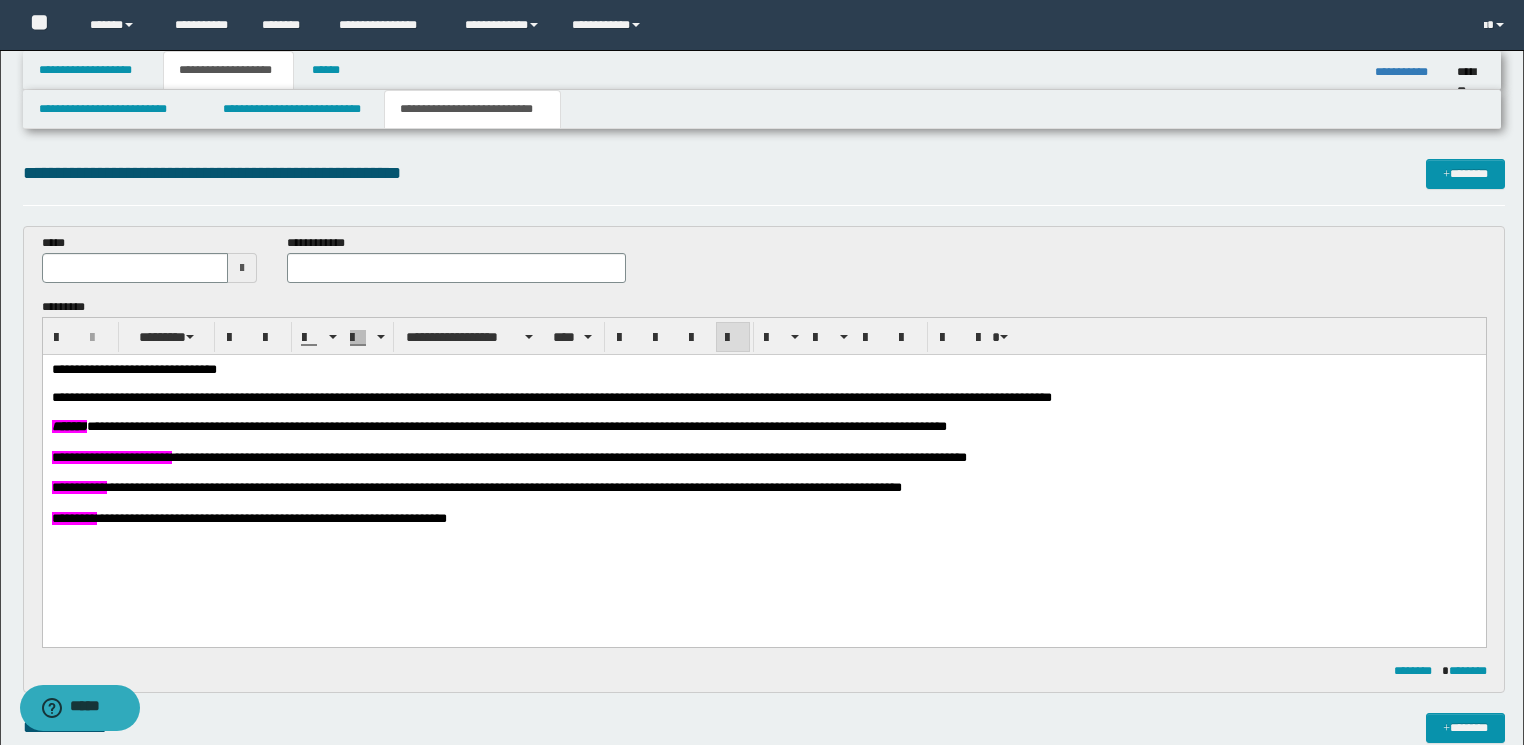 click at bounding box center [456, 268] 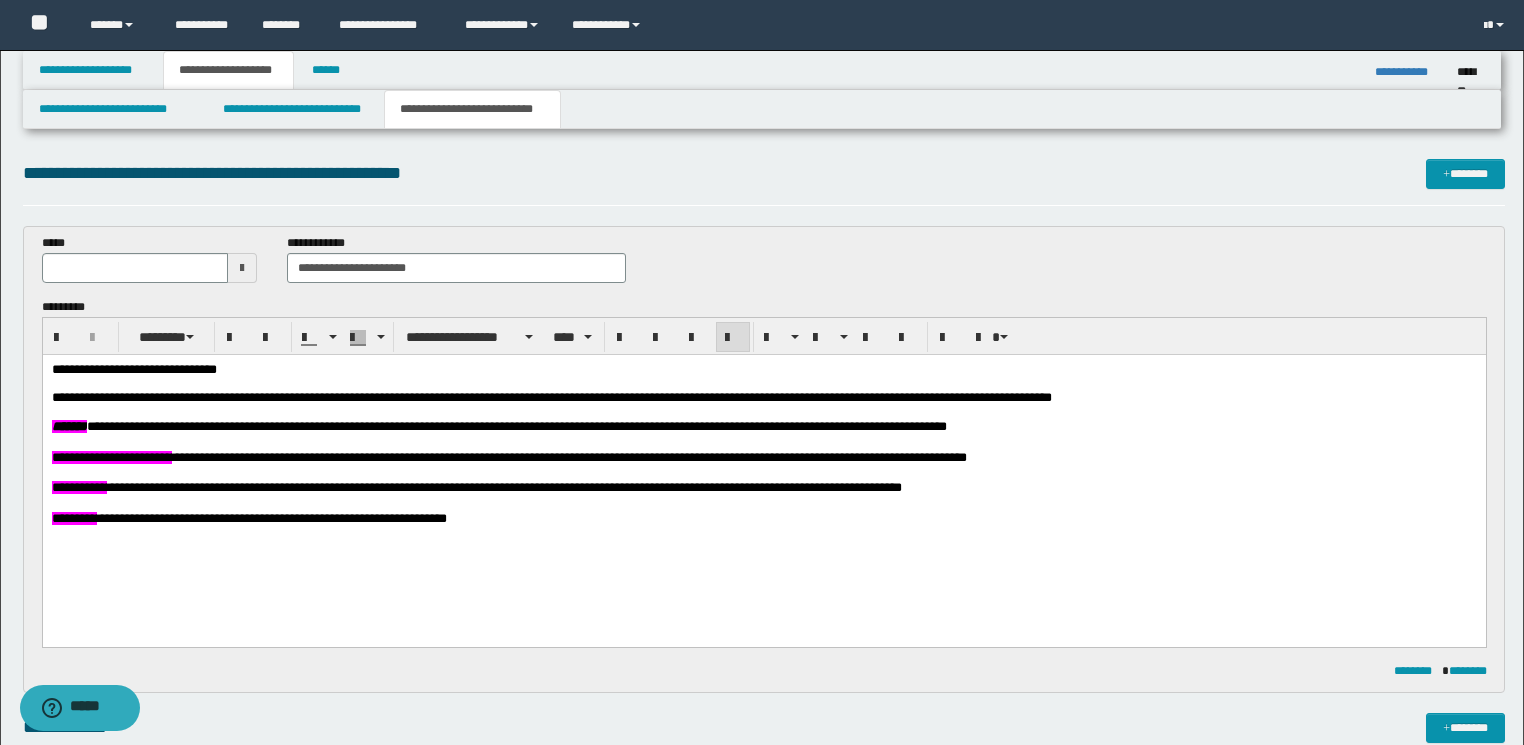 drag, startPoint x: 329, startPoint y: 268, endPoint x: 282, endPoint y: 268, distance: 47 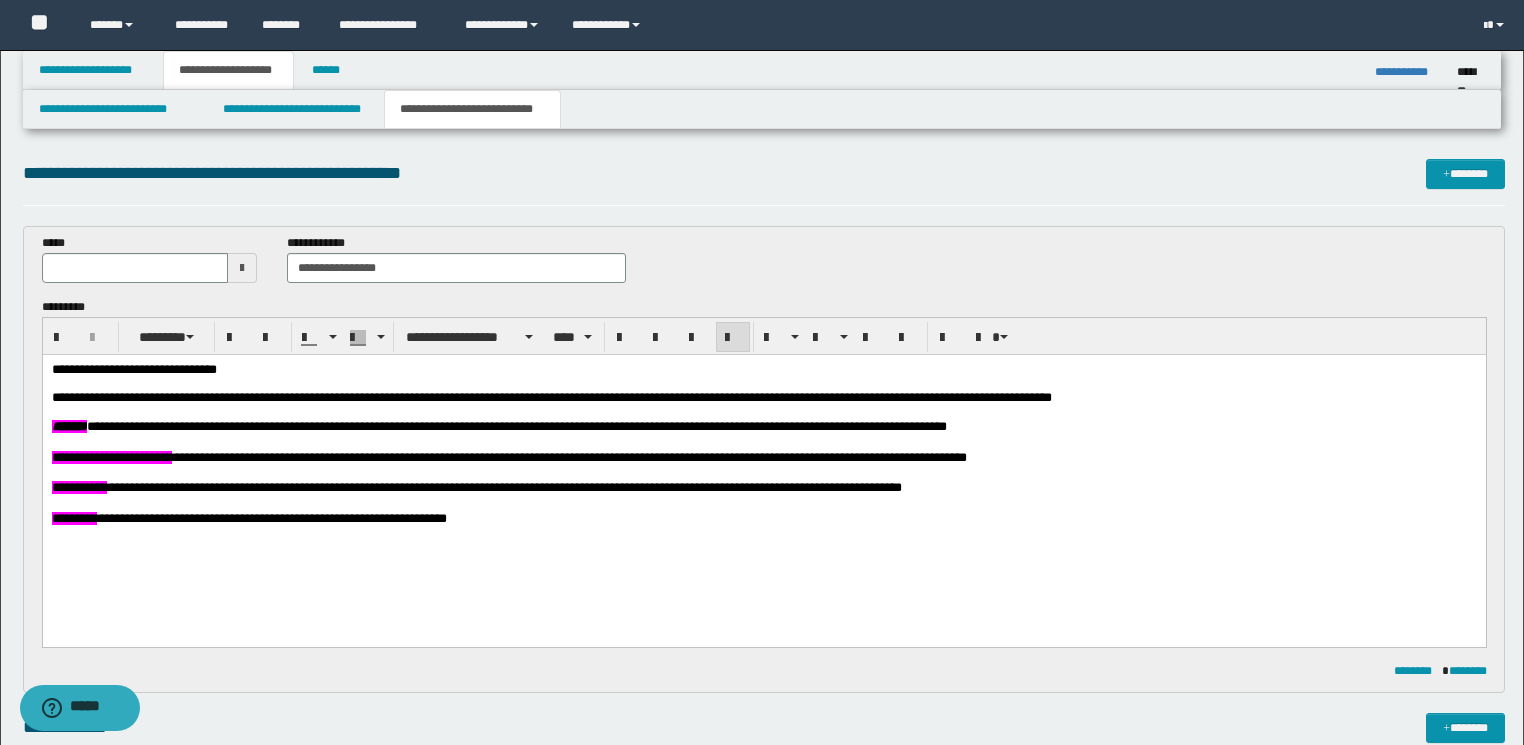 click on "**********" at bounding box center (456, 268) 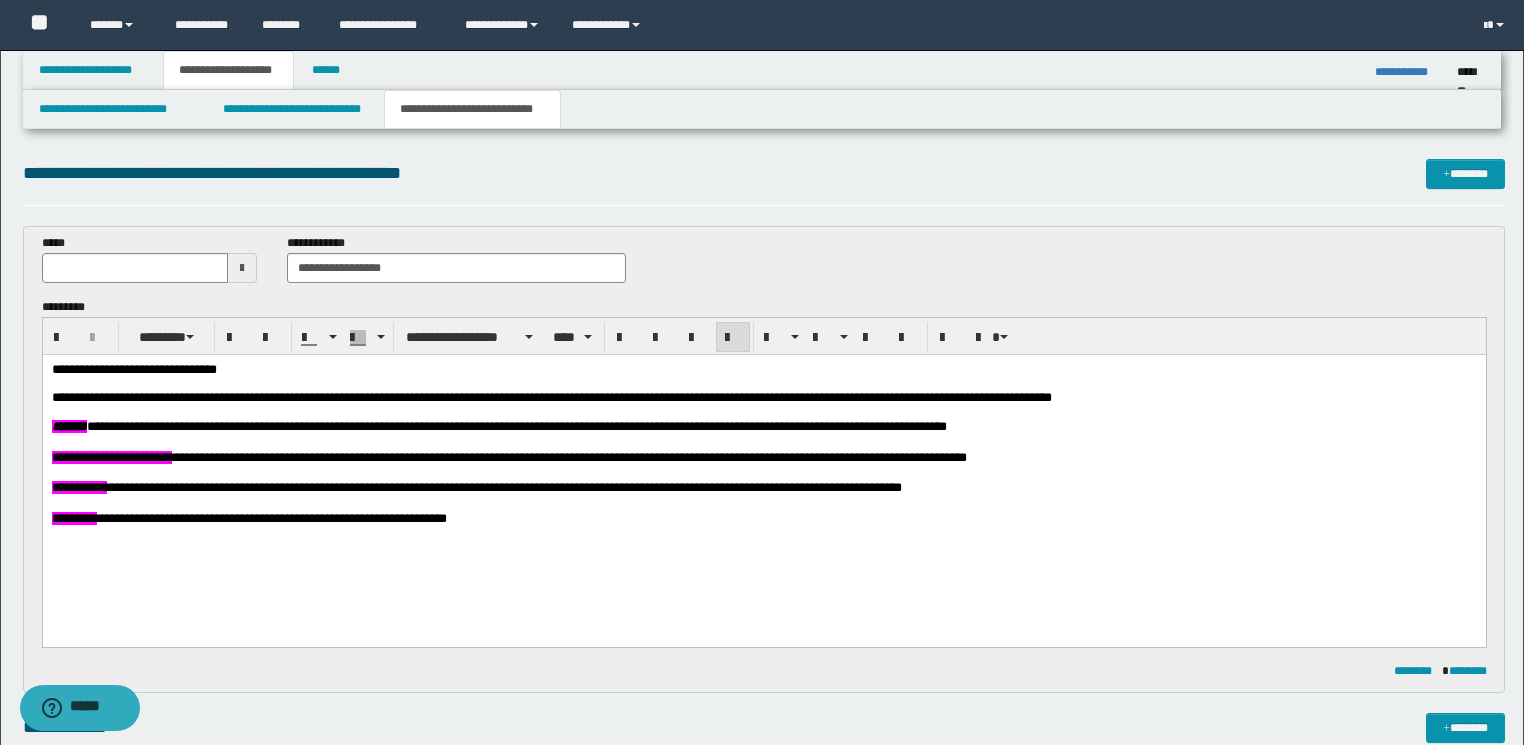 type on "**********" 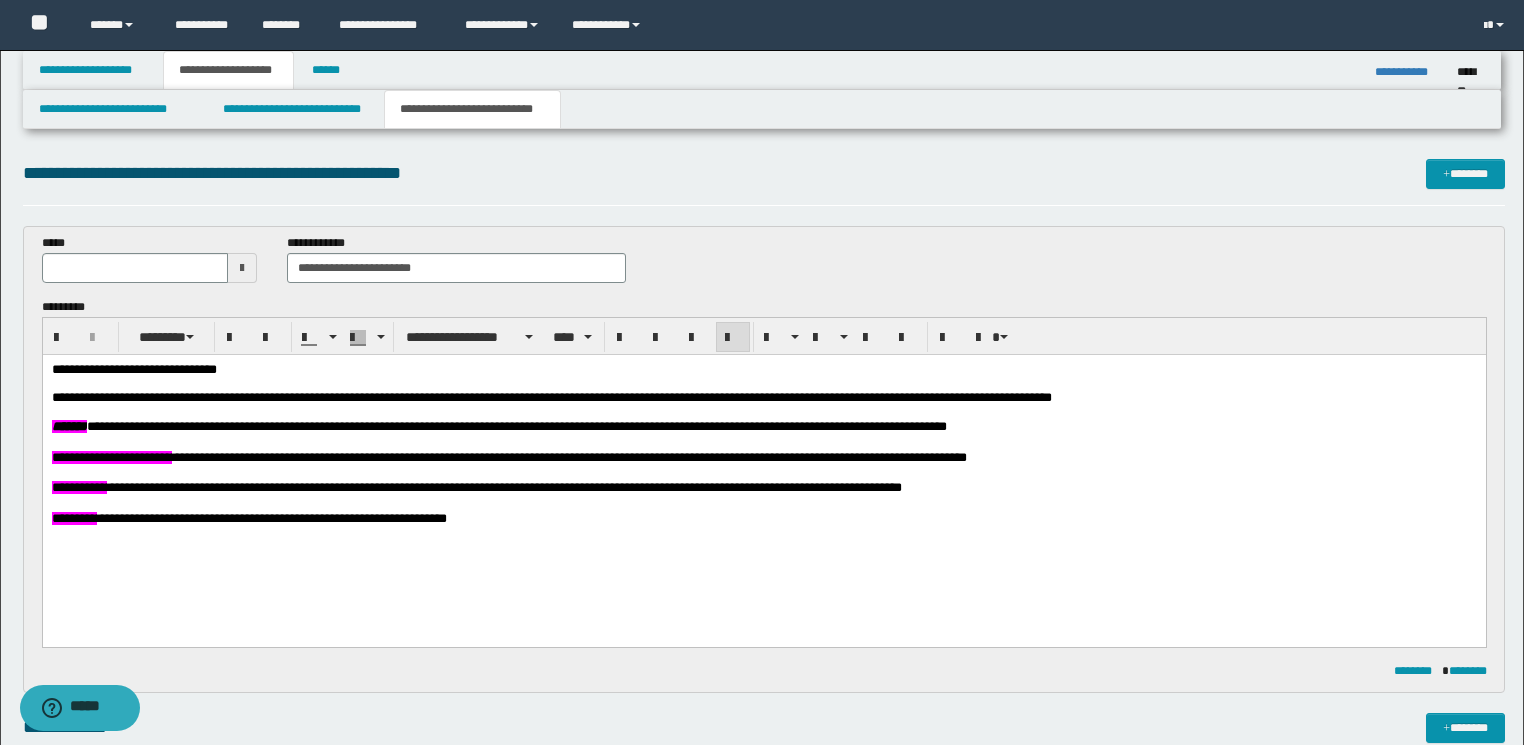 type 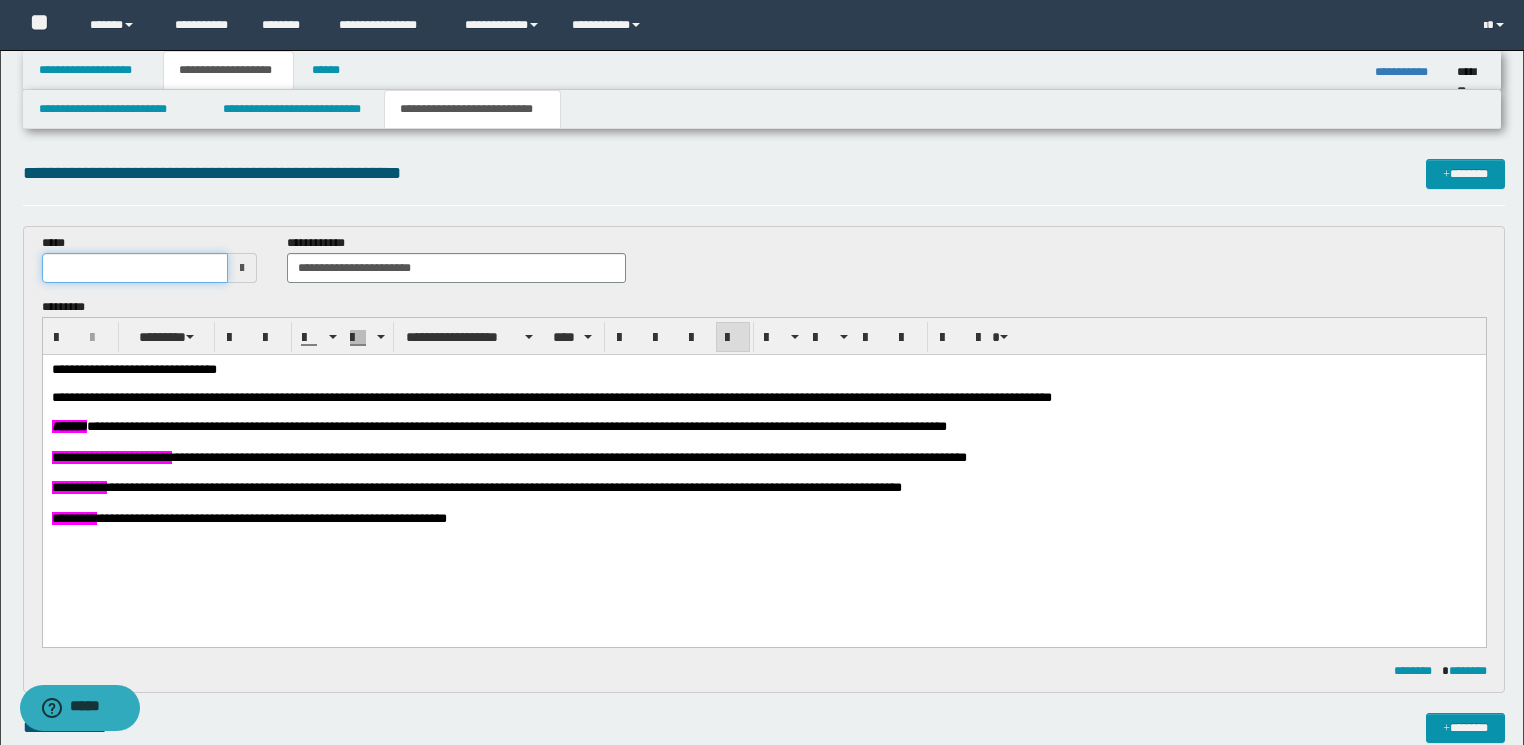 click at bounding box center (135, 268) 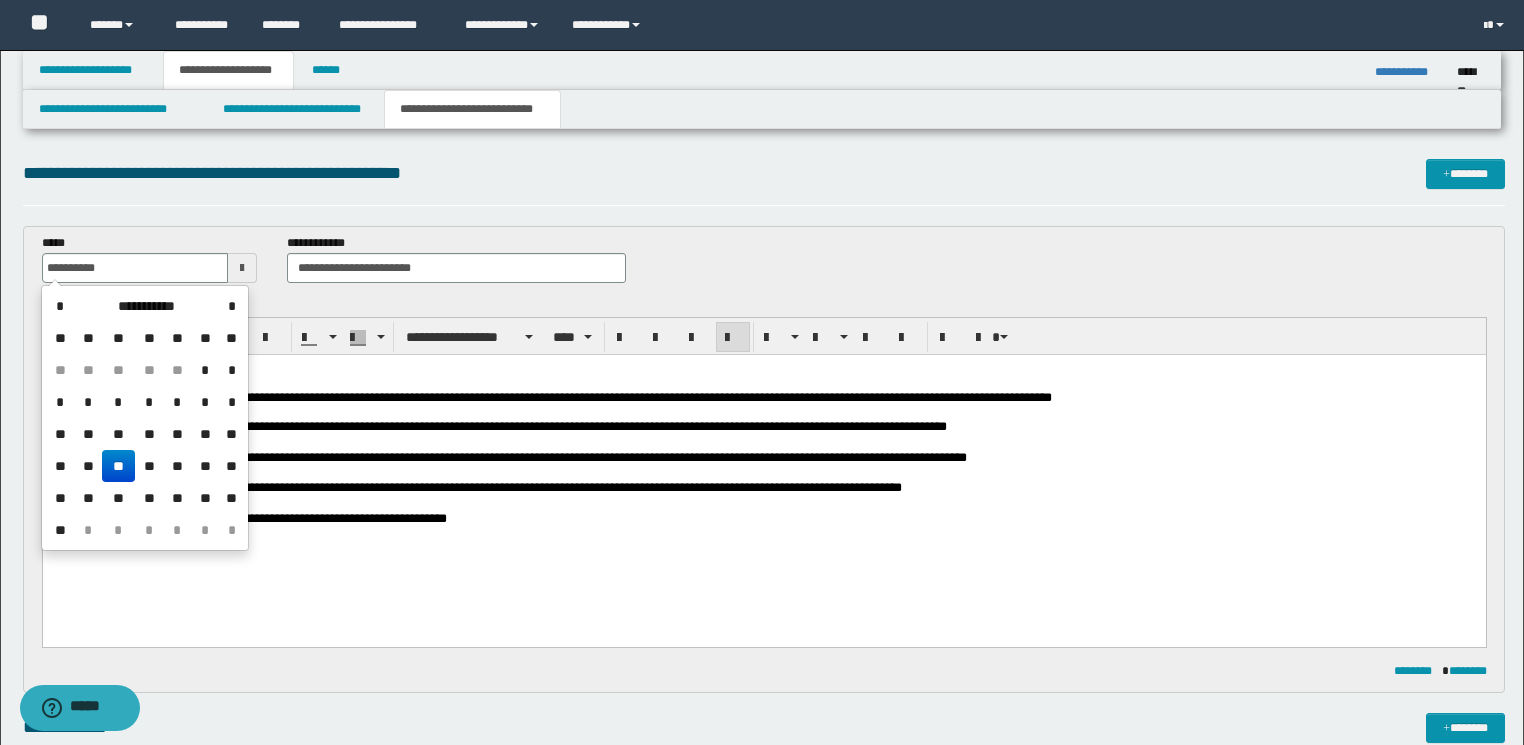 drag, startPoint x: 662, startPoint y: 599, endPoint x: 659, endPoint y: 589, distance: 10.440307 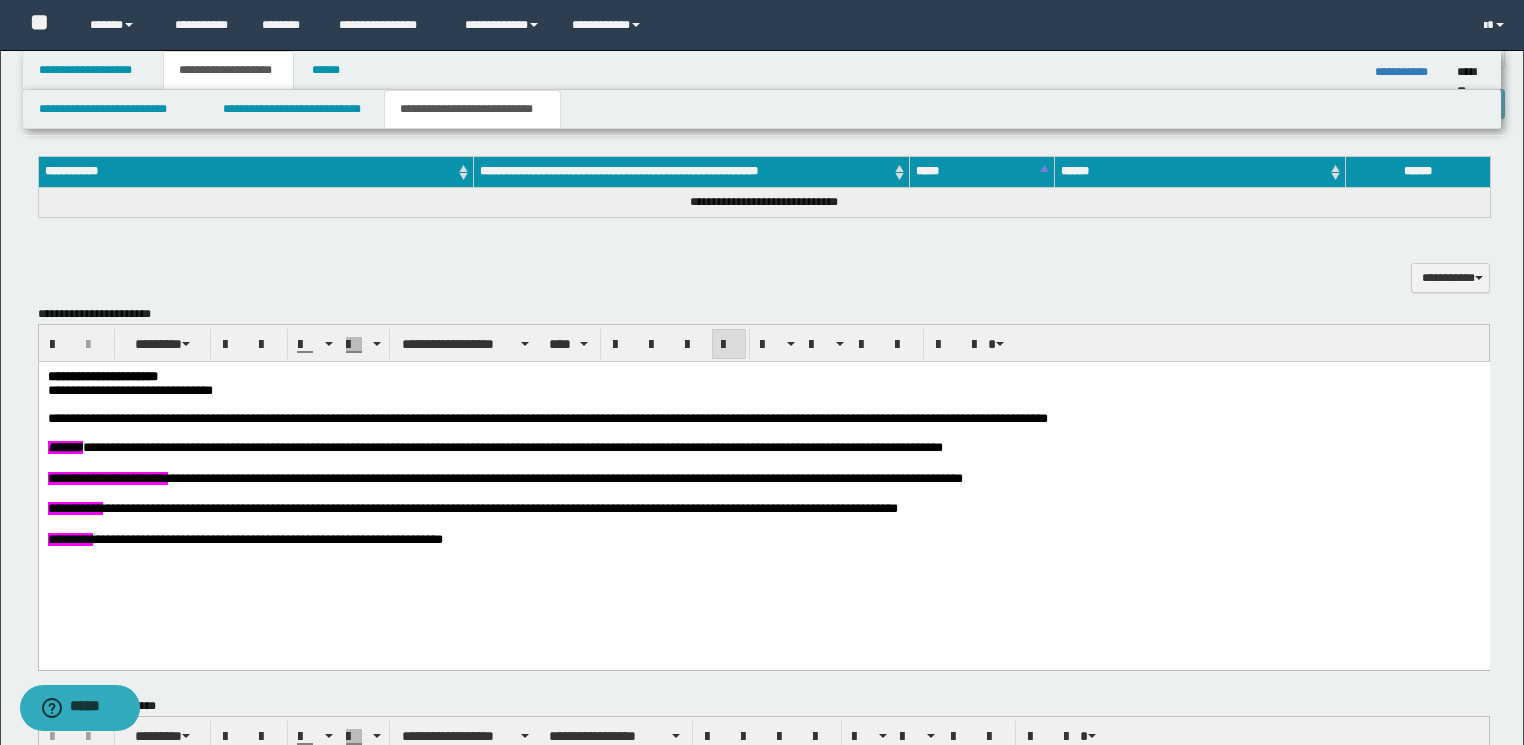 scroll, scrollTop: 720, scrollLeft: 0, axis: vertical 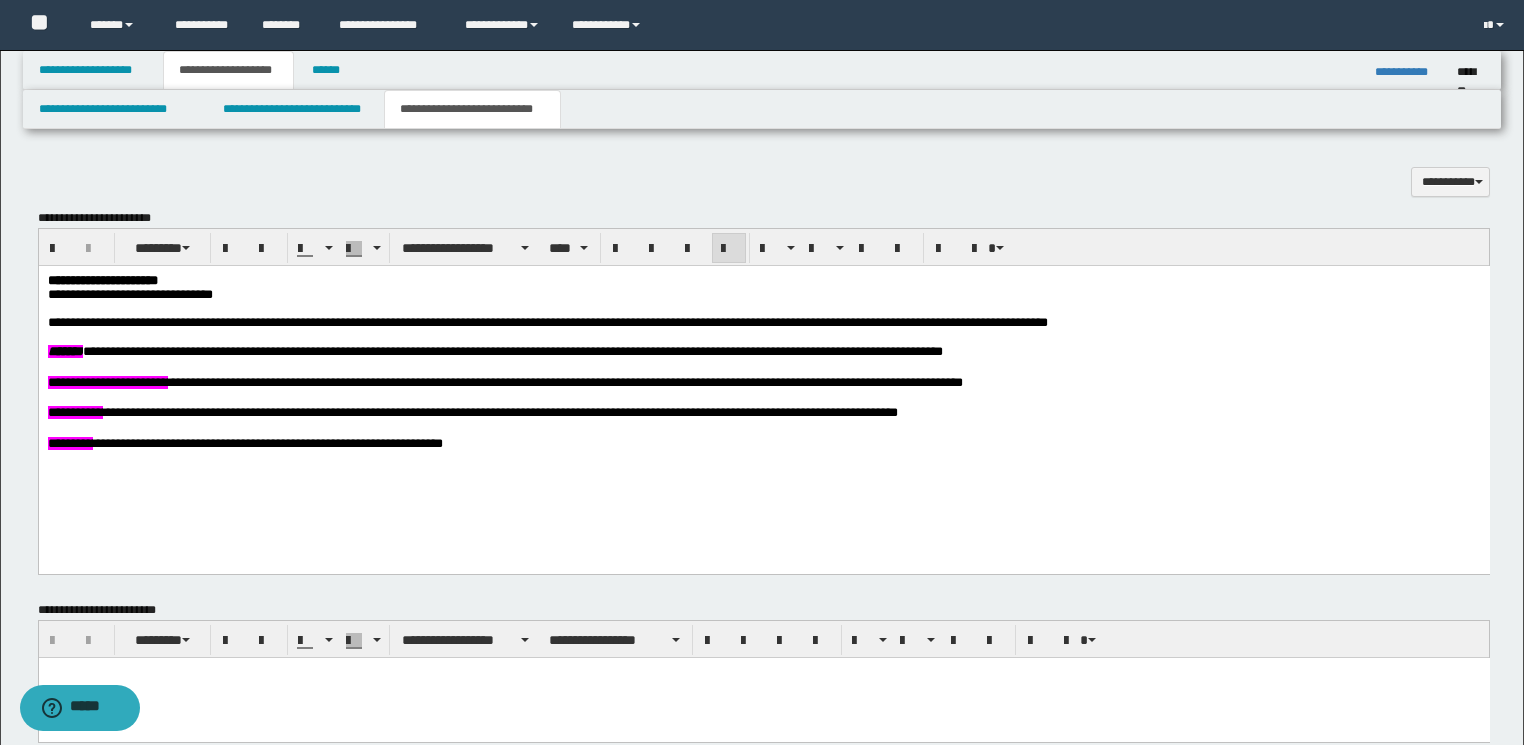 drag, startPoint x: 888, startPoint y: 410, endPoint x: 564, endPoint y: 348, distance: 329.87875 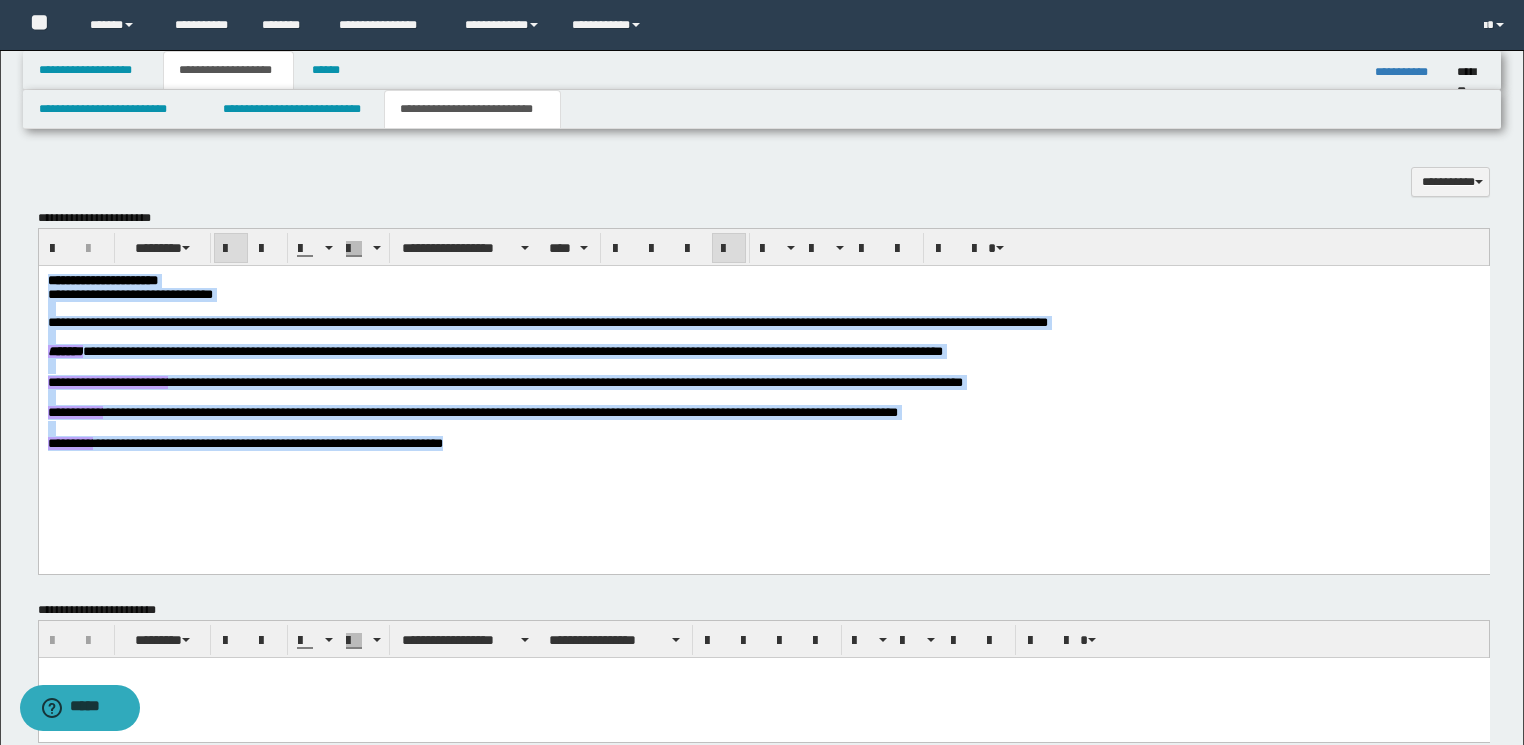 drag, startPoint x: 510, startPoint y: 453, endPoint x: -1, endPoint y: 215, distance: 563.7065 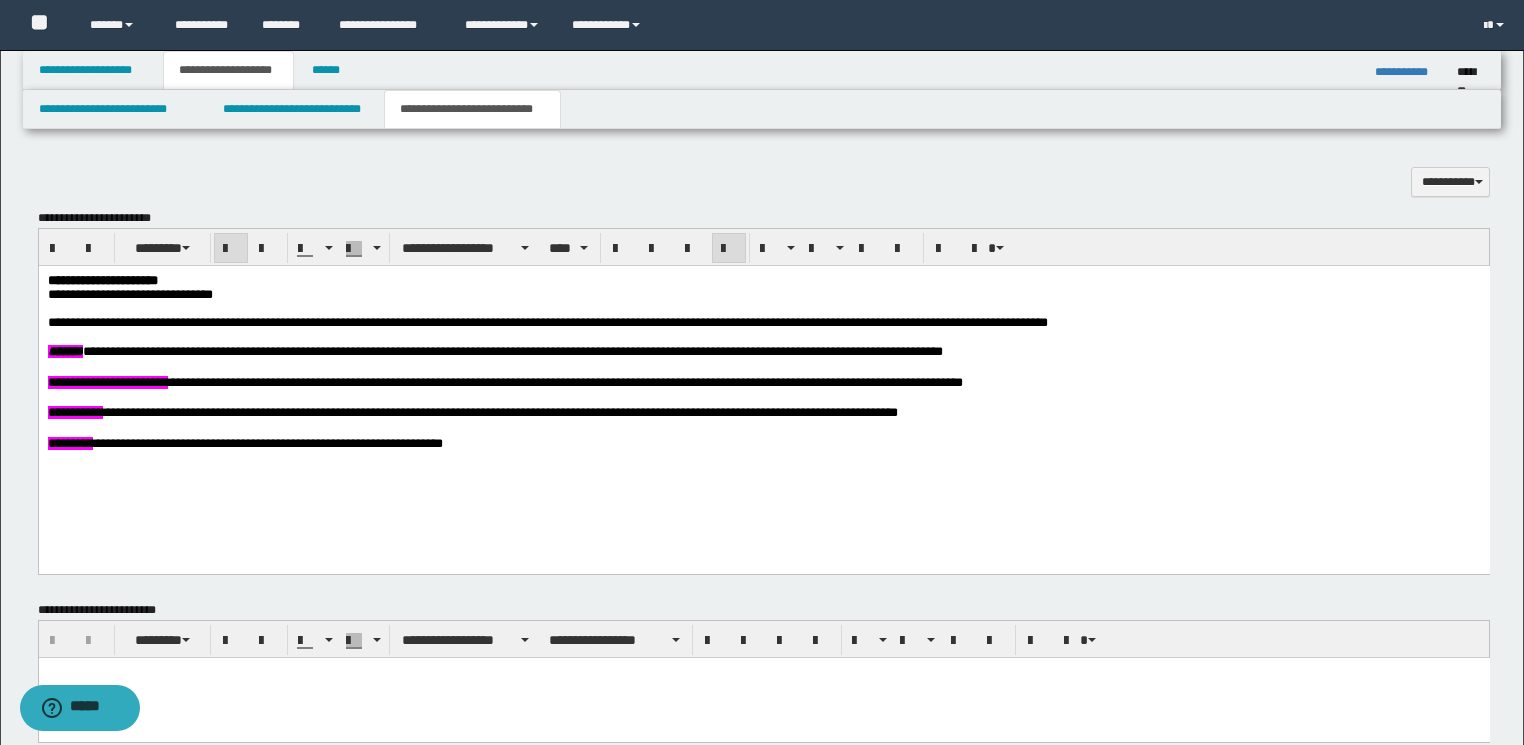 type on "**********" 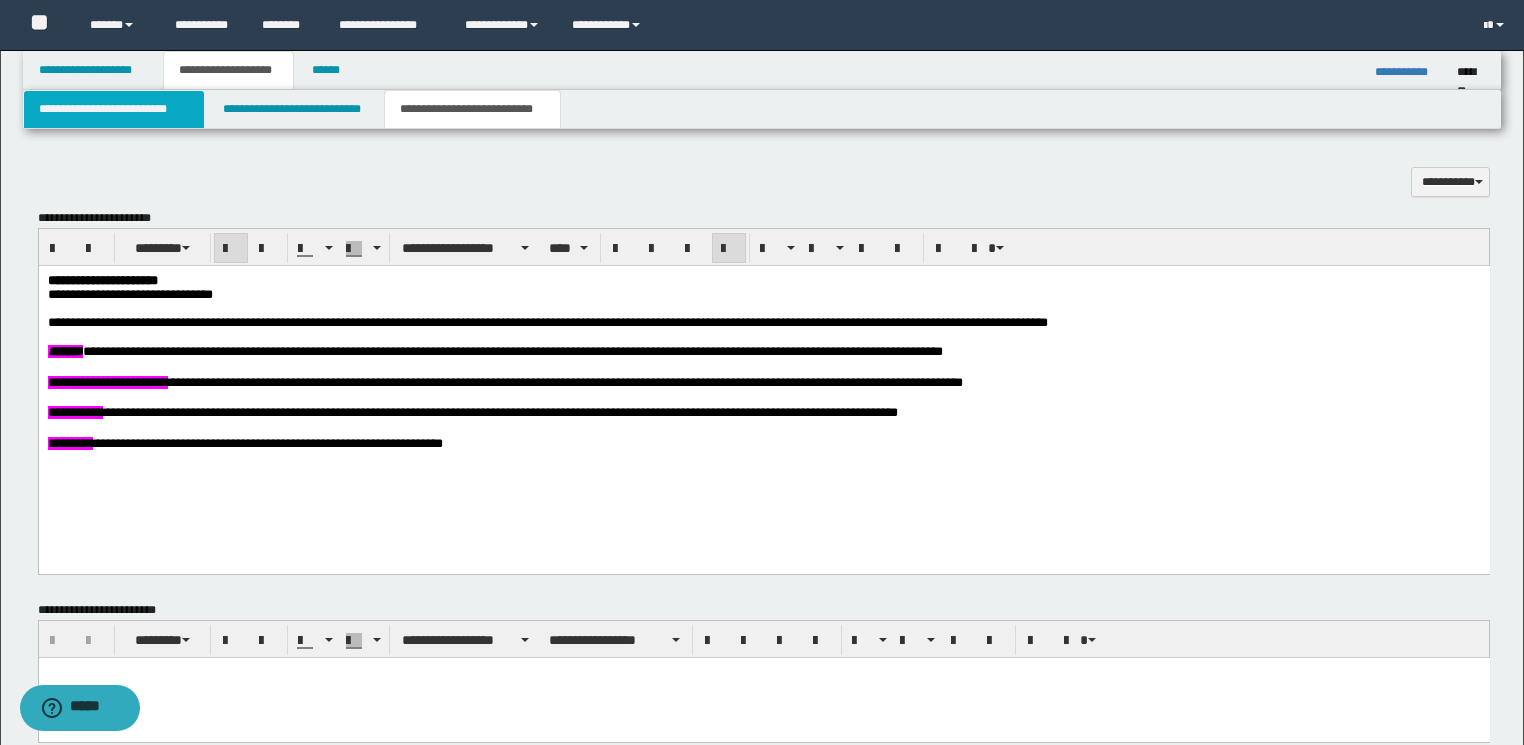 click on "**********" at bounding box center [114, 109] 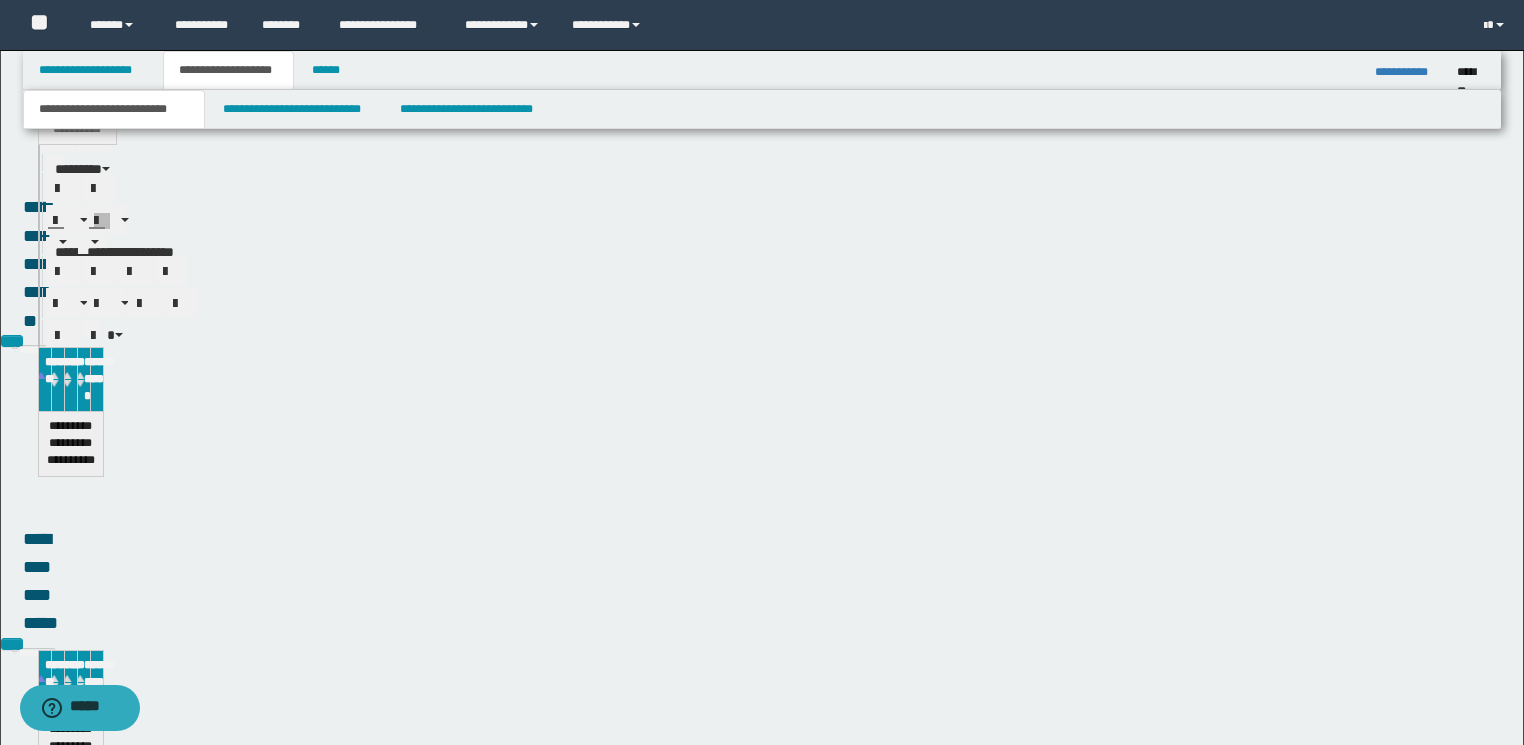 type 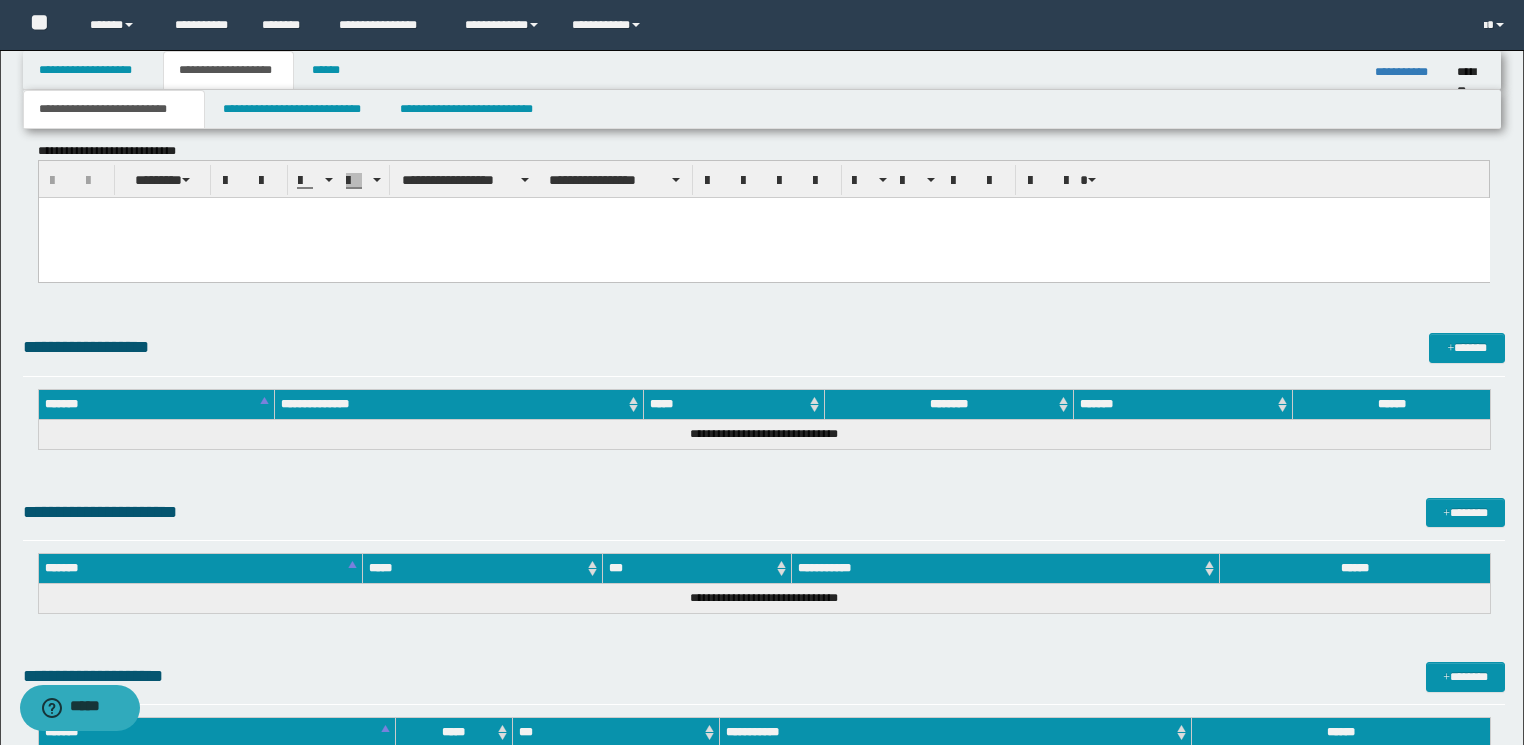 scroll, scrollTop: 765, scrollLeft: 0, axis: vertical 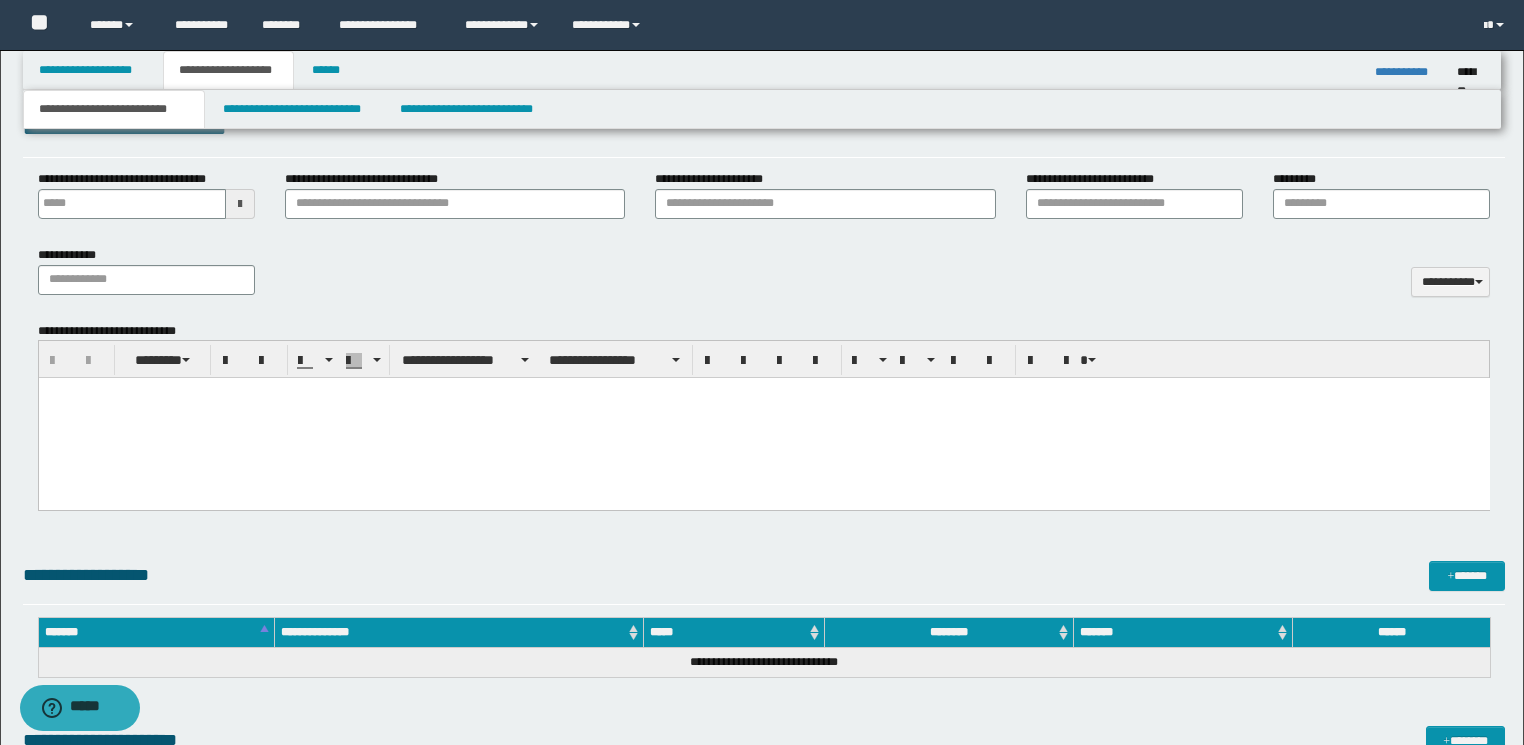 click at bounding box center (763, 418) 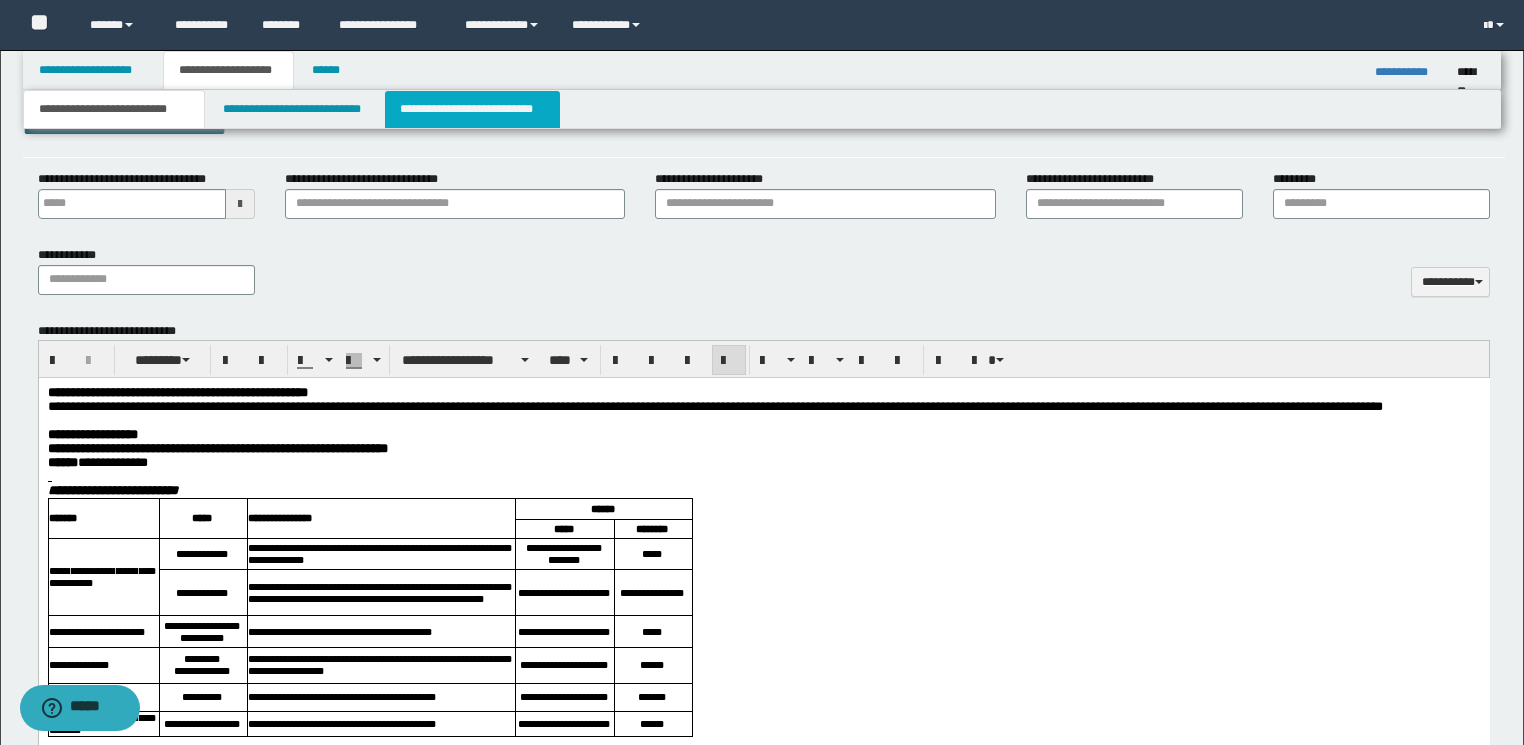 click on "**********" at bounding box center [472, 109] 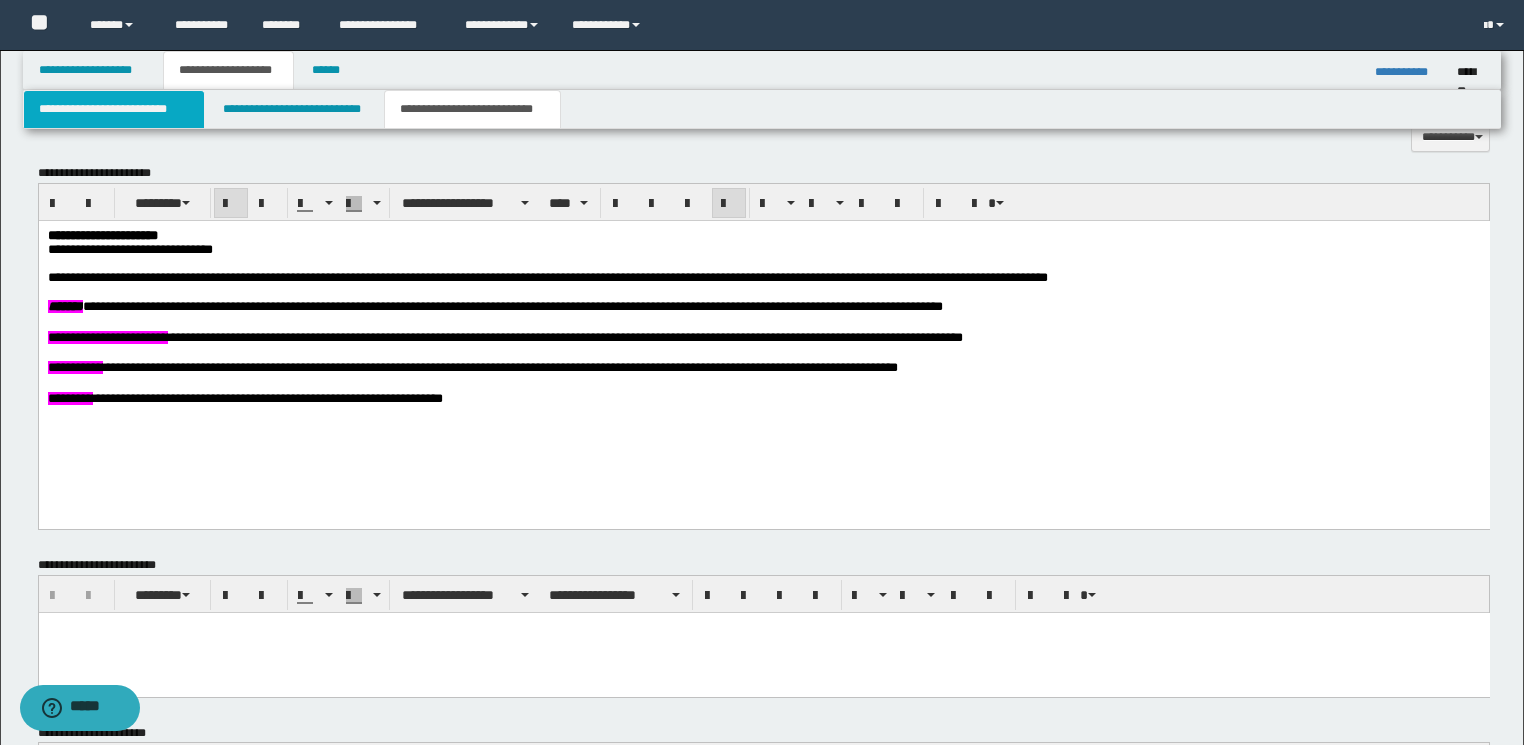 click on "**********" at bounding box center (114, 109) 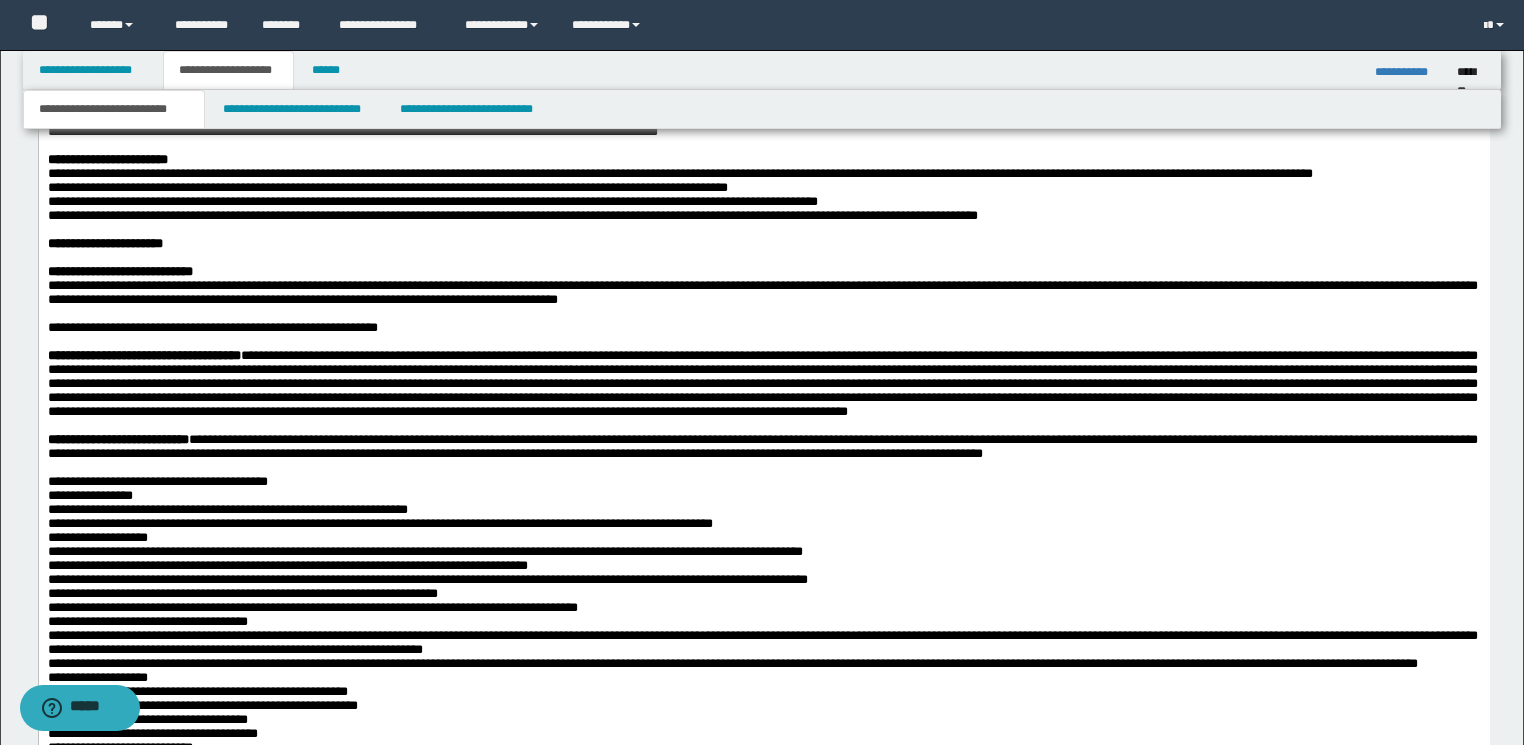 scroll, scrollTop: 1725, scrollLeft: 0, axis: vertical 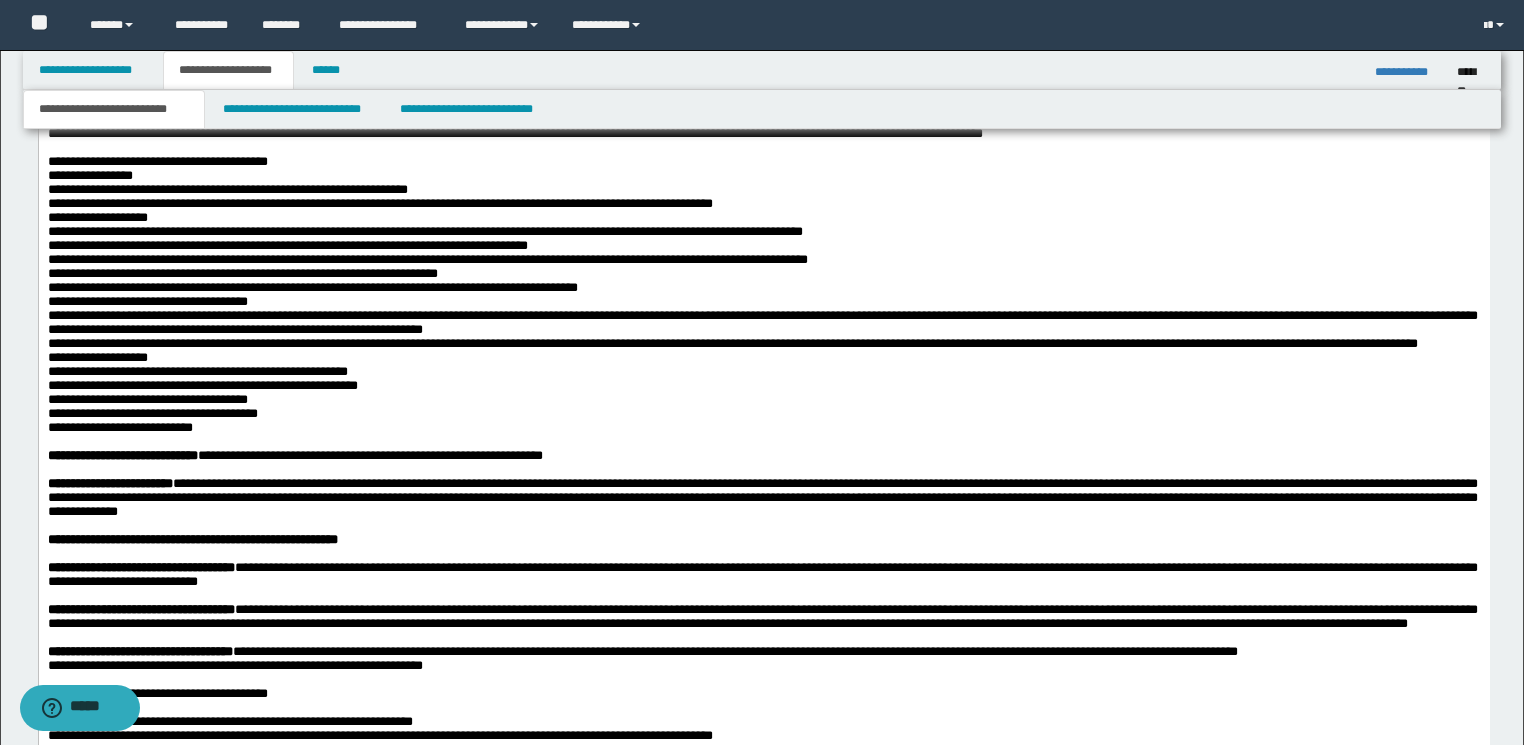 click on "**********" at bounding box center (762, 387) 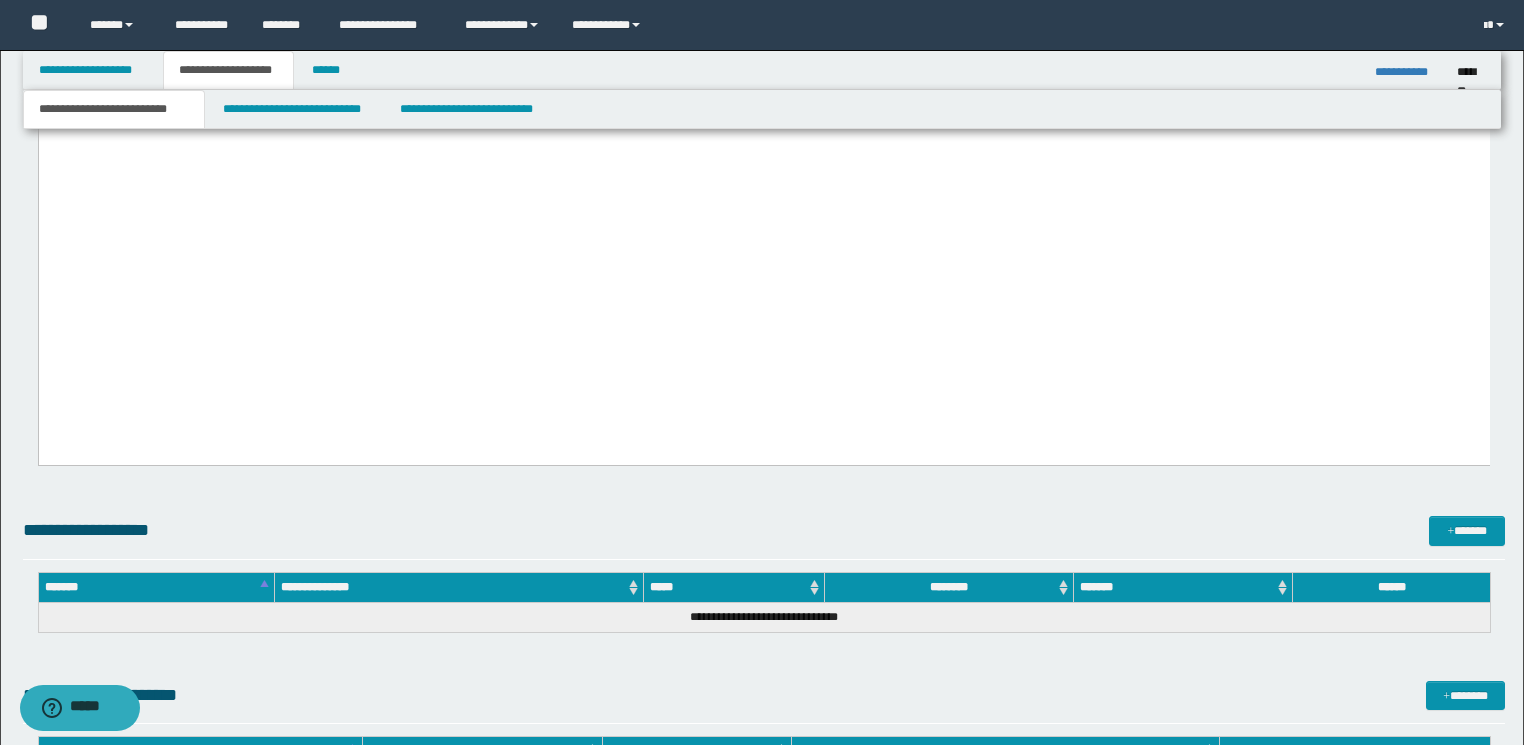 scroll, scrollTop: 3085, scrollLeft: 0, axis: vertical 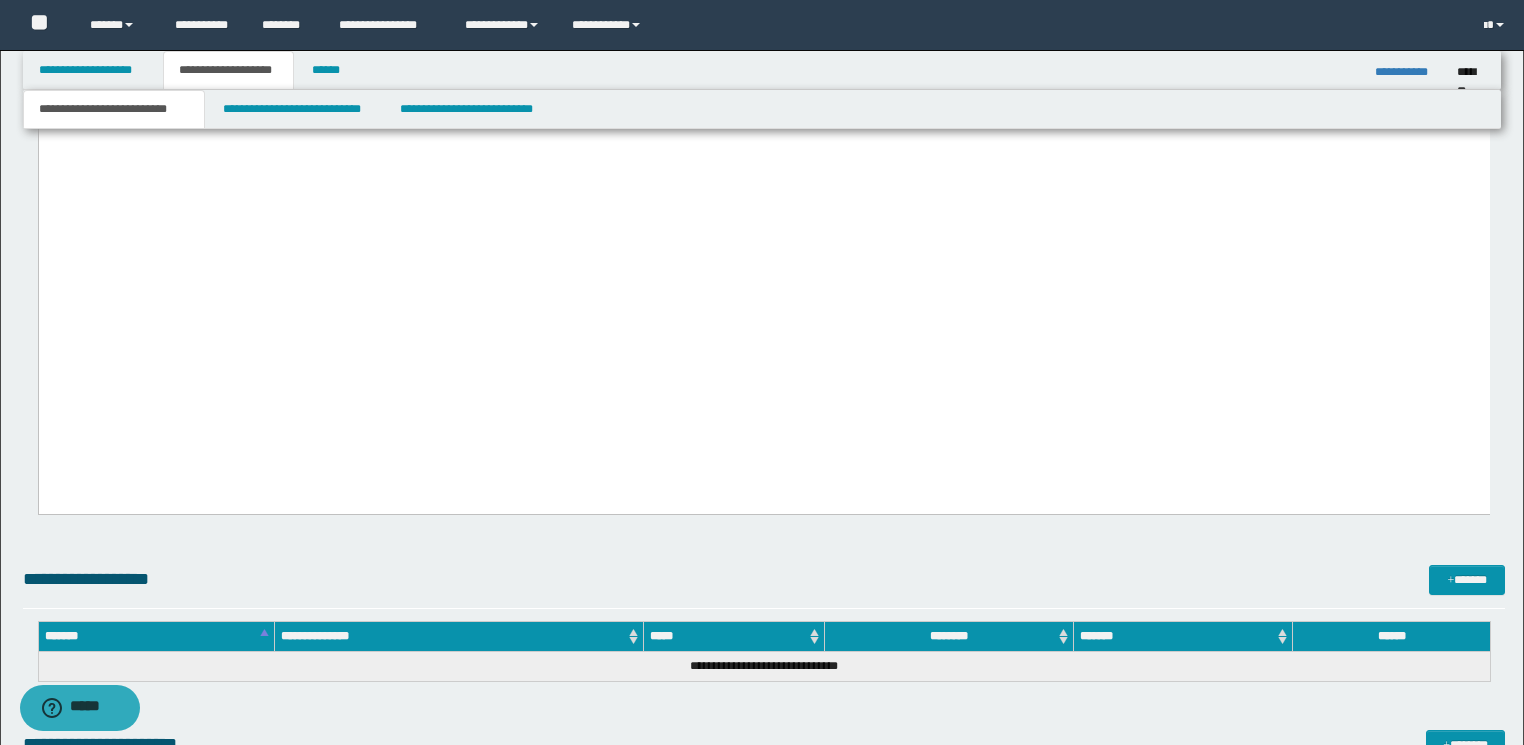 drag, startPoint x: 986, startPoint y: 368, endPoint x: 795, endPoint y: 251, distance: 223.9866 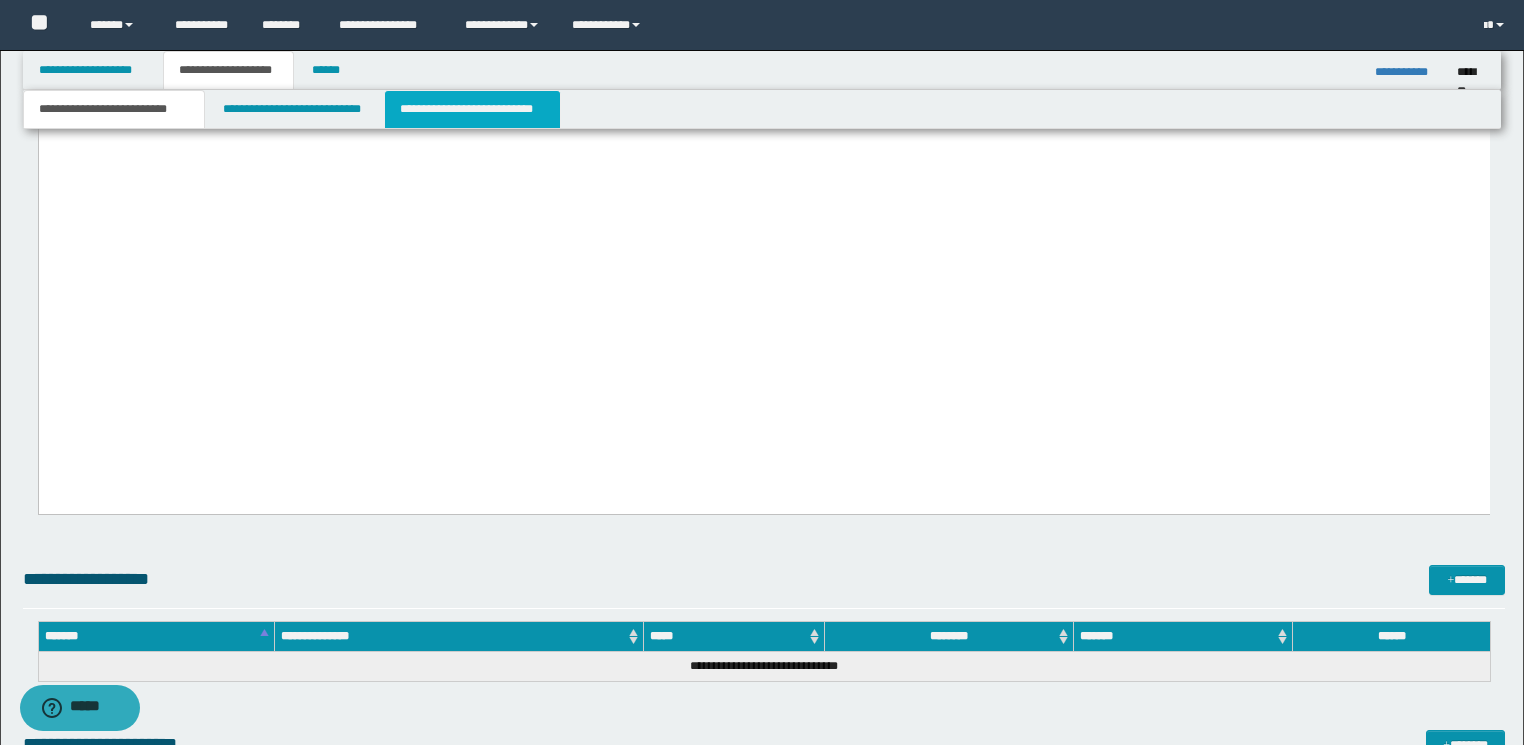click on "**********" at bounding box center (472, 109) 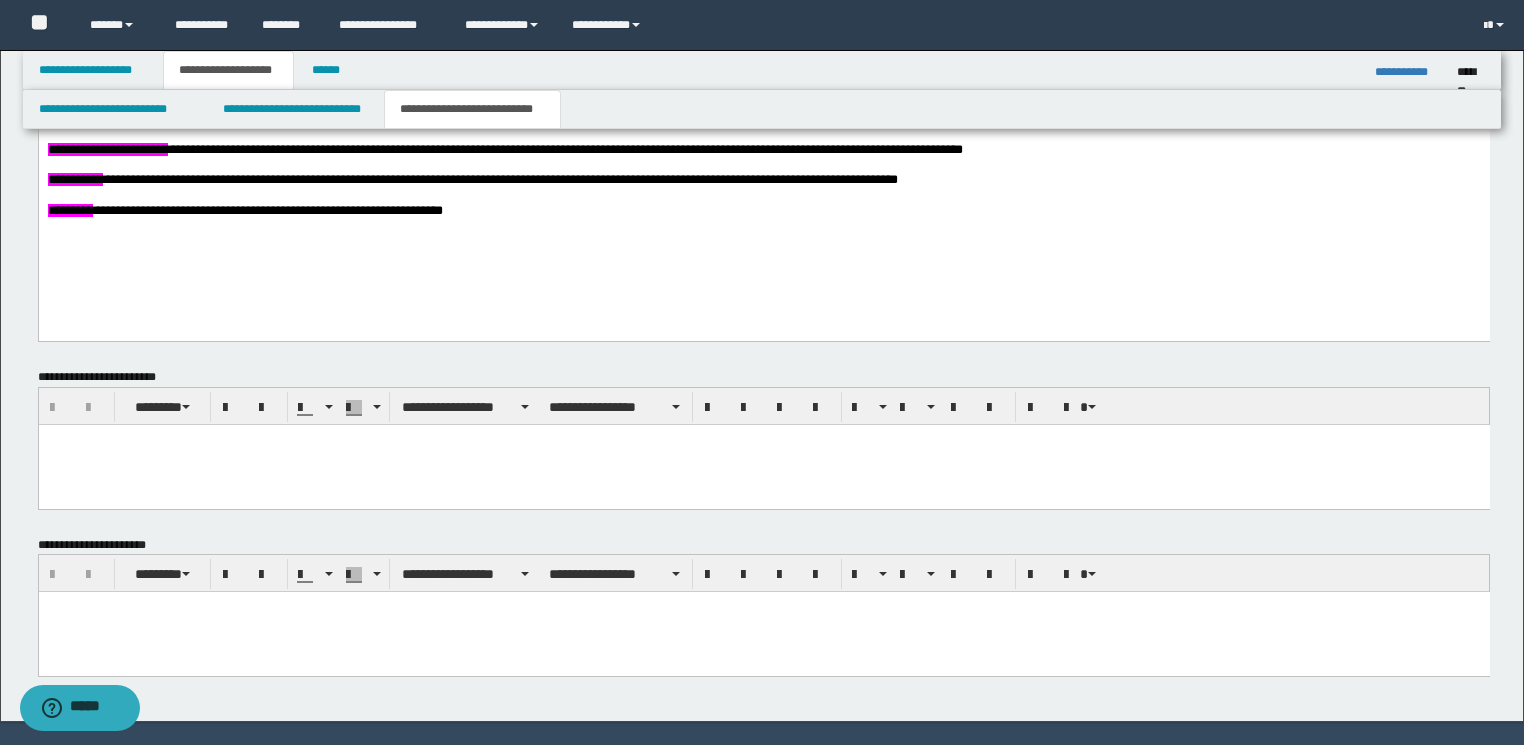 scroll, scrollTop: 767, scrollLeft: 0, axis: vertical 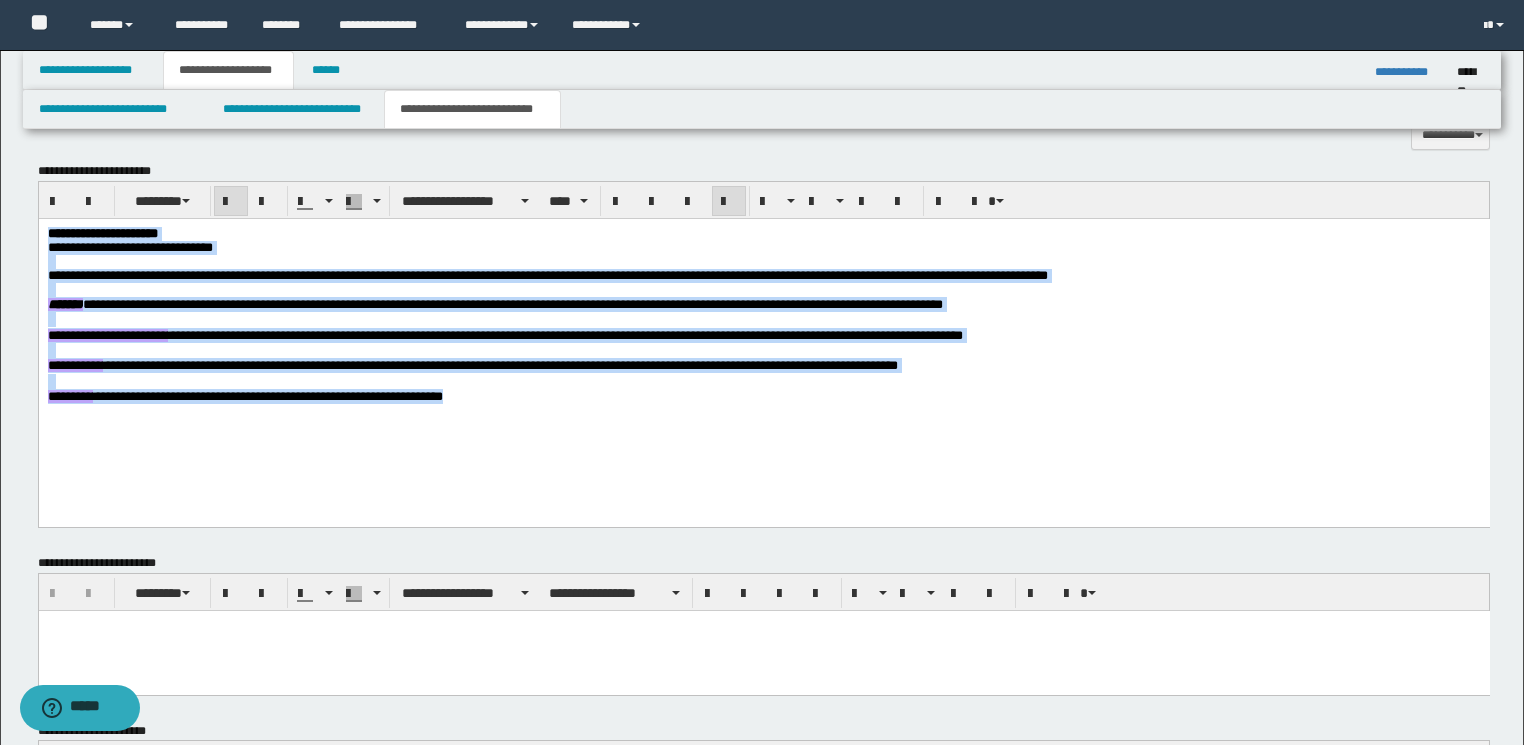 click on "**********" at bounding box center (763, 339) 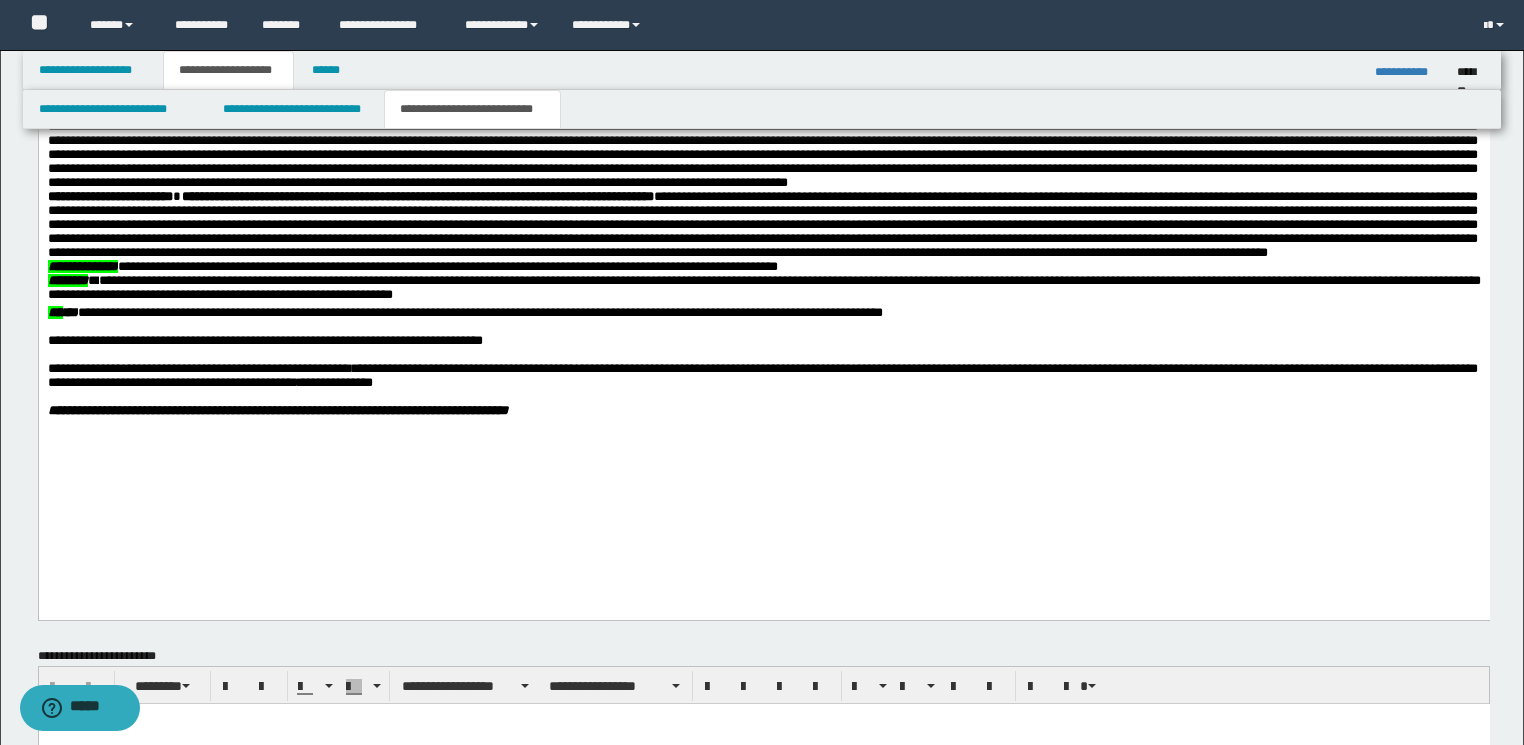 scroll, scrollTop: 1247, scrollLeft: 0, axis: vertical 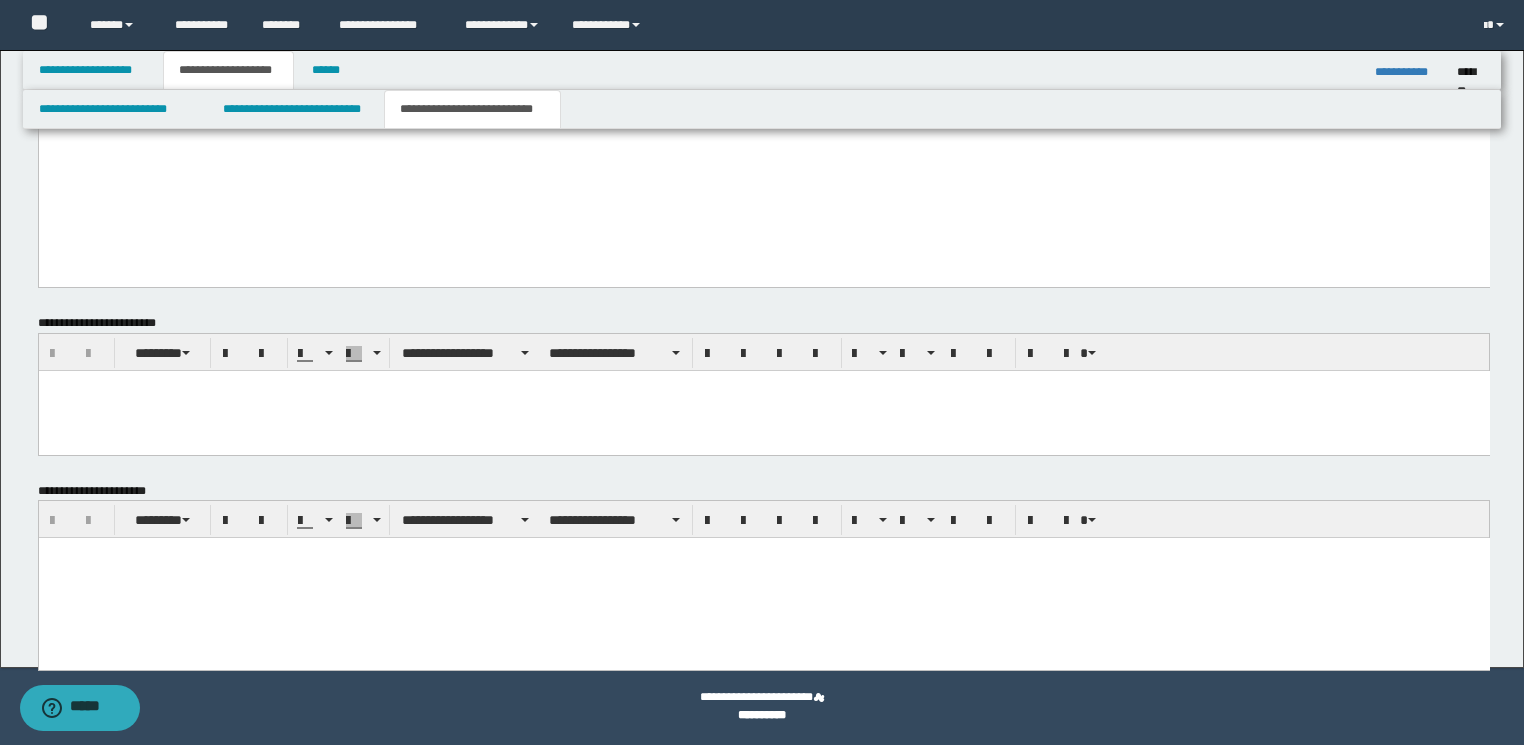 click at bounding box center (763, 578) 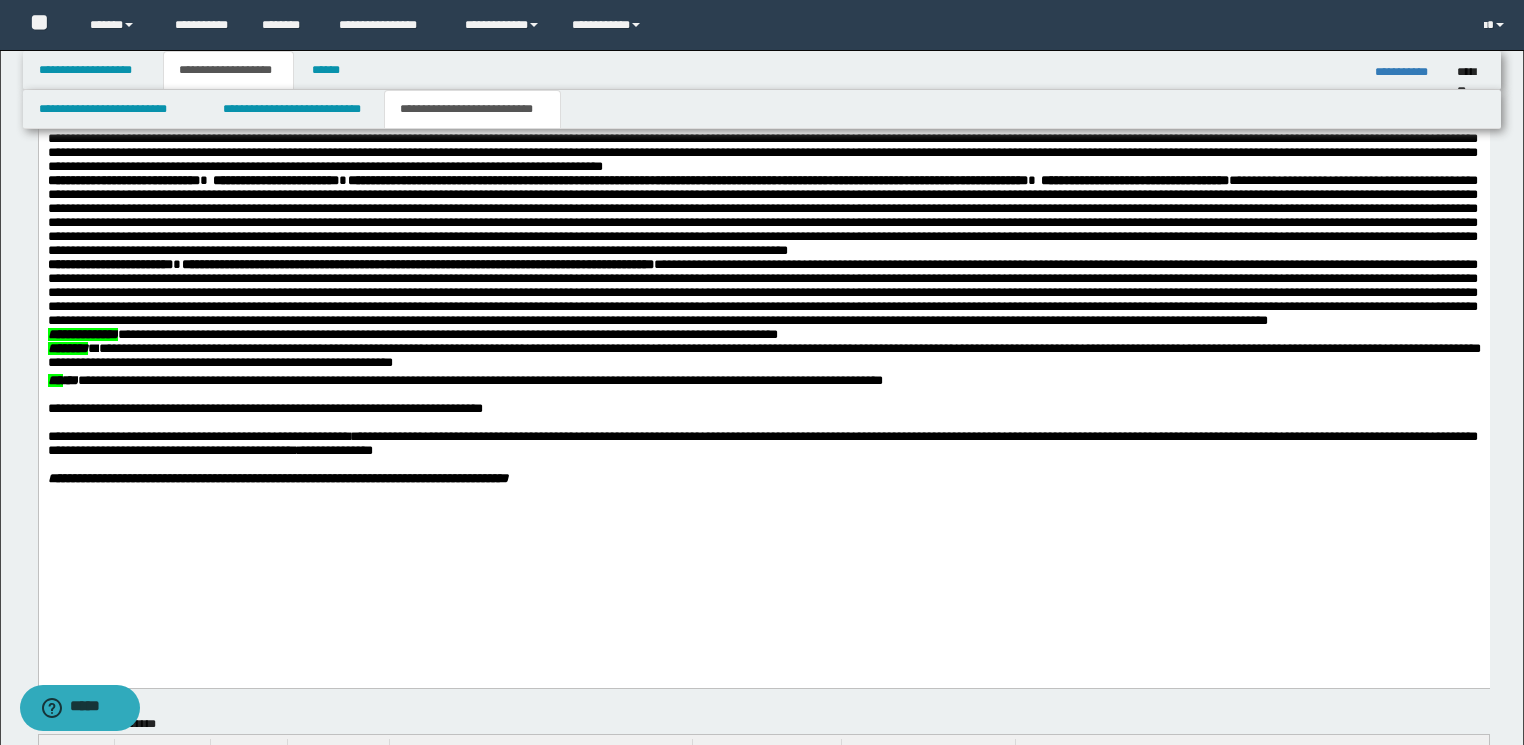 scroll, scrollTop: 975, scrollLeft: 0, axis: vertical 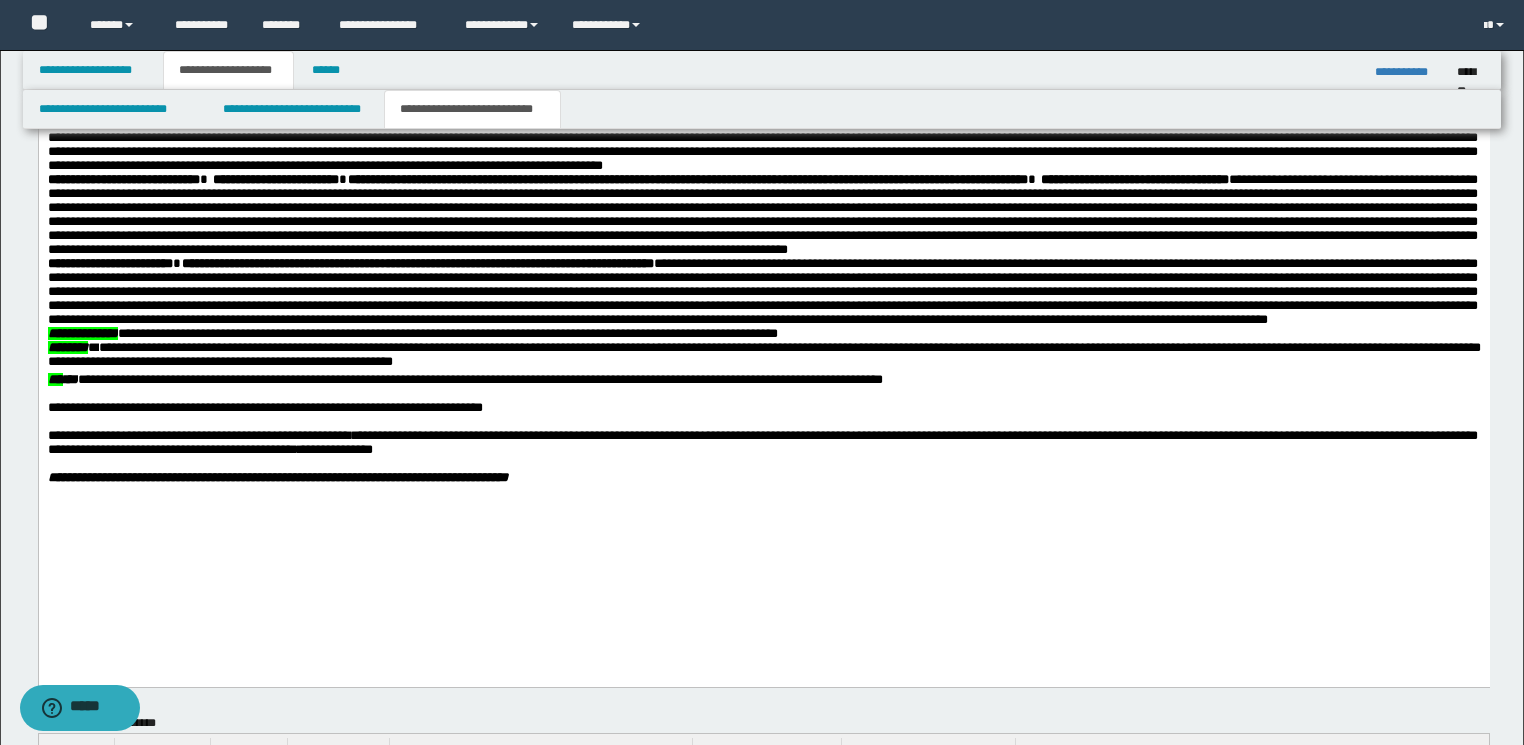 click on "**********" at bounding box center [763, 276] 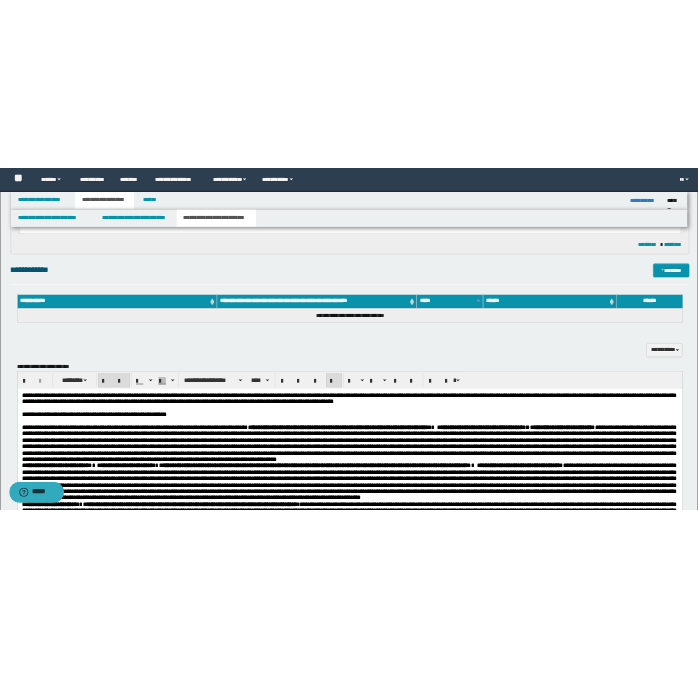 scroll, scrollTop: 415, scrollLeft: 0, axis: vertical 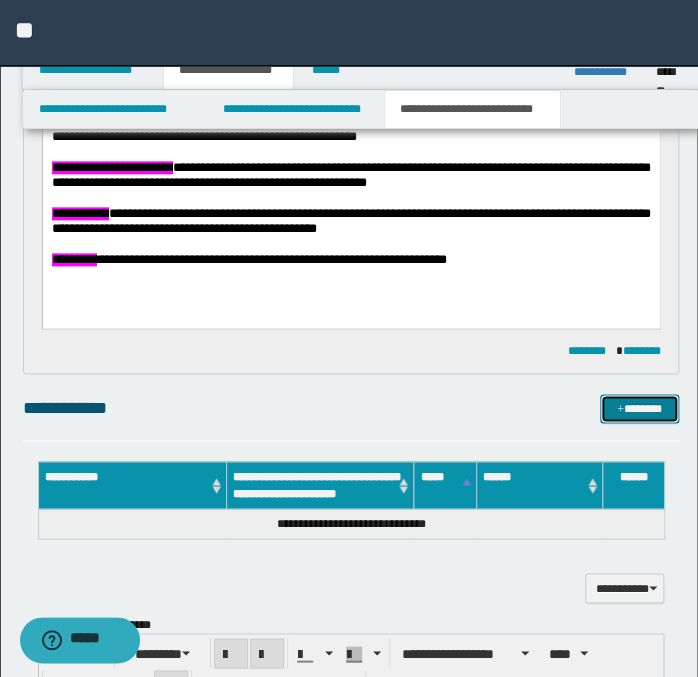 click on "*******" at bounding box center [639, 409] 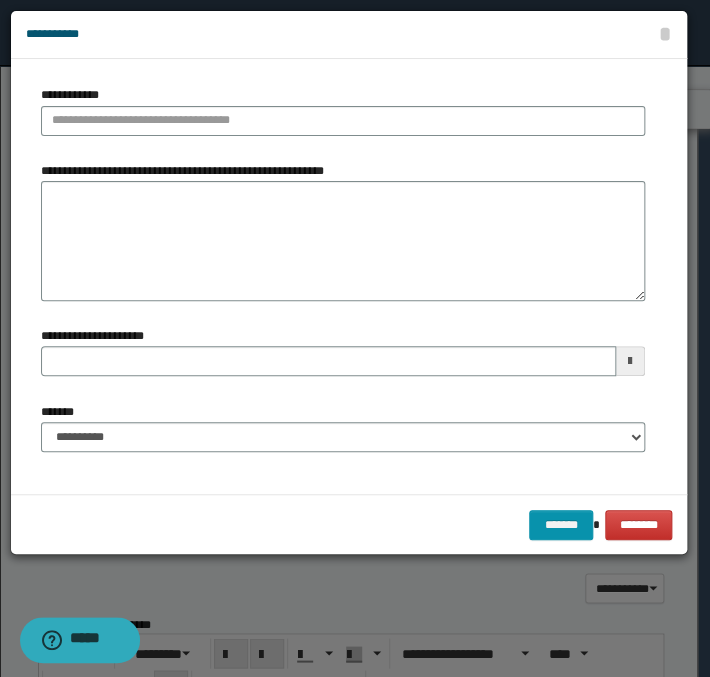 type 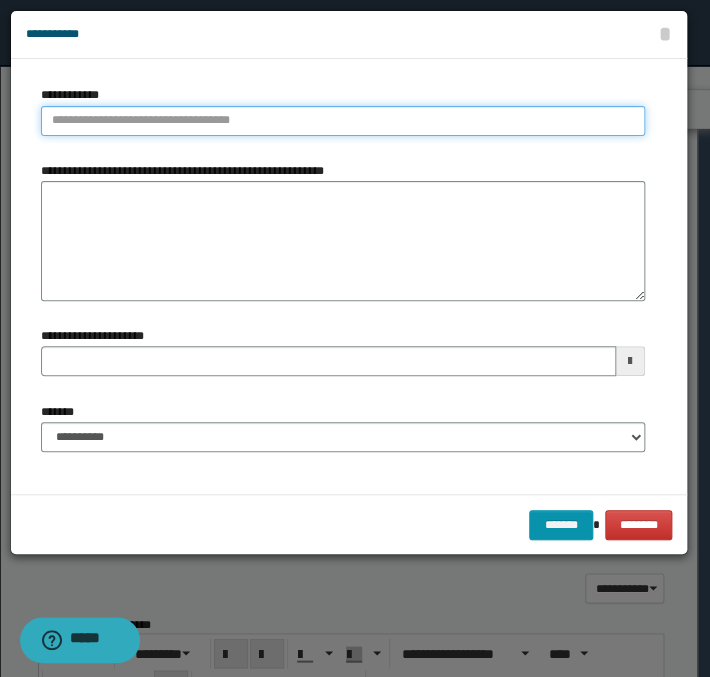 click on "**********" at bounding box center [343, 121] 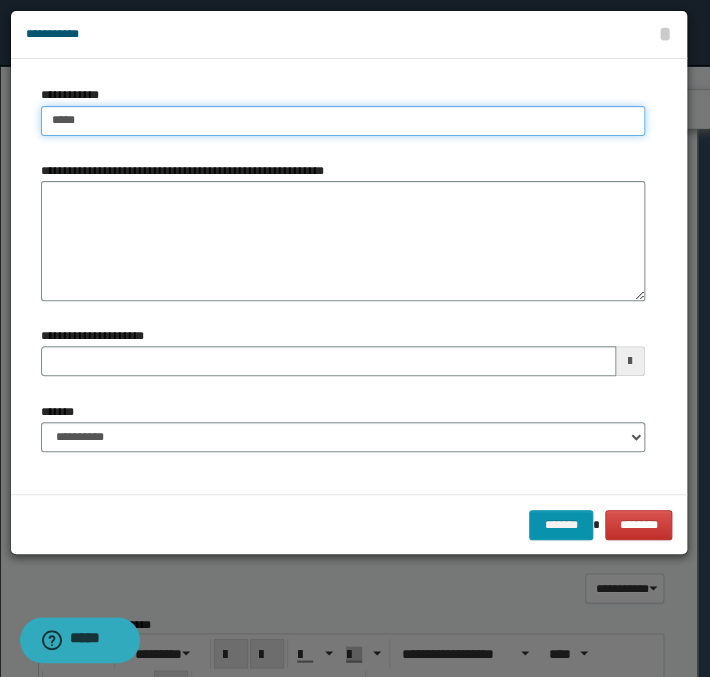 type on "****" 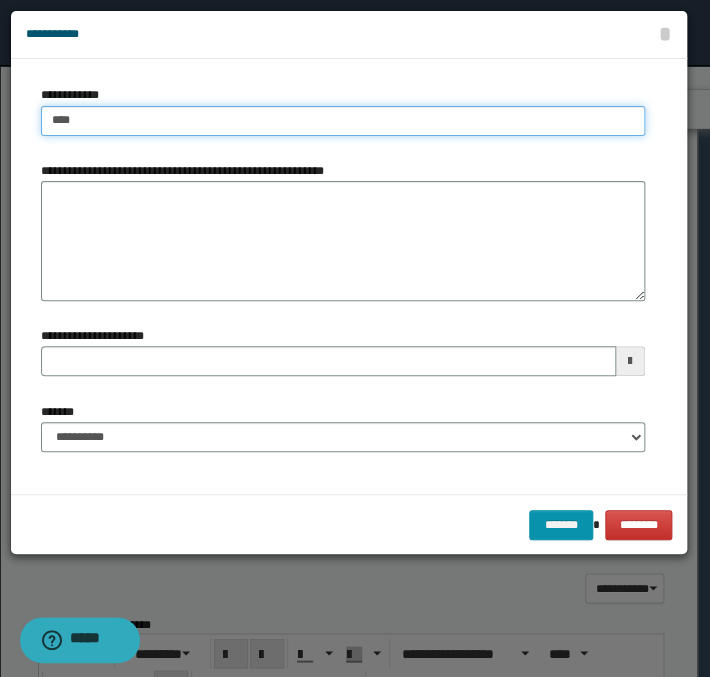 type on "****" 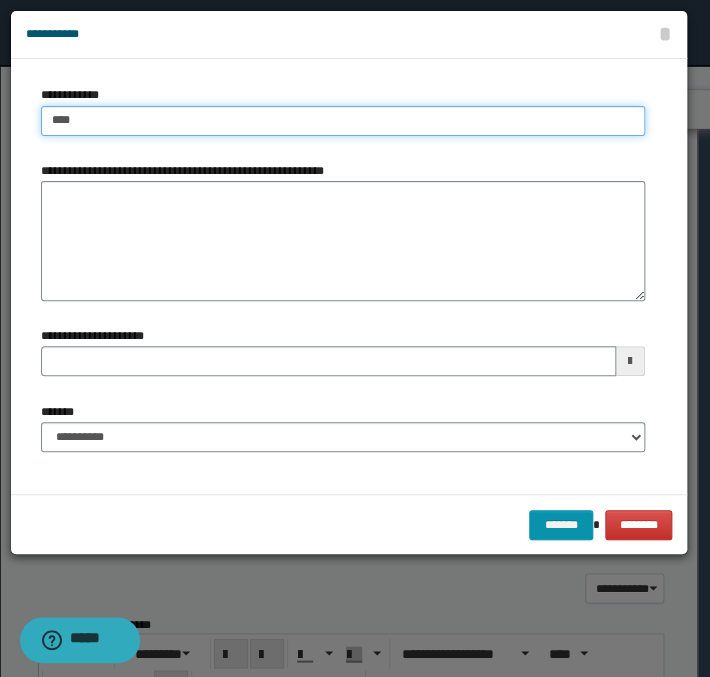 type 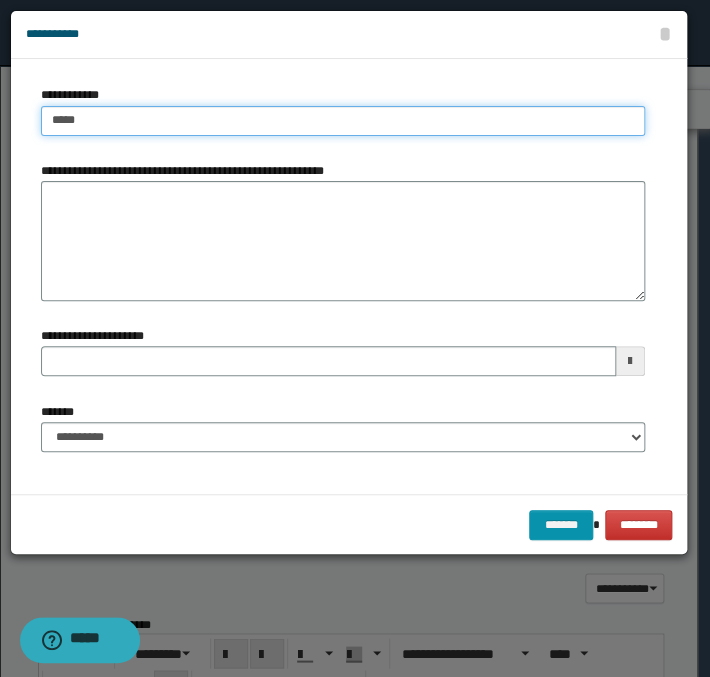 type on "*****" 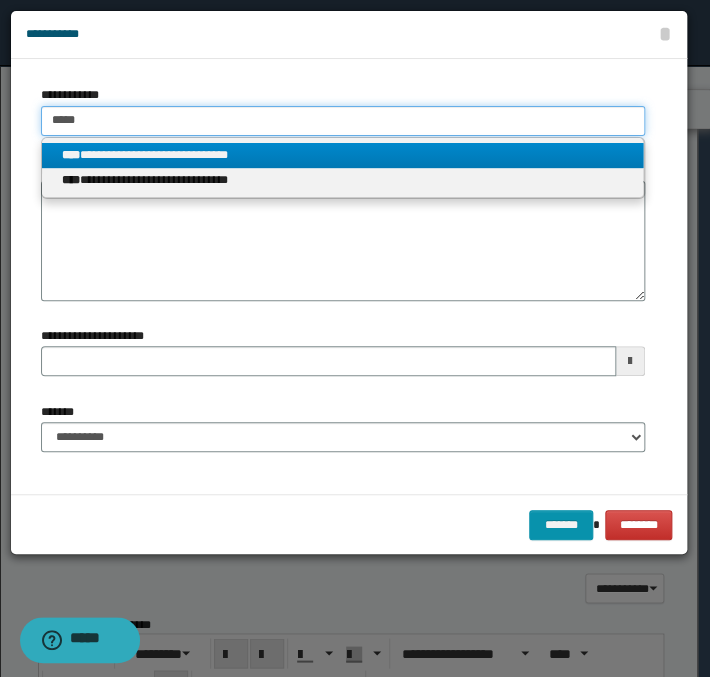 type on "*****" 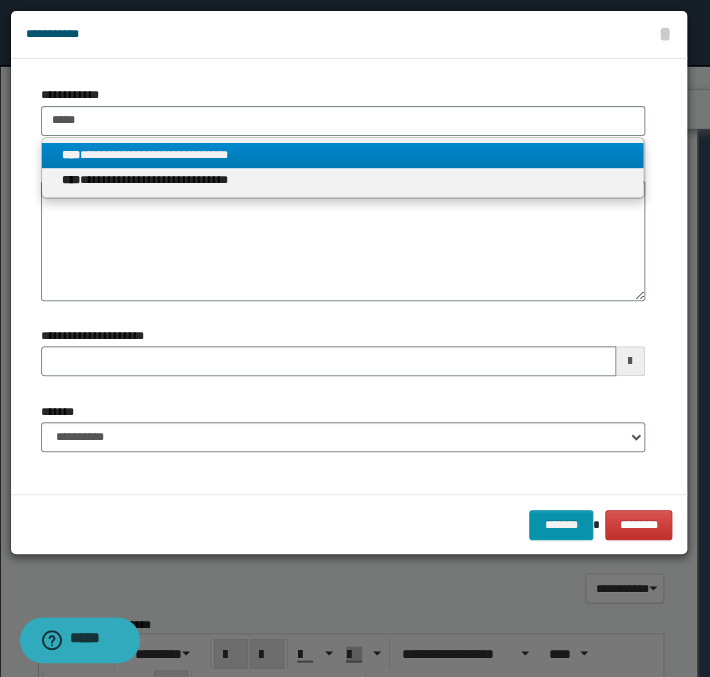 click on "**********" at bounding box center [343, 155] 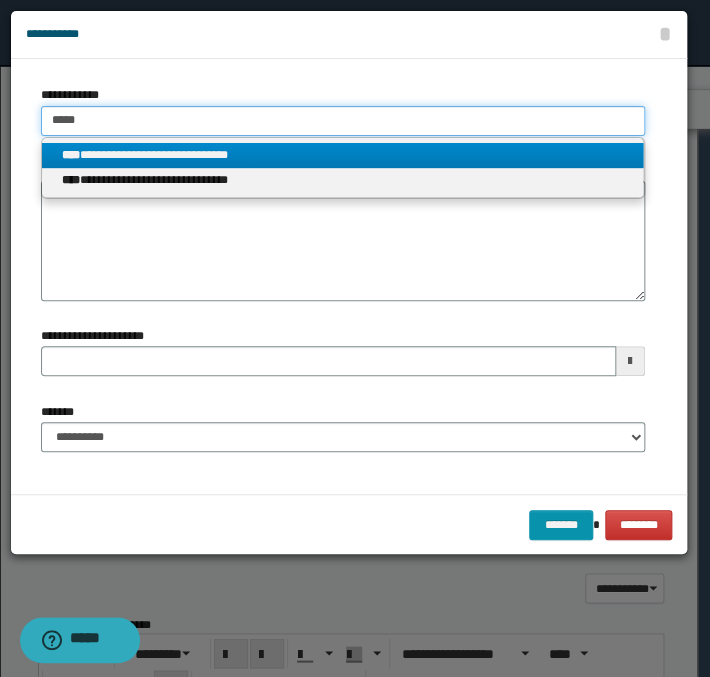 type 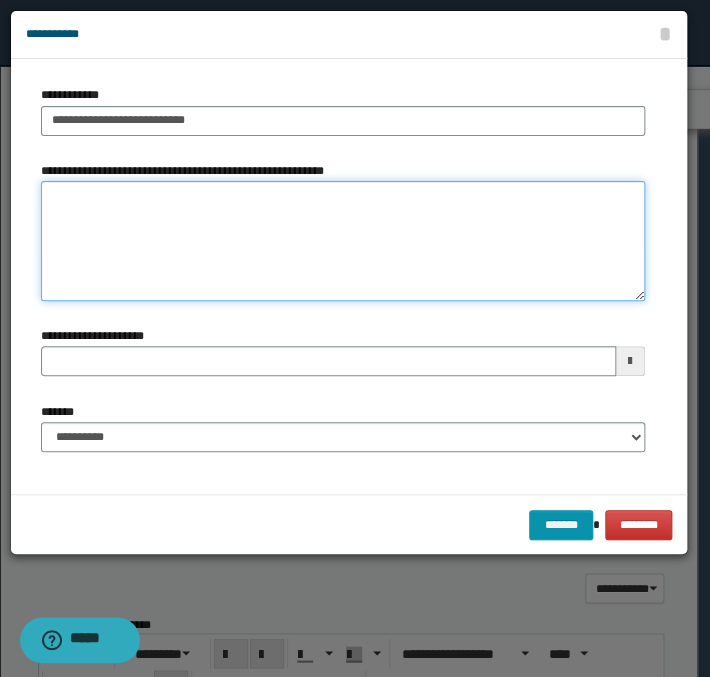click on "**********" at bounding box center [343, 241] 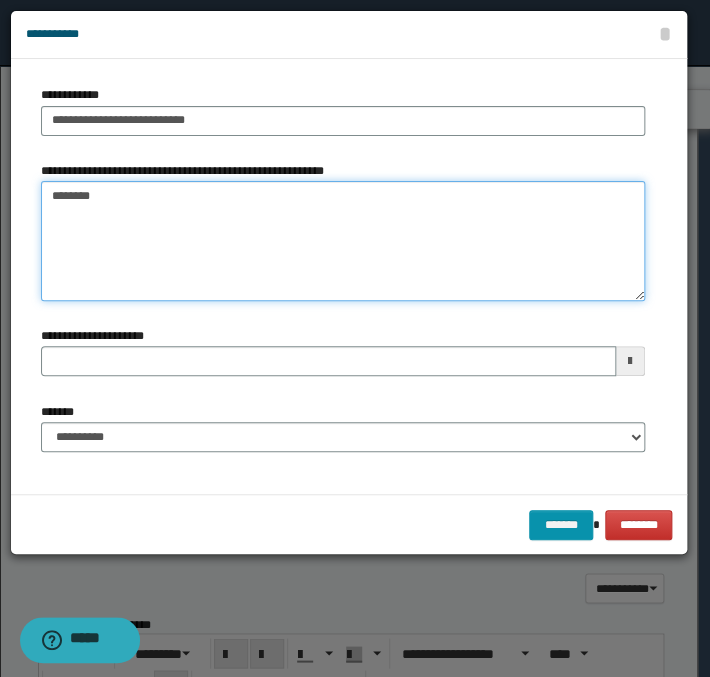 type on "*********" 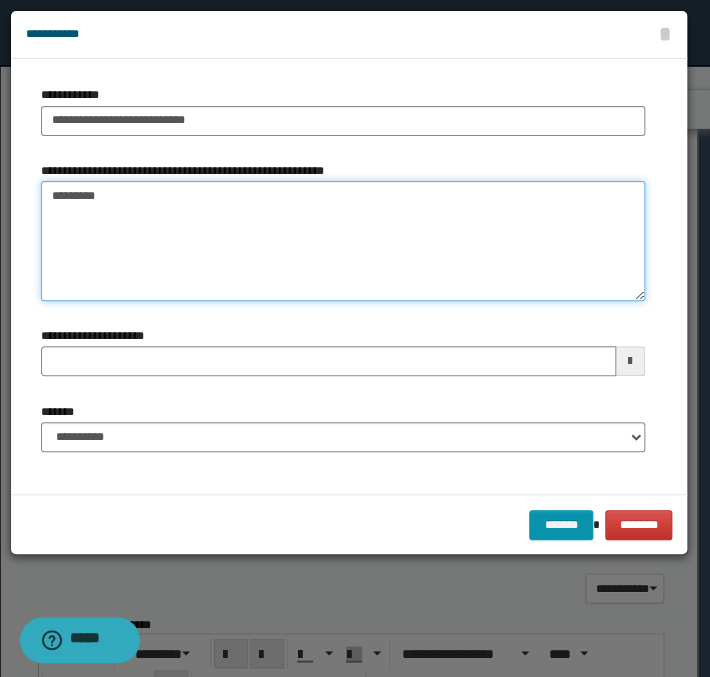 drag, startPoint x: 176, startPoint y: 200, endPoint x: 21, endPoint y: 198, distance: 155.01291 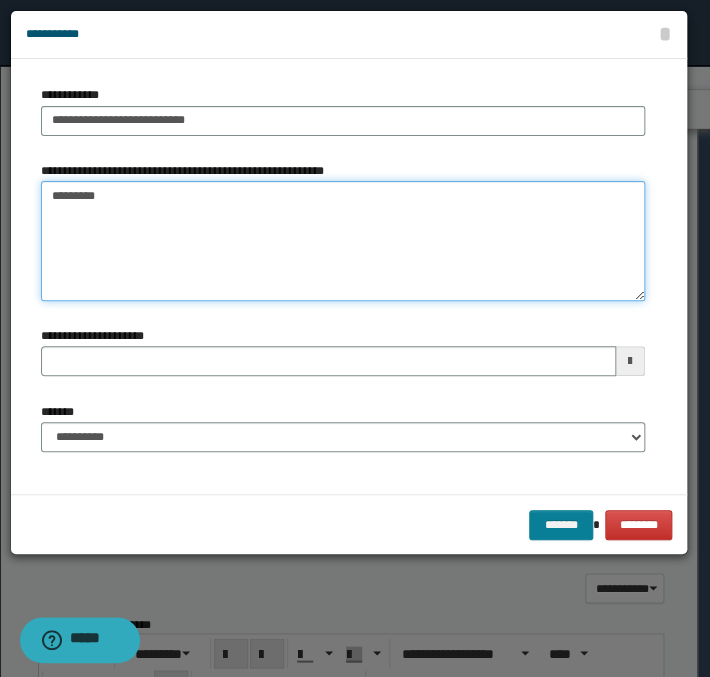 type on "*********" 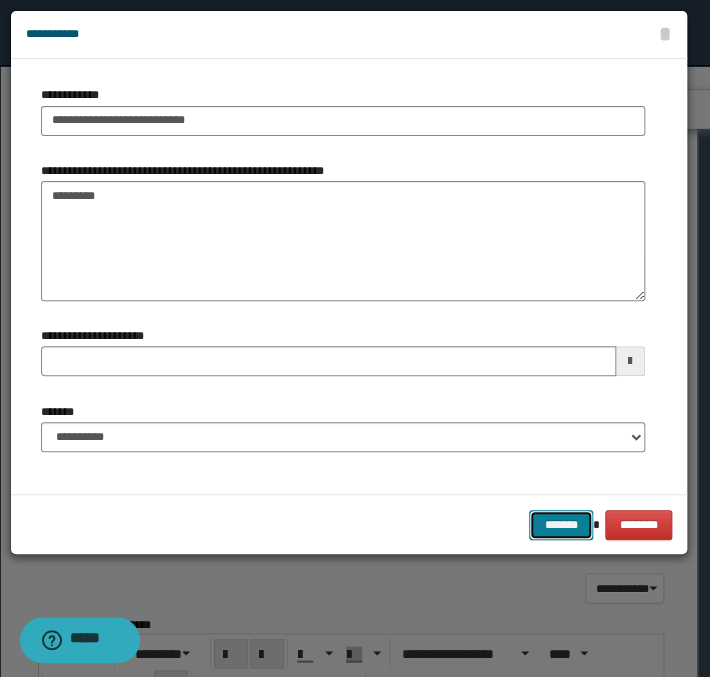 click on "*******" at bounding box center (561, 525) 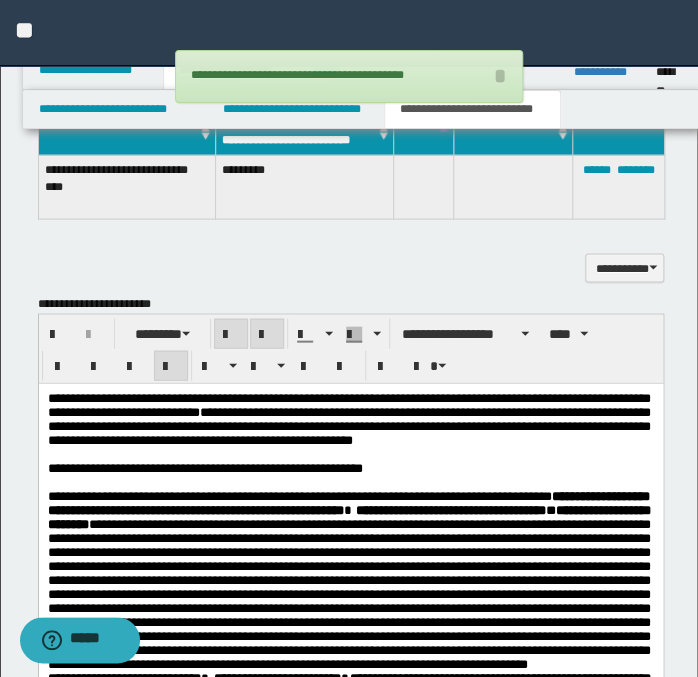 scroll, scrollTop: 735, scrollLeft: 0, axis: vertical 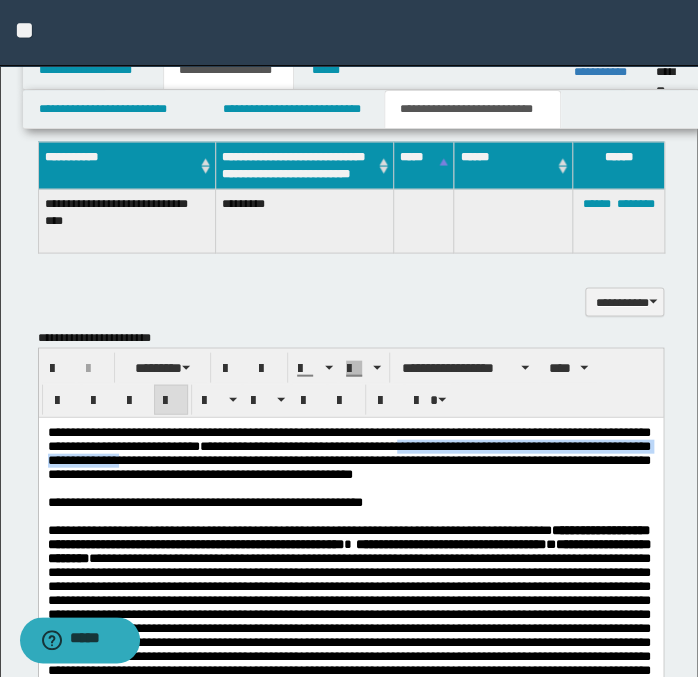 drag, startPoint x: 479, startPoint y: 446, endPoint x: 203, endPoint y: 470, distance: 277.0415 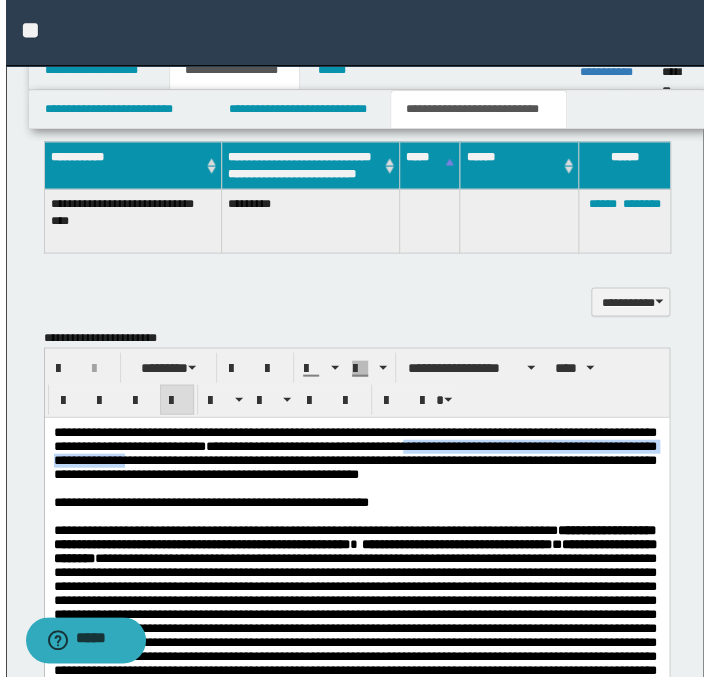 scroll, scrollTop: 655, scrollLeft: 0, axis: vertical 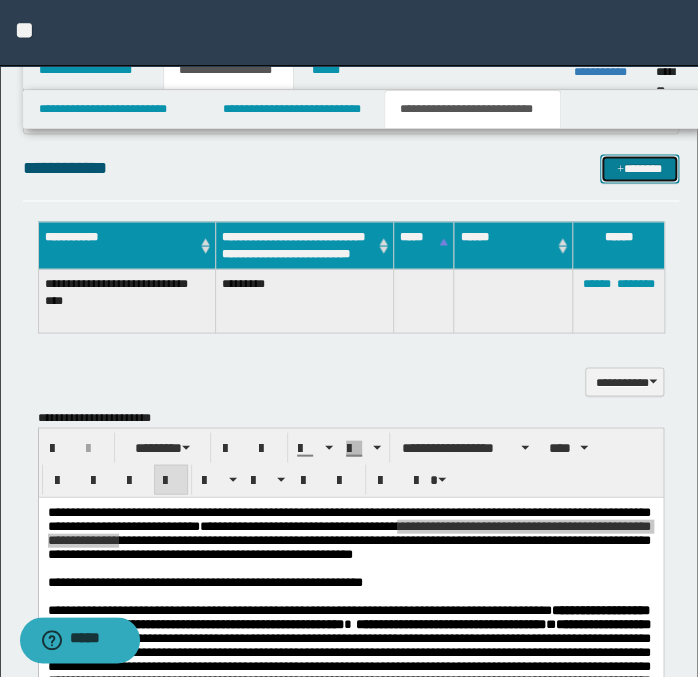 click on "*******" at bounding box center [639, 169] 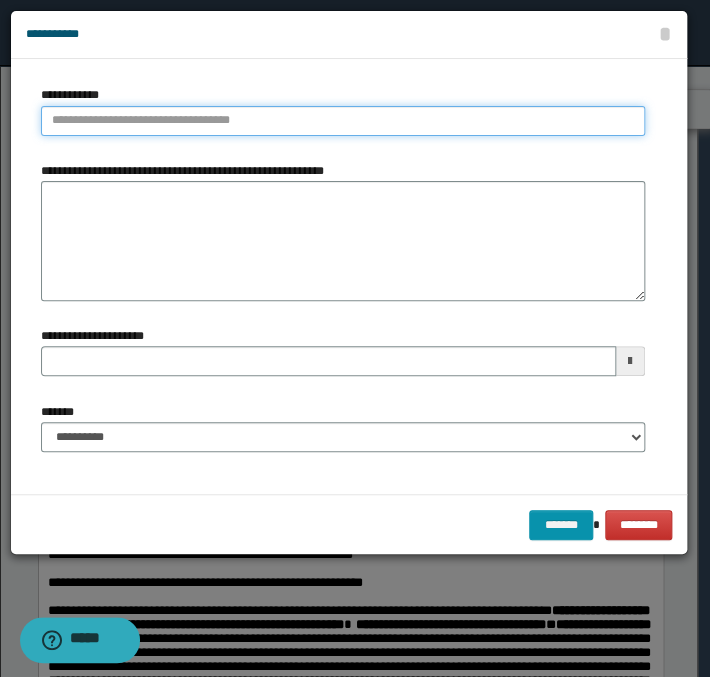 type on "**********" 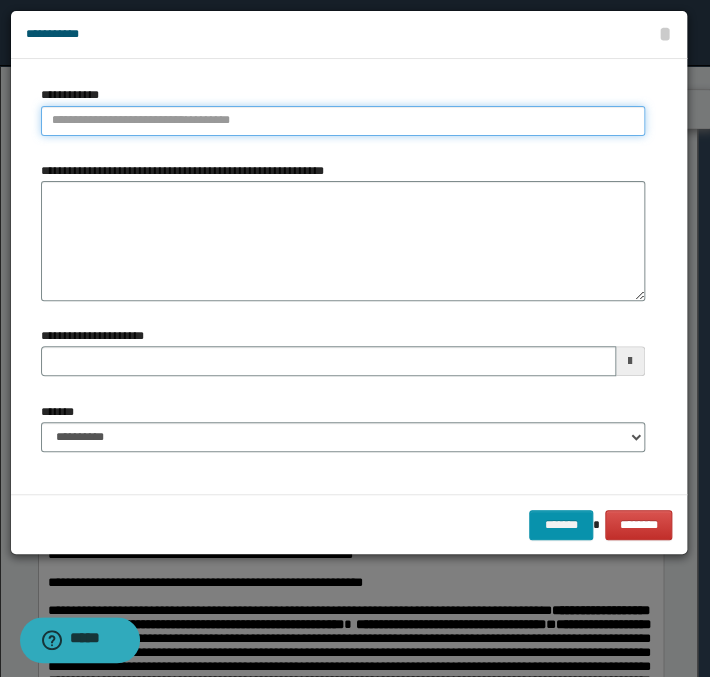click on "**********" at bounding box center [343, 121] 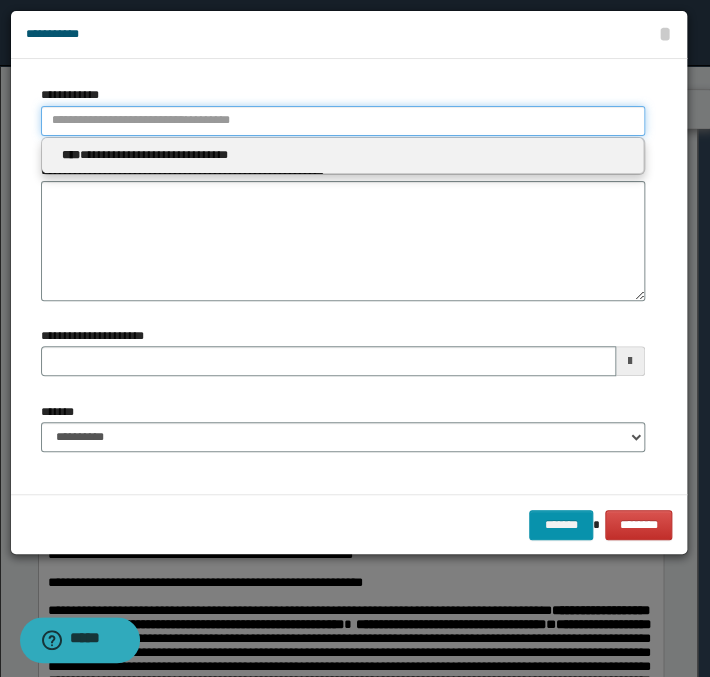 type 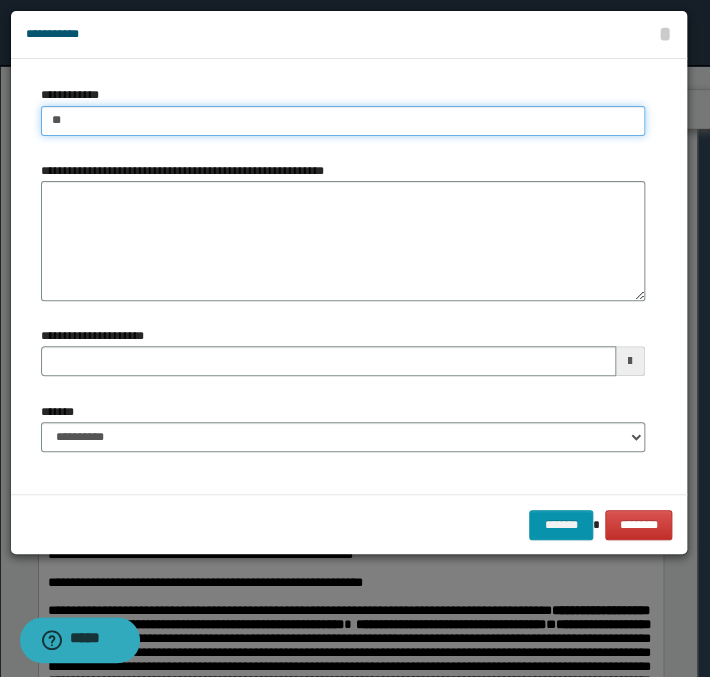 type on "*" 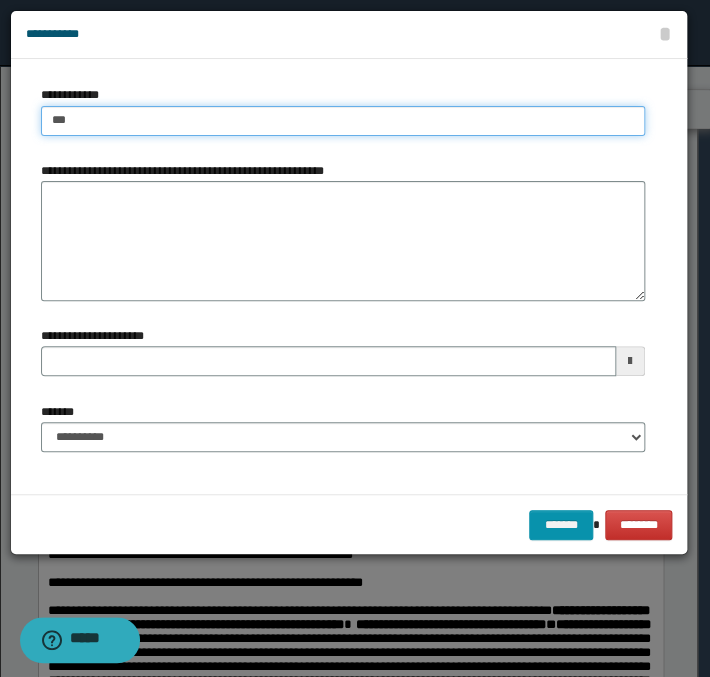 type on "****" 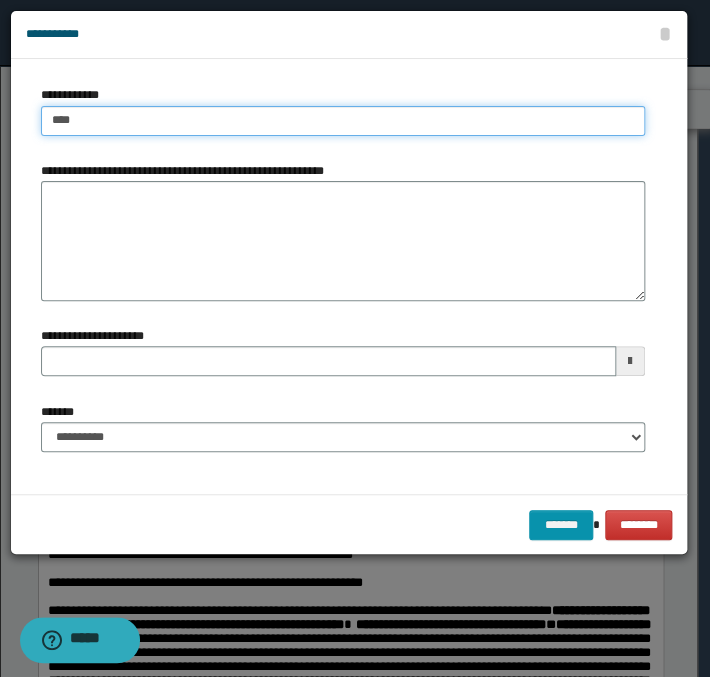 type on "****" 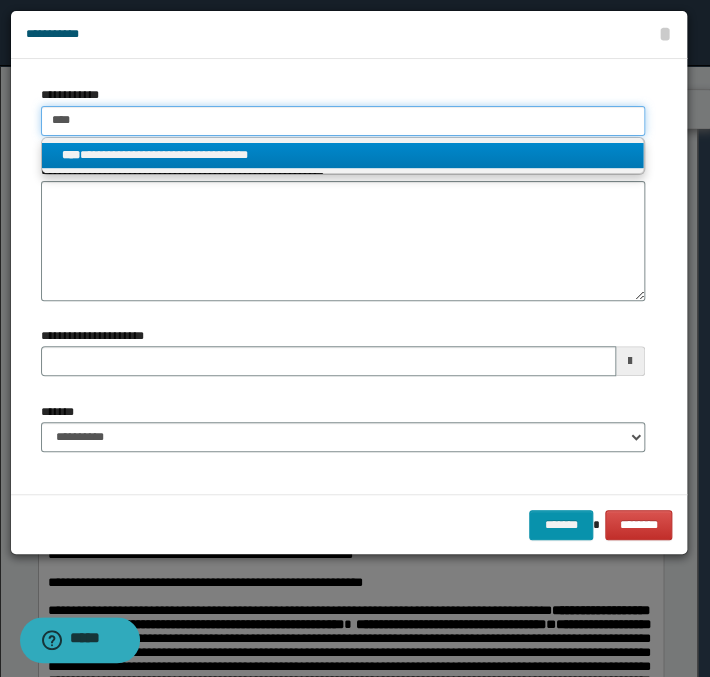 type on "****" 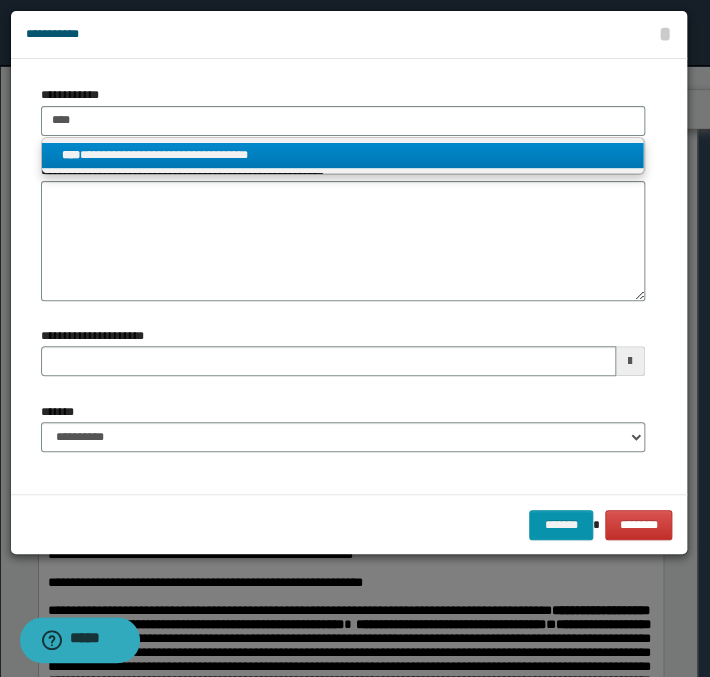 click on "**********" at bounding box center (343, 155) 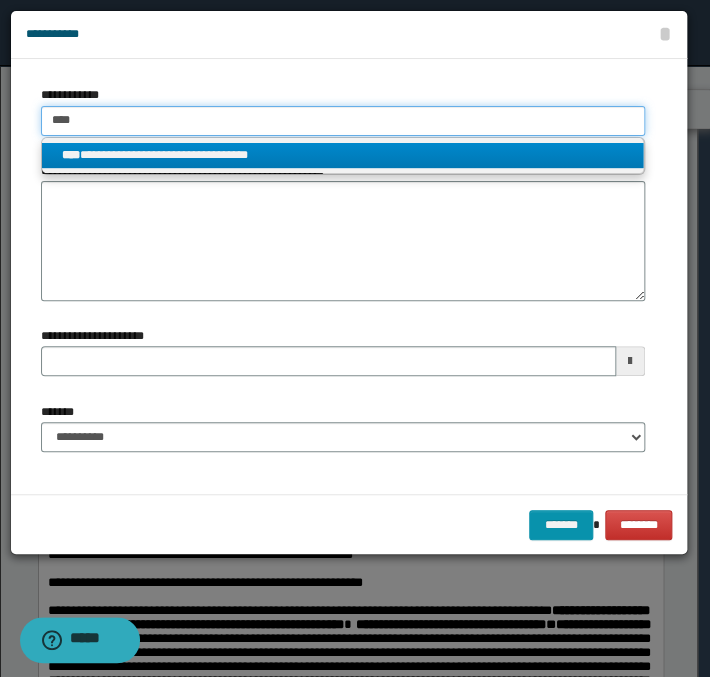 type 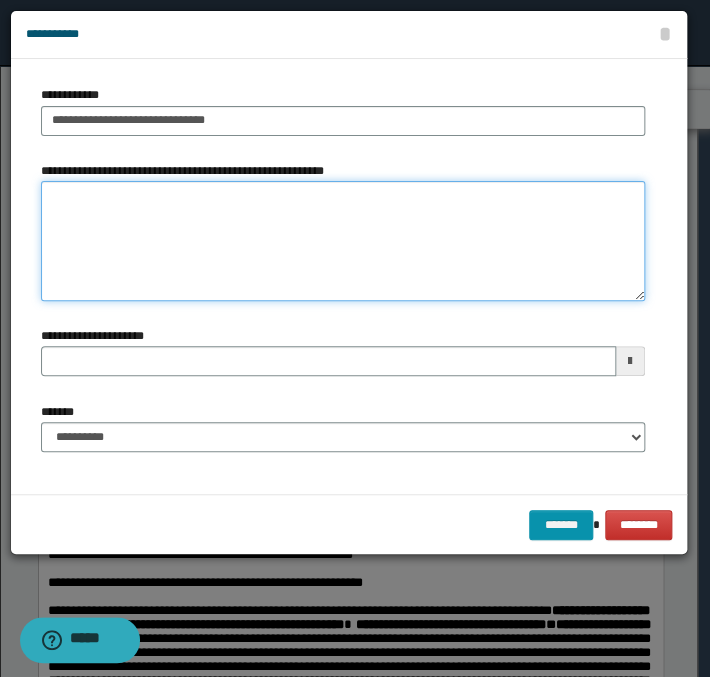 click on "**********" at bounding box center (343, 241) 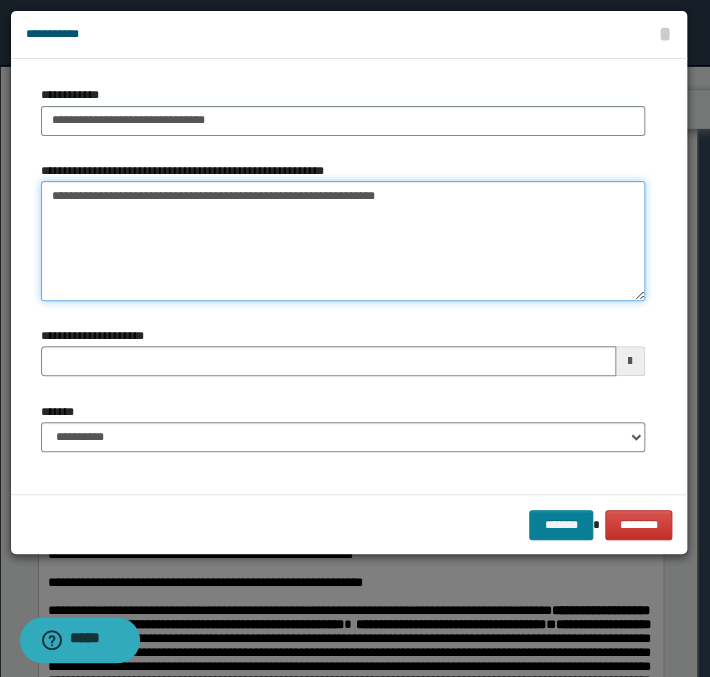 type on "**********" 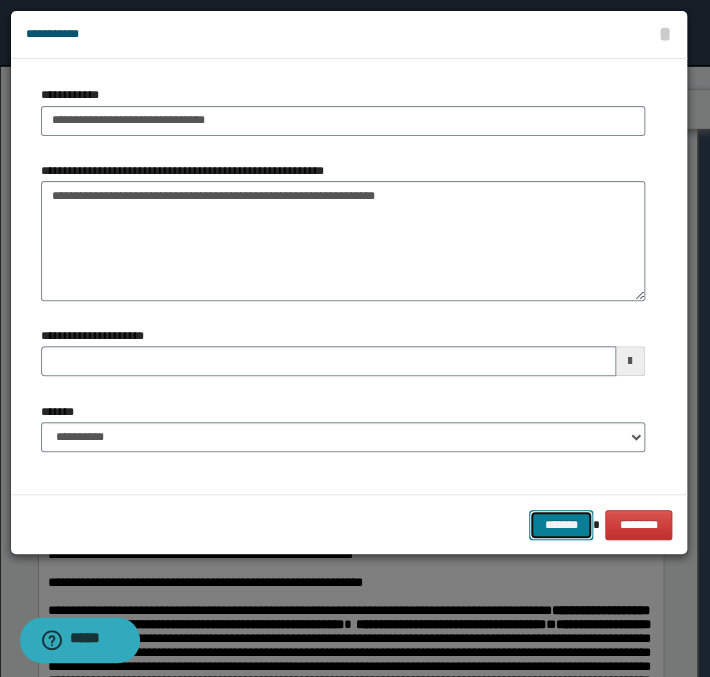 click on "*******" at bounding box center (561, 525) 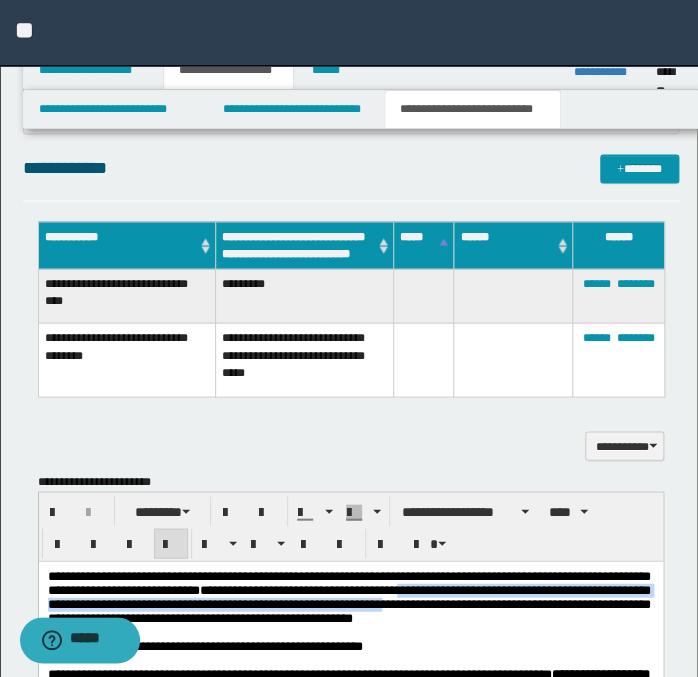 drag, startPoint x: 520, startPoint y: 608, endPoint x: 477, endPoint y: 608, distance: 43 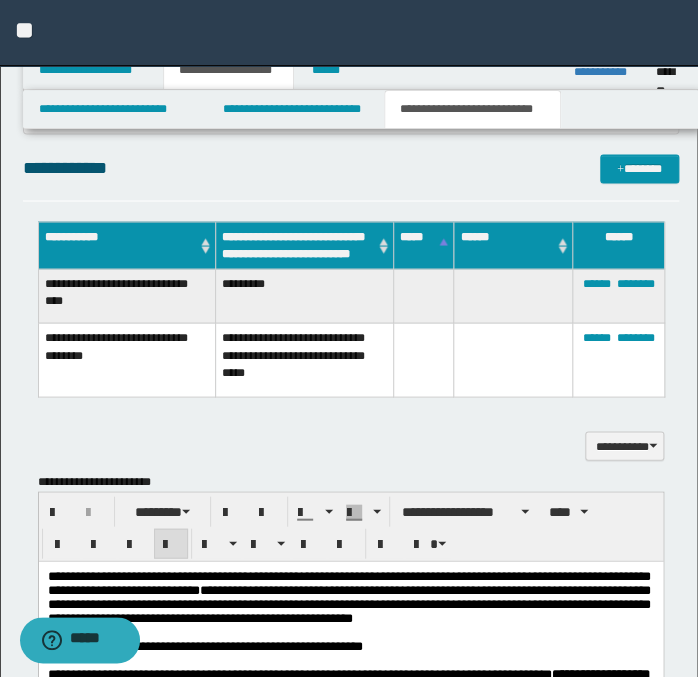 click on "**********" at bounding box center (348, 603) 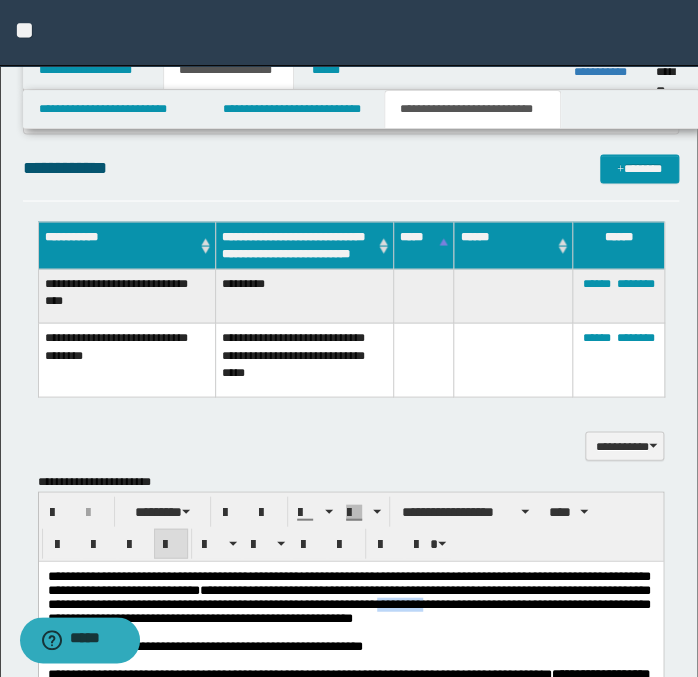 drag, startPoint x: 519, startPoint y: 610, endPoint x: 471, endPoint y: 610, distance: 48 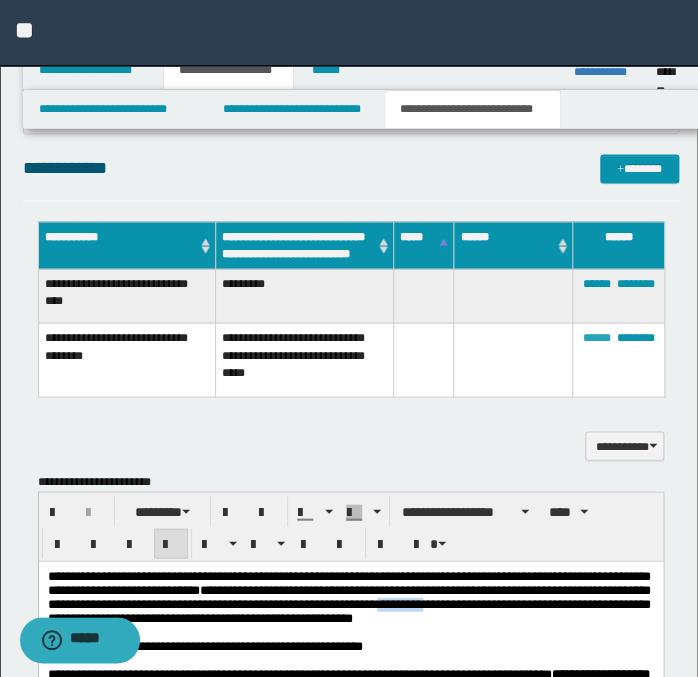 copy on "*********" 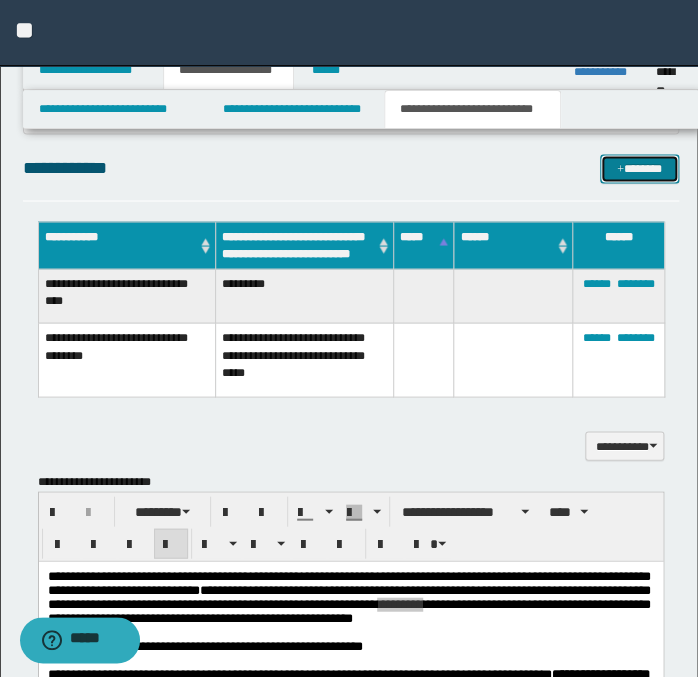 click on "*******" at bounding box center (639, 169) 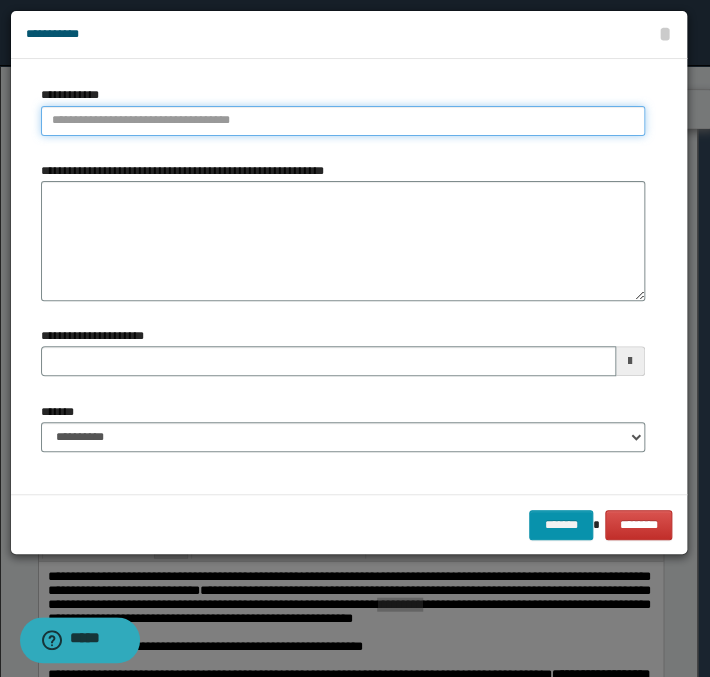 type on "**********" 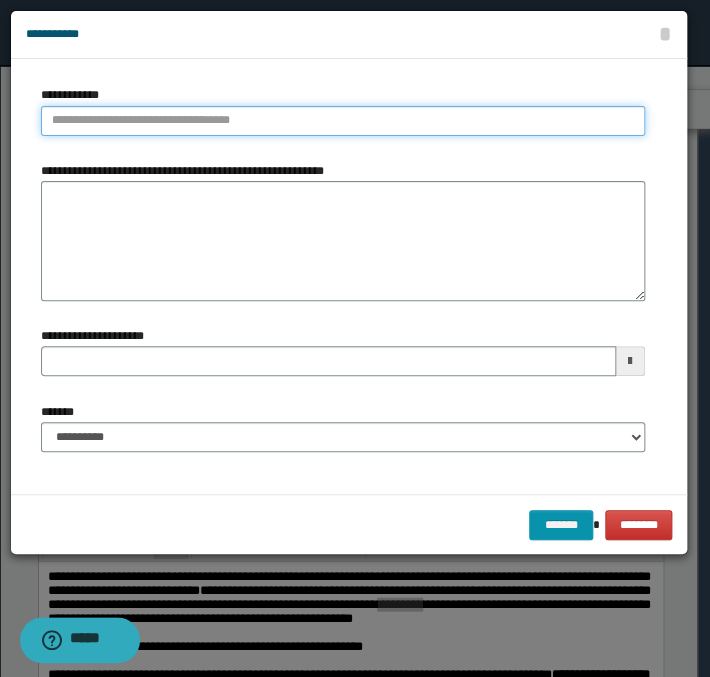 click on "**********" at bounding box center [343, 121] 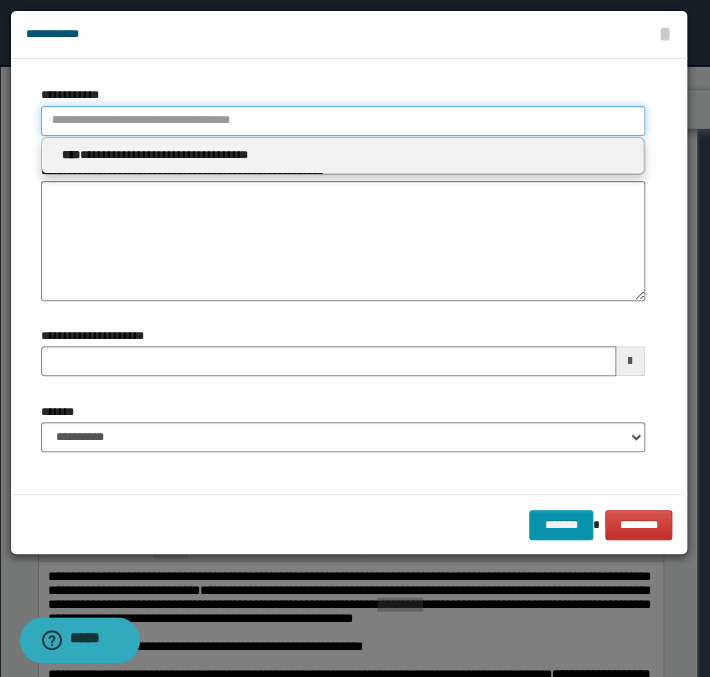 type 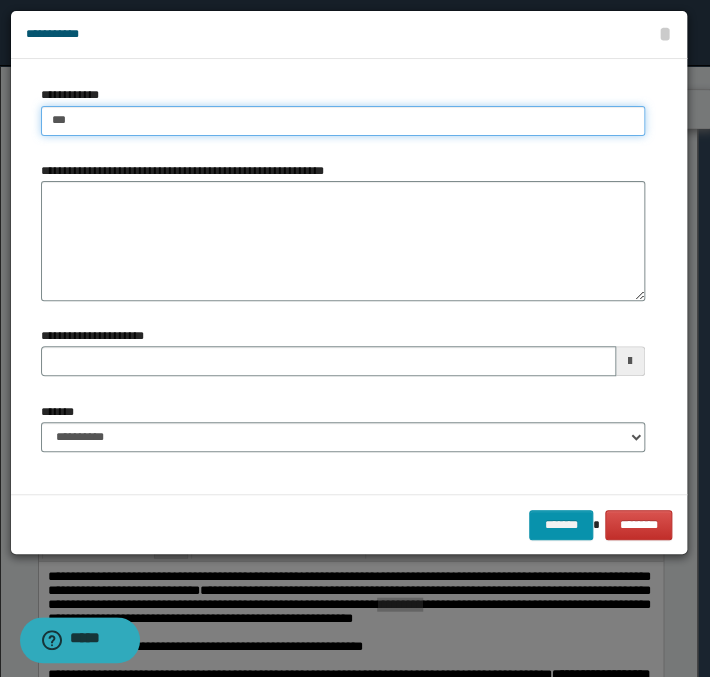 type on "****" 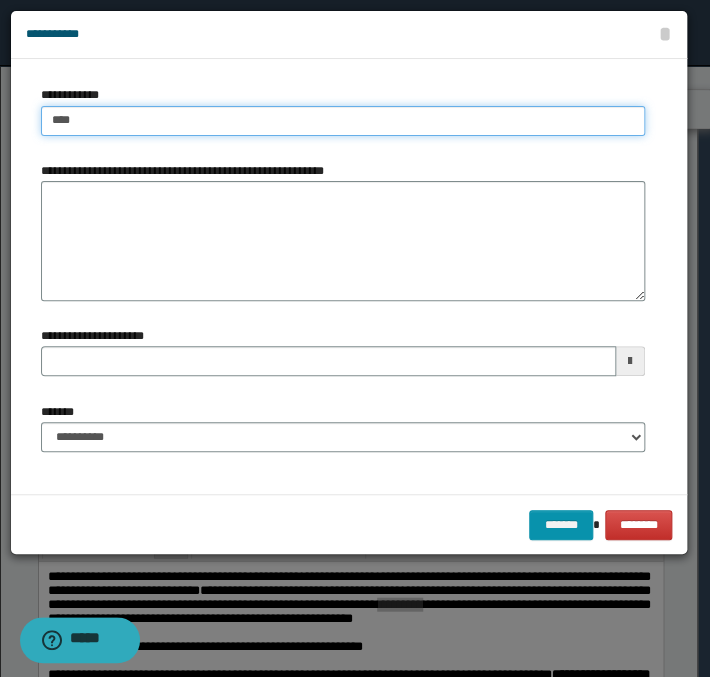 type on "****" 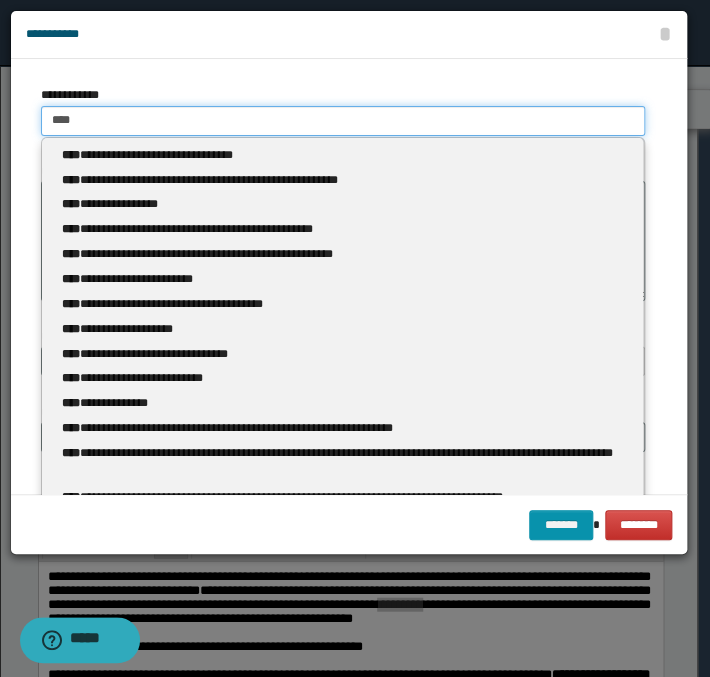 type 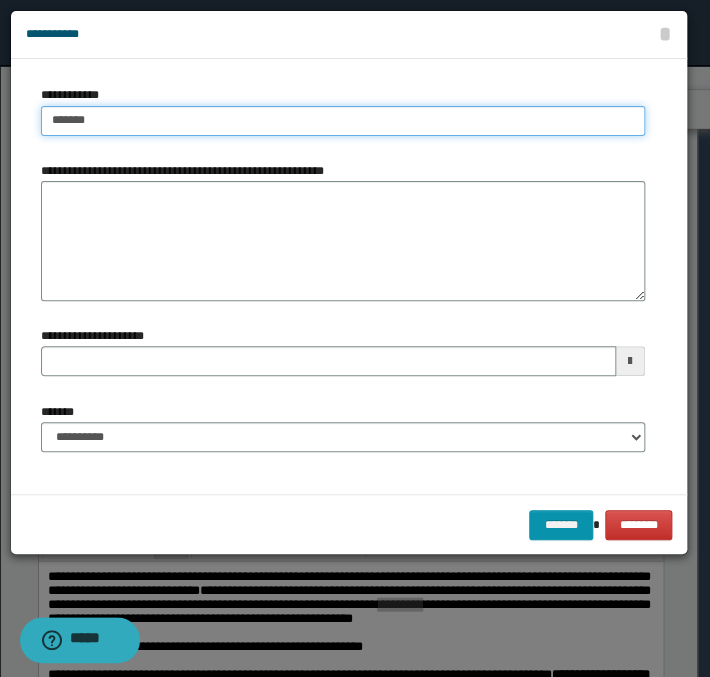type on "********" 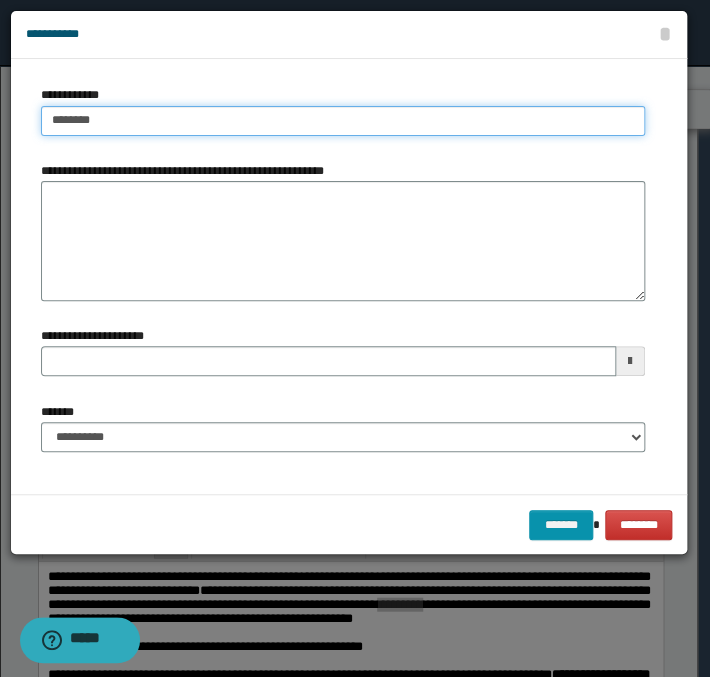 type on "********" 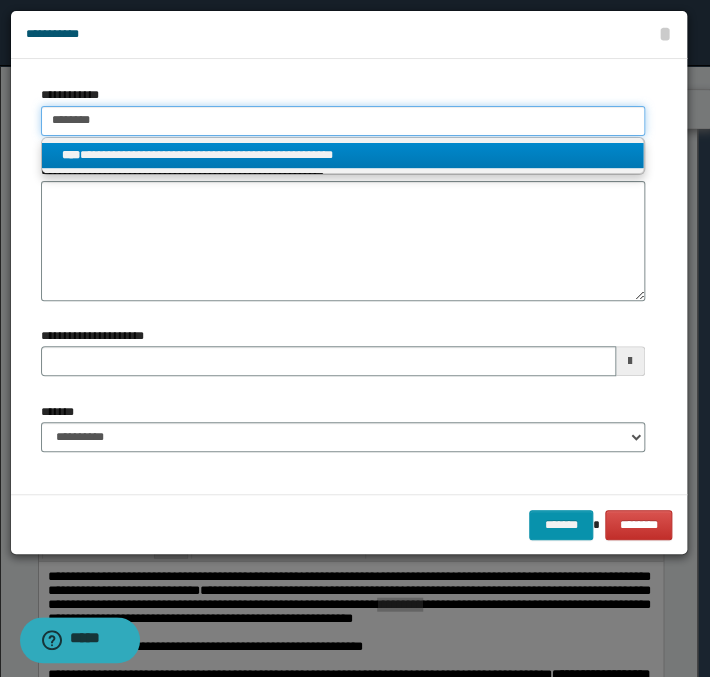 type on "********" 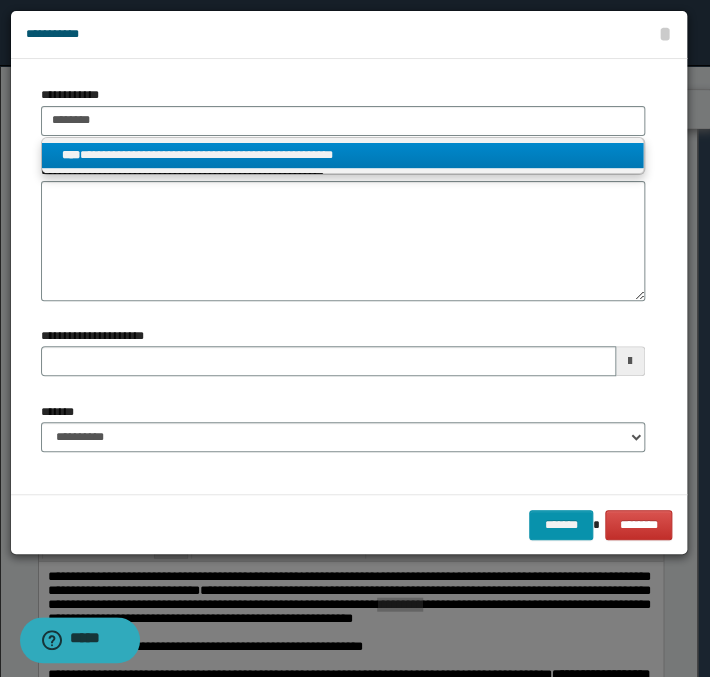 click on "**********" at bounding box center (343, 155) 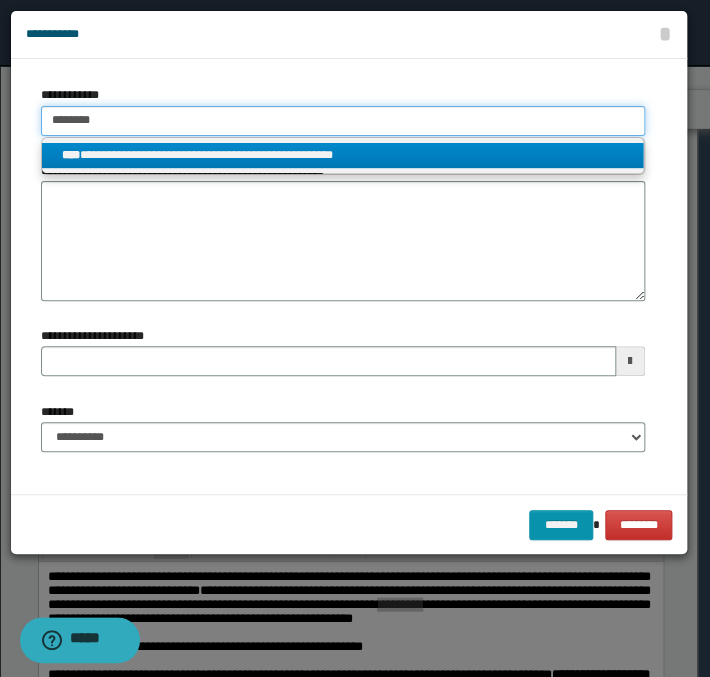 type 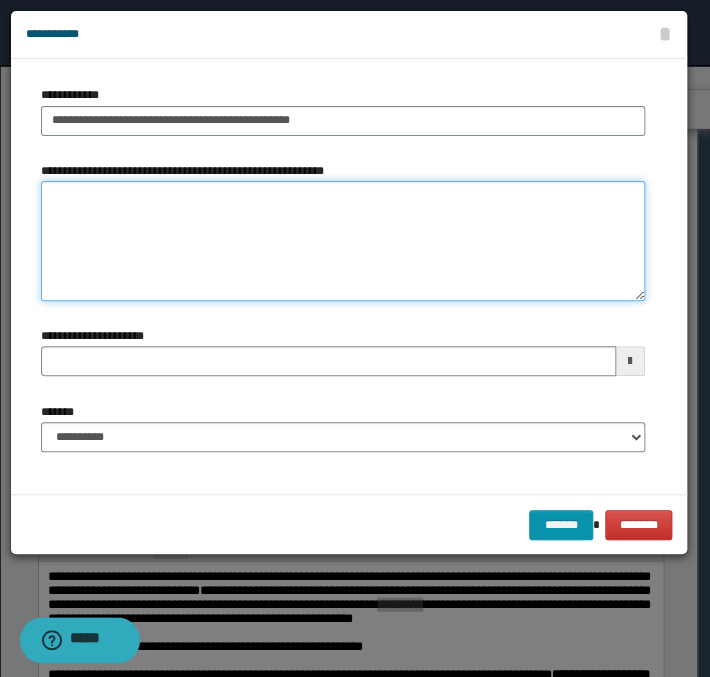 click on "**********" at bounding box center [343, 241] 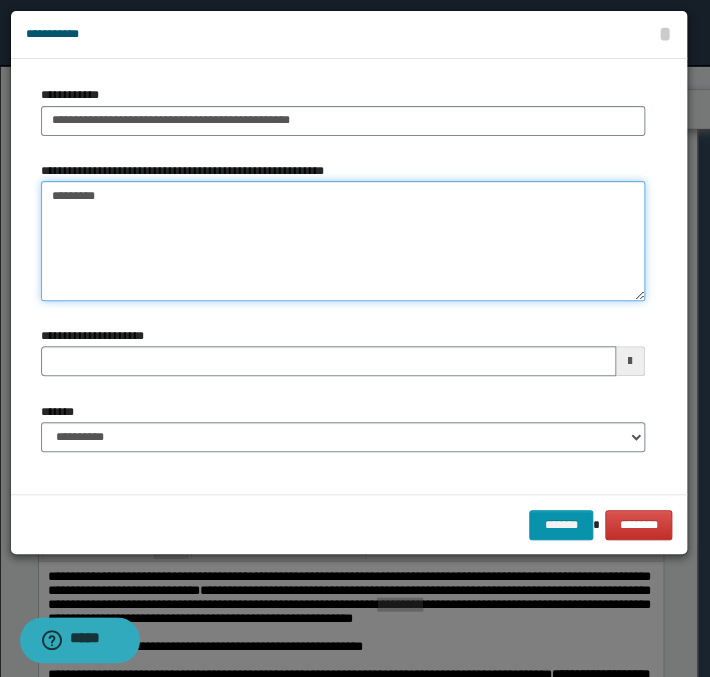 click on "*********" at bounding box center [343, 241] 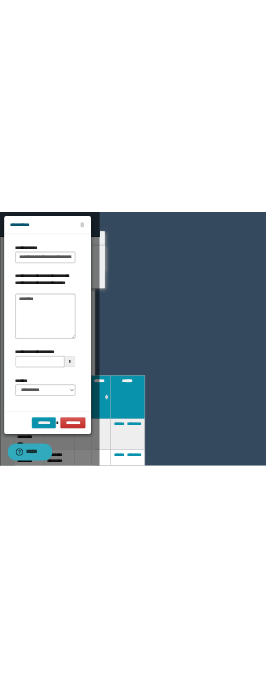 scroll, scrollTop: 869, scrollLeft: 0, axis: vertical 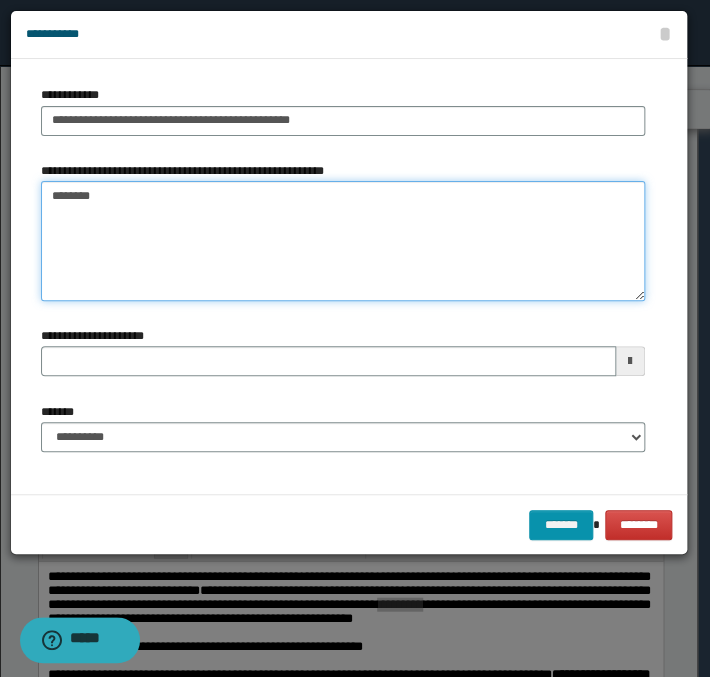 type on "*********" 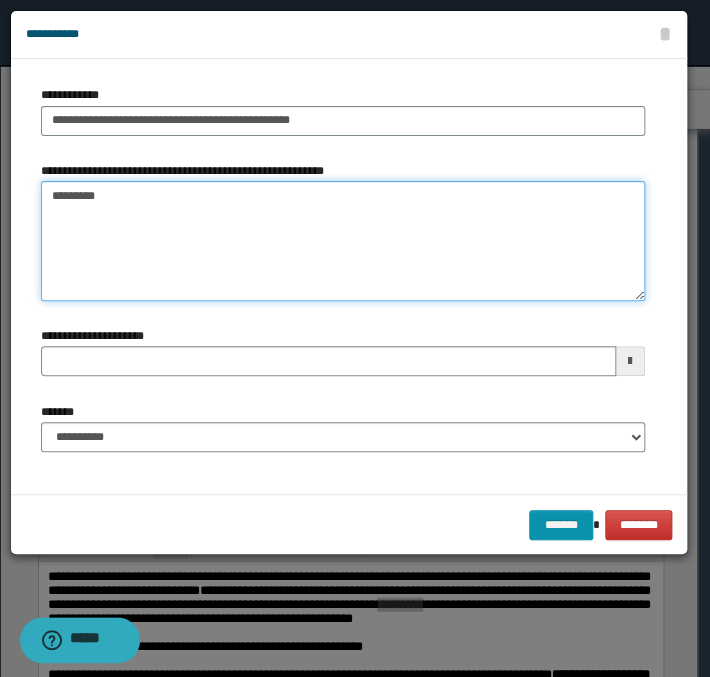 type 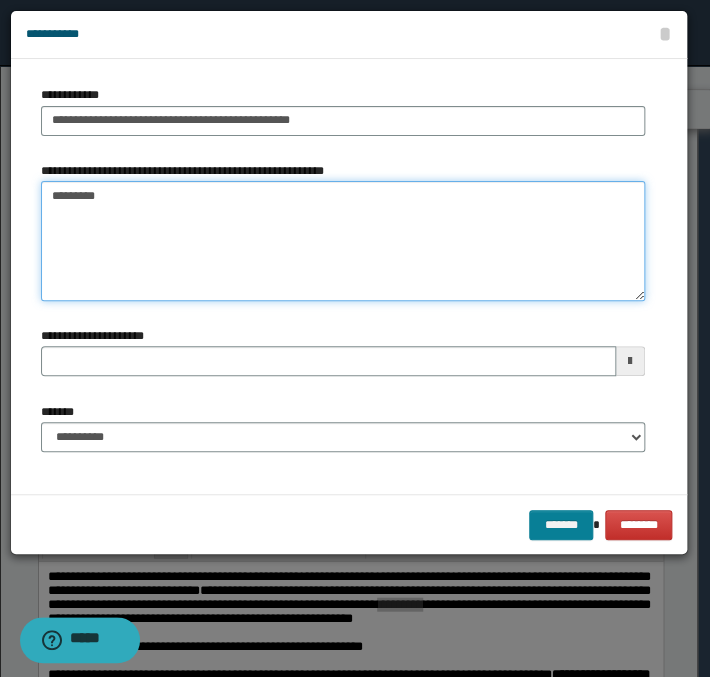 type on "*********" 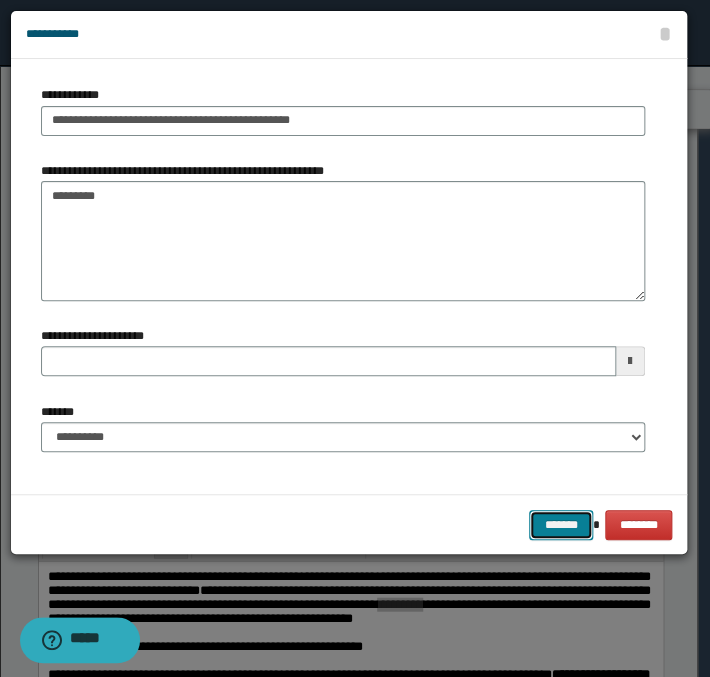 click on "*******" at bounding box center [561, 525] 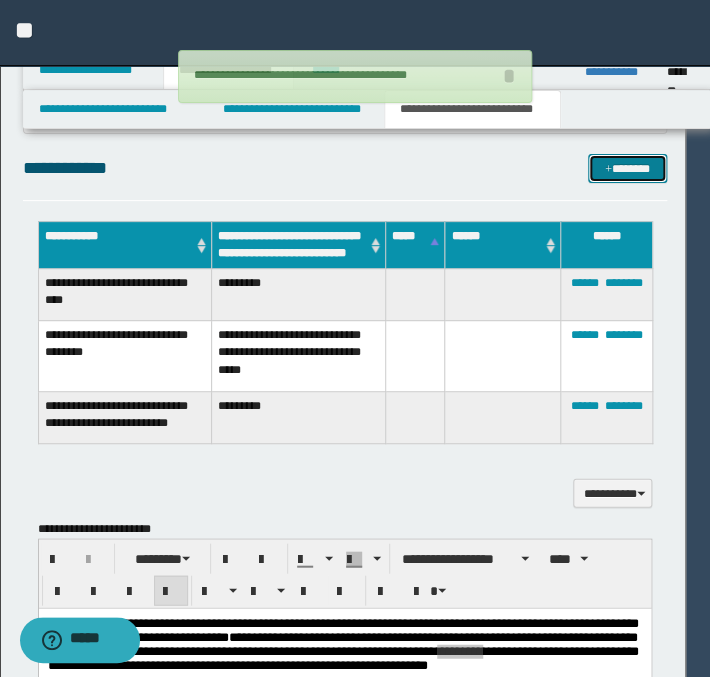 type 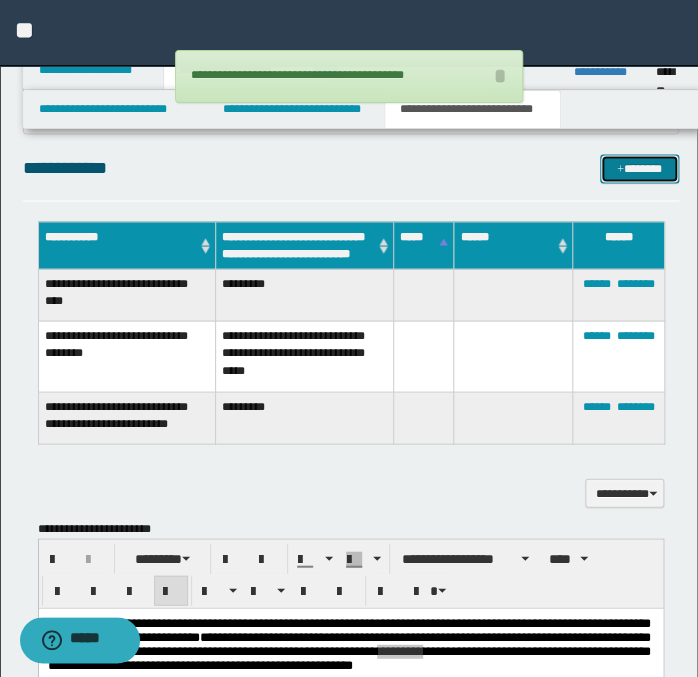click on "*******" at bounding box center [639, 169] 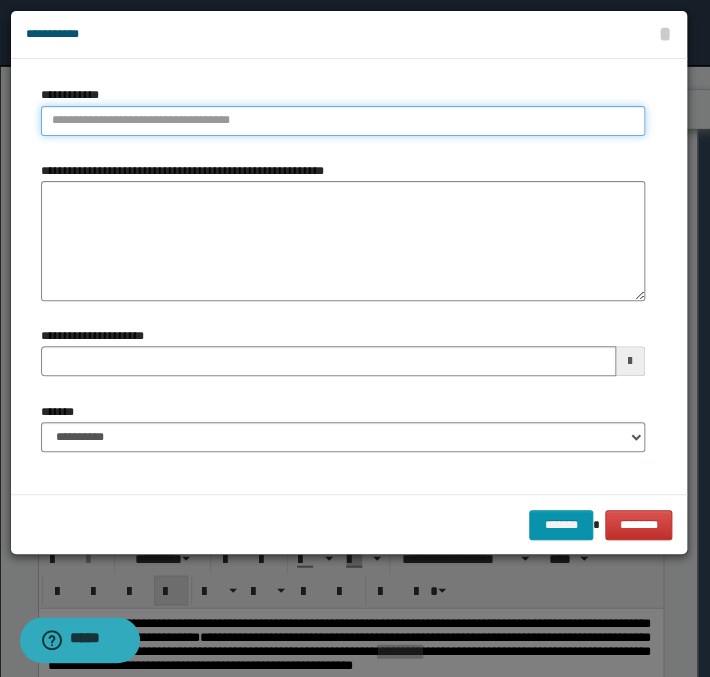 type on "**********" 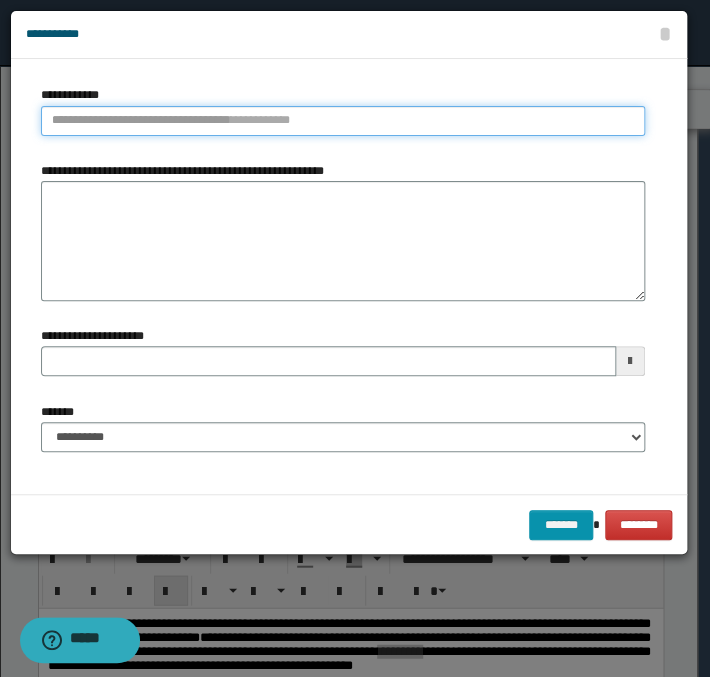 click on "**********" at bounding box center [343, 121] 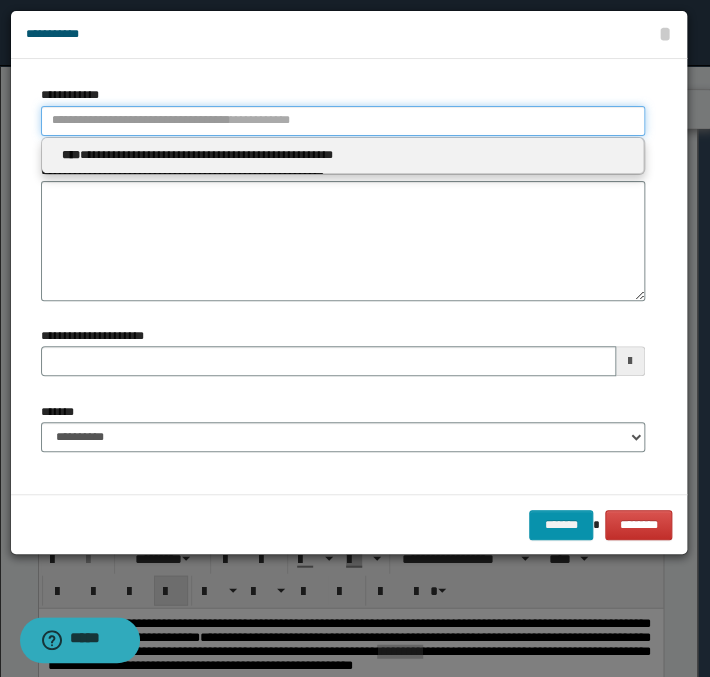 type 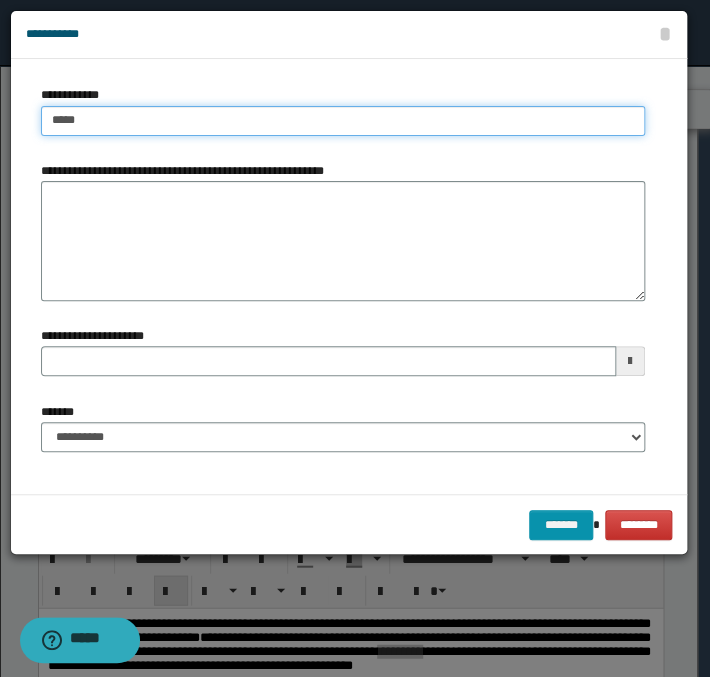 type on "******" 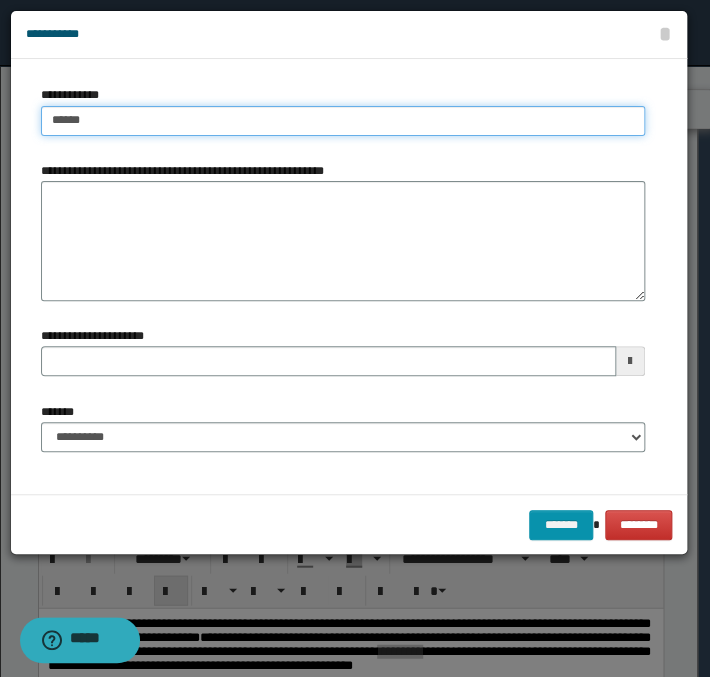 type on "******" 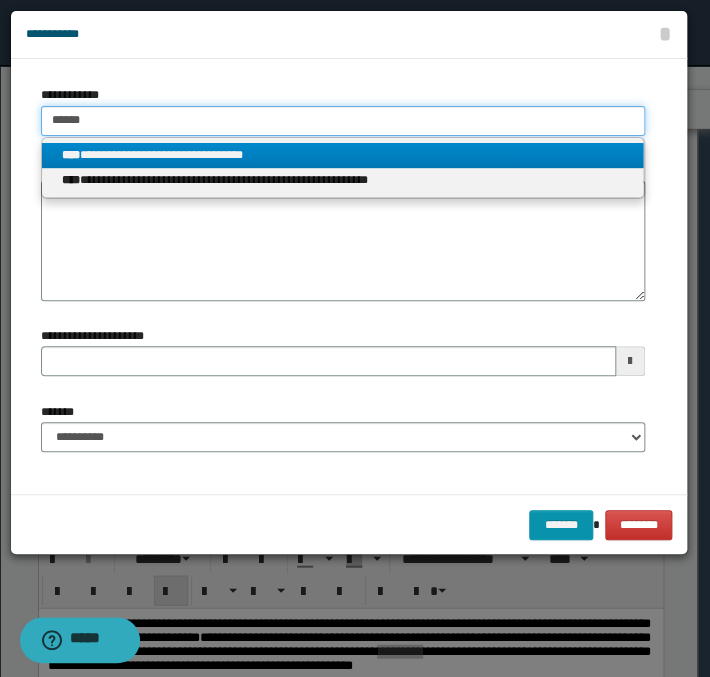 type on "******" 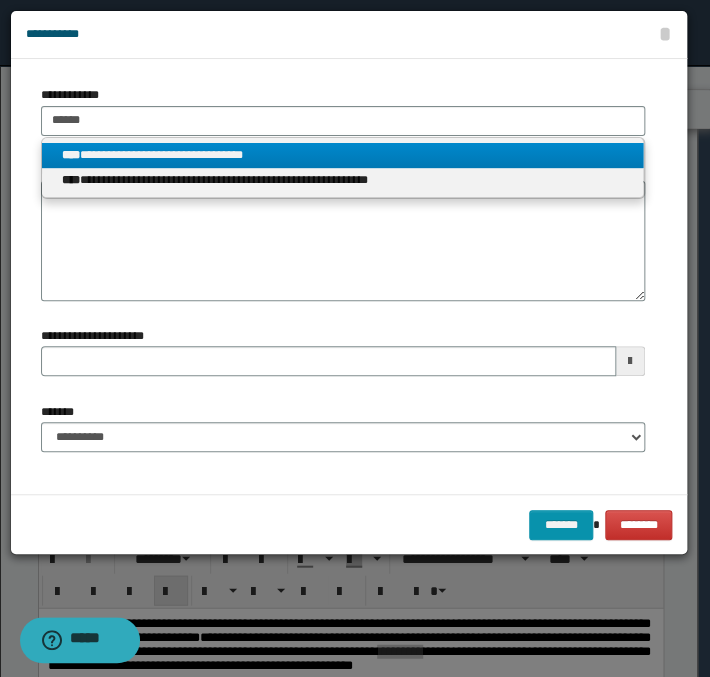 click on "**********" at bounding box center (343, 155) 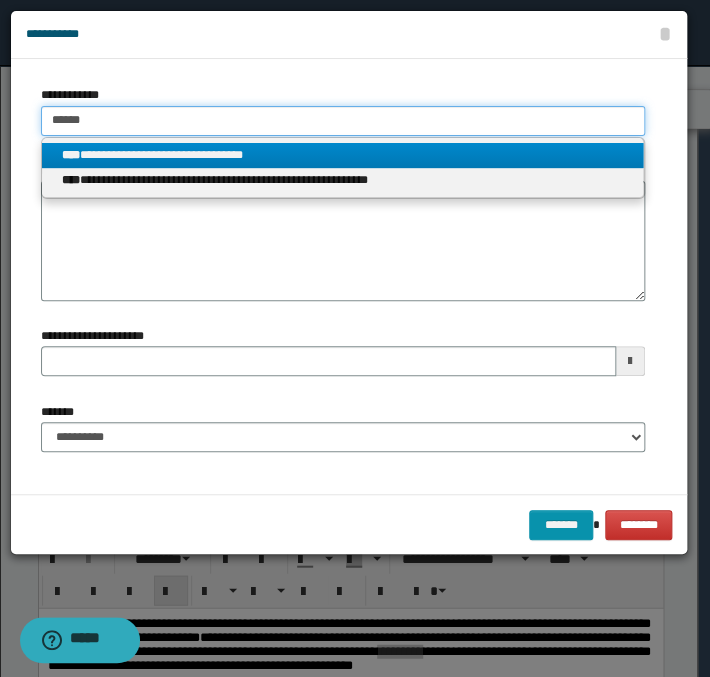 type 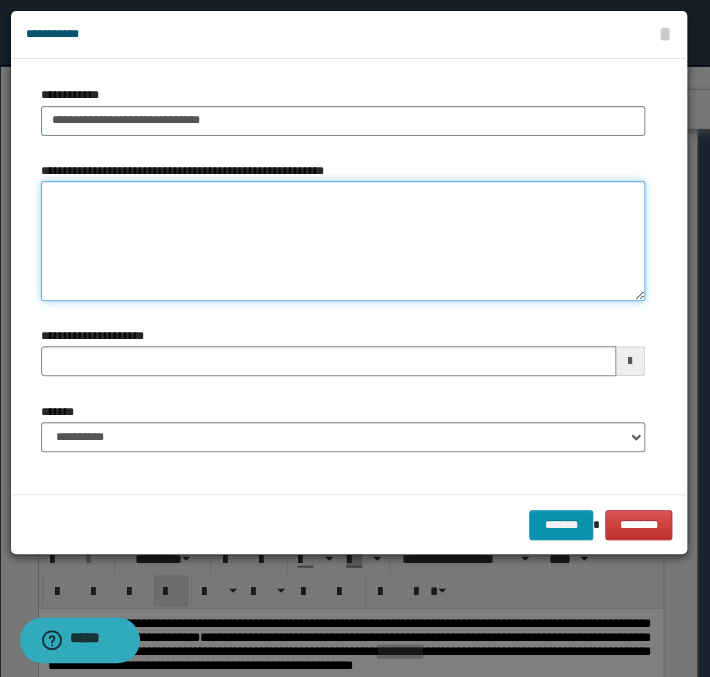 click on "**********" at bounding box center [343, 241] 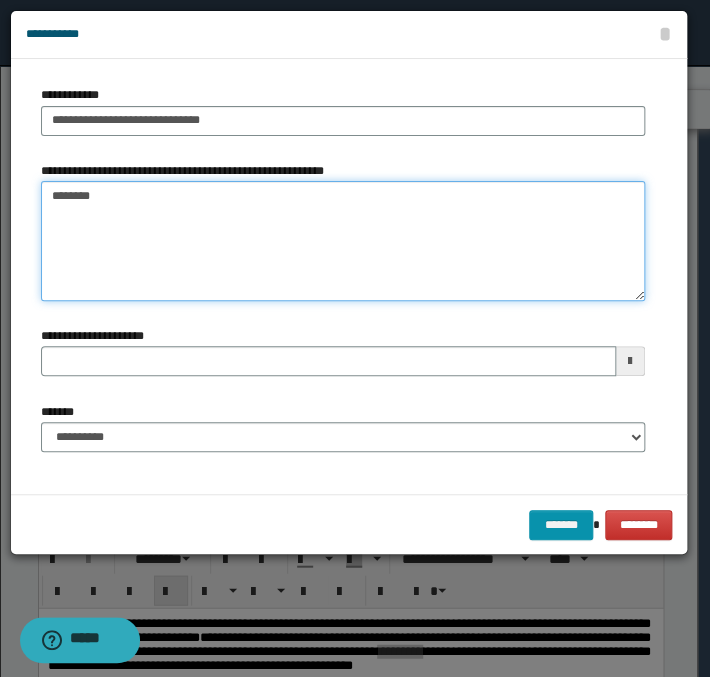 type on "*********" 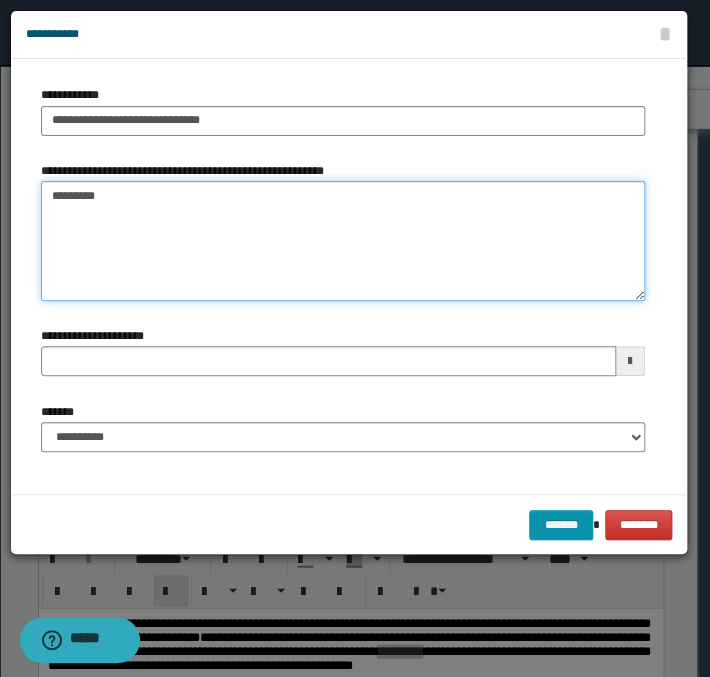 type 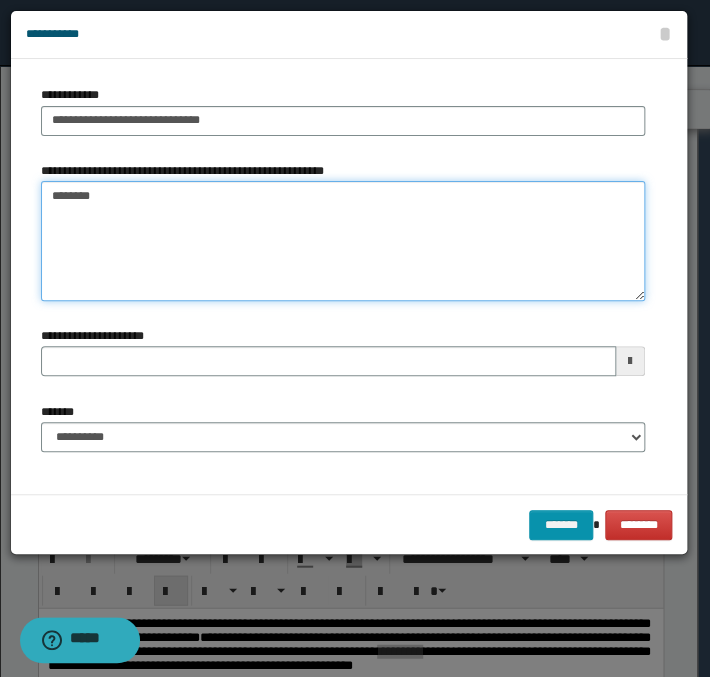 type on "*********" 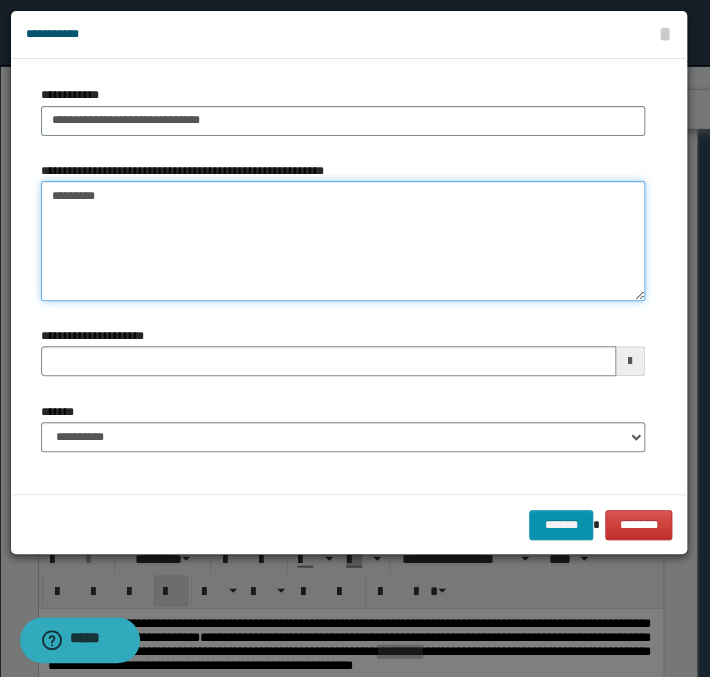 type 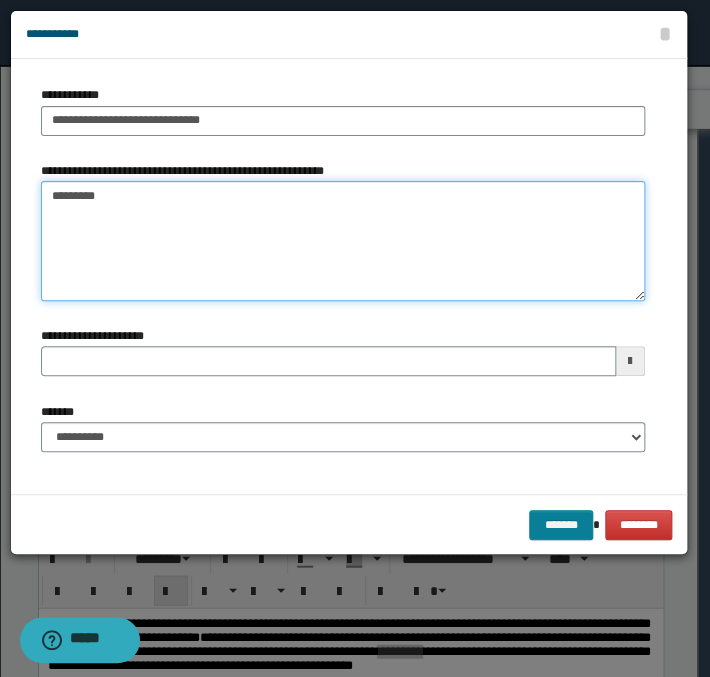 type on "*********" 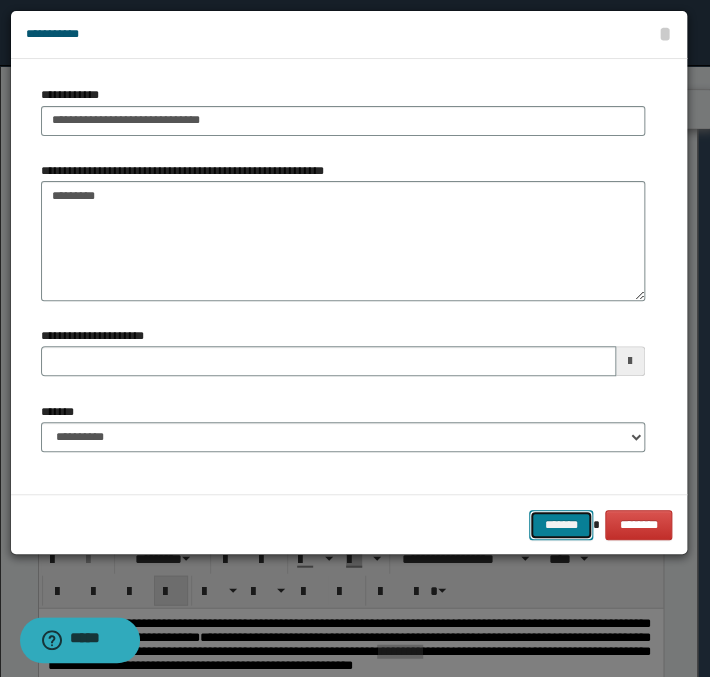 click on "*******" at bounding box center [561, 525] 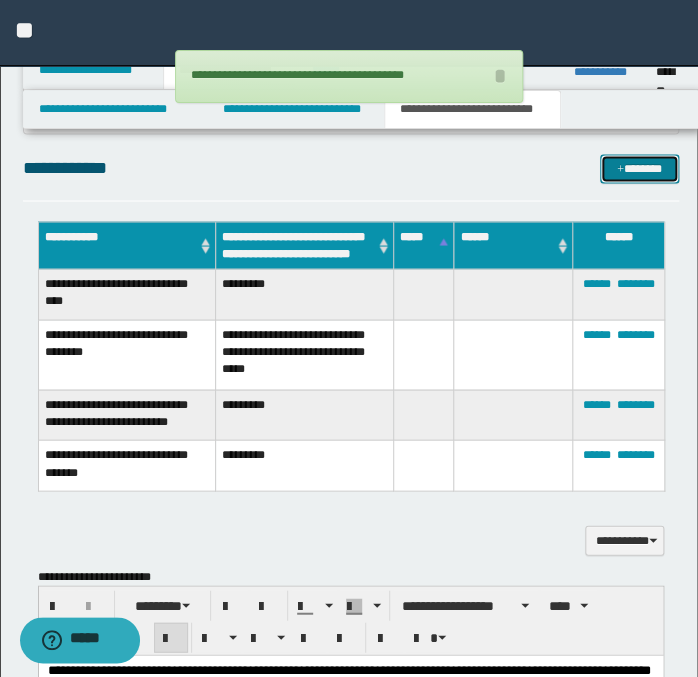 click on "*******" at bounding box center (639, 169) 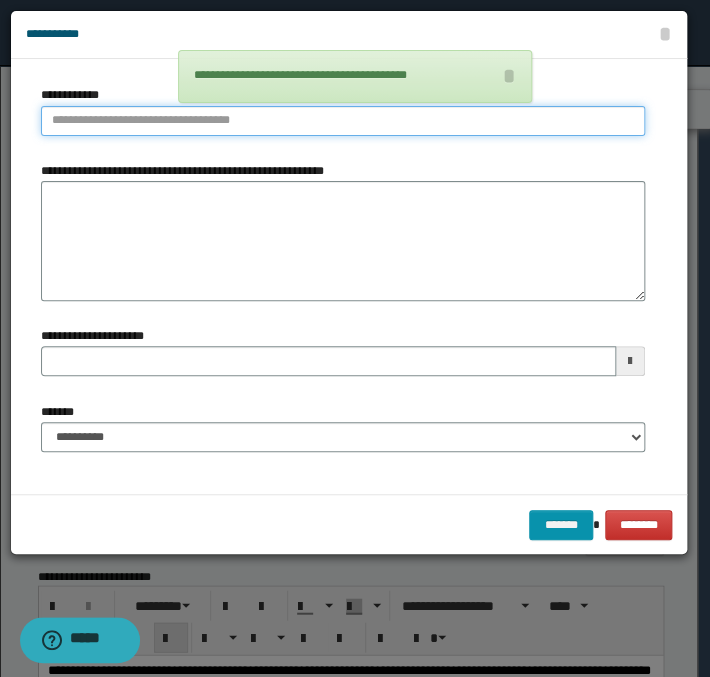 type on "**********" 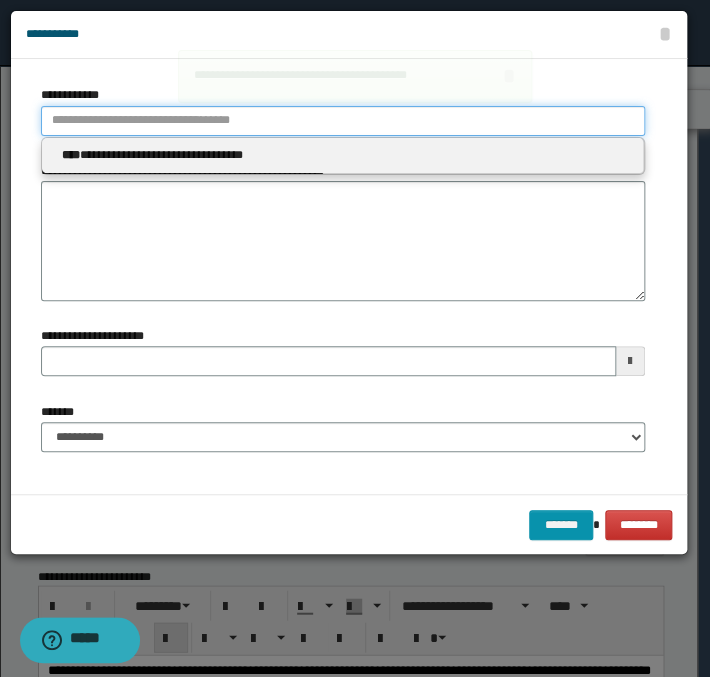 click on "**********" at bounding box center [343, 121] 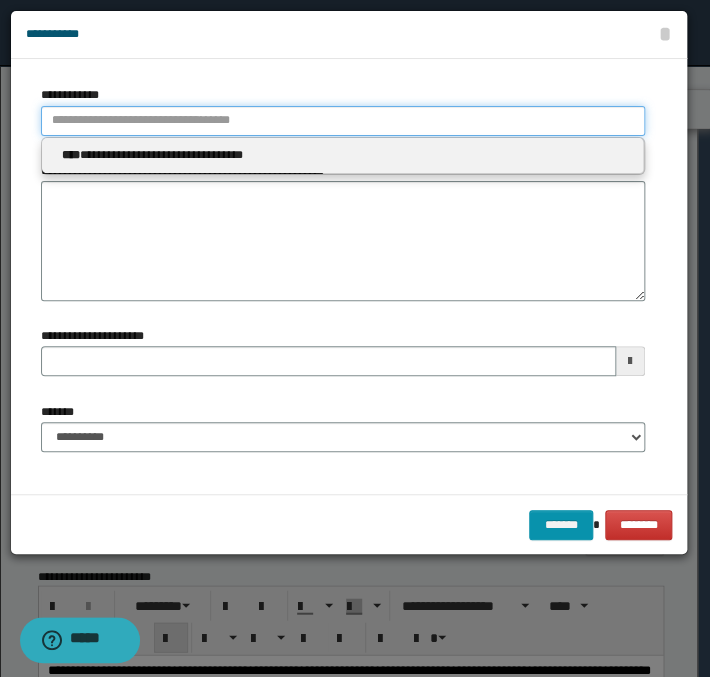 type 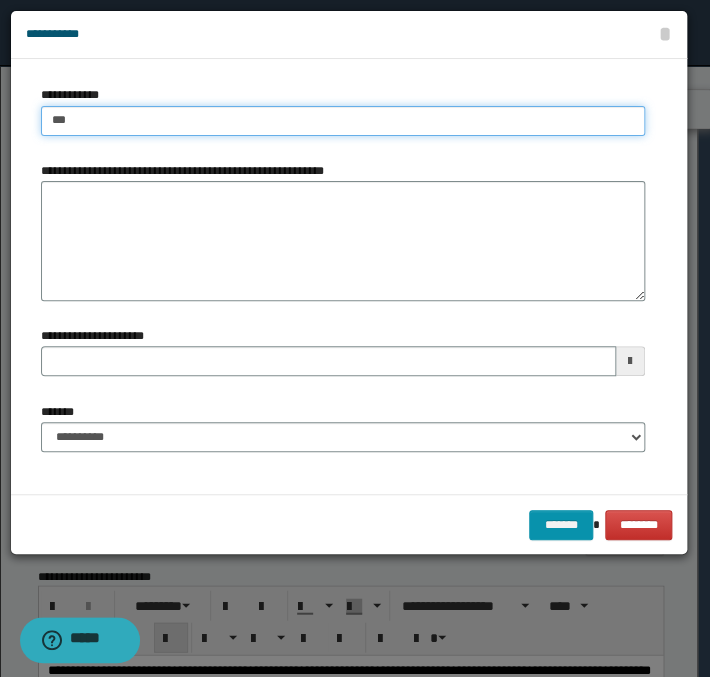 type on "****" 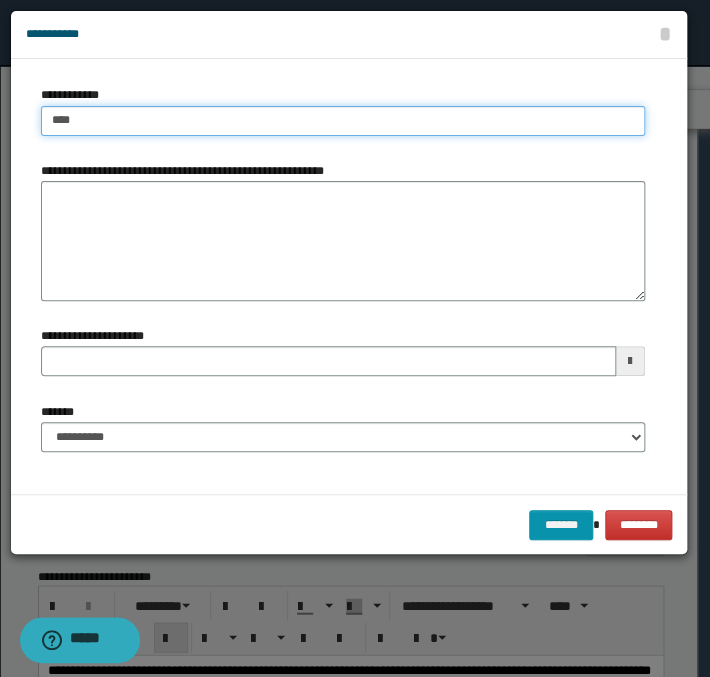 type on "****" 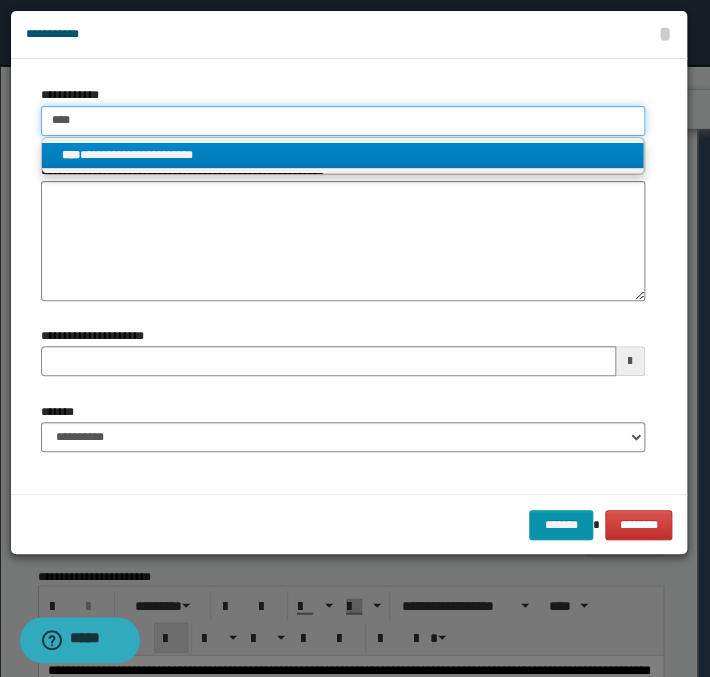 type on "****" 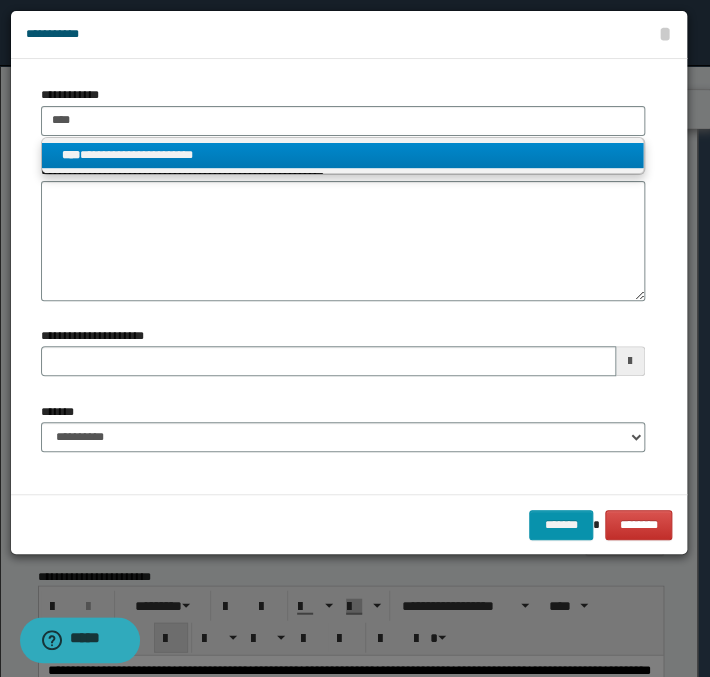 click on "**********" at bounding box center (343, 155) 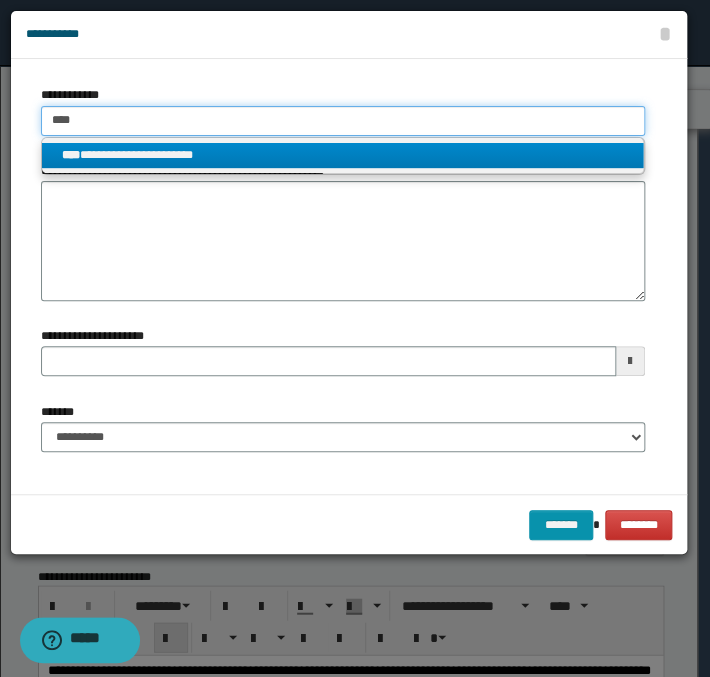 type 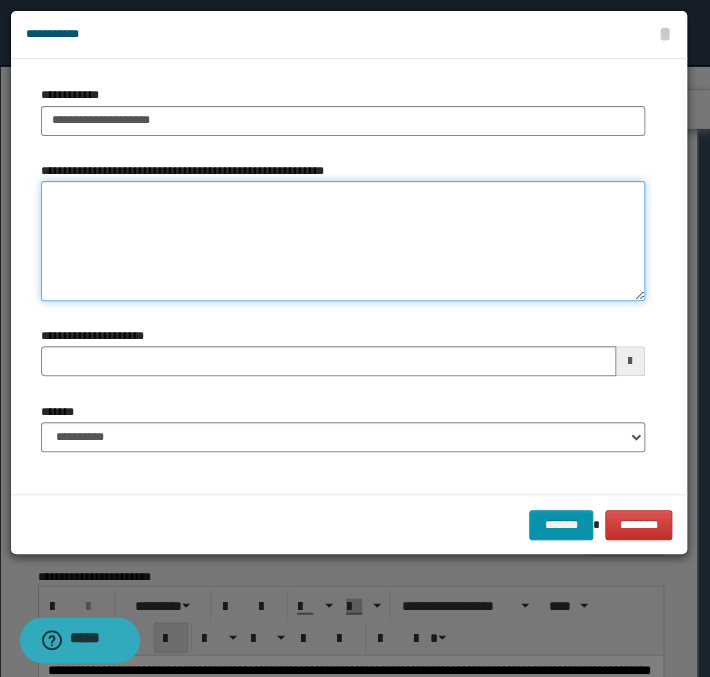 click on "**********" at bounding box center [343, 241] 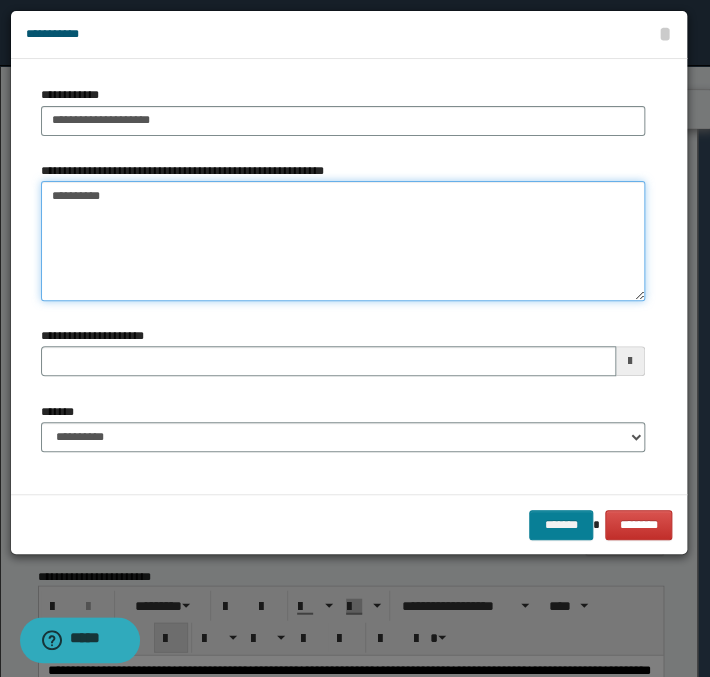 type on "*********" 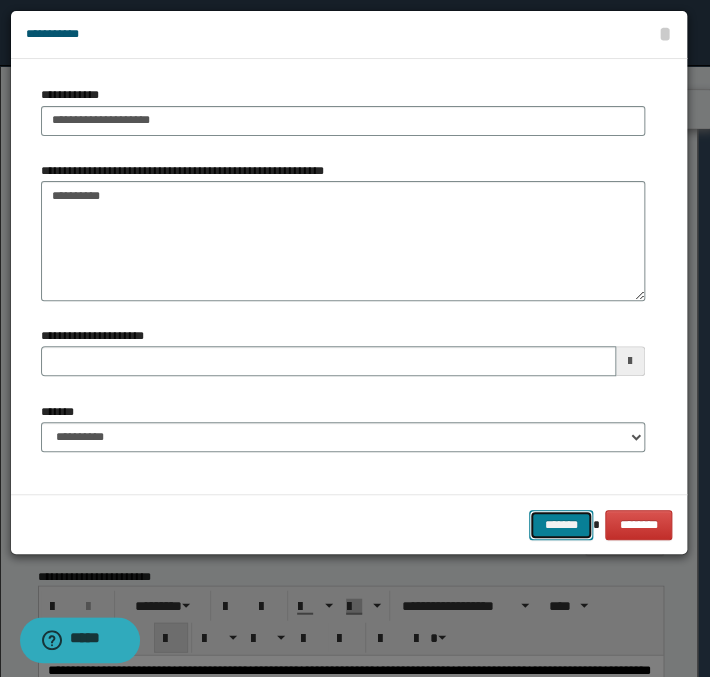 click on "*******" at bounding box center [561, 525] 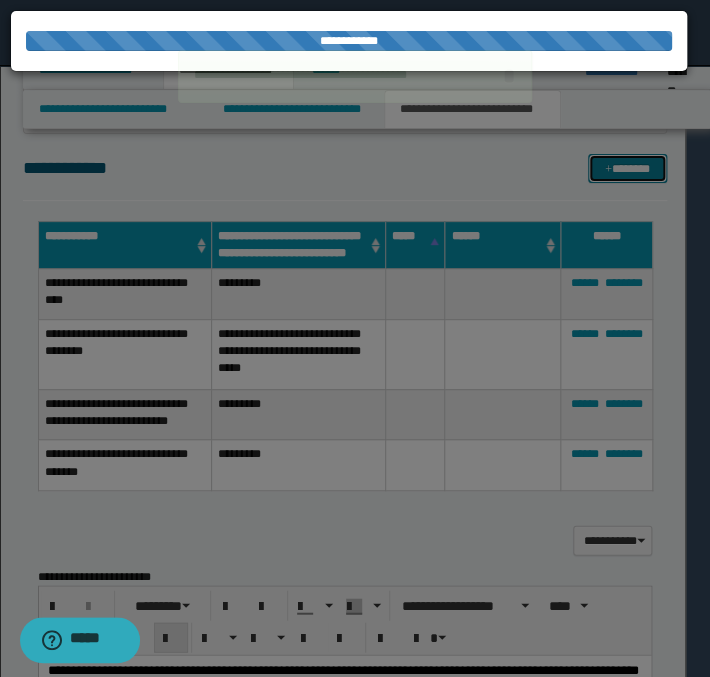 type 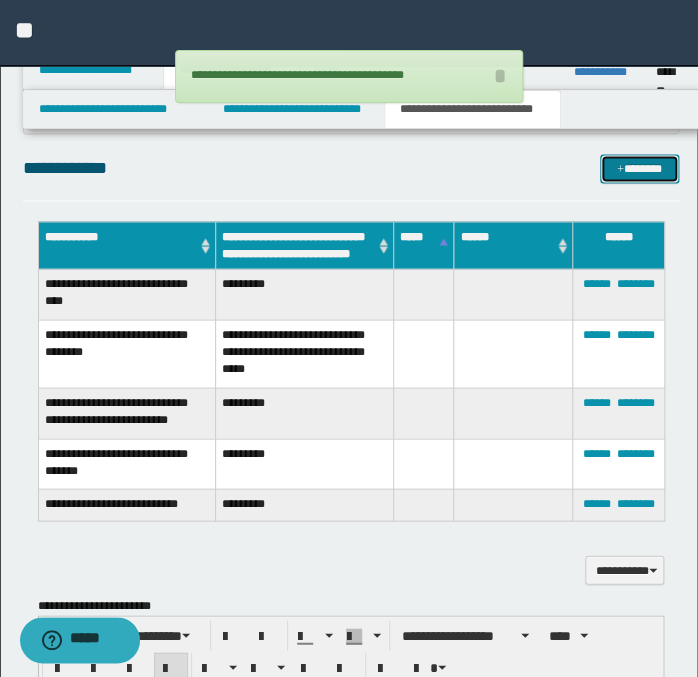click on "*******" at bounding box center (639, 169) 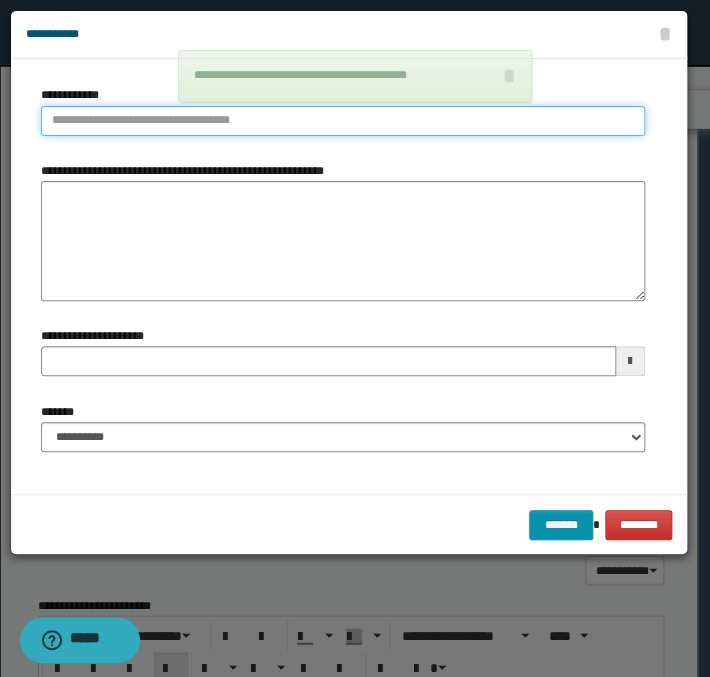 type on "**********" 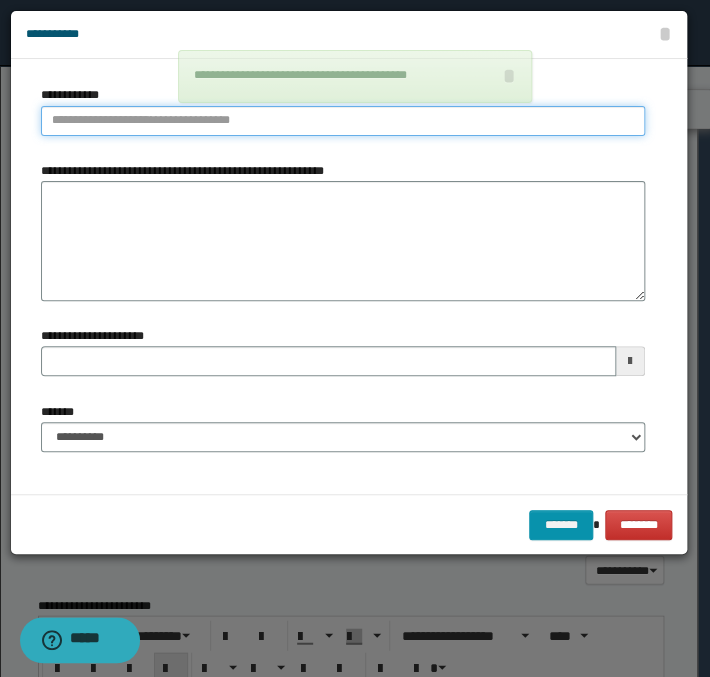 click on "**********" at bounding box center (343, 121) 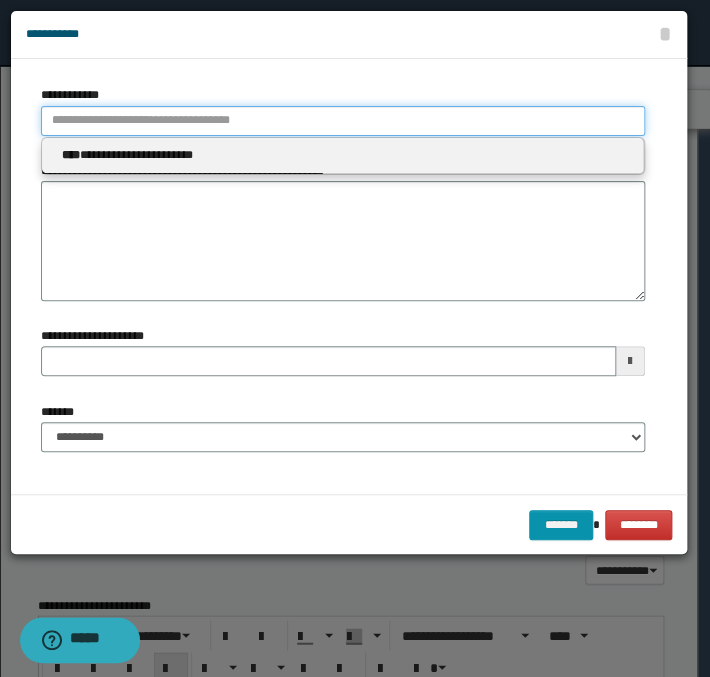 type 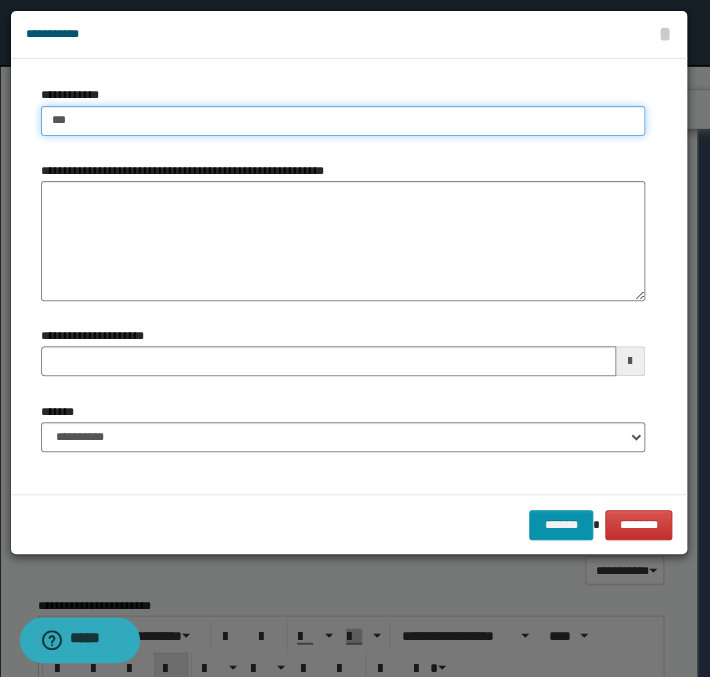 type on "****" 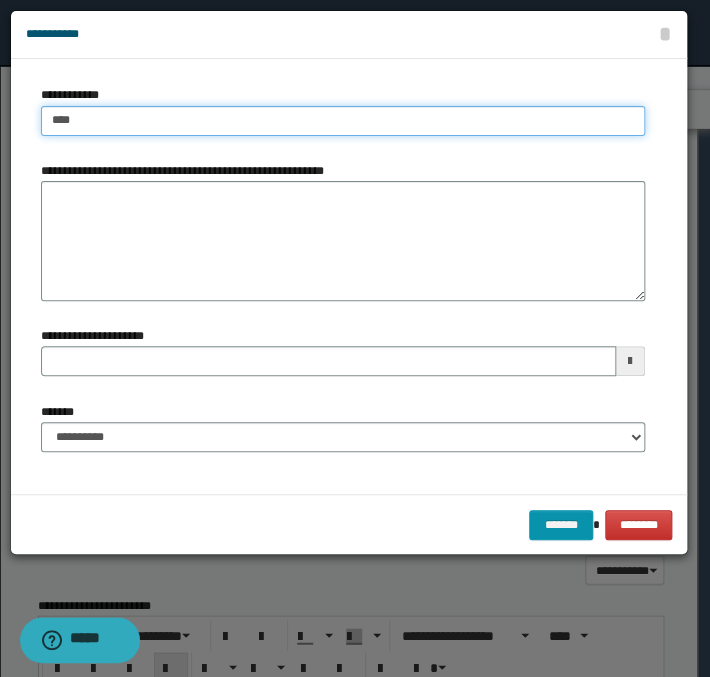 type on "****" 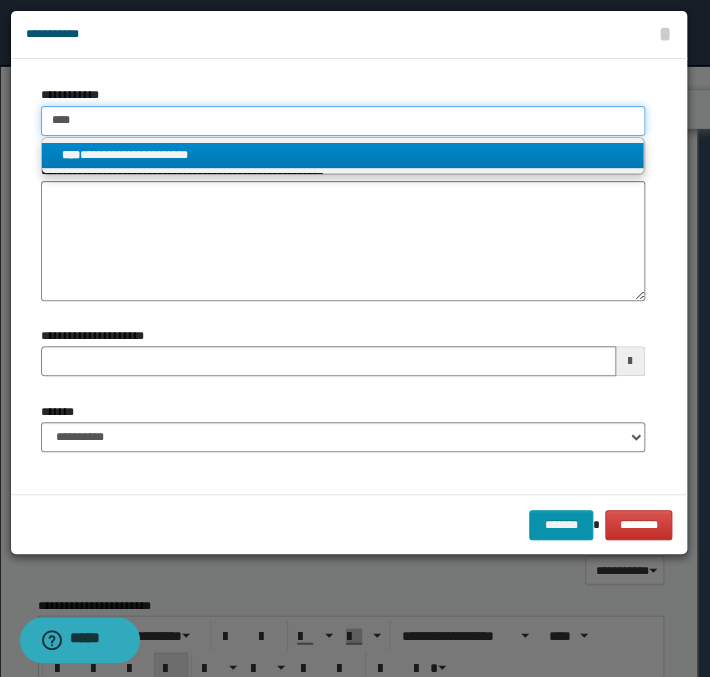 type on "****" 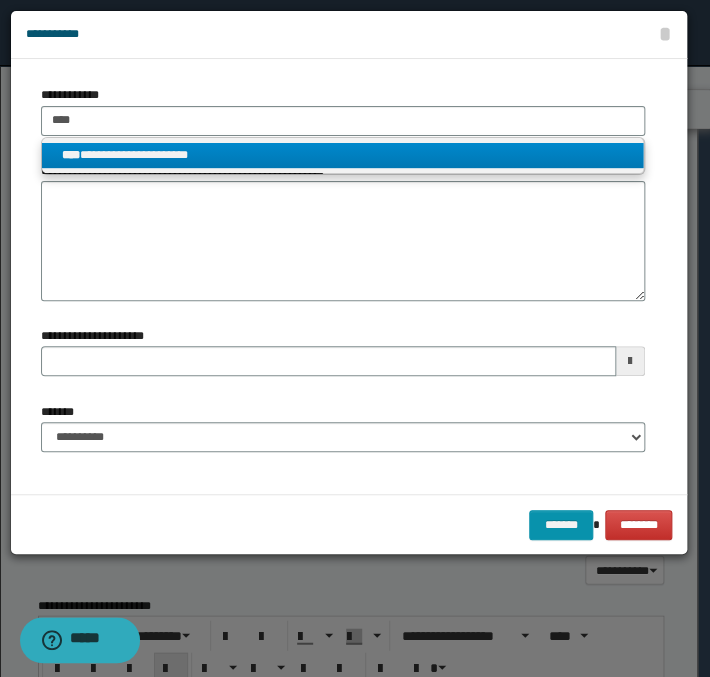 click on "**********" at bounding box center [342, 155] 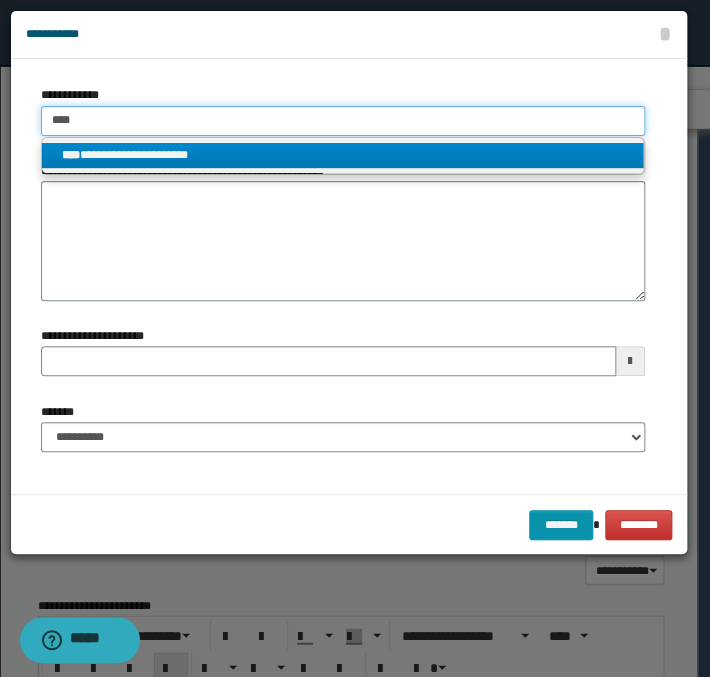 type 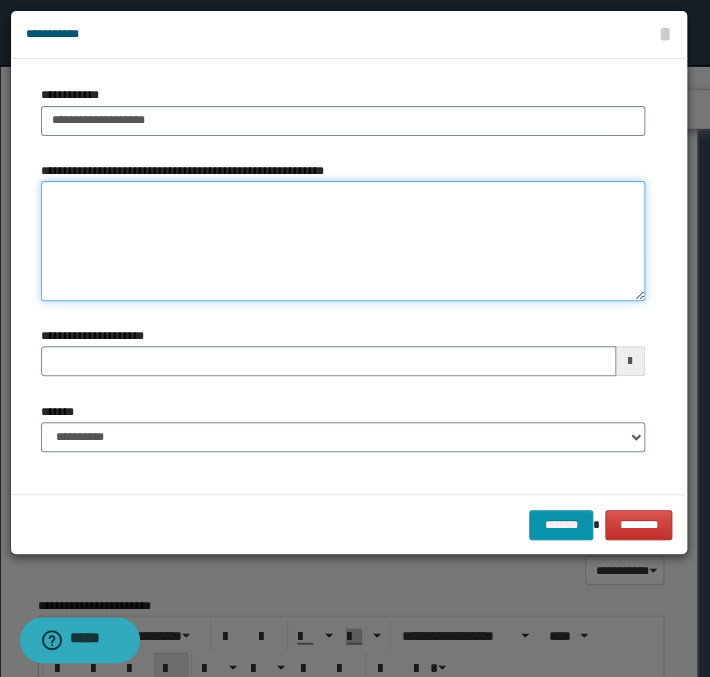 click on "**********" at bounding box center (343, 241) 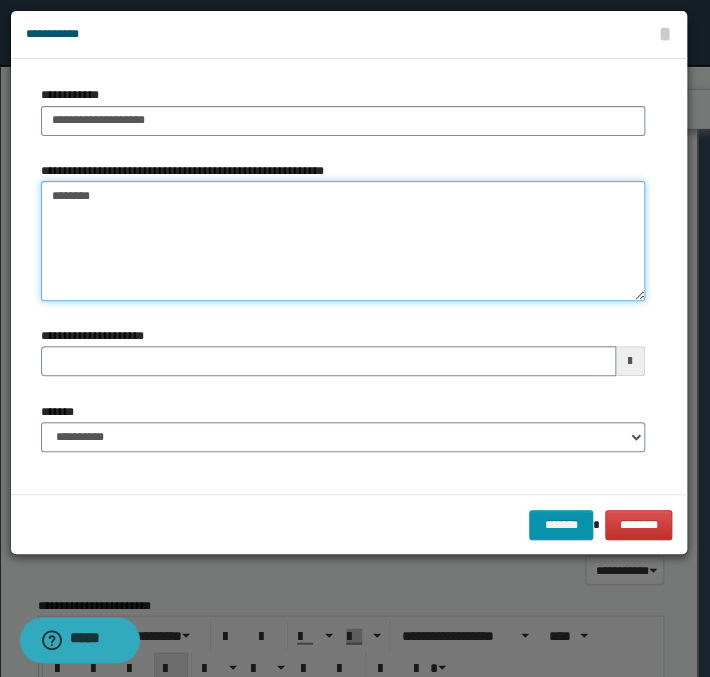 type on "*********" 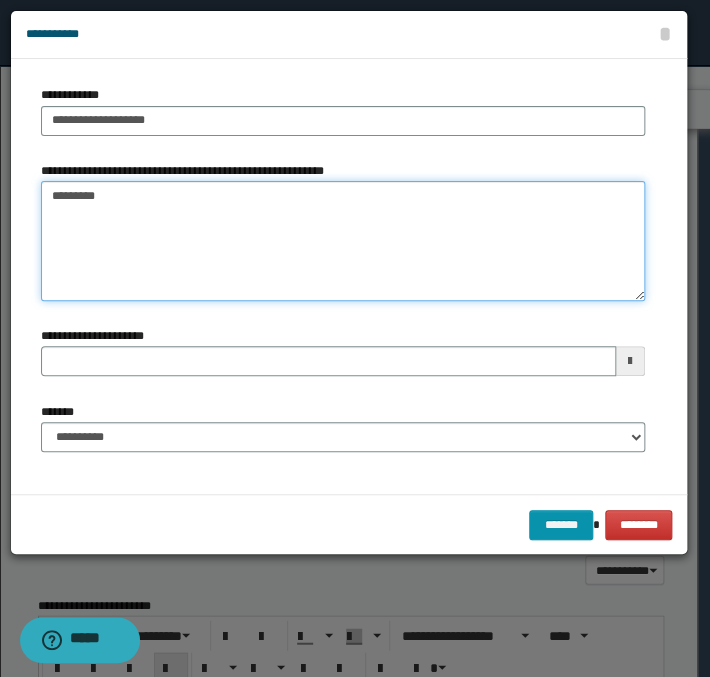 type 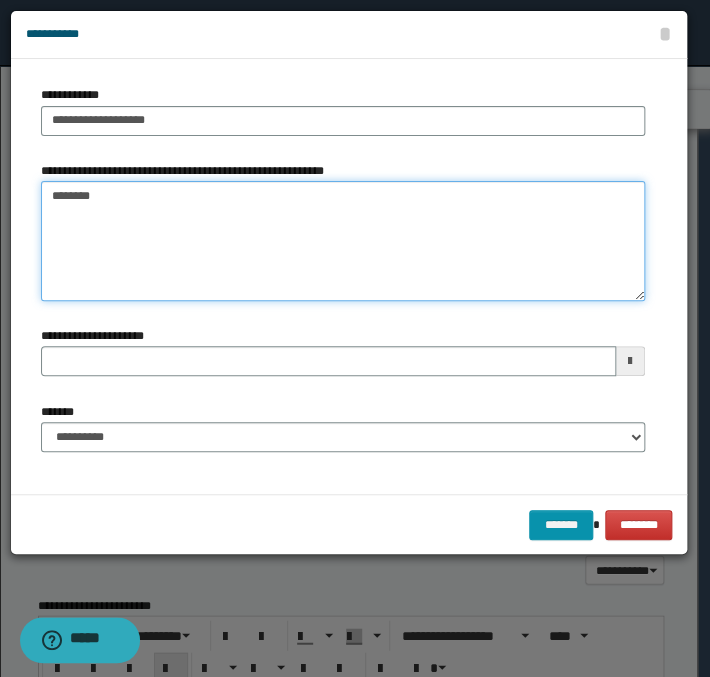 type on "*********" 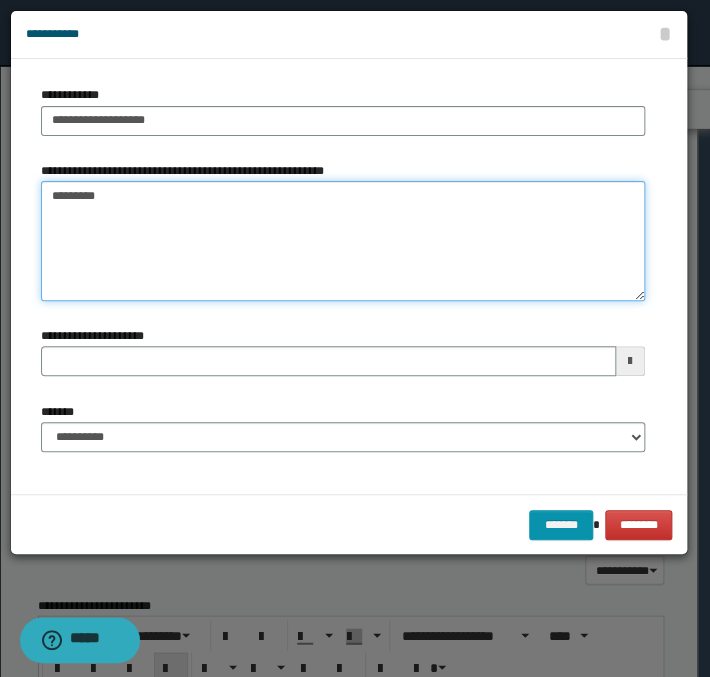 type 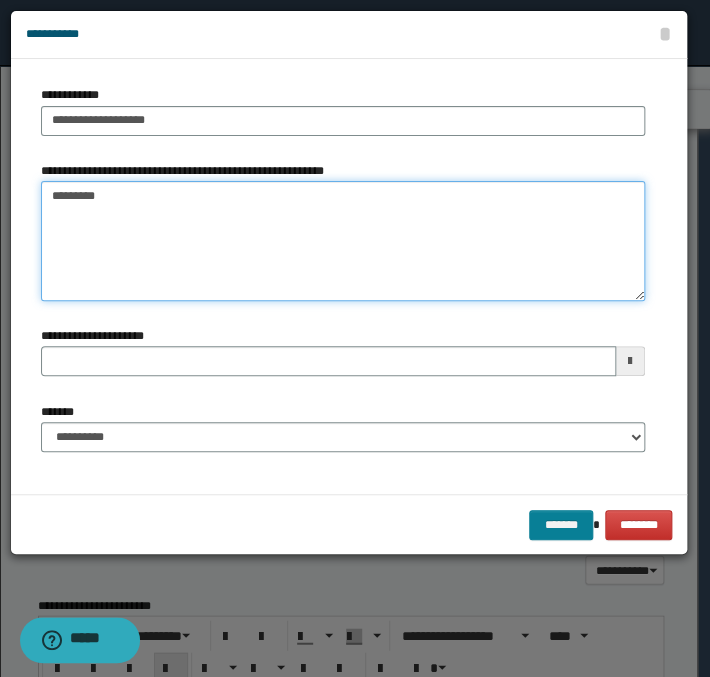 type on "*********" 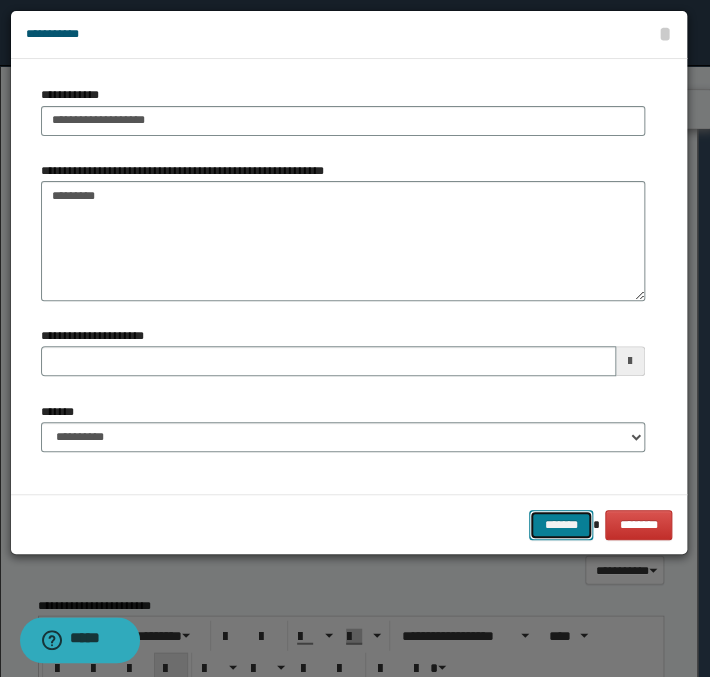 click on "*******" at bounding box center [561, 525] 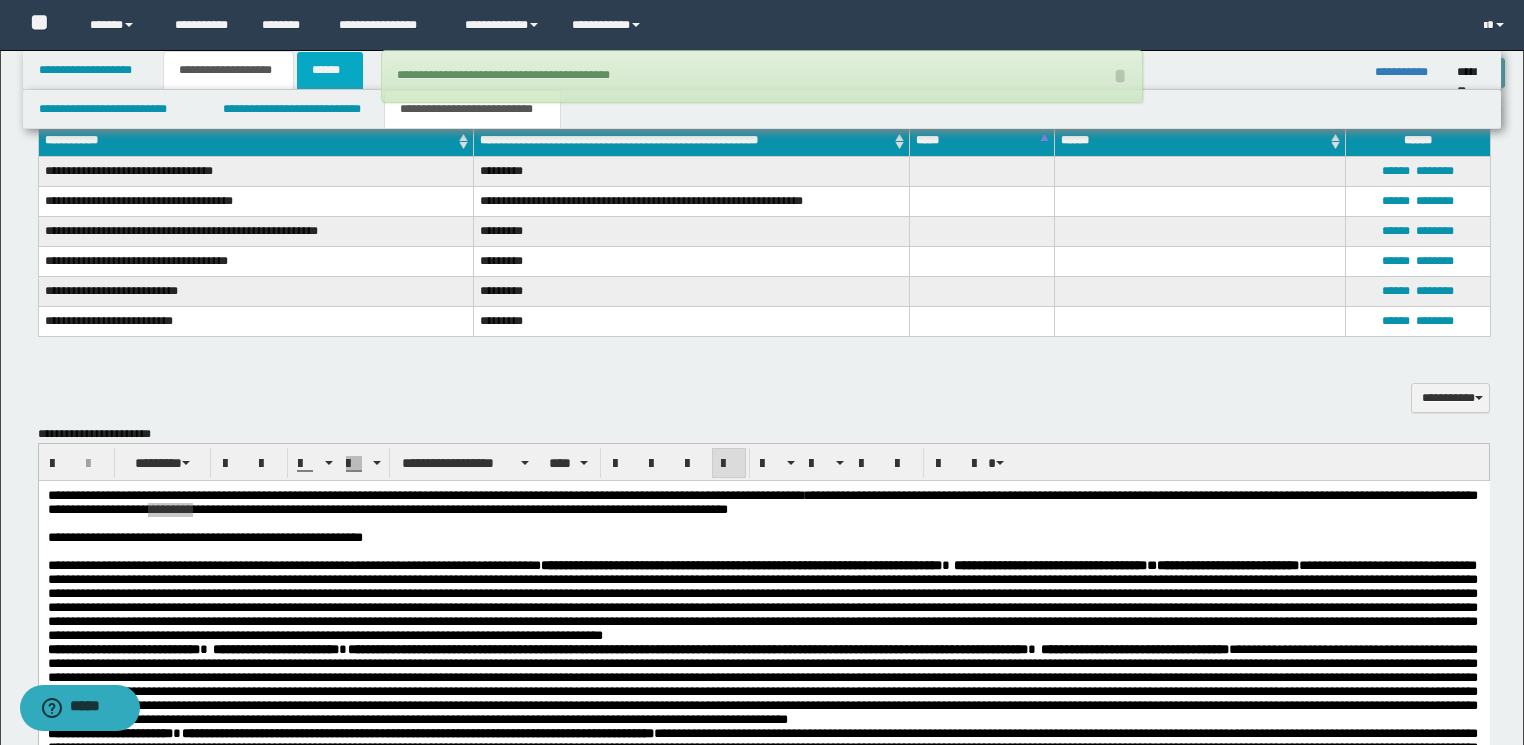 click on "******" at bounding box center [330, 70] 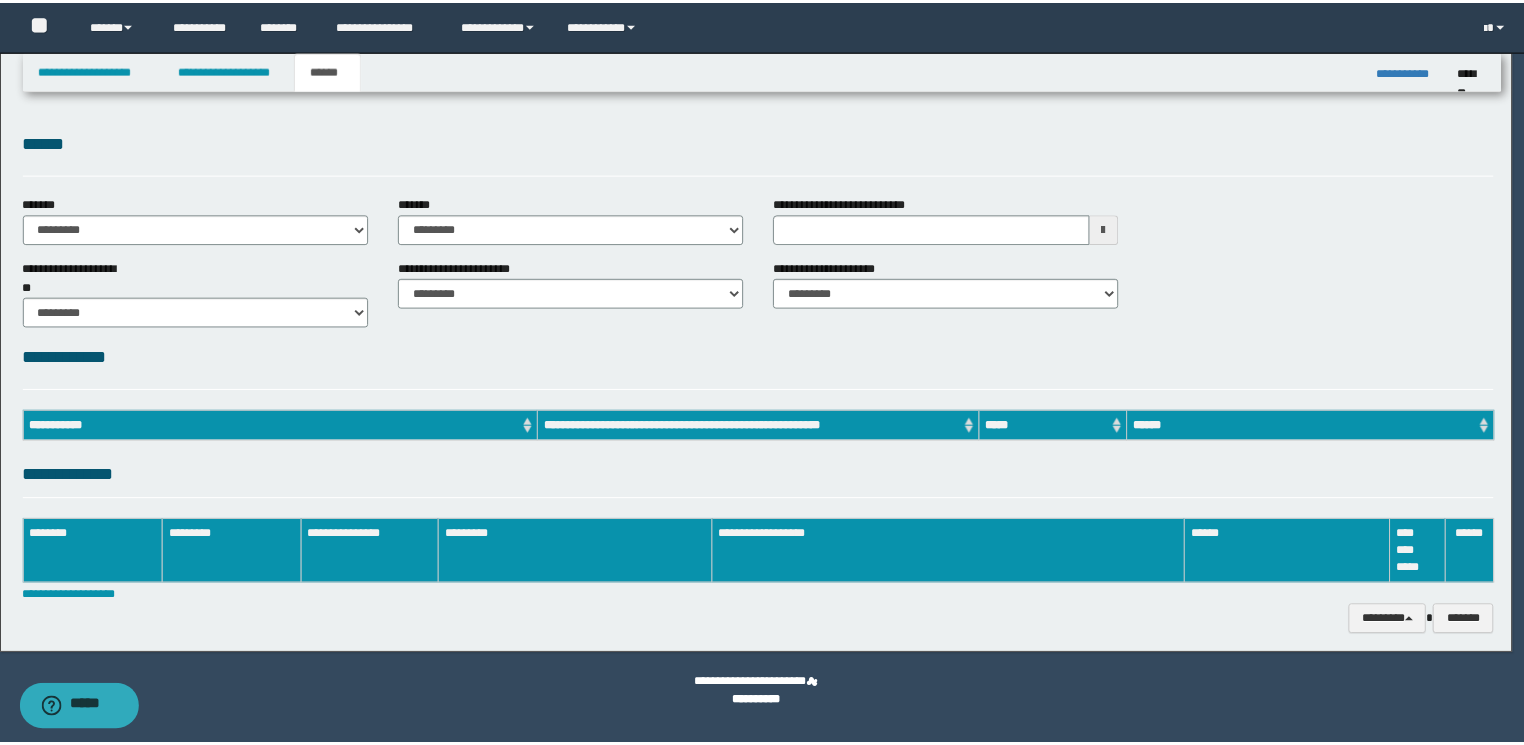 scroll, scrollTop: 0, scrollLeft: 0, axis: both 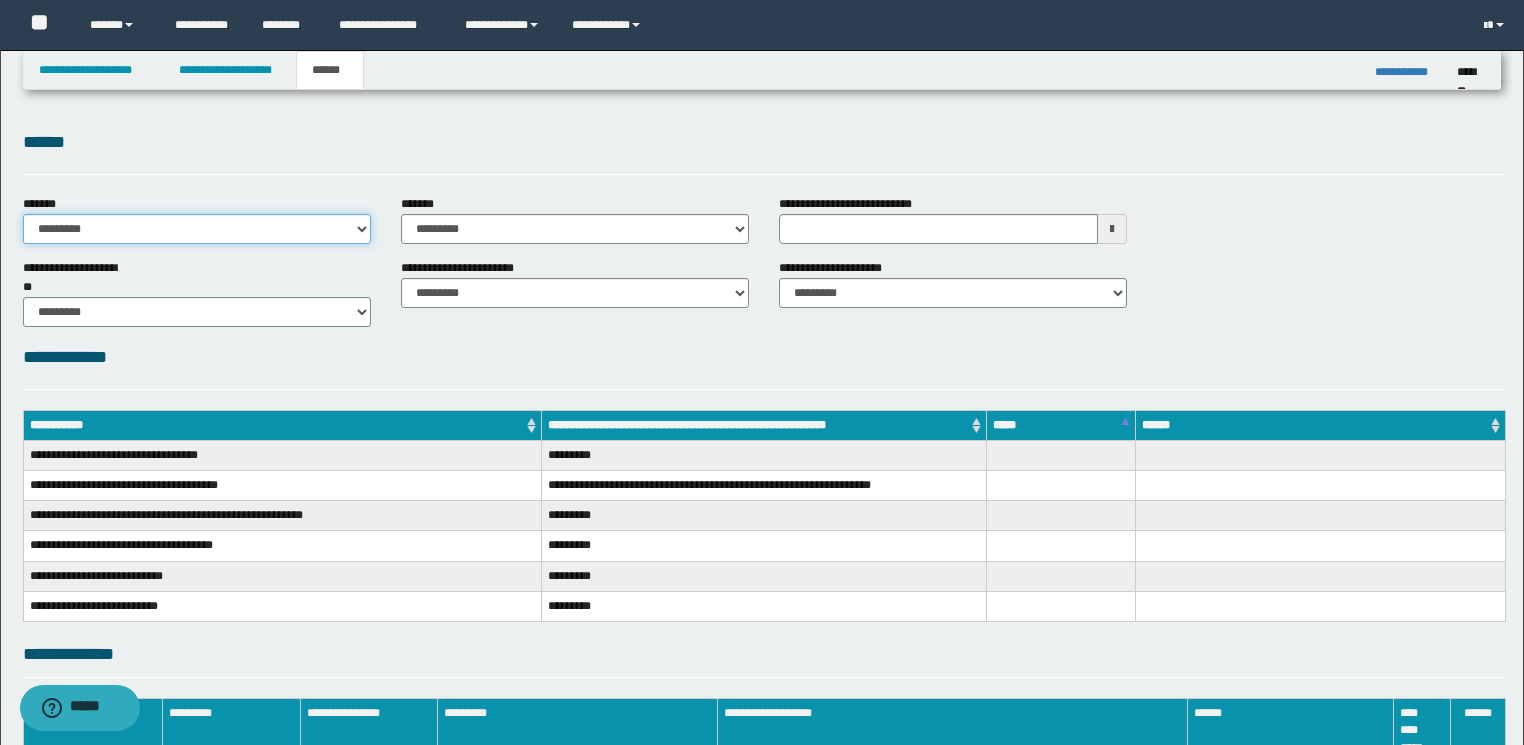 click on "**********" at bounding box center [197, 229] 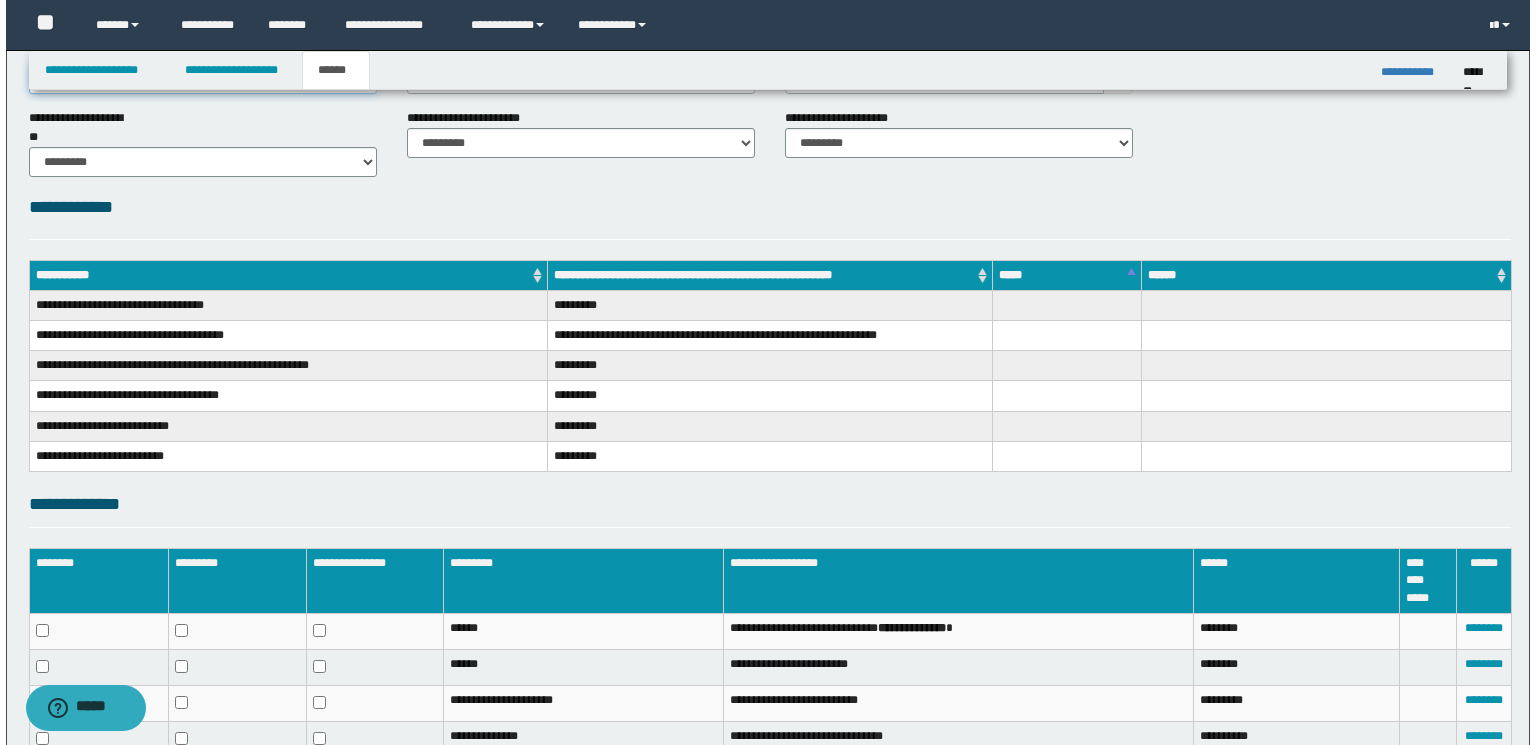 scroll, scrollTop: 352, scrollLeft: 0, axis: vertical 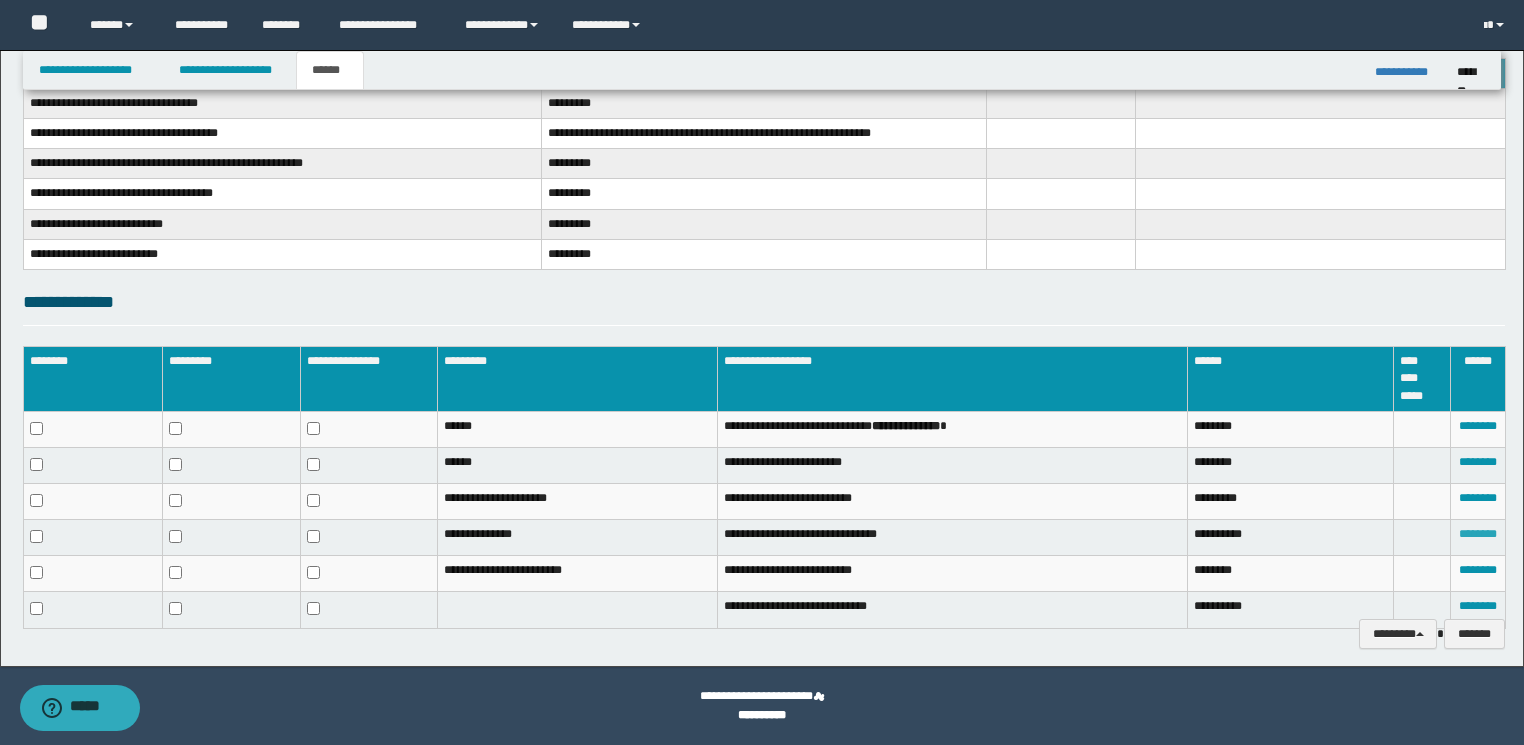 click on "********" at bounding box center [1478, 534] 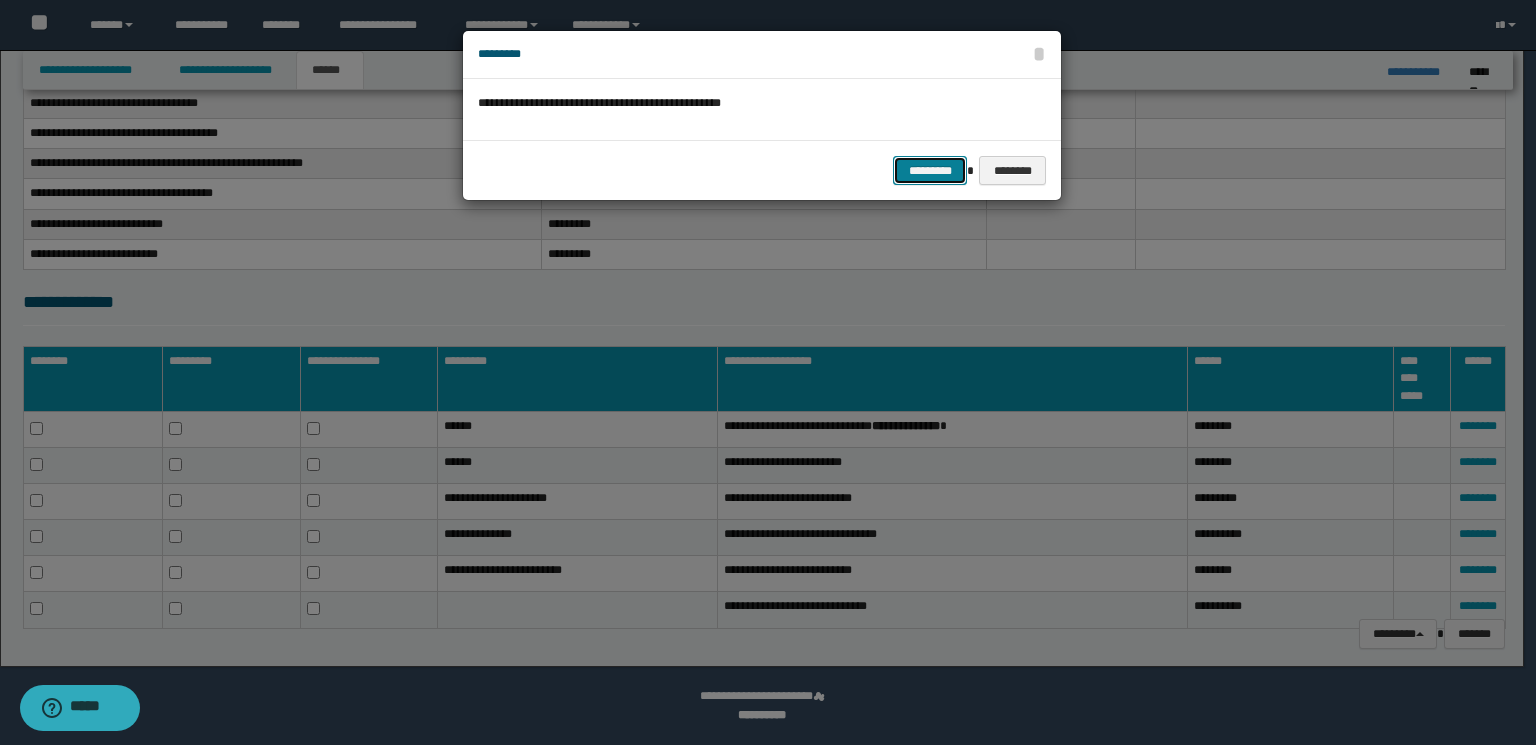 click on "*********" at bounding box center [930, 171] 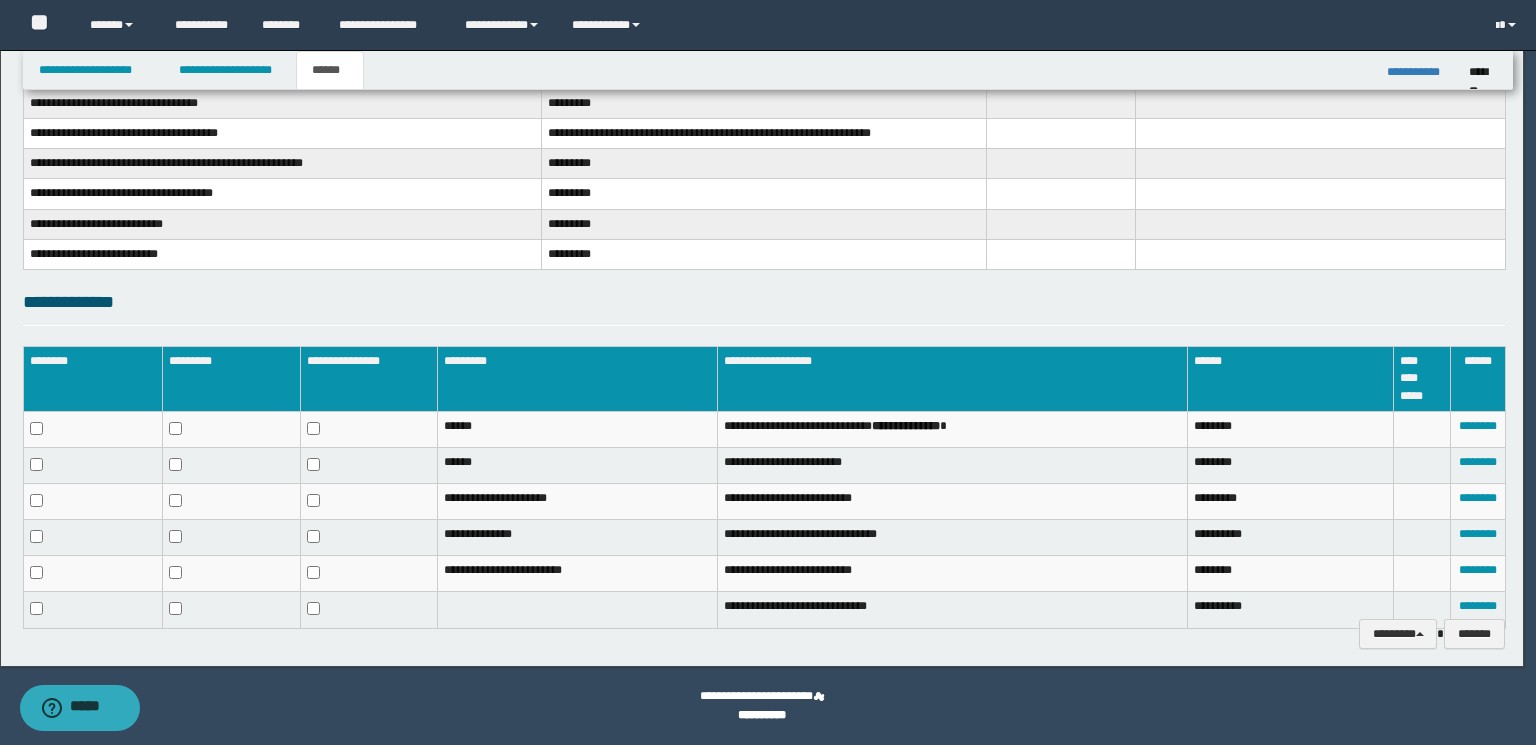 scroll, scrollTop: 336, scrollLeft: 0, axis: vertical 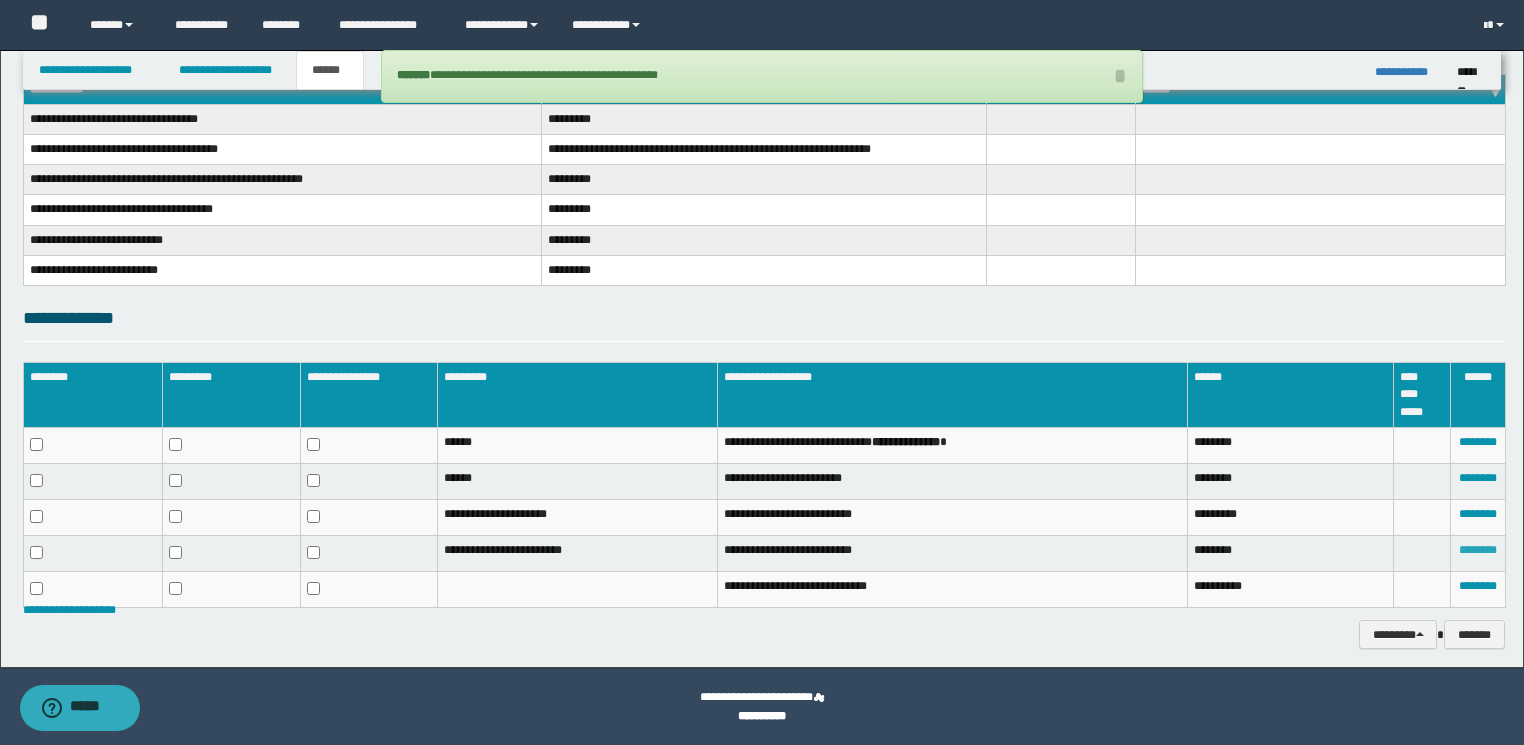 click on "********" at bounding box center [1478, 550] 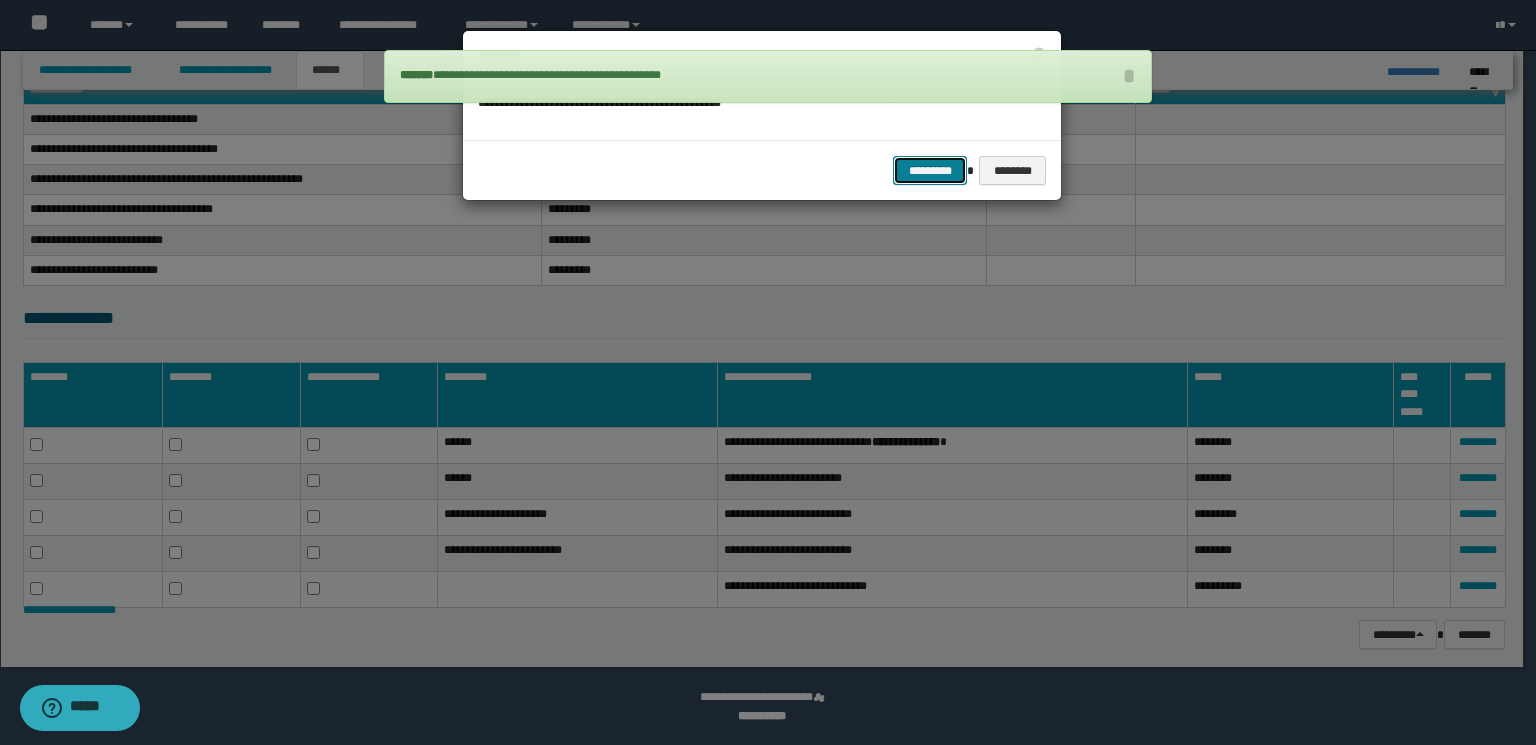 click on "*********" at bounding box center (930, 171) 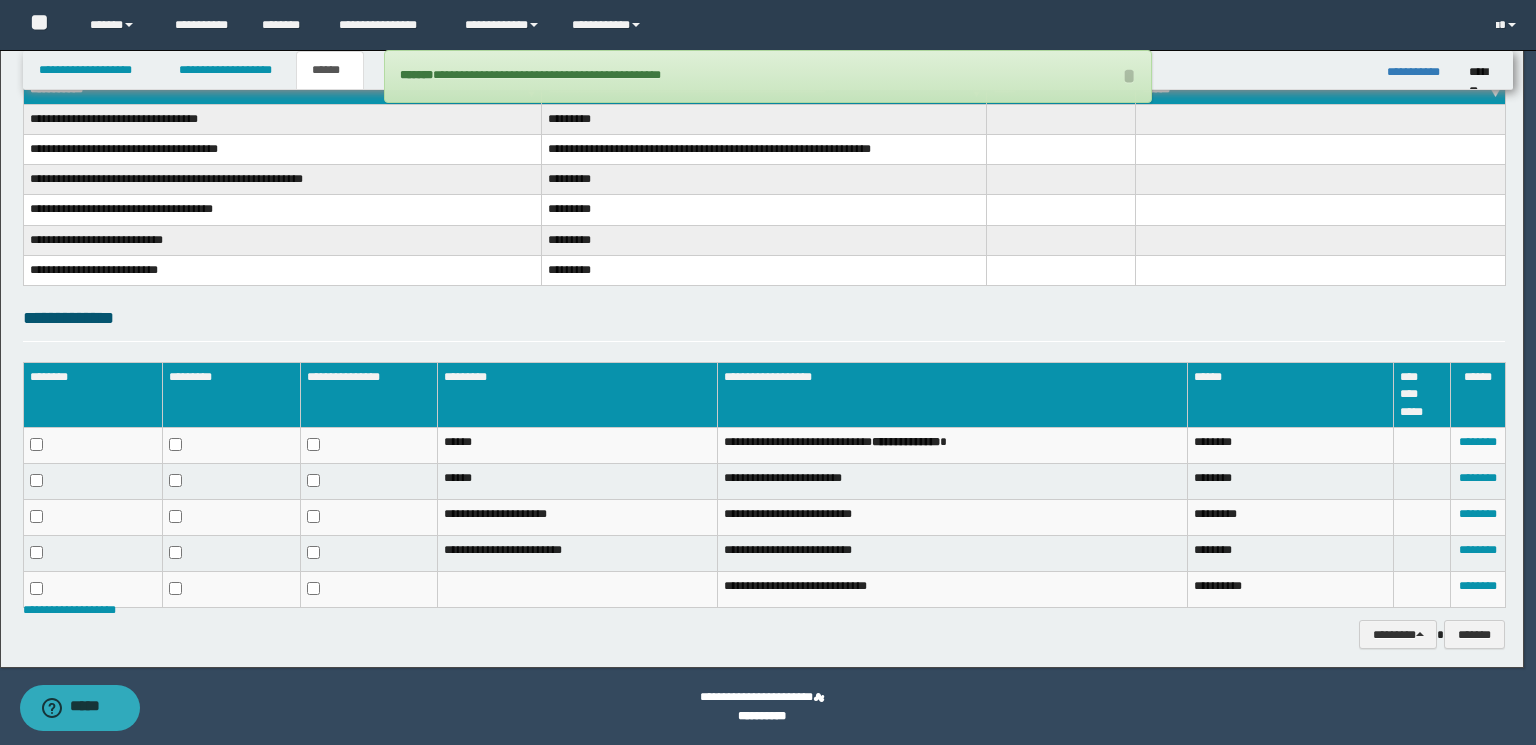 scroll, scrollTop: 302, scrollLeft: 0, axis: vertical 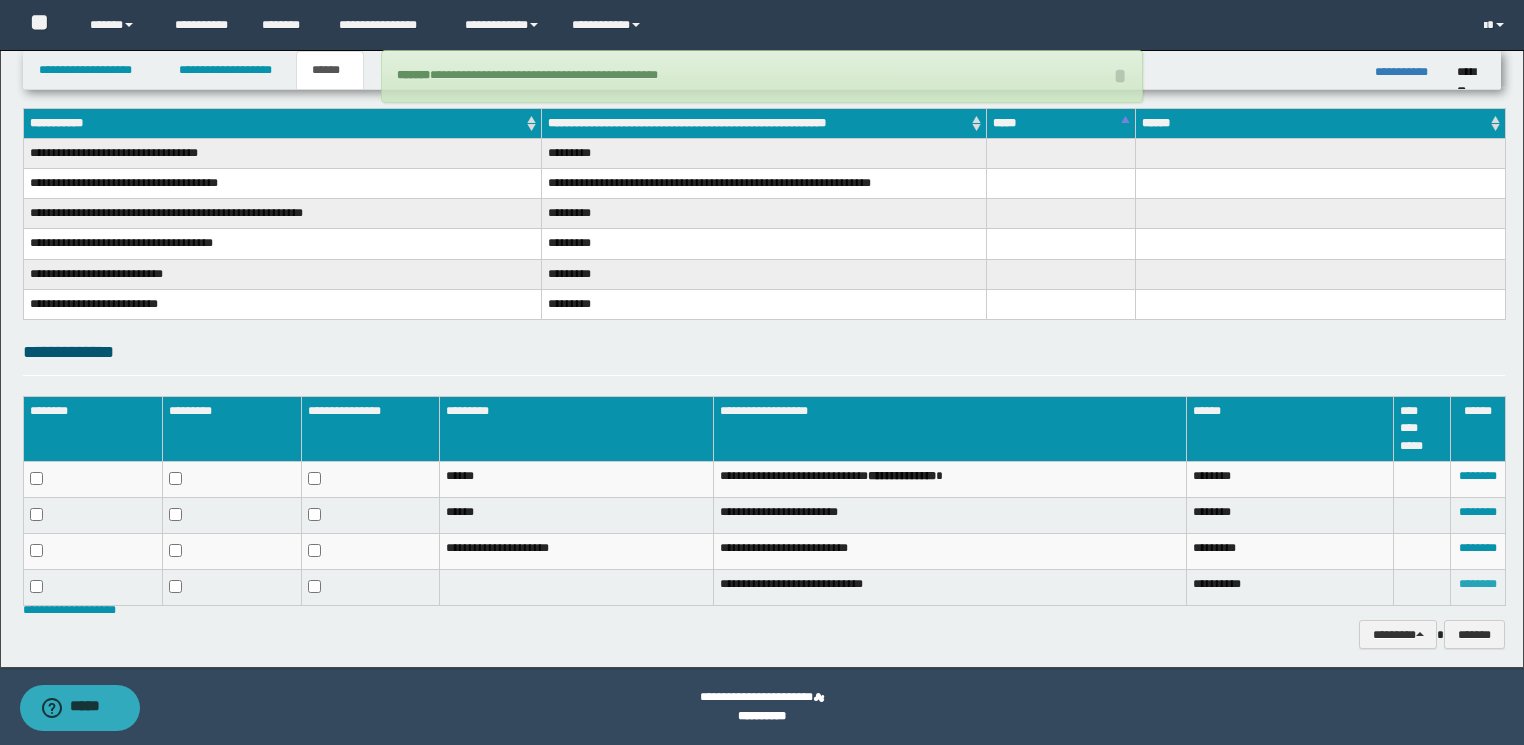 click on "********" at bounding box center (1478, 584) 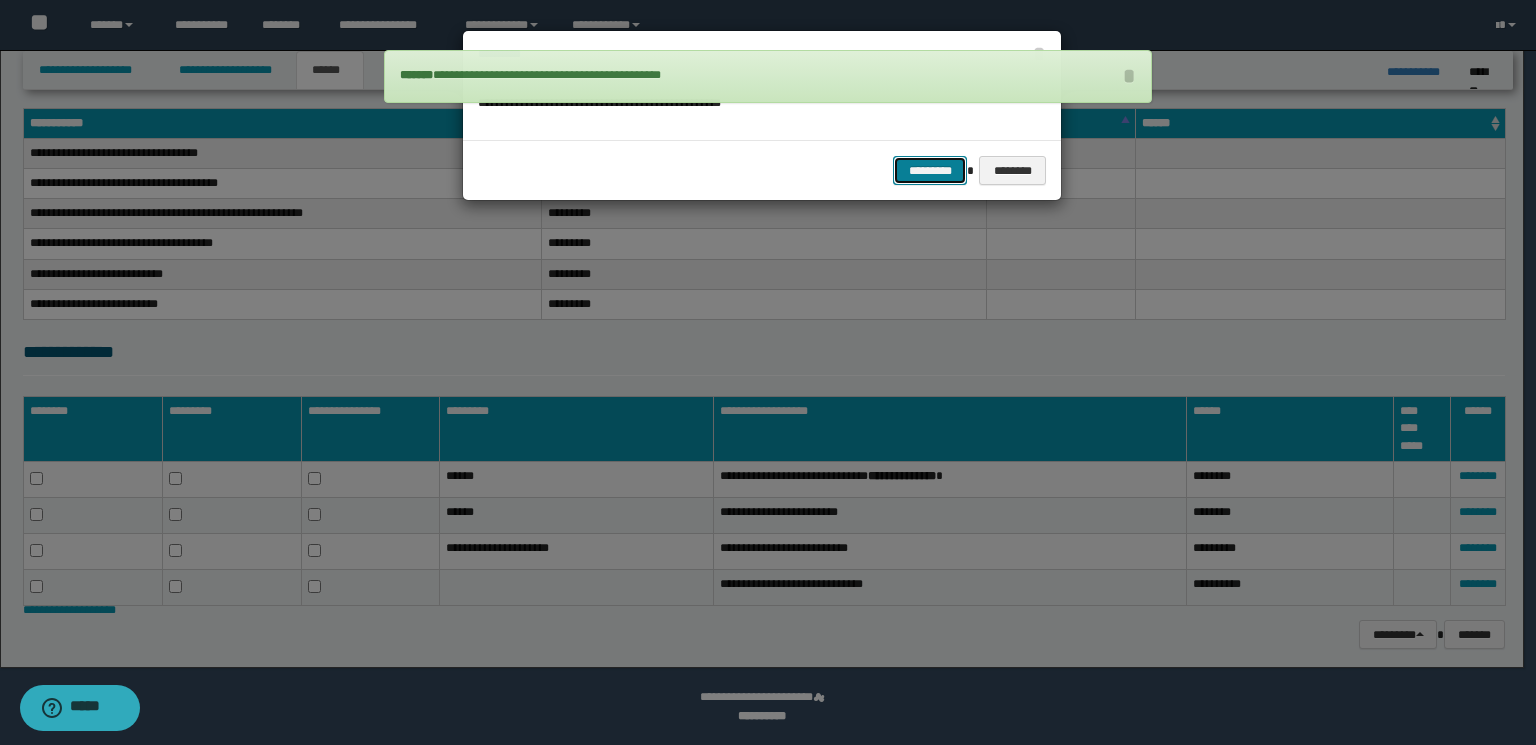 click on "*********" at bounding box center [930, 171] 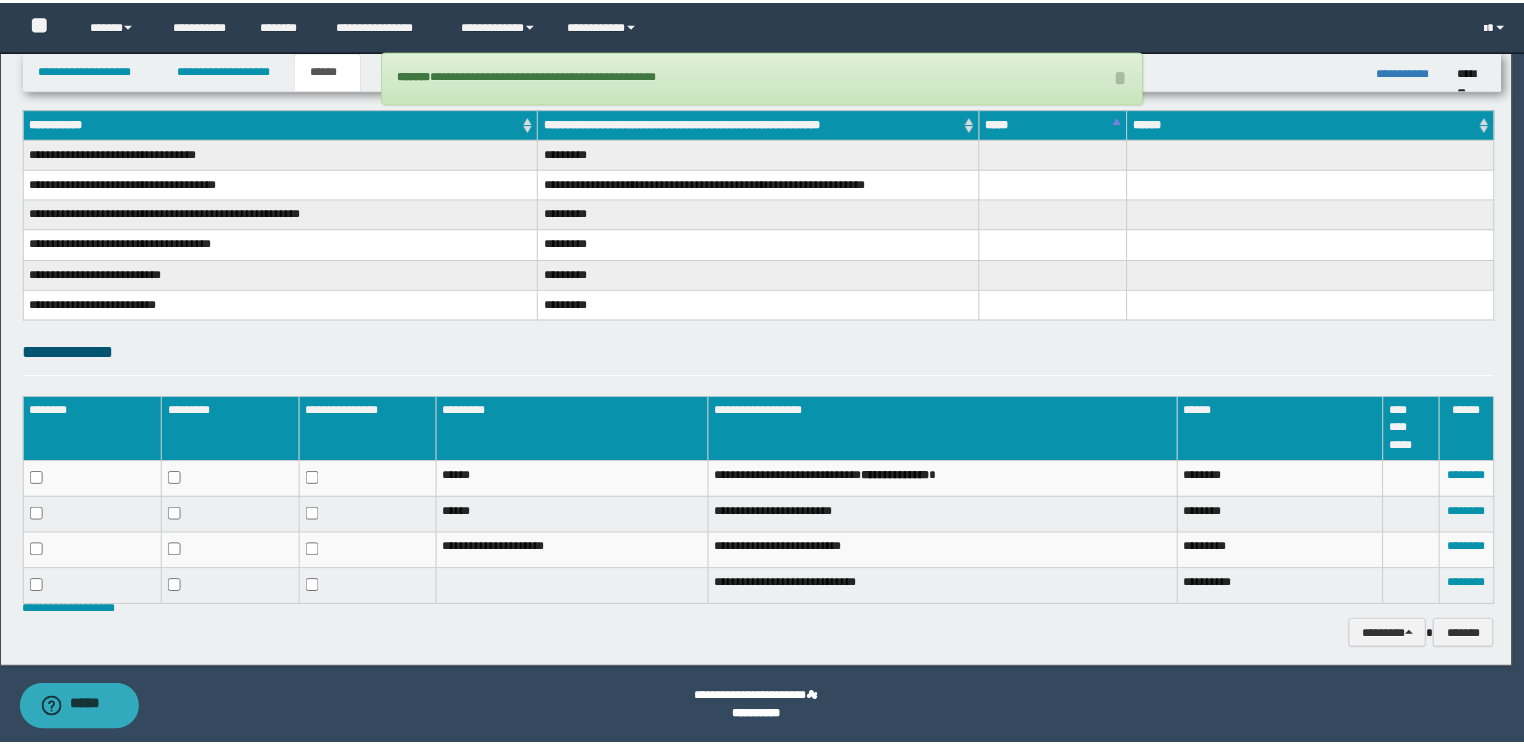 scroll, scrollTop: 268, scrollLeft: 0, axis: vertical 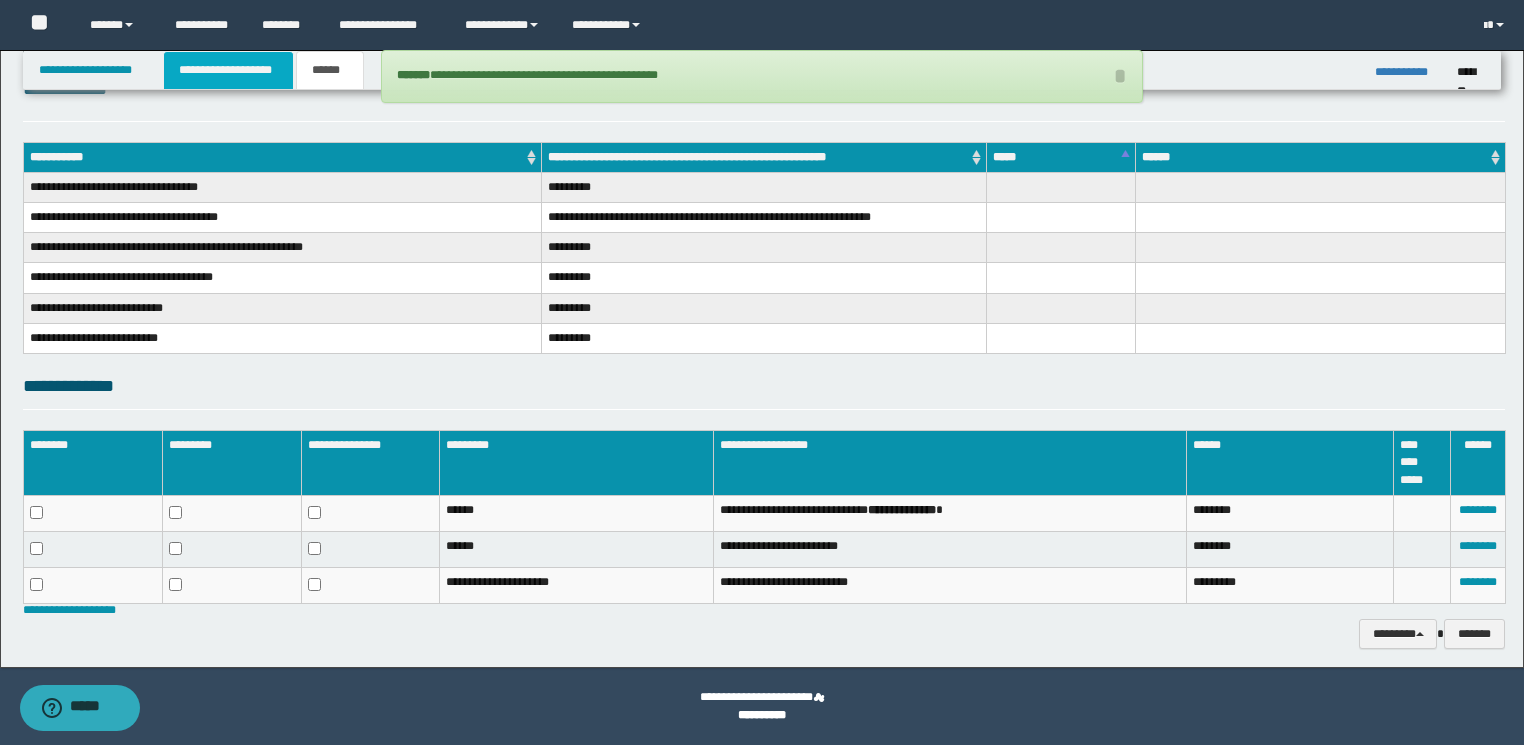 click on "**********" at bounding box center (228, 70) 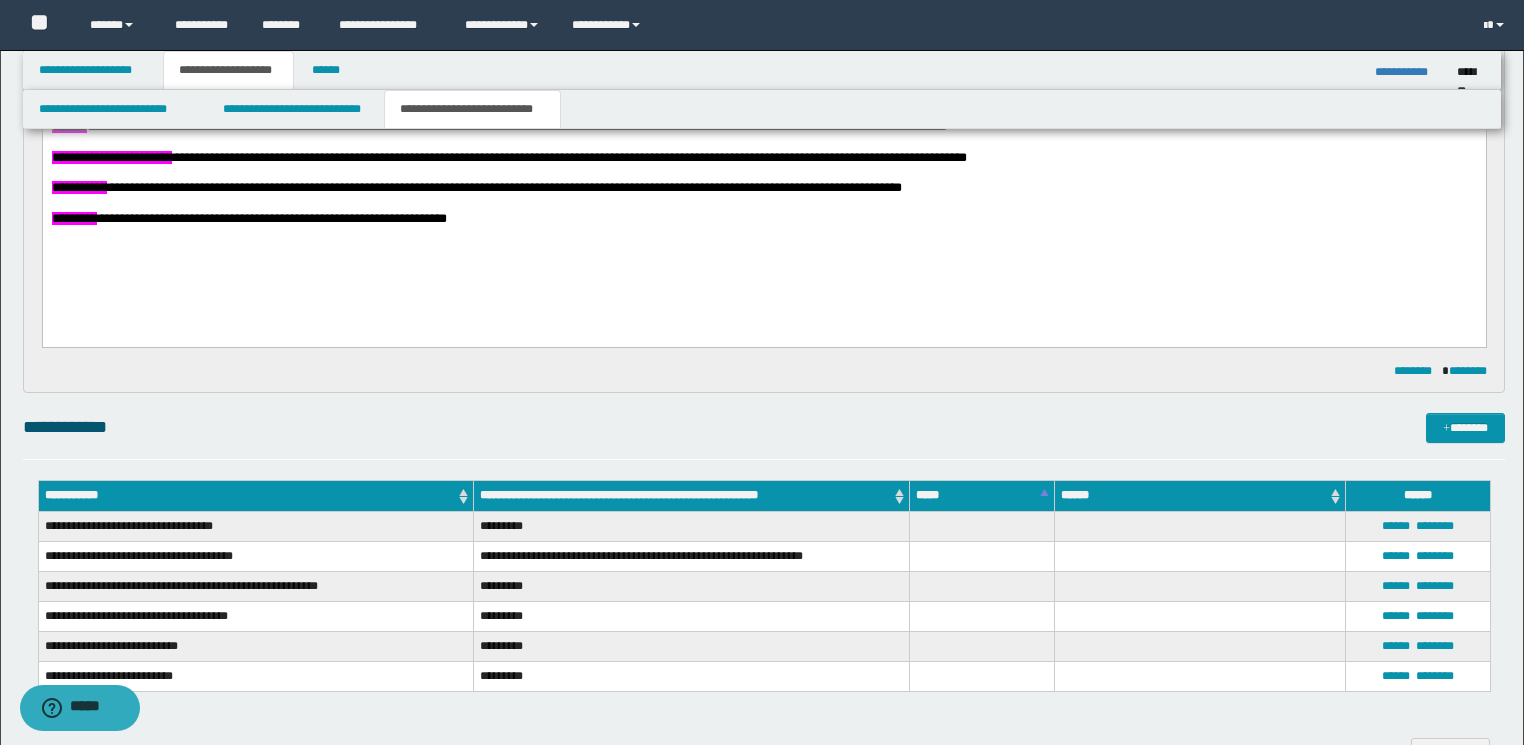 click on "**********" at bounding box center [763, 217] 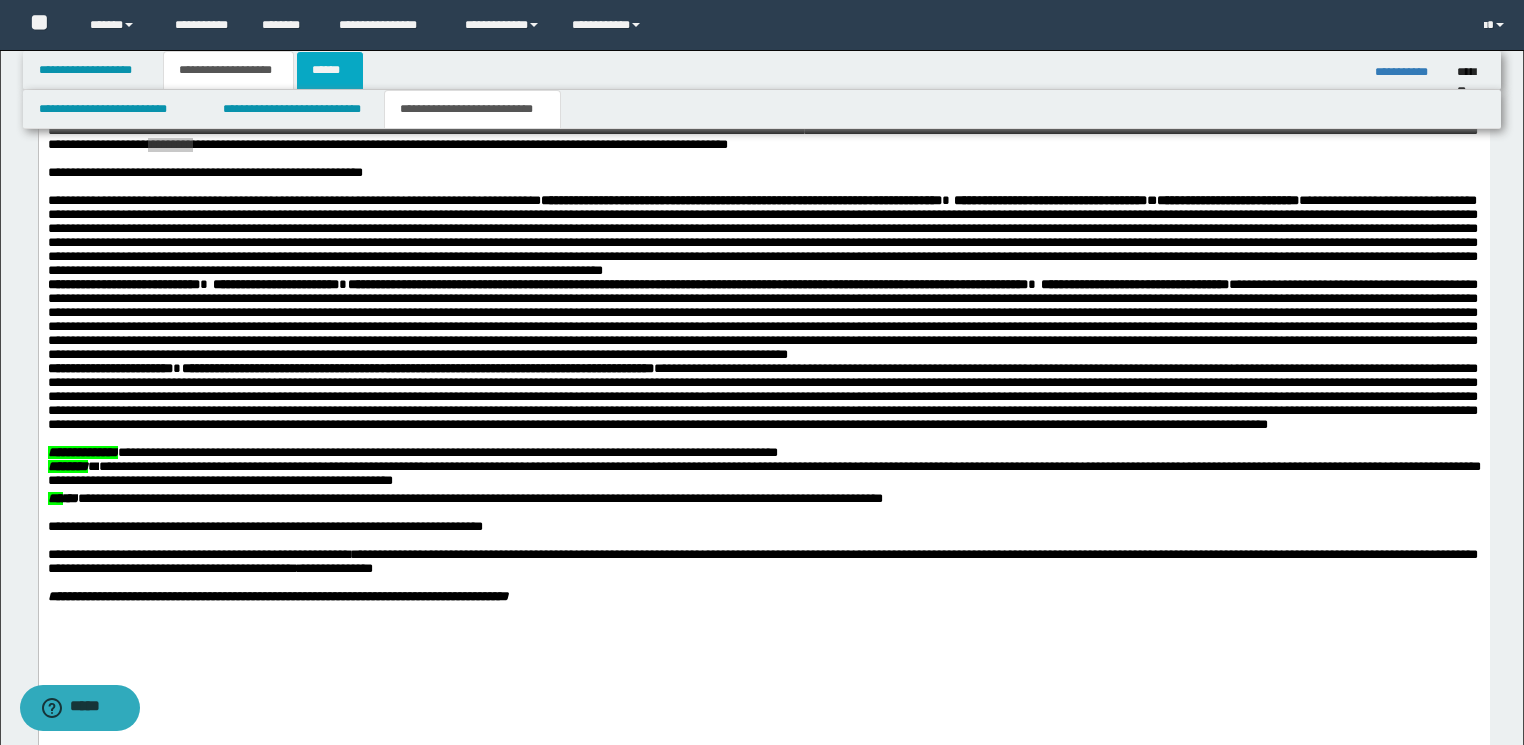 click on "******" at bounding box center [330, 70] 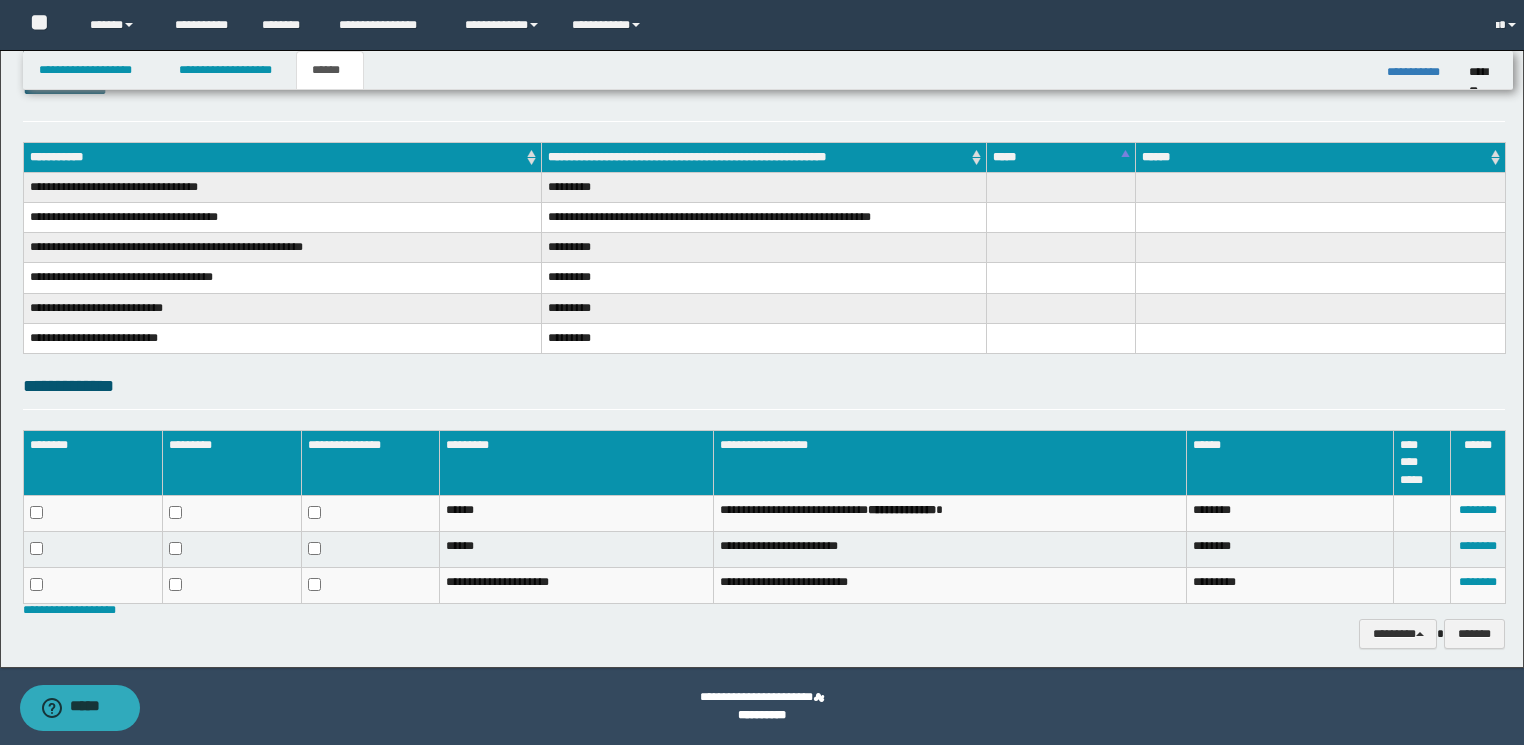 scroll, scrollTop: 268, scrollLeft: 0, axis: vertical 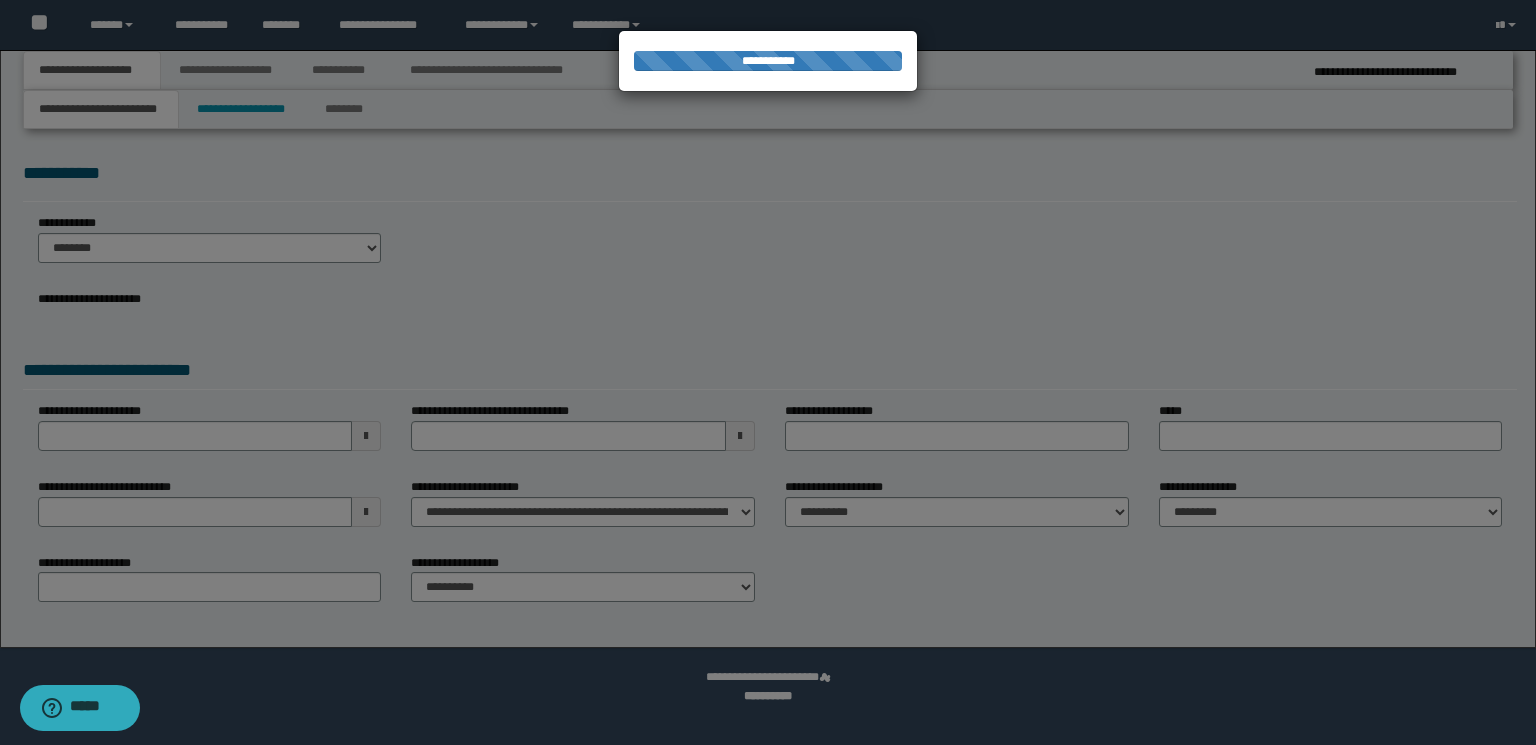 type on "**********" 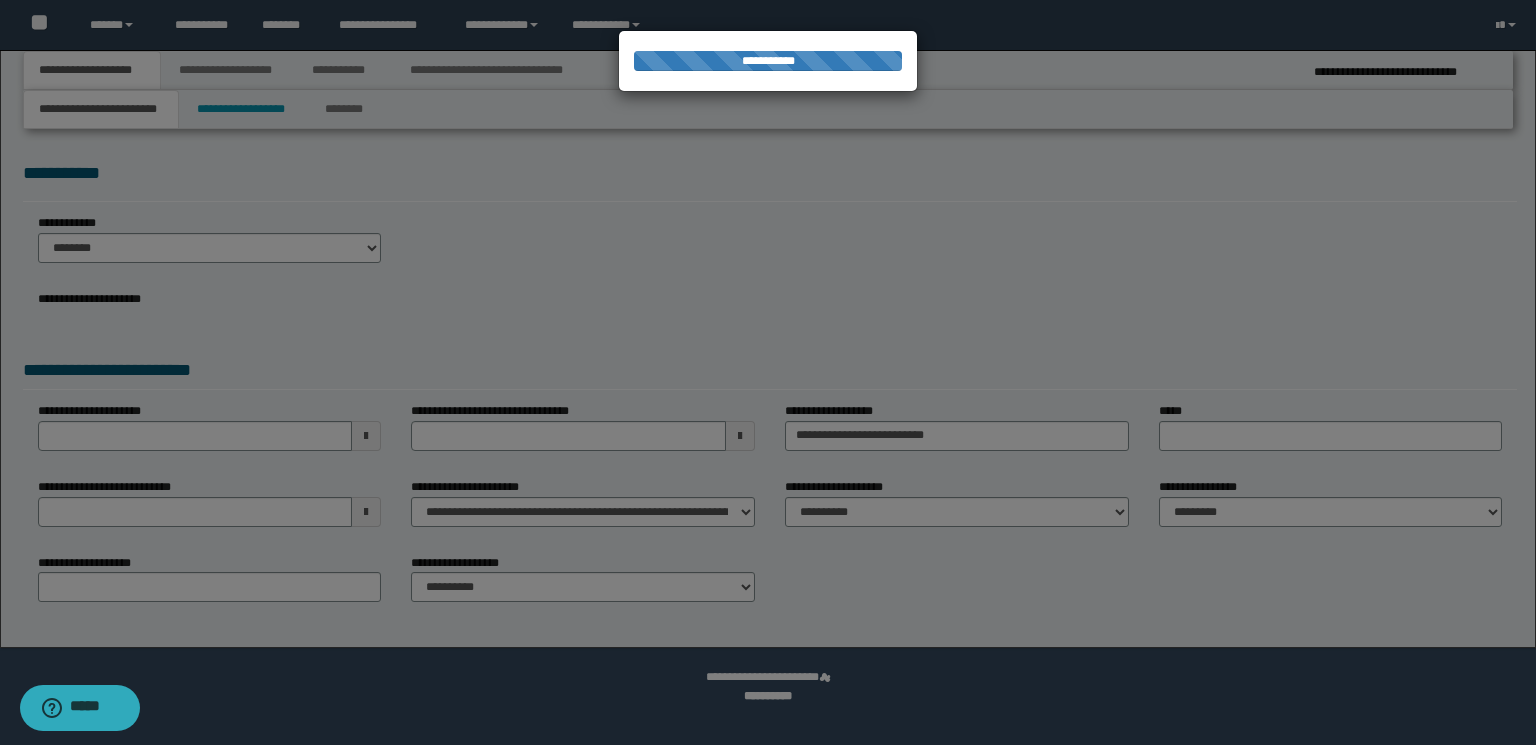 click at bounding box center (768, 372) 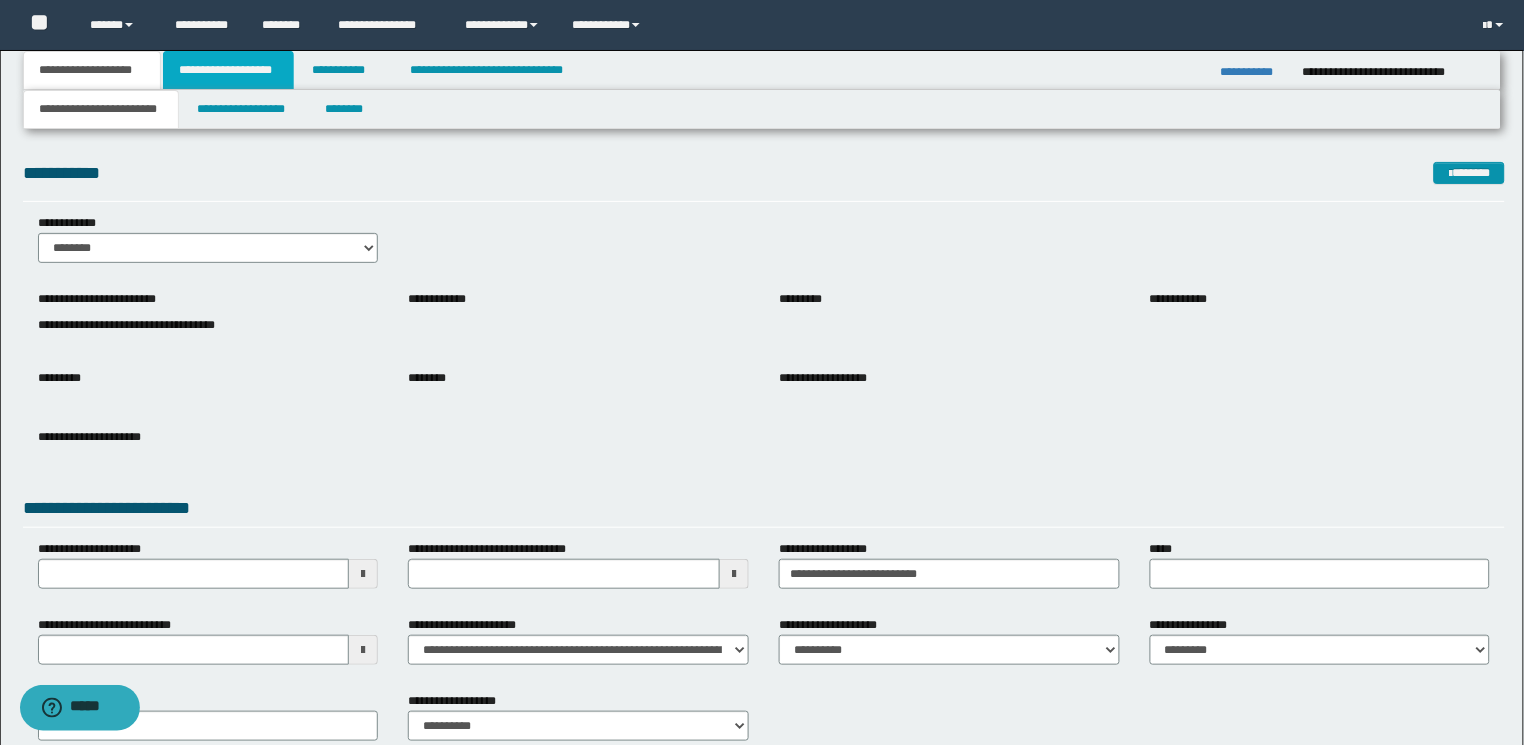 click on "**********" at bounding box center (228, 70) 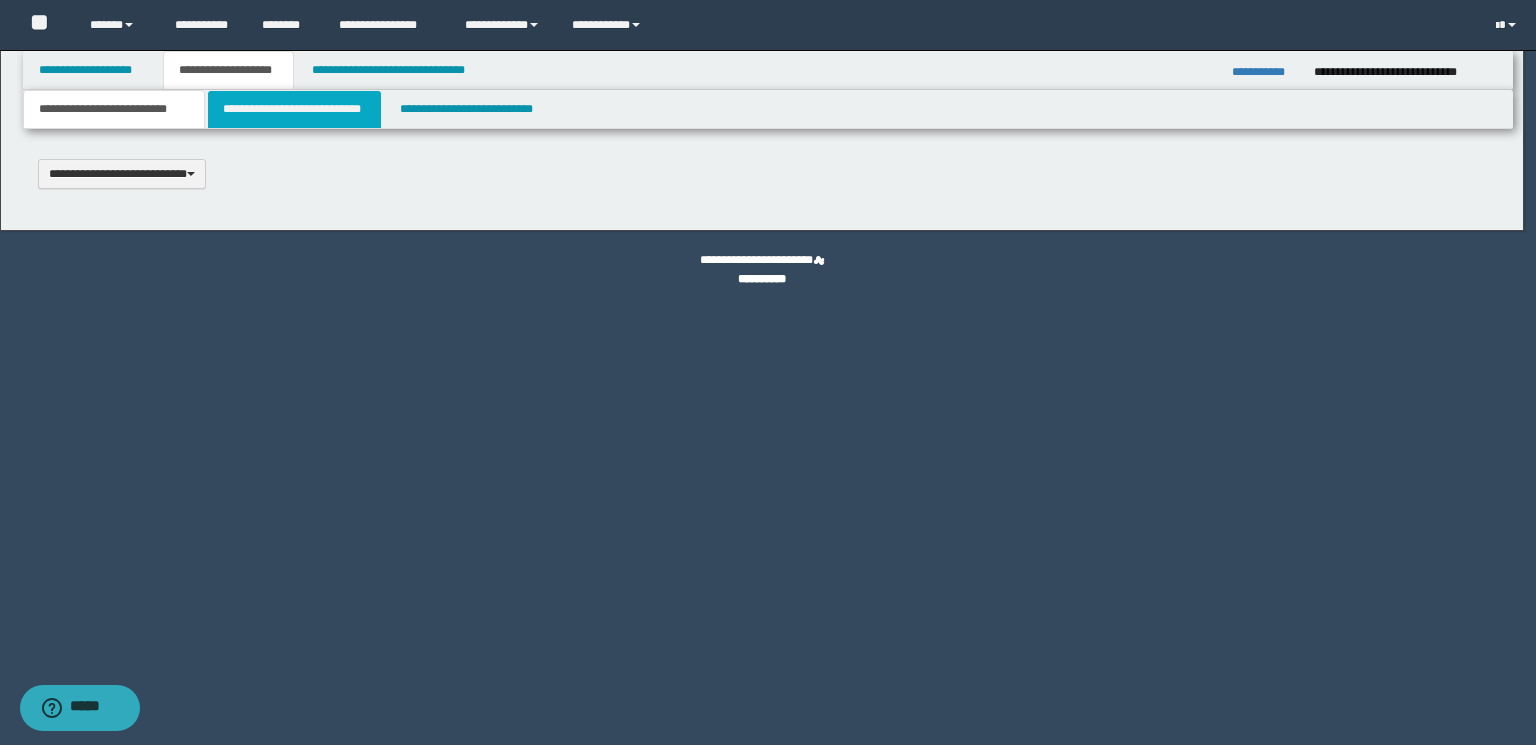 type 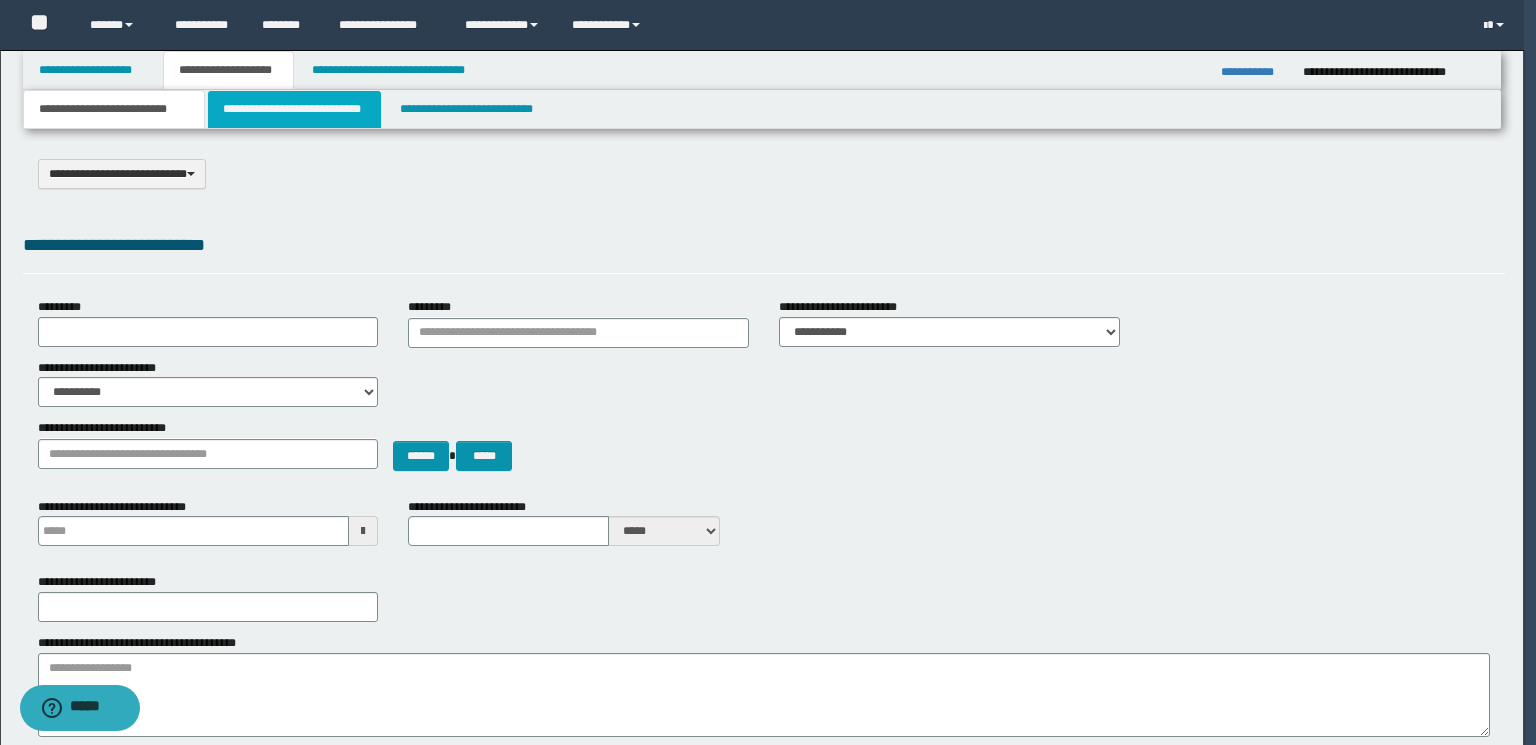 click on "**********" at bounding box center [294, 109] 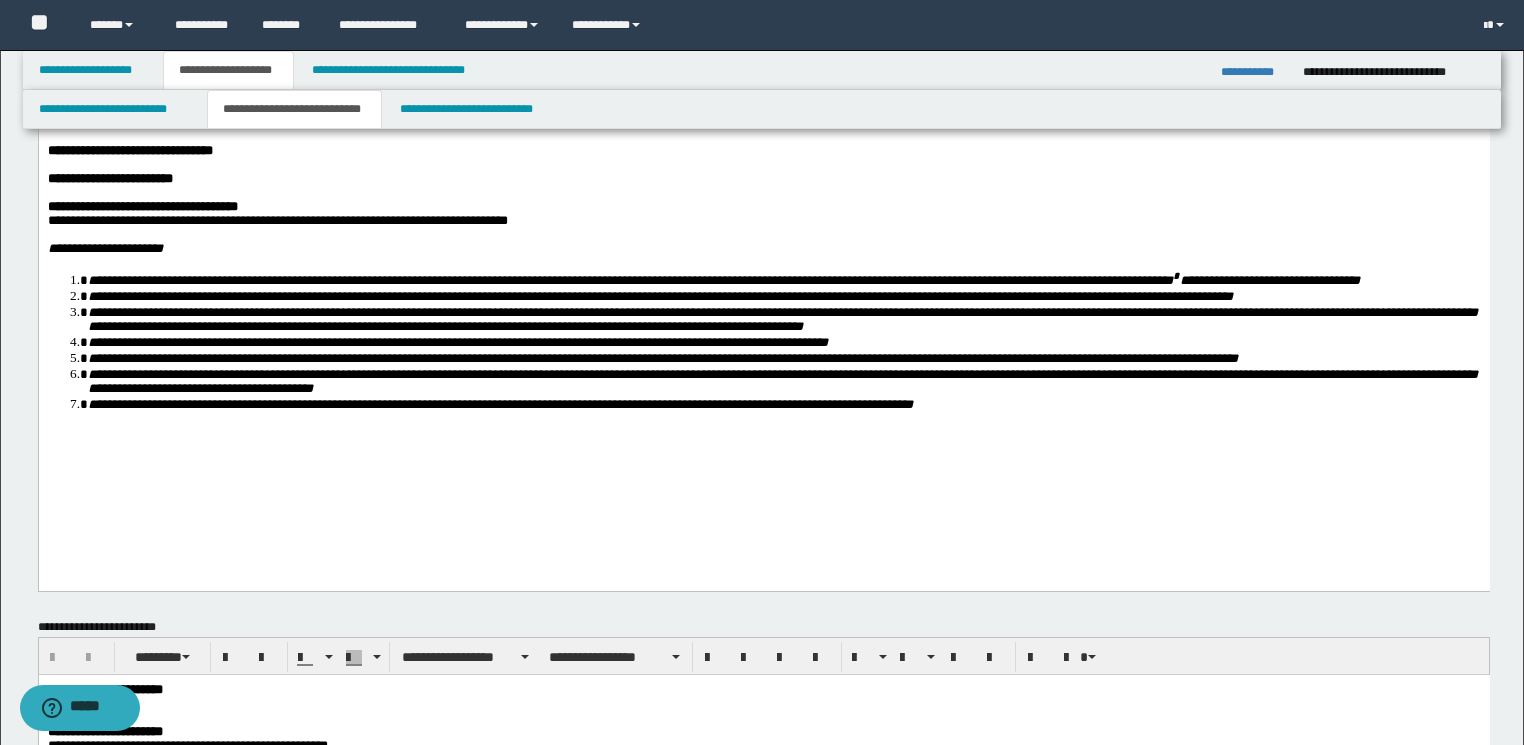 scroll, scrollTop: 80, scrollLeft: 0, axis: vertical 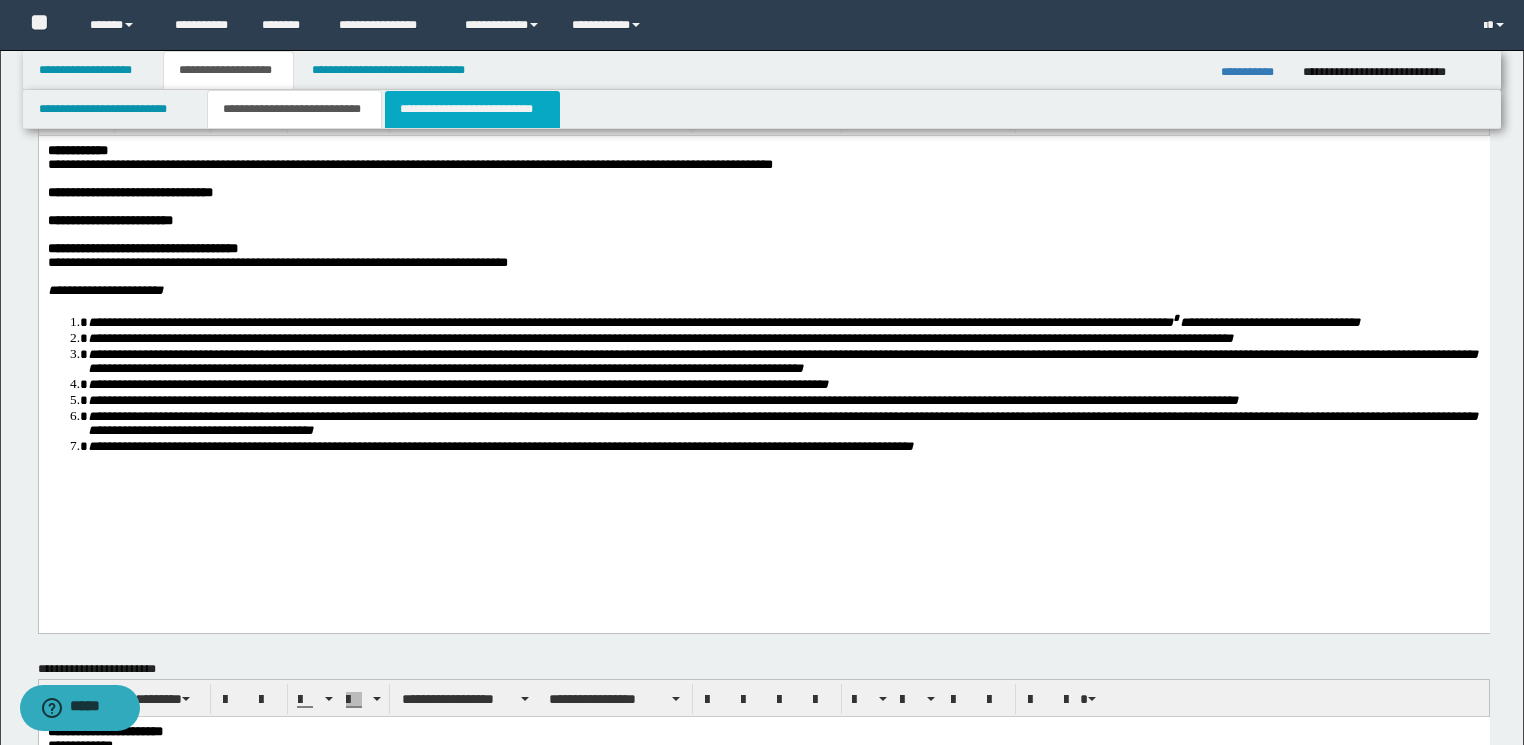 click on "**********" at bounding box center (472, 109) 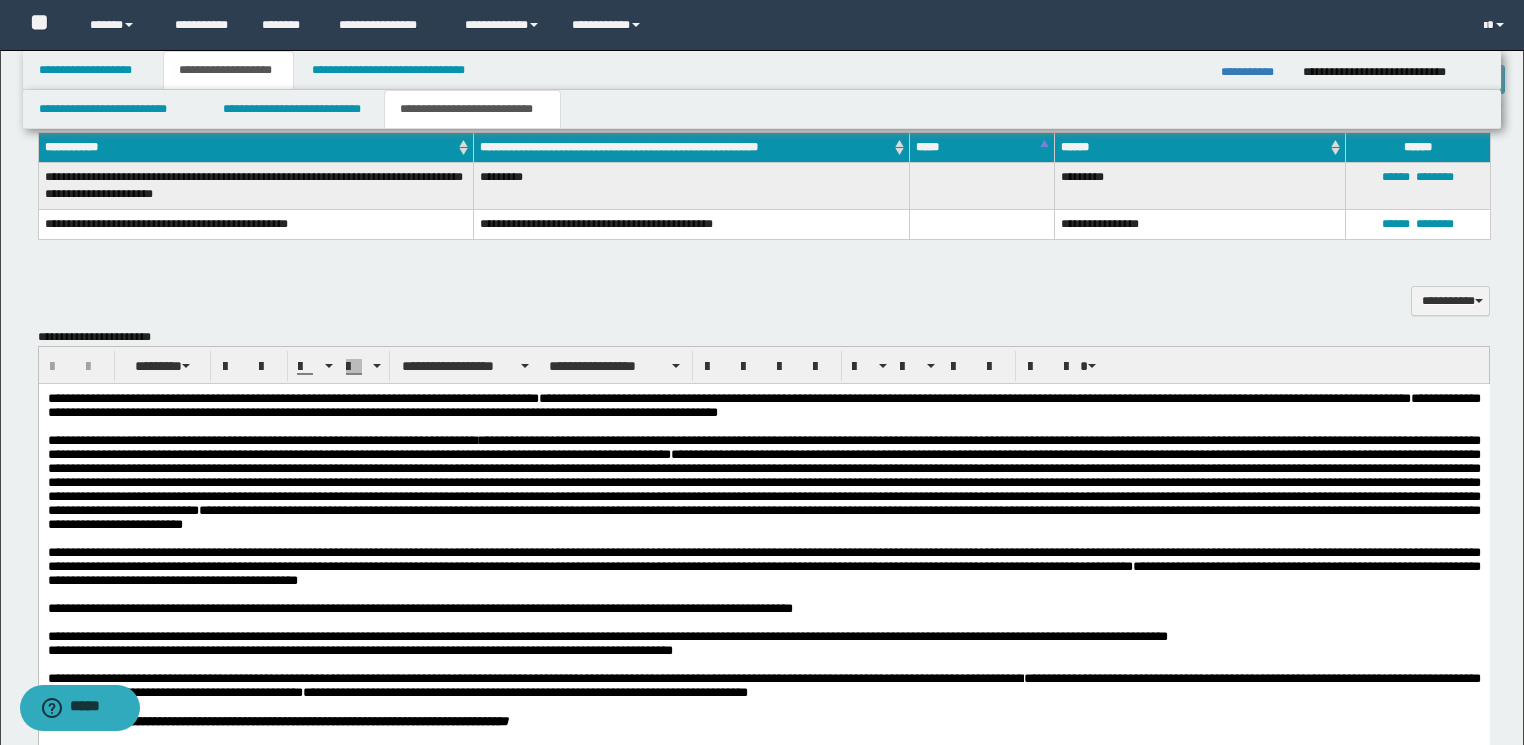 scroll, scrollTop: 1280, scrollLeft: 0, axis: vertical 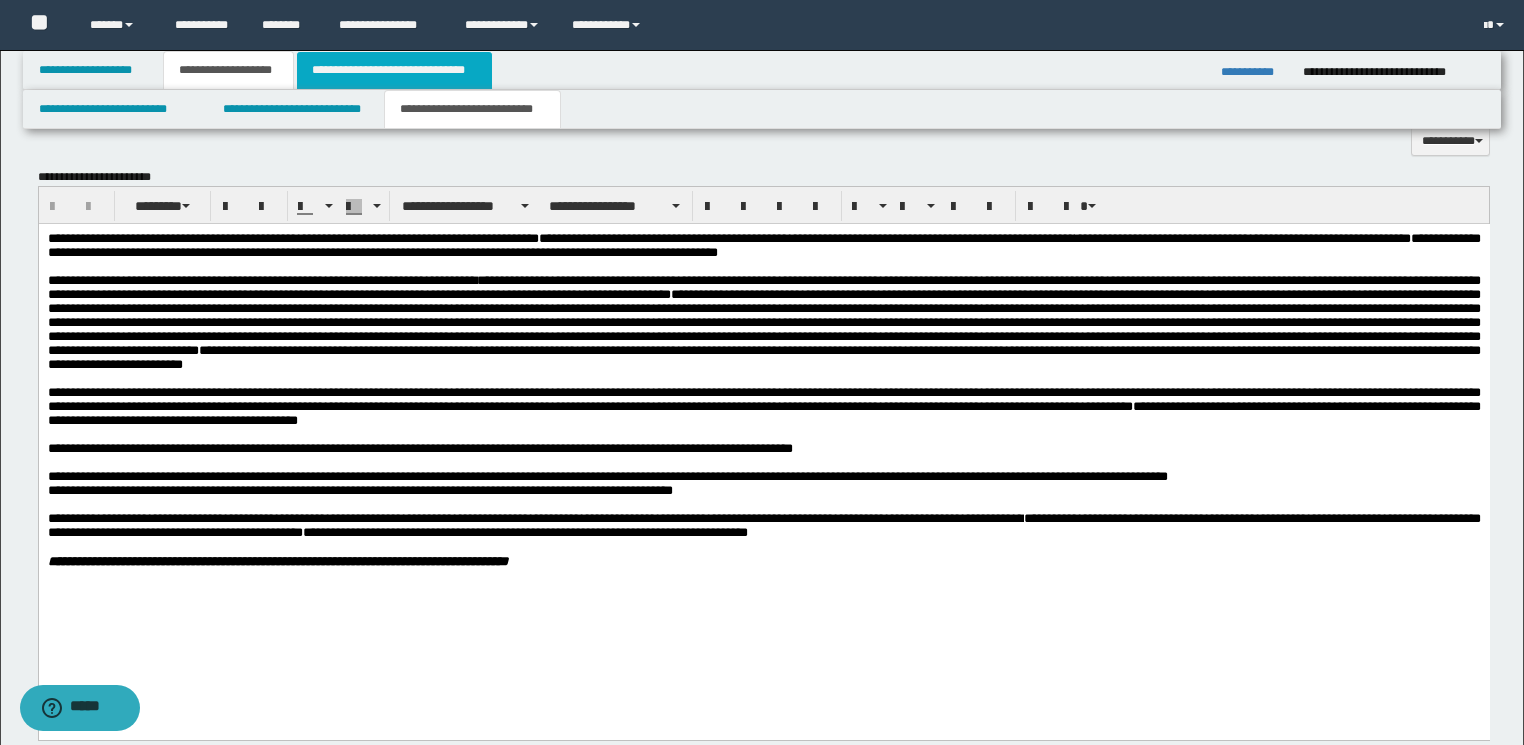 click on "**********" at bounding box center [394, 70] 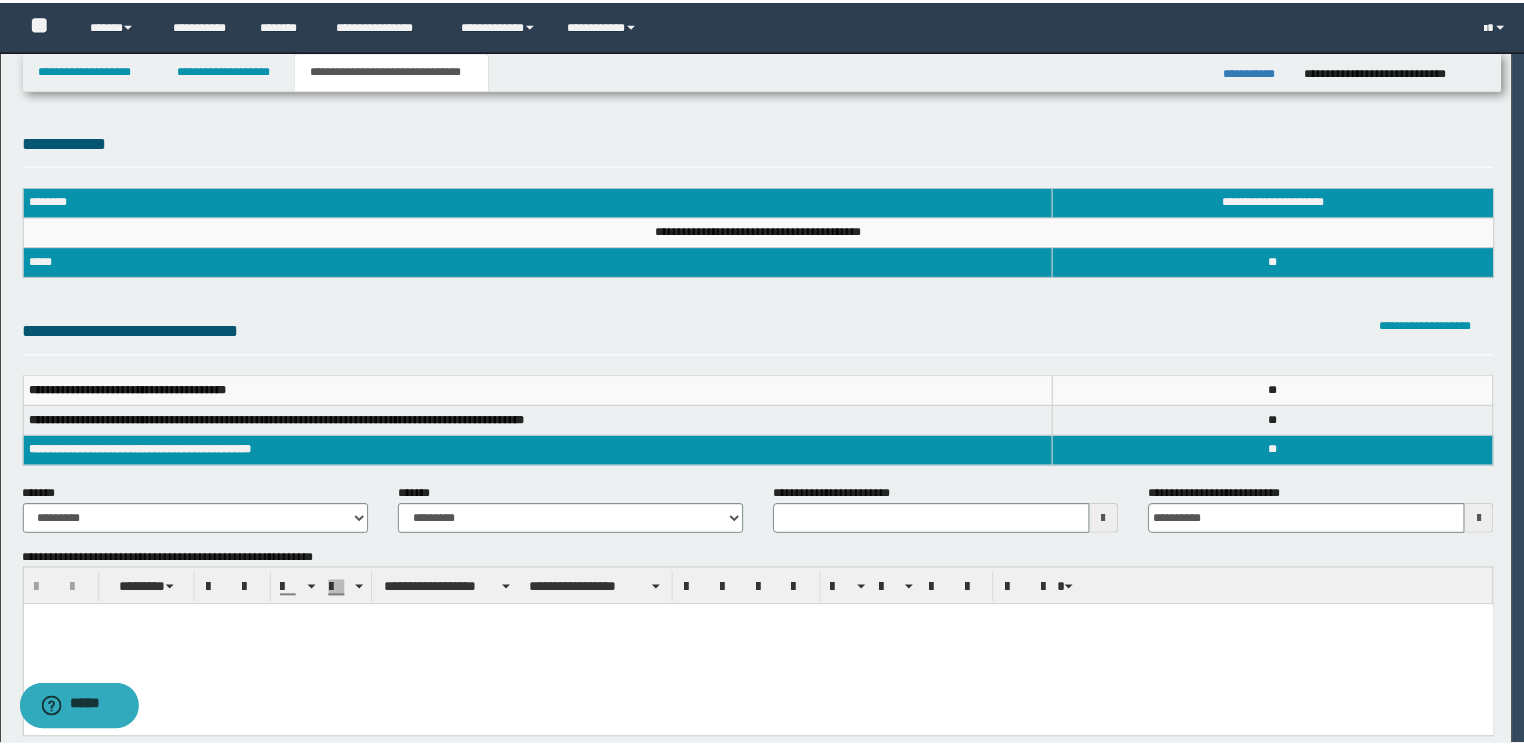 scroll, scrollTop: 0, scrollLeft: 0, axis: both 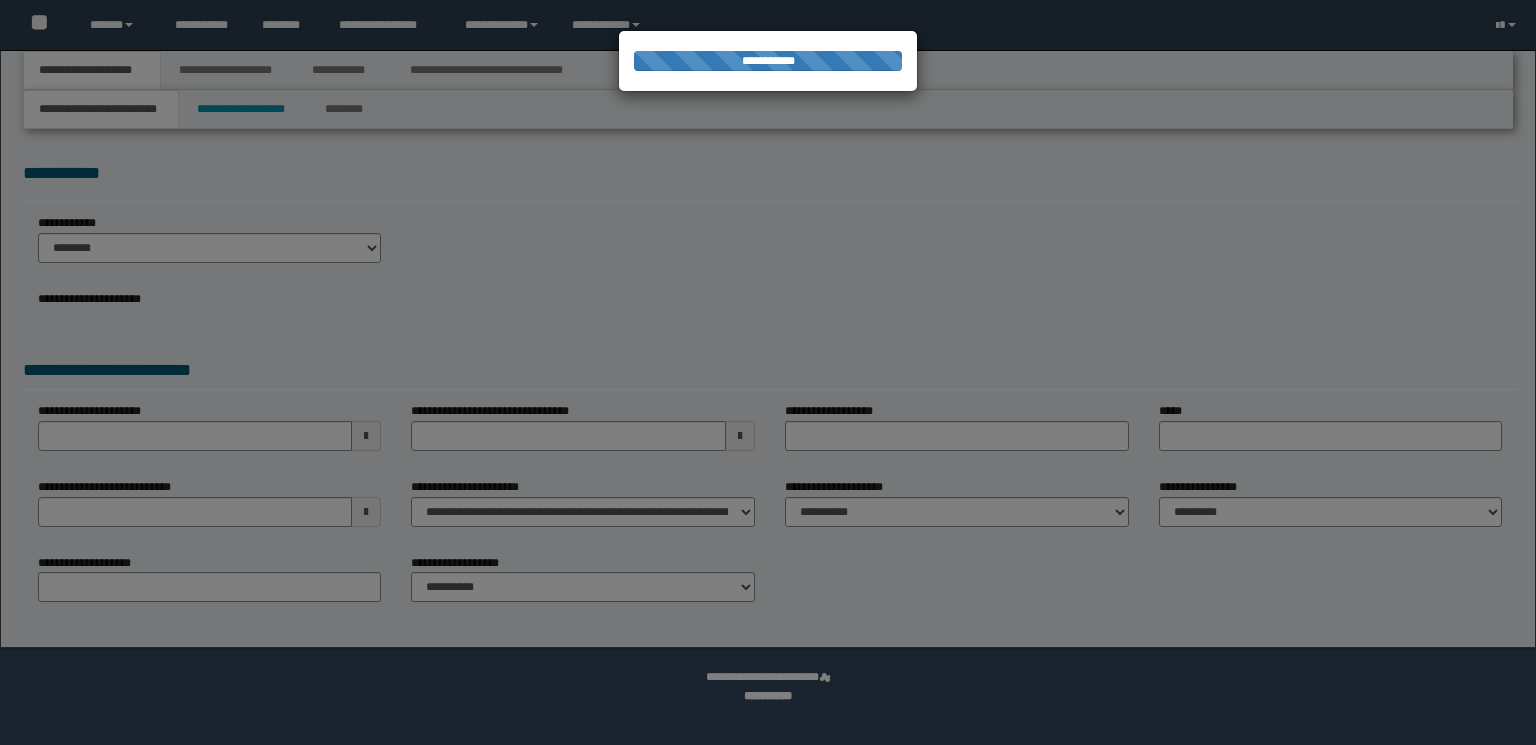 type on "**********" 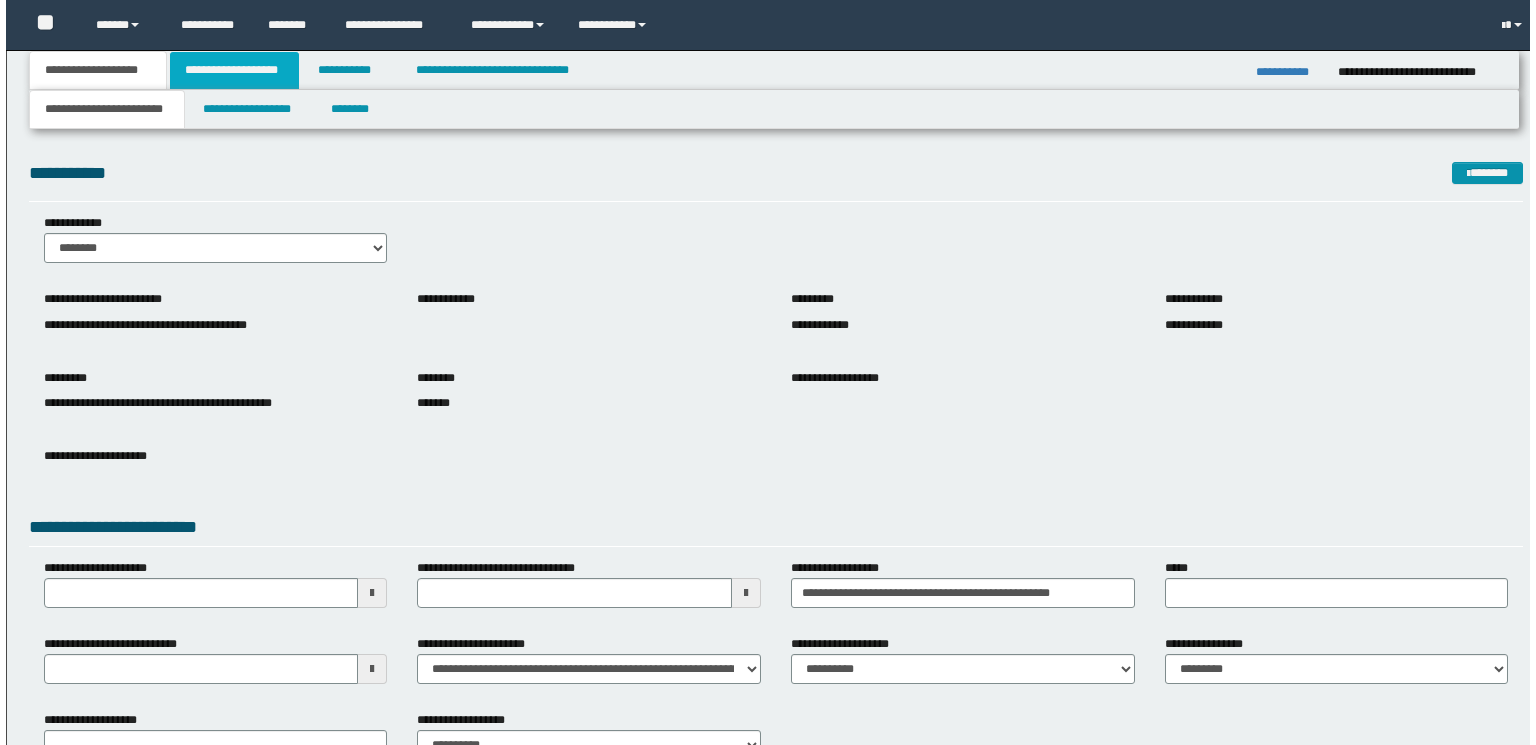 scroll, scrollTop: 0, scrollLeft: 0, axis: both 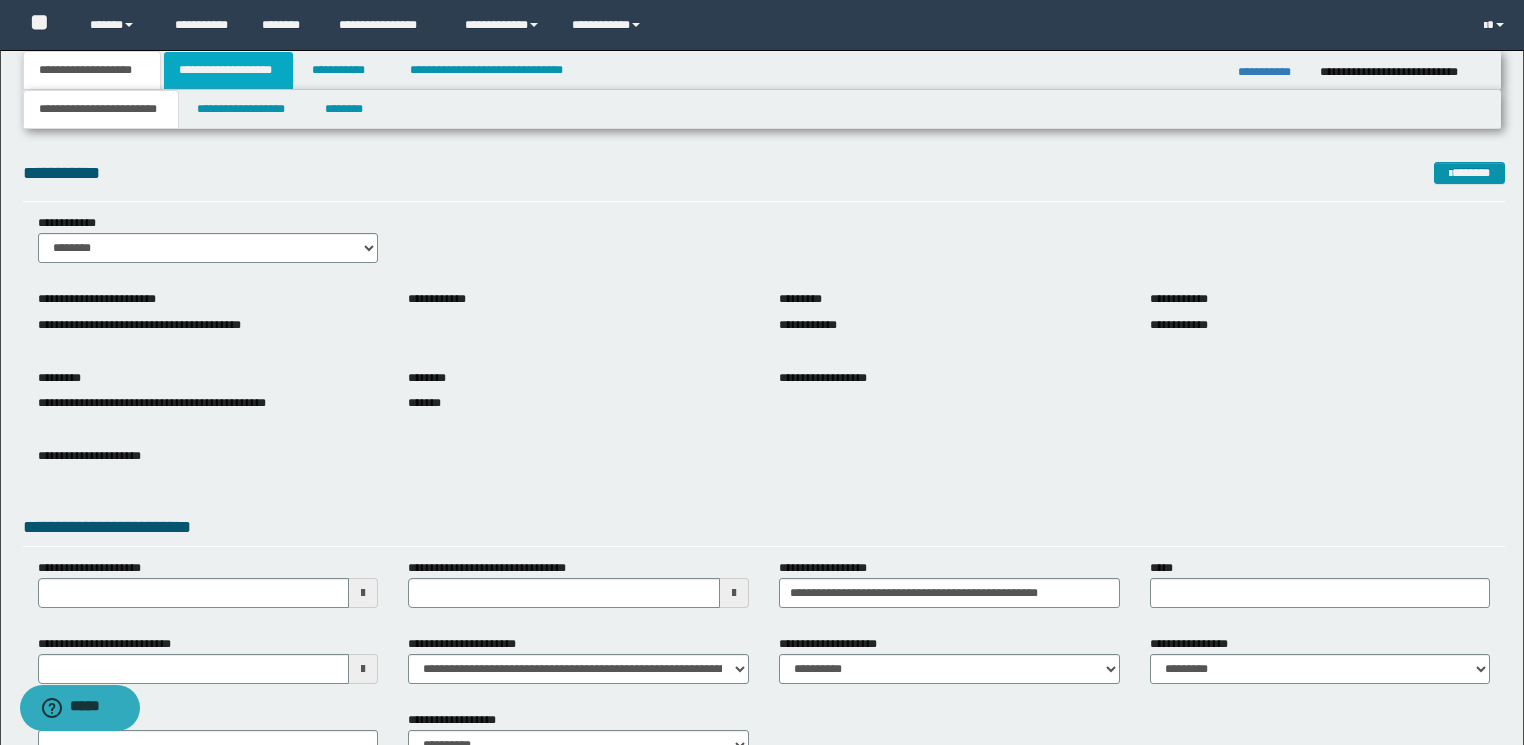 click on "**********" at bounding box center (228, 70) 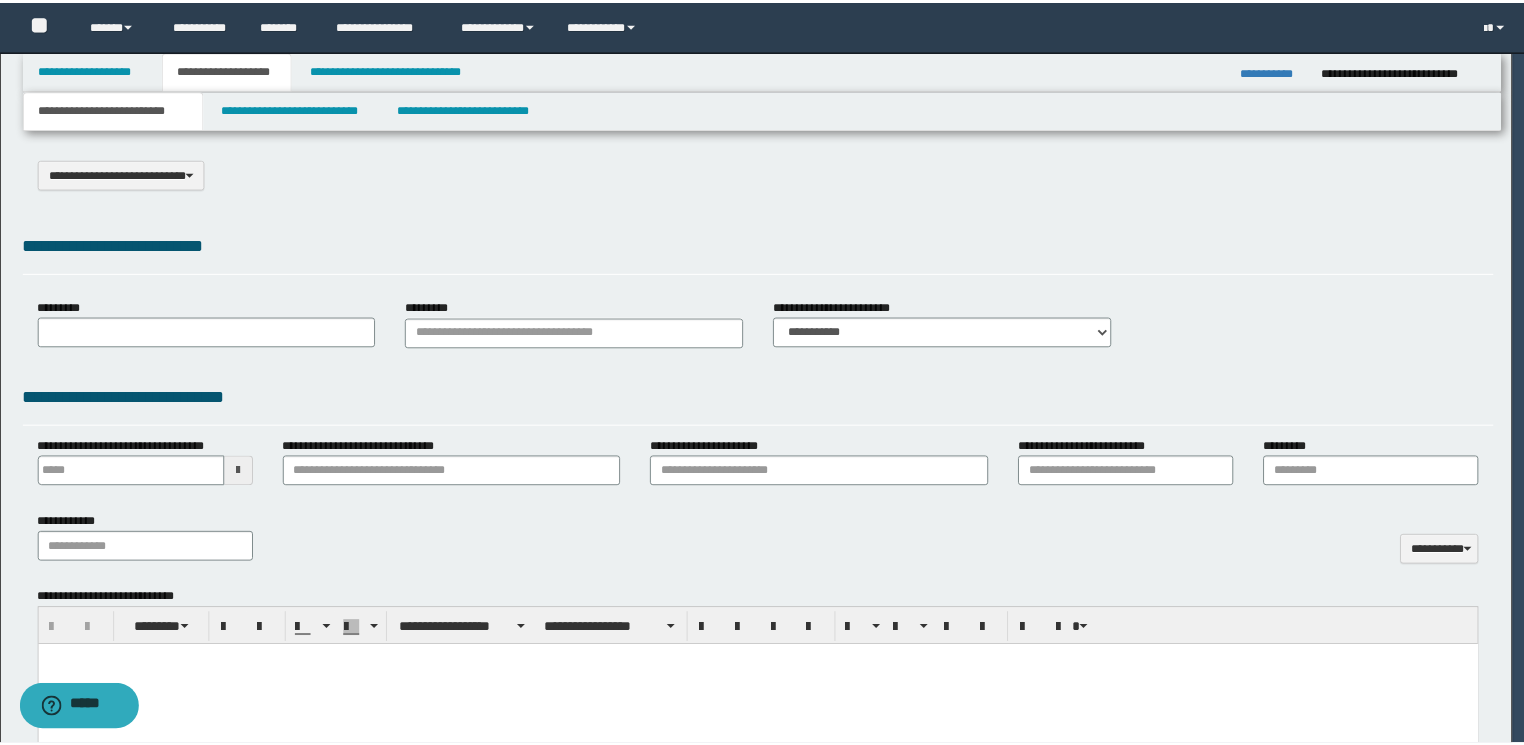 scroll, scrollTop: 0, scrollLeft: 0, axis: both 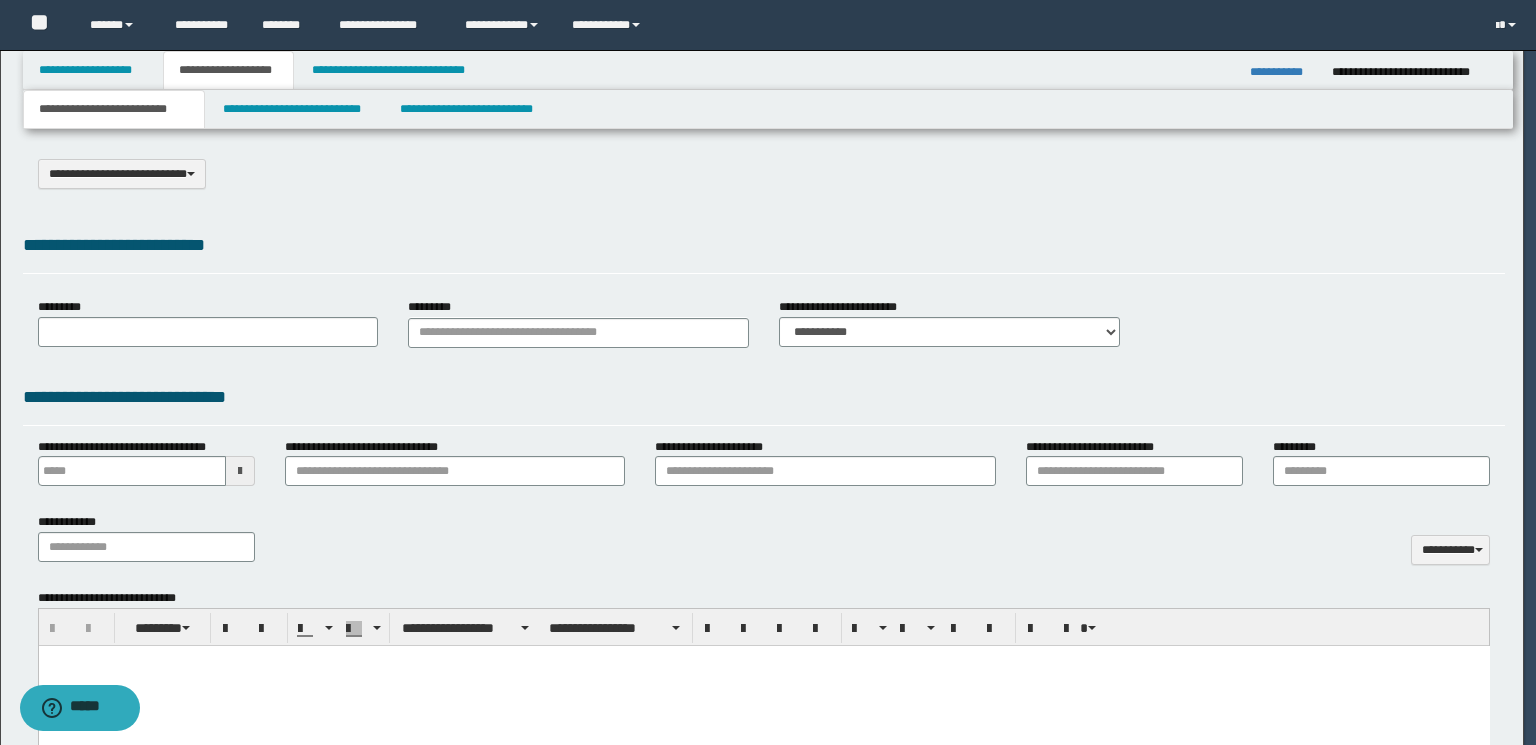 select on "*" 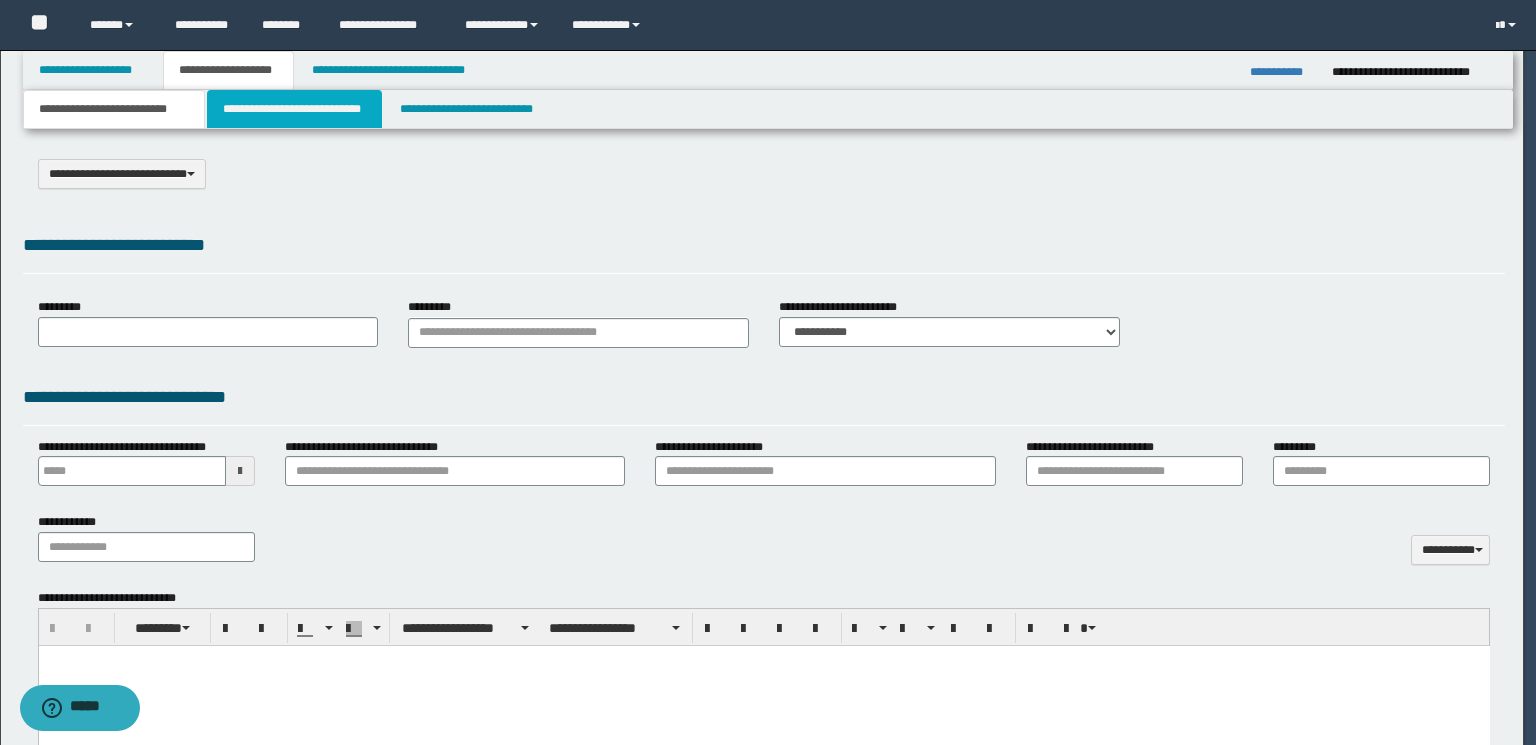 click on "**********" at bounding box center (294, 109) 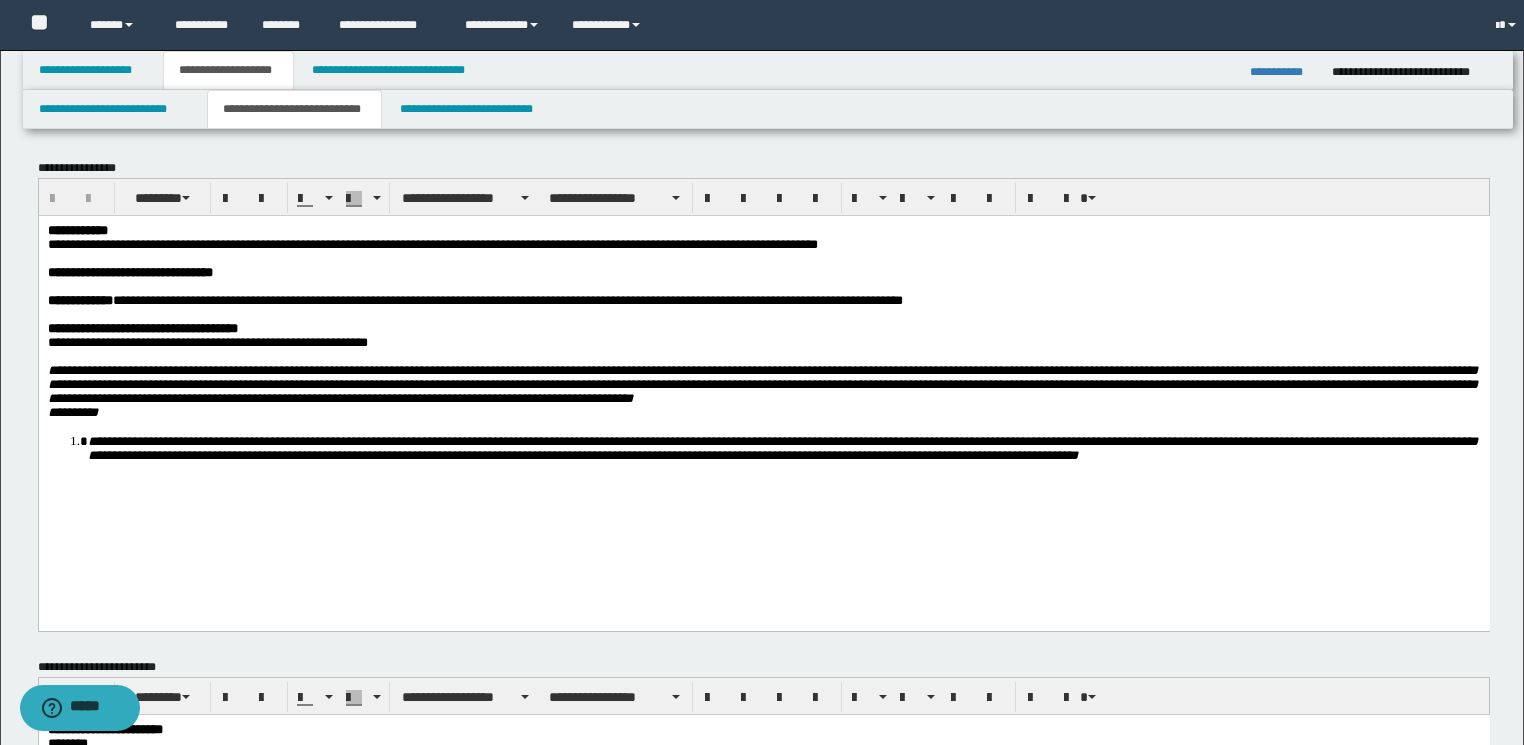 scroll, scrollTop: 0, scrollLeft: 0, axis: both 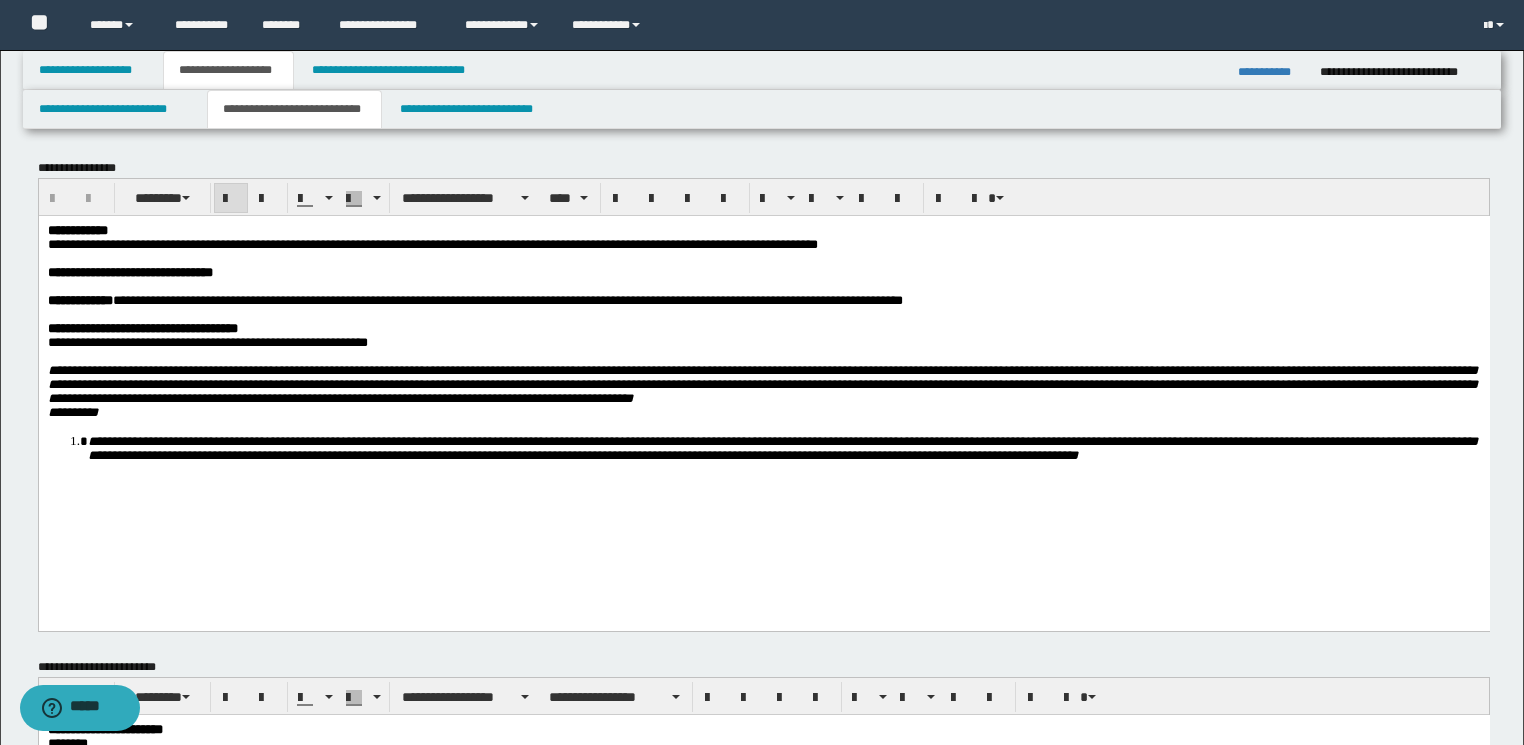 drag, startPoint x: 271, startPoint y: 323, endPoint x: 718, endPoint y: 322, distance: 447.00113 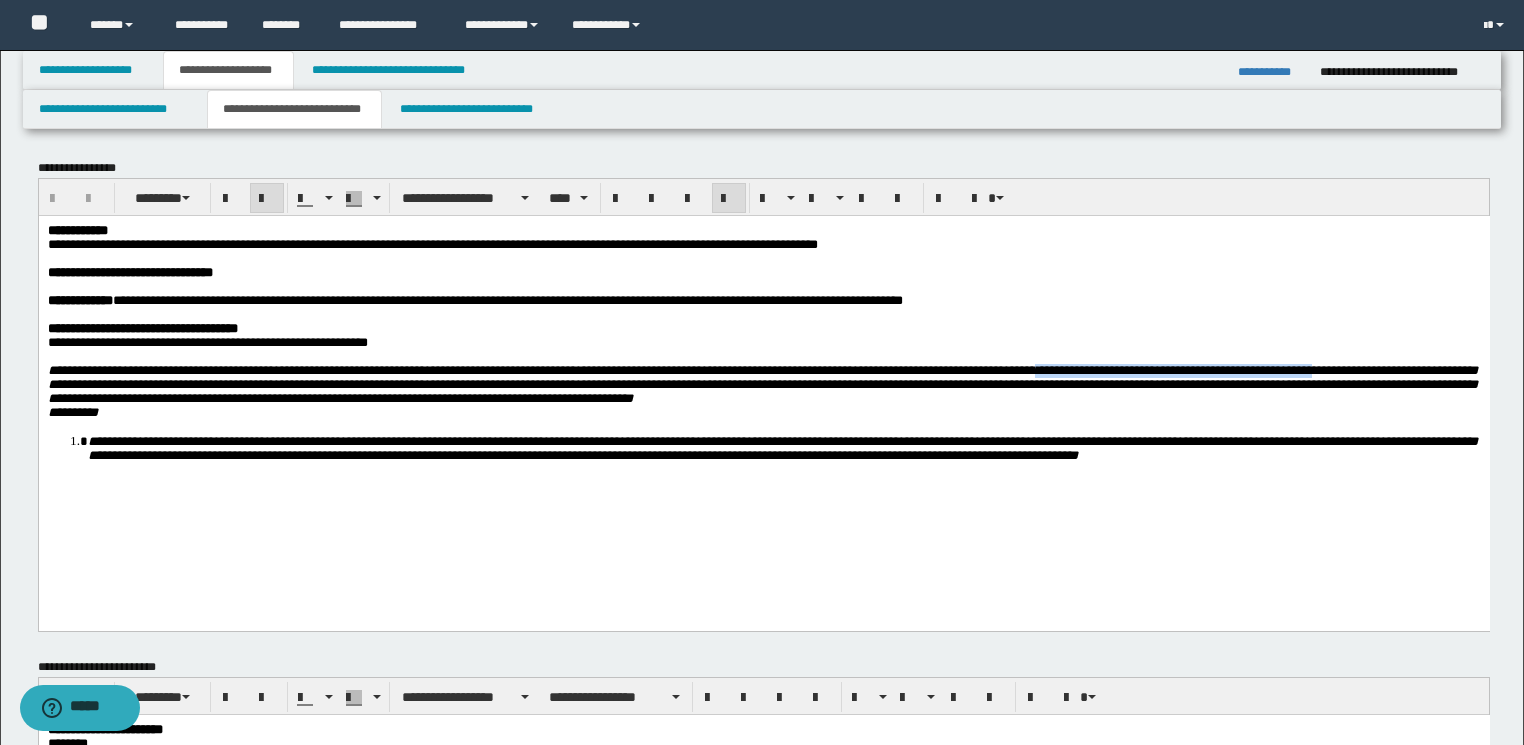 drag, startPoint x: 1113, startPoint y: 388, endPoint x: 1411, endPoint y: 388, distance: 298 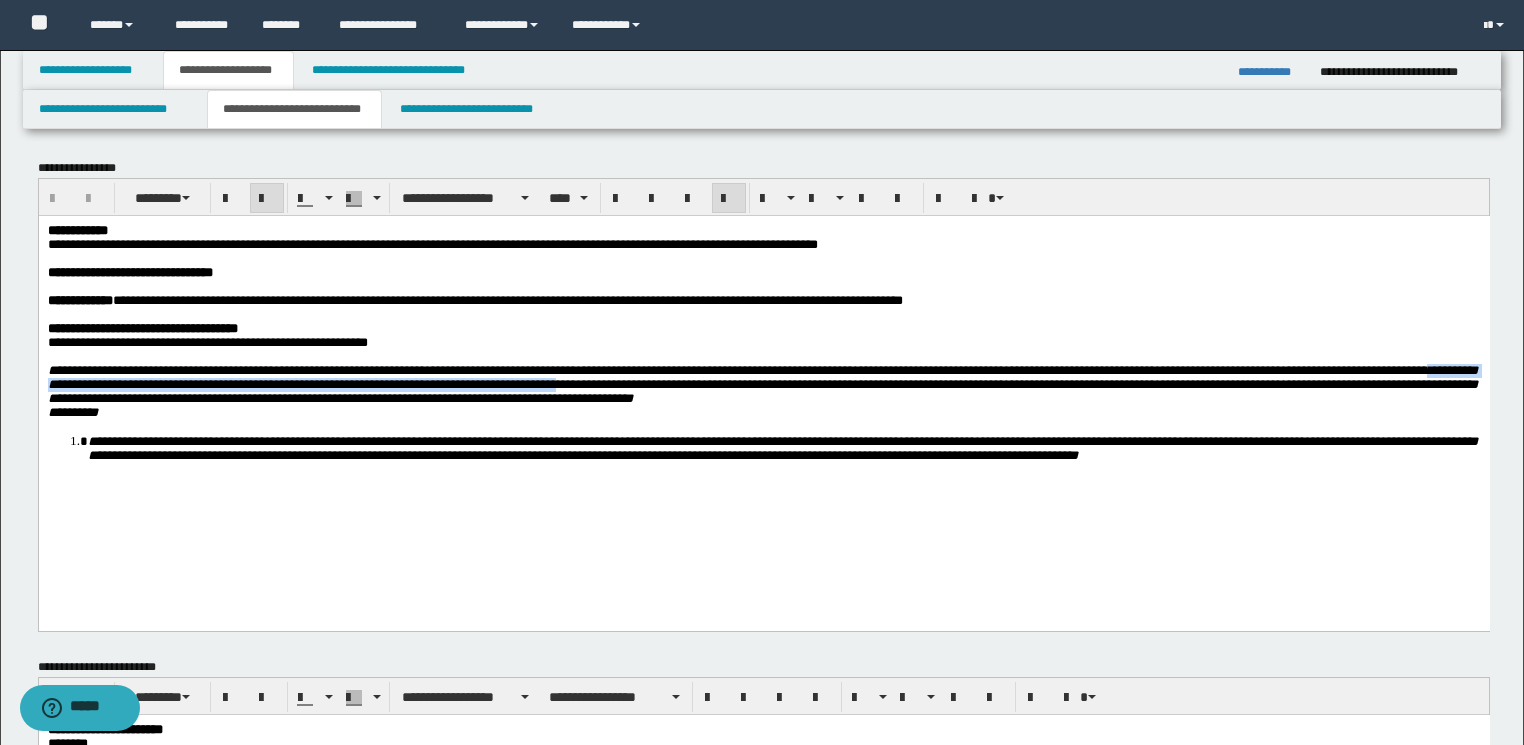 drag, startPoint x: 95, startPoint y: 404, endPoint x: 762, endPoint y: 403, distance: 667.00073 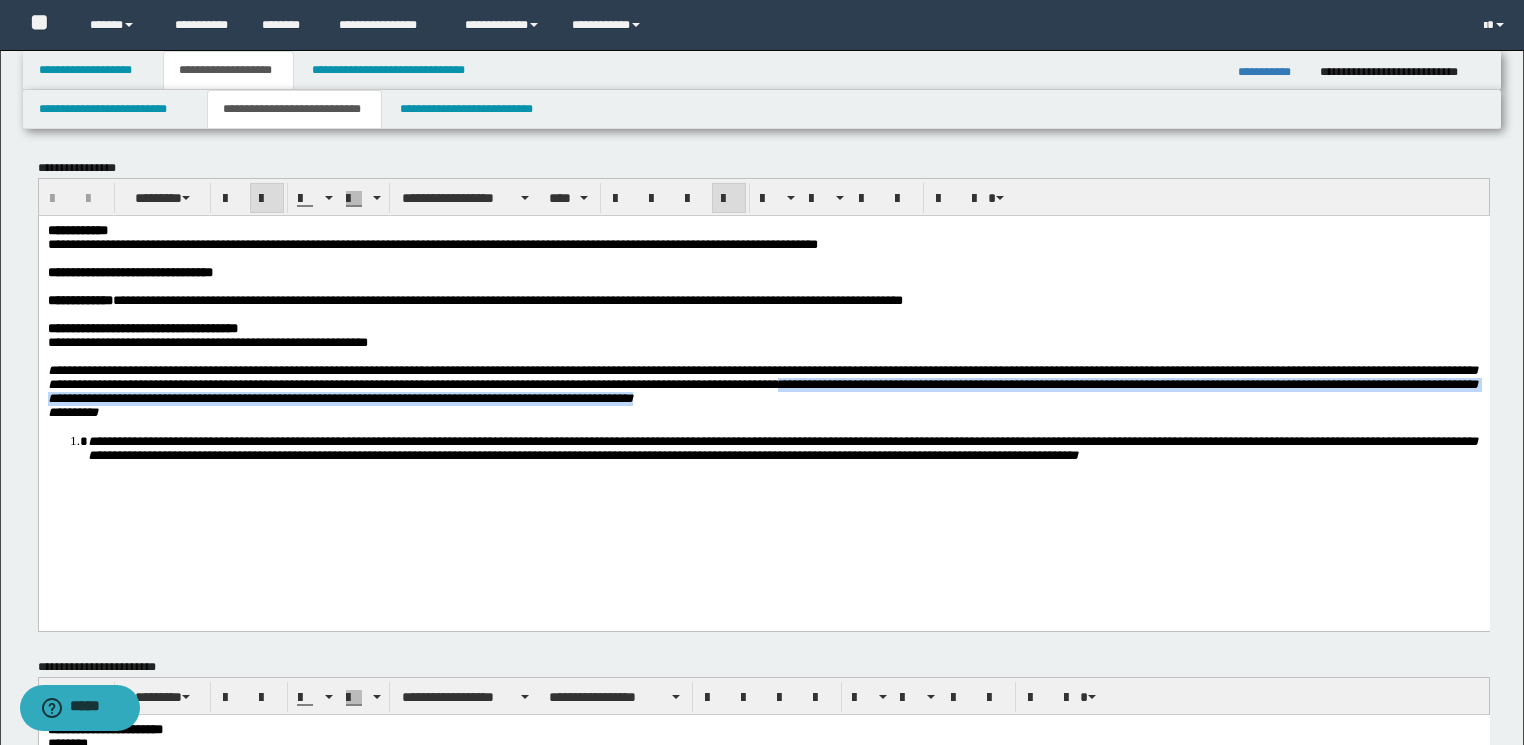 drag, startPoint x: 1011, startPoint y: 404, endPoint x: 1282, endPoint y: 418, distance: 271.3614 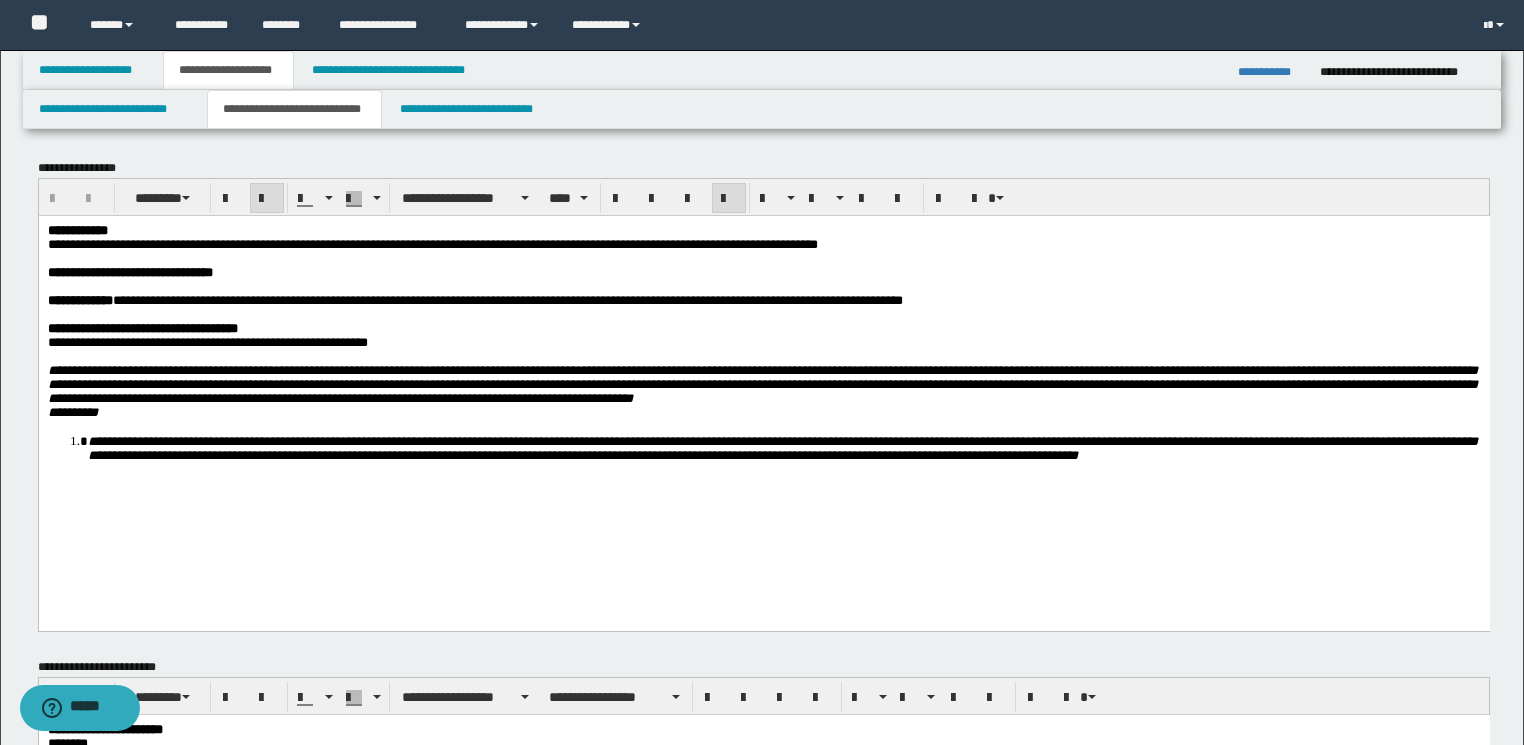 click on "**********" at bounding box center (763, 382) 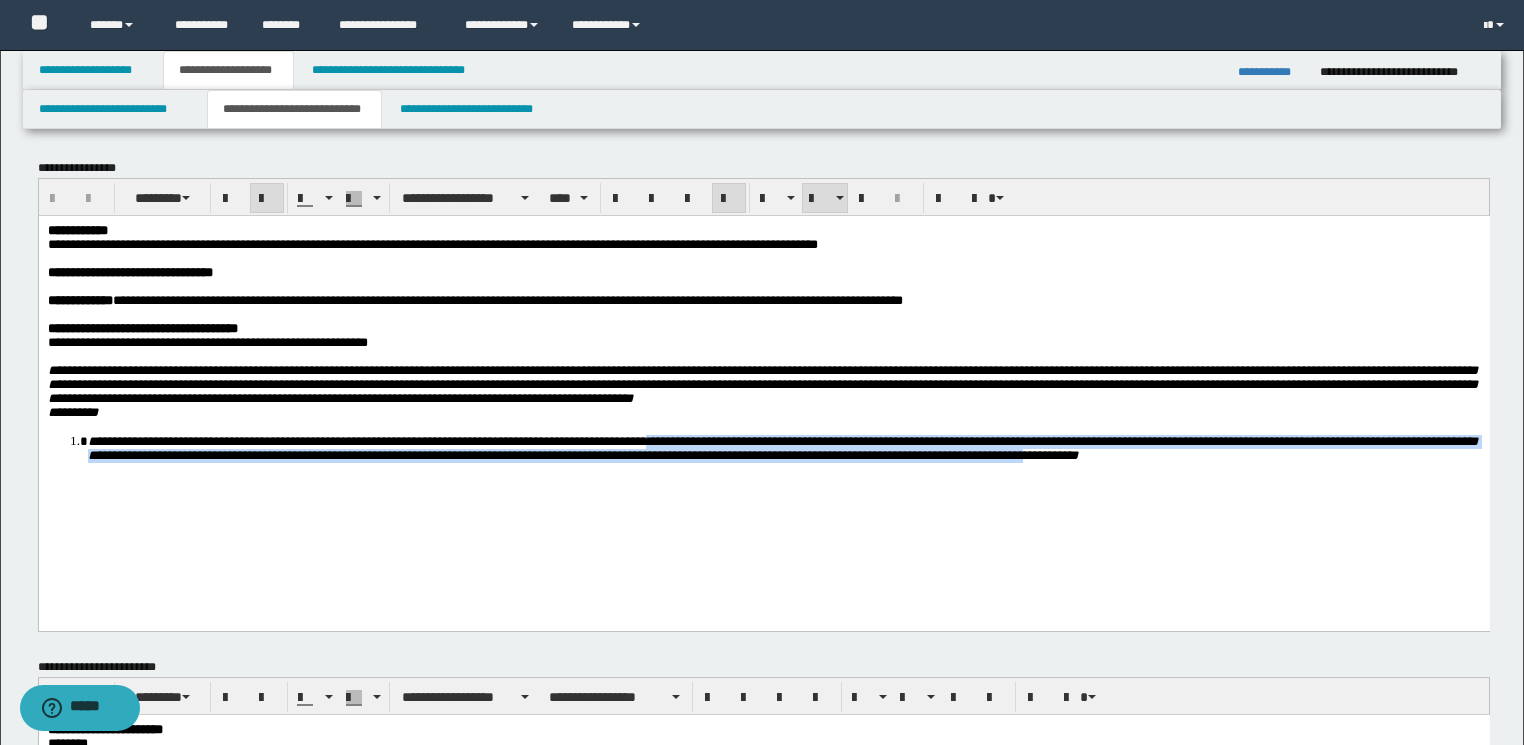 drag, startPoint x: 750, startPoint y: 466, endPoint x: 1087, endPoint y: 507, distance: 339.4849 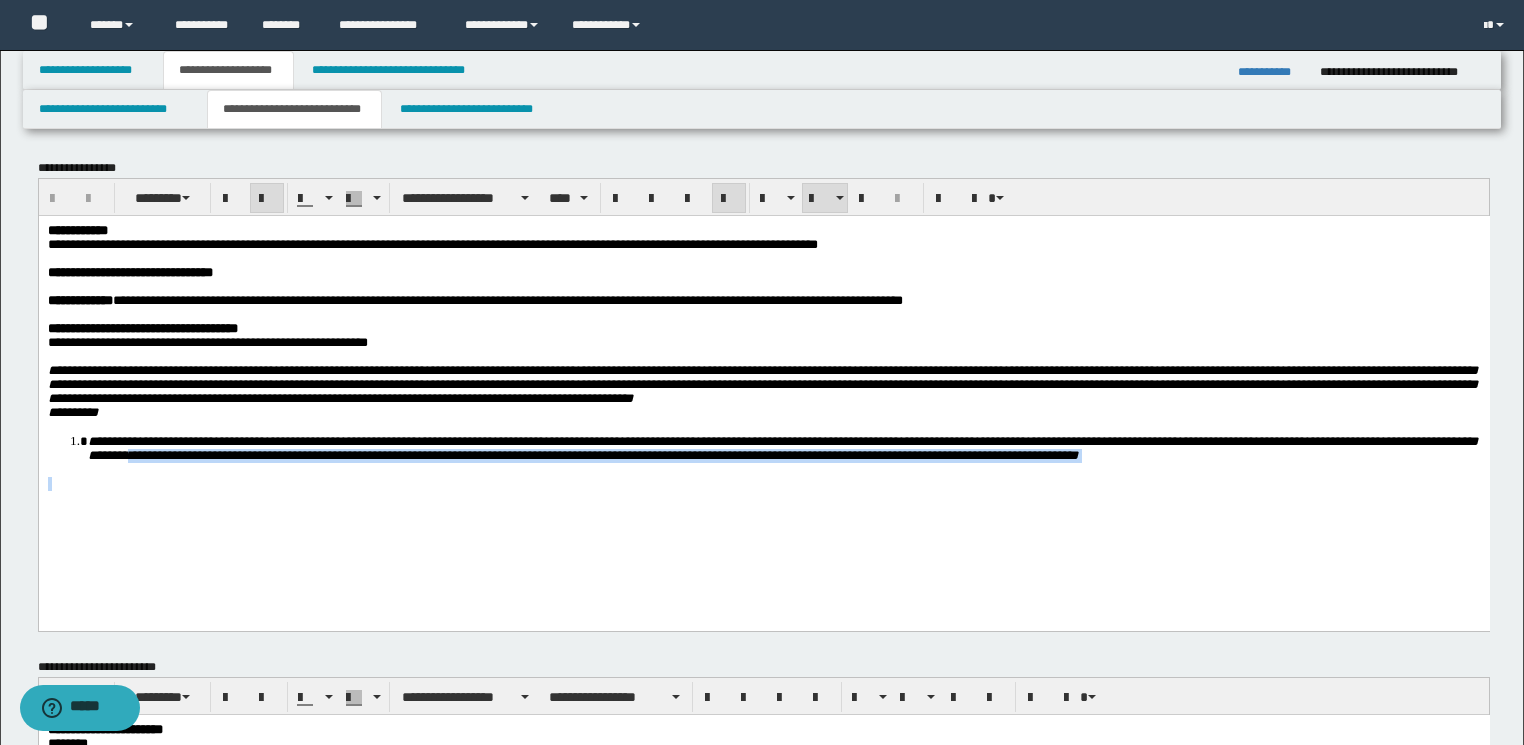 drag, startPoint x: 302, startPoint y: 488, endPoint x: 619, endPoint y: 486, distance: 317.00632 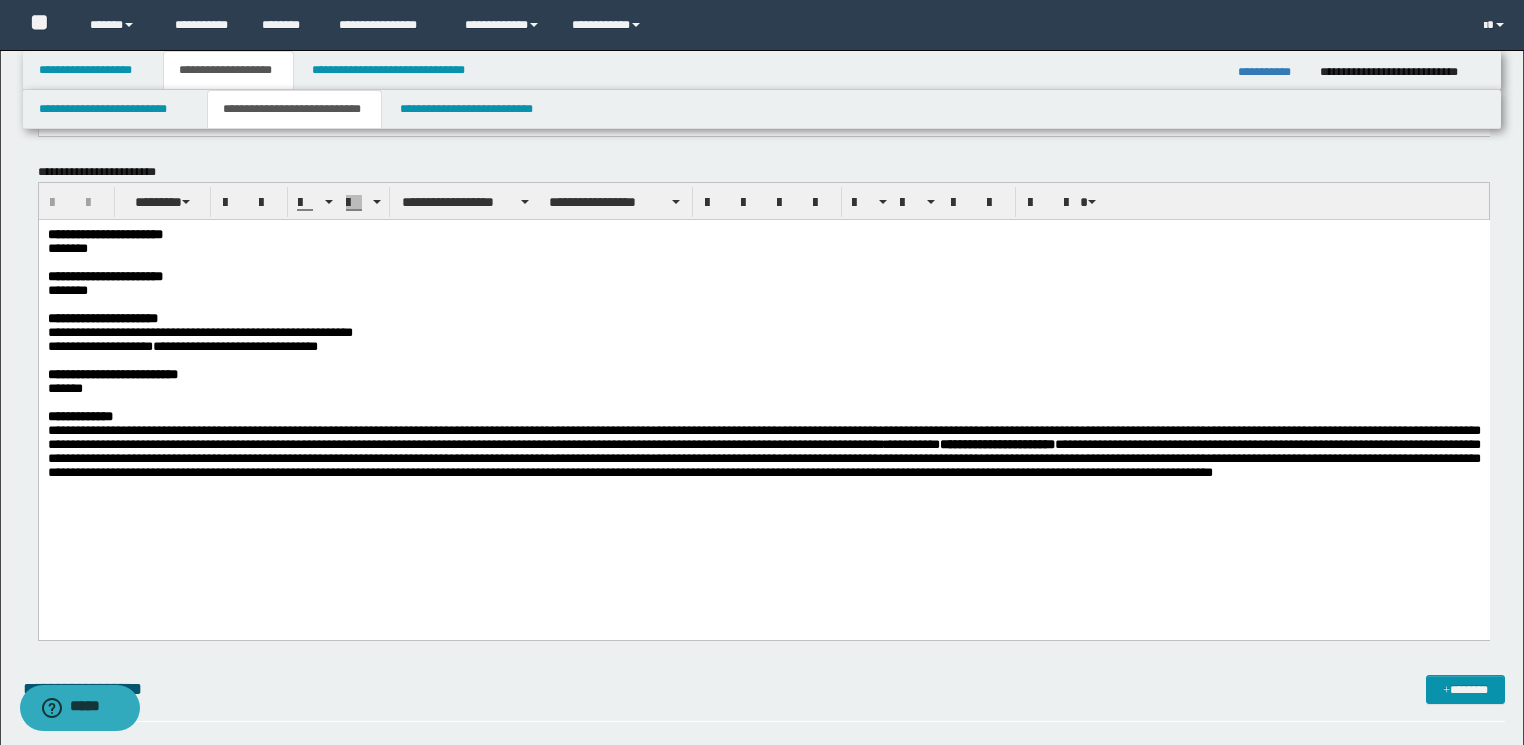 scroll, scrollTop: 480, scrollLeft: 0, axis: vertical 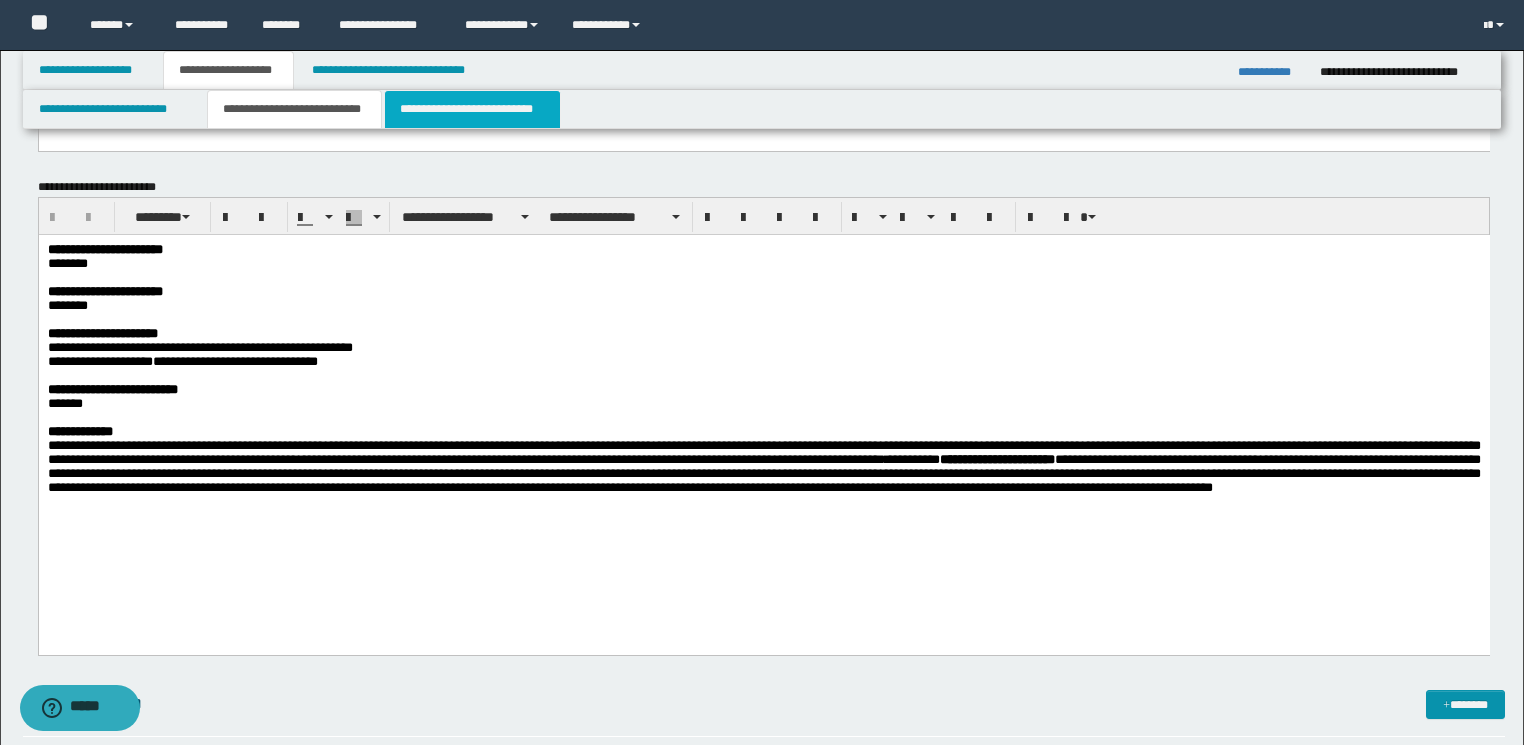 click on "**********" at bounding box center [472, 109] 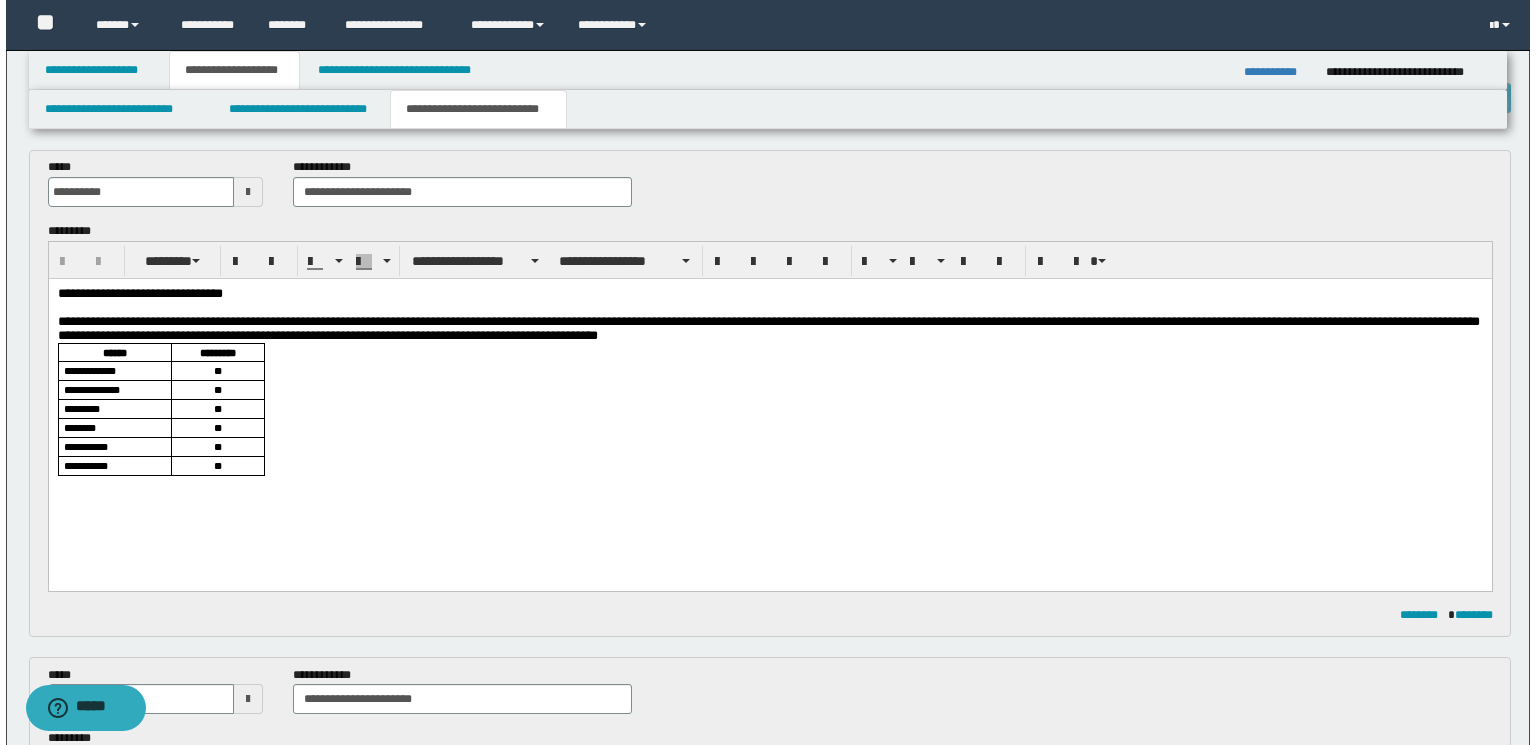 scroll, scrollTop: 0, scrollLeft: 0, axis: both 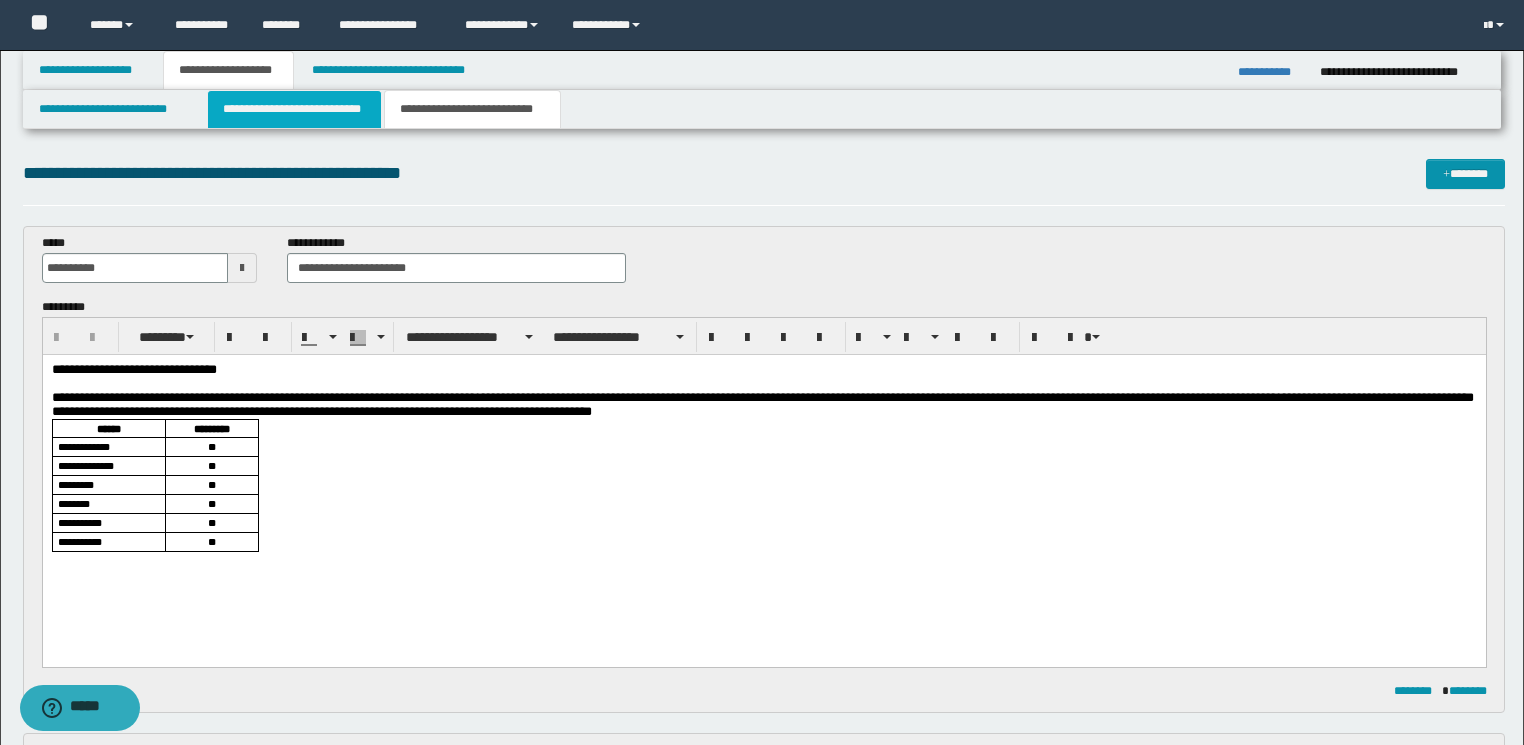 click on "**********" at bounding box center [294, 109] 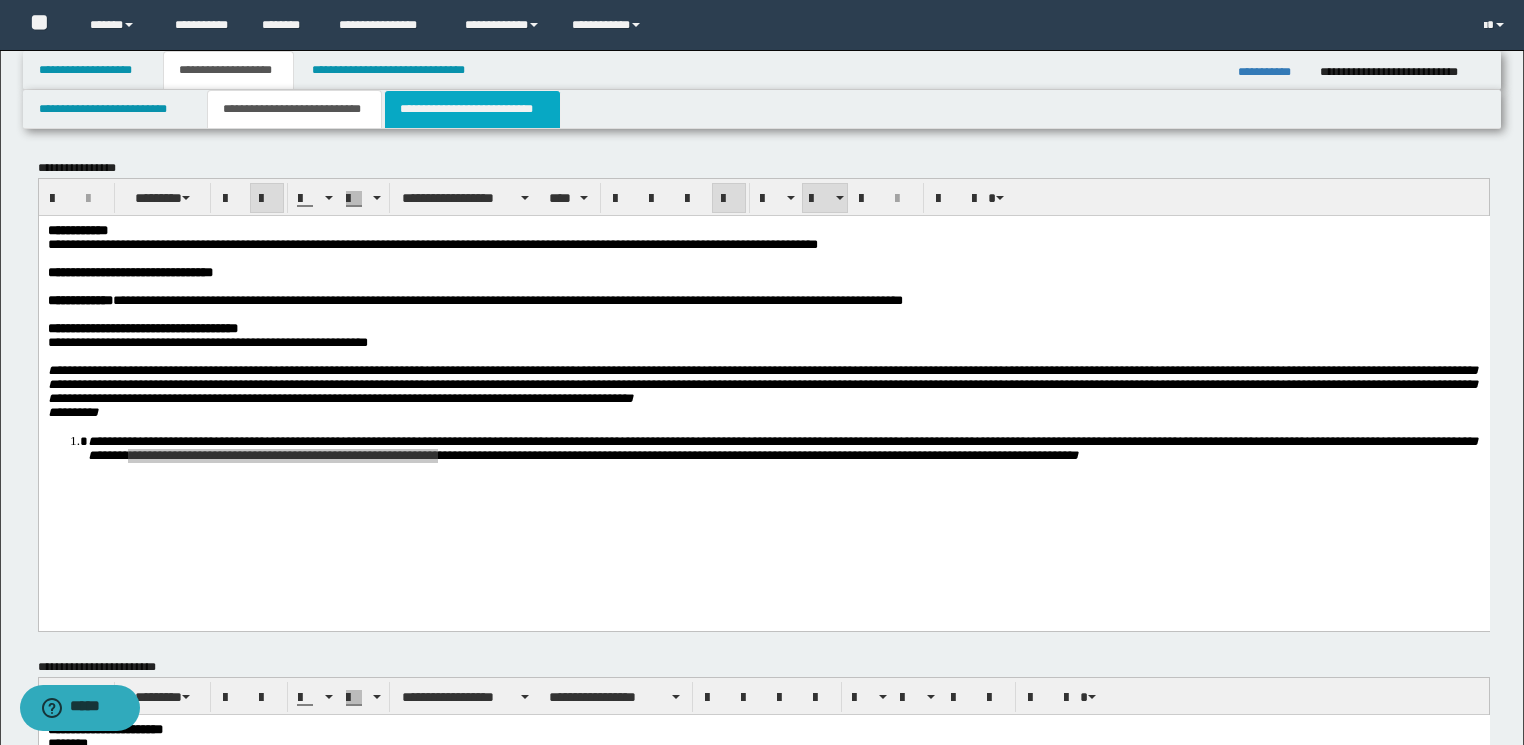 click on "**********" at bounding box center [472, 109] 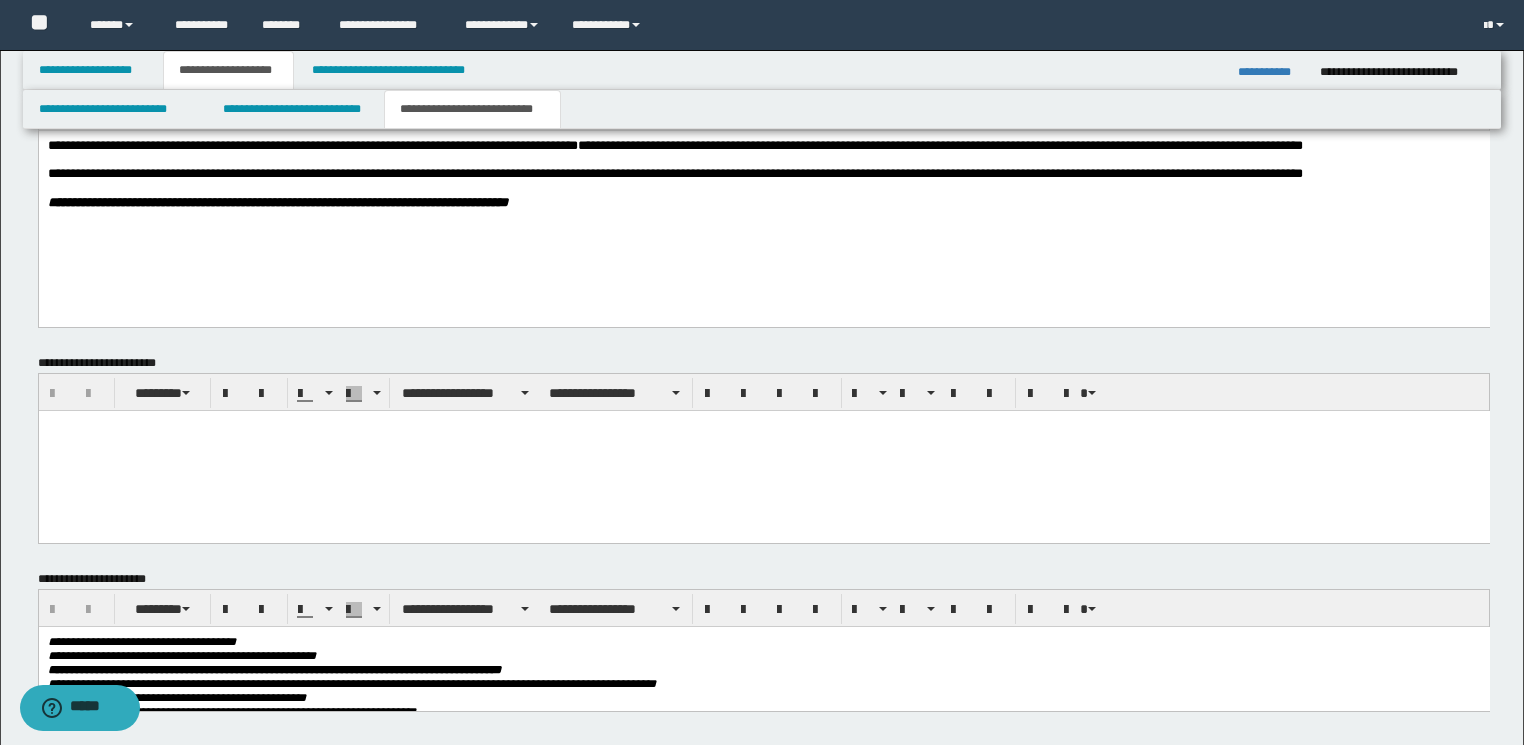 scroll, scrollTop: 1530, scrollLeft: 0, axis: vertical 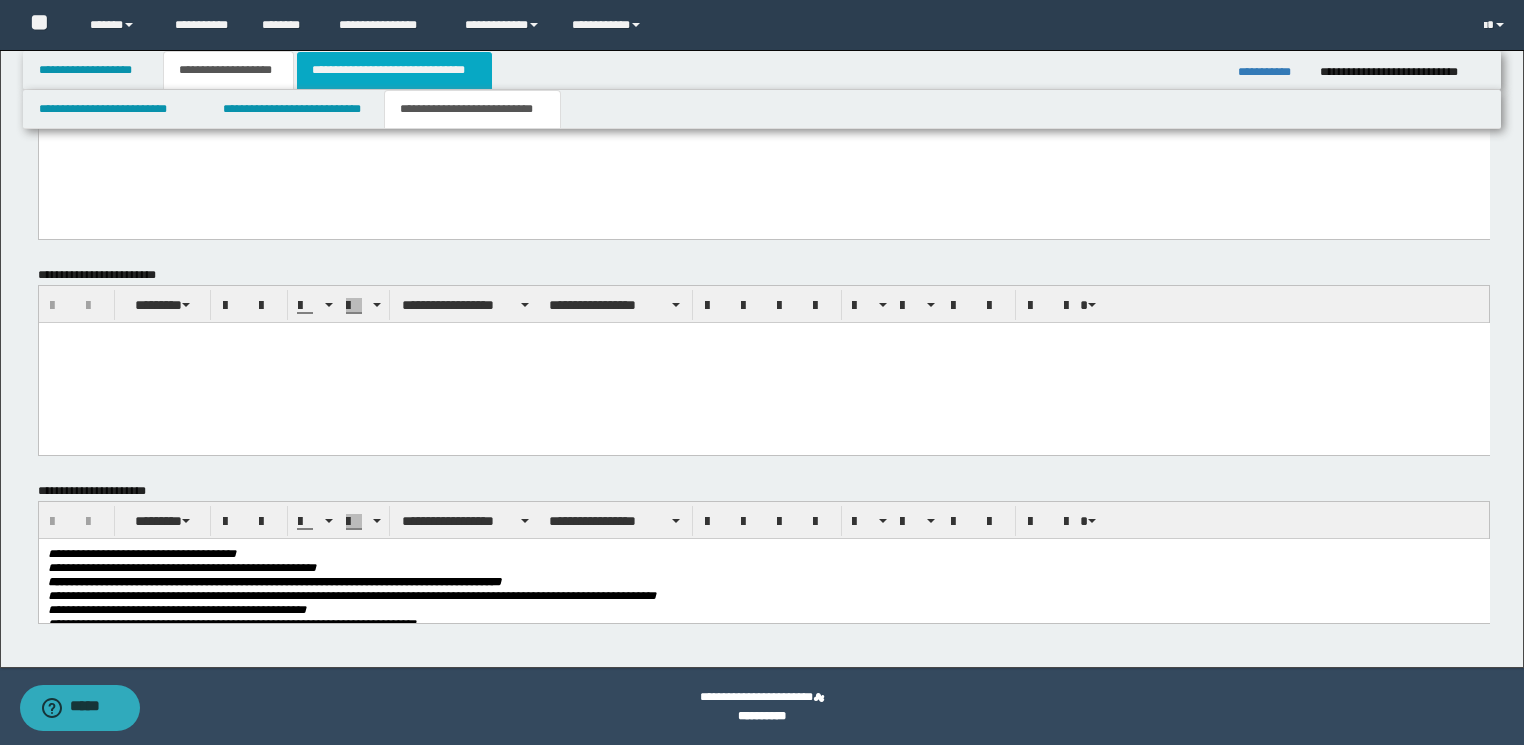 click on "**********" at bounding box center (394, 70) 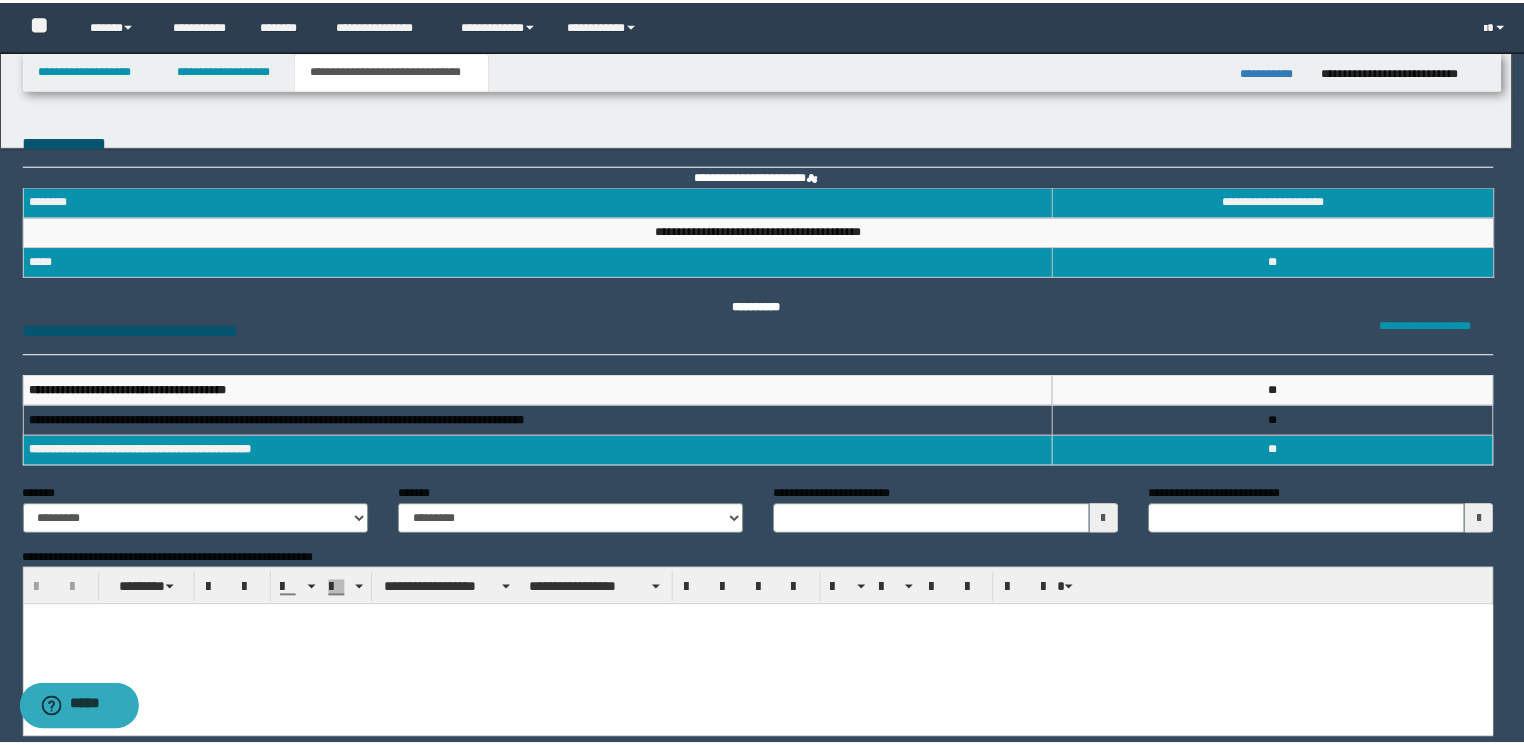 scroll, scrollTop: 0, scrollLeft: 0, axis: both 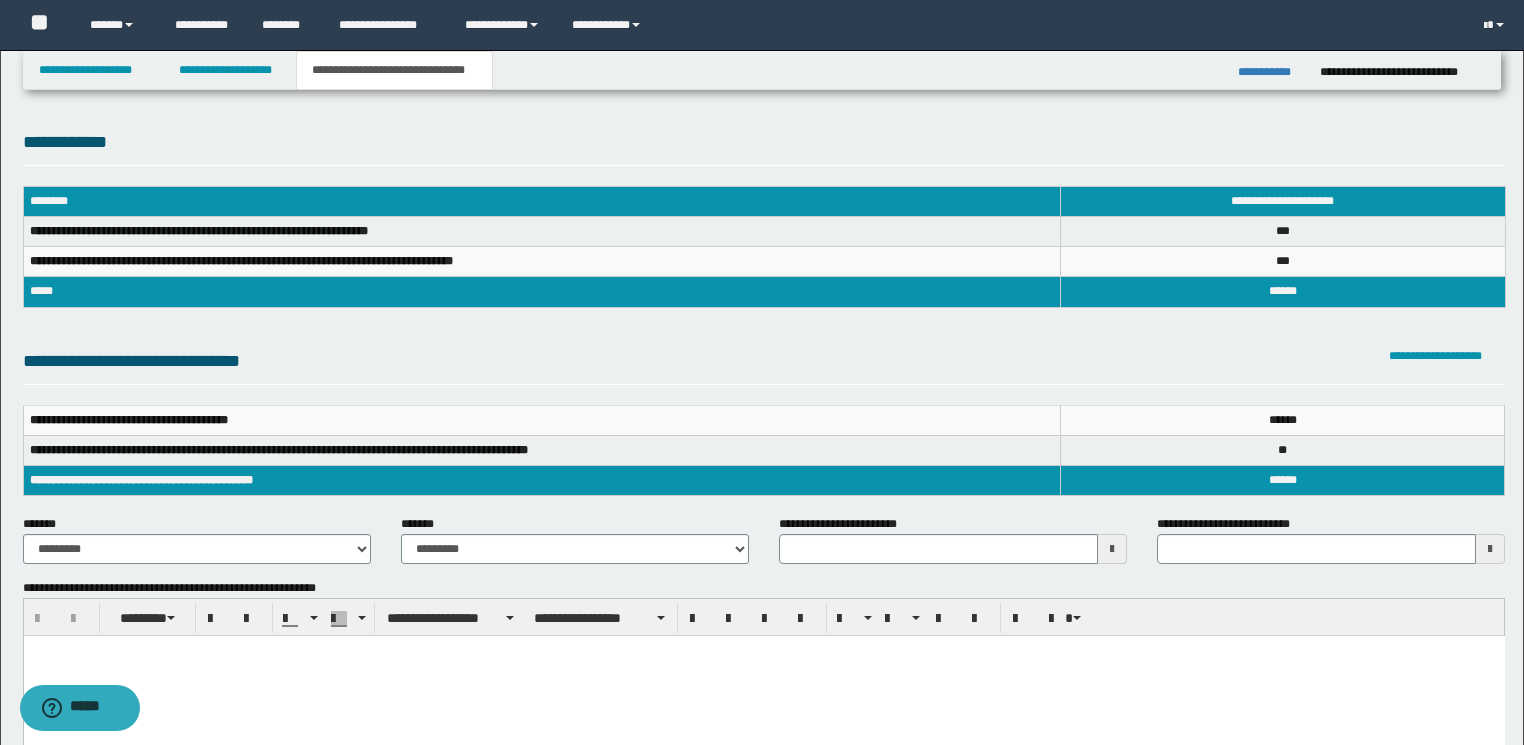 click on "**********" at bounding box center (1271, 72) 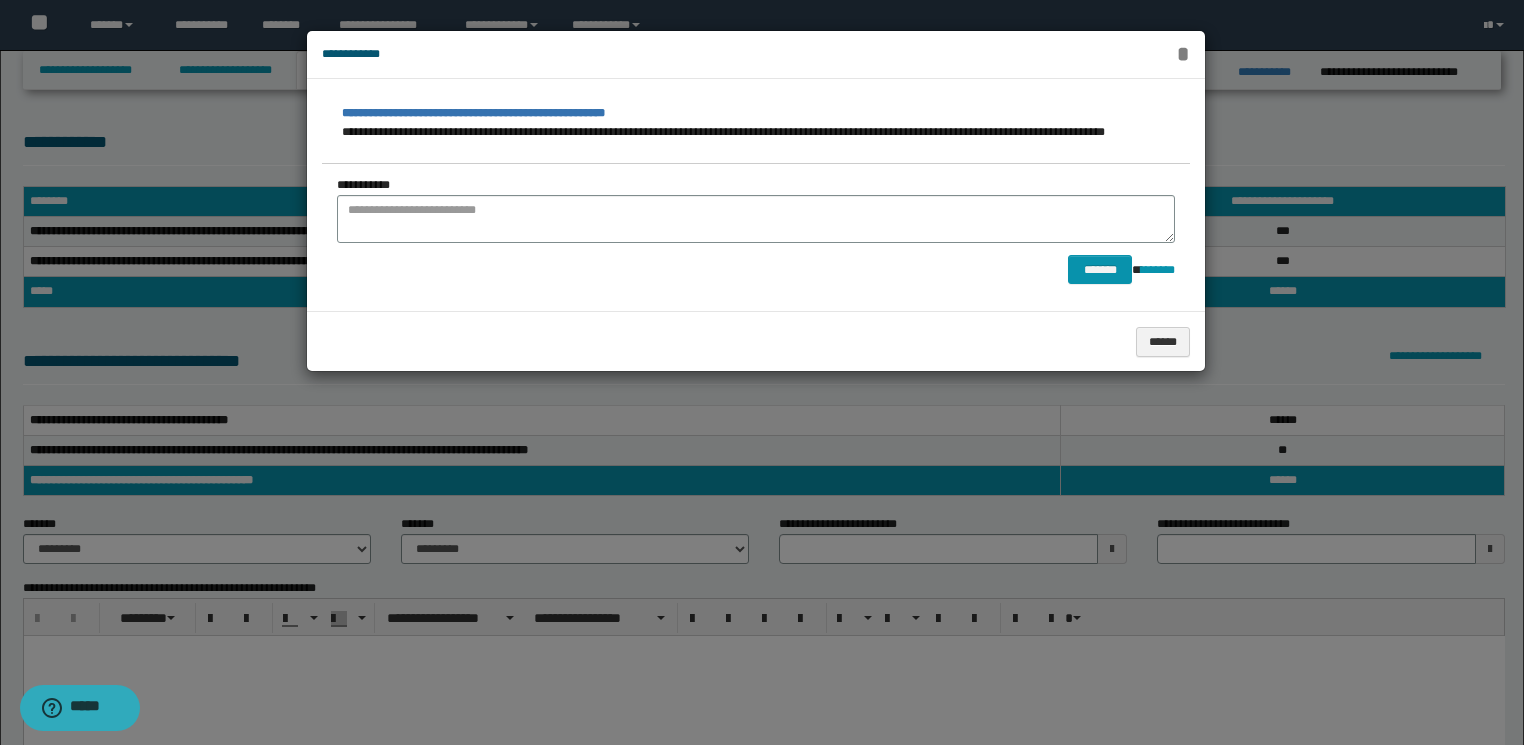 click on "*" at bounding box center (1183, 54) 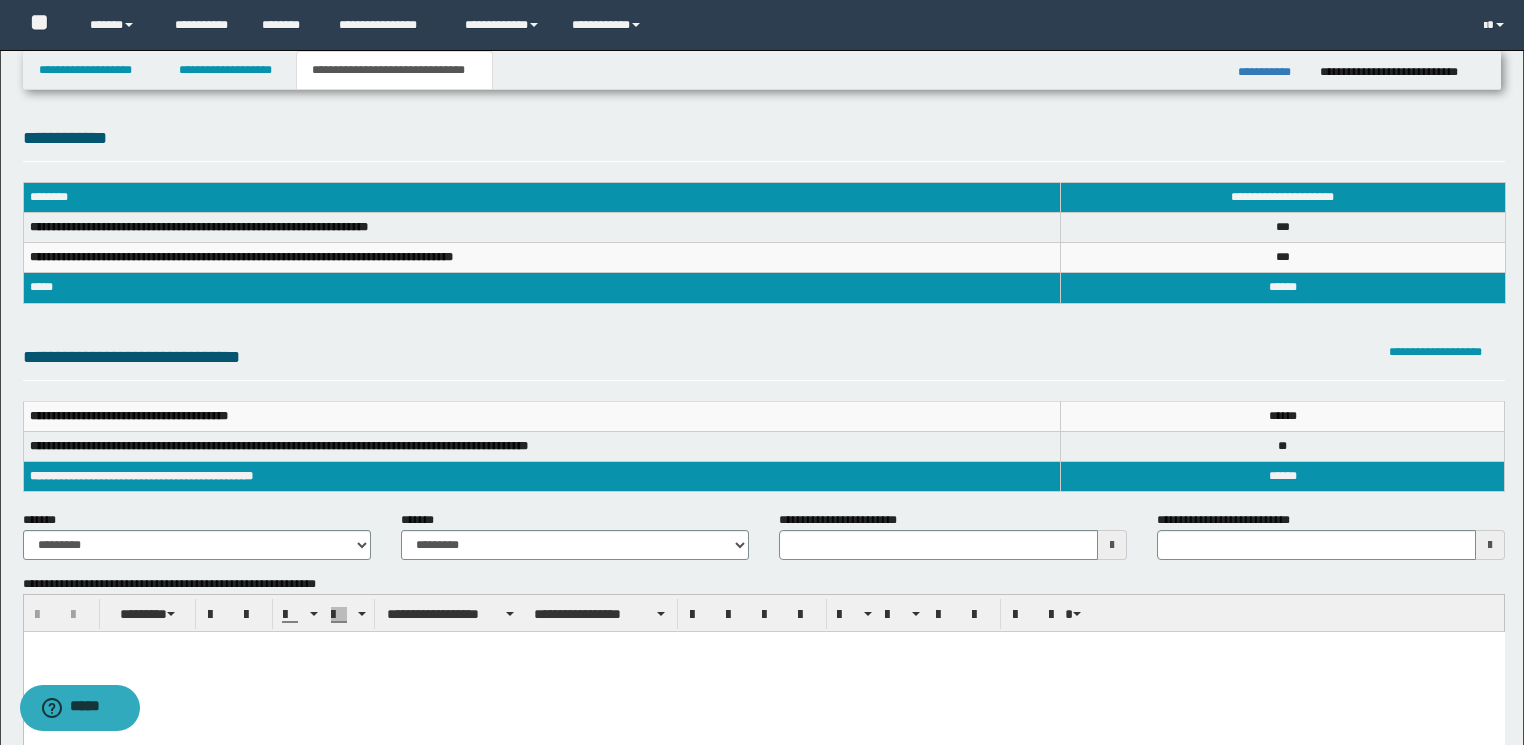 scroll, scrollTop: 0, scrollLeft: 0, axis: both 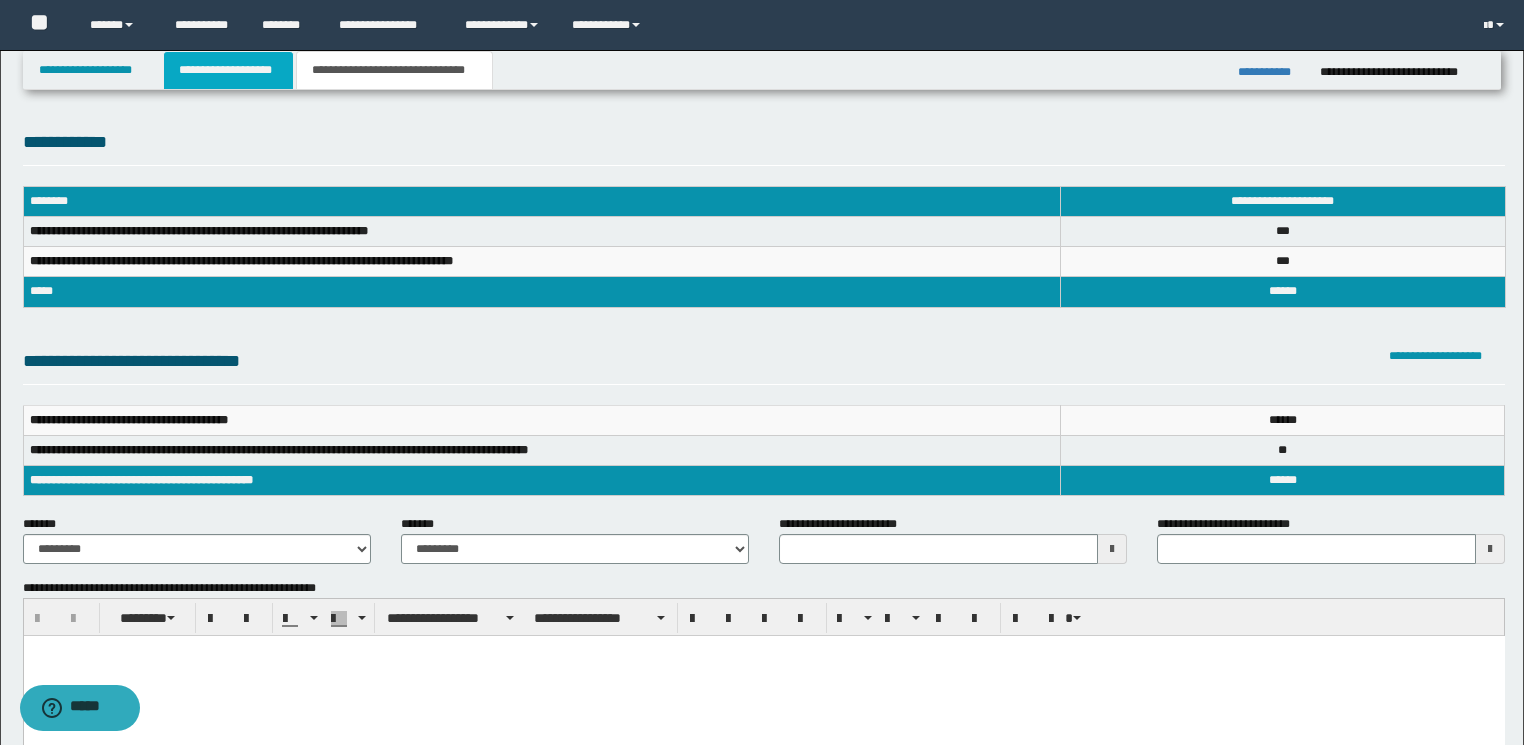 click on "**********" at bounding box center [228, 70] 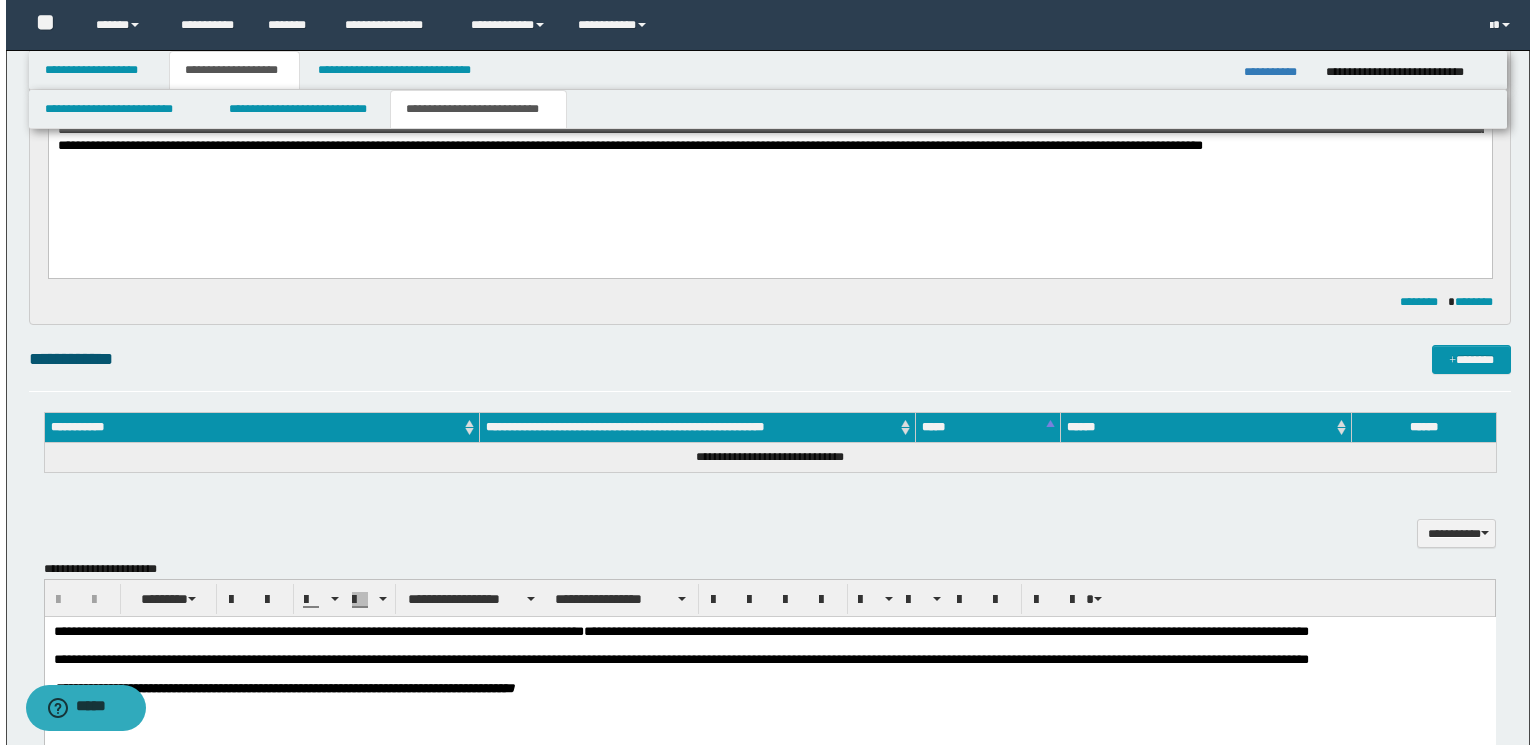 scroll, scrollTop: 1040, scrollLeft: 0, axis: vertical 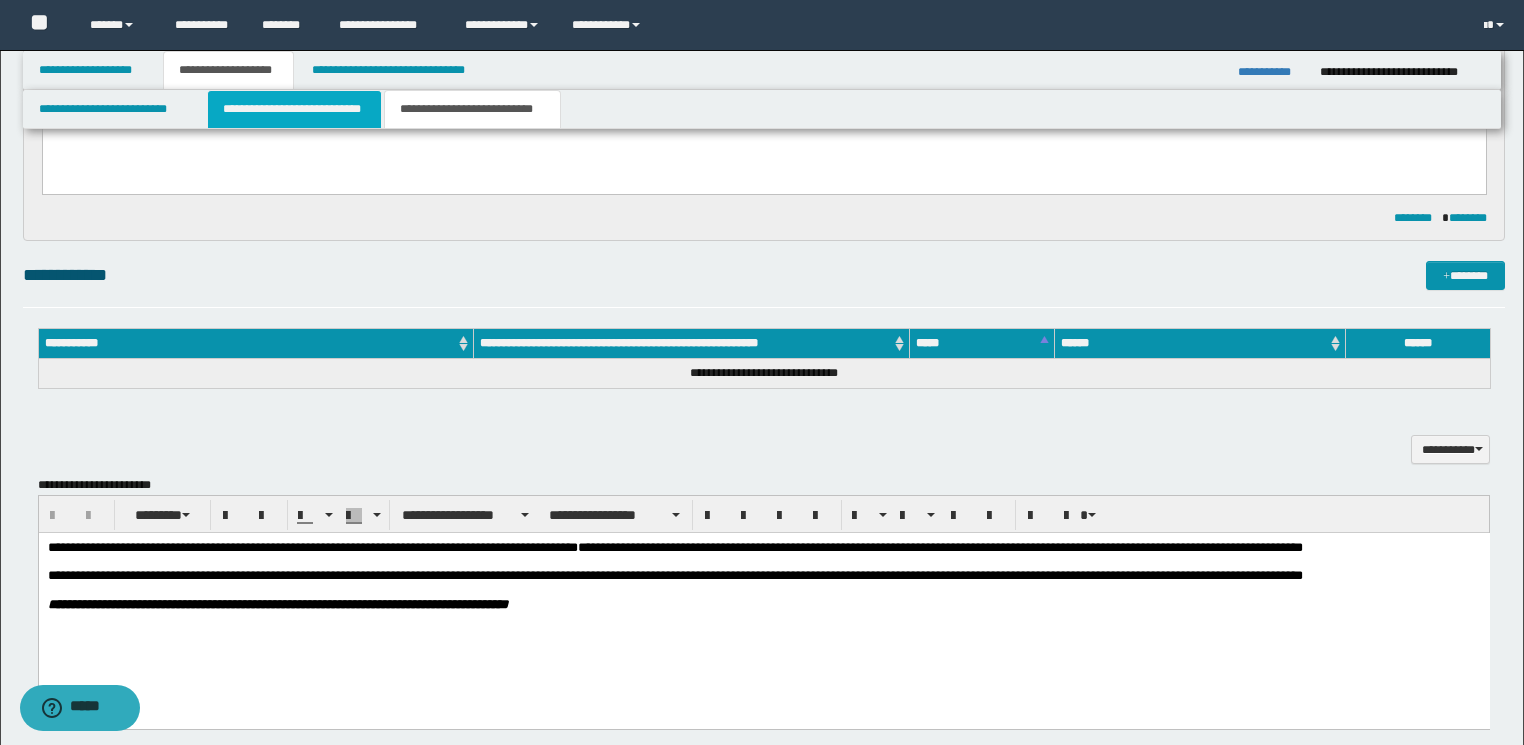 click on "**********" at bounding box center (294, 109) 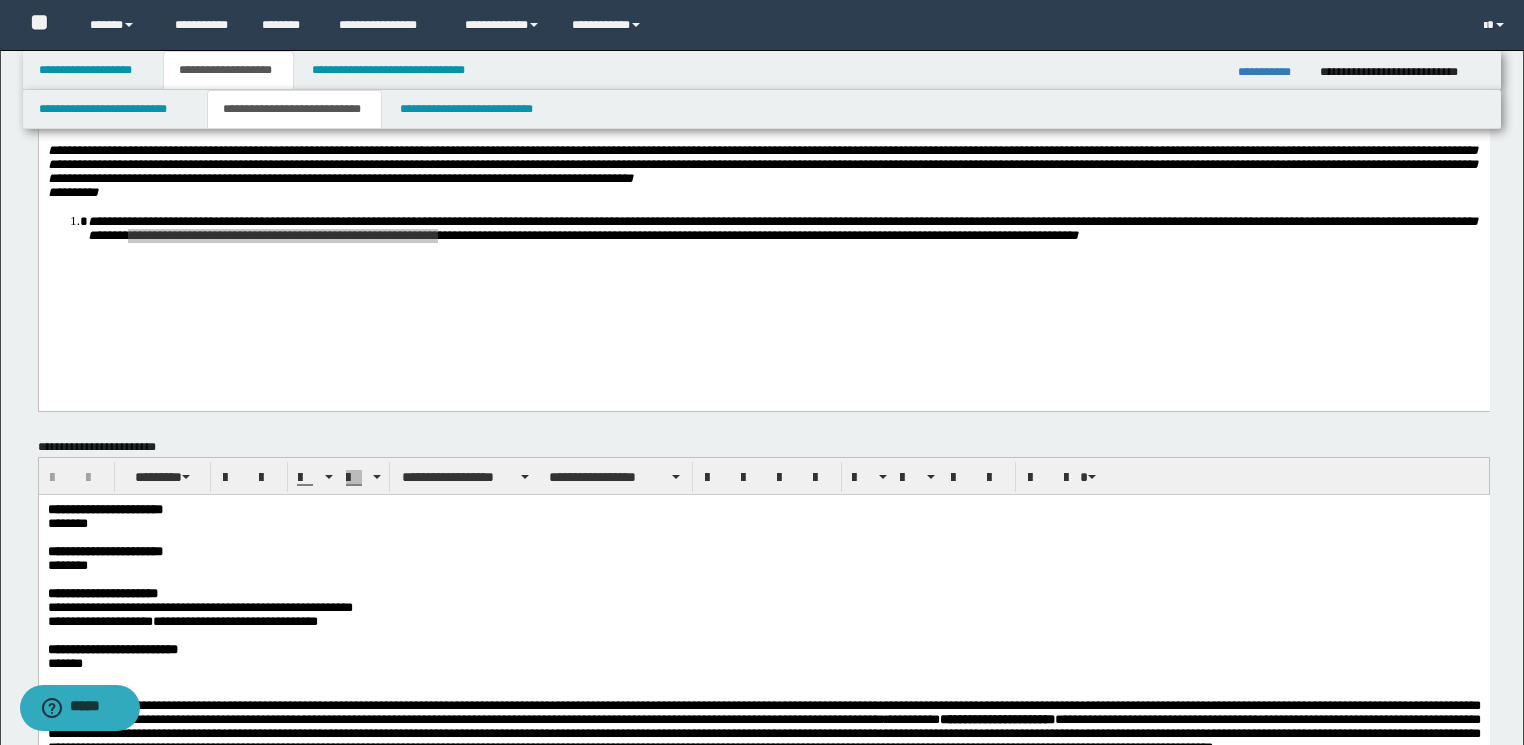 scroll, scrollTop: 0, scrollLeft: 0, axis: both 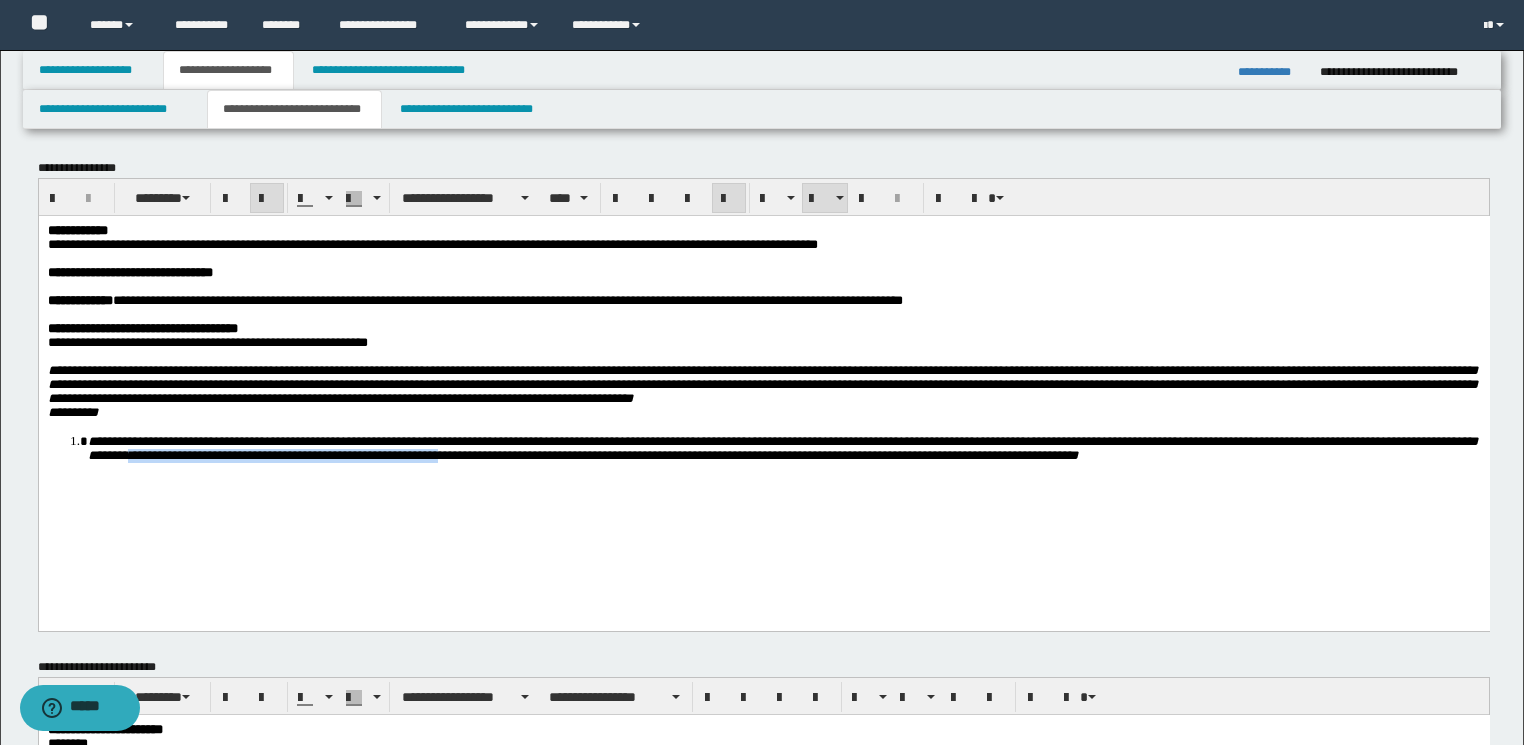 click on "**********" at bounding box center (762, 342) 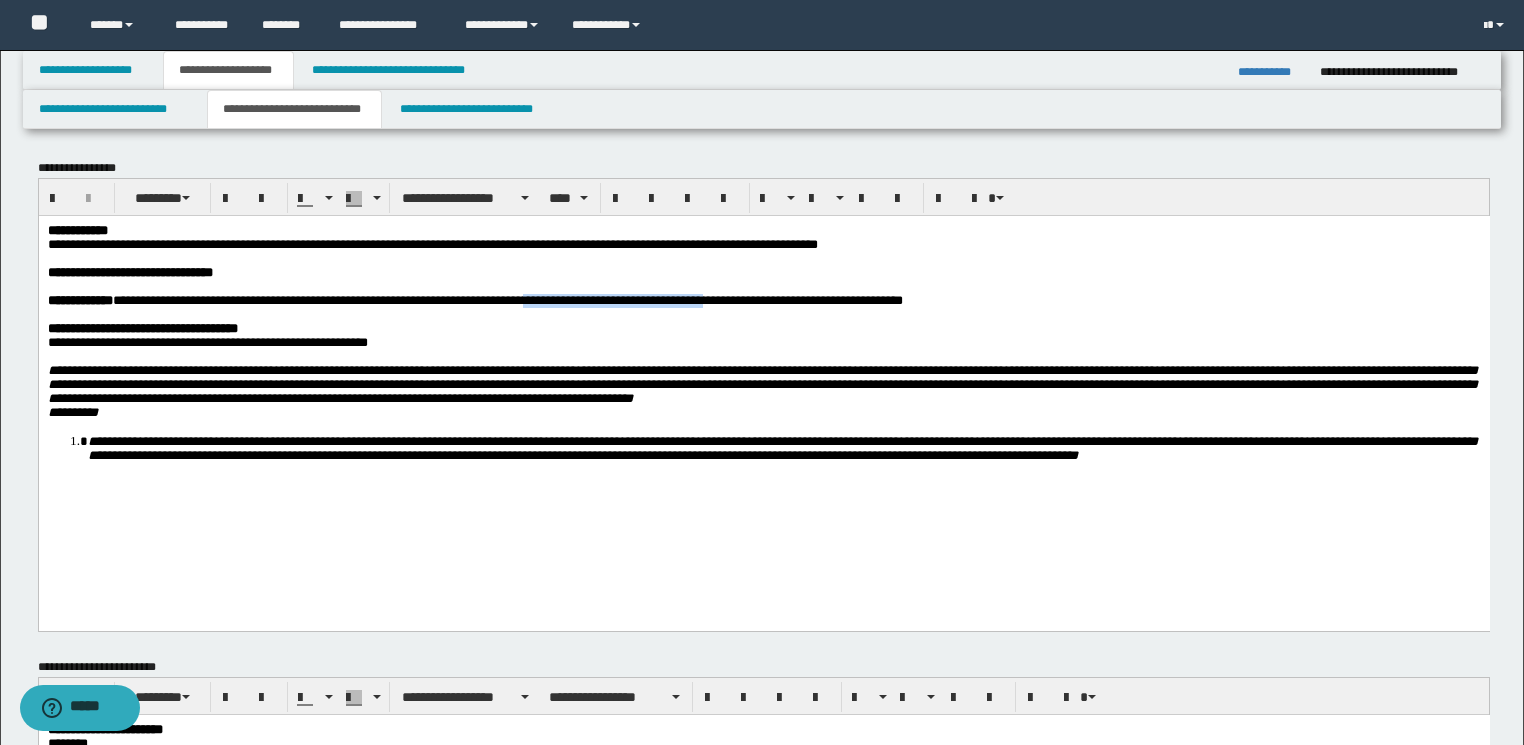 drag, startPoint x: 755, startPoint y: 310, endPoint x: 555, endPoint y: 307, distance: 200.02249 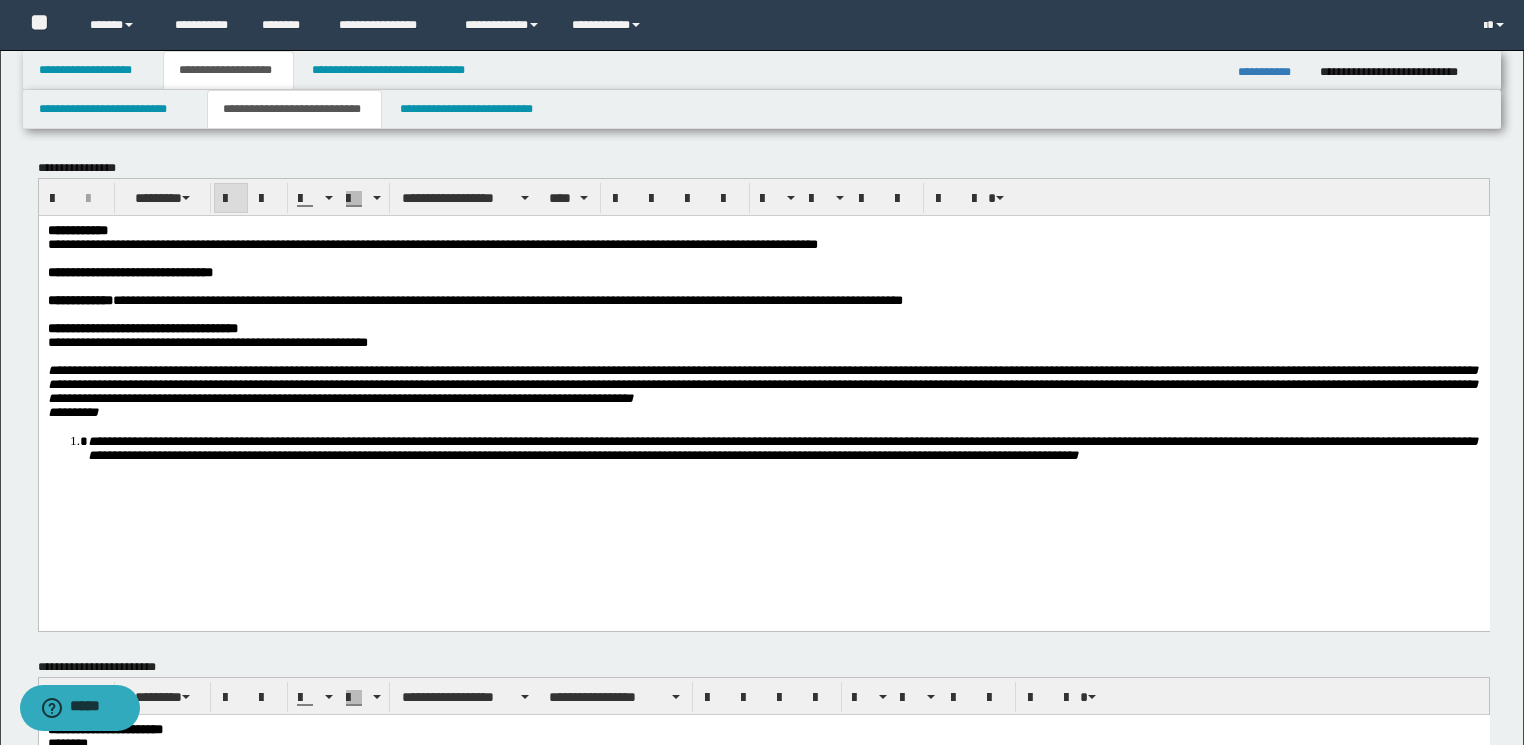 click at bounding box center (763, 314) 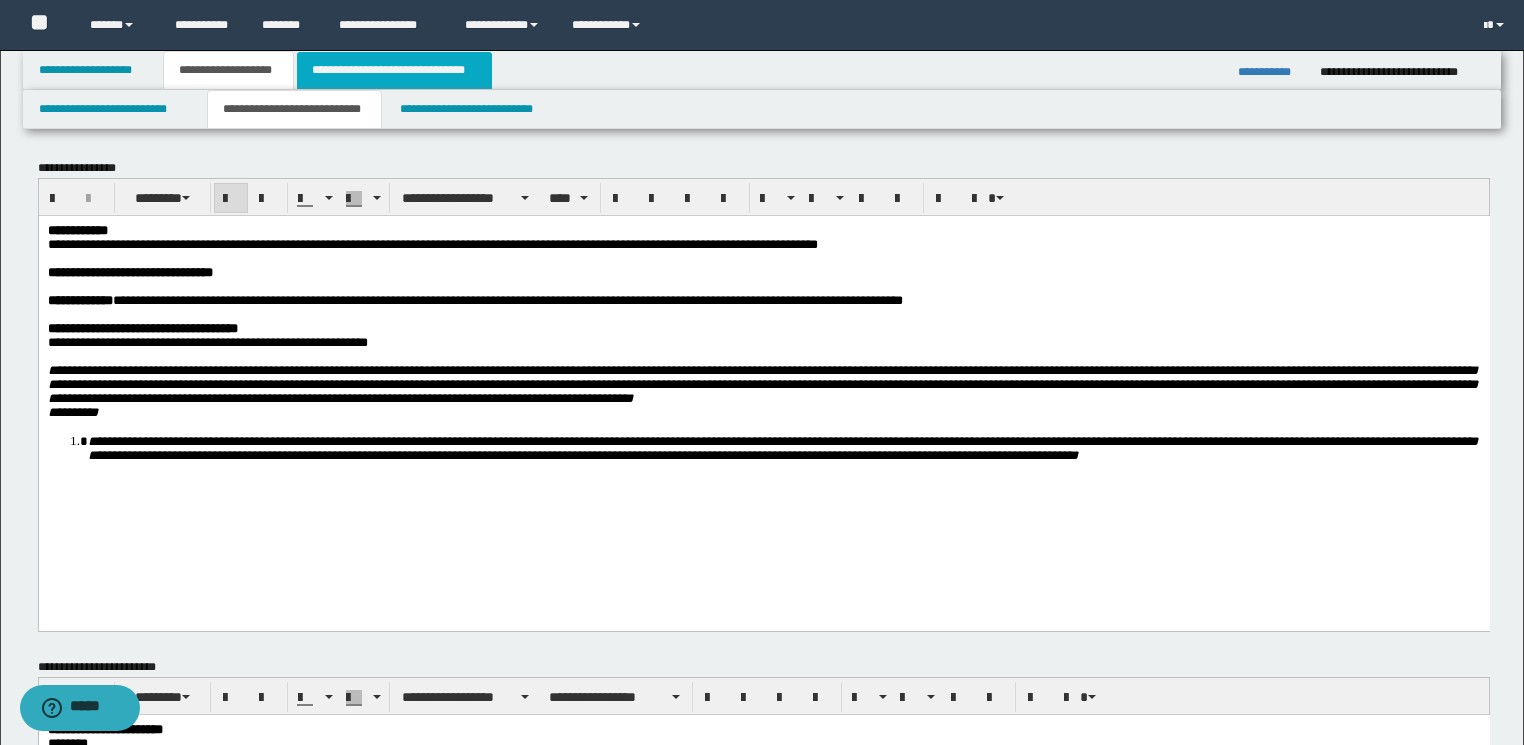 click on "**********" at bounding box center [394, 70] 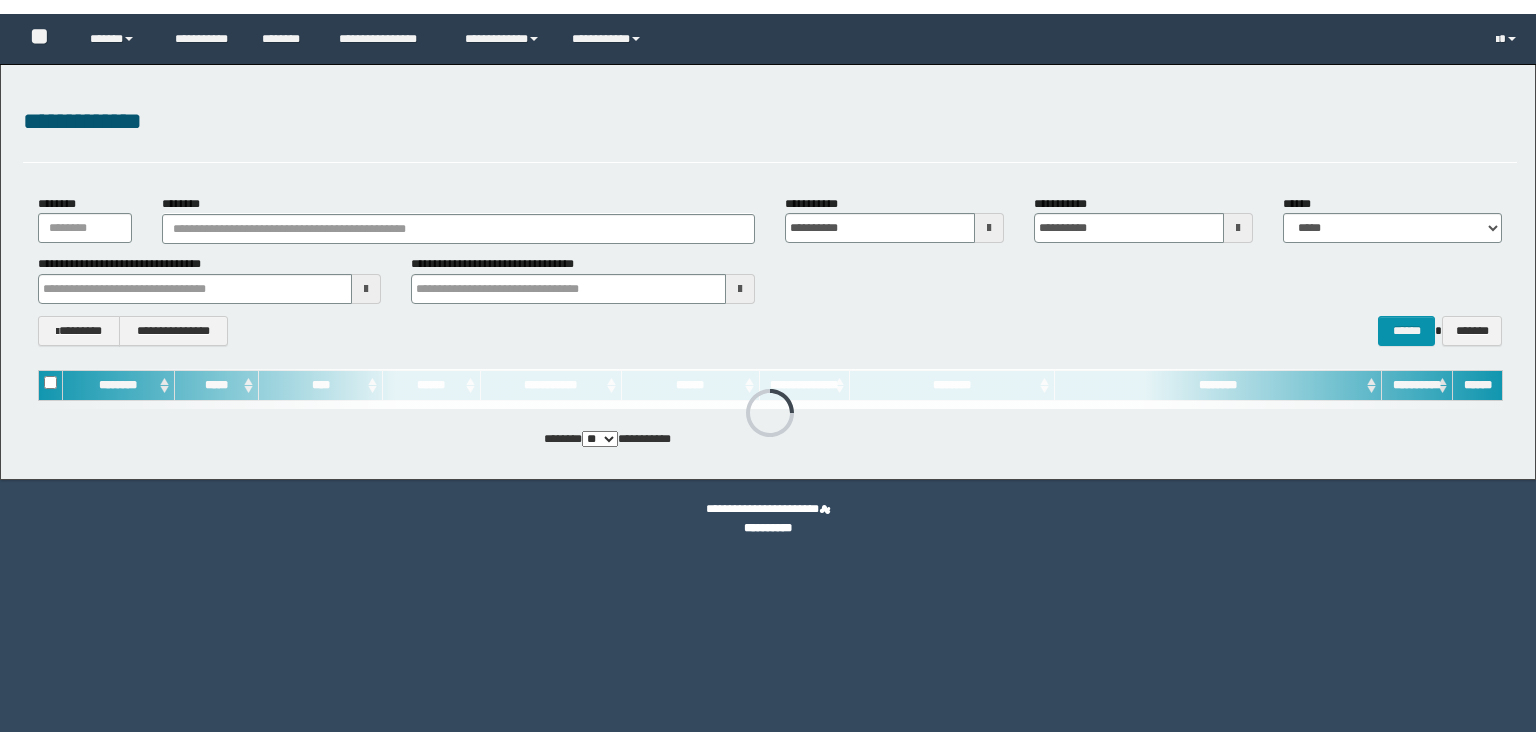 scroll, scrollTop: 0, scrollLeft: 0, axis: both 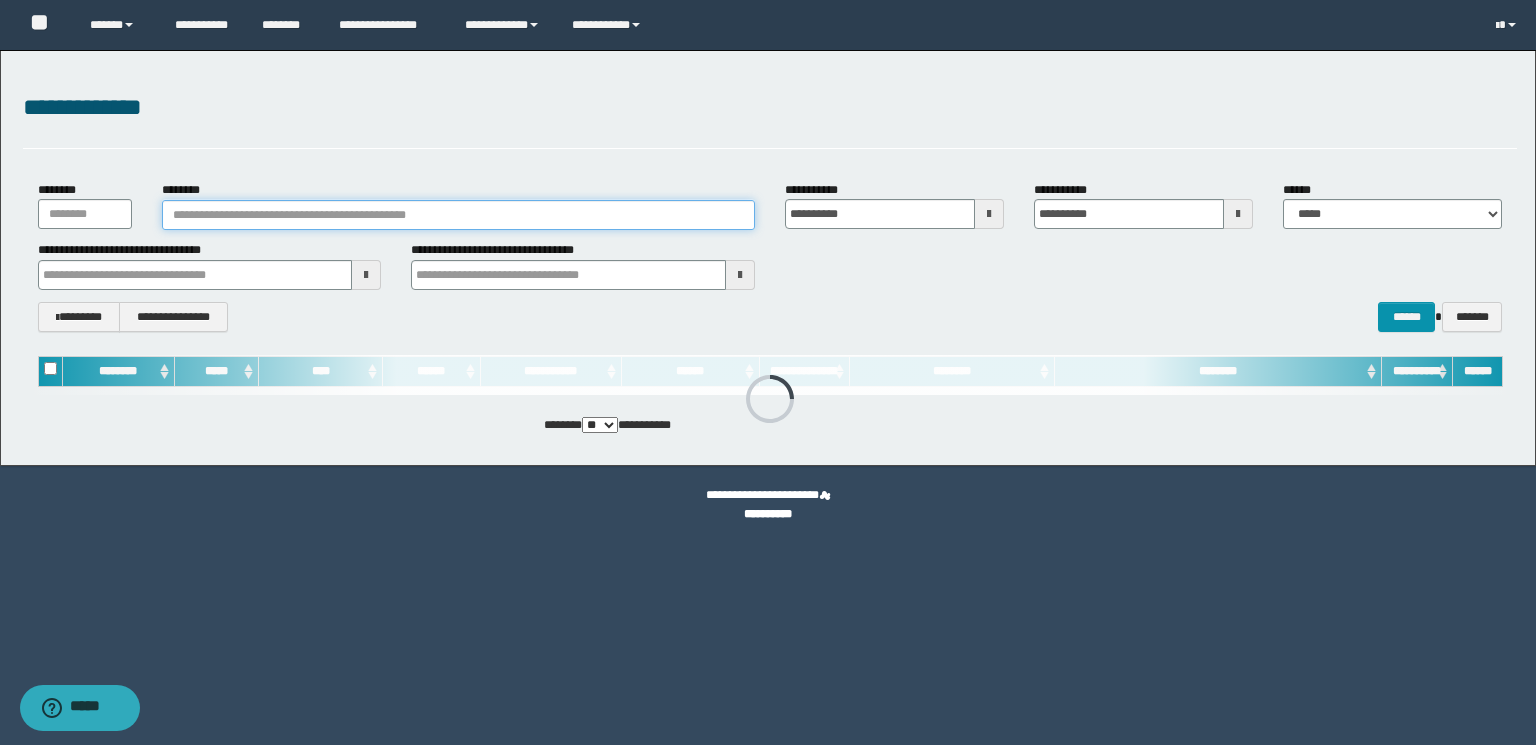 click on "********" at bounding box center [458, 215] 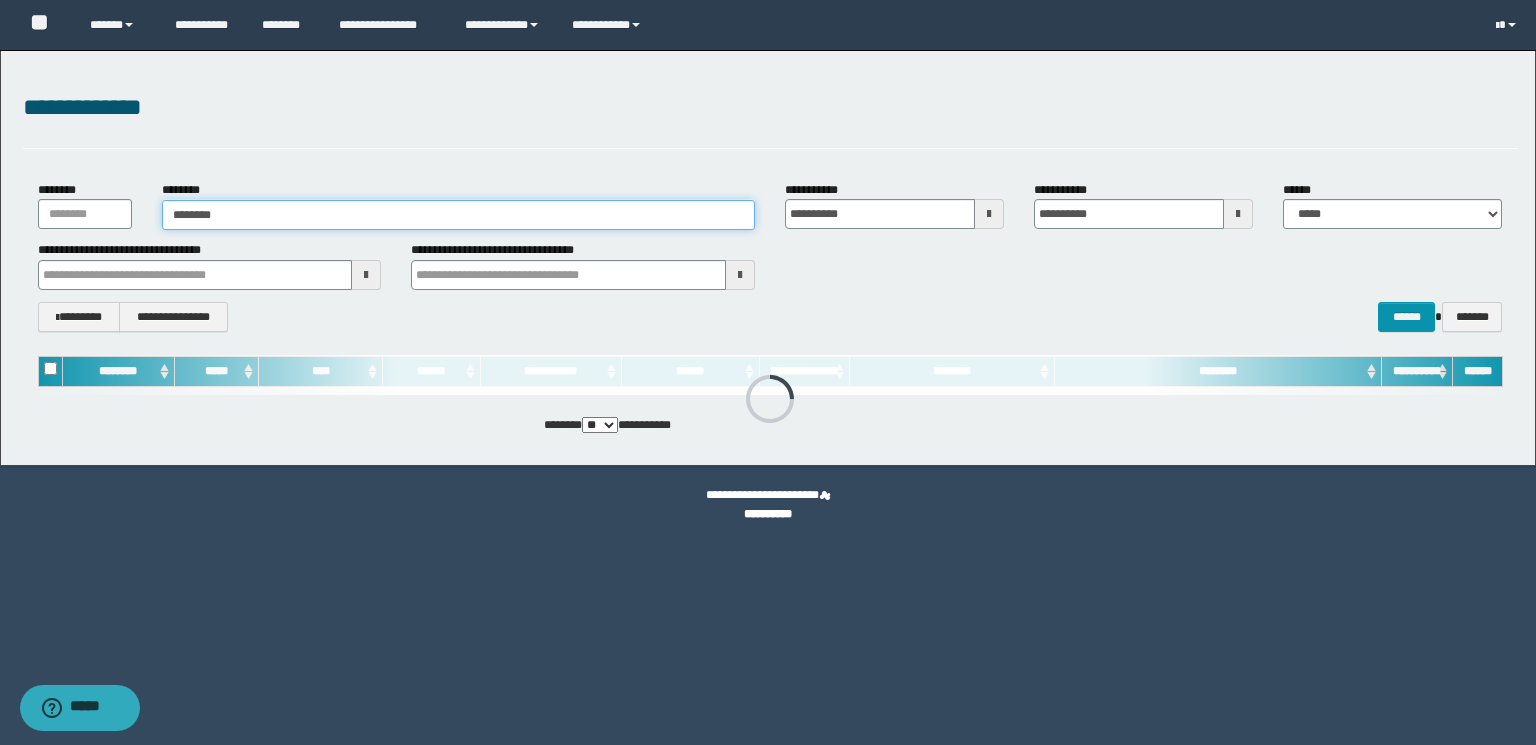 type on "********" 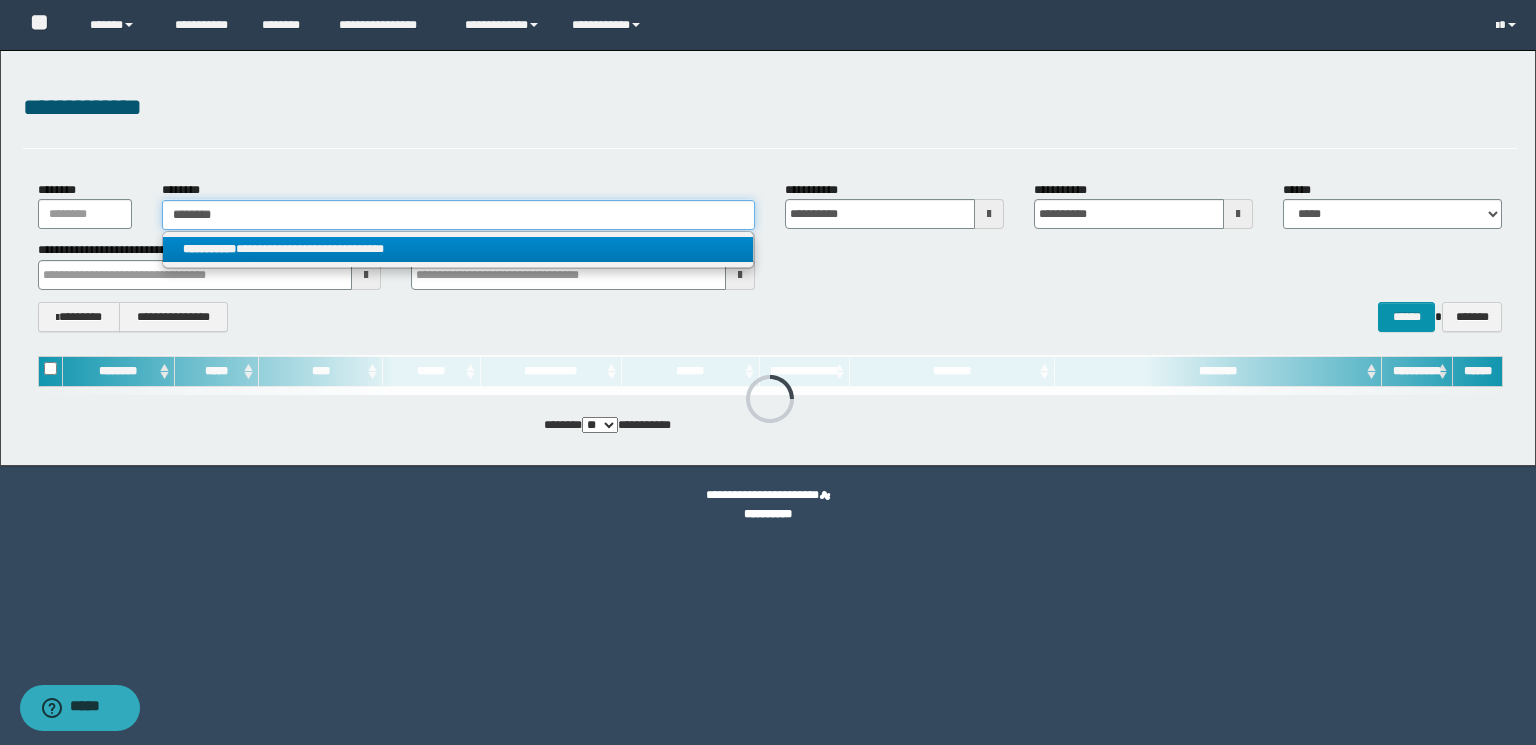 type on "********" 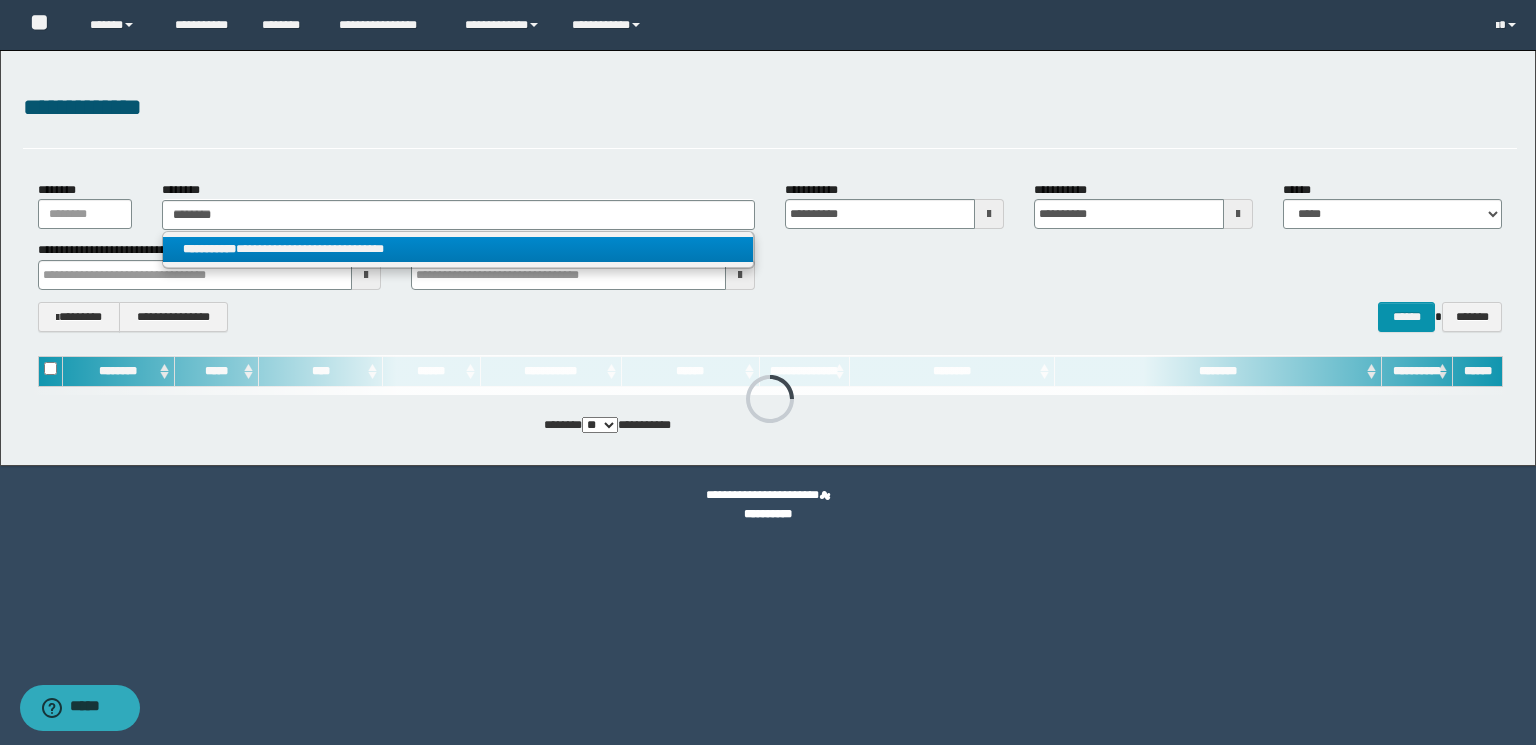 click on "**********" at bounding box center (458, 249) 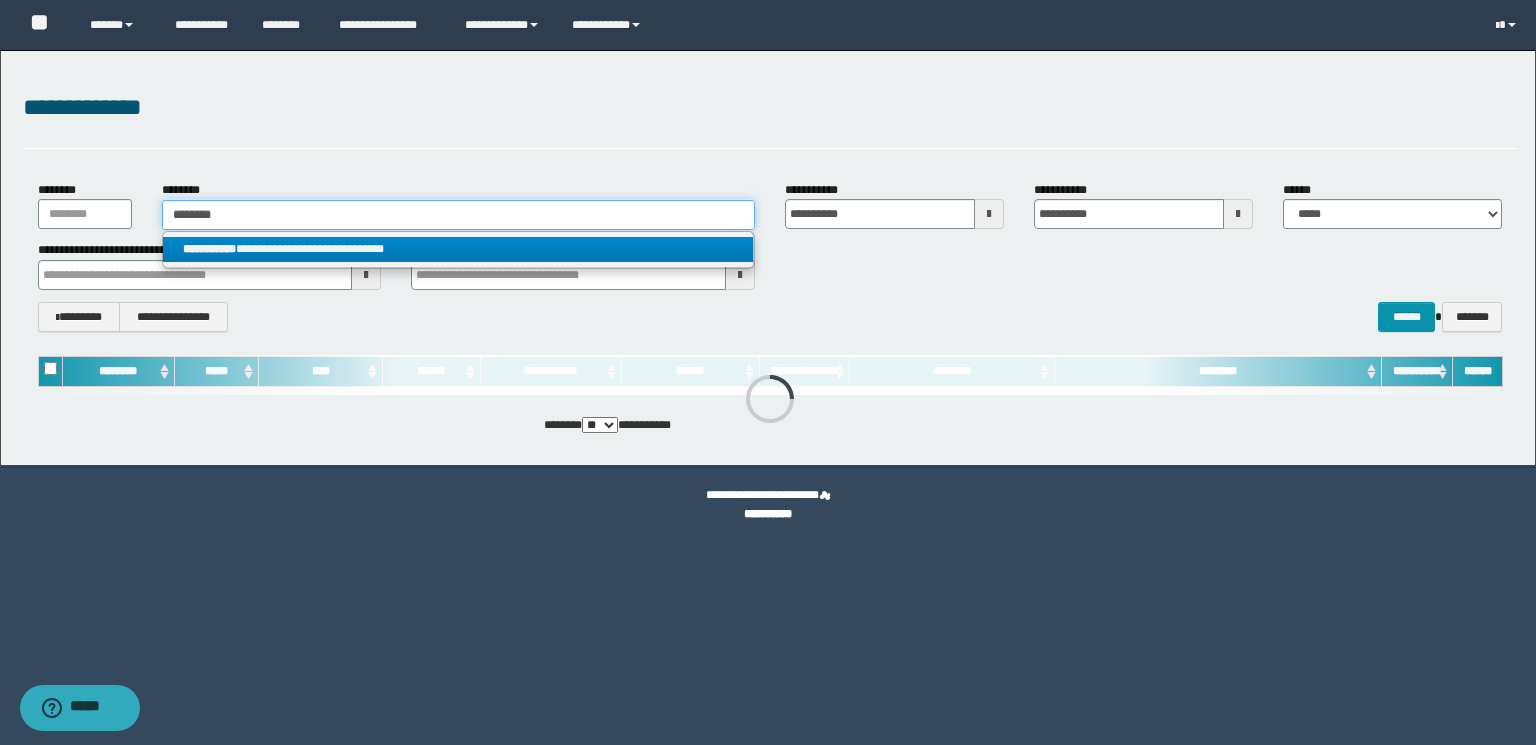 type 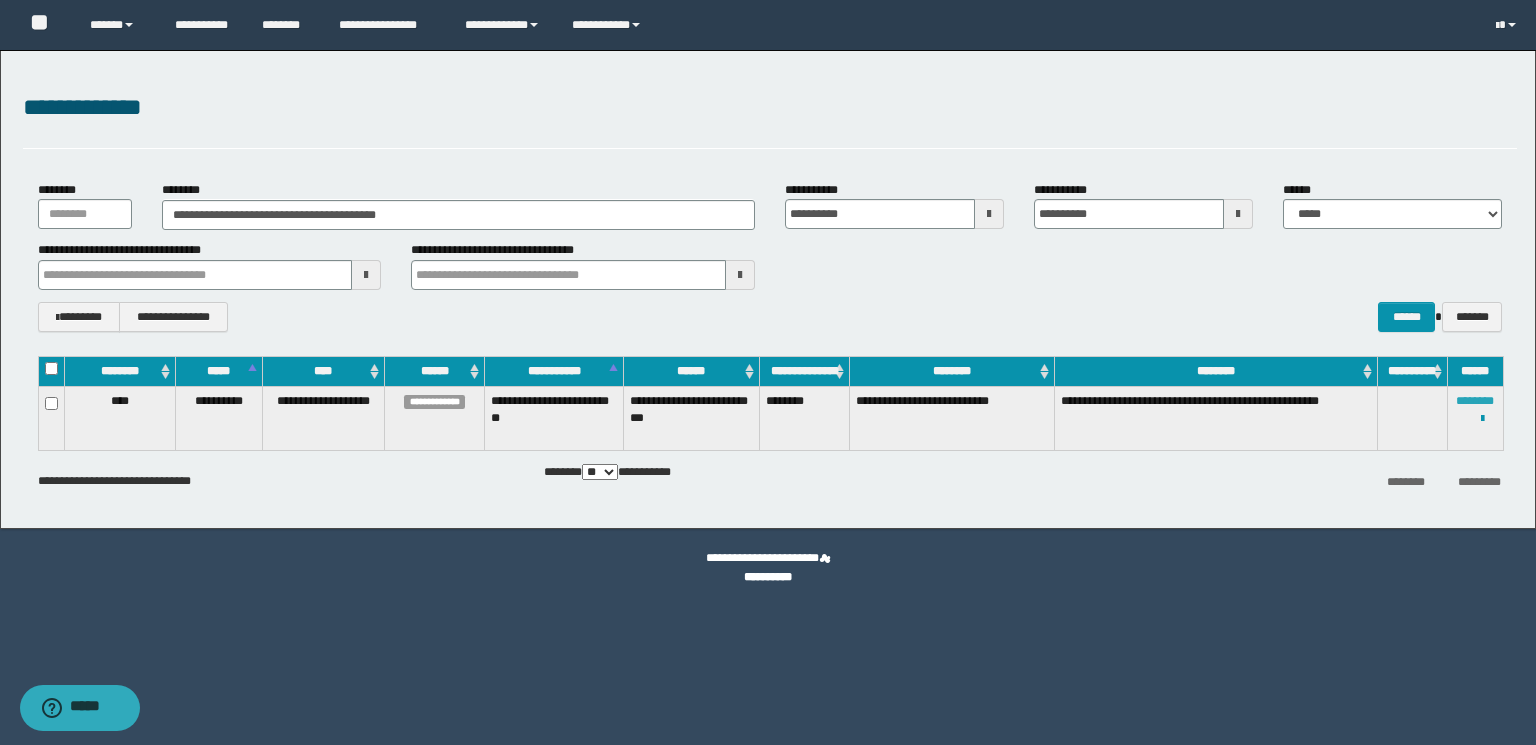 click on "********" at bounding box center [1475, 401] 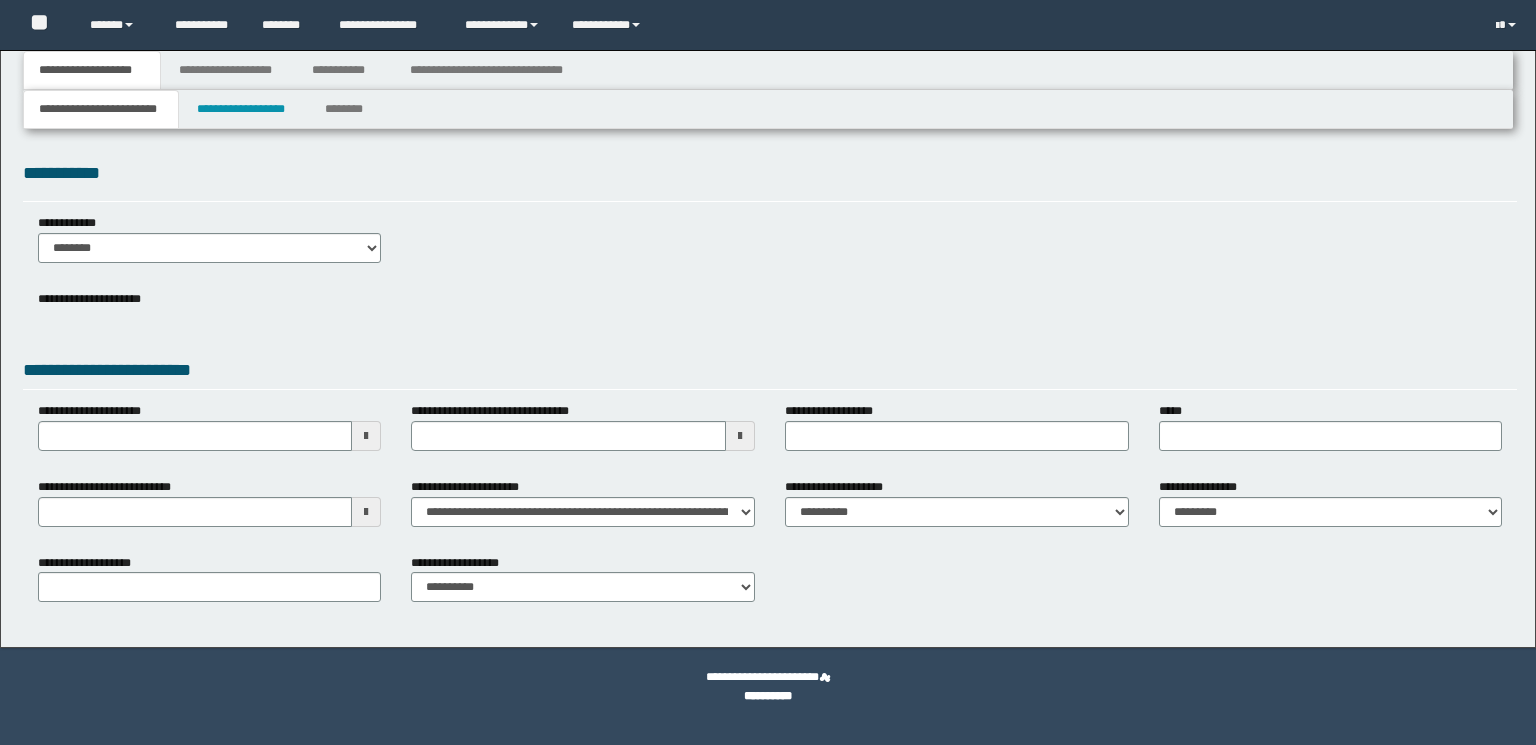 scroll, scrollTop: 0, scrollLeft: 0, axis: both 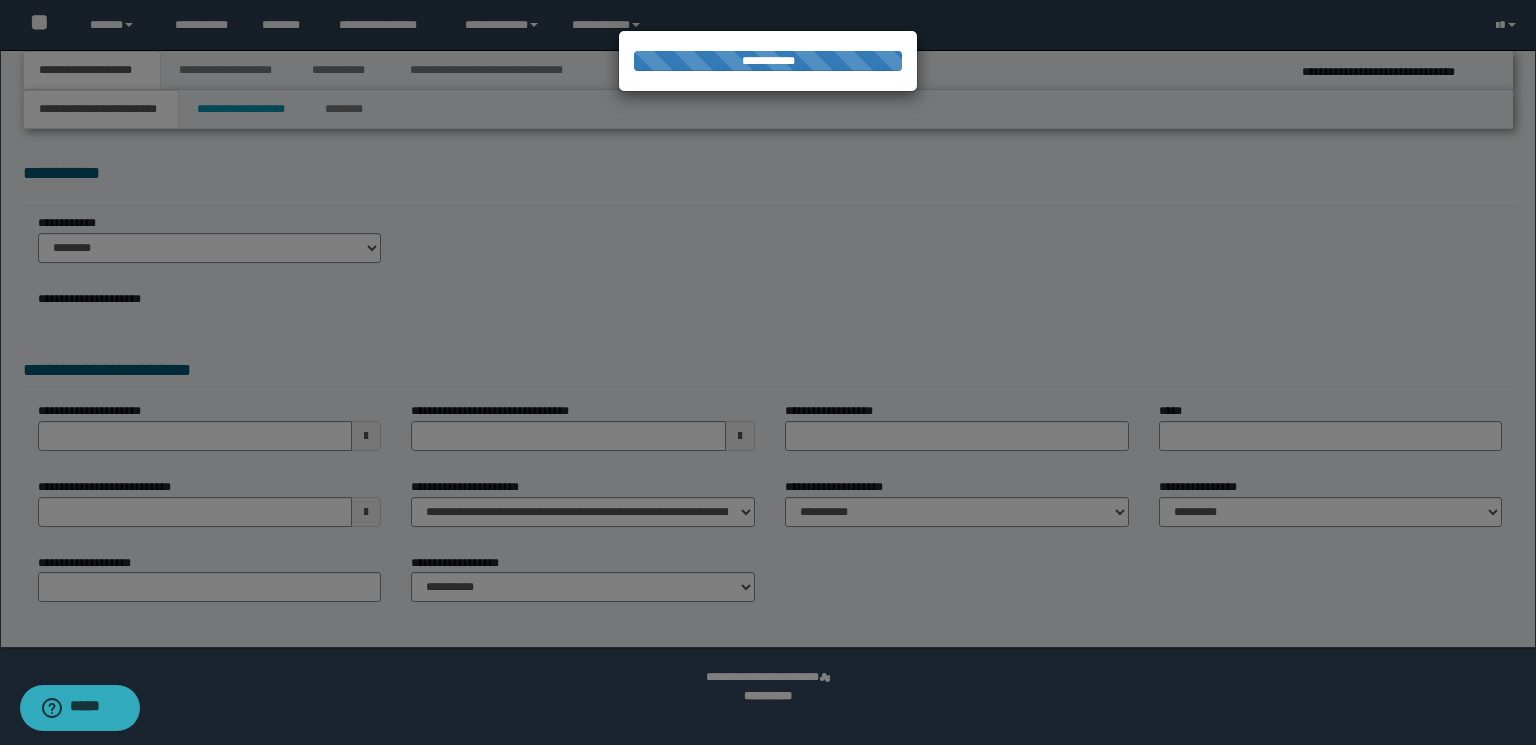 type on "********" 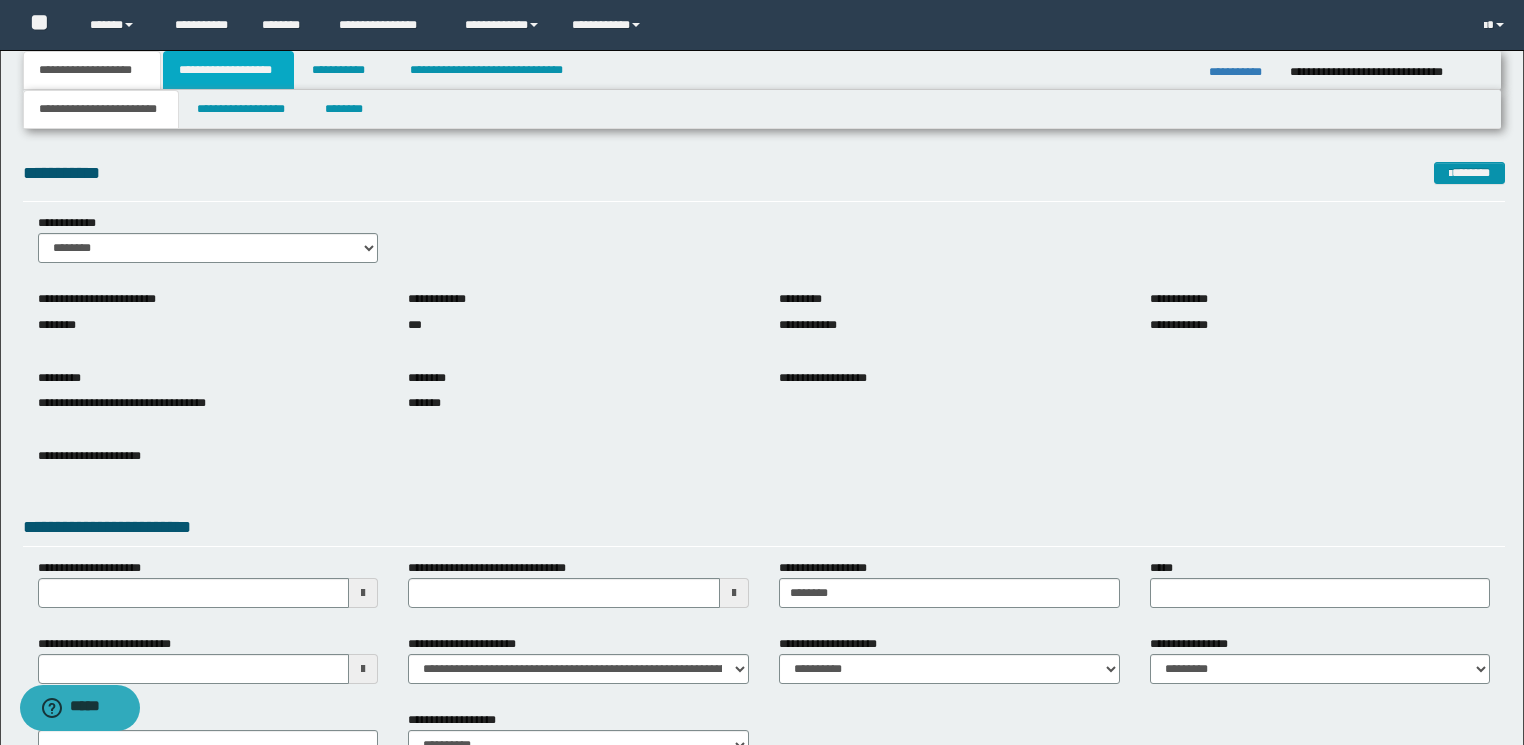 click on "**********" at bounding box center [228, 70] 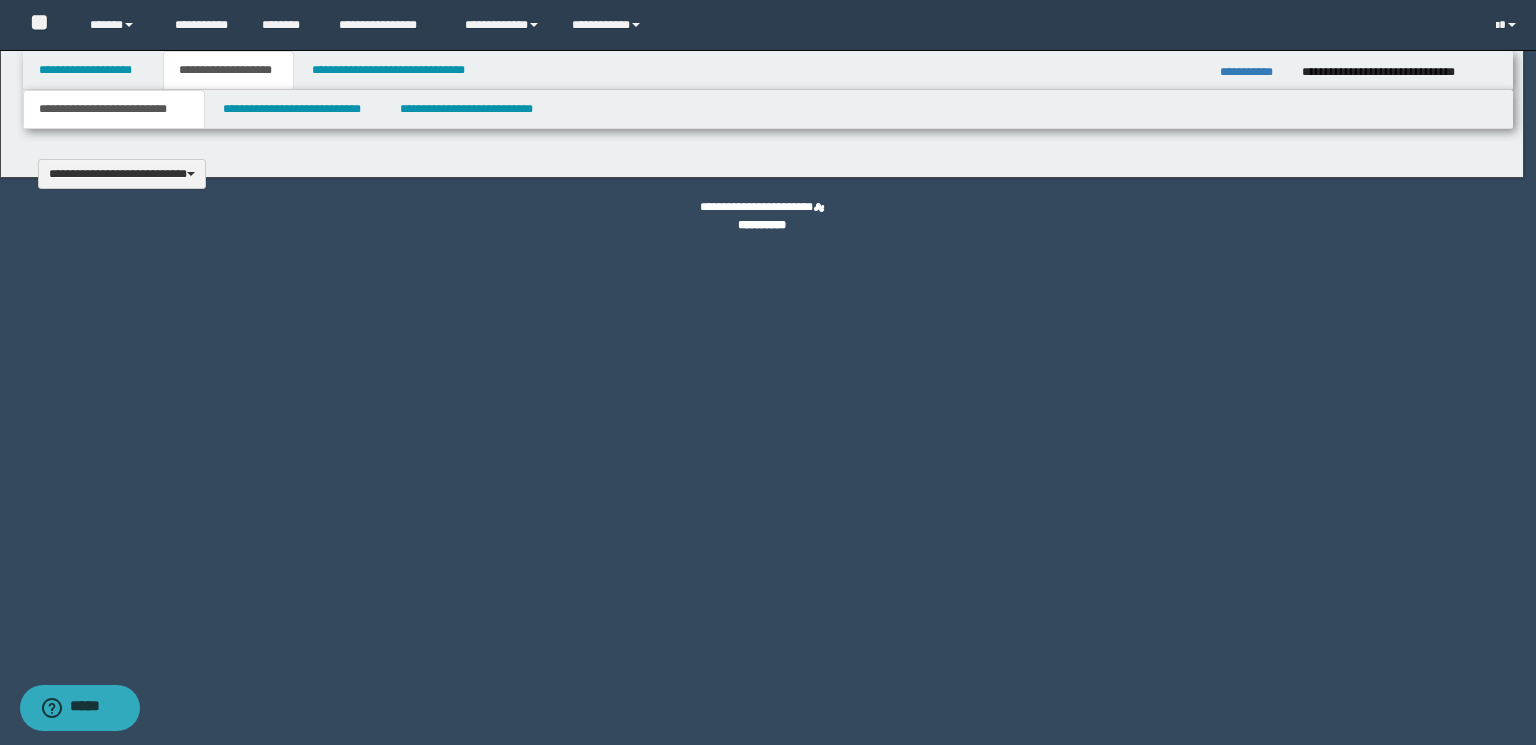 type 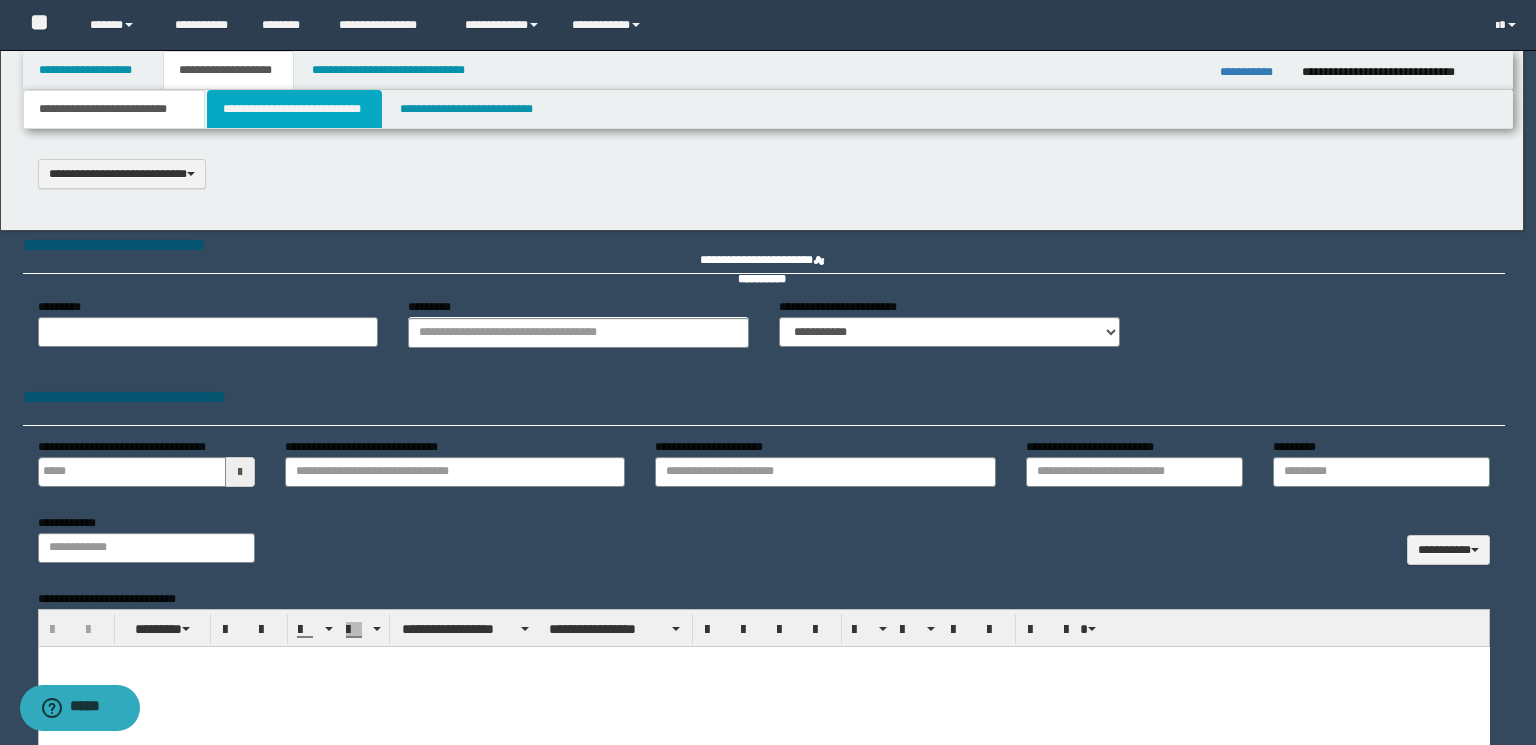 scroll, scrollTop: 0, scrollLeft: 0, axis: both 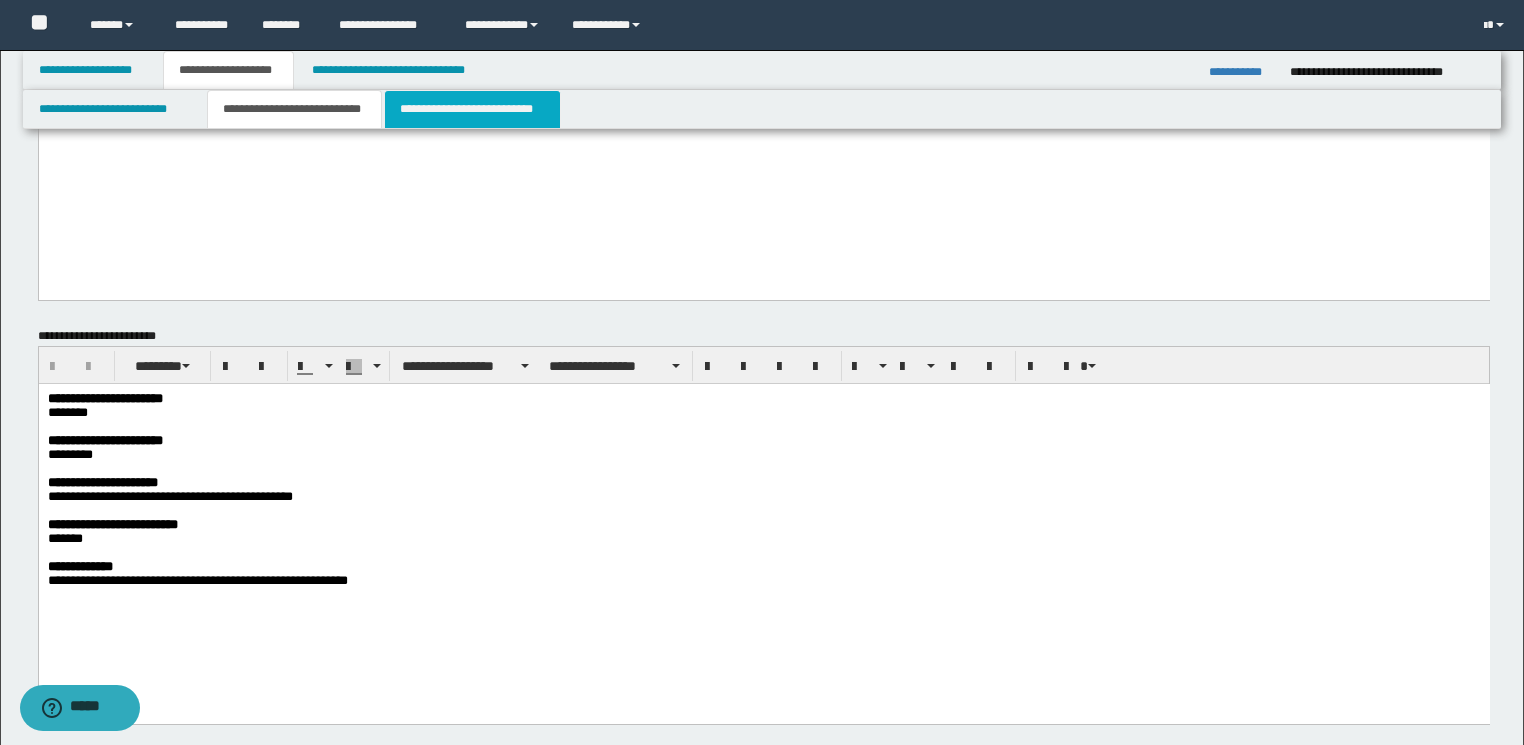 click on "**********" at bounding box center (472, 109) 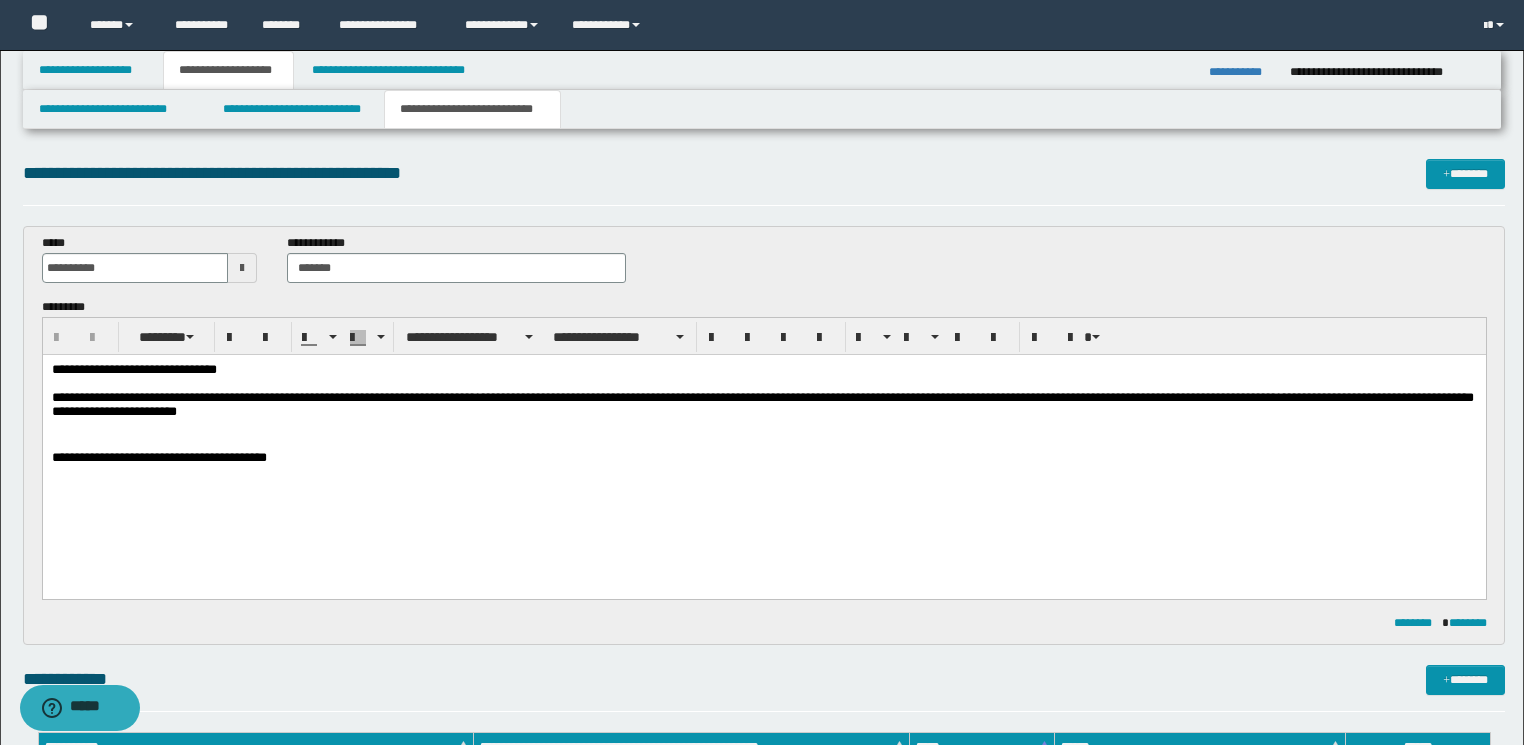 scroll, scrollTop: 0, scrollLeft: 0, axis: both 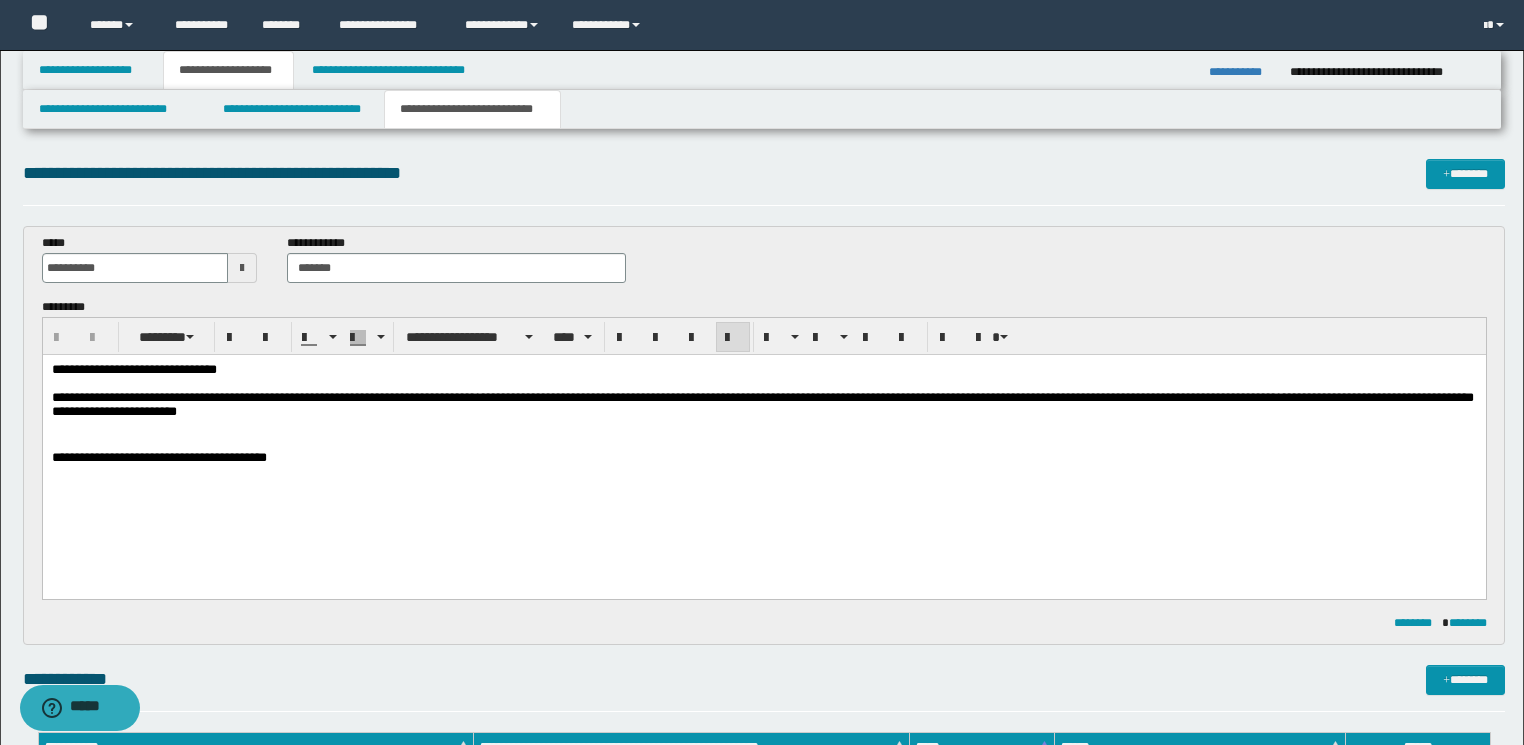 drag, startPoint x: 431, startPoint y: 471, endPoint x: 48, endPoint y: 478, distance: 383.06396 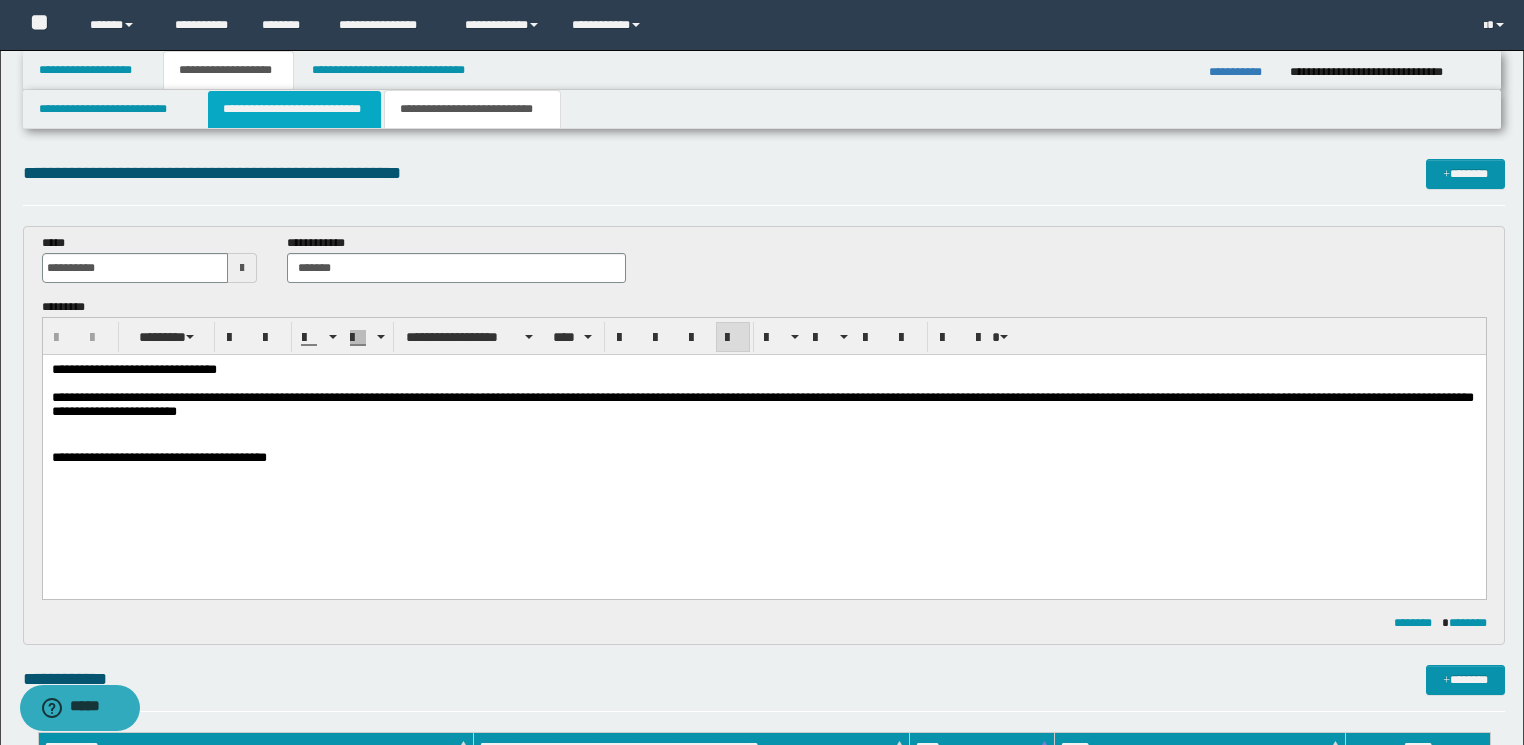 click on "**********" at bounding box center [294, 109] 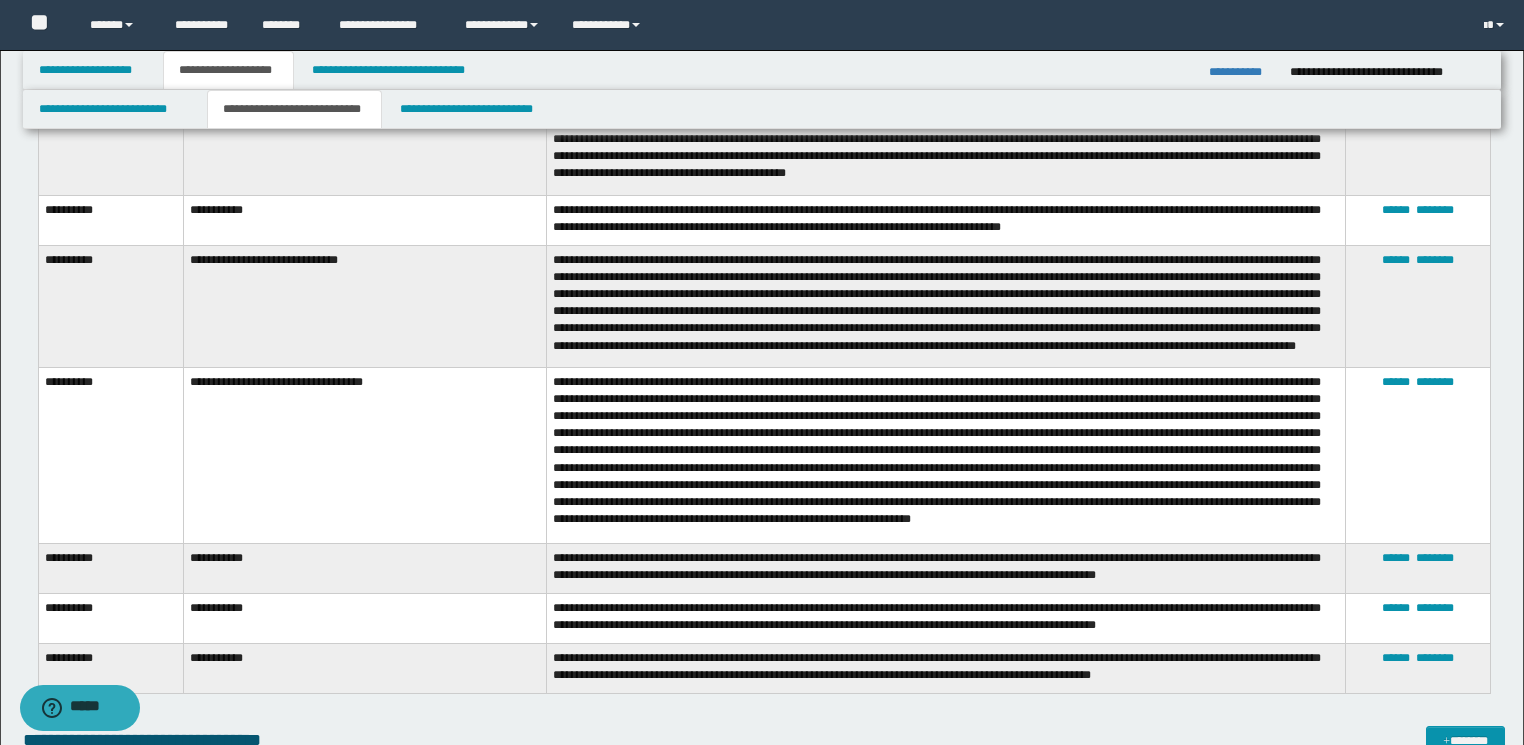 scroll, scrollTop: 1280, scrollLeft: 0, axis: vertical 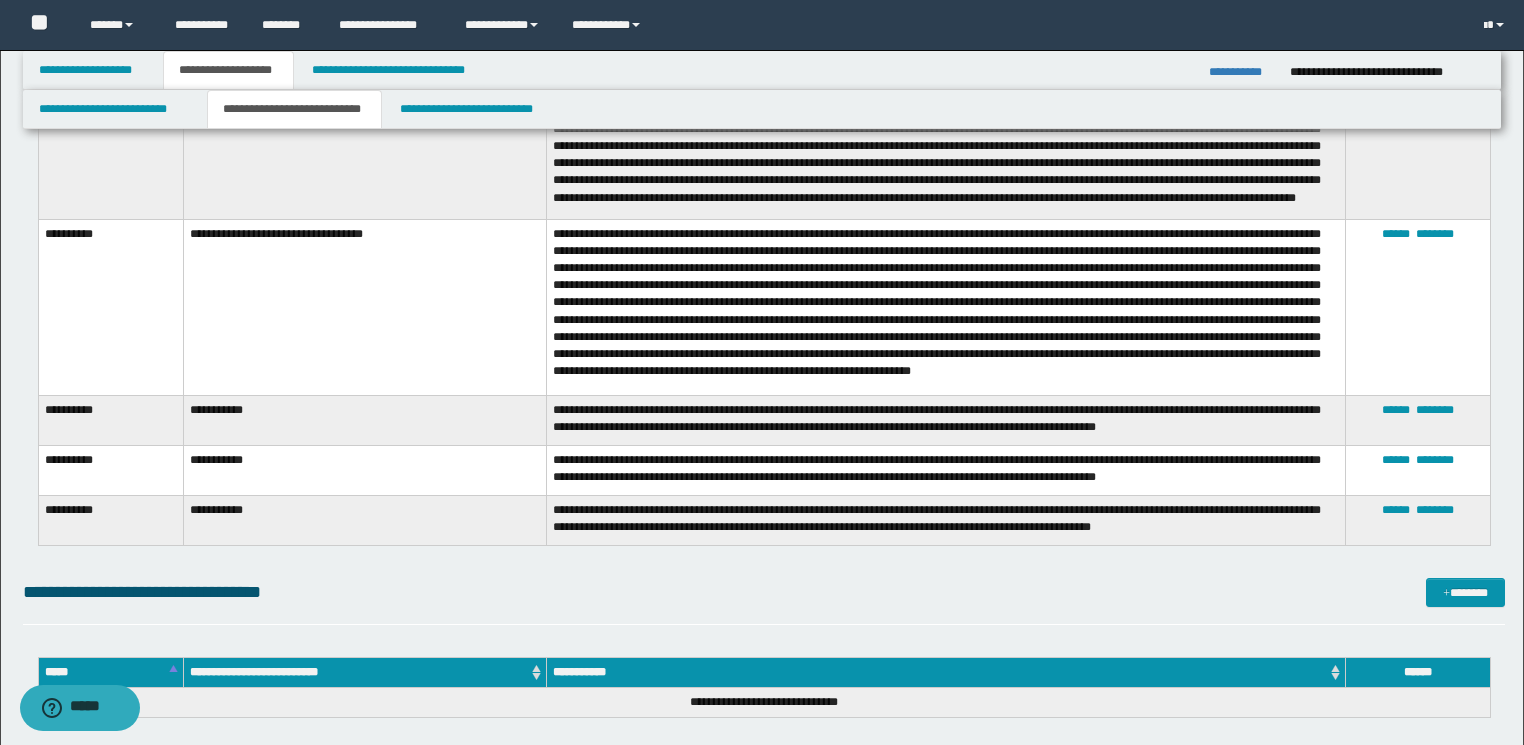click on "**********" at bounding box center [1242, 72] 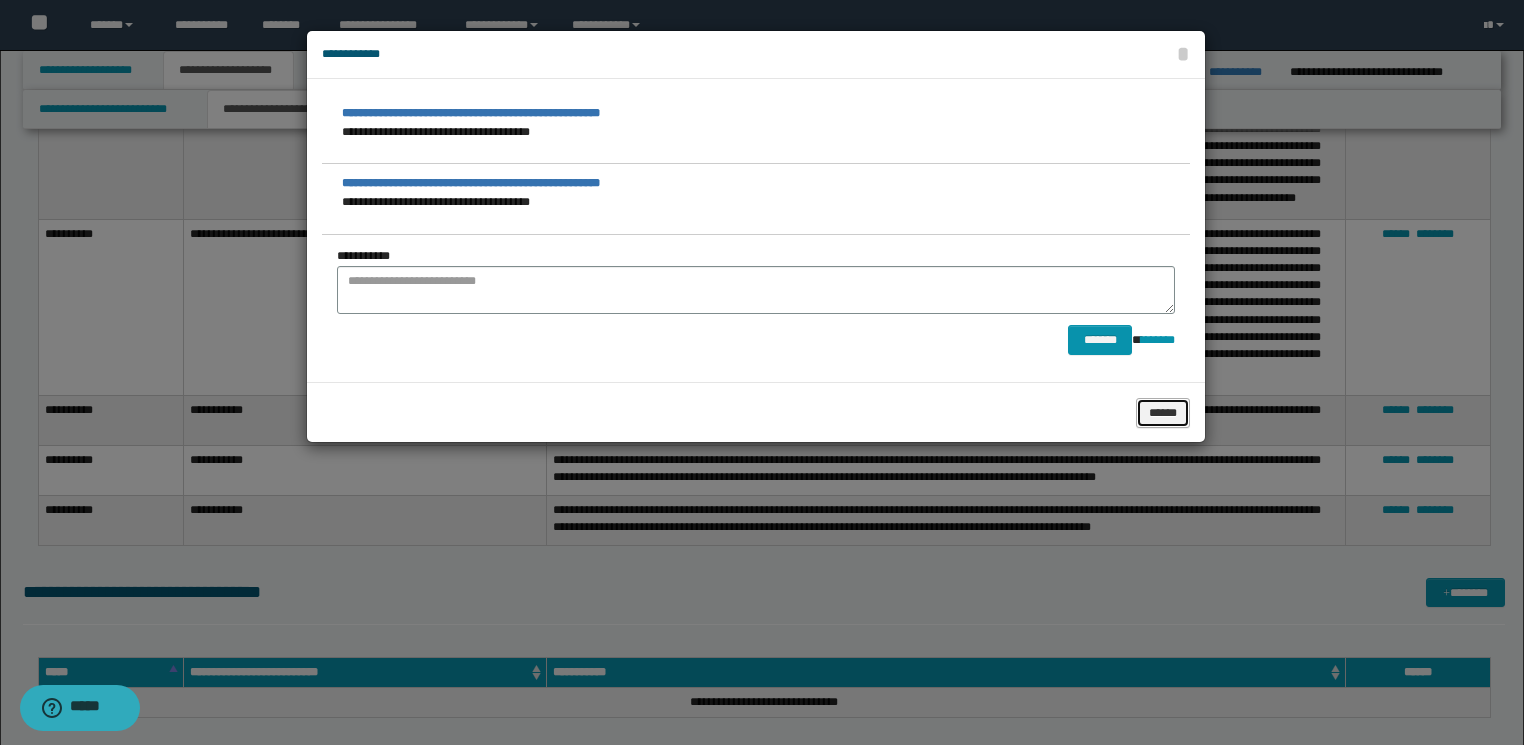 click on "******" at bounding box center [1163, 413] 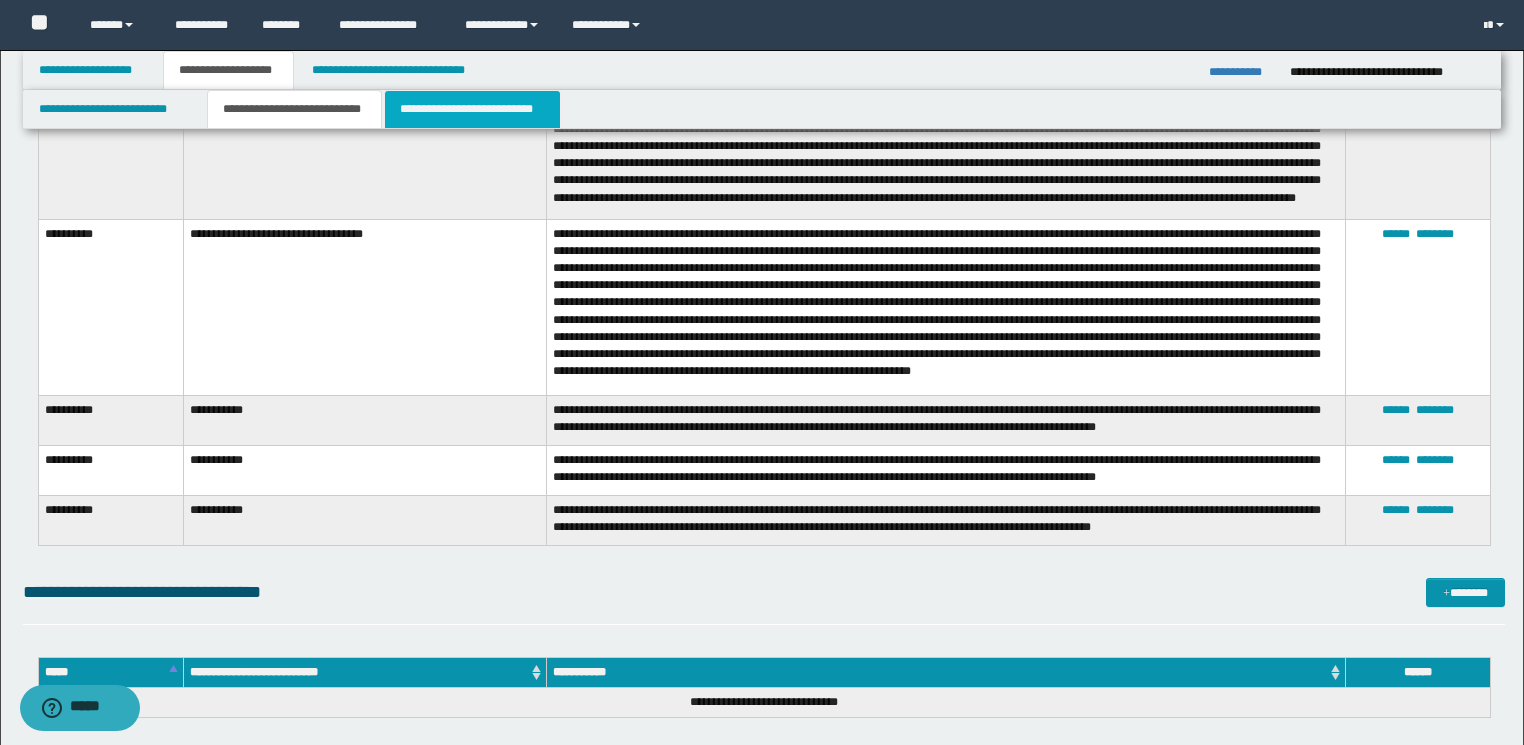 click on "**********" at bounding box center [472, 109] 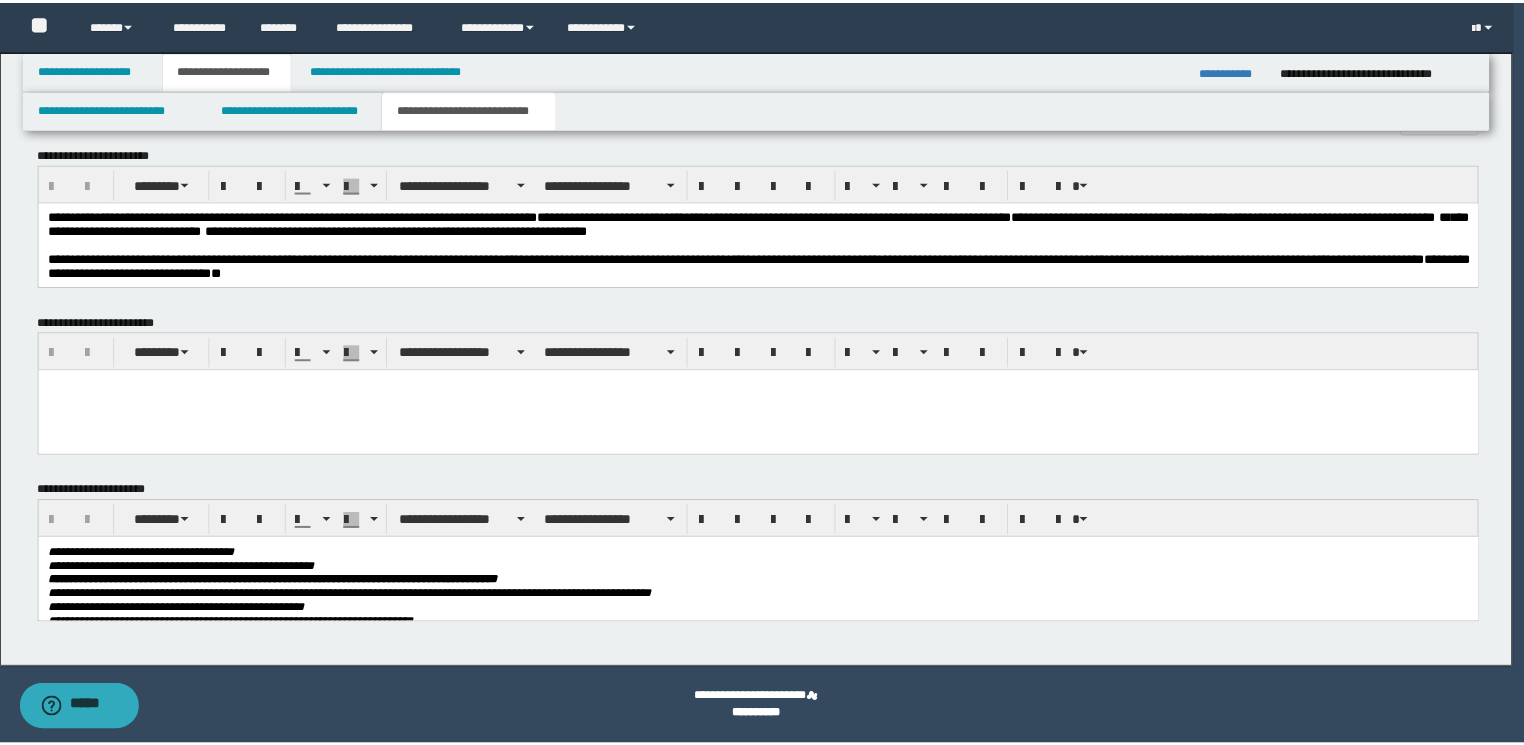 scroll, scrollTop: 617, scrollLeft: 0, axis: vertical 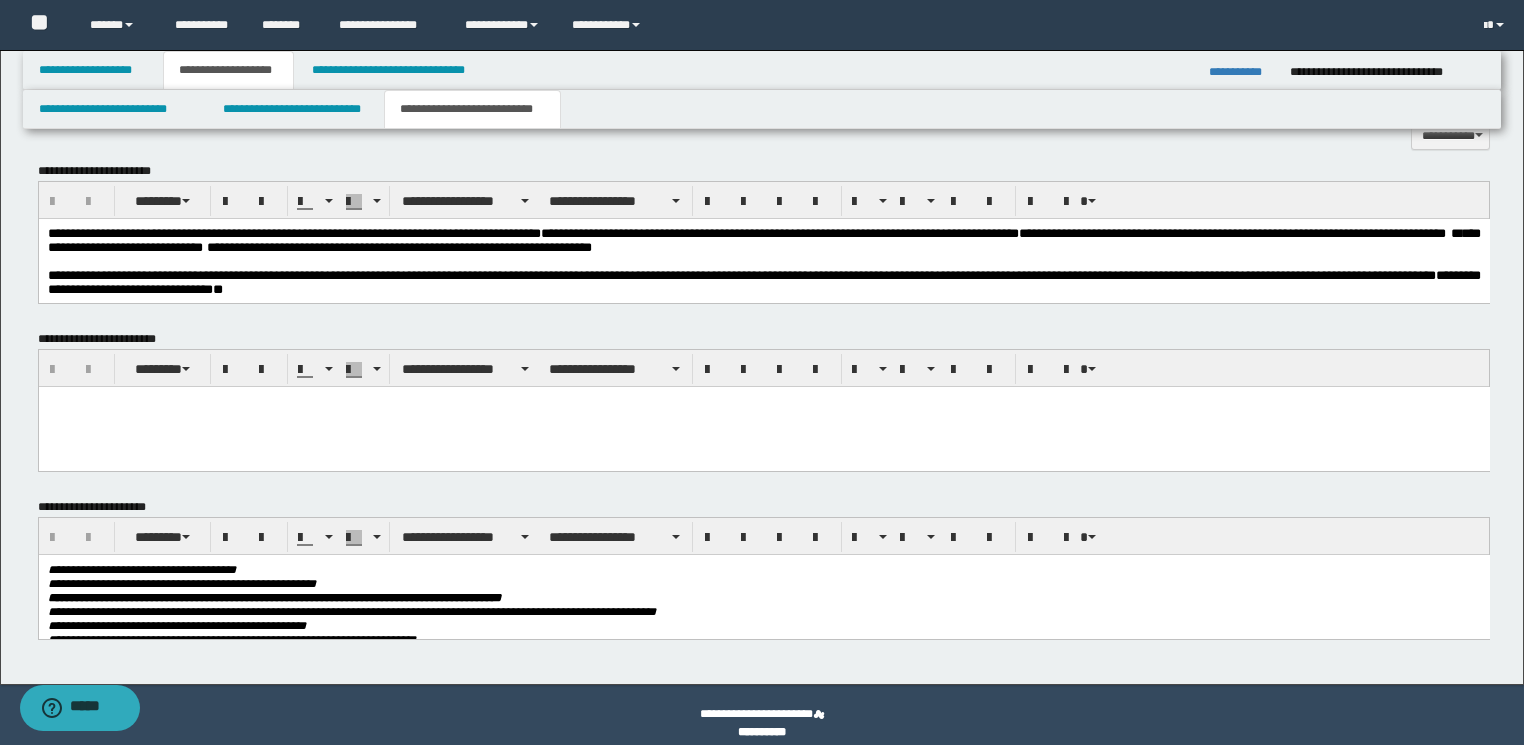 click at bounding box center [763, 262] 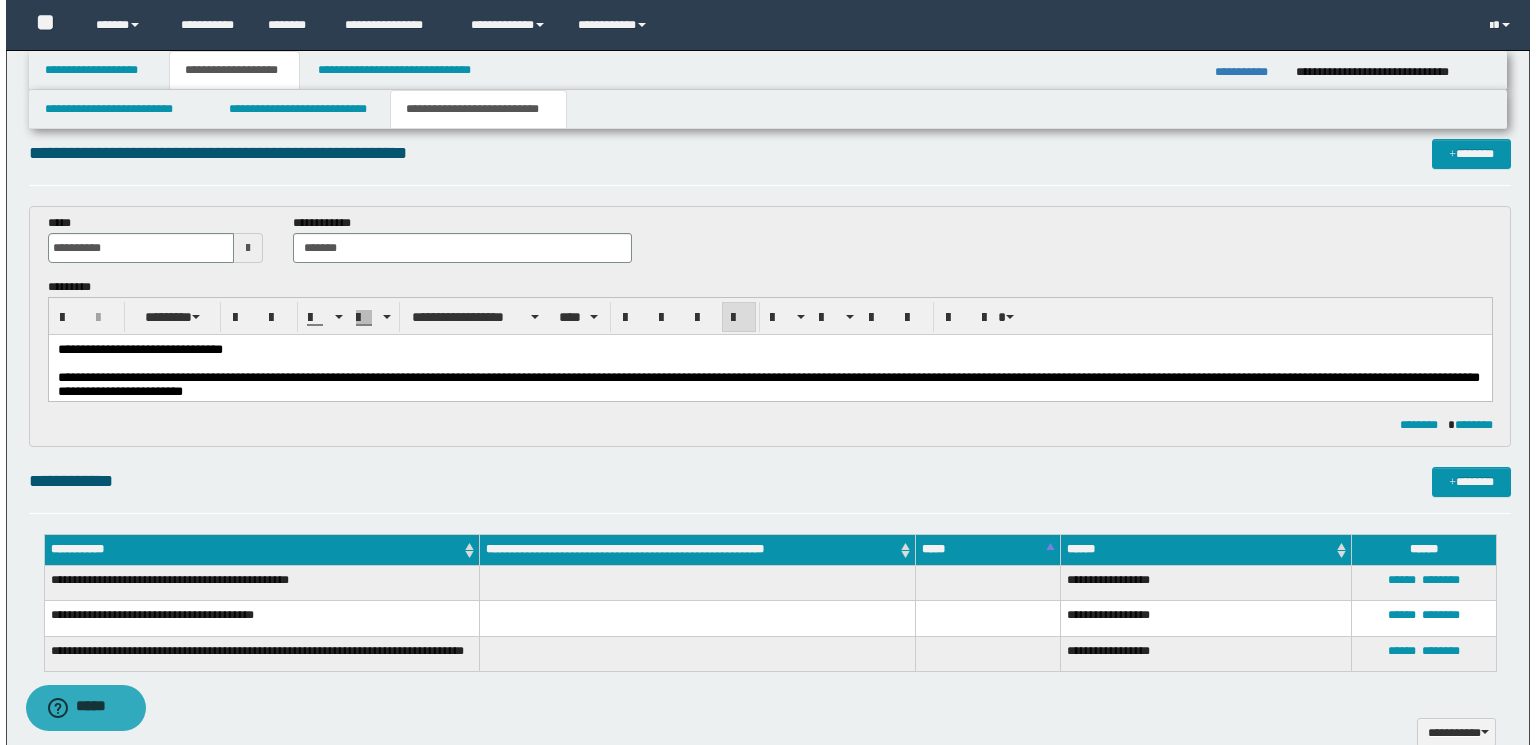 scroll, scrollTop: 0, scrollLeft: 0, axis: both 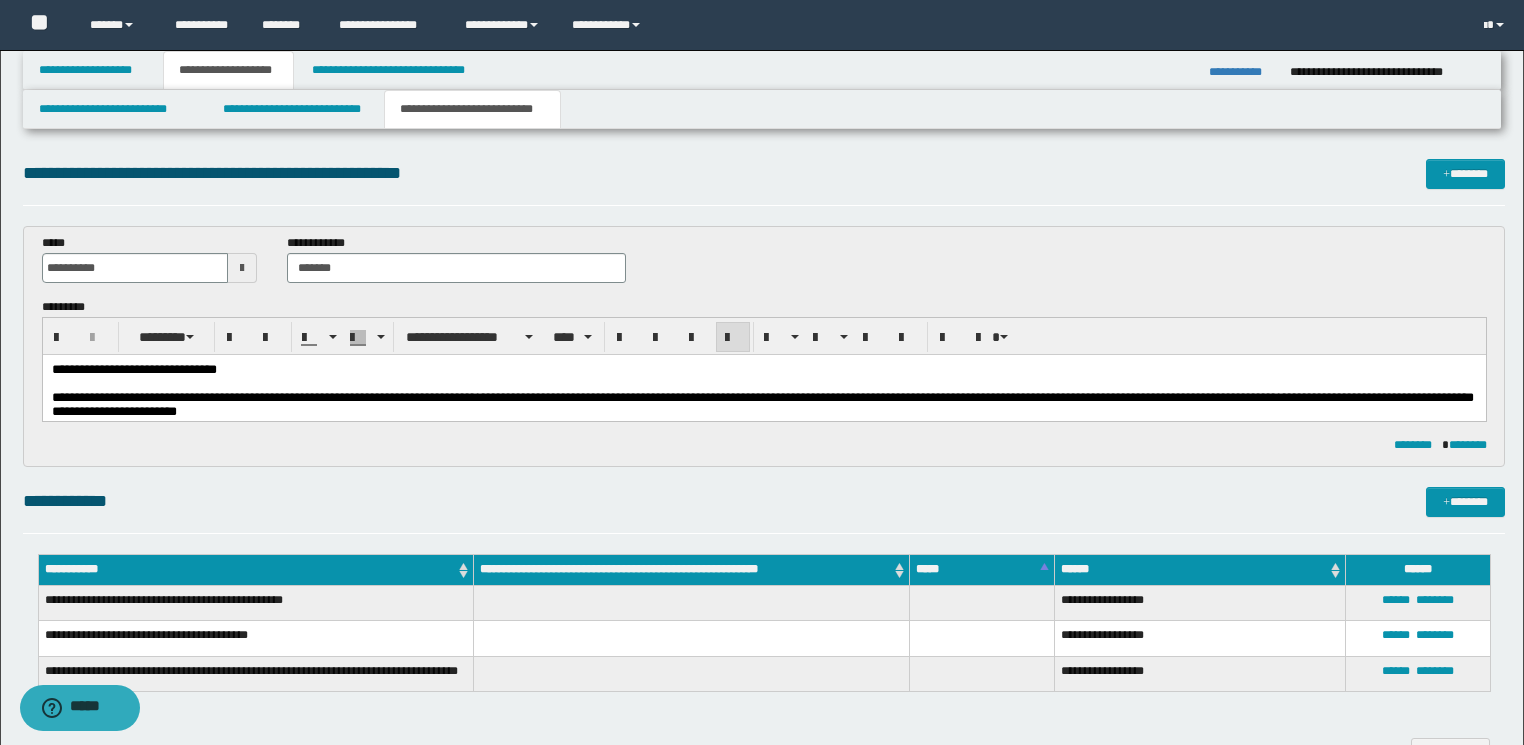 click at bounding box center (762, 383) 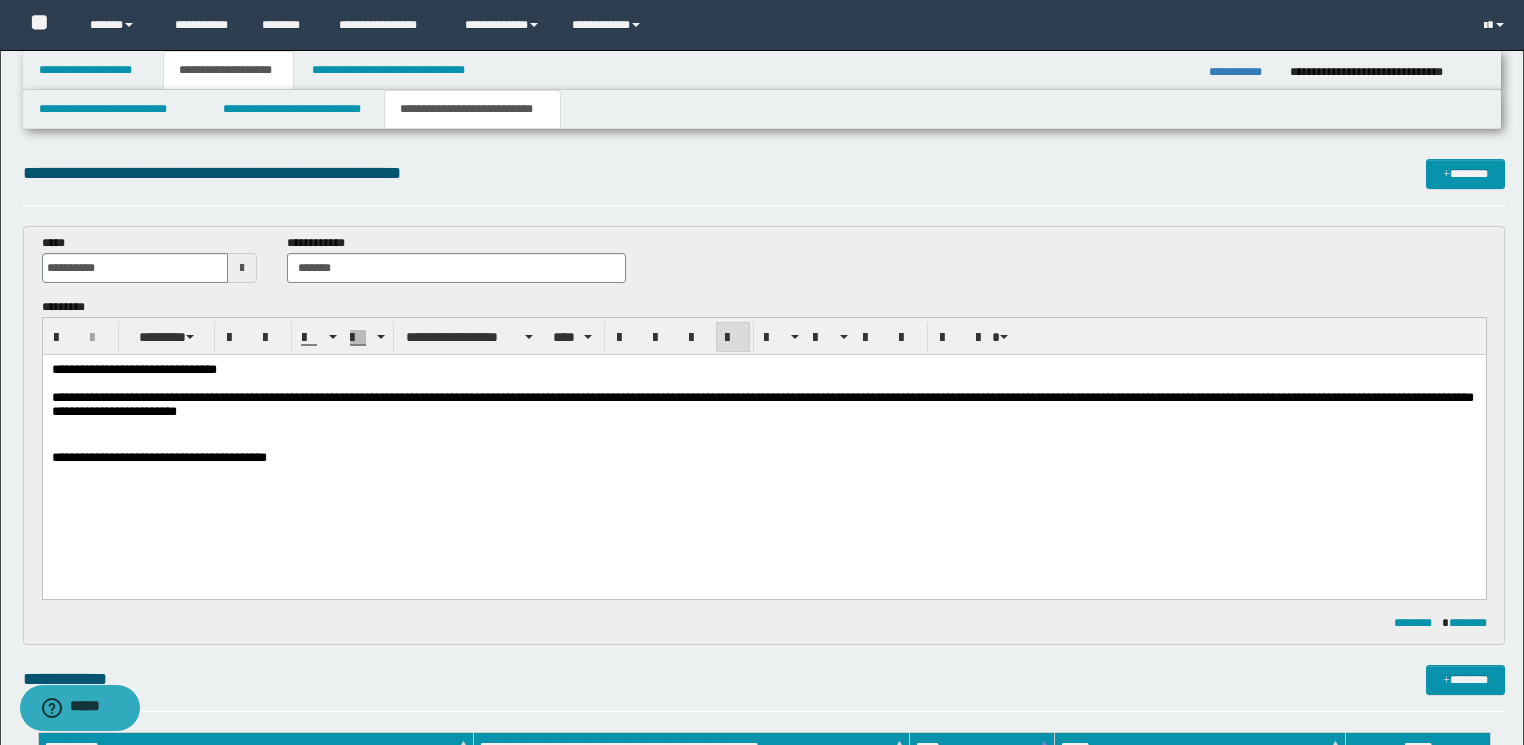 click on "**********" at bounding box center [762, 457] 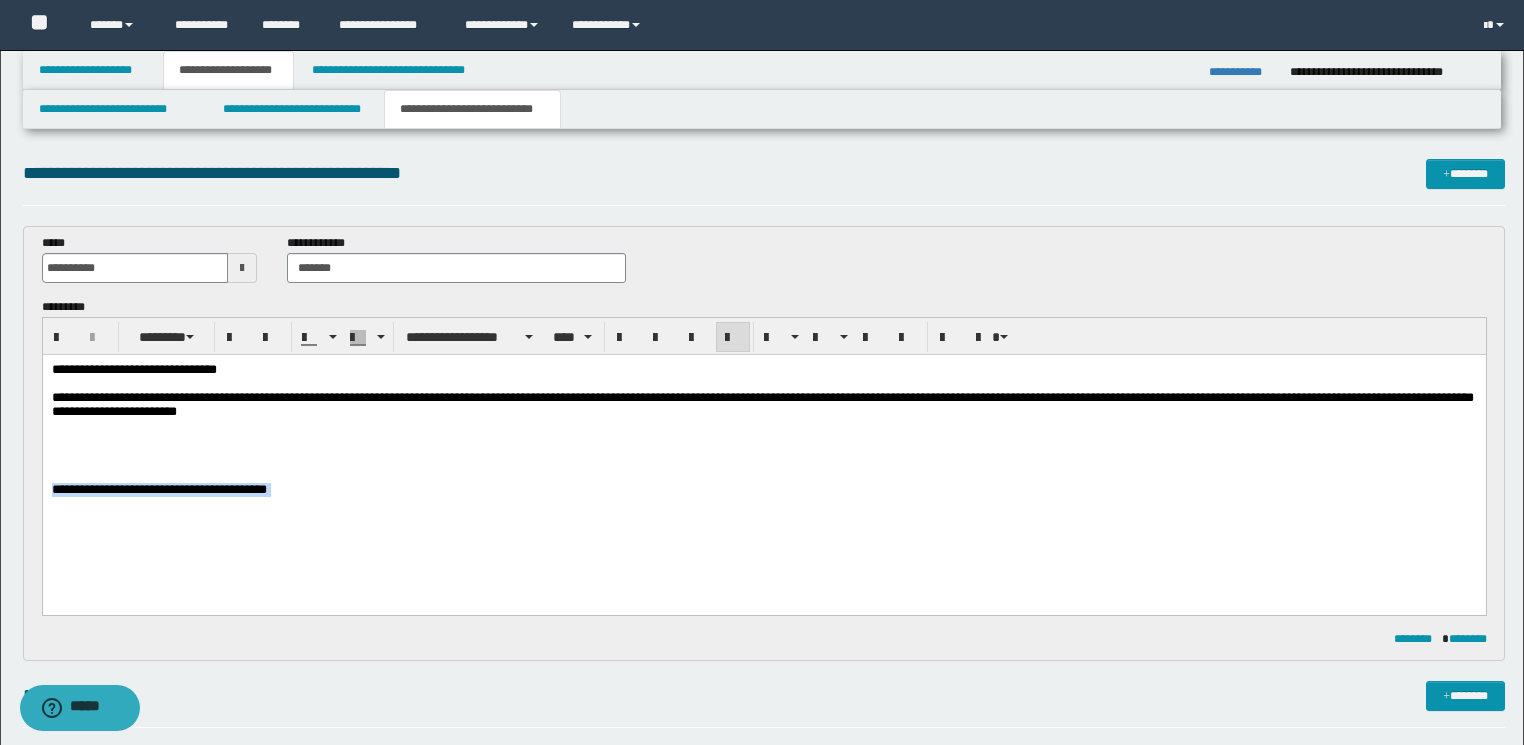 drag, startPoint x: 50, startPoint y: 492, endPoint x: 460, endPoint y: 486, distance: 410.0439 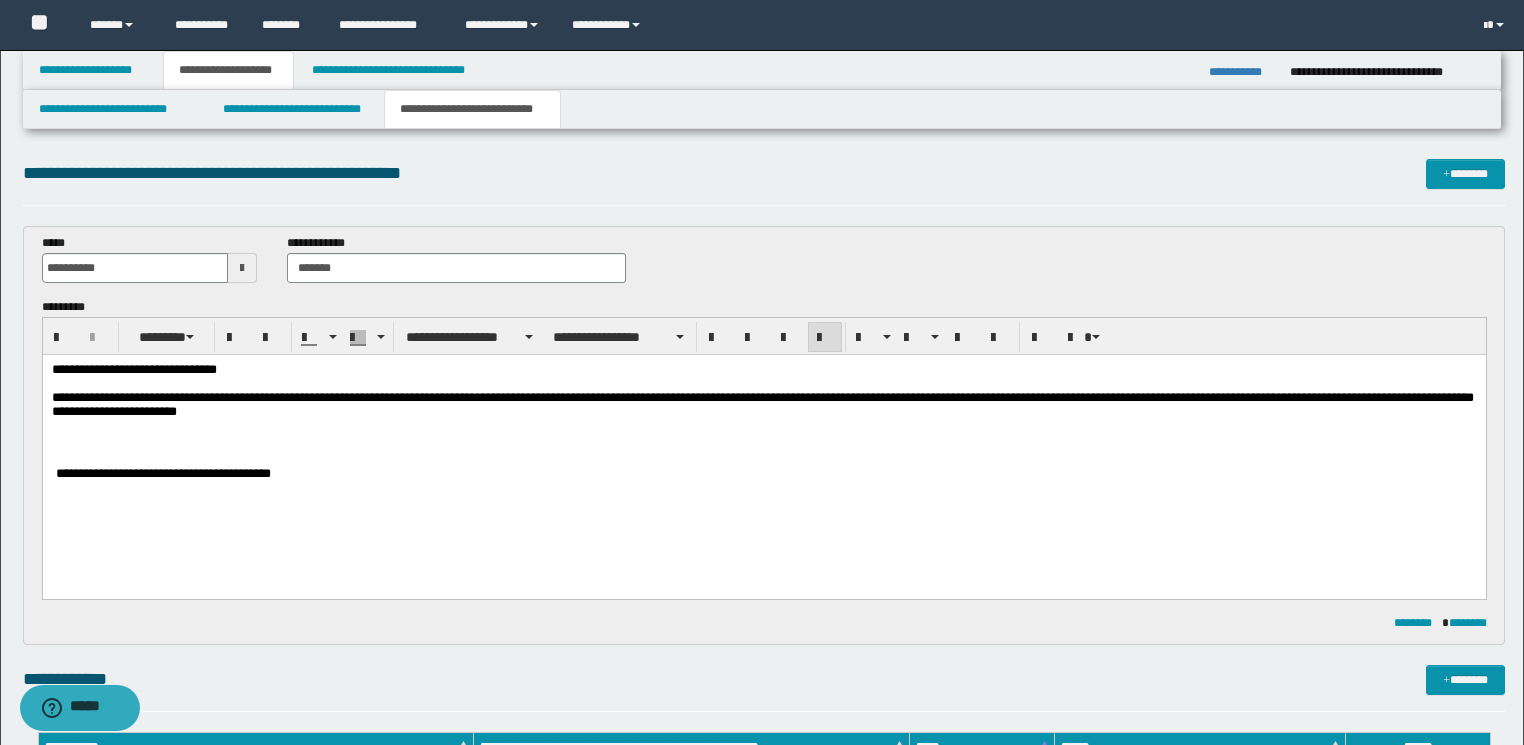 drag, startPoint x: 669, startPoint y: 426, endPoint x: 644, endPoint y: 425, distance: 25.019993 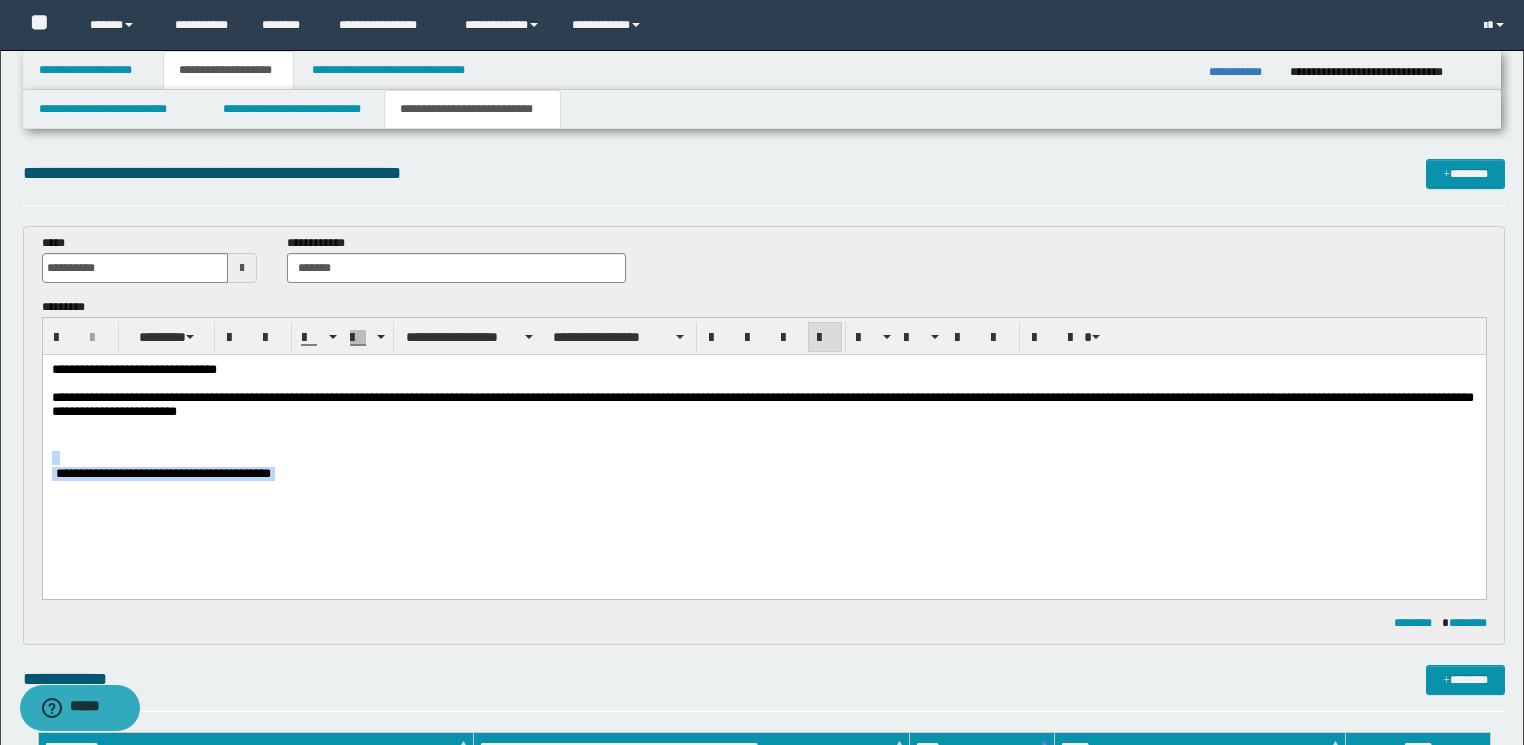 drag, startPoint x: 430, startPoint y: 477, endPoint x: 62, endPoint y: 456, distance: 368.5987 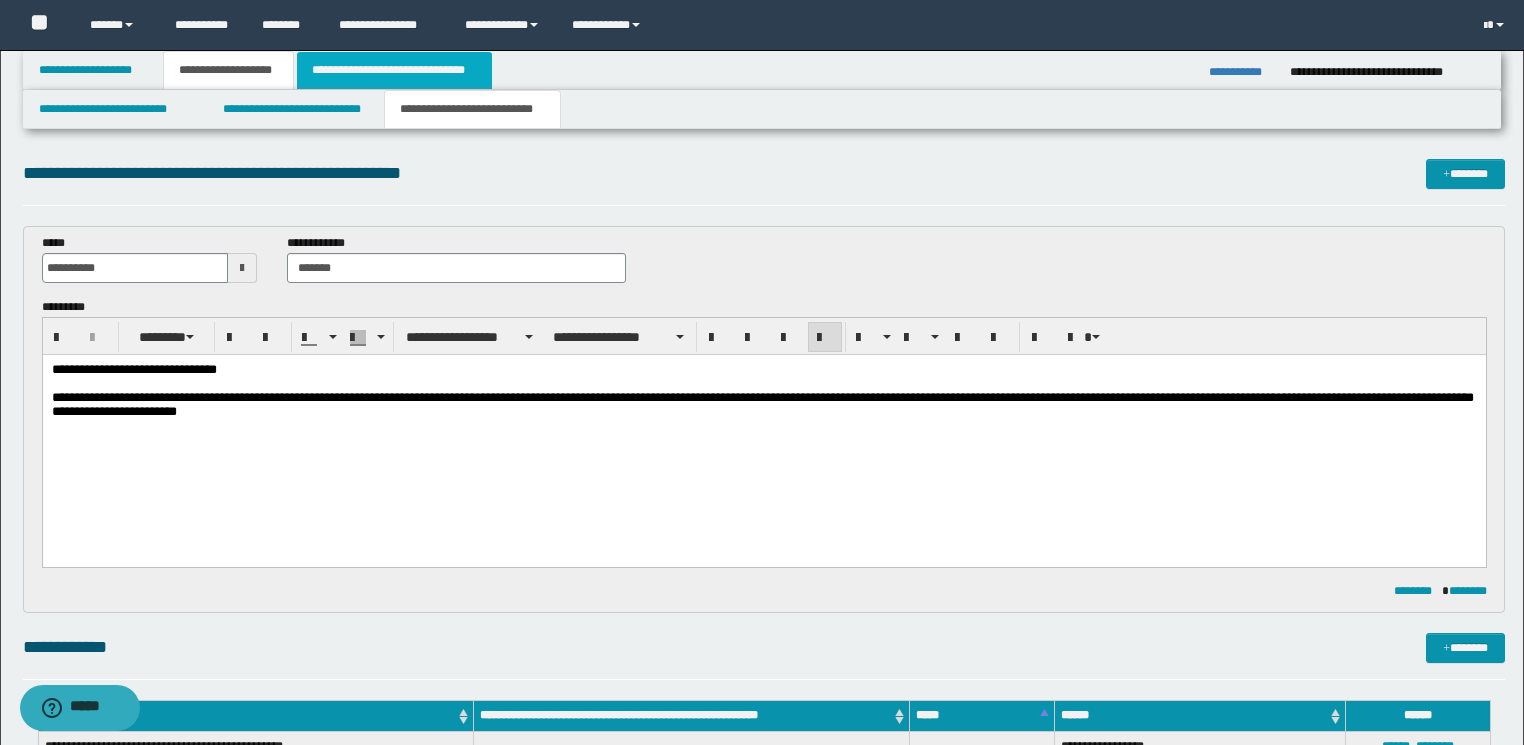 click on "**********" at bounding box center [394, 70] 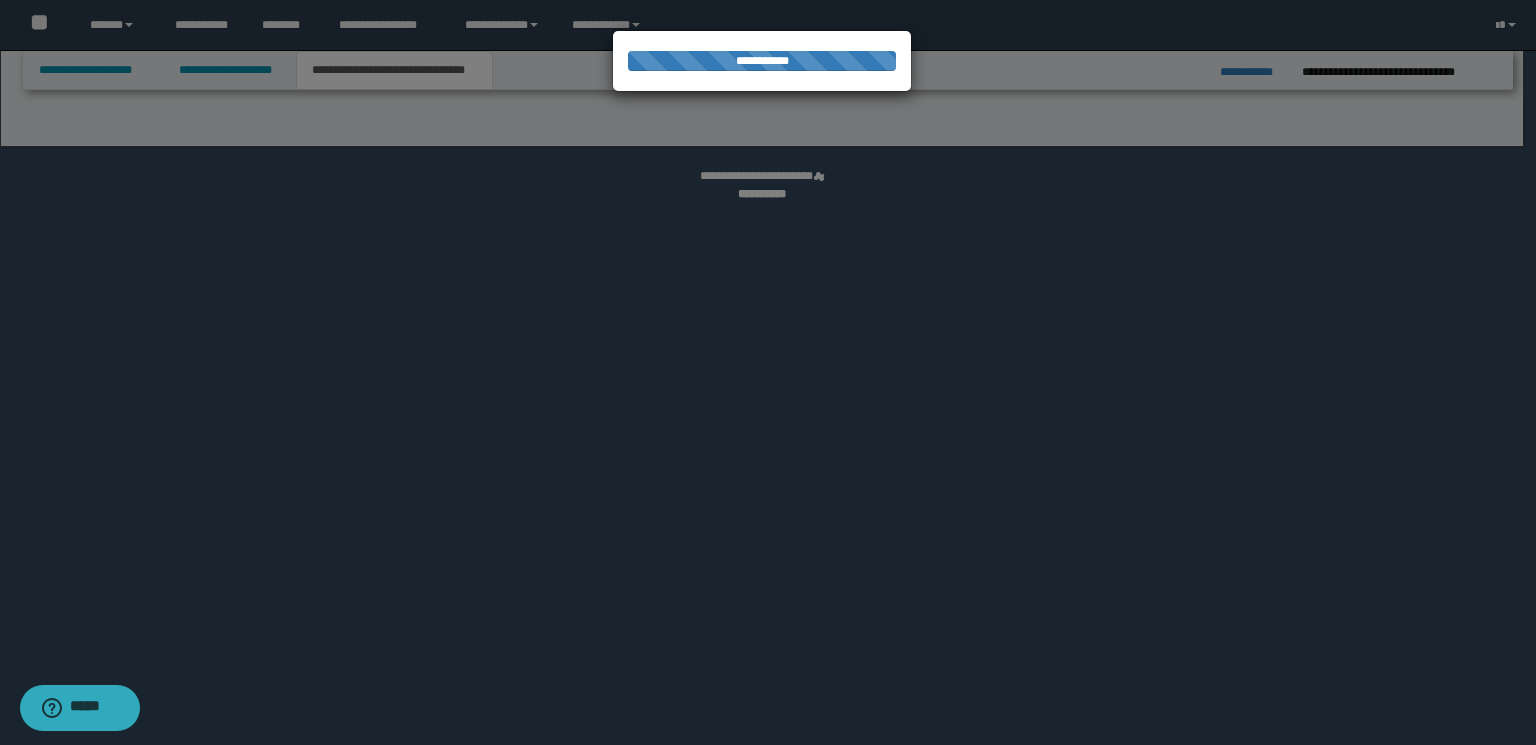 select on "*" 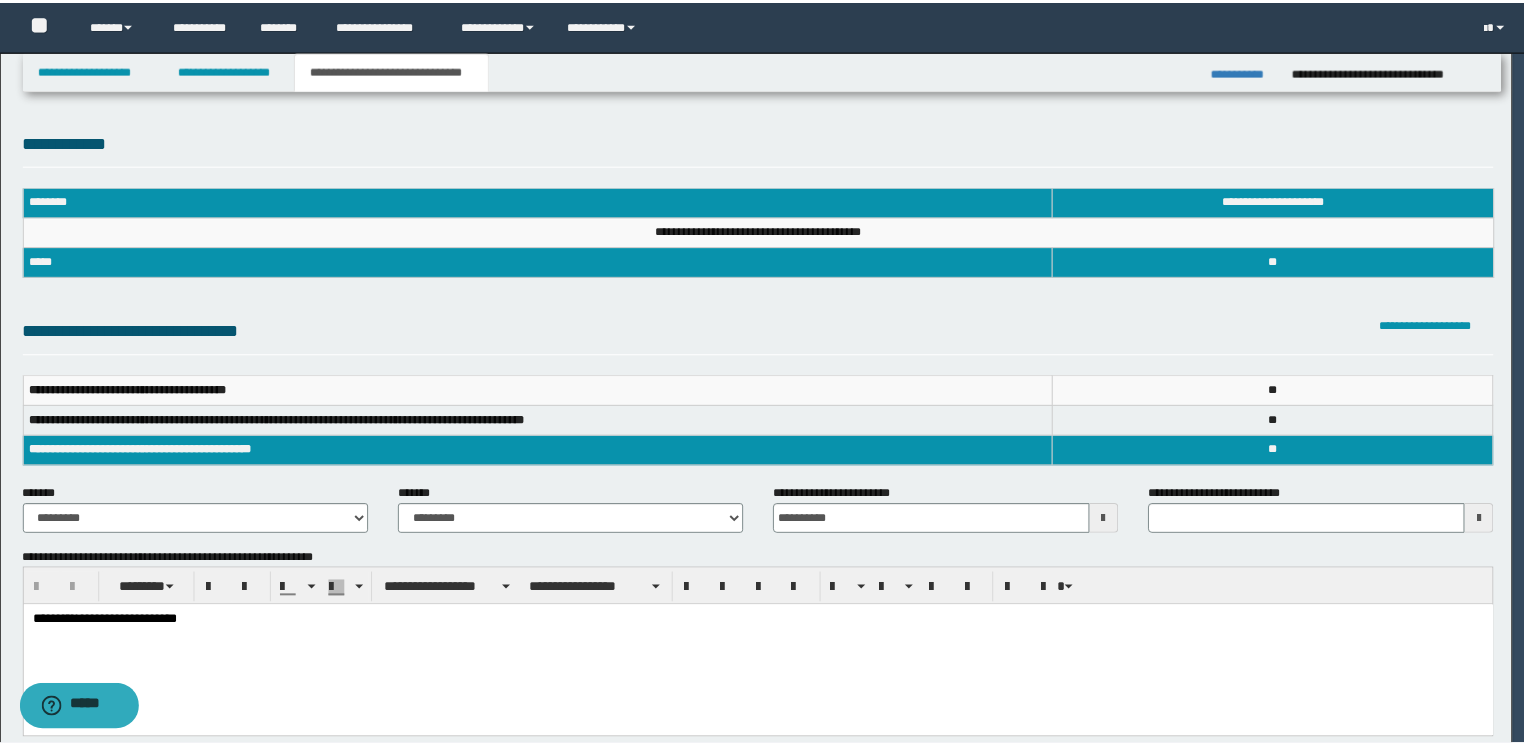 scroll, scrollTop: 0, scrollLeft: 0, axis: both 